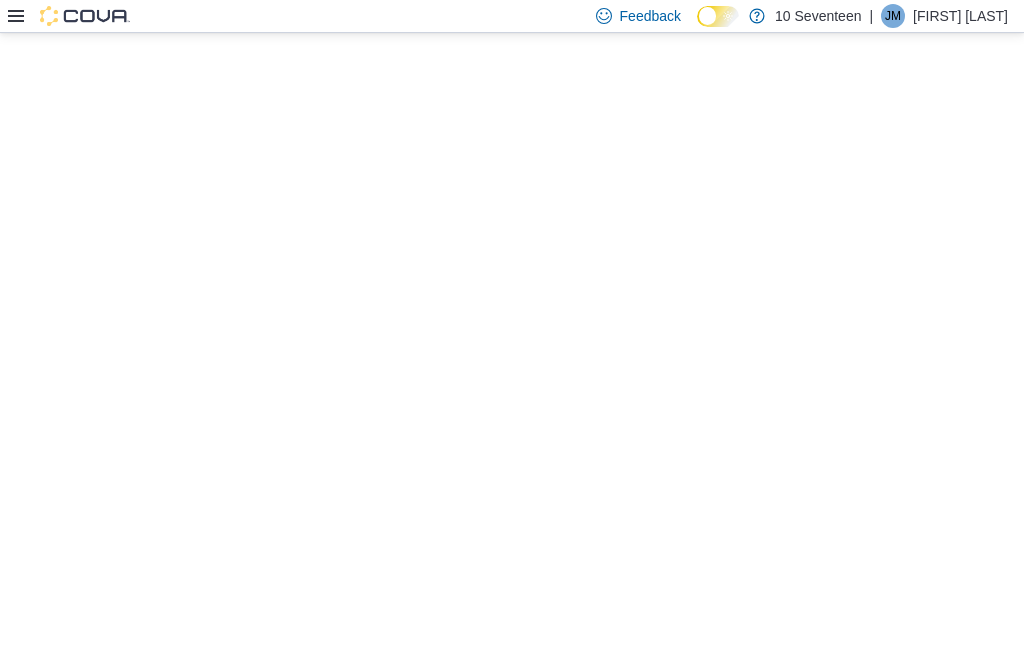 scroll, scrollTop: 64, scrollLeft: 0, axis: vertical 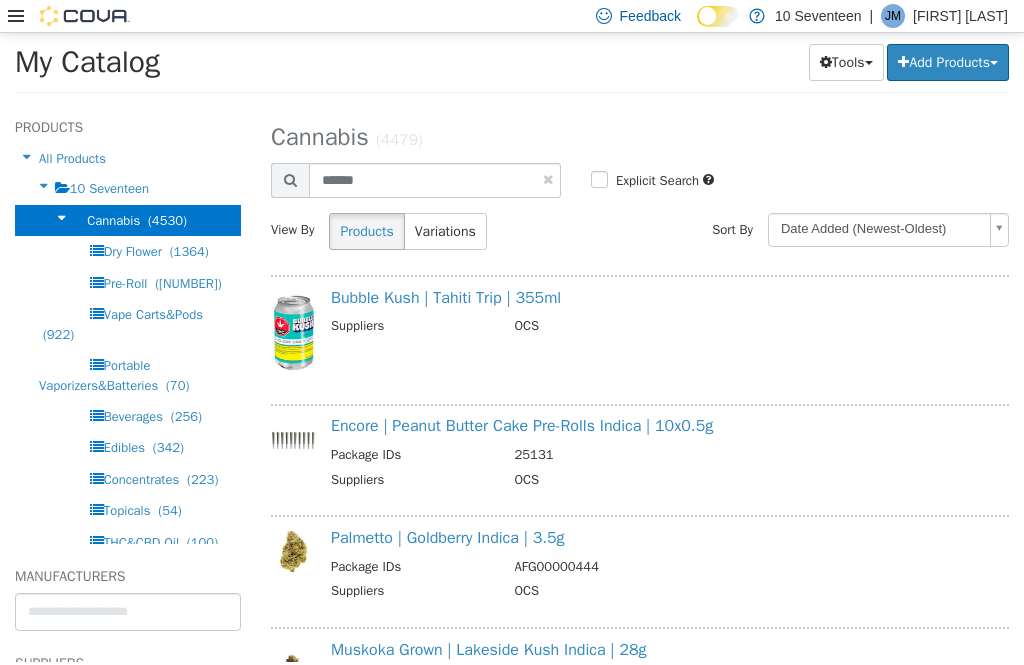 type on "******" 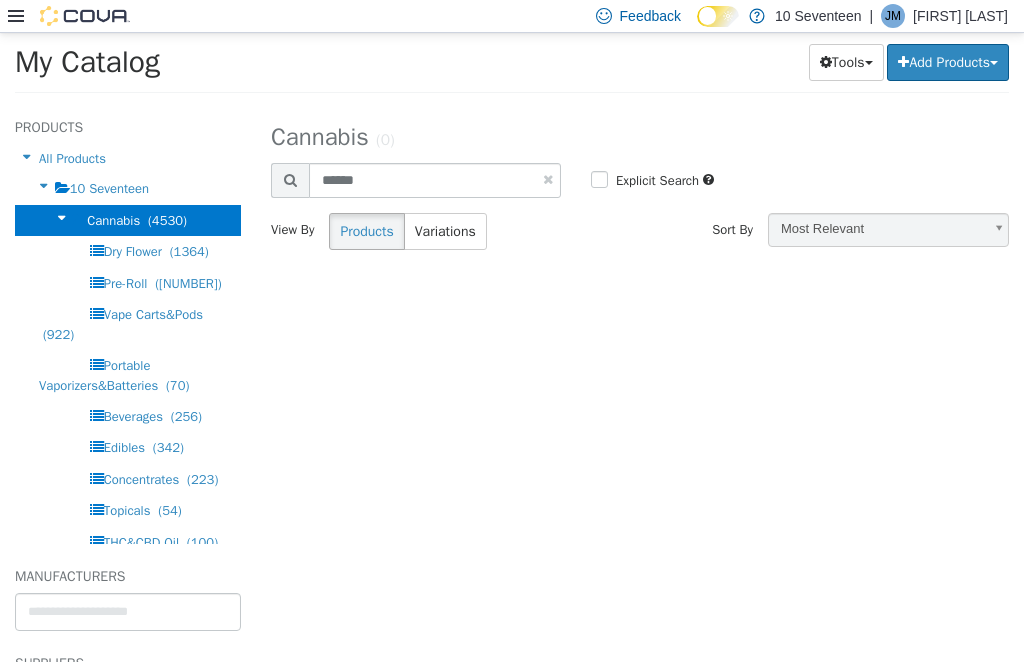 scroll, scrollTop: 0, scrollLeft: 0, axis: both 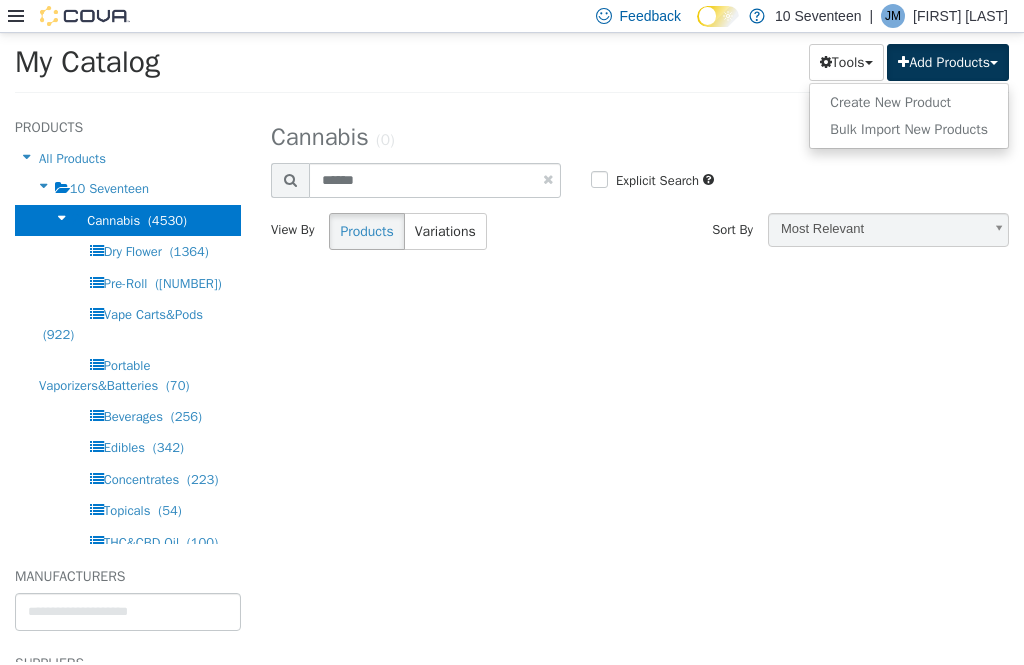 click on "Create New Product" at bounding box center (909, 102) 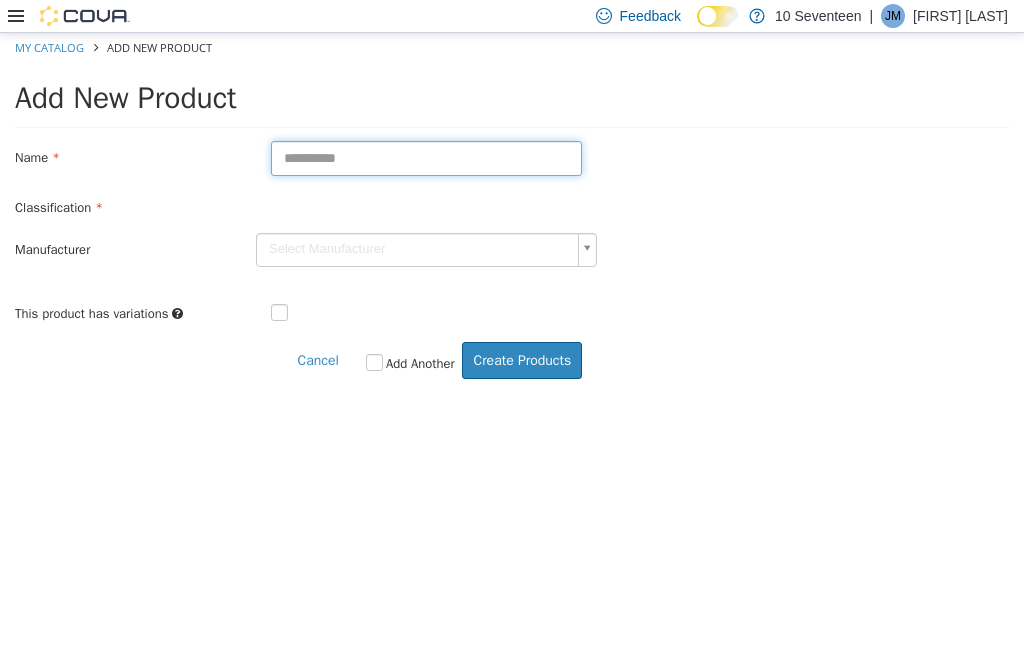 click at bounding box center [426, 158] 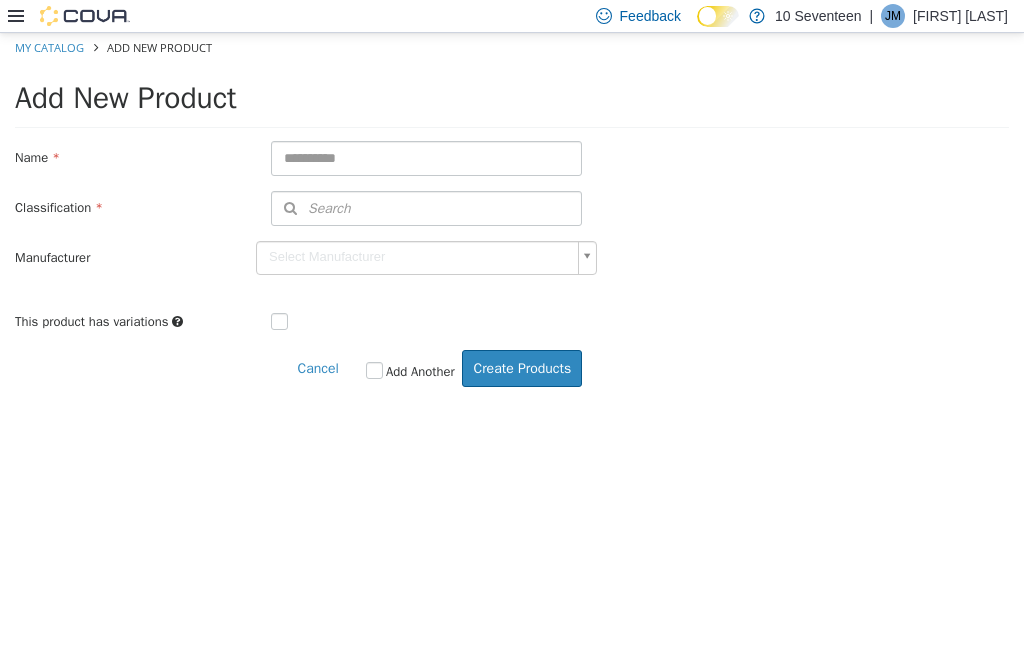 click on "My Catalog" at bounding box center [49, 47] 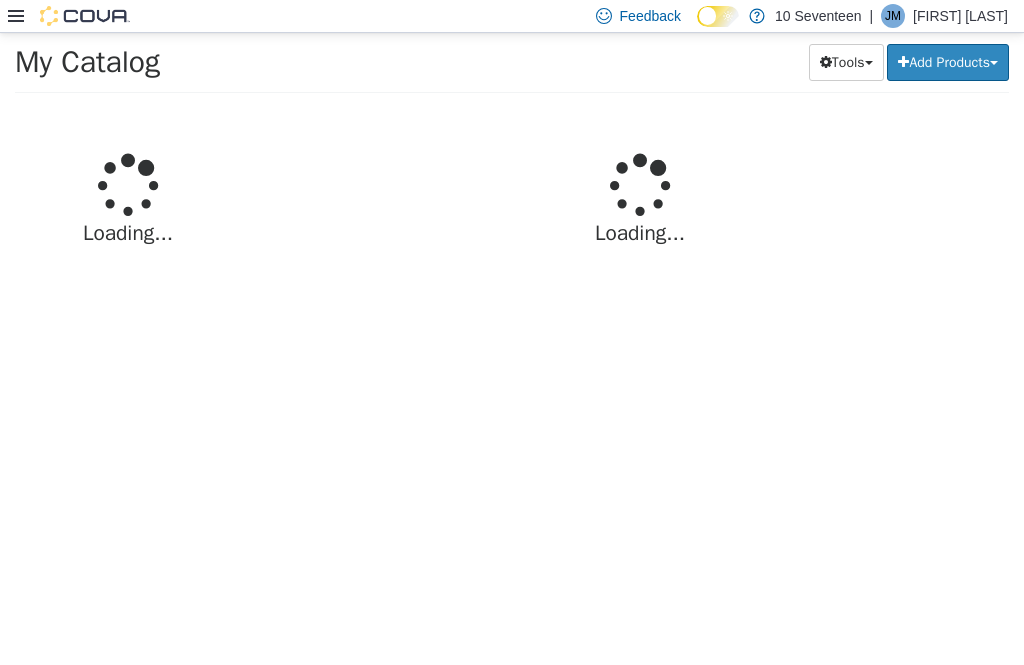 select on "**********" 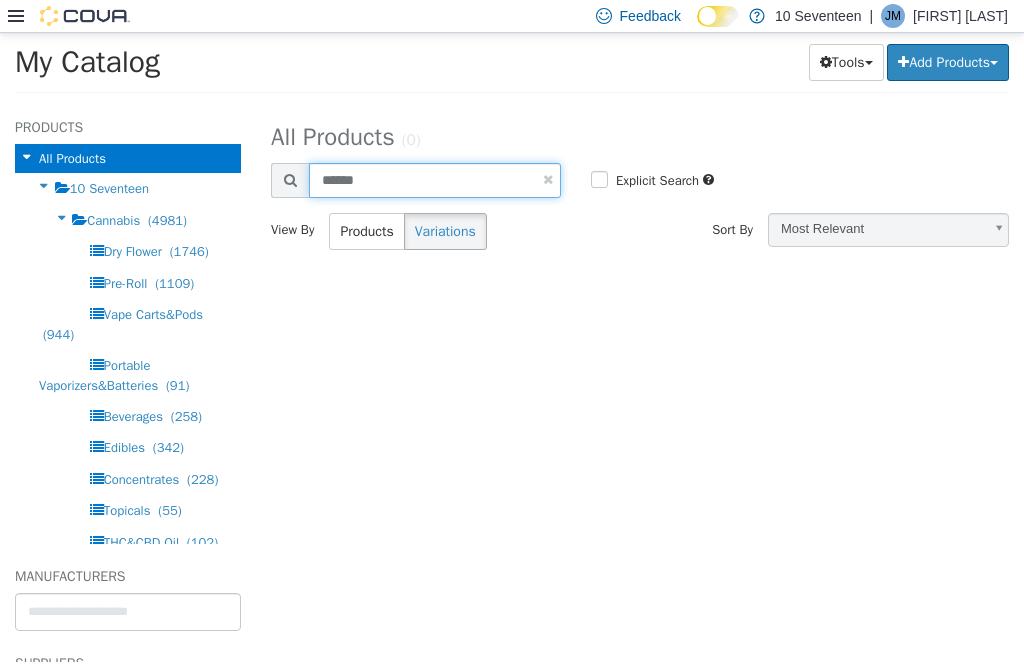 click on "******" at bounding box center (435, 180) 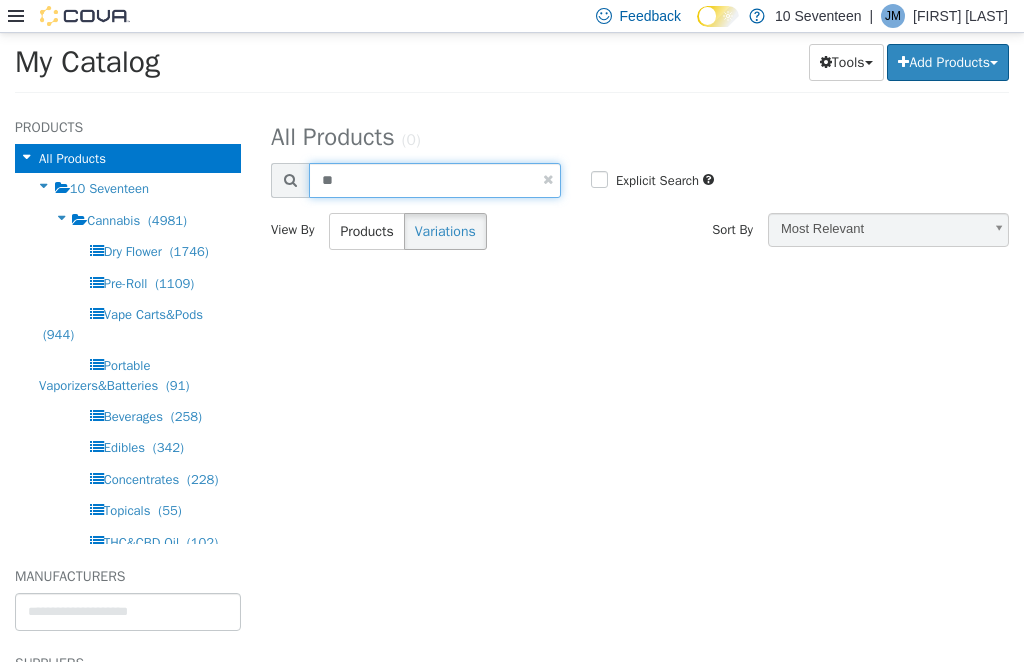 type on "*" 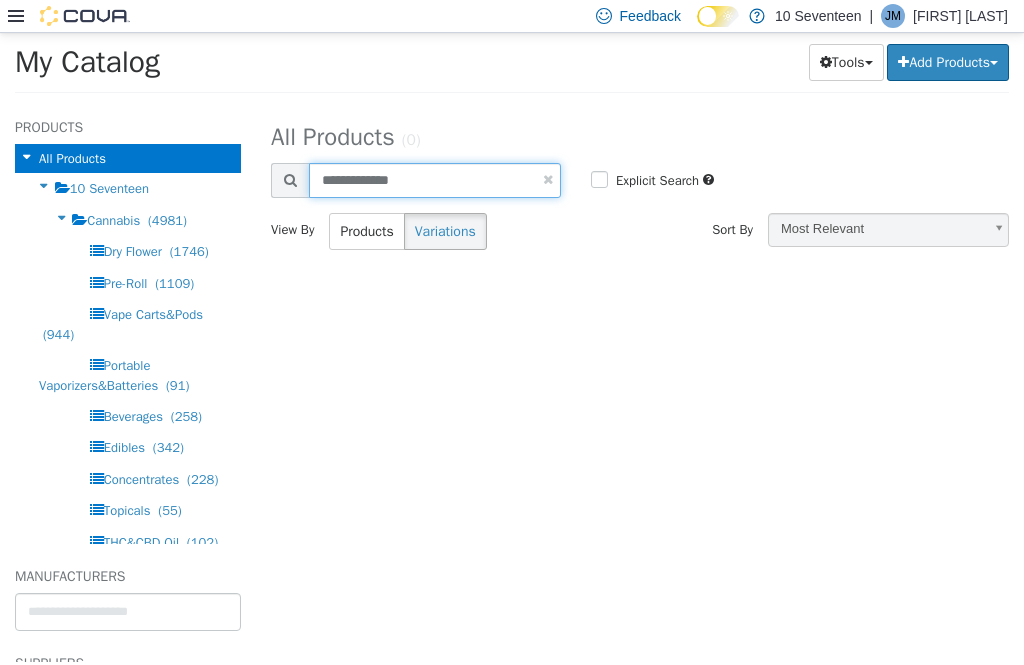 type on "**********" 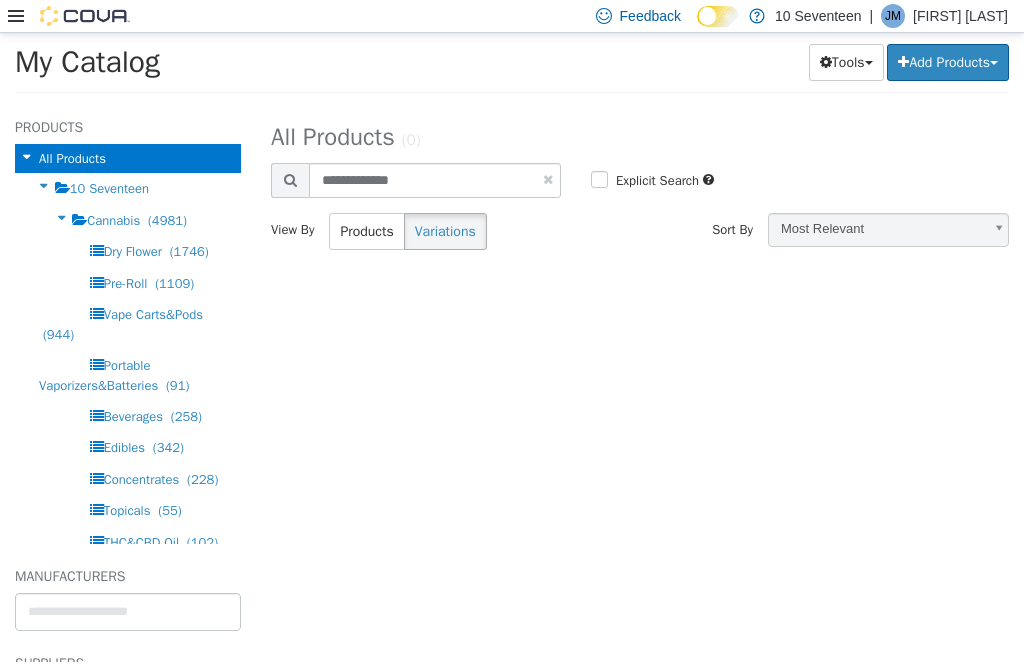 select on "**********" 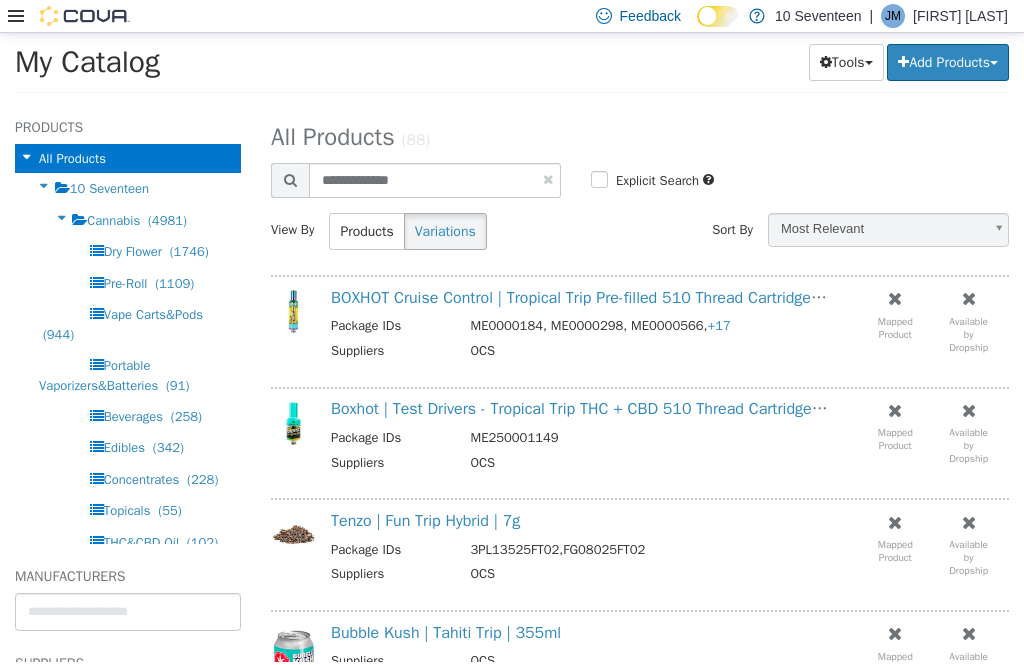 click on "BOXHOT Cruise Control | Tropical Trip Pre-filled 510 Thread Cartridge Sativa | 2g
Package IDs ME0000184, ME0000298, ME0000566,  +17
Suppliers OCS" at bounding box center [580, 332] 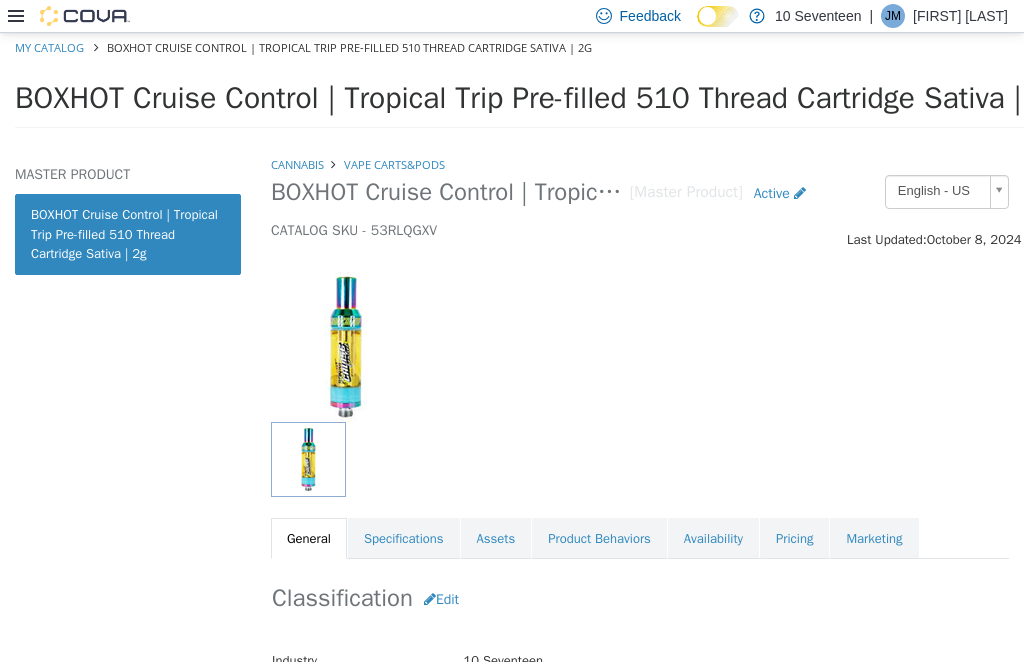 click on "My Catalog BOXHOT Cruise Control | Tropical Trip Pre-filled 510 Thread Cartridge Sativa | 2g" at bounding box center [512, 48] 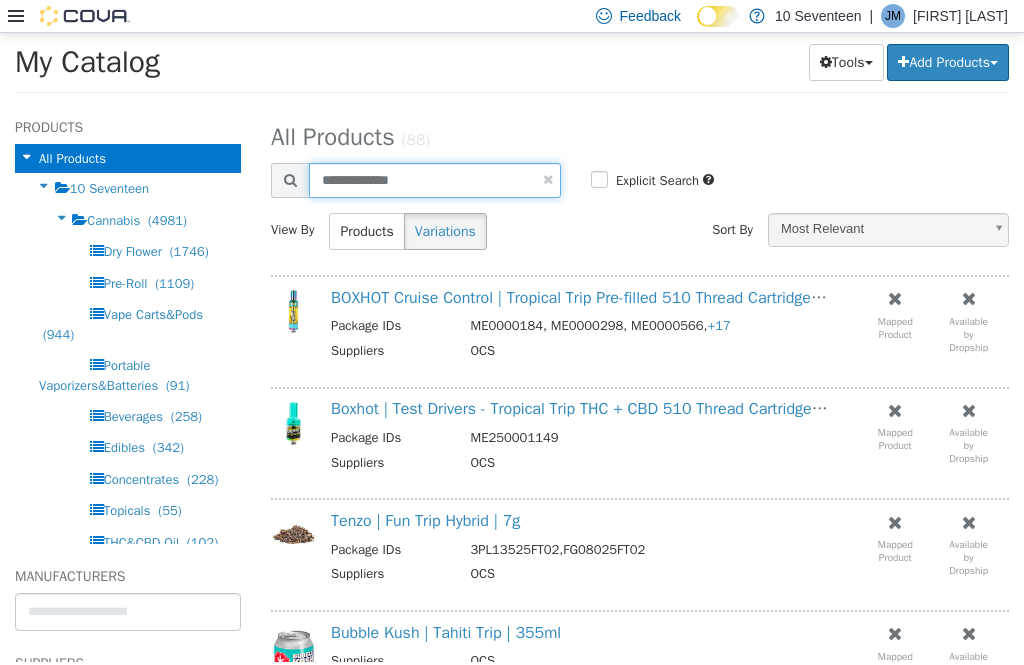 click on "**********" at bounding box center [435, 180] 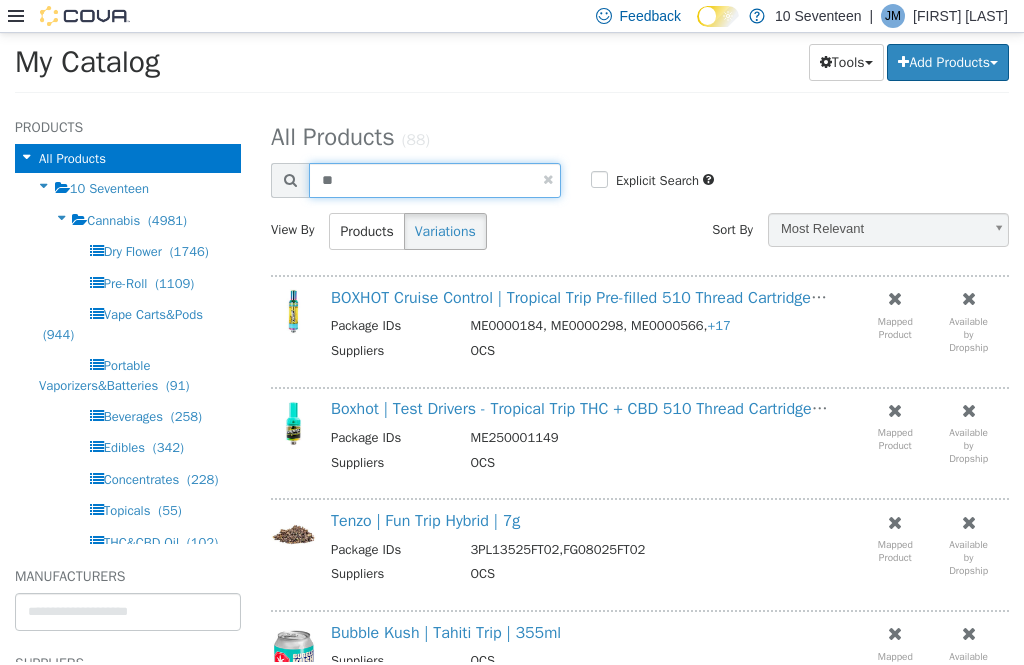type on "*" 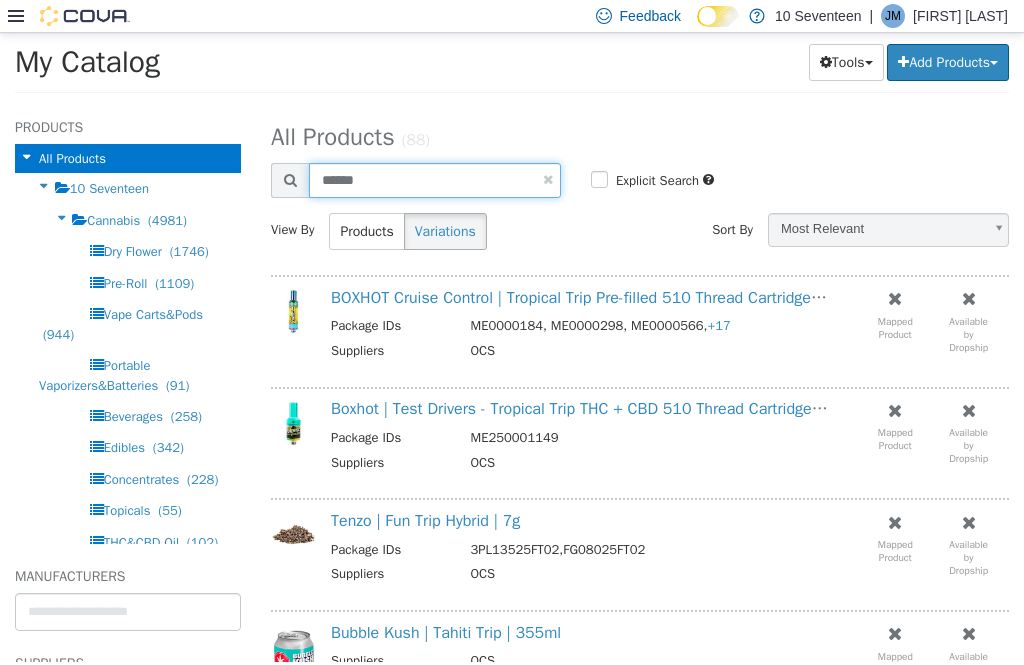 type on "******" 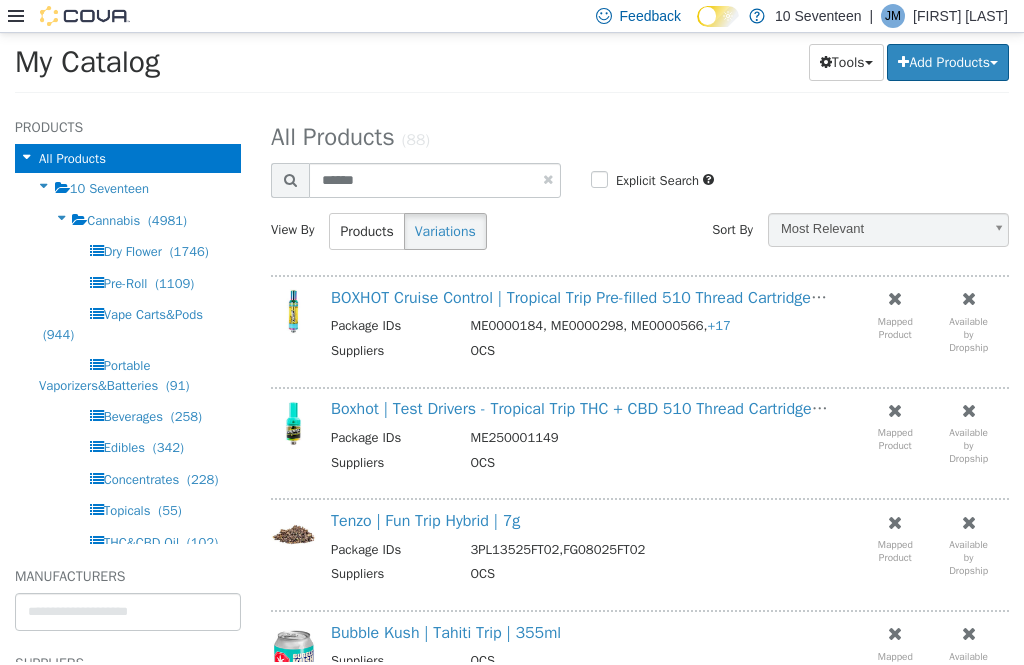 select on "**********" 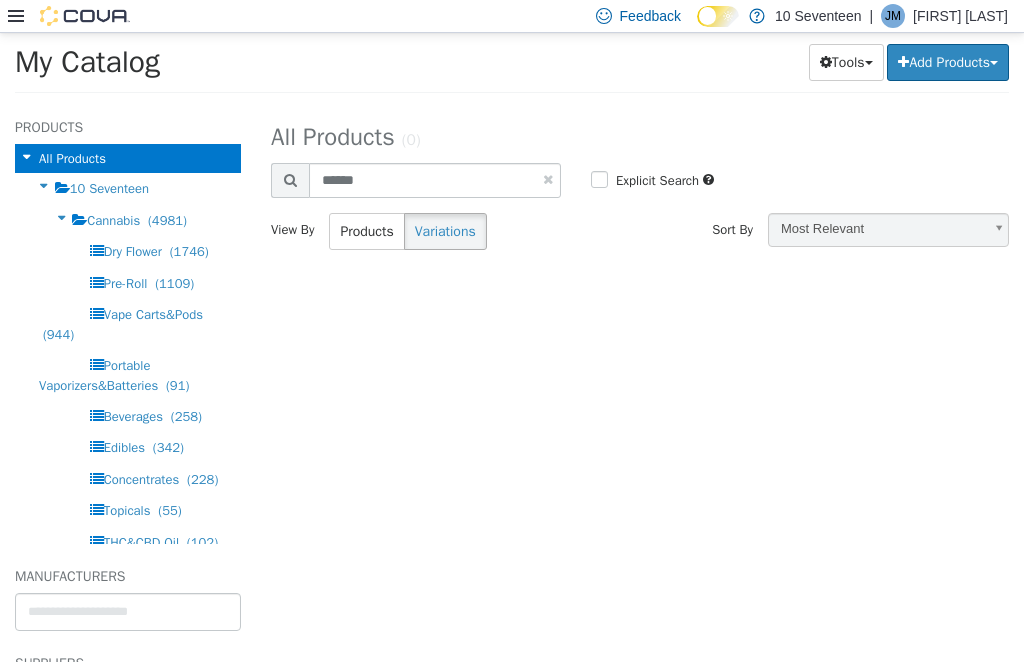 click on "Add Products" at bounding box center [948, 62] 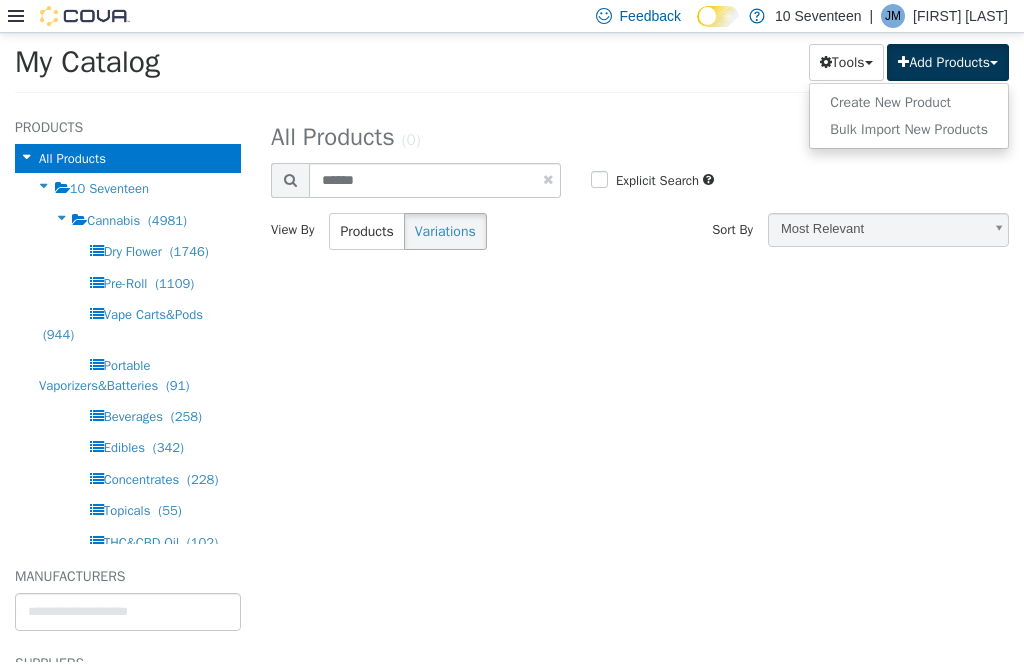 click on "Create New Product" at bounding box center [909, 102] 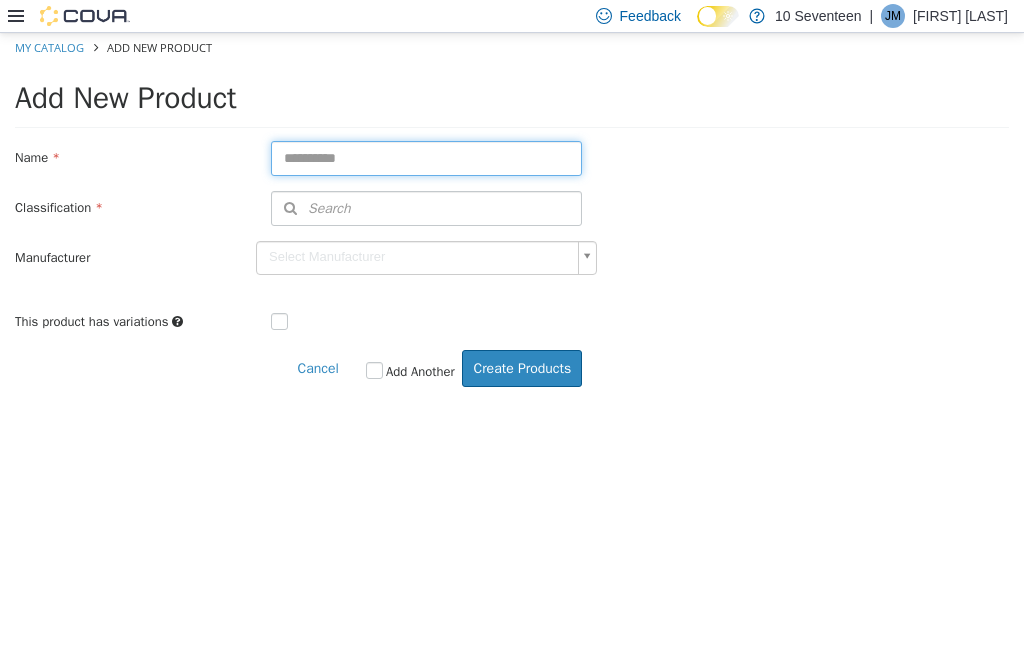 click at bounding box center (426, 158) 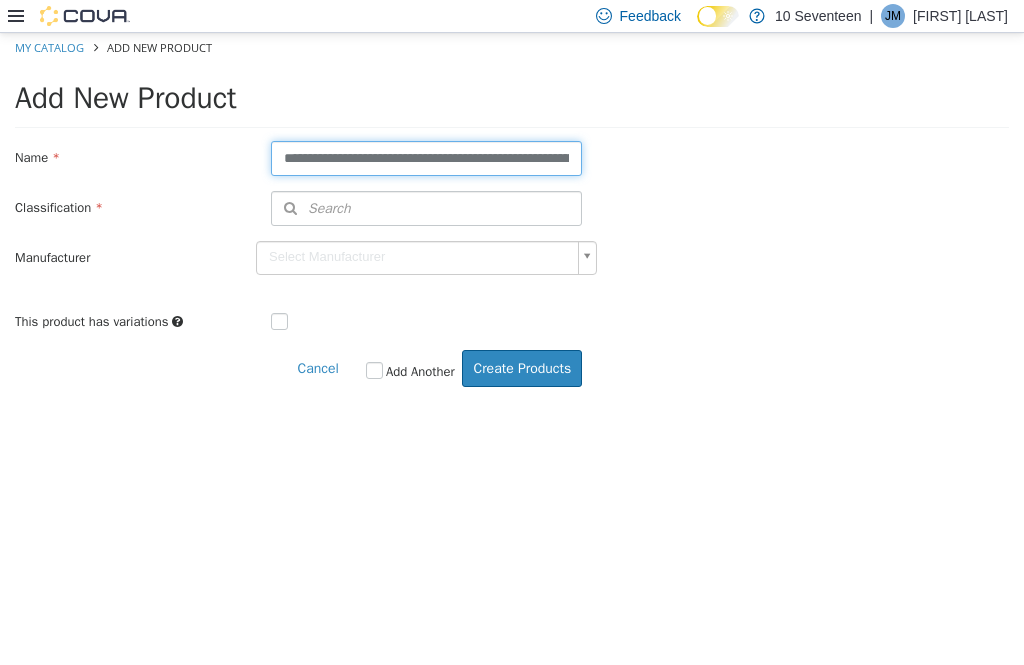 type on "**********" 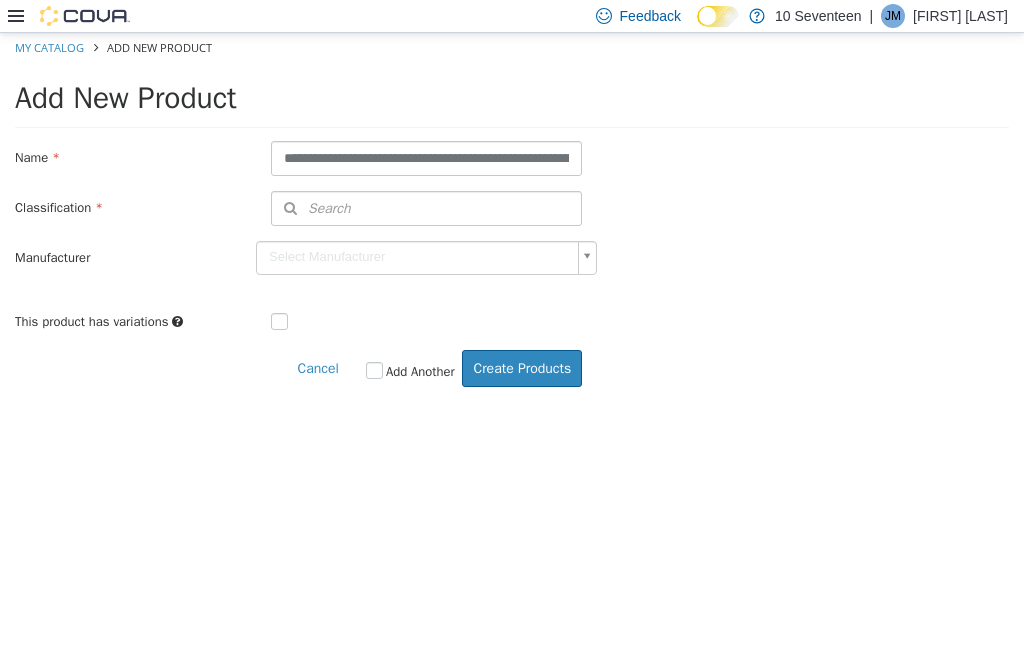 click on "Search" at bounding box center (426, 208) 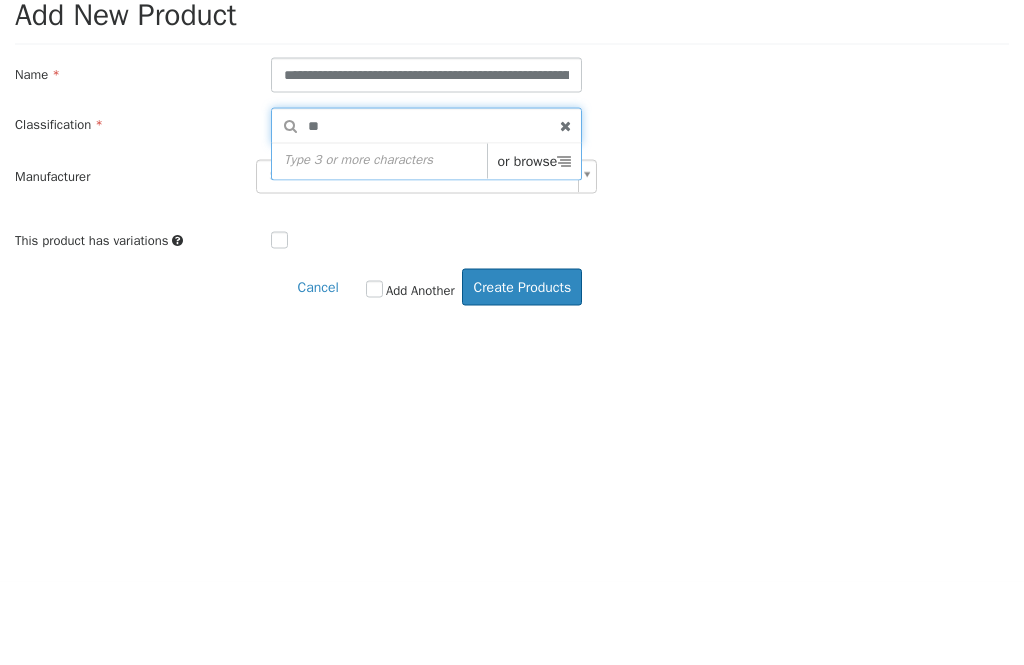 type on "***" 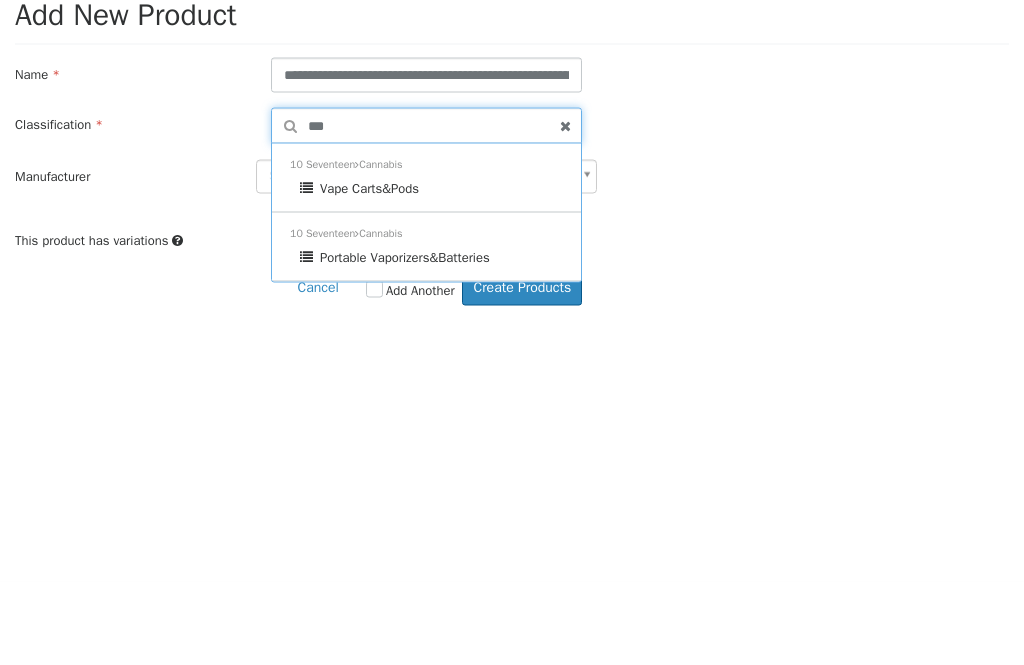 click on "Vape Carts&Pods" at bounding box center (431, 189) 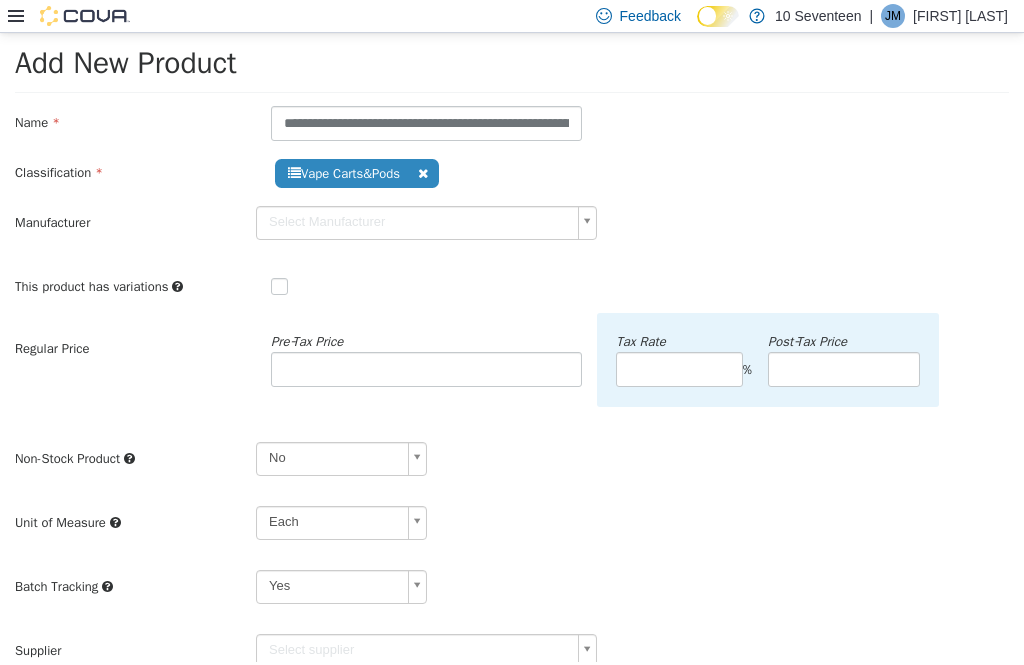 scroll, scrollTop: 134, scrollLeft: 0, axis: vertical 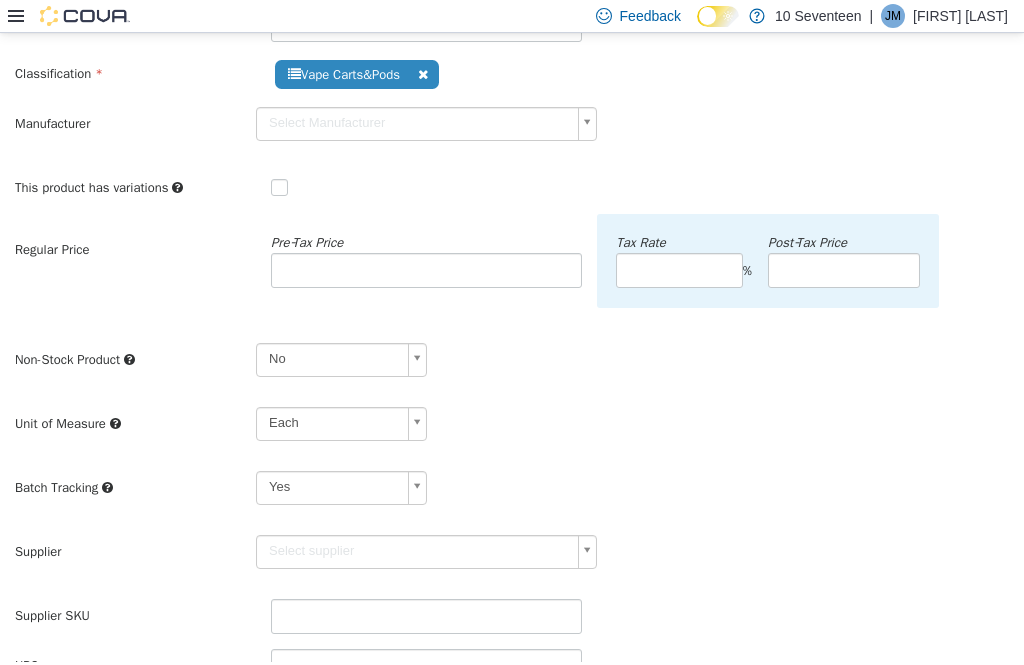 click on "**********" at bounding box center (512, 475) 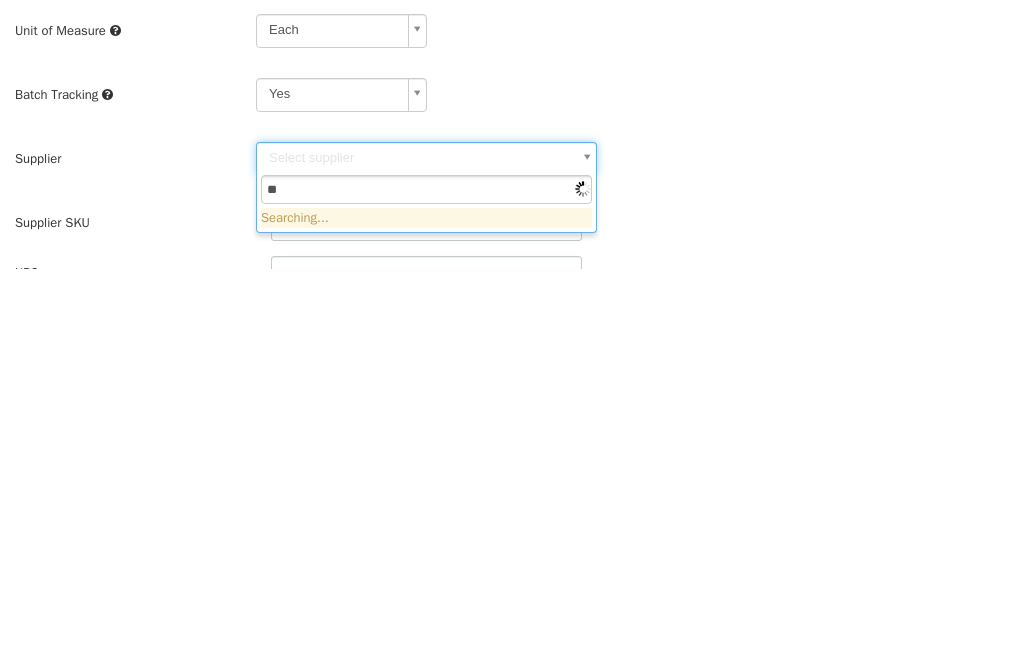 type on "***" 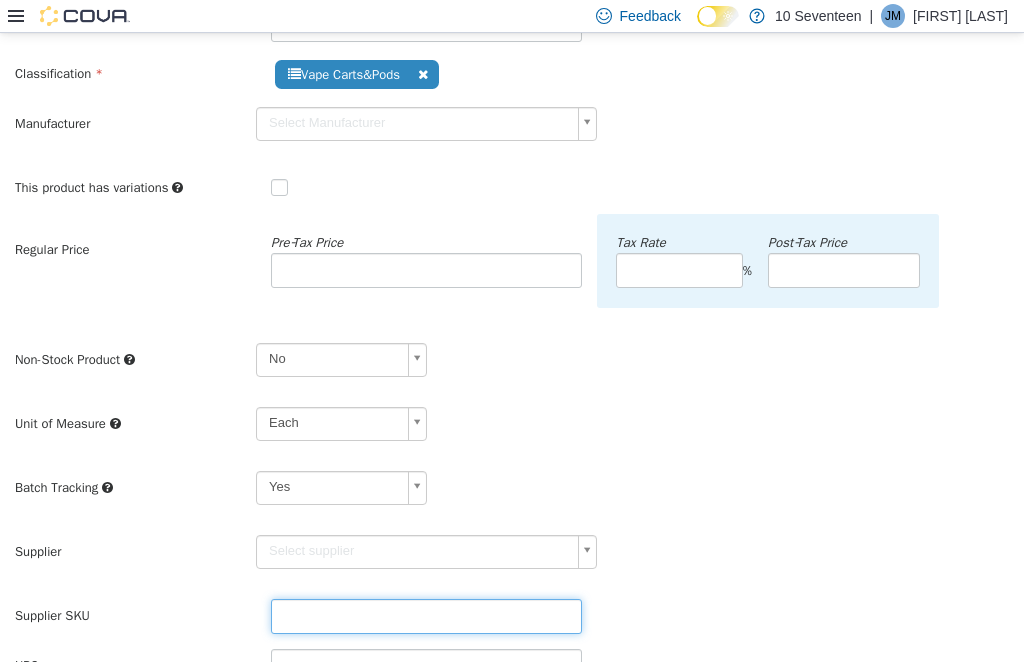 click at bounding box center [426, 616] 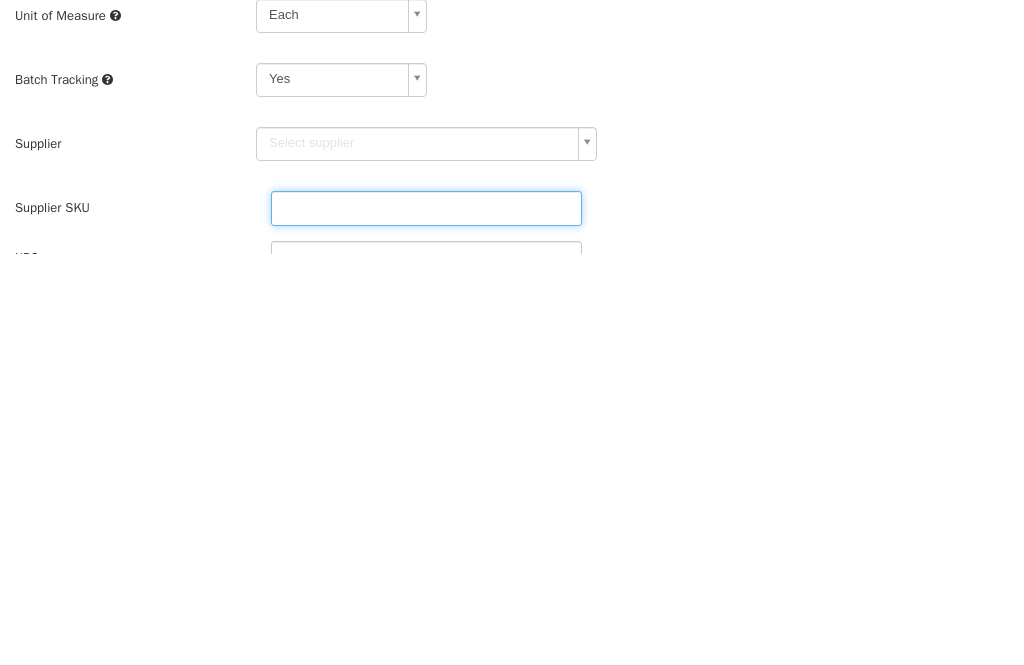type on "******" 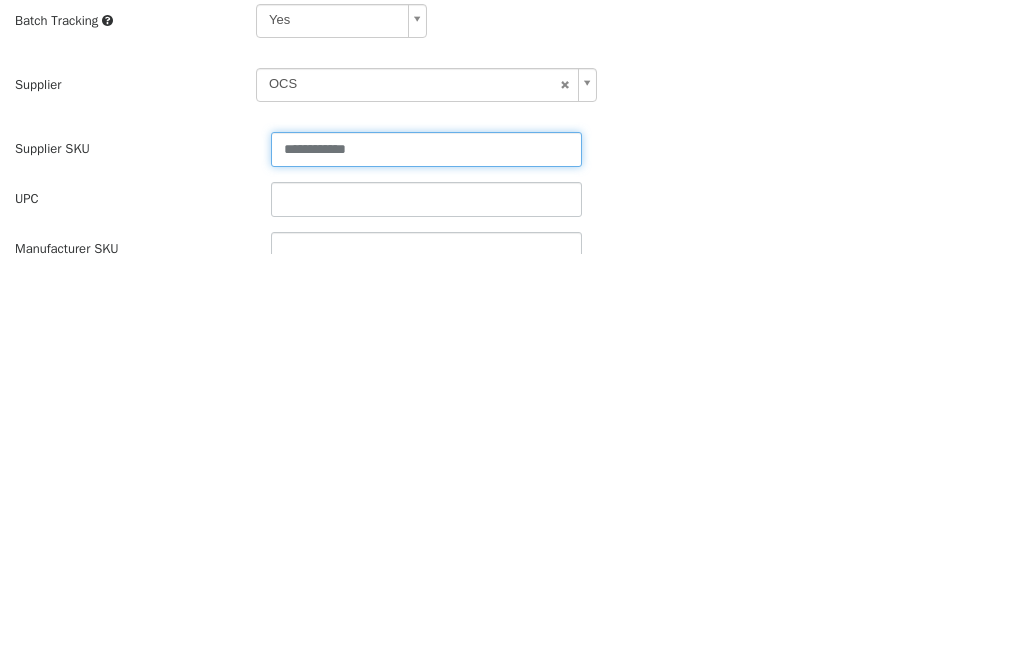 scroll, scrollTop: 190, scrollLeft: 0, axis: vertical 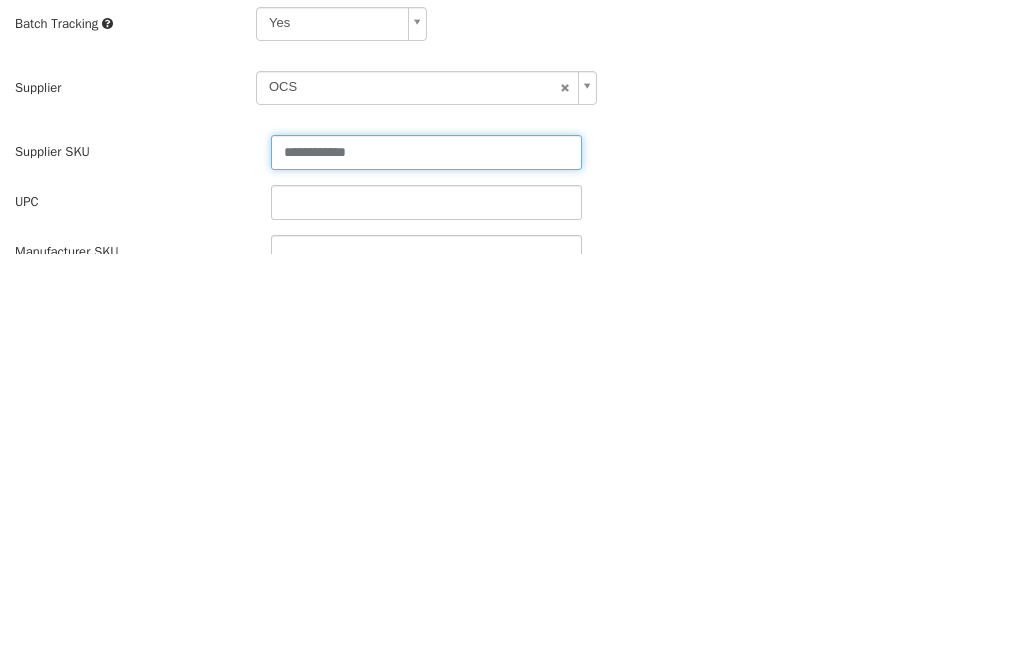 type on "**********" 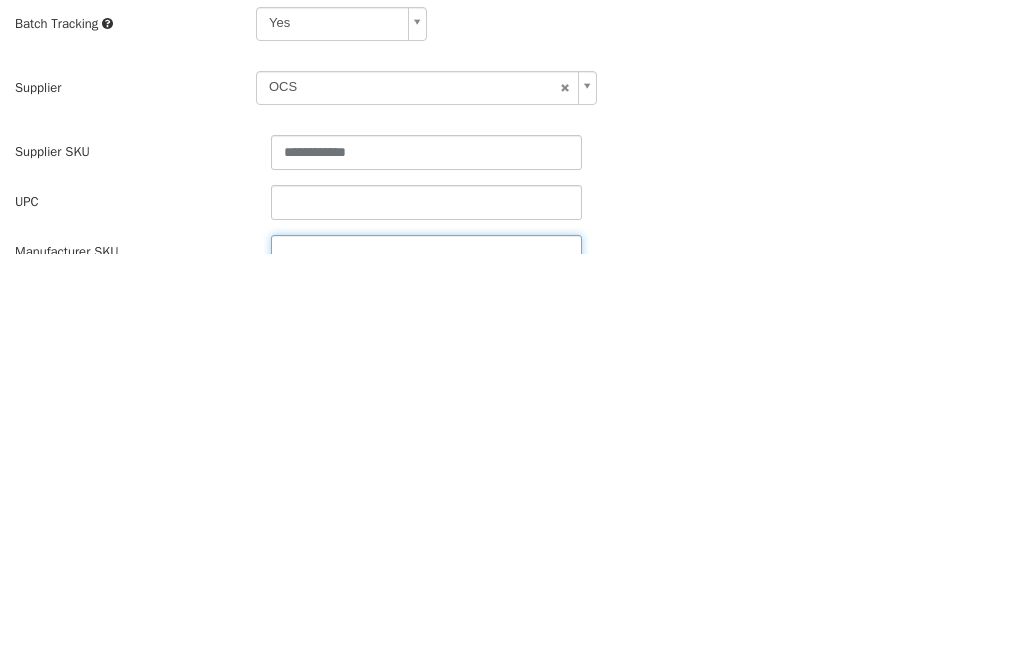 click at bounding box center [426, 253] 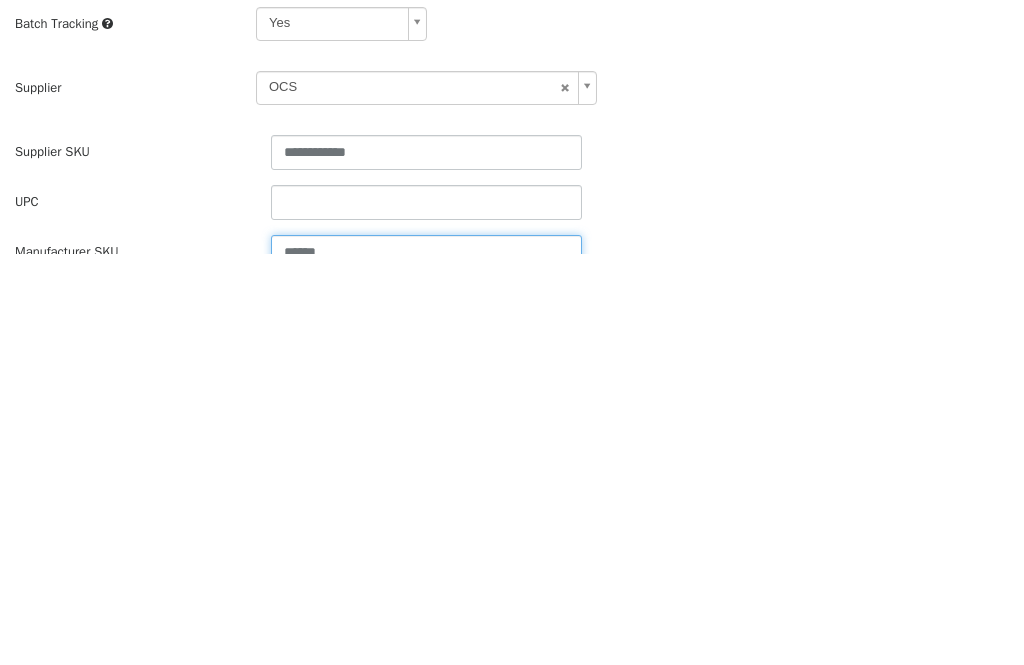 type on "******" 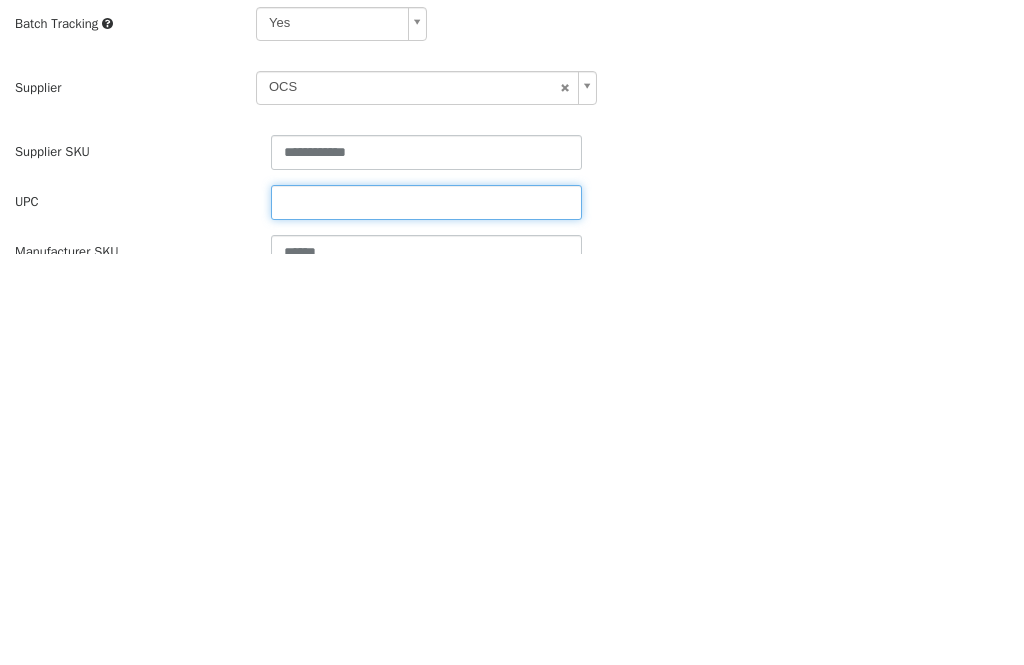 click at bounding box center (426, 203) 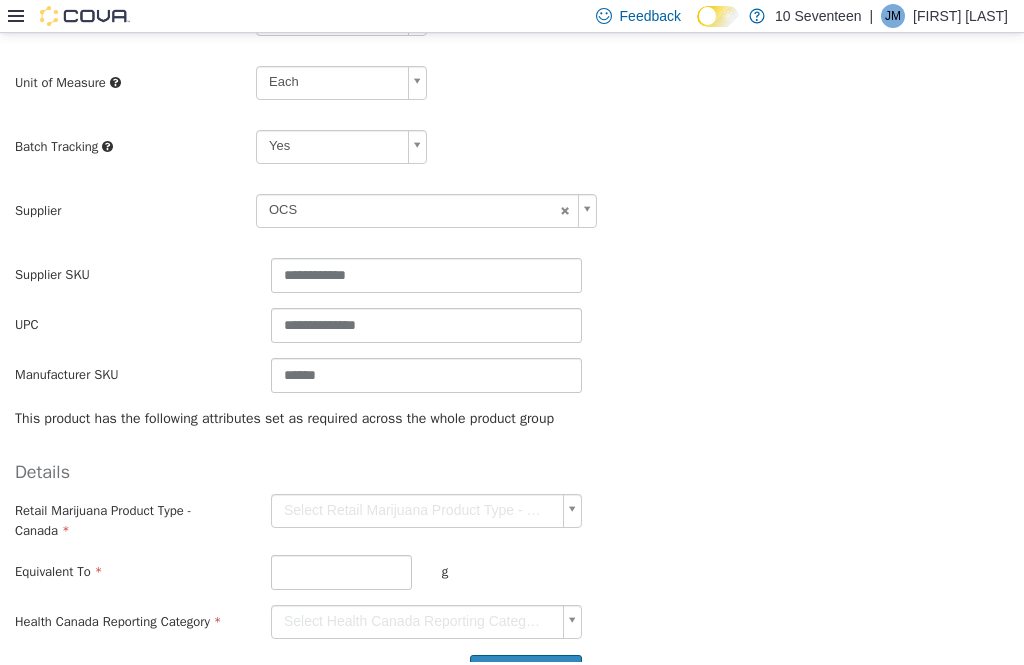 scroll, scrollTop: 474, scrollLeft: 0, axis: vertical 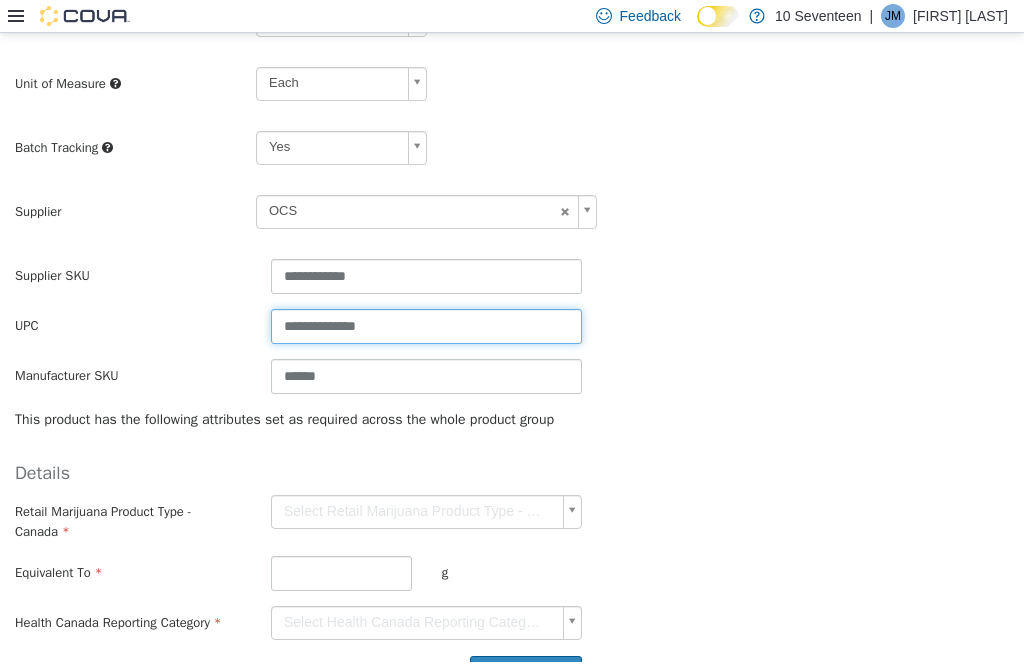 type on "**********" 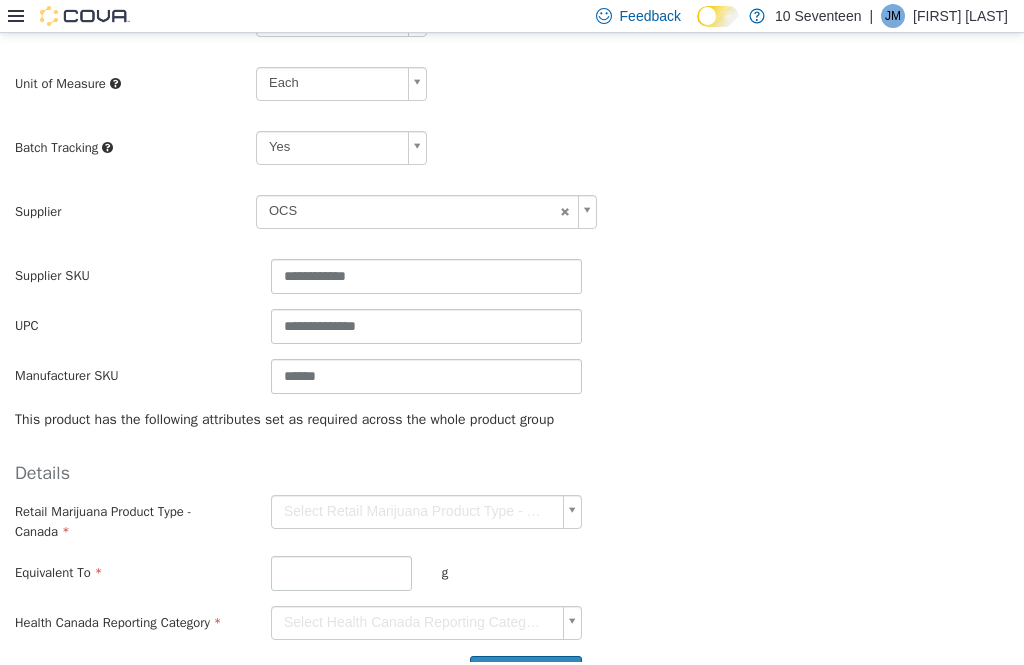 click on "**********" at bounding box center [512, 135] 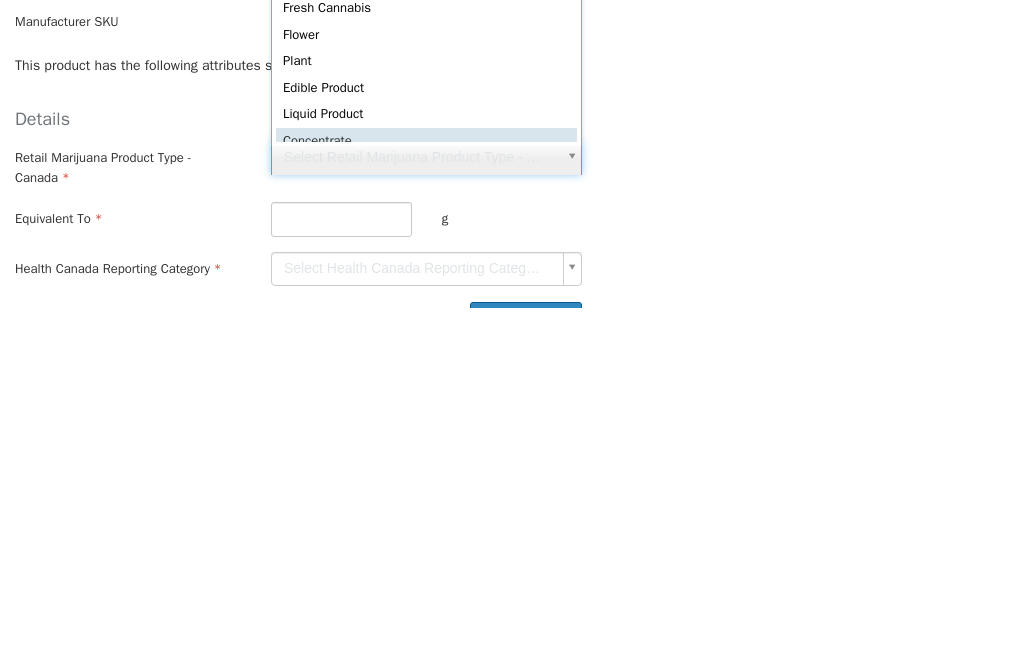 type on "**********" 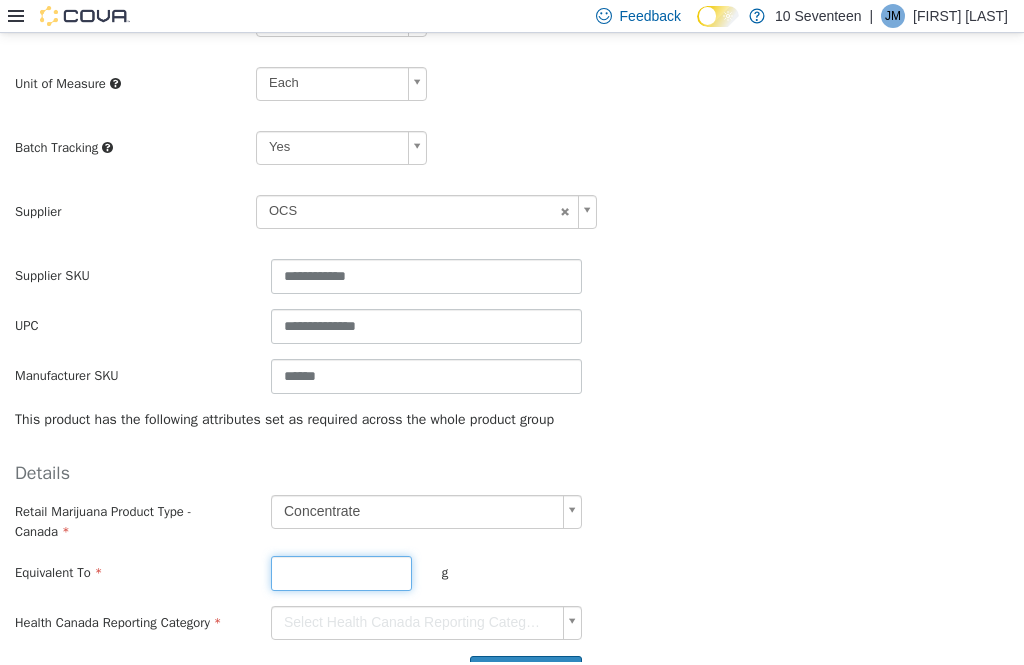 click at bounding box center (341, 573) 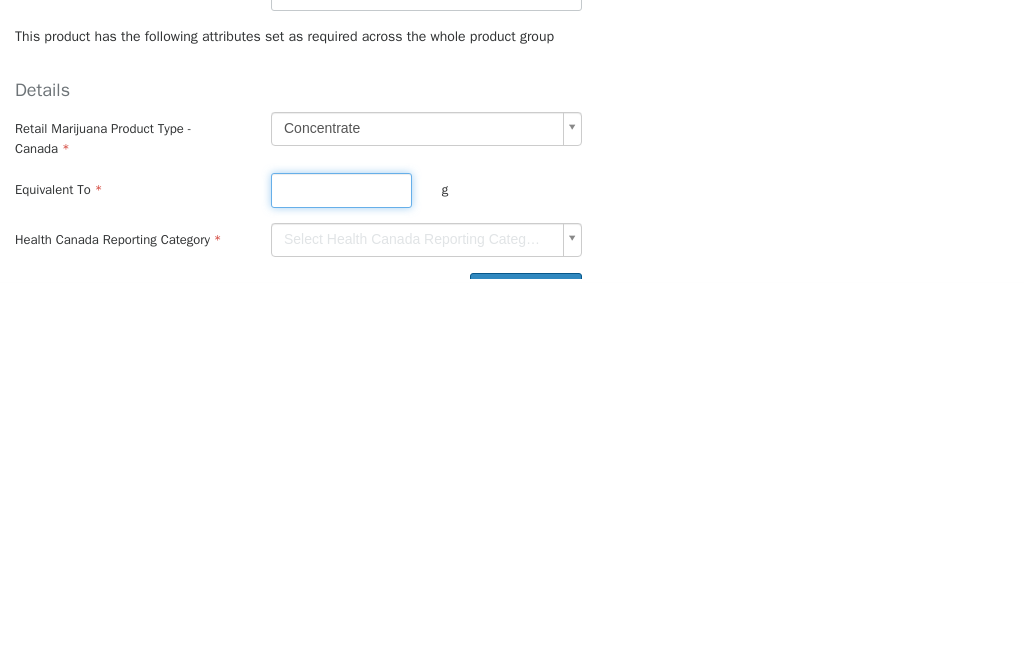 type on "*" 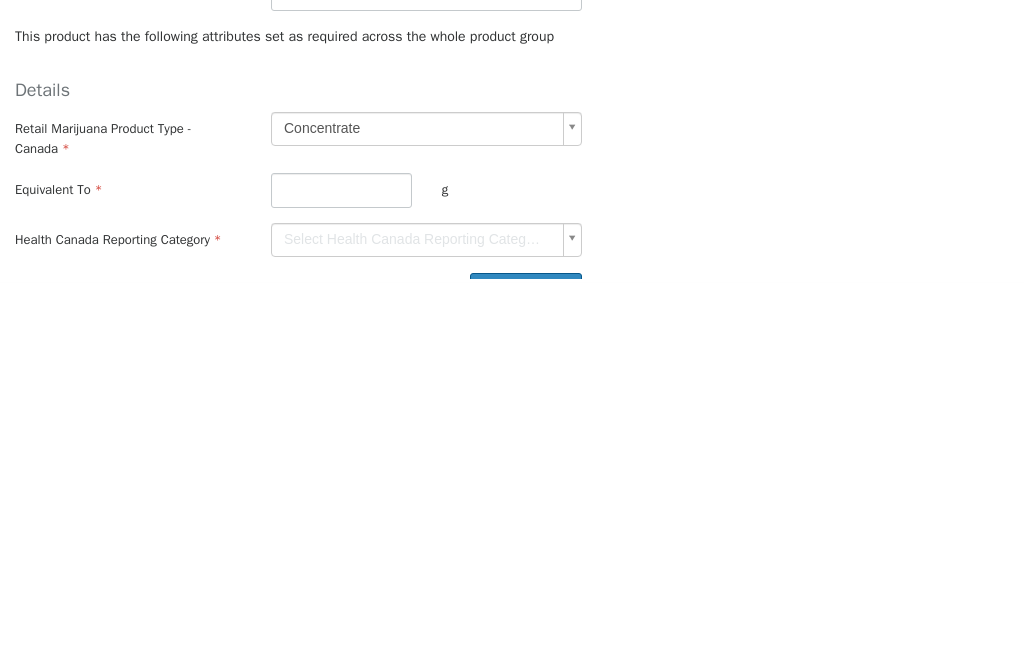 click on "**********" at bounding box center [512, -247] 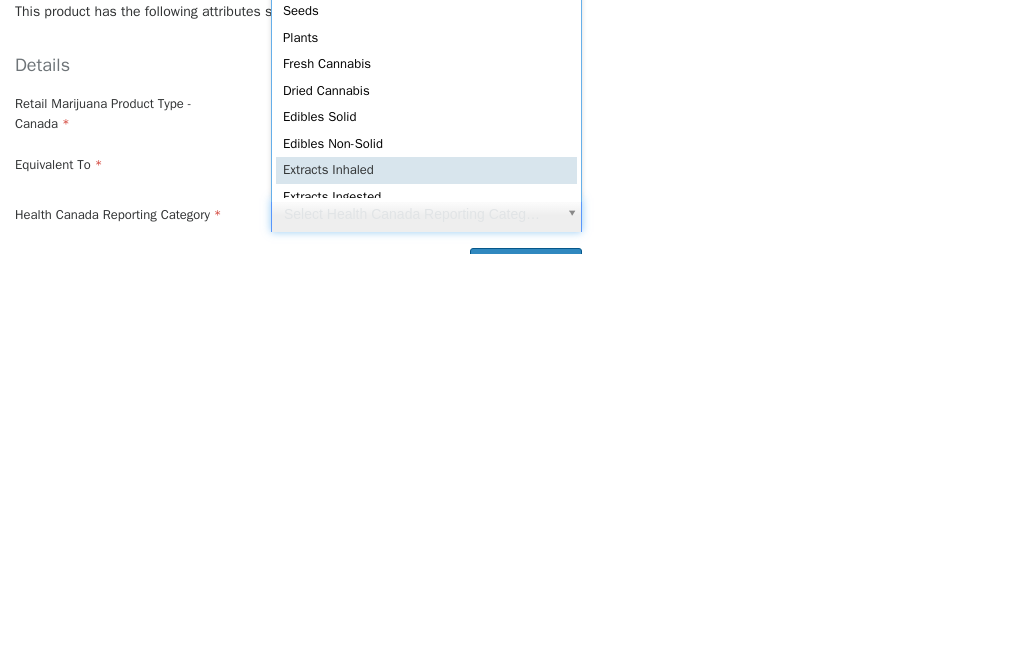 type on "**********" 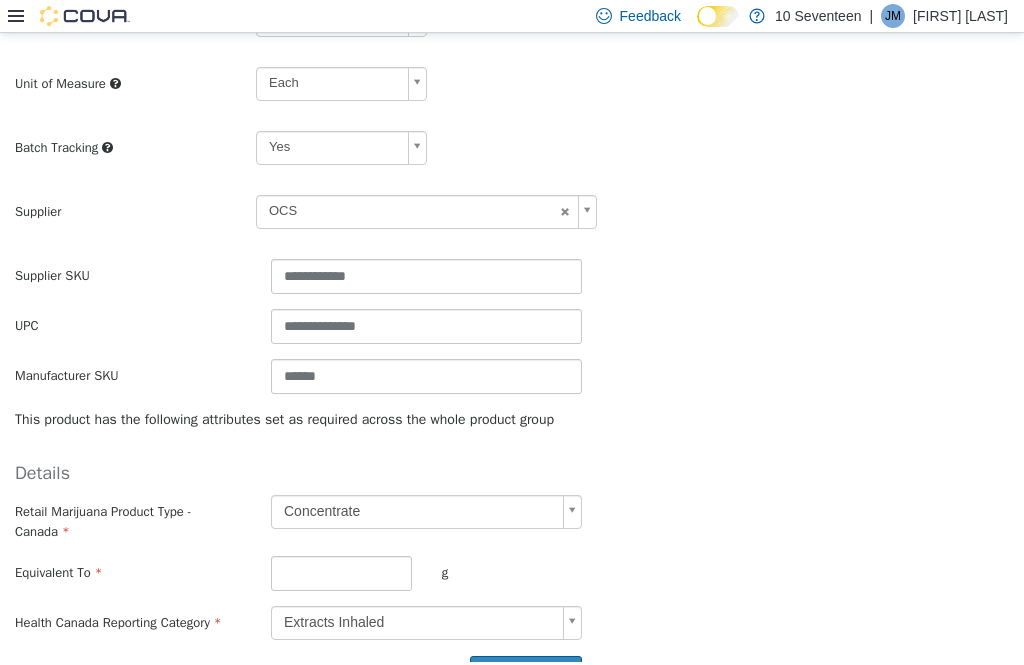 click on "Create Product" at bounding box center (526, 674) 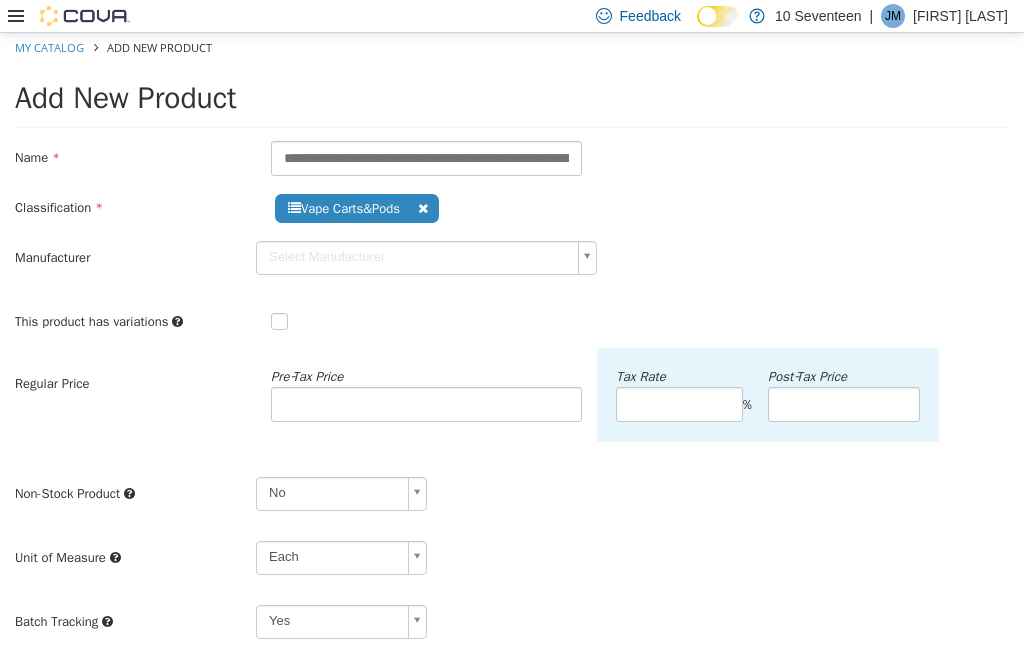 scroll, scrollTop: 0, scrollLeft: 0, axis: both 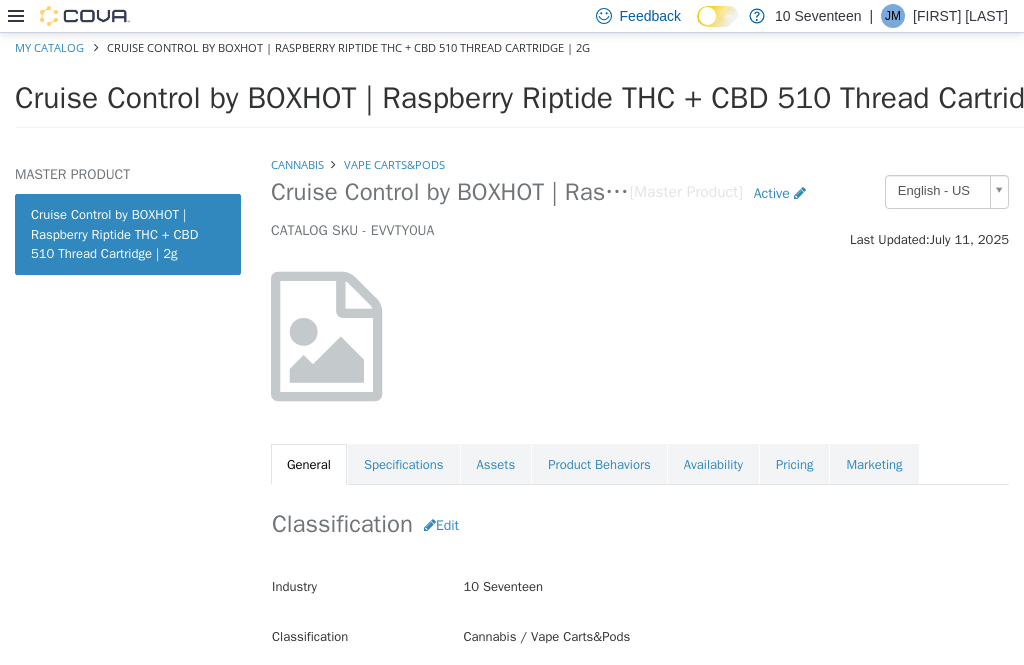 click on "Assets" at bounding box center [496, 465] 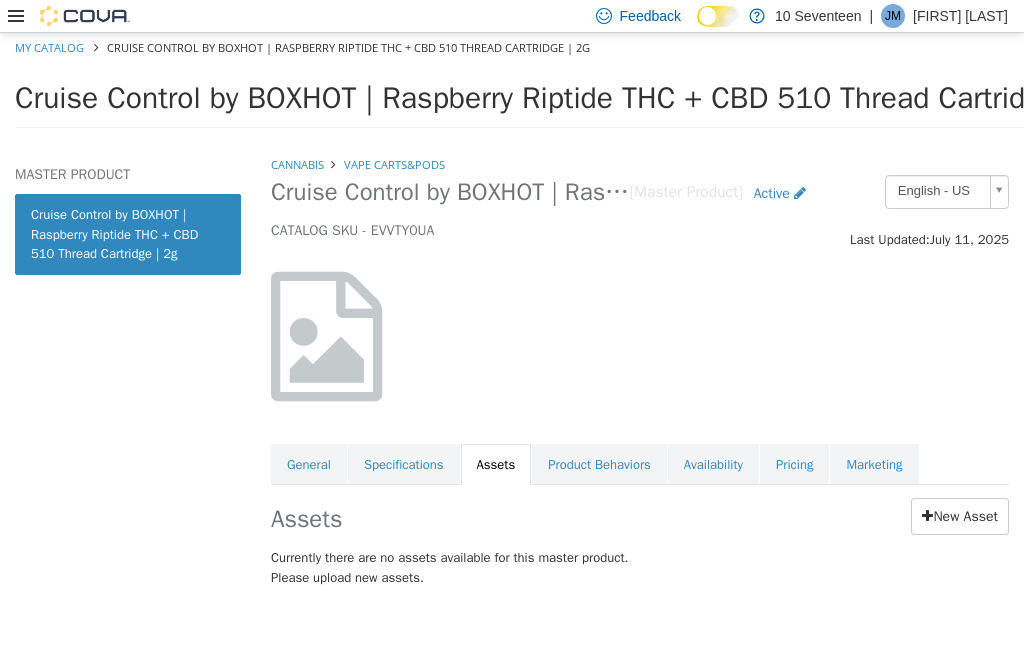 click on "New Asset" at bounding box center (960, 516) 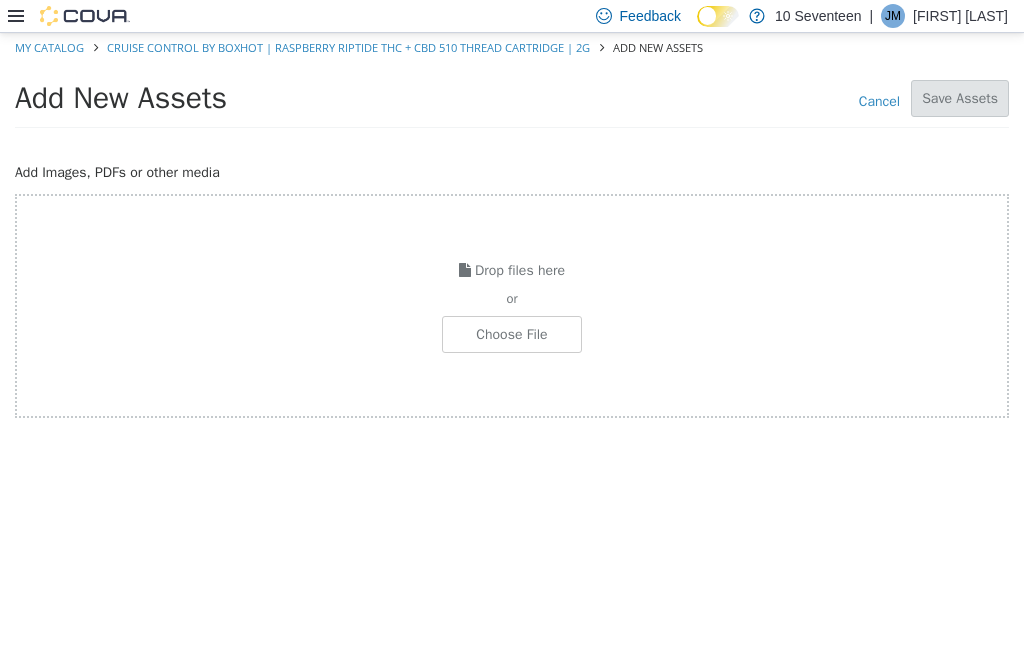 click at bounding box center [-535, 334] 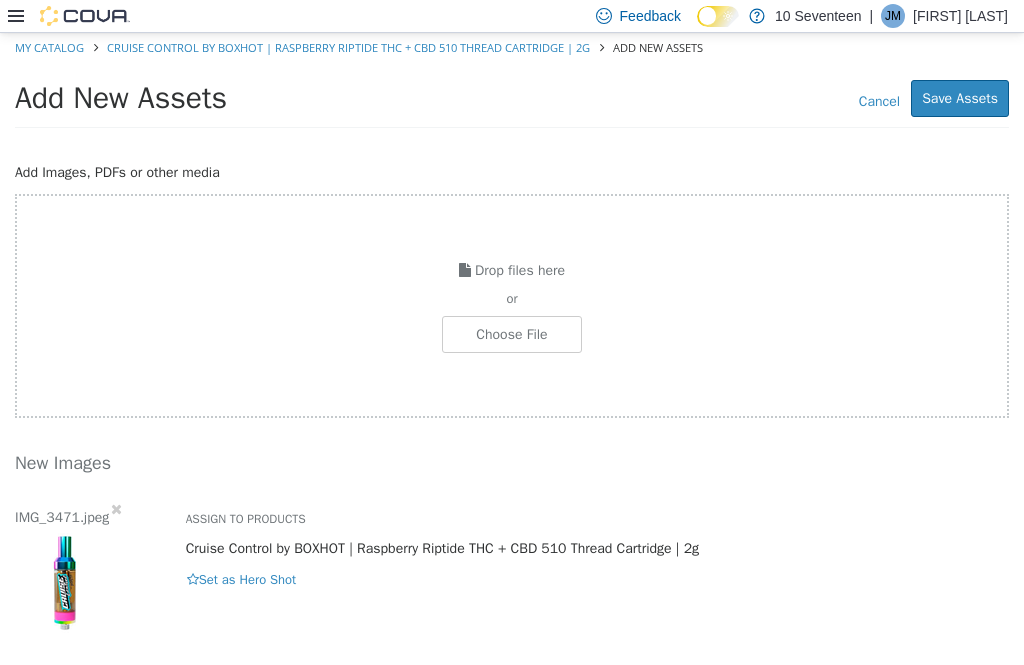 click on "Save Assets" at bounding box center [960, 98] 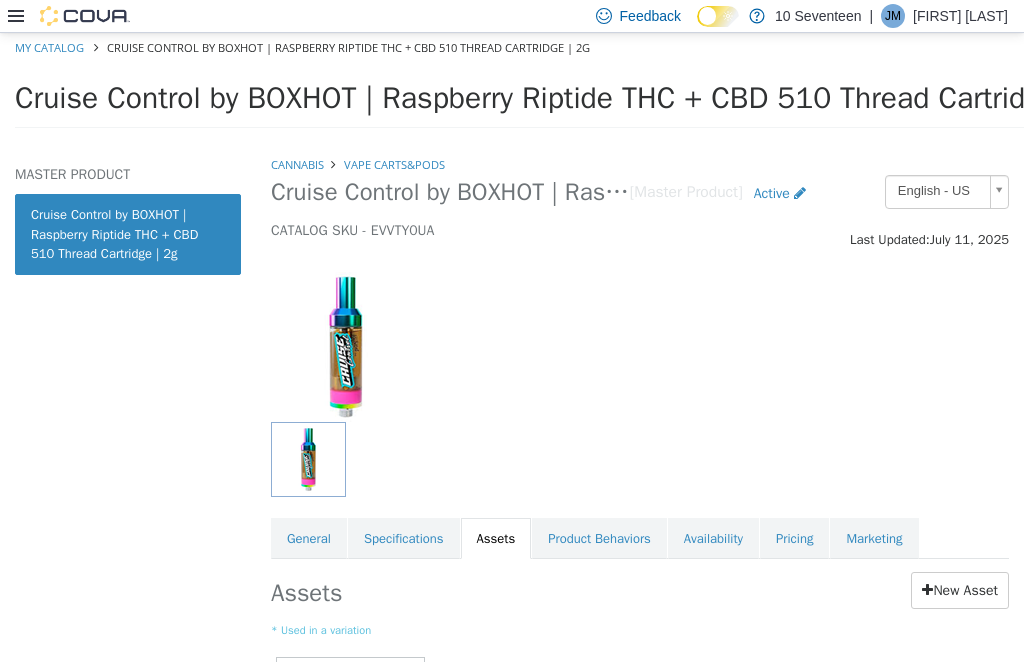 click on "Assets  New Asset * Used in a variation Set As Hero Shot Preview
Download Delete
IMG_3471.jpeg" at bounding box center (640, 702) 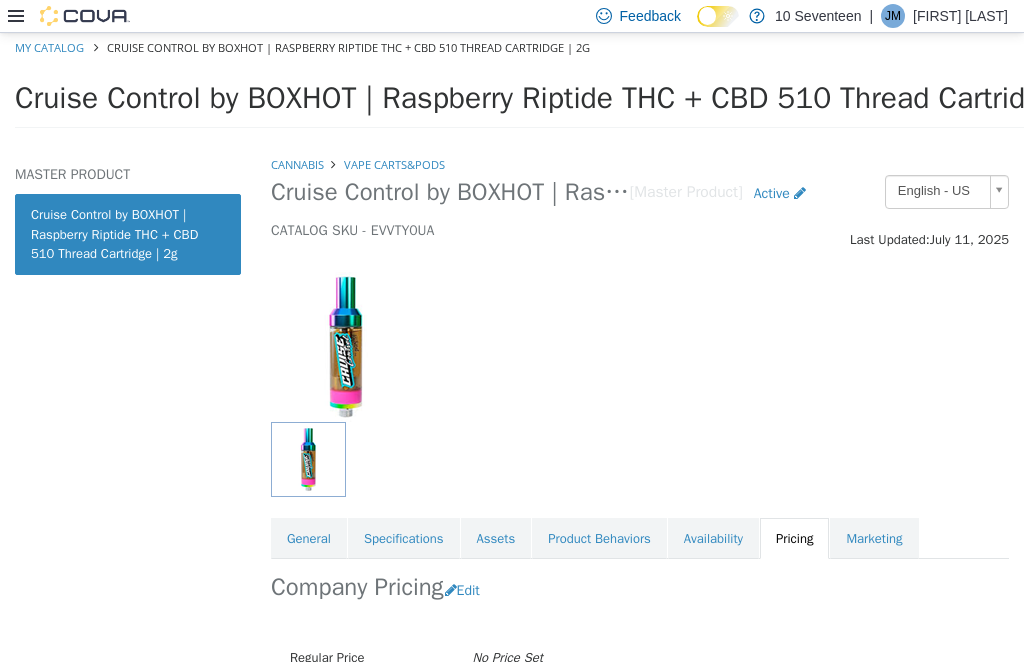 click on "Assets" at bounding box center [496, 539] 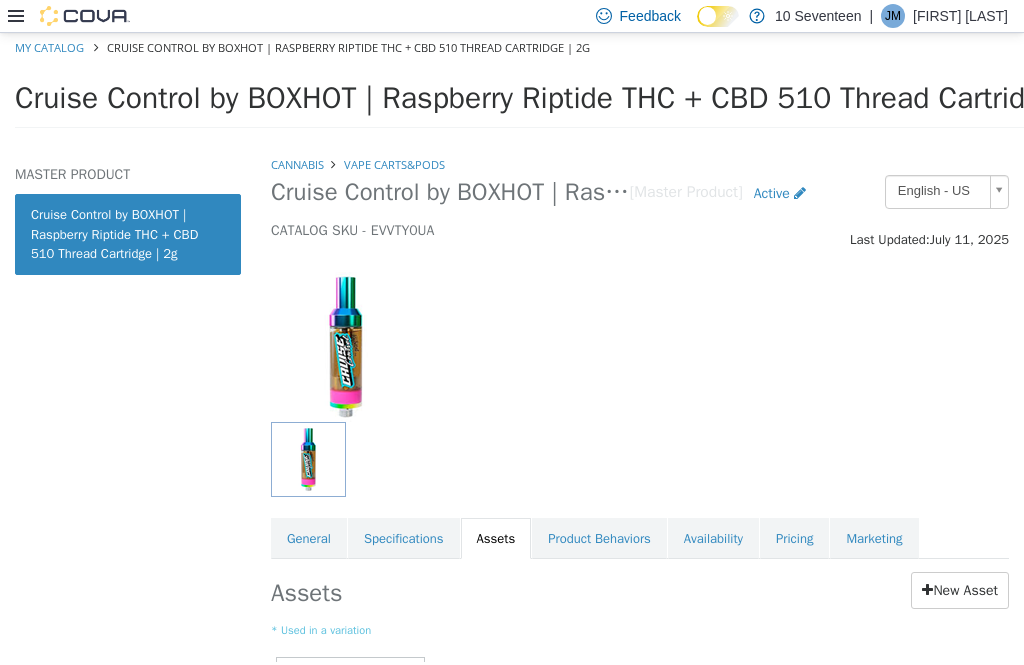 click on "Pricing" at bounding box center (794, 539) 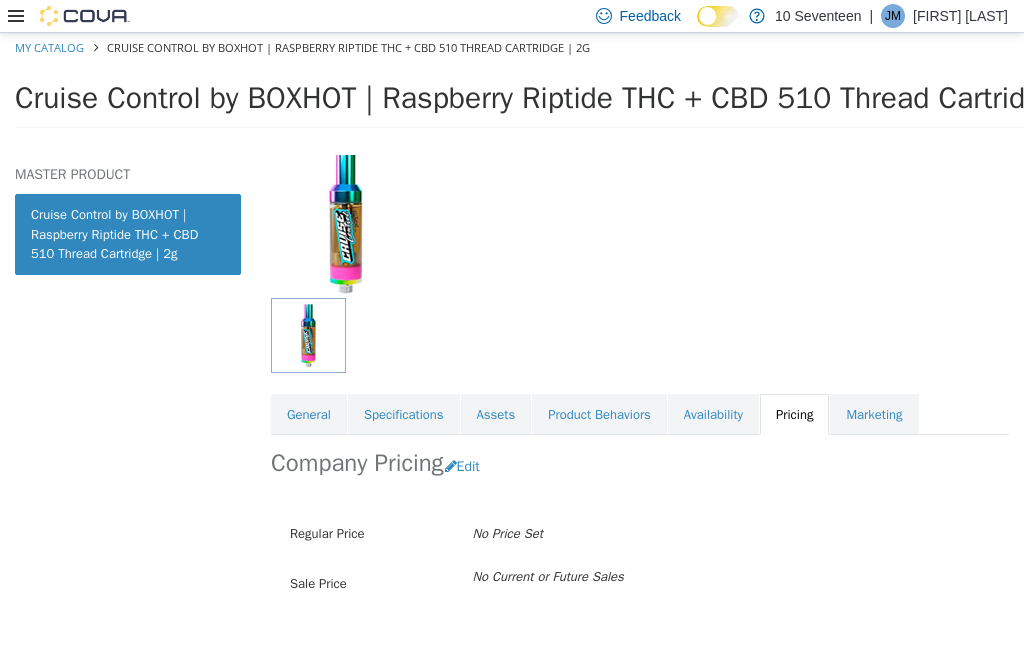 scroll, scrollTop: 122, scrollLeft: 0, axis: vertical 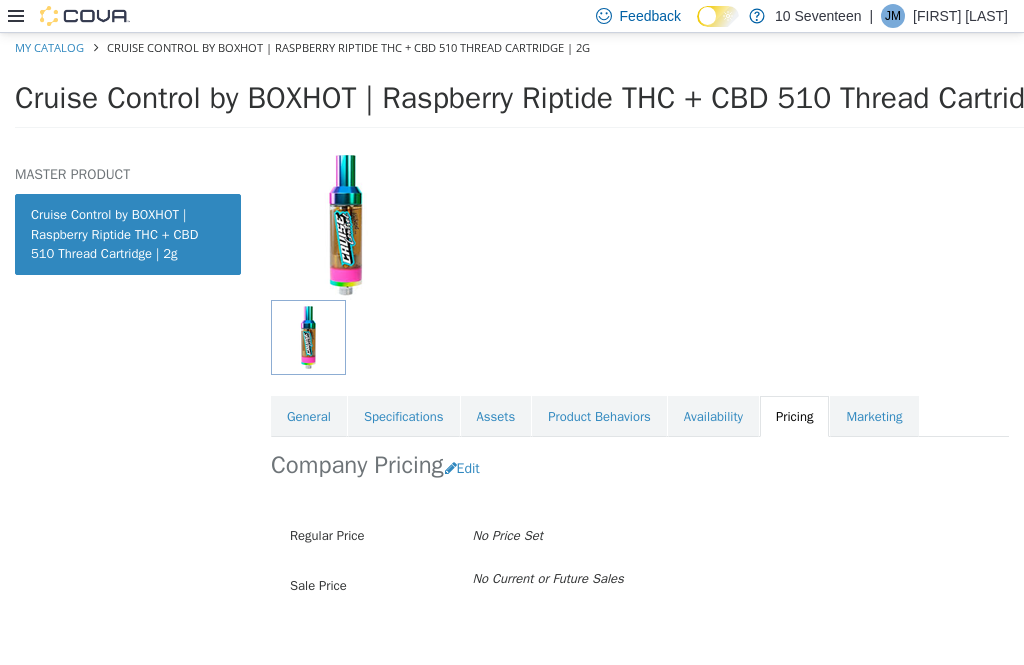 click on "Edit" at bounding box center [467, 468] 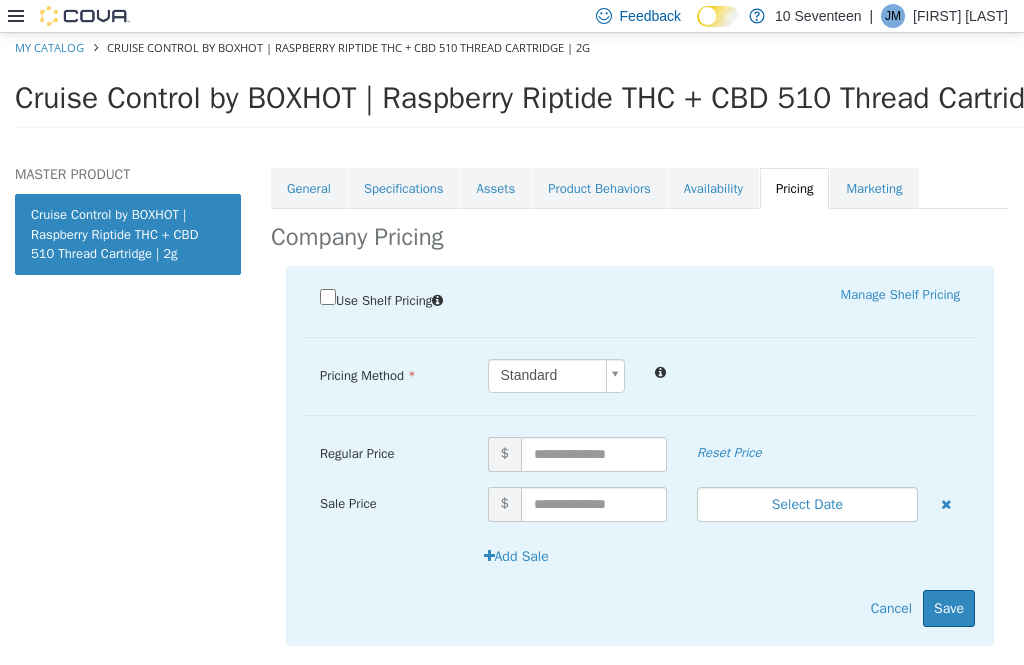 scroll, scrollTop: 349, scrollLeft: 0, axis: vertical 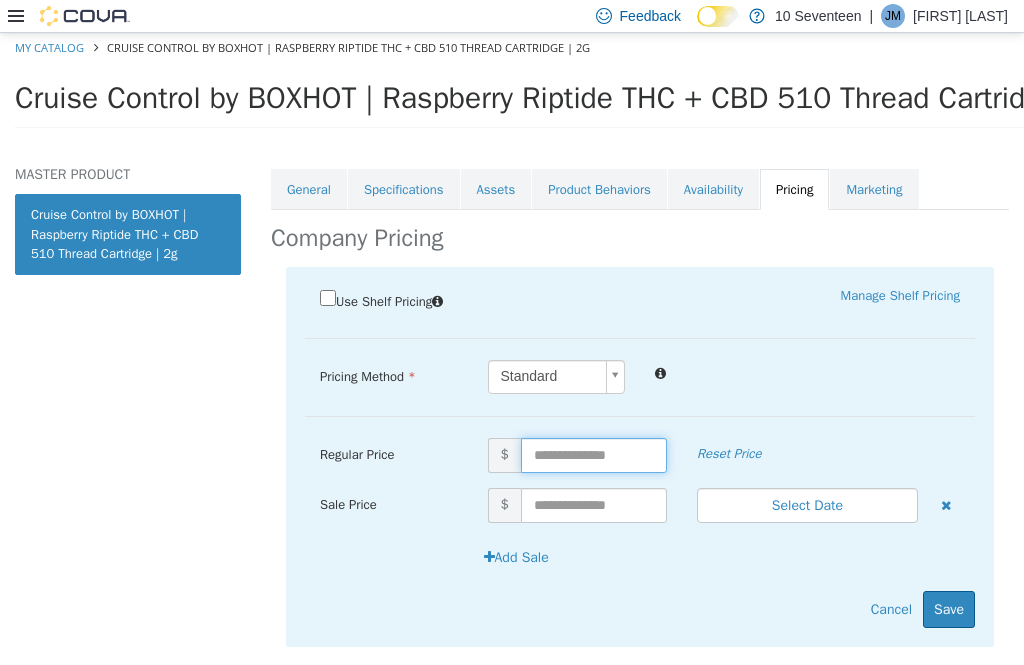 click at bounding box center (594, 455) 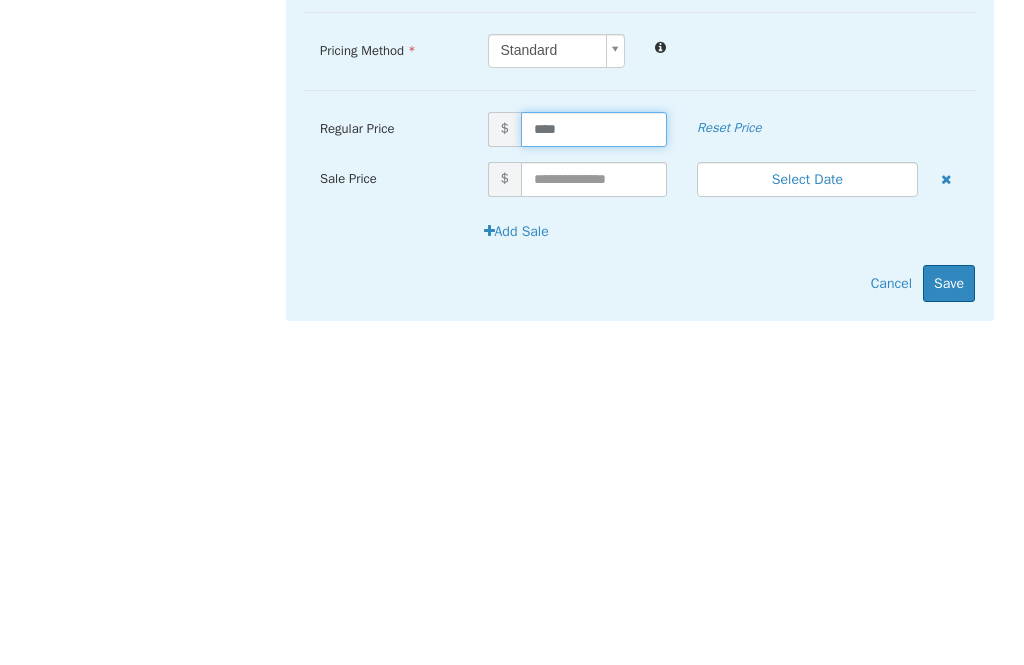 type on "*****" 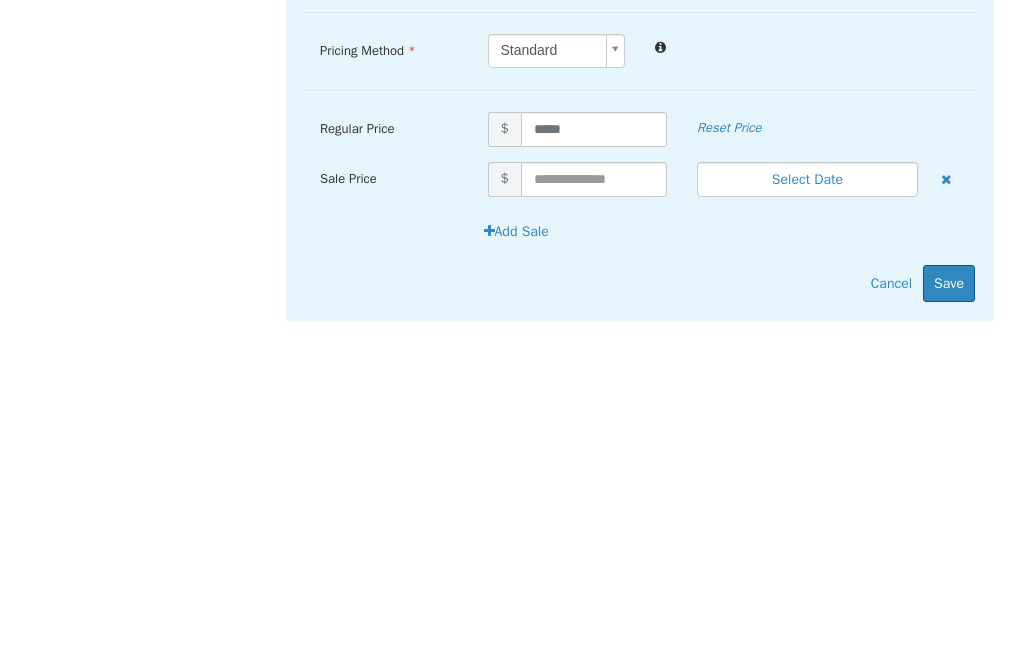 scroll, scrollTop: 64, scrollLeft: 0, axis: vertical 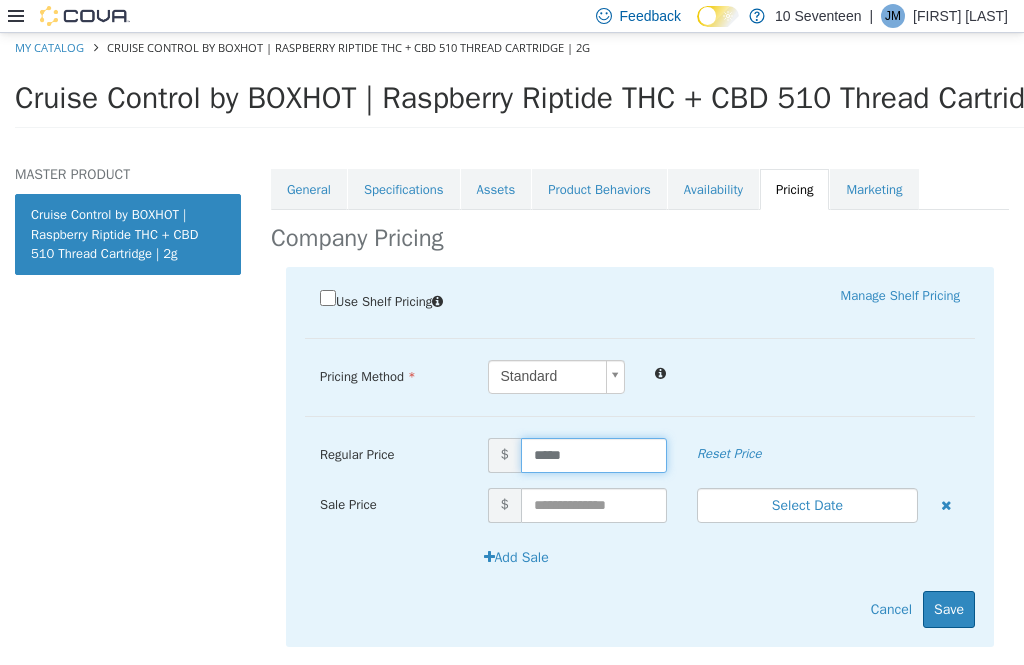 click on "Save" at bounding box center [949, 609] 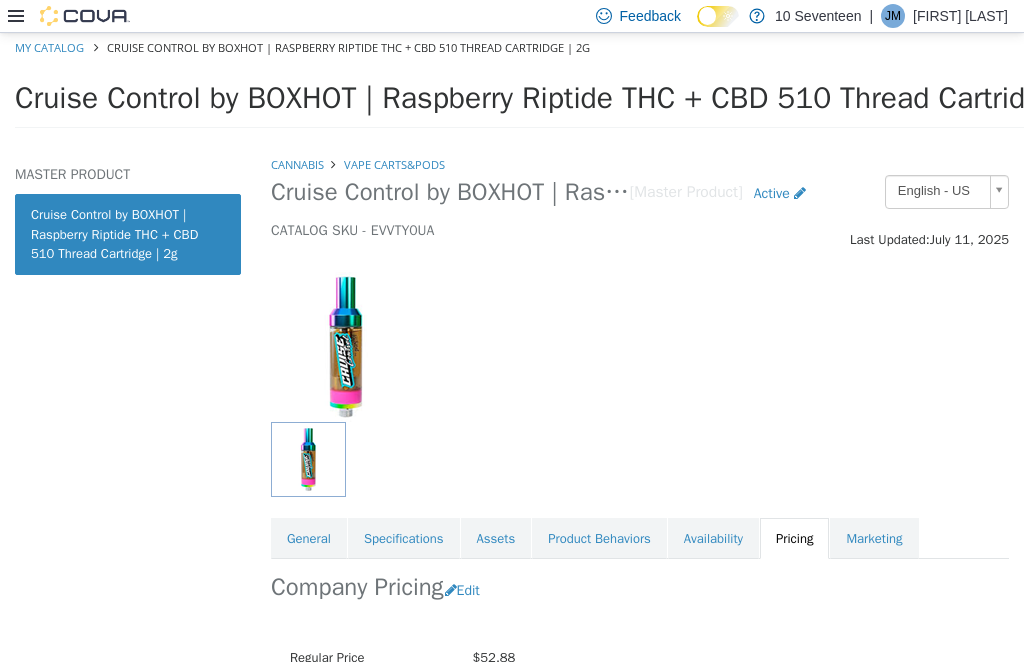 scroll, scrollTop: 0, scrollLeft: 0, axis: both 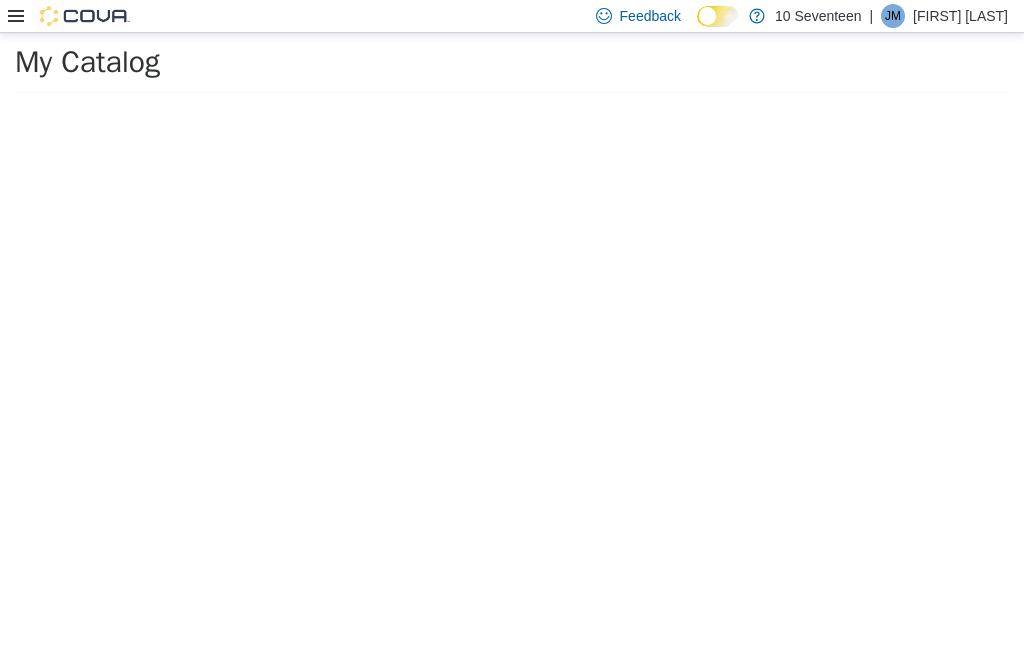 select on "**********" 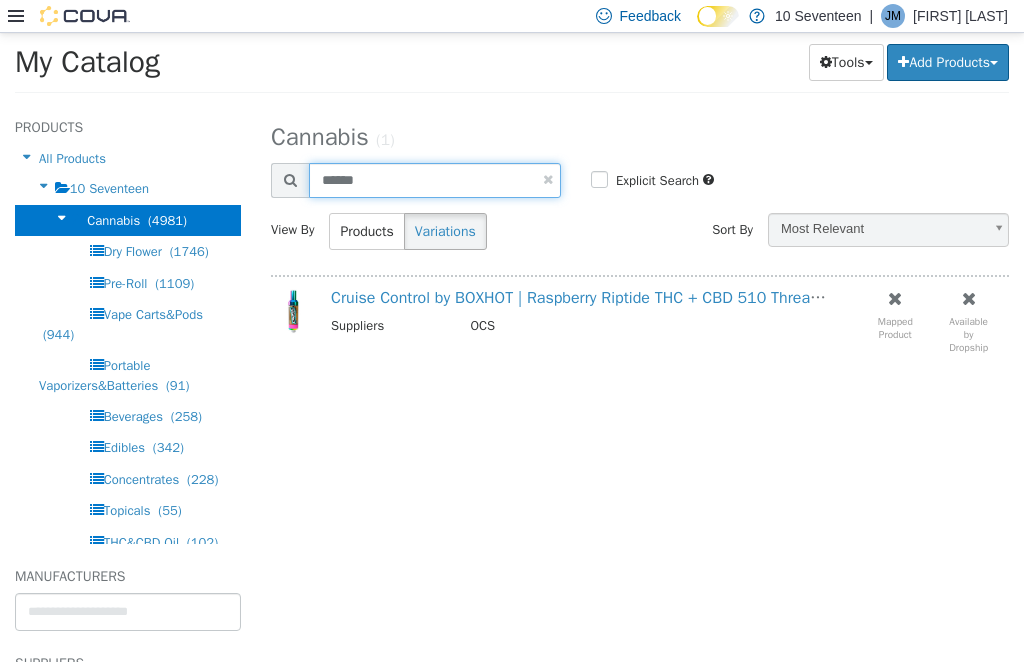 click on "******" at bounding box center [435, 180] 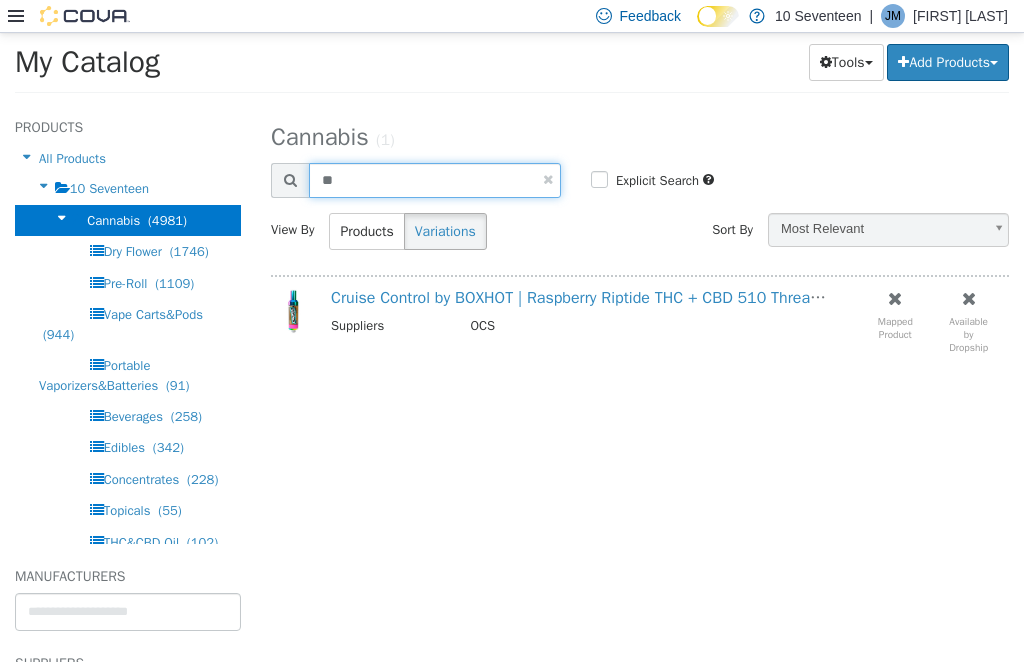 type on "*" 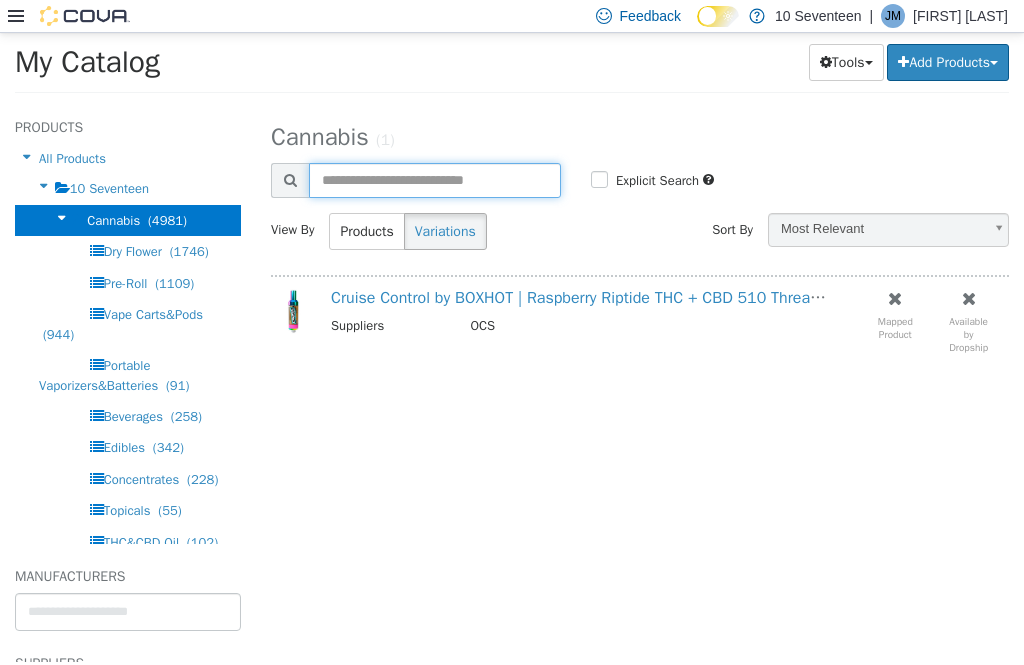type 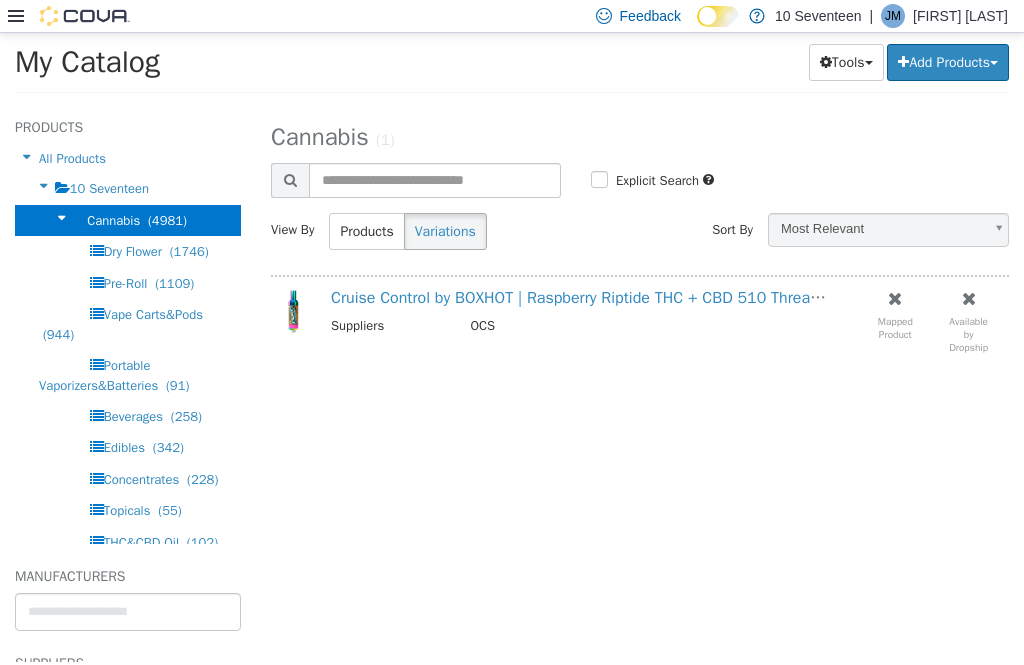 click on "Cruise Control by BOXHOT | Raspberry Riptide THC + CBD 510 Thread Cartridge | 2g" at bounding box center [624, 298] 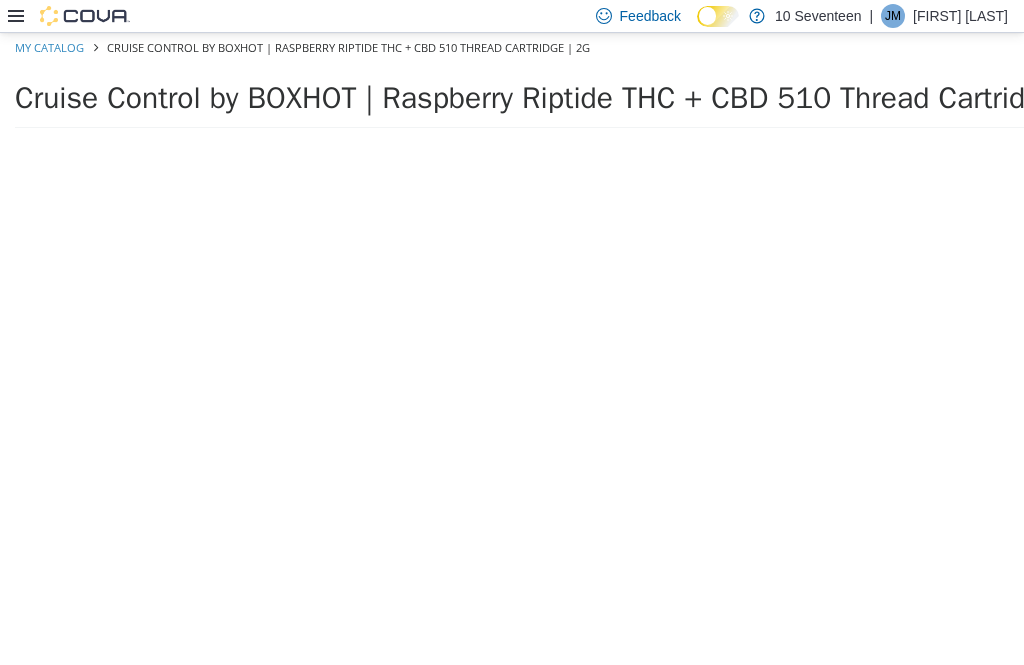 click at bounding box center (640, 408) 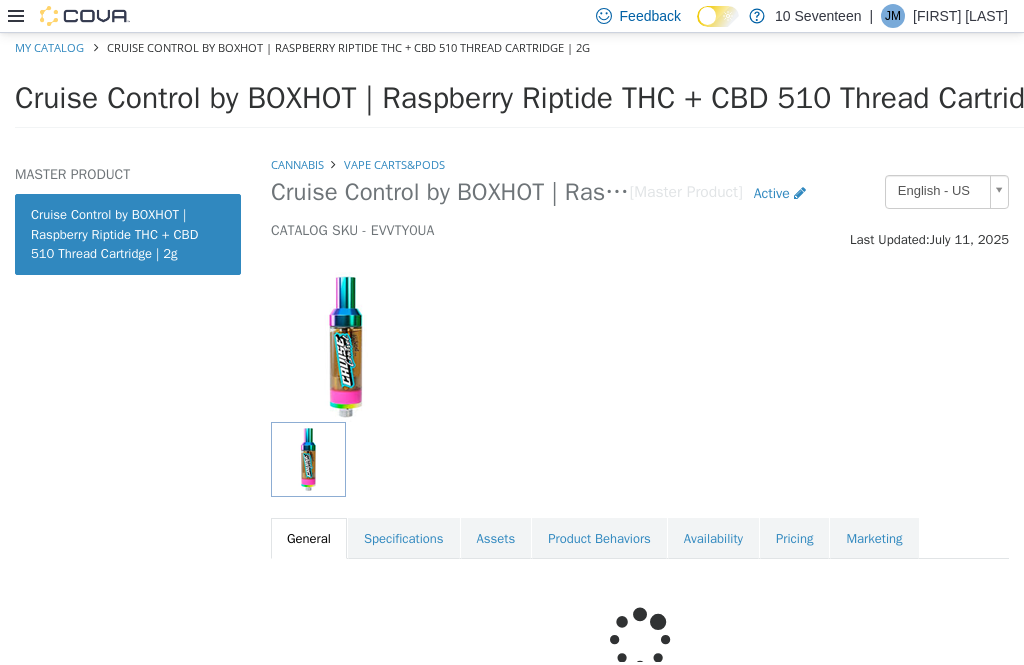 click on "Pricing" at bounding box center (794, 539) 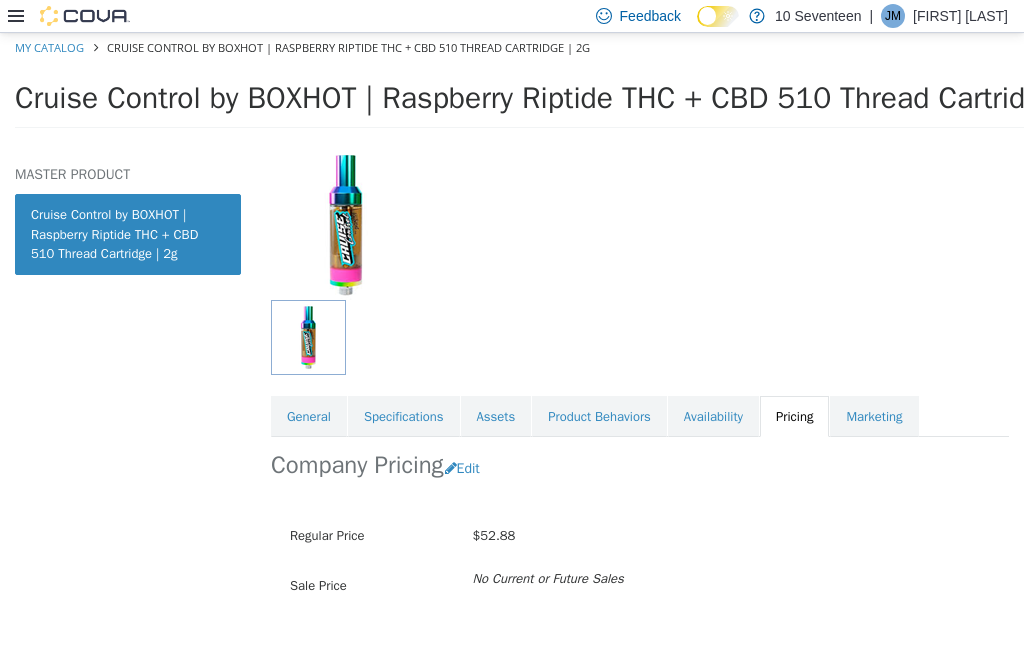 scroll, scrollTop: 0, scrollLeft: 0, axis: both 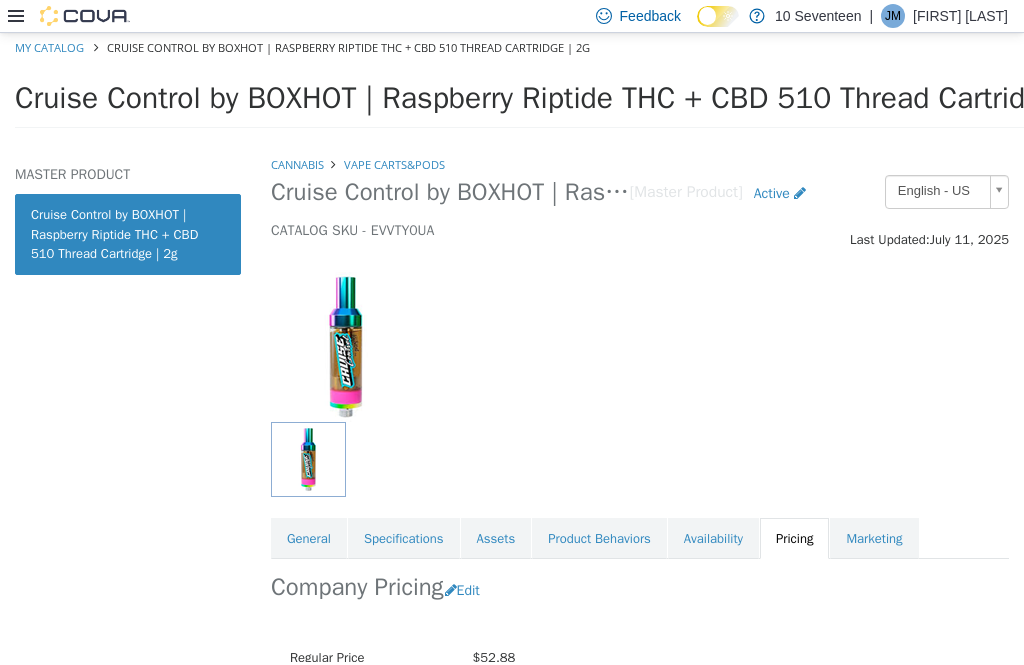 click on "Cannabis" at bounding box center [297, 164] 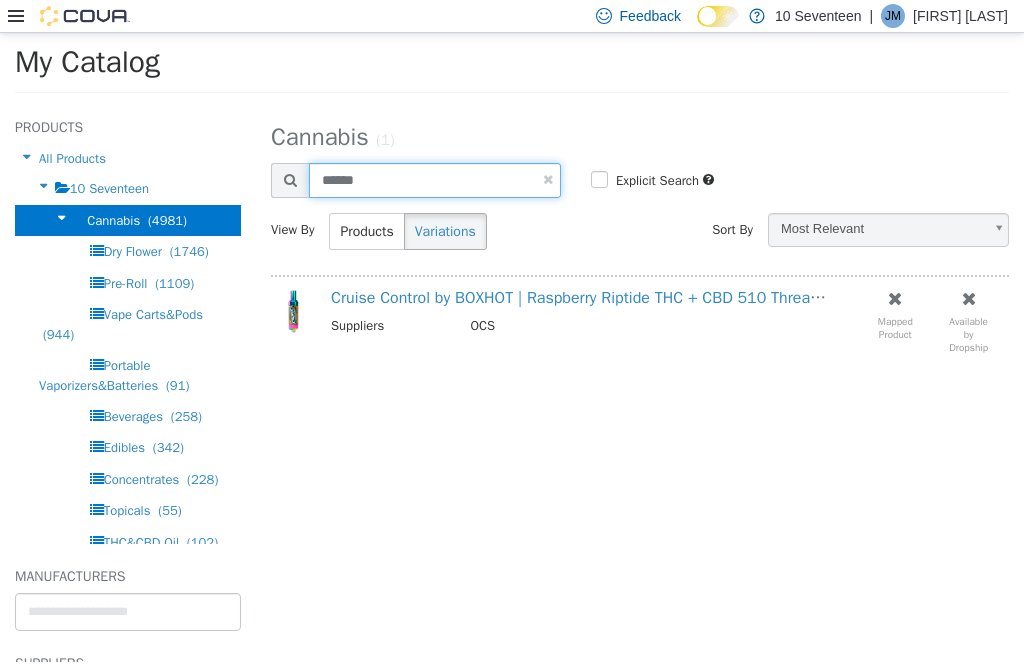 click on "******" at bounding box center (435, 180) 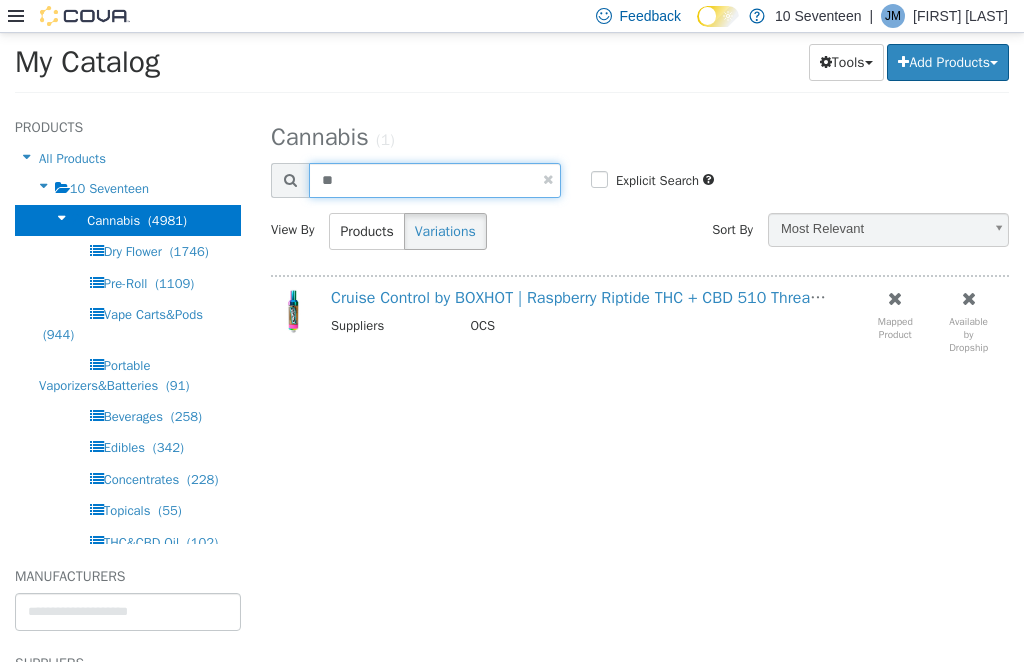 type on "*" 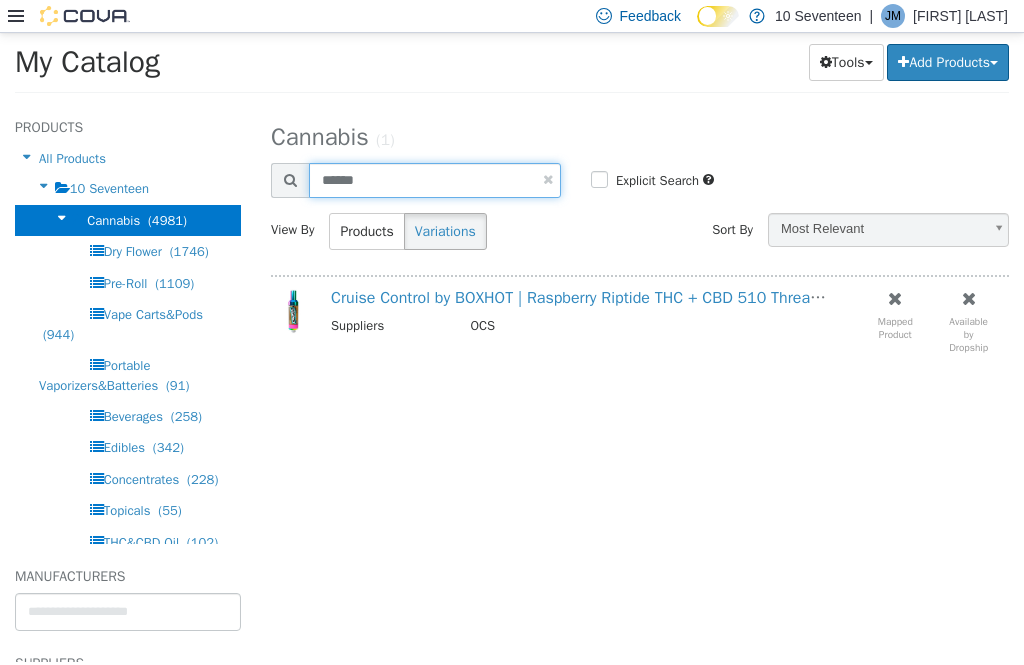 type on "******" 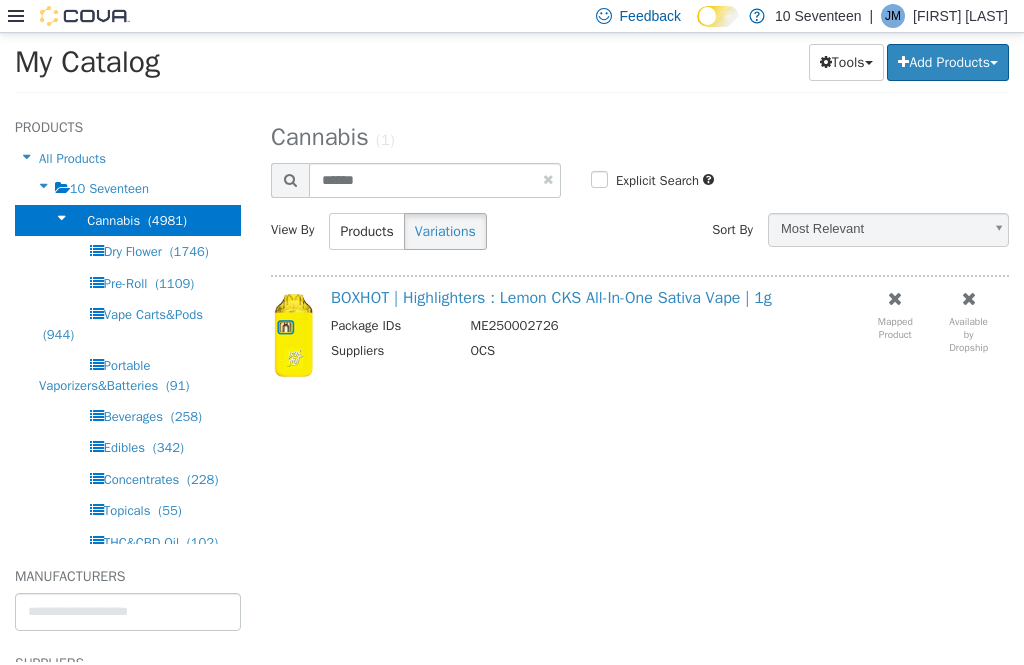 click on "BOXHOT | Highlighters : Lemon CKS All-In-One Sativa Vape | 1g" at bounding box center (551, 298) 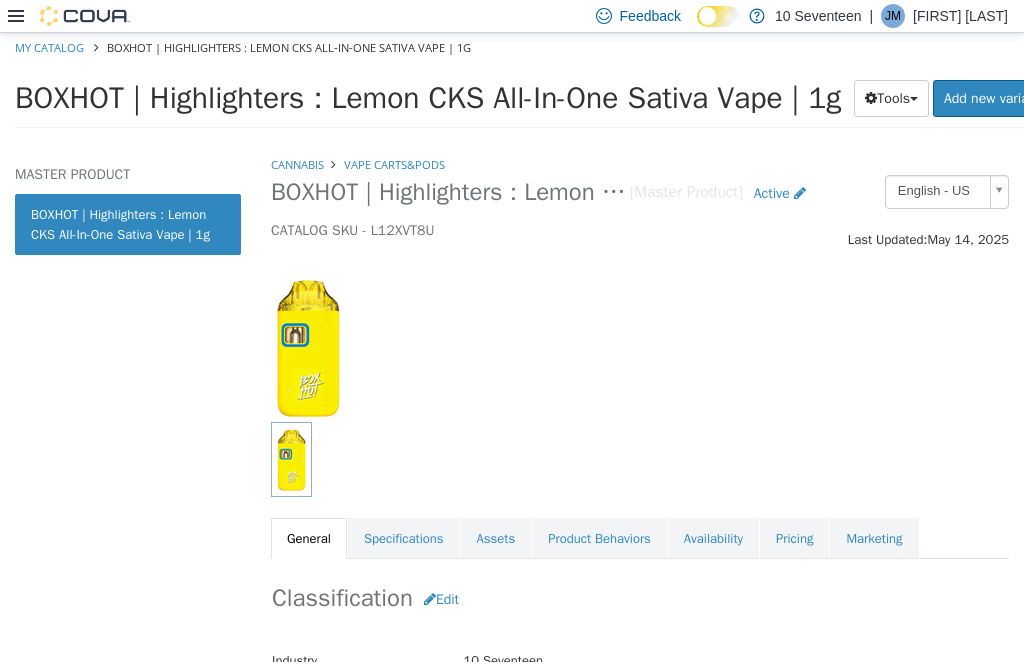 click on "Pricing" at bounding box center [794, 539] 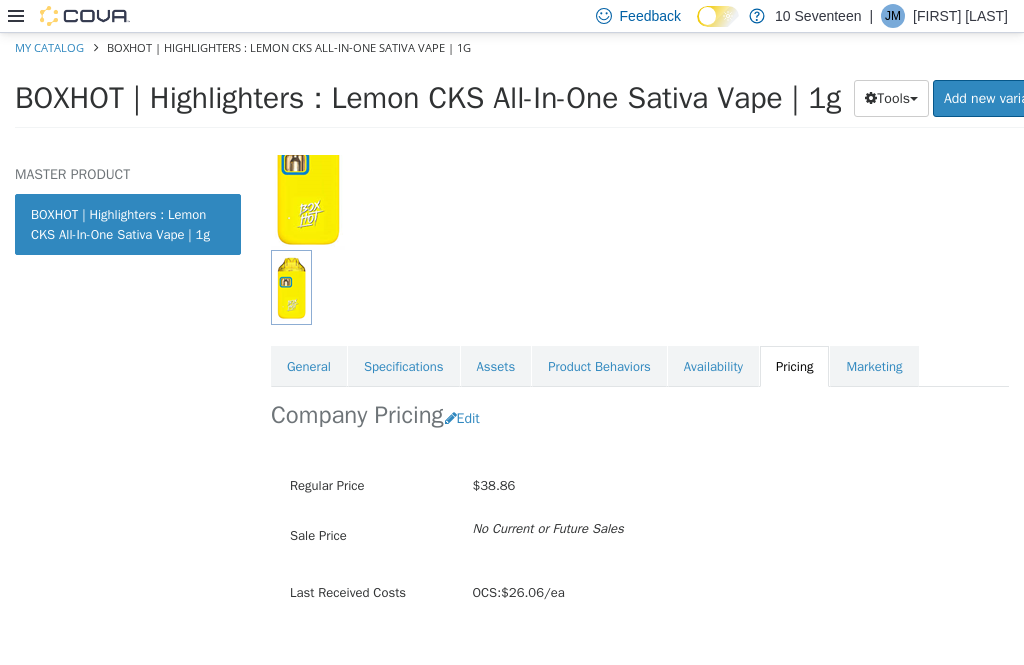scroll, scrollTop: 0, scrollLeft: 0, axis: both 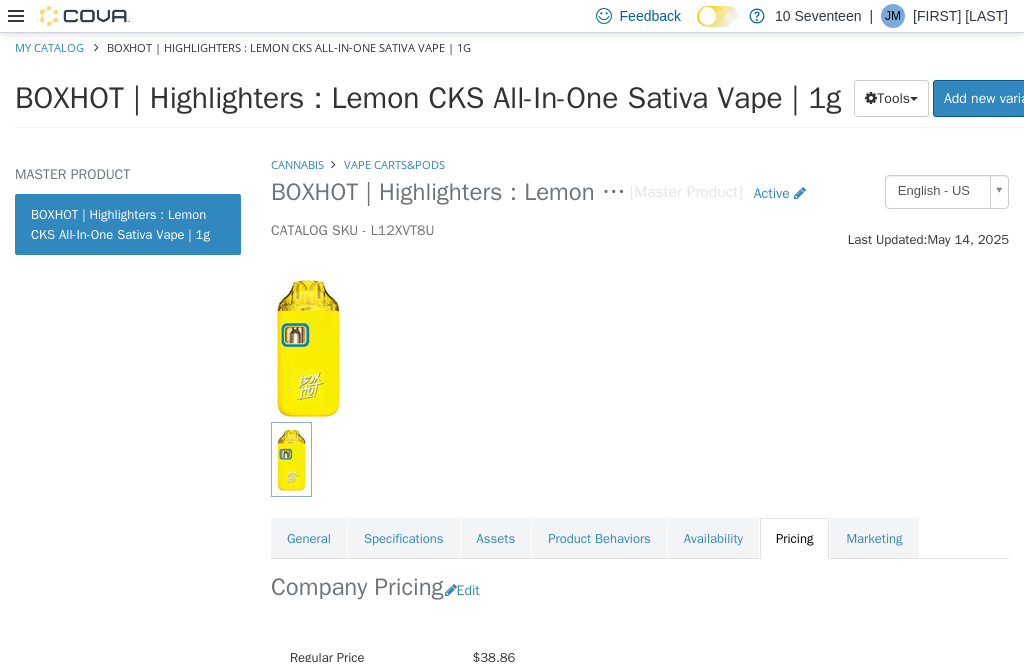 click on "Cannabis" at bounding box center [297, 164] 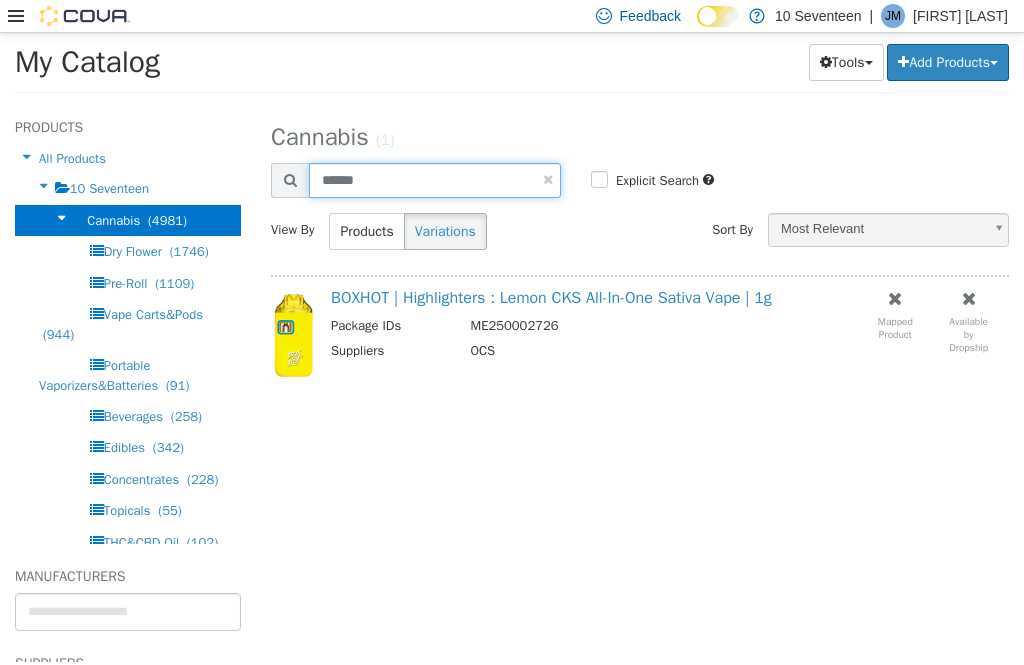 click on "******" at bounding box center (435, 180) 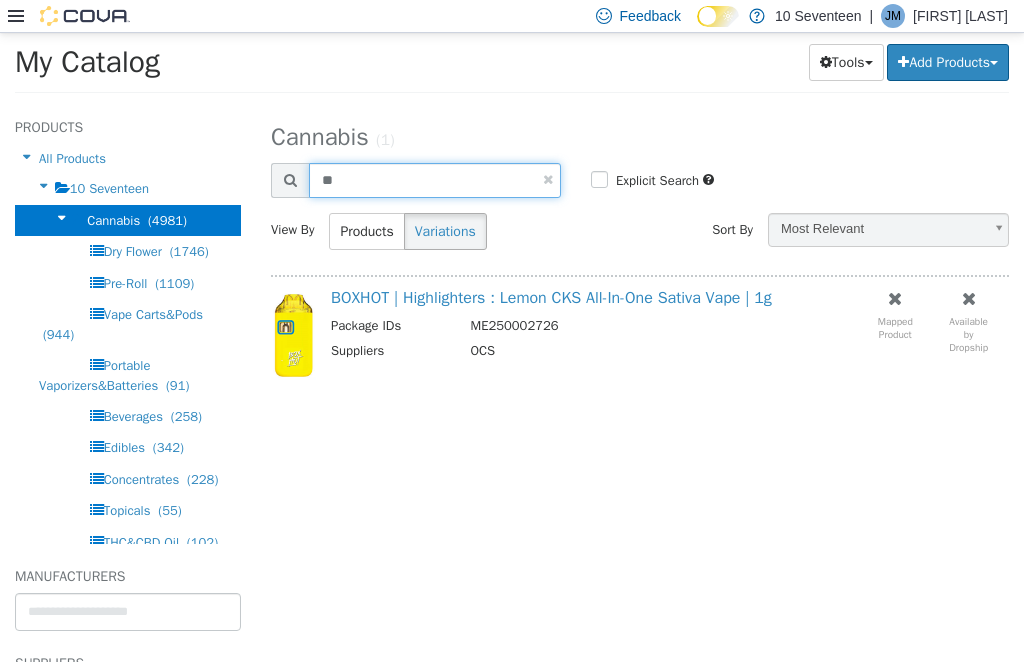type on "*" 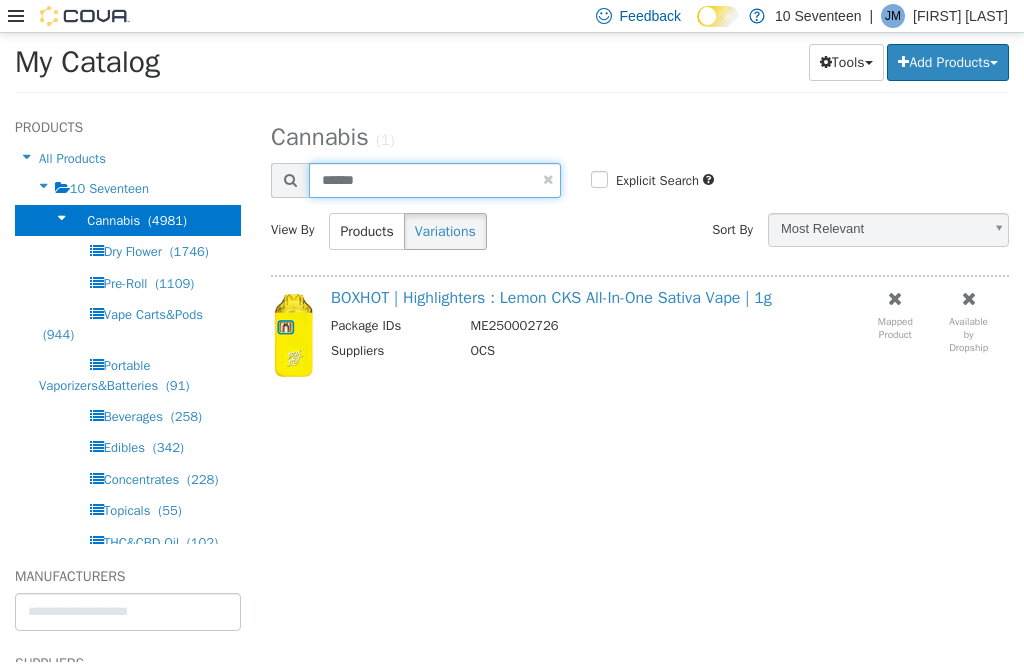 type on "******" 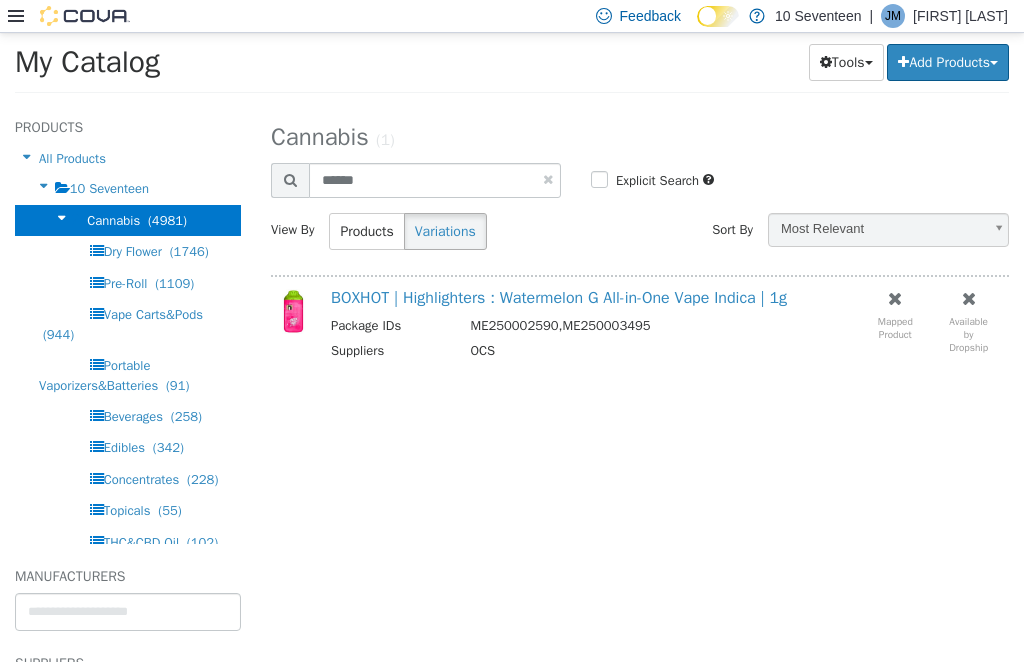 click on "BOXHOT | Highlighters : Watermelon G All-in-One Vape Indica | 1g" at bounding box center [559, 298] 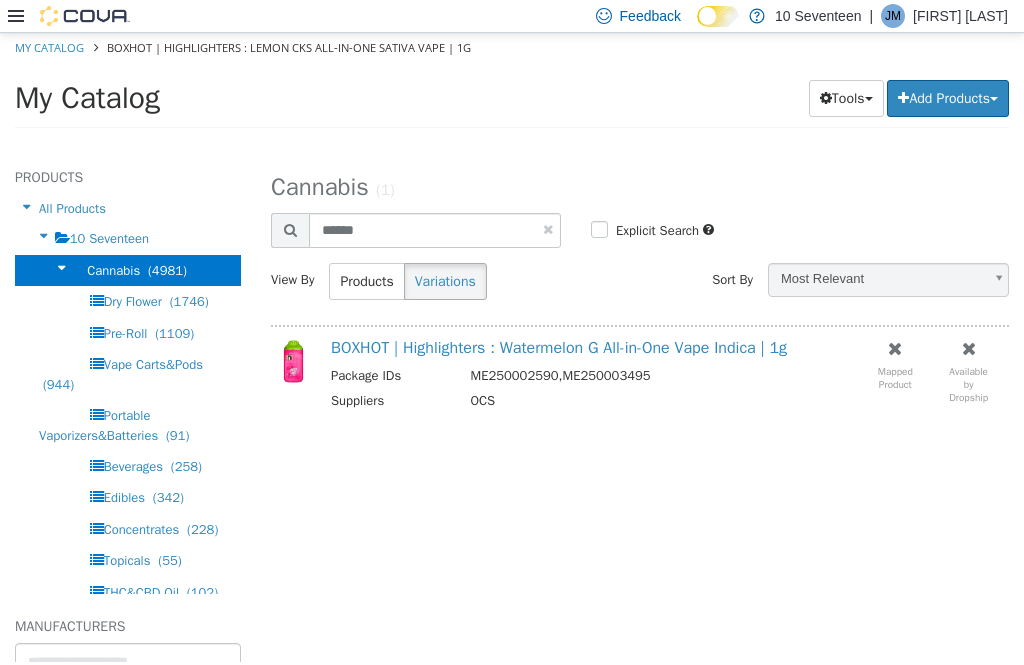 click on "BOXHOT | Highlighters : Watermelon G All-in-One Vape Indica | 1g
Package IDs ME250002590,ME250003495
Suppliers OCS Mapped Product Available by Dropship" at bounding box center (640, 375) 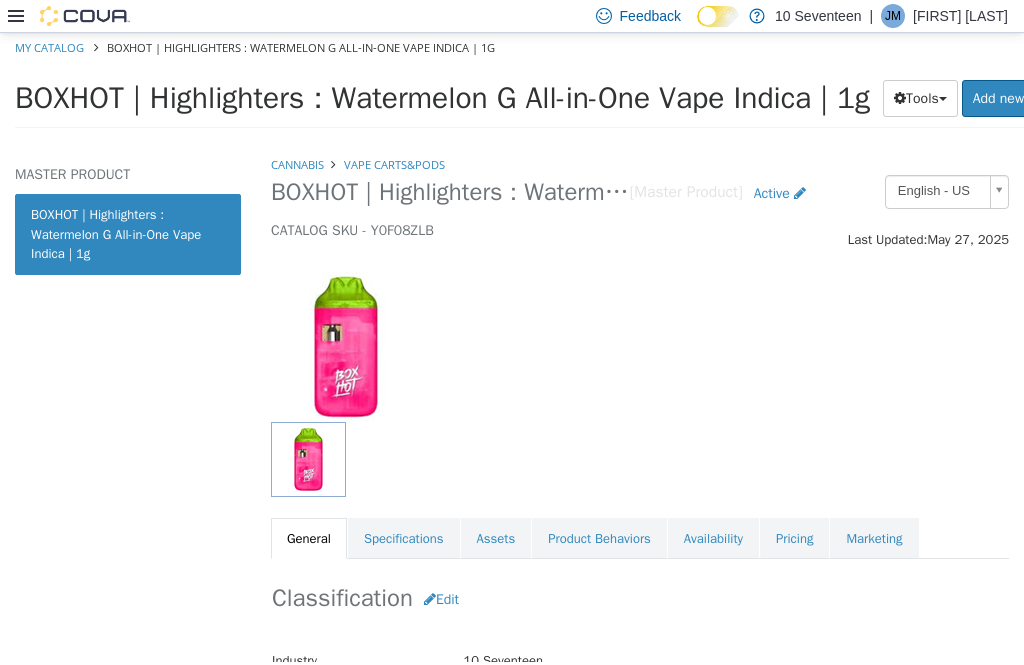 click on "Pricing" at bounding box center (794, 539) 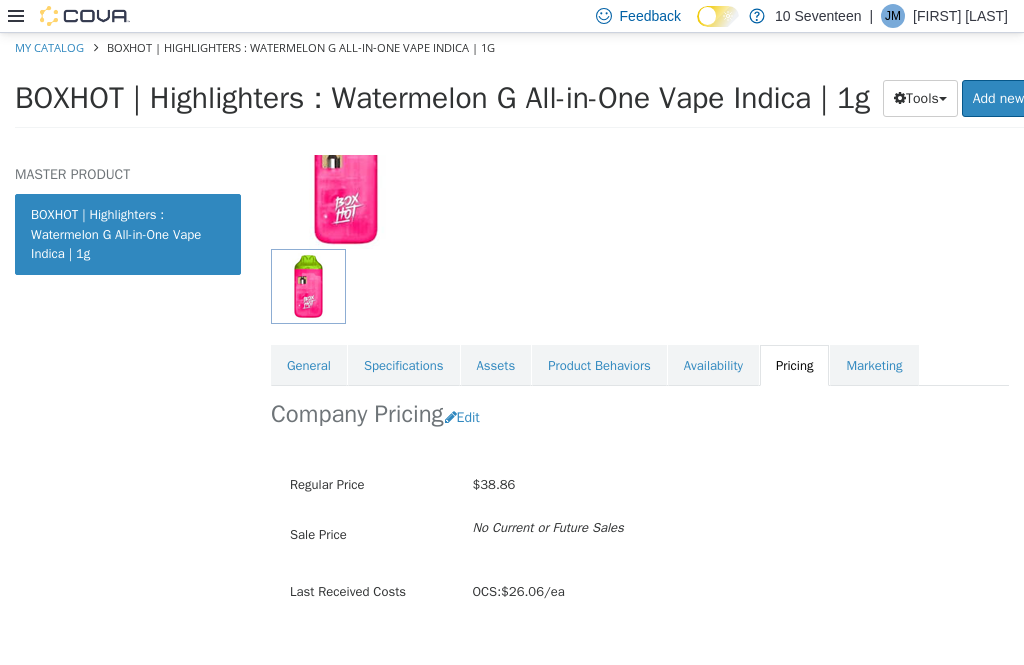 scroll, scrollTop: 172, scrollLeft: 0, axis: vertical 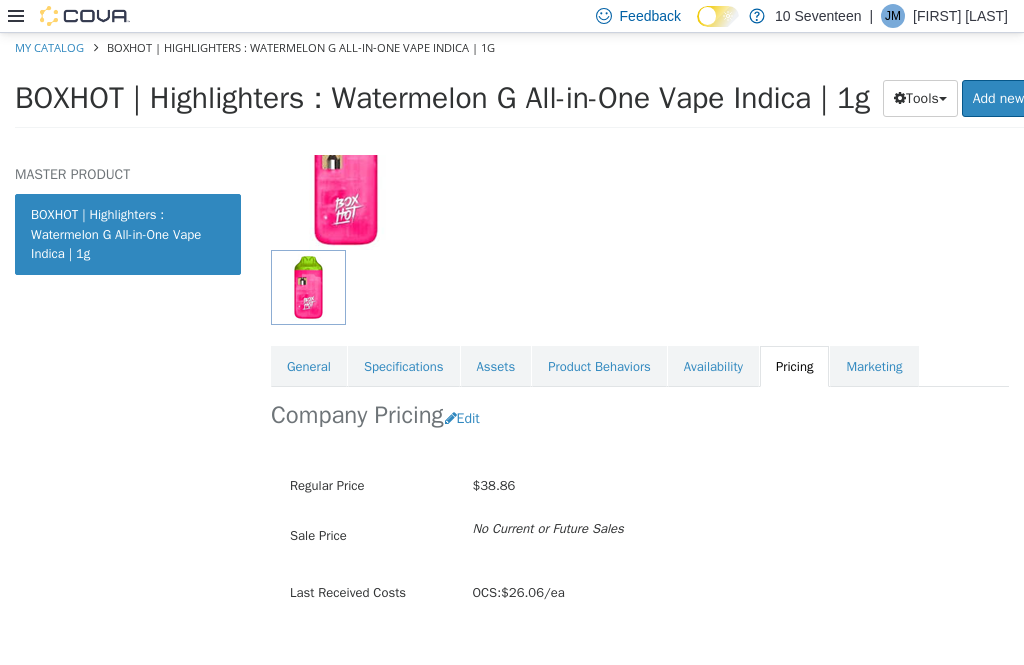 click on "Cannabis
Vape Carts&Pods
BOXHOT | Highlighters : Watermelon G All-in-One Vape Indica | 1g
[Master Product] Active   CATALOG SKU - Y0F08ZLB     English - US                             Last Updated:  May 27, 2025
General Specifications Assets Product Behaviors Availability Pricing
Marketing Company Pricing   Edit
Regular Price $38.86
Sale Price No Current or Future Sales Last Received Costs OCS:   $26.06/ea View Location Level Pricing" at bounding box center (640, 408) 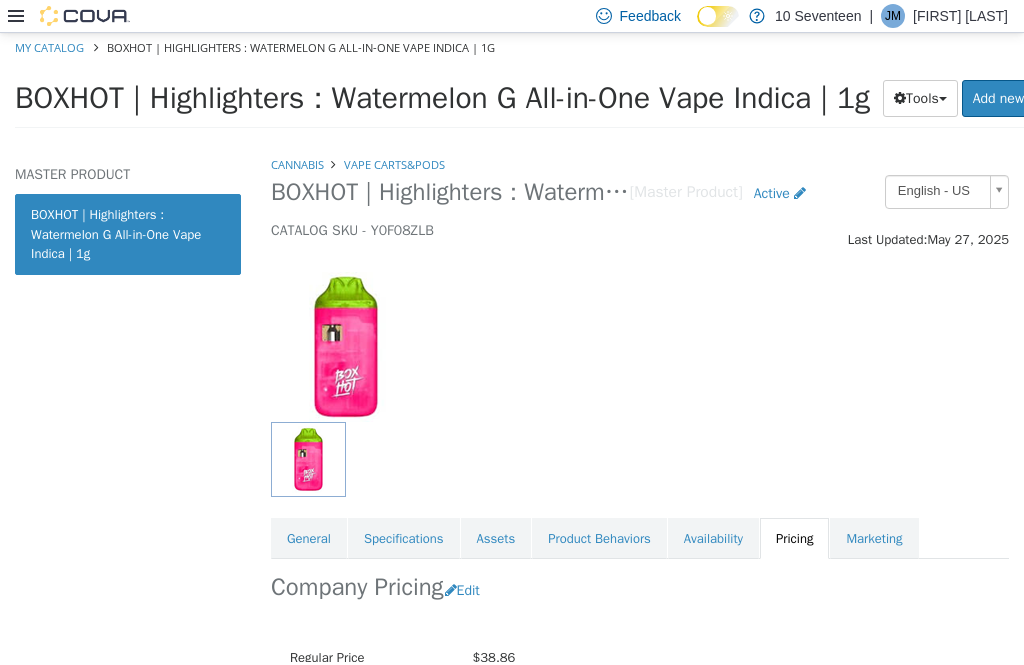 scroll, scrollTop: 0, scrollLeft: 0, axis: both 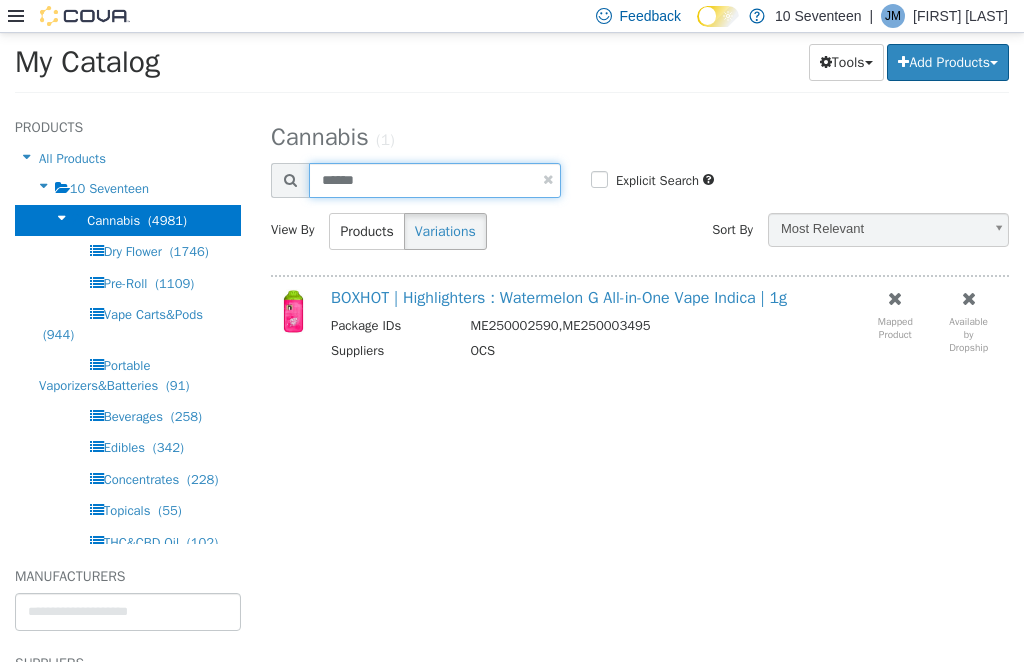 click on "******" at bounding box center [435, 180] 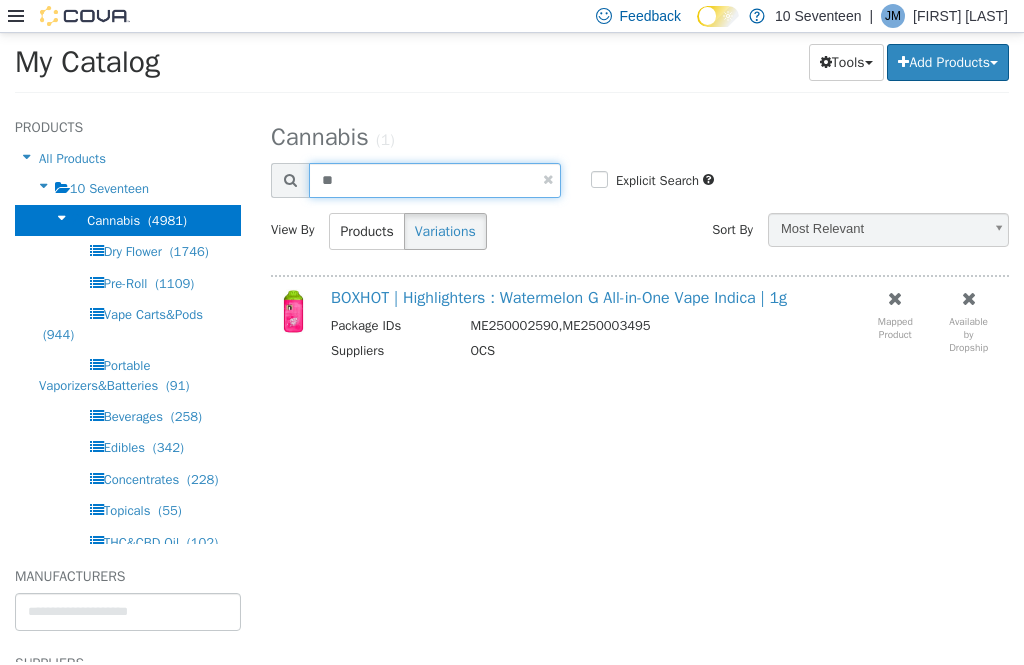 type on "*" 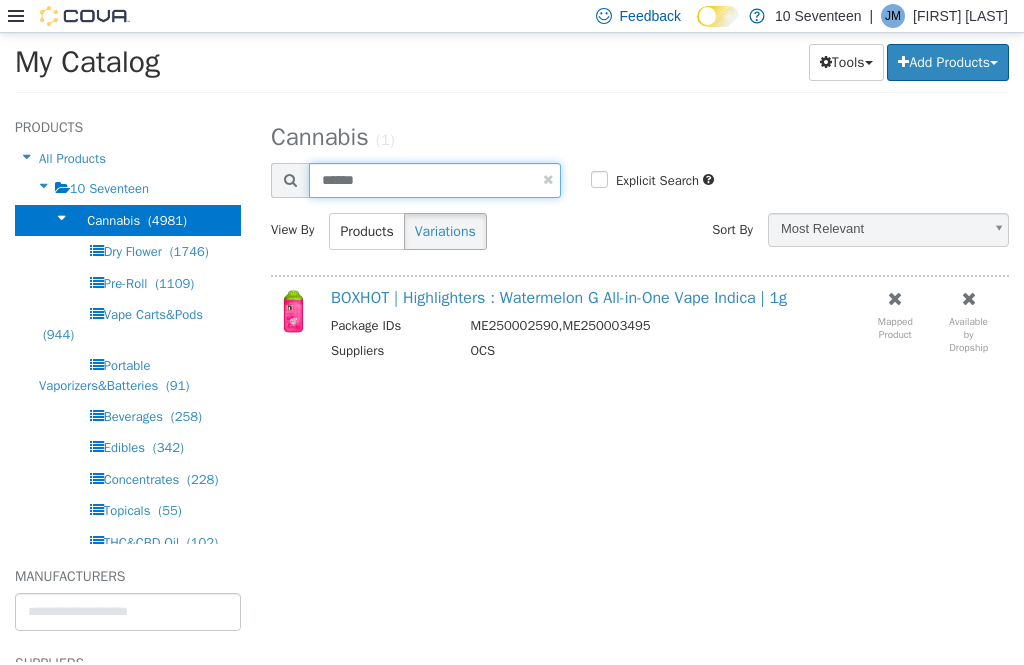 type on "******" 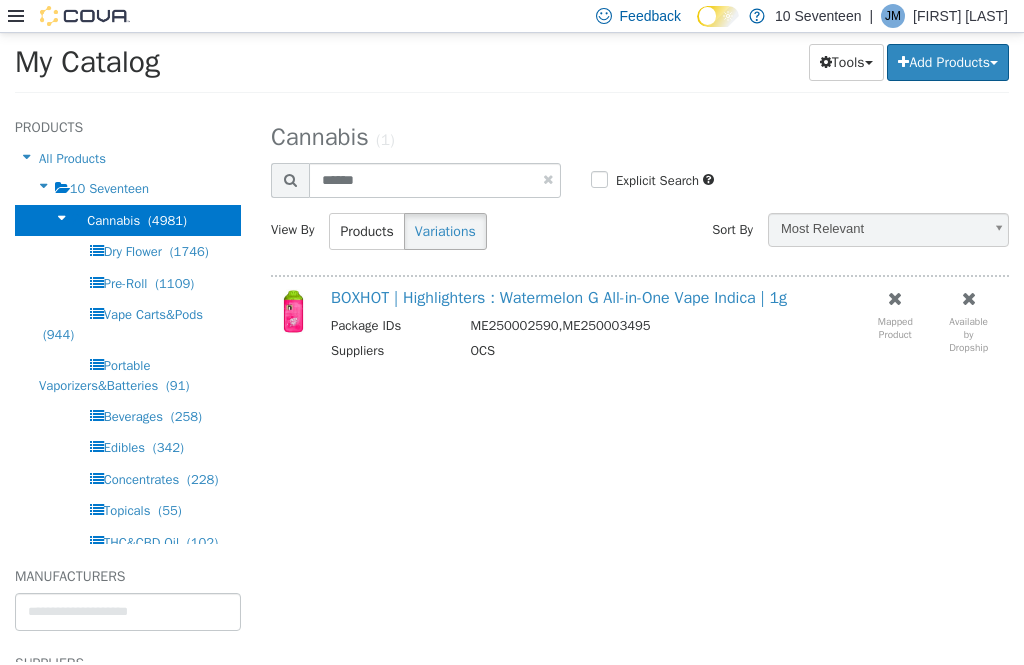 select on "**********" 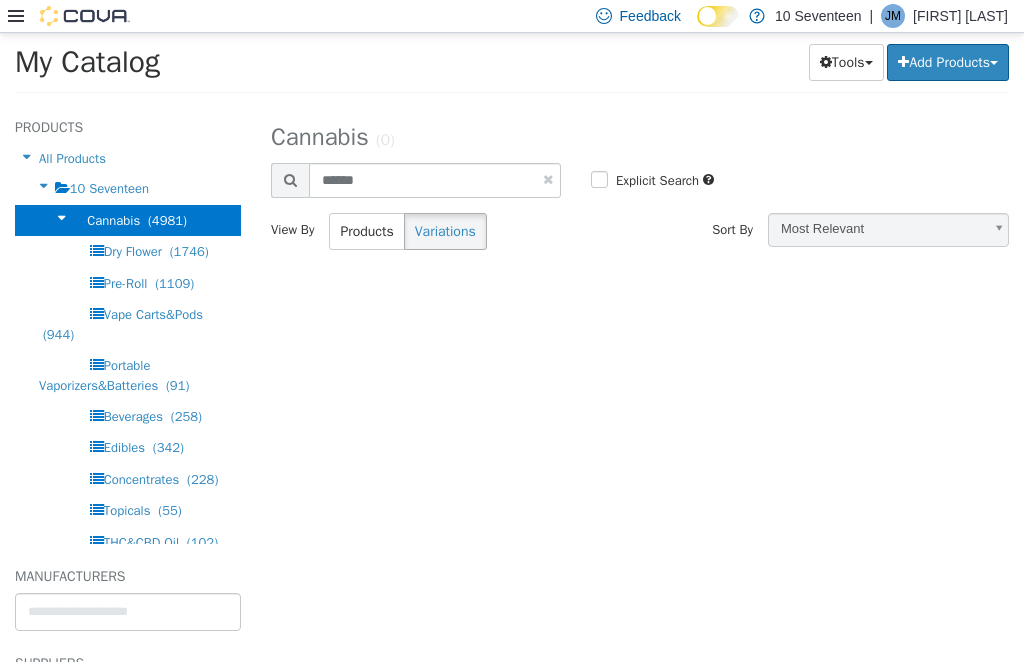 scroll, scrollTop: 0, scrollLeft: 0, axis: both 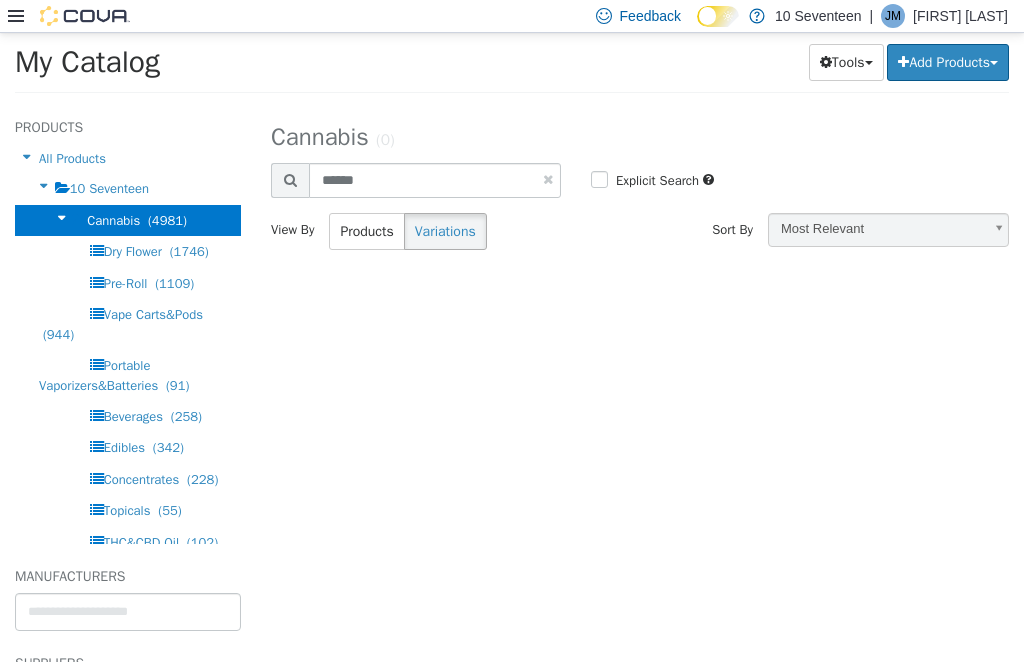click on "Add Products" at bounding box center (948, 62) 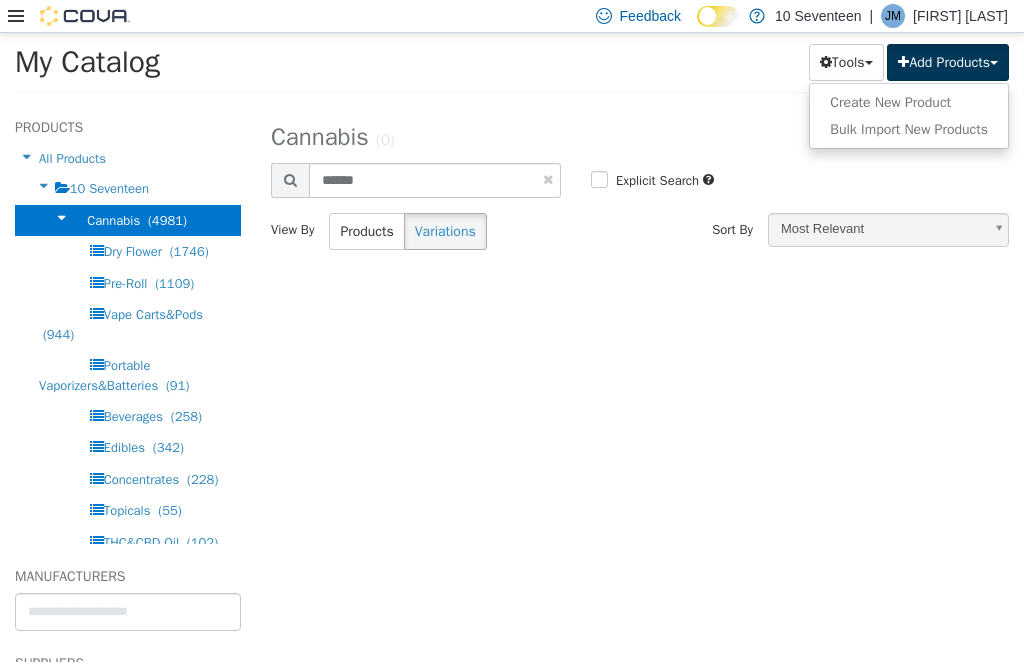 click on "Create New Product" at bounding box center [909, 102] 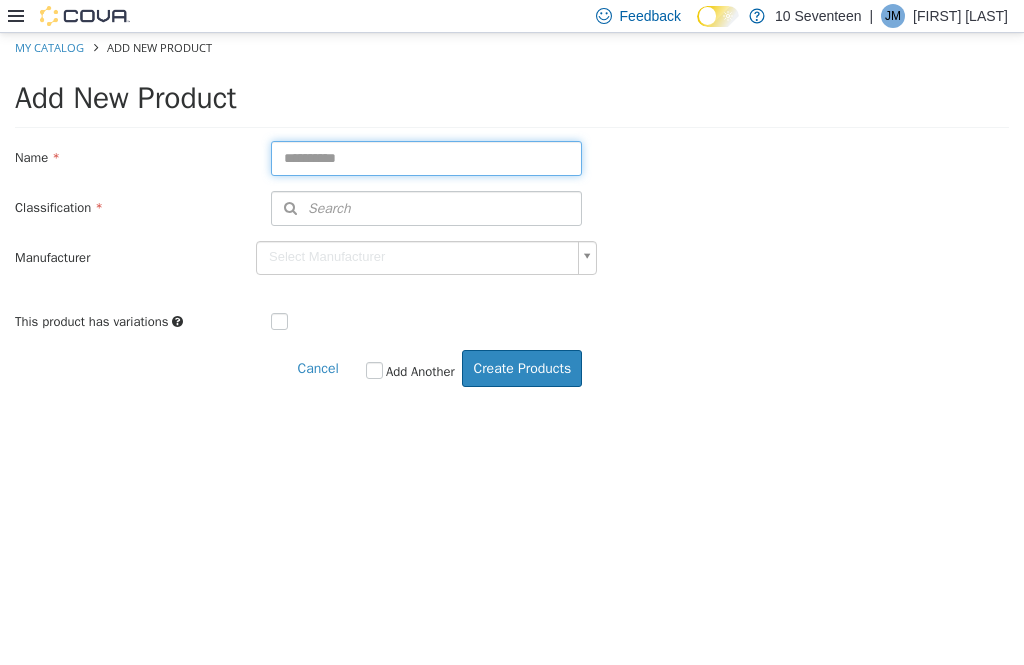 click at bounding box center [426, 158] 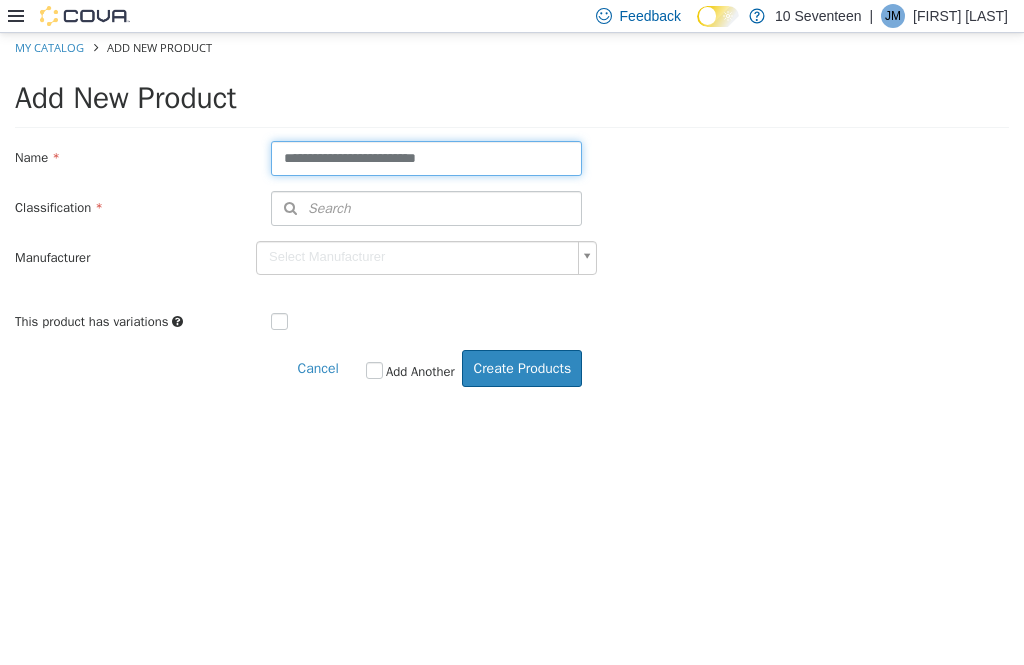 type on "**********" 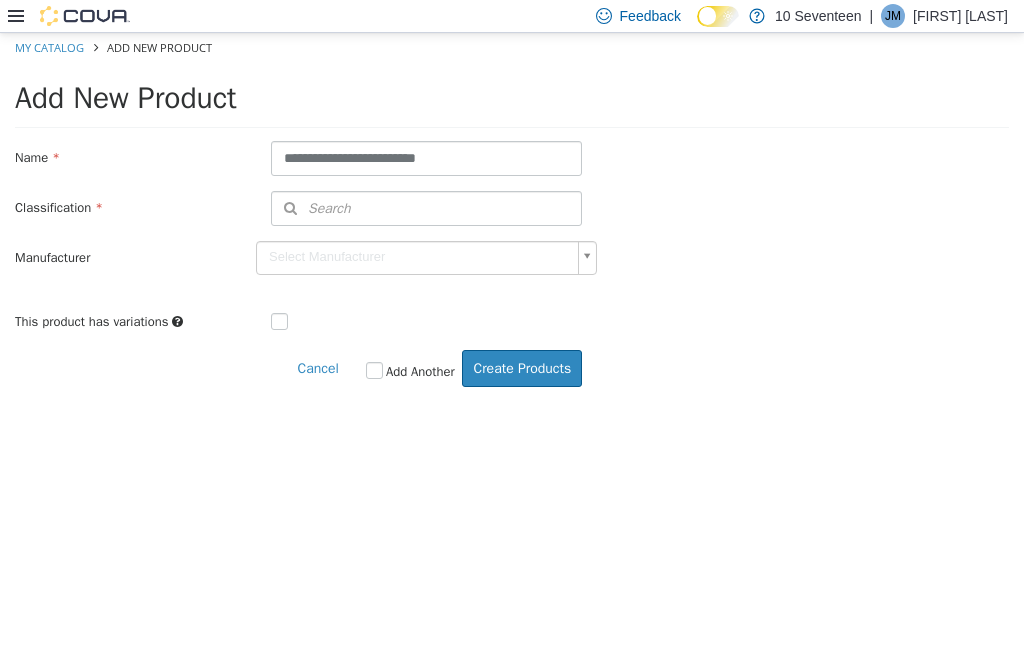click on "Search" at bounding box center (426, 208) 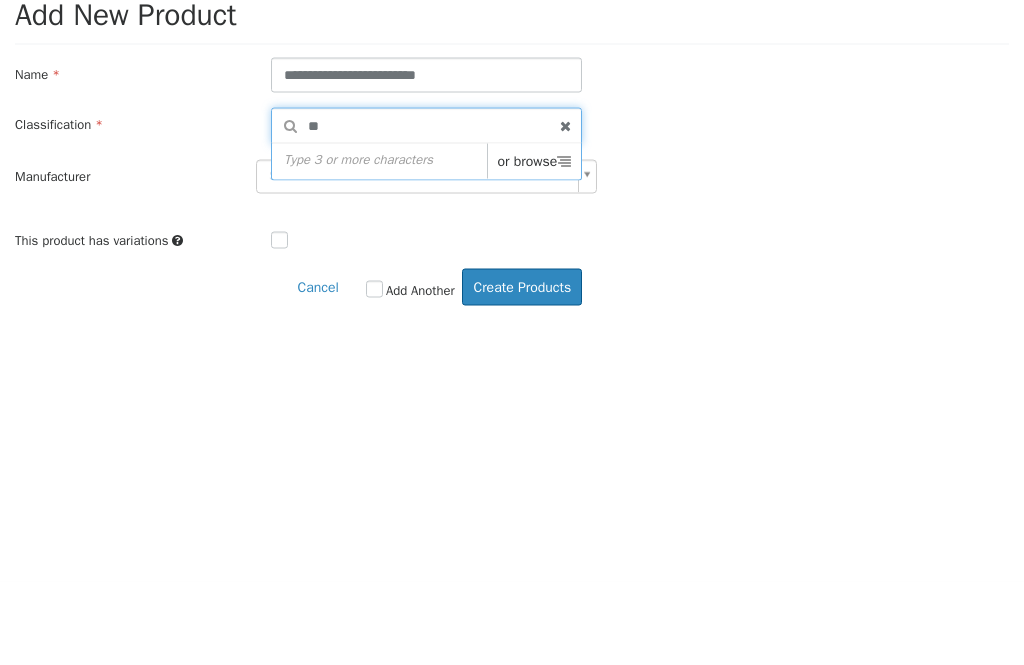 type on "***" 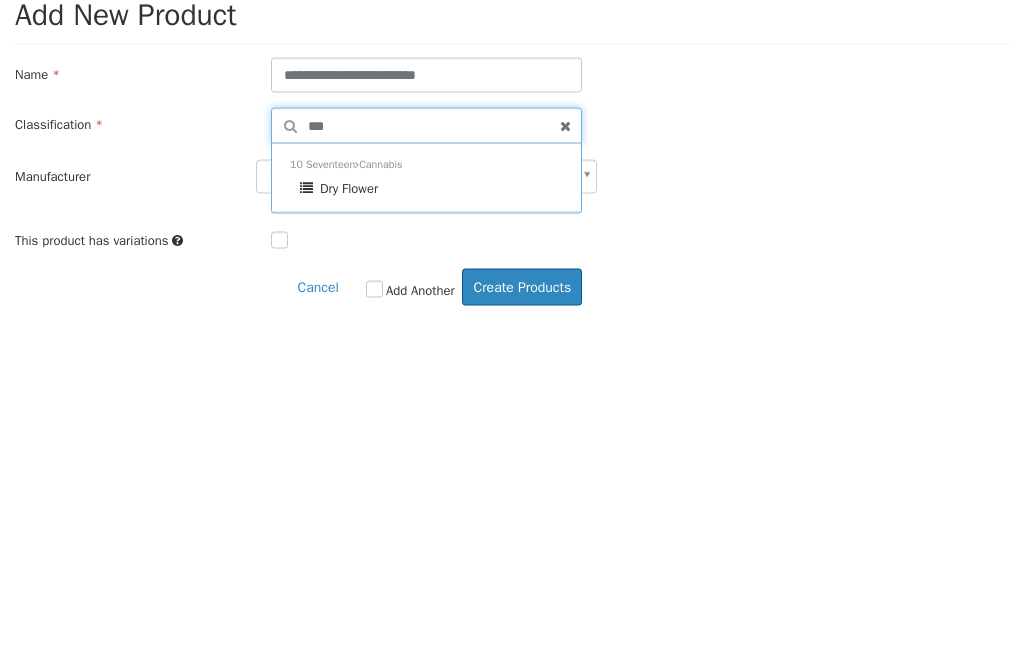 click on "10 Seventeen Cannabis Dry Flower" at bounding box center [426, 178] 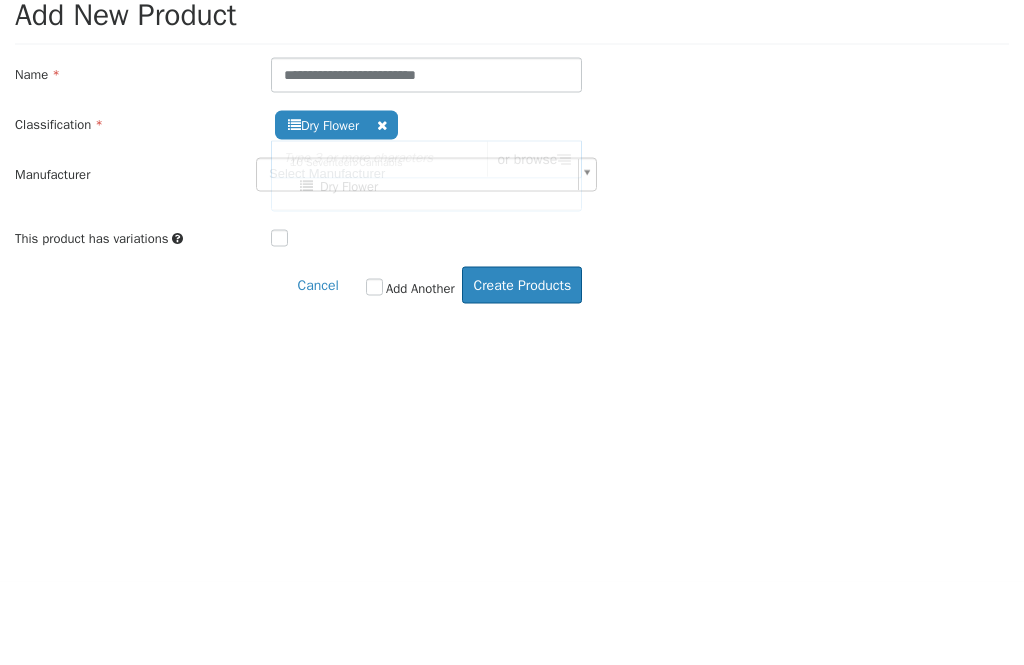 scroll, scrollTop: 64, scrollLeft: 0, axis: vertical 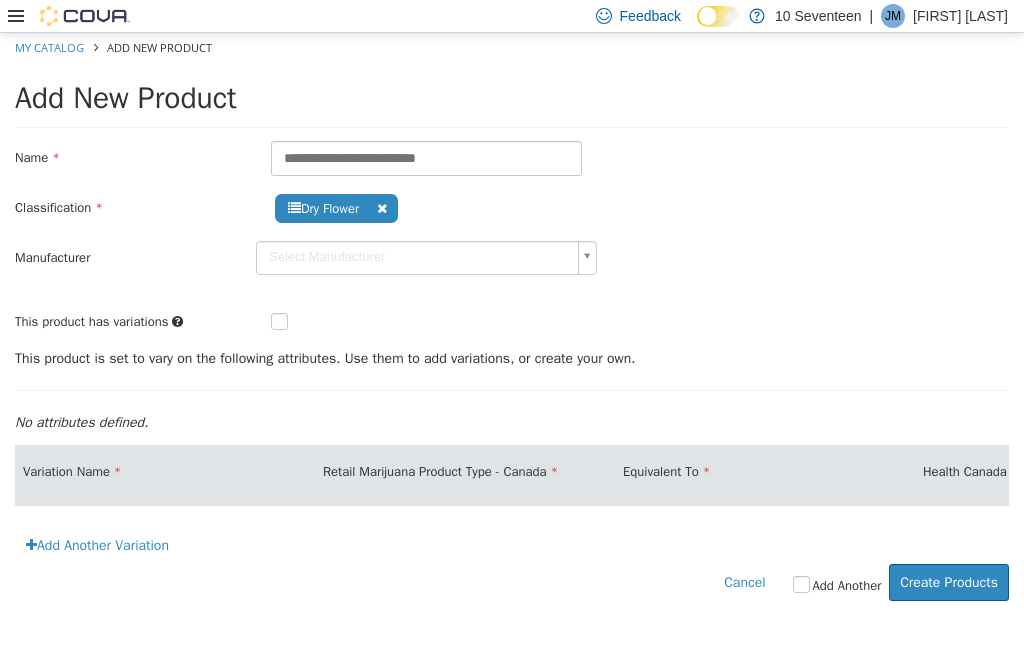 click on "Cancel Add Another    Create Products" at bounding box center [512, 582] 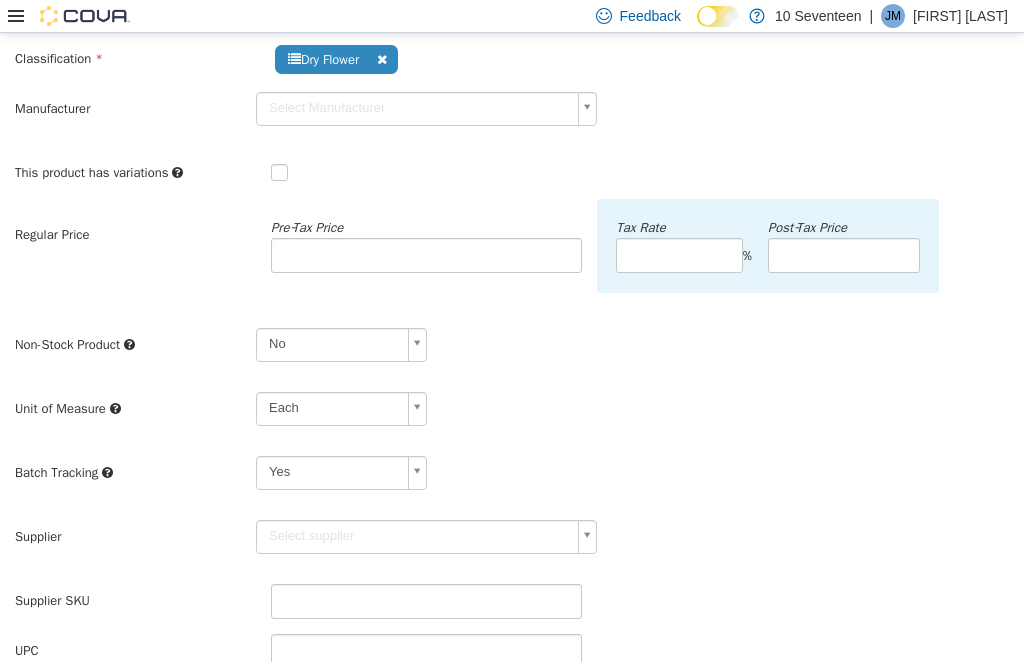 scroll, scrollTop: 191, scrollLeft: 0, axis: vertical 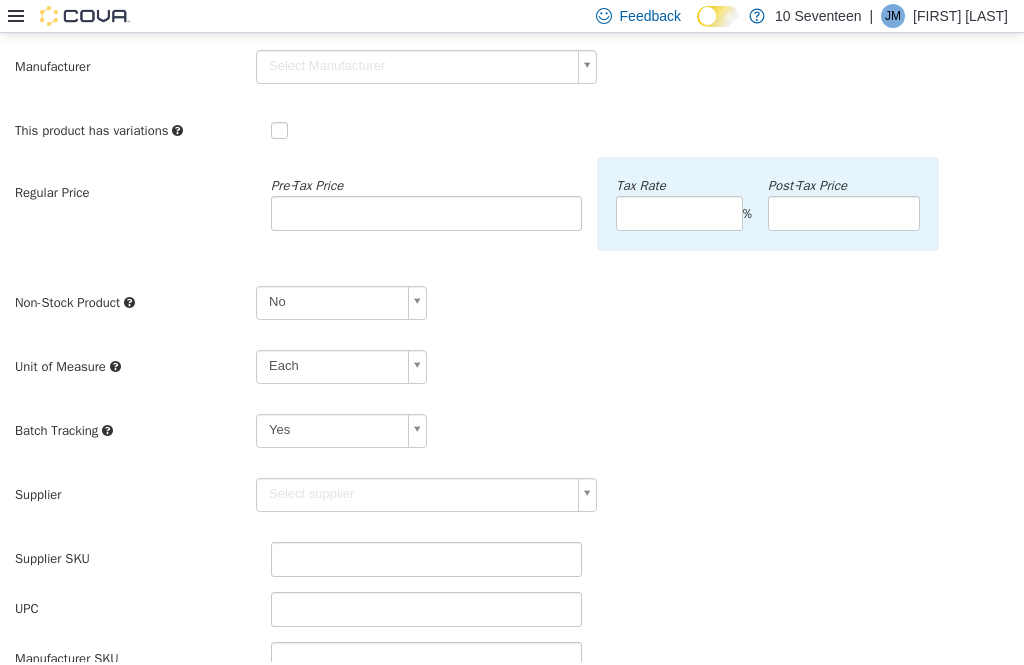 click on "**********" at bounding box center [512, 418] 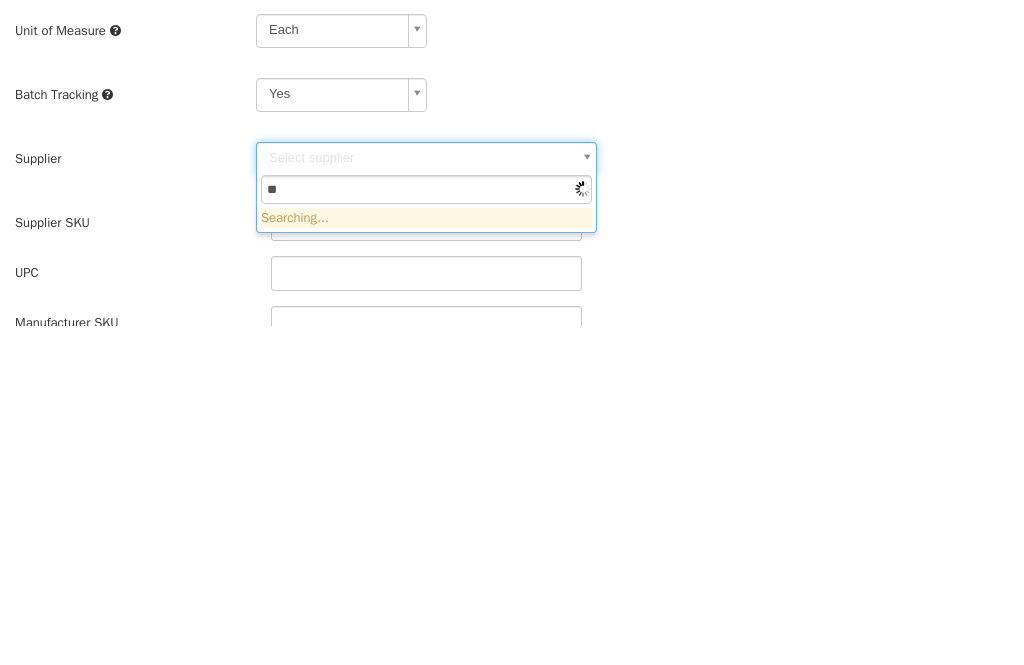 type on "***" 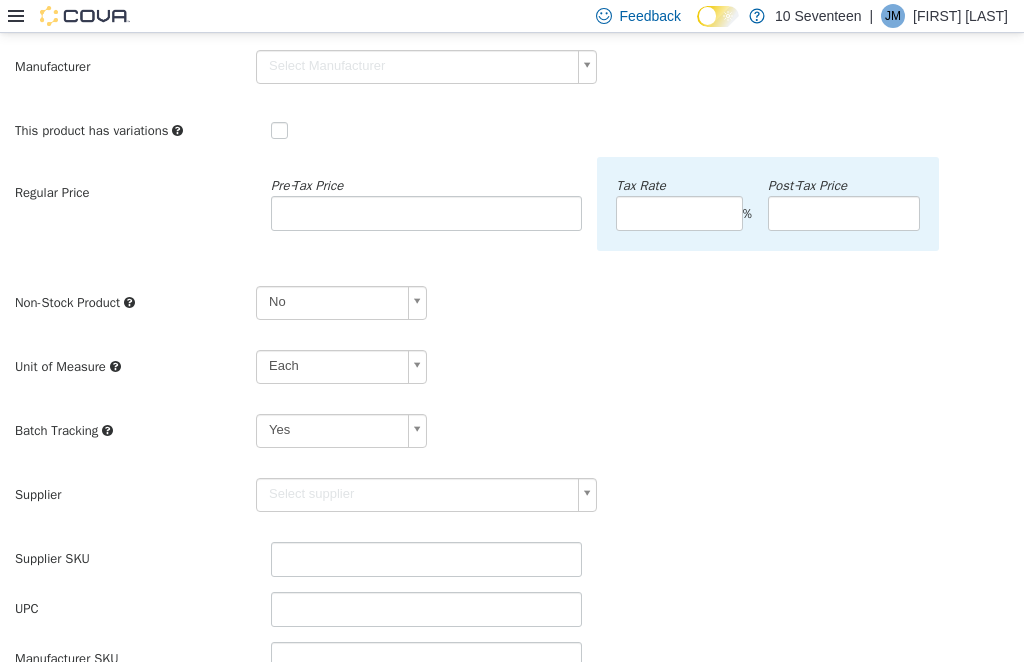 type on "******" 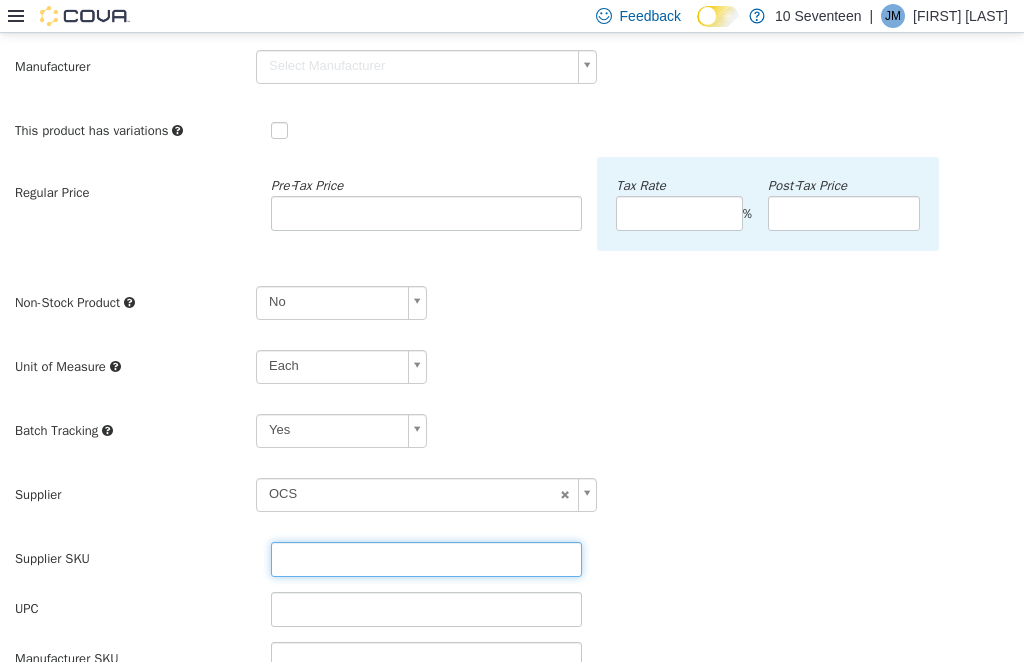click at bounding box center [426, 559] 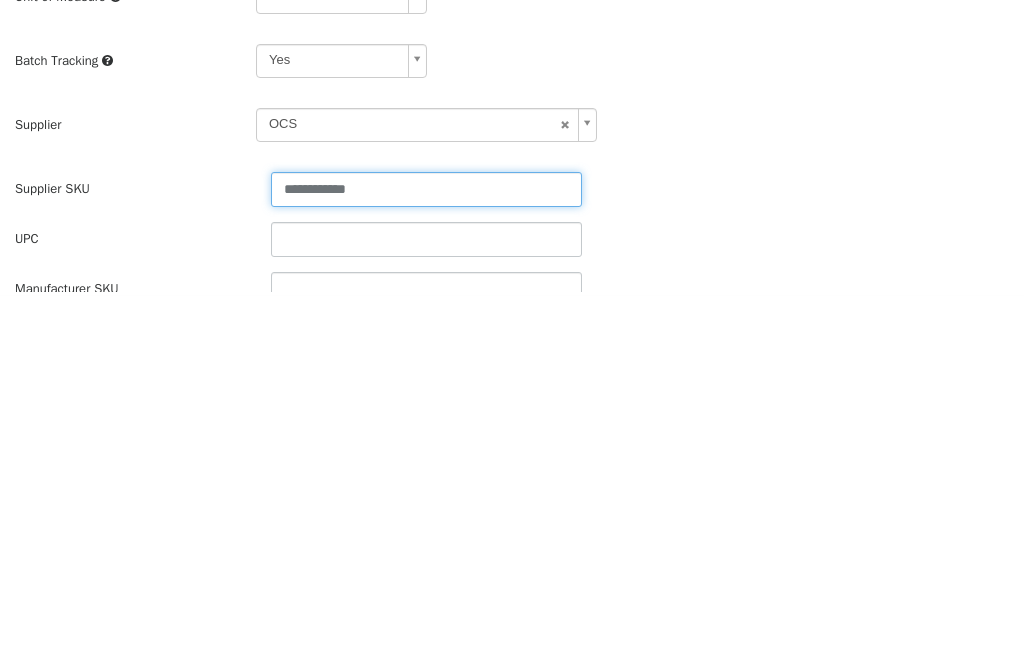 type on "**********" 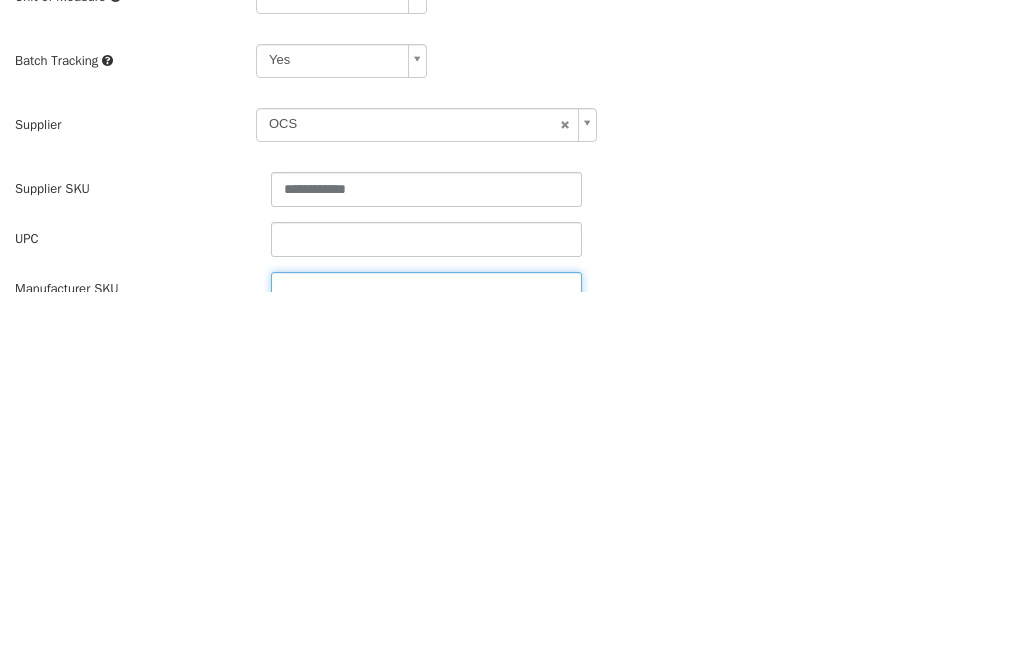 click at bounding box center (426, 290) 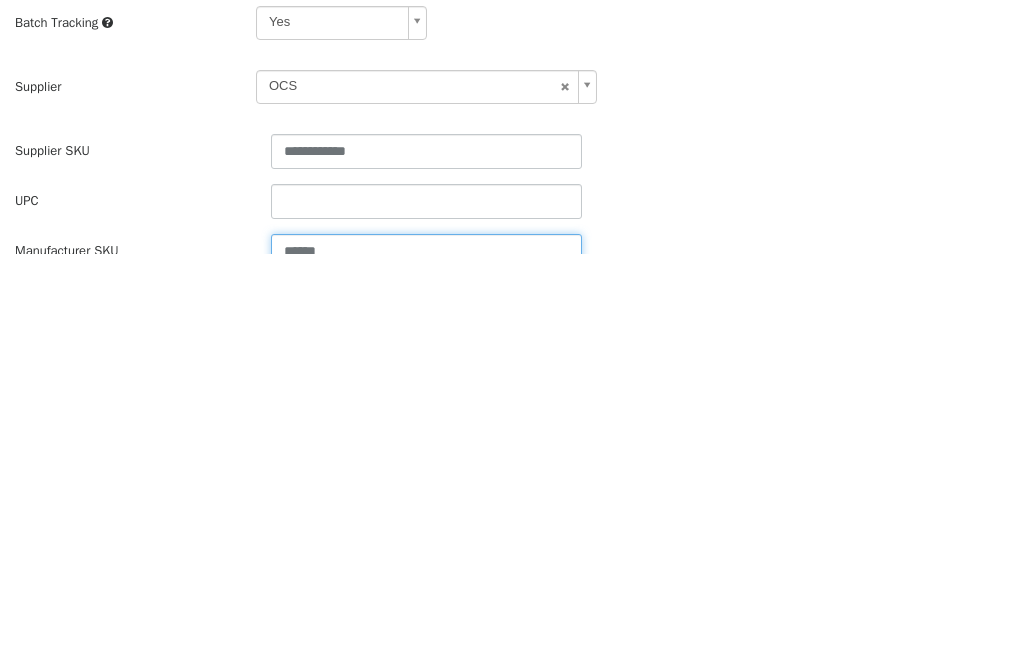 type on "******" 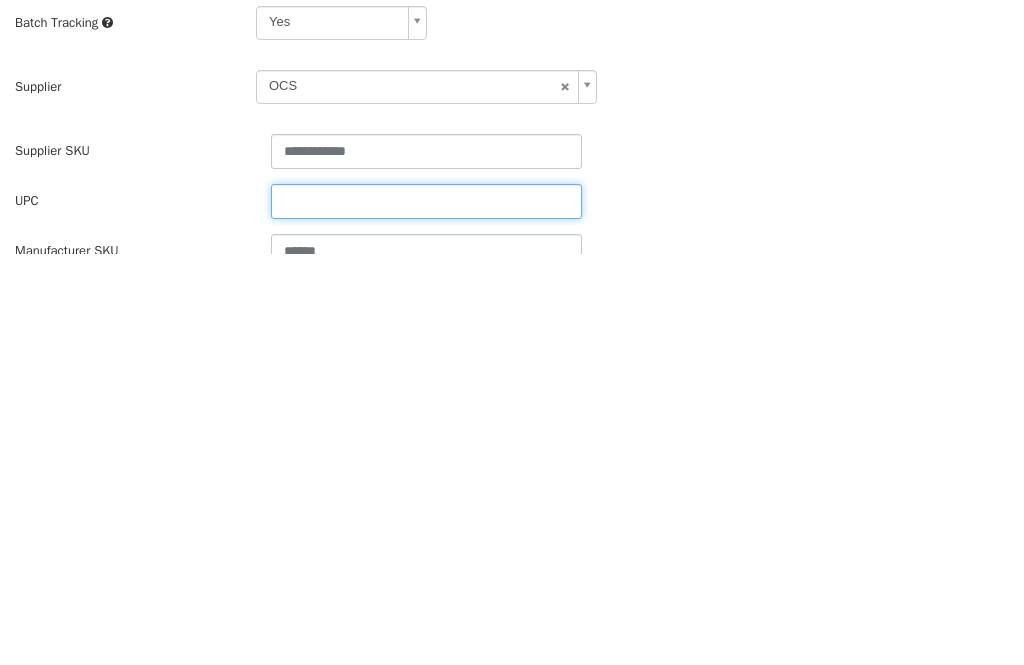 click at bounding box center (426, 202) 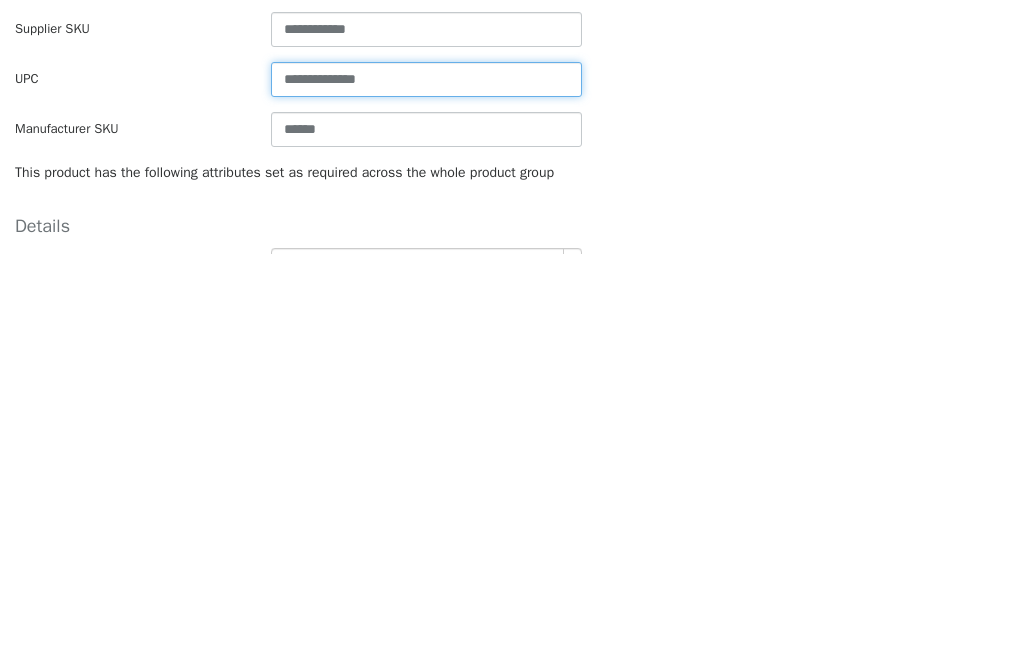 scroll, scrollTop: 312, scrollLeft: 0, axis: vertical 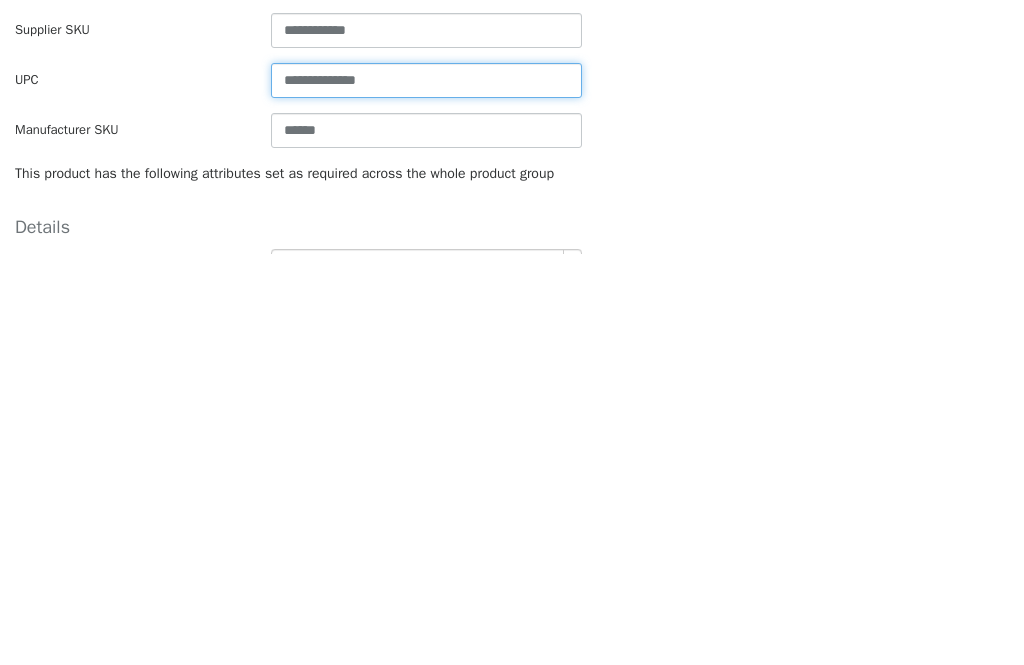 type on "**********" 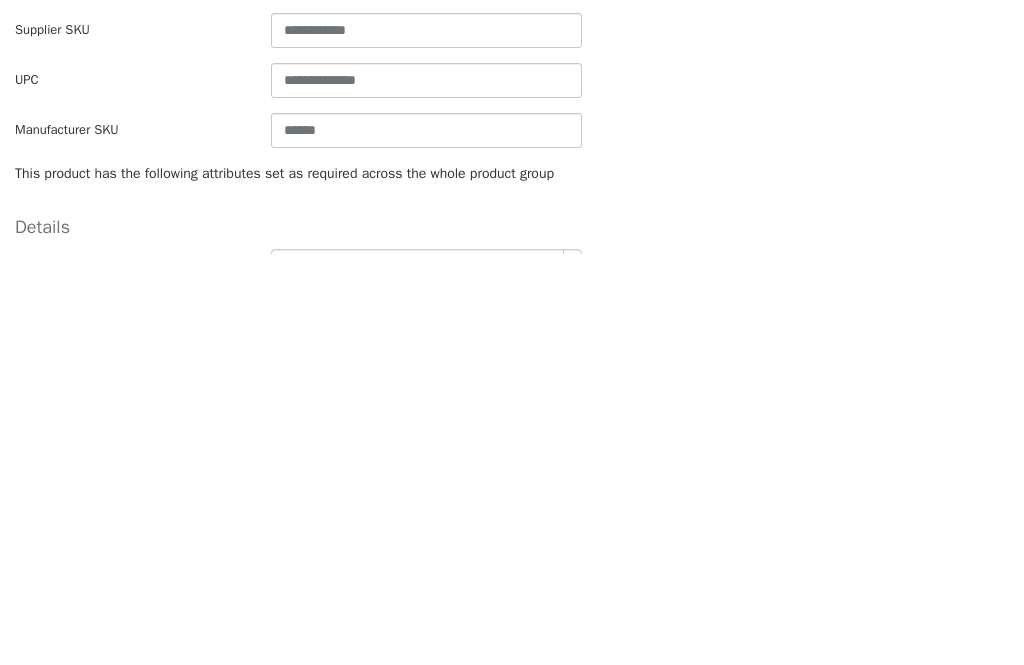 click on "**********" at bounding box center [512, -110] 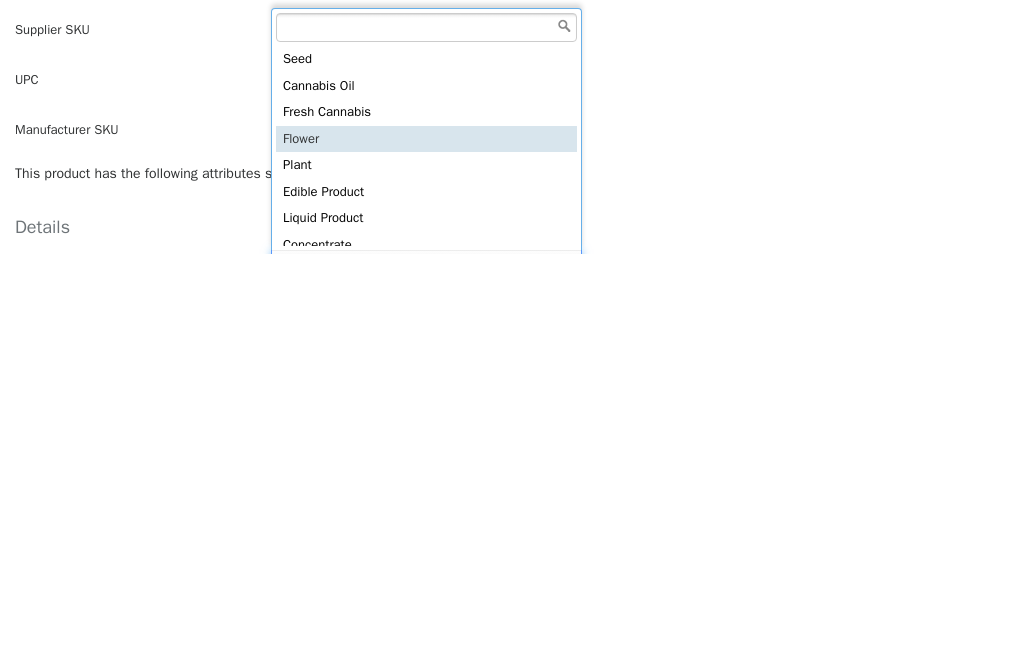 type on "******" 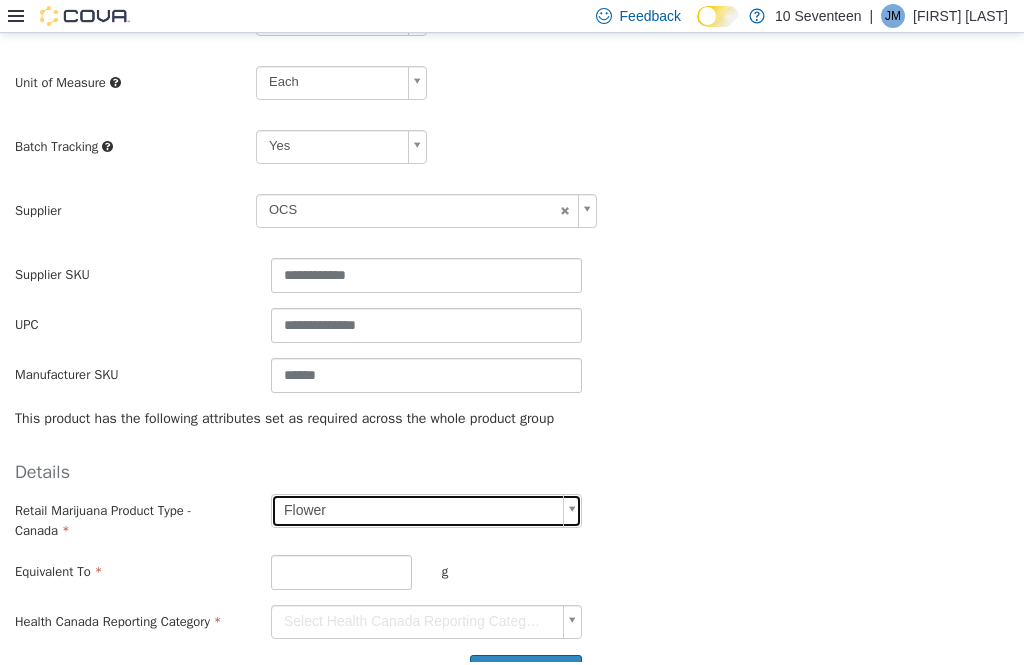 scroll, scrollTop: 474, scrollLeft: 0, axis: vertical 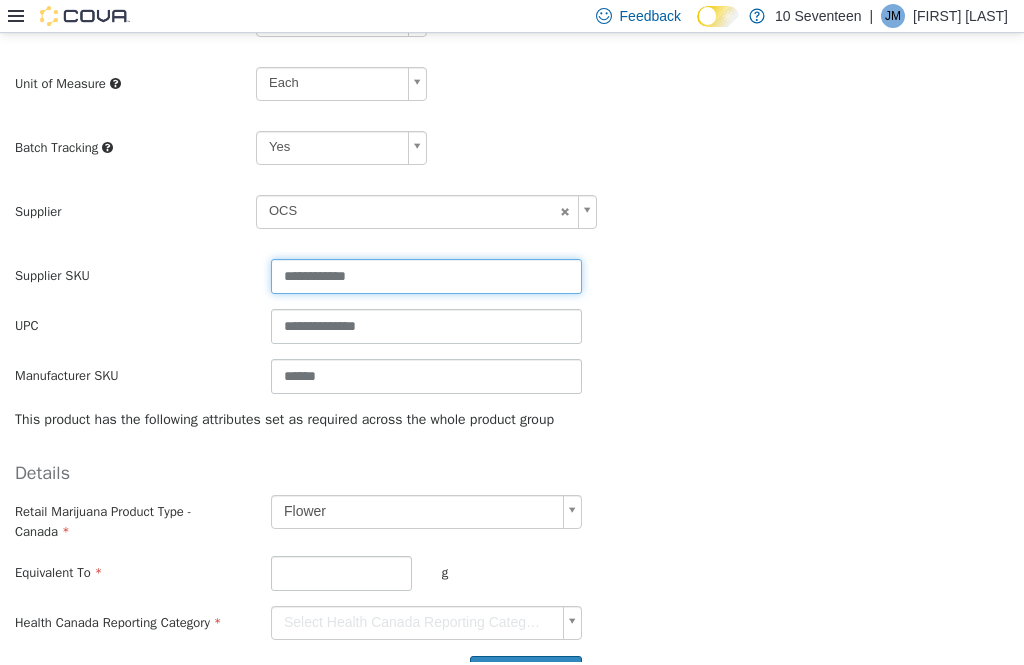 click on "**********" at bounding box center (426, 276) 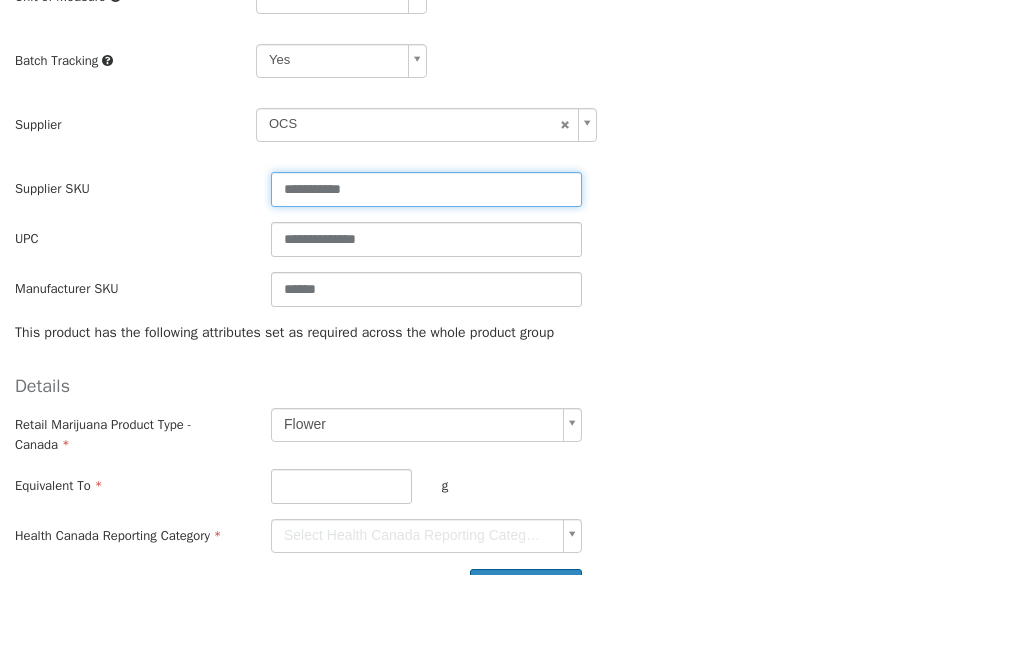type on "**********" 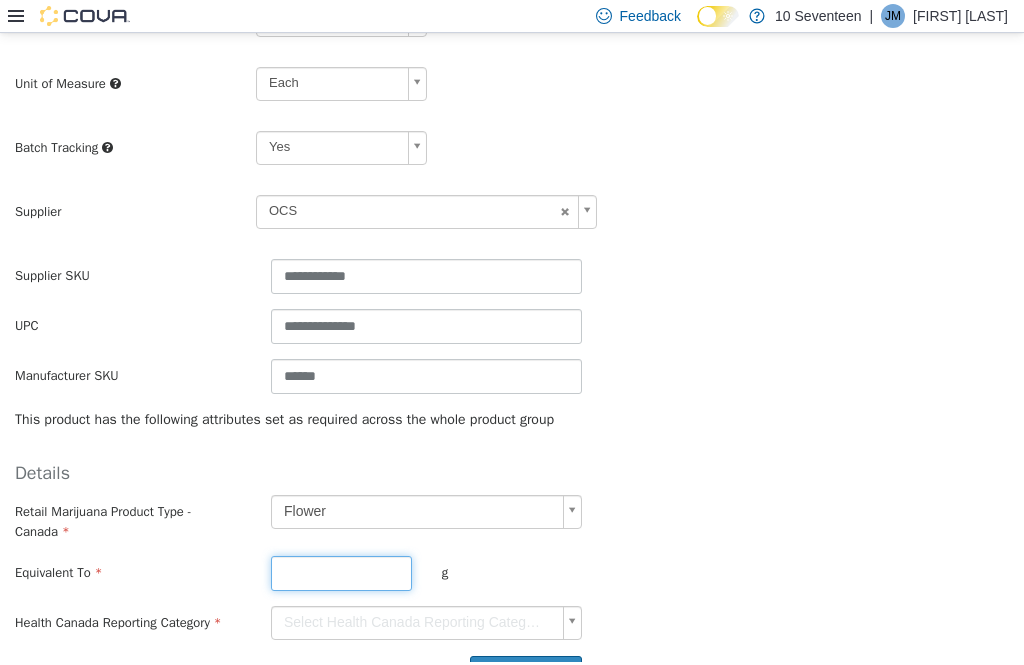 click at bounding box center (341, 573) 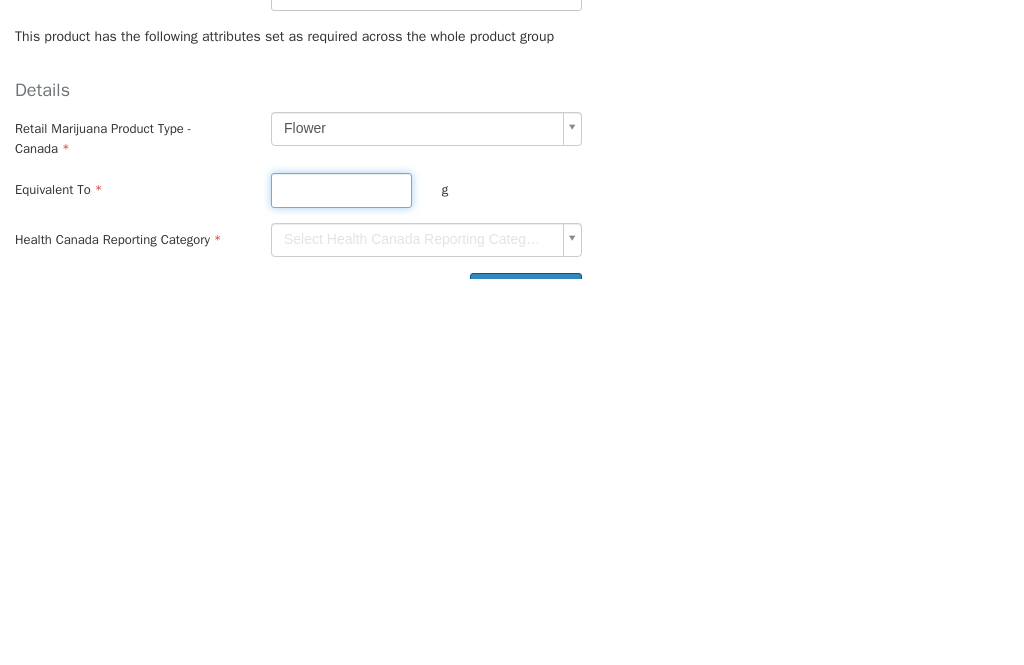 type on "*" 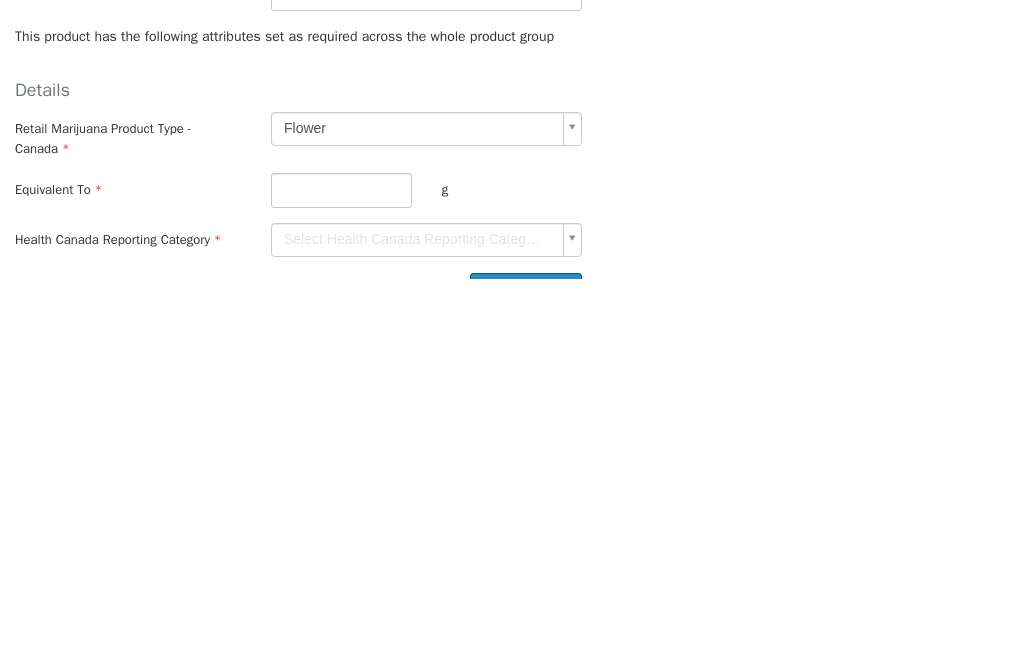 click on "**********" at bounding box center [512, -247] 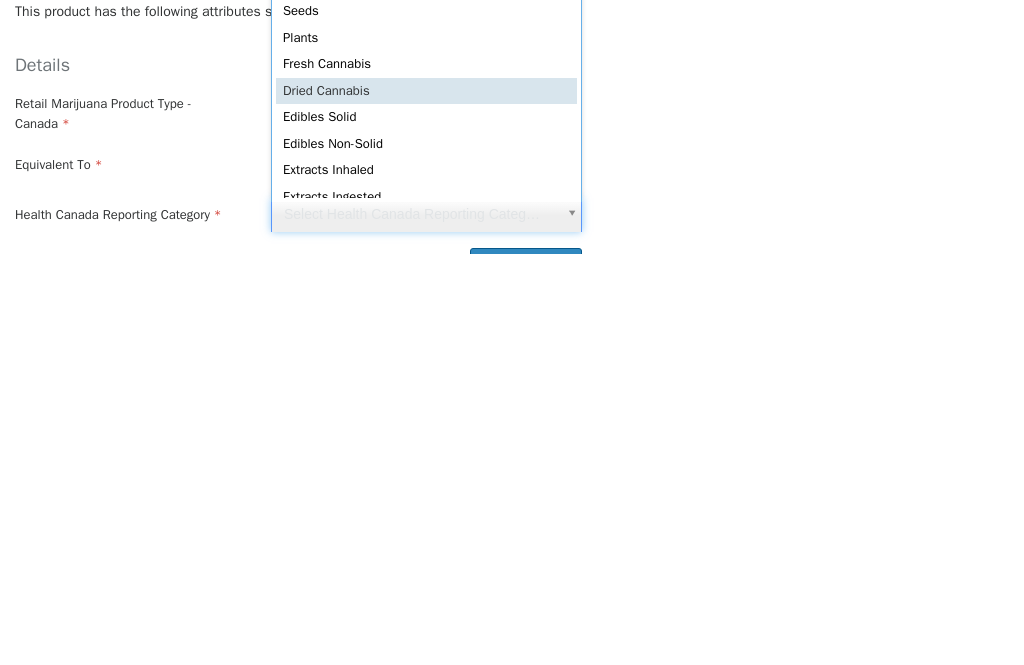 type on "**********" 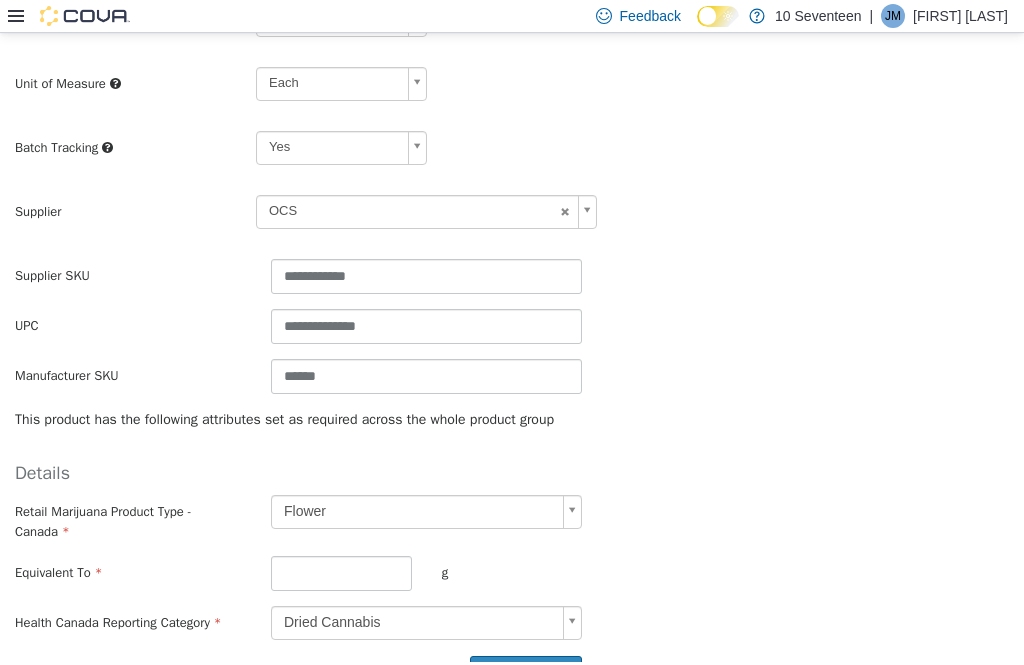 click on "Create Product" at bounding box center [526, 674] 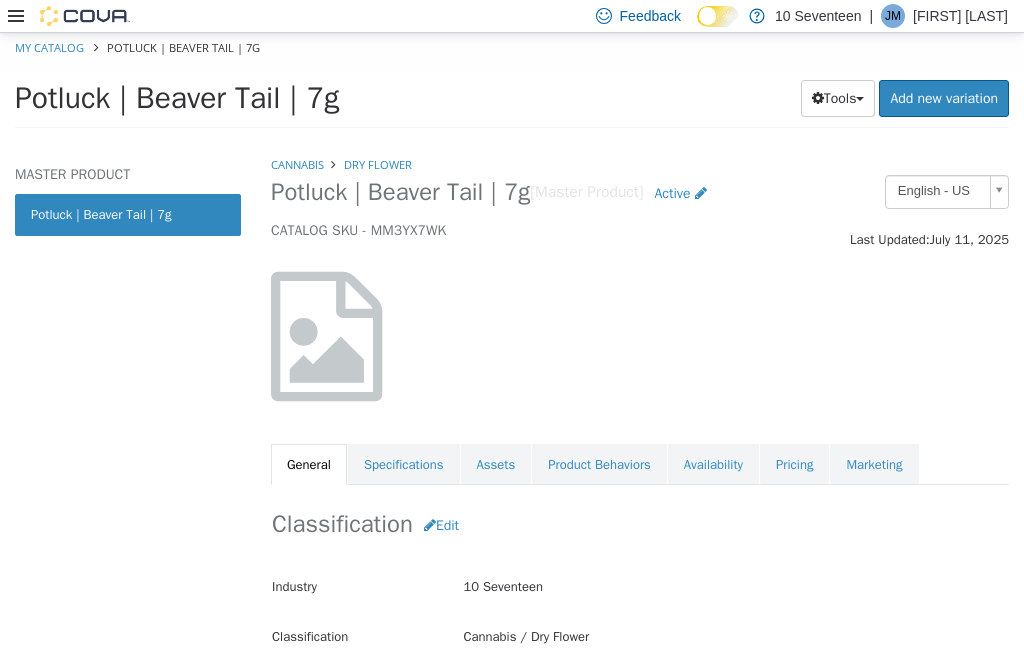 scroll, scrollTop: 0, scrollLeft: 0, axis: both 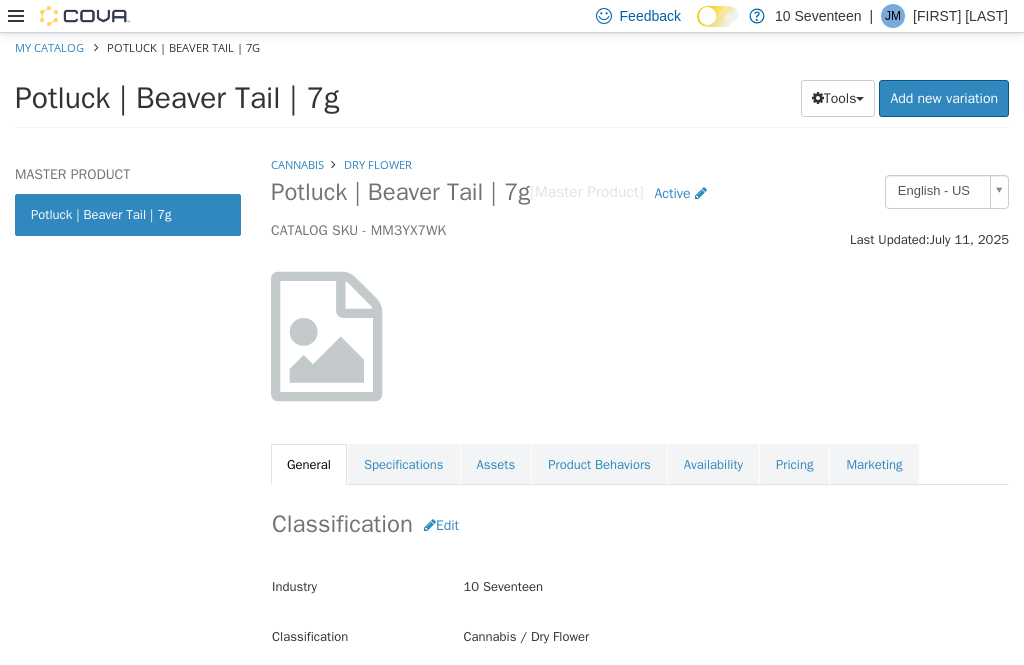 click on "Assets" at bounding box center (496, 465) 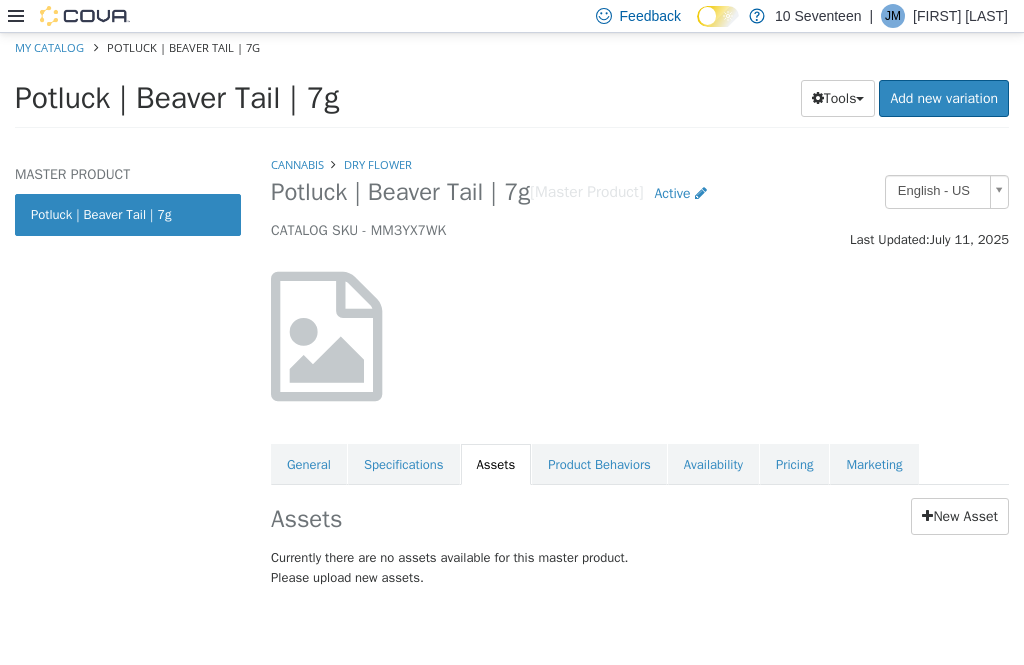 click on "New Asset" at bounding box center [960, 516] 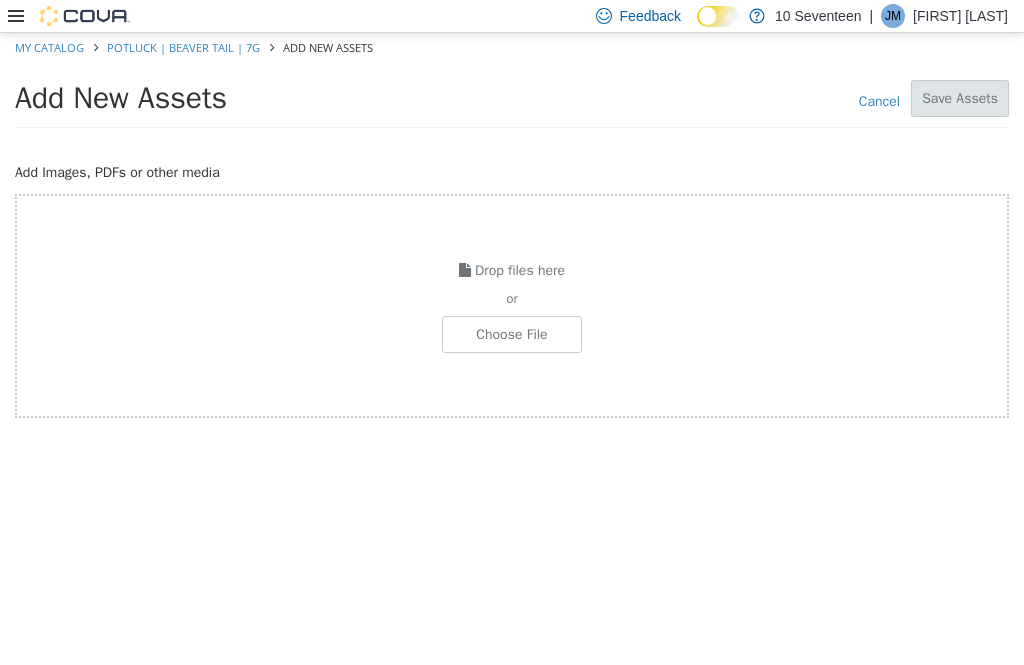 click at bounding box center (-535, 334) 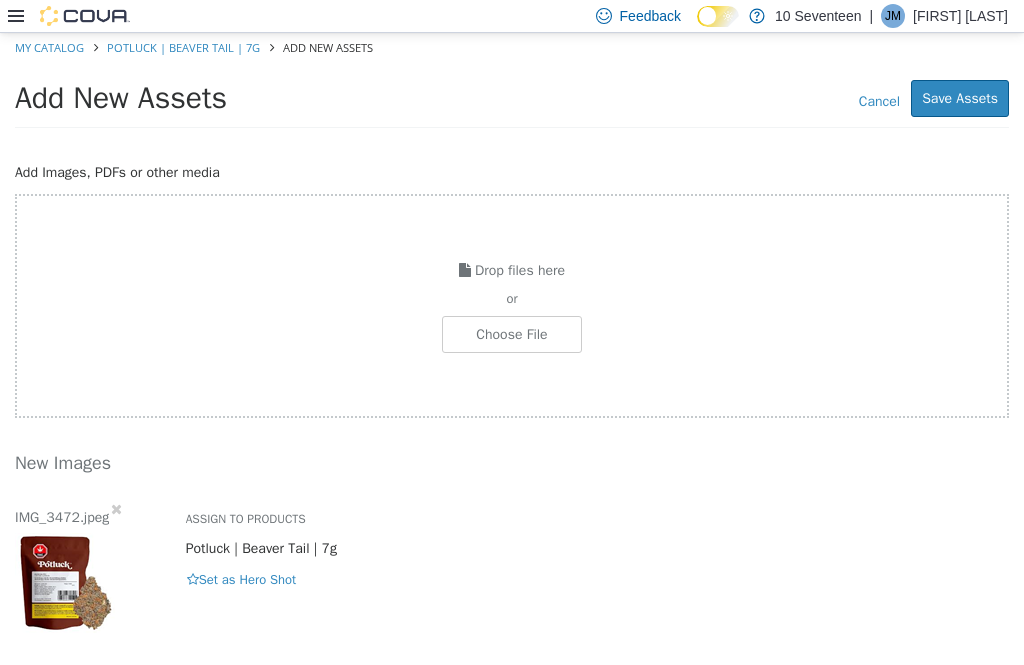 click on "Save Assets" at bounding box center (960, 98) 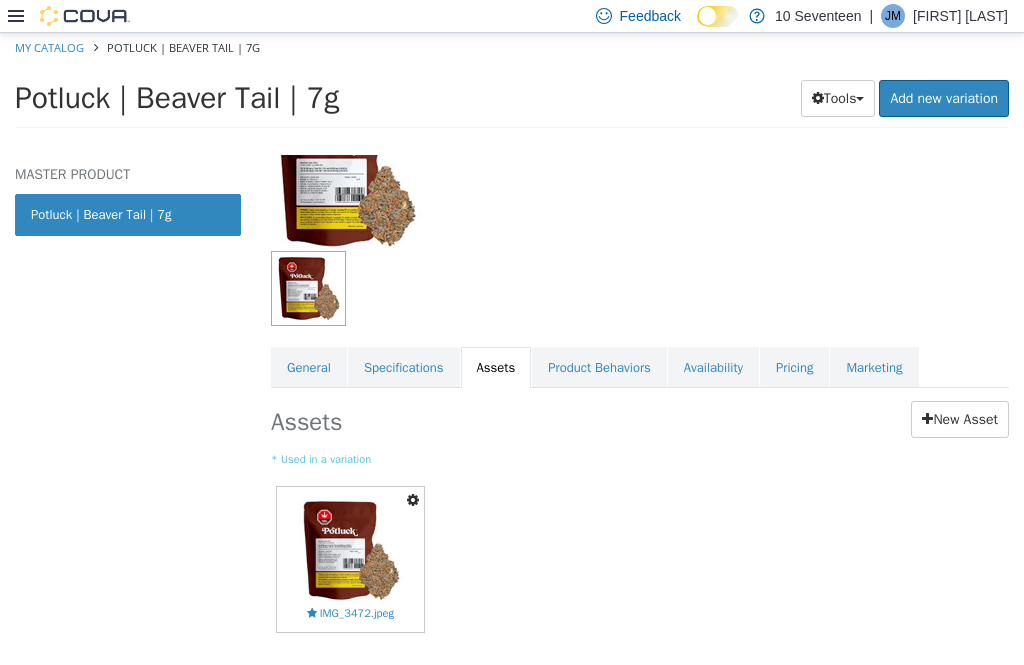 scroll, scrollTop: 169, scrollLeft: 0, axis: vertical 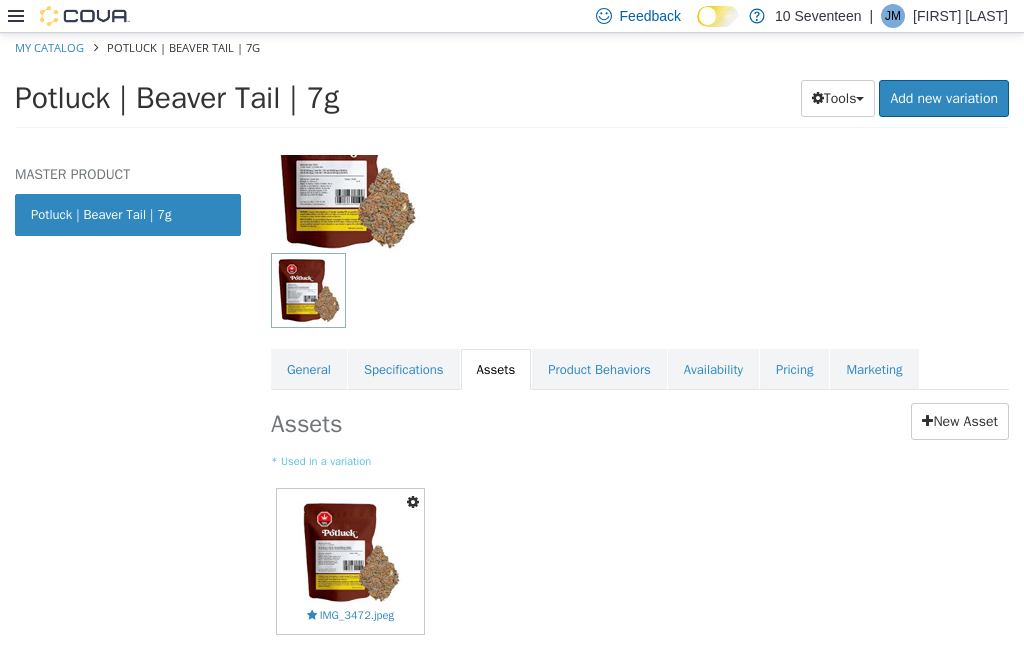 click on "Pricing" at bounding box center (794, 370) 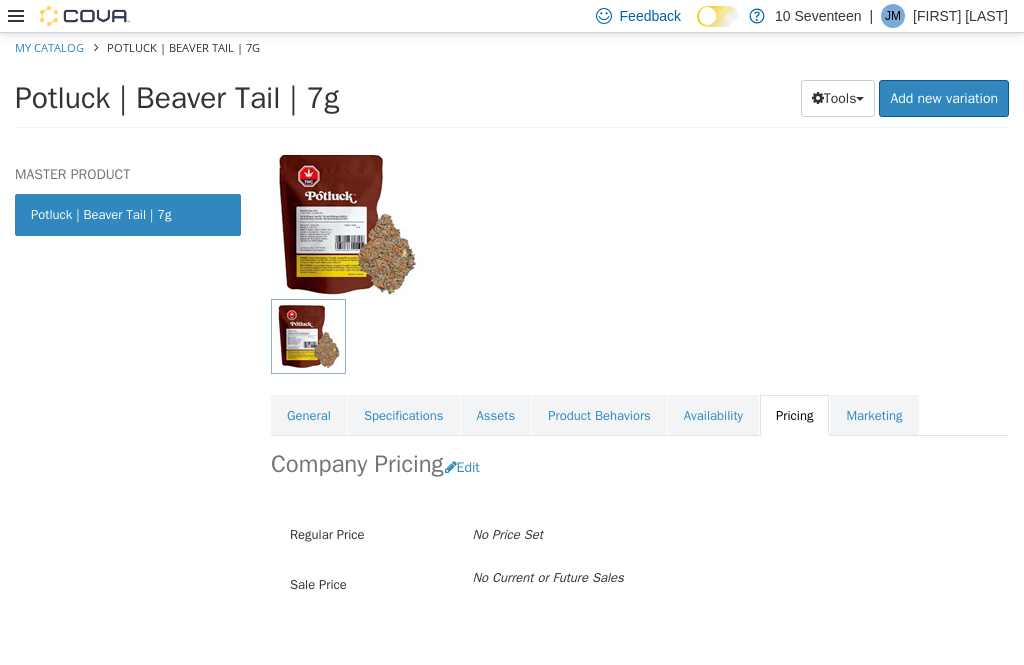 scroll, scrollTop: 122, scrollLeft: 0, axis: vertical 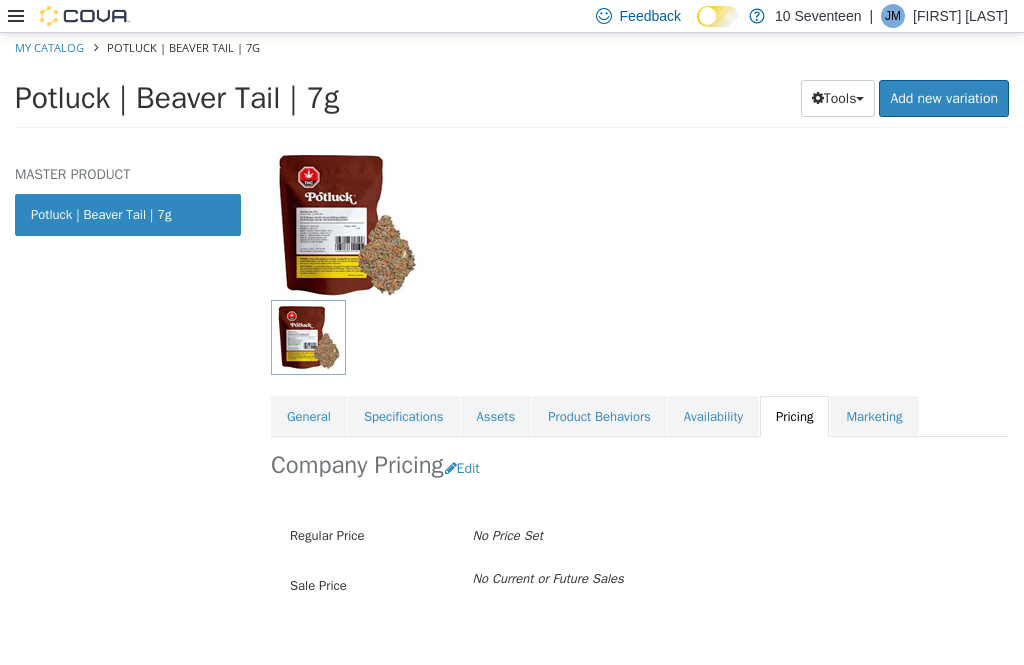 click on "Edit" at bounding box center [467, 468] 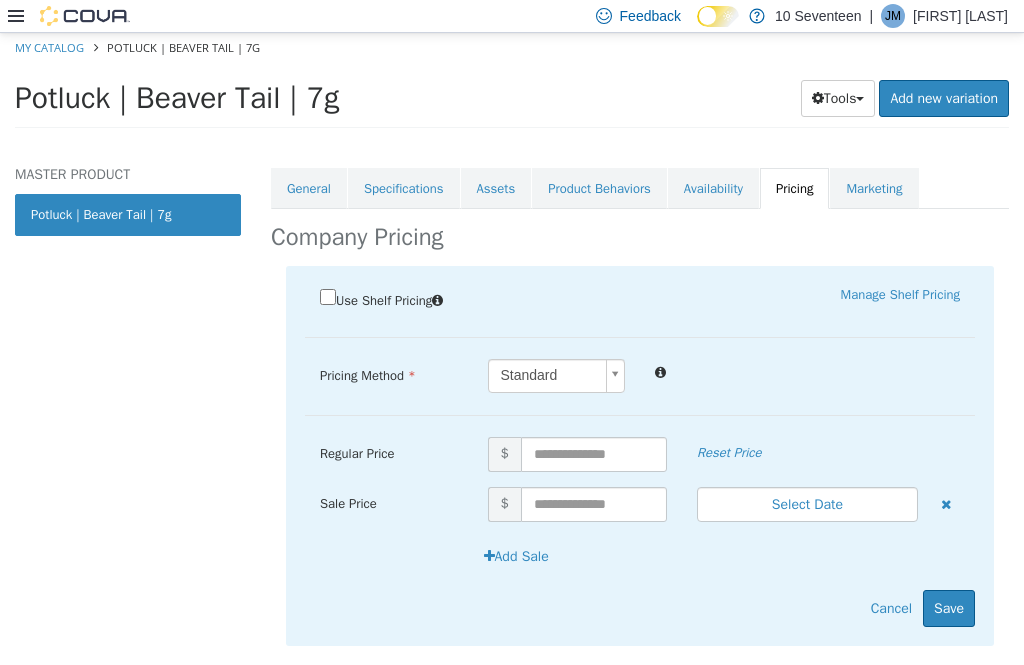 scroll, scrollTop: 349, scrollLeft: 0, axis: vertical 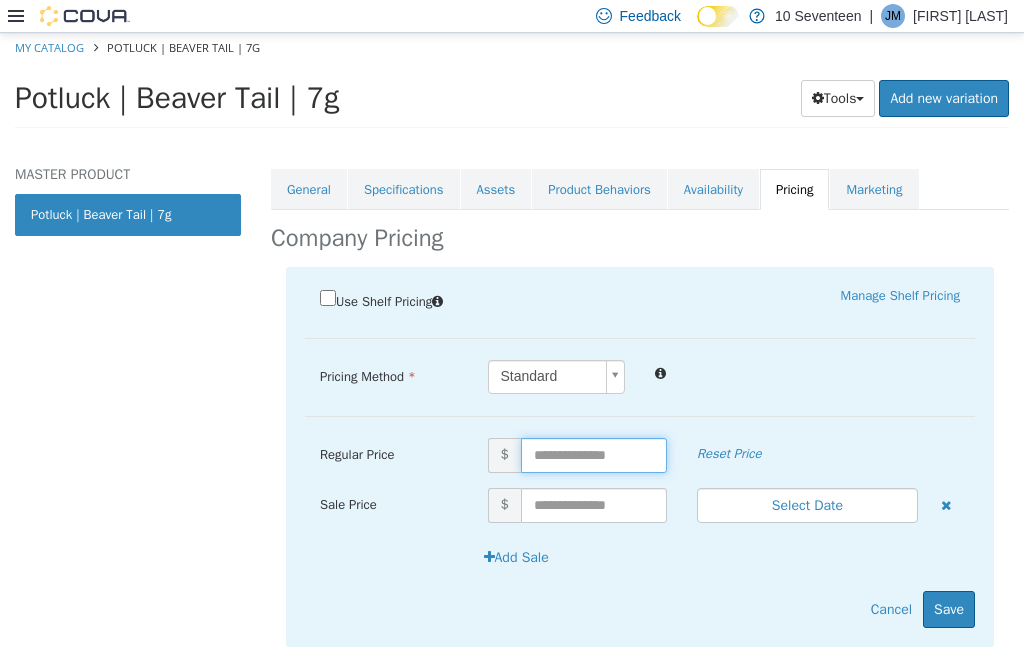 click at bounding box center [594, 455] 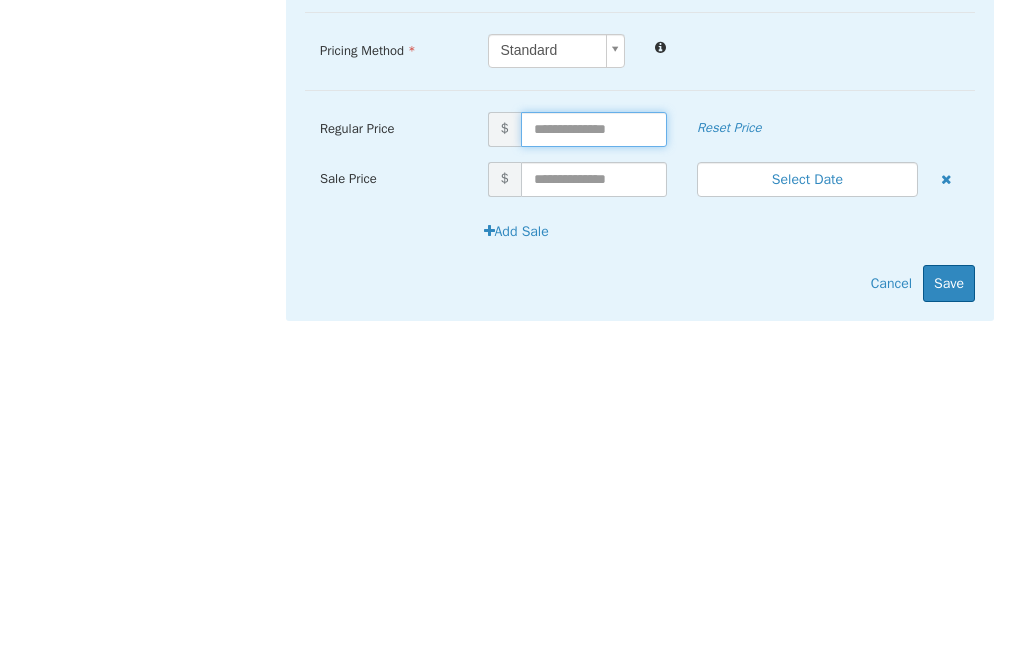 type on "*" 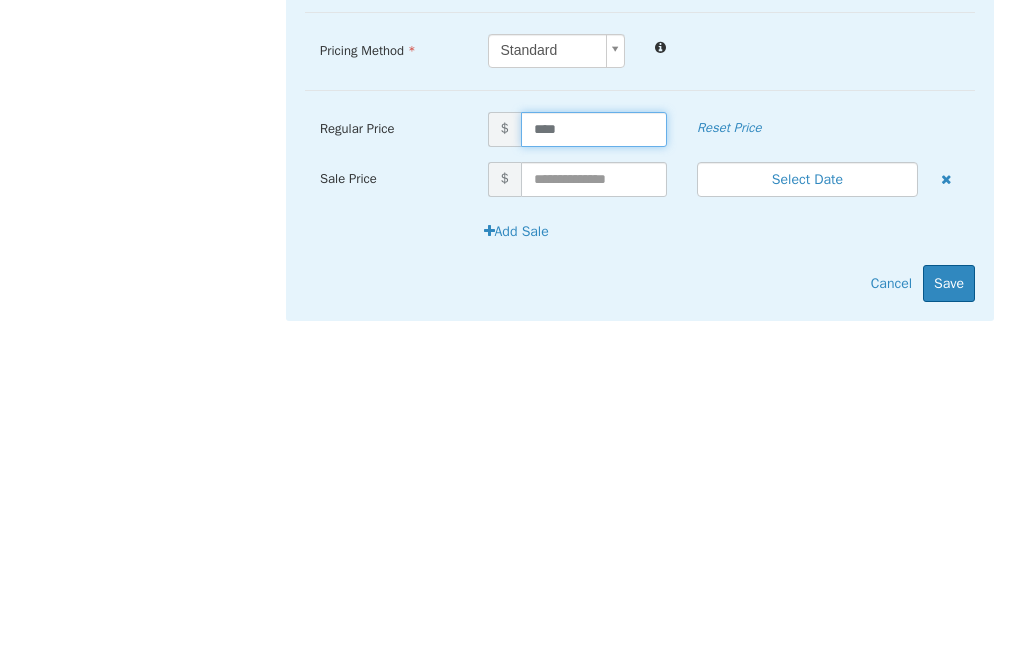 type on "*****" 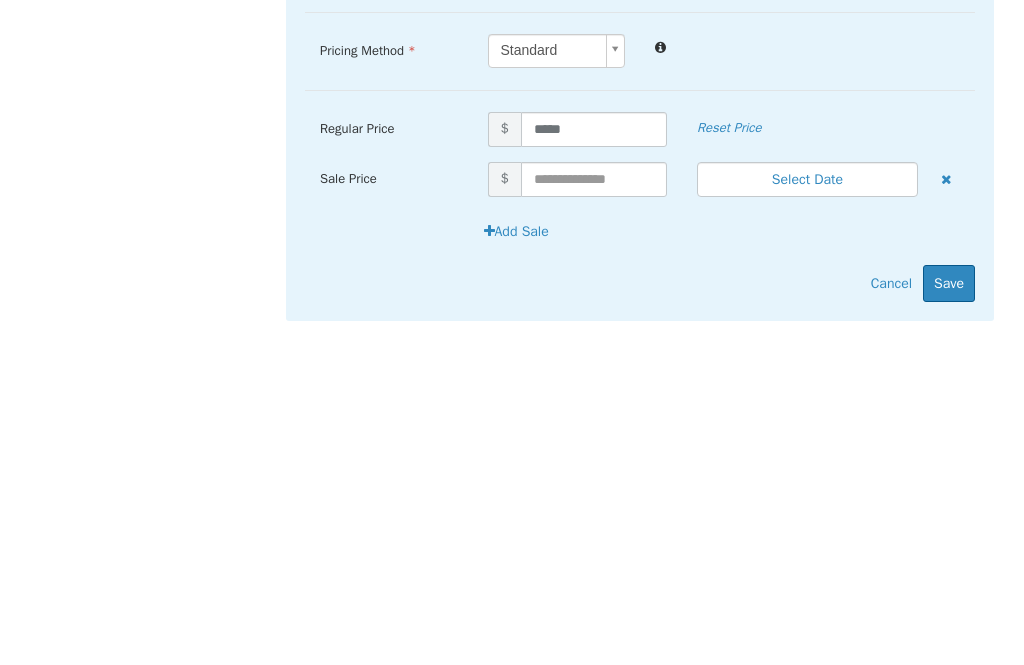 scroll, scrollTop: 64, scrollLeft: 0, axis: vertical 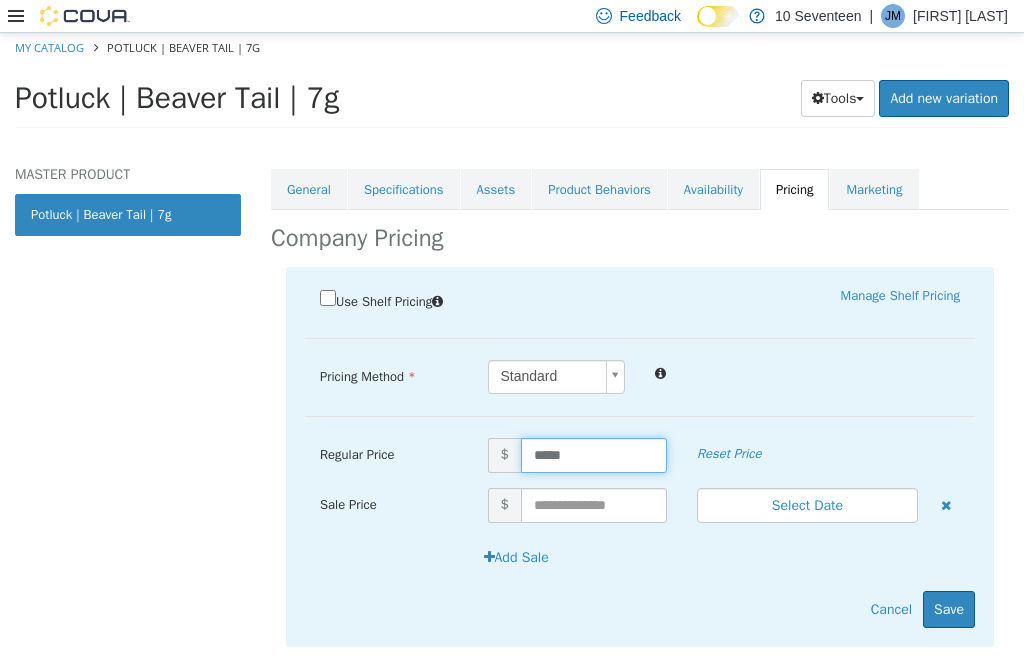 click on "Save" at bounding box center [949, 609] 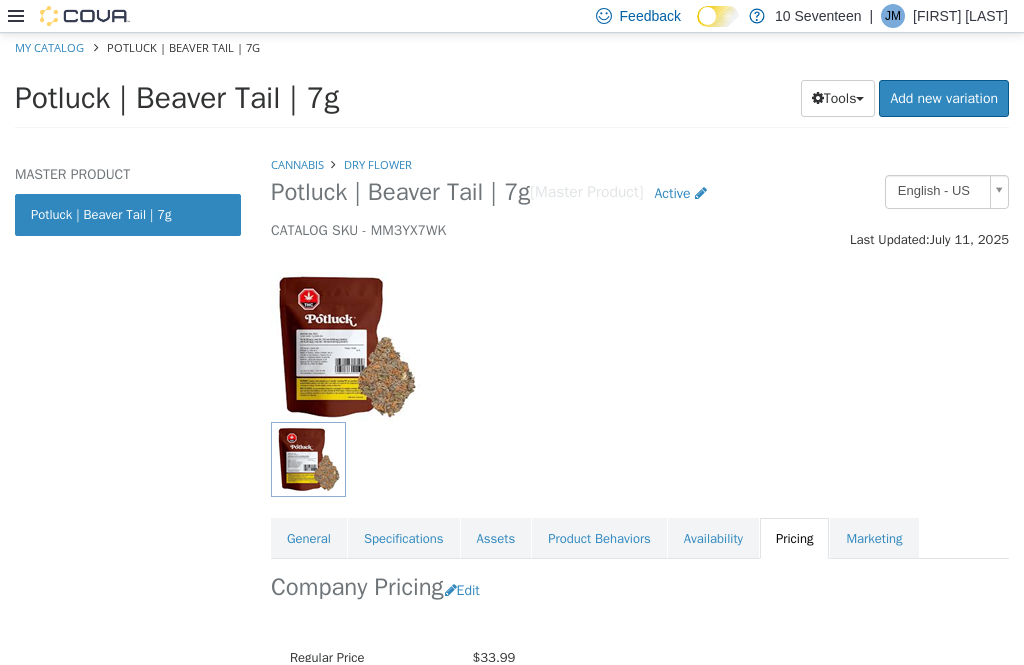 scroll, scrollTop: 0, scrollLeft: 0, axis: both 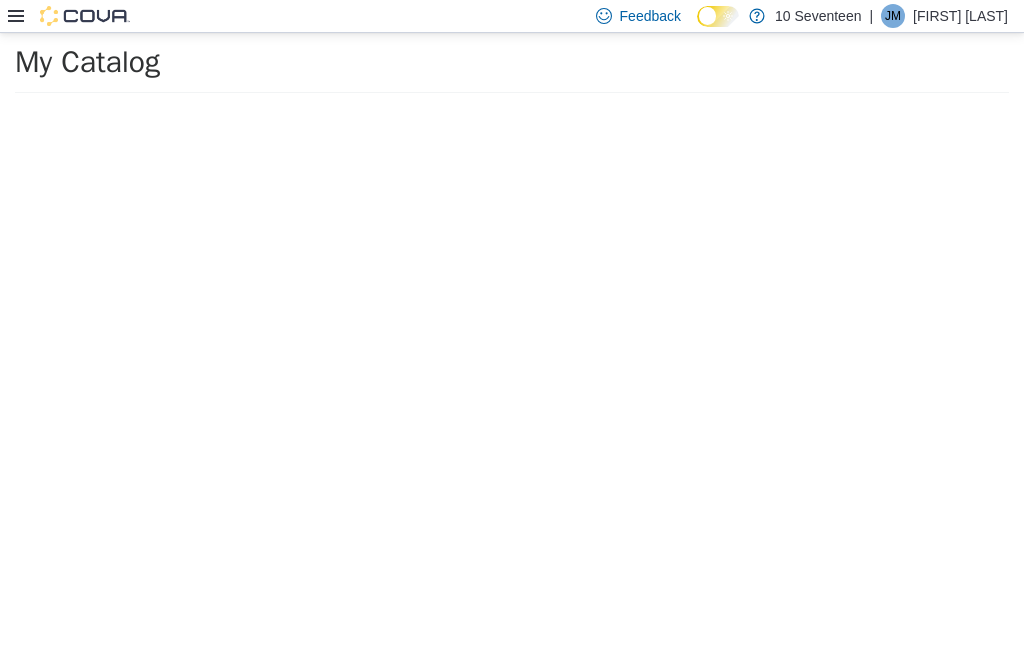 select on "**********" 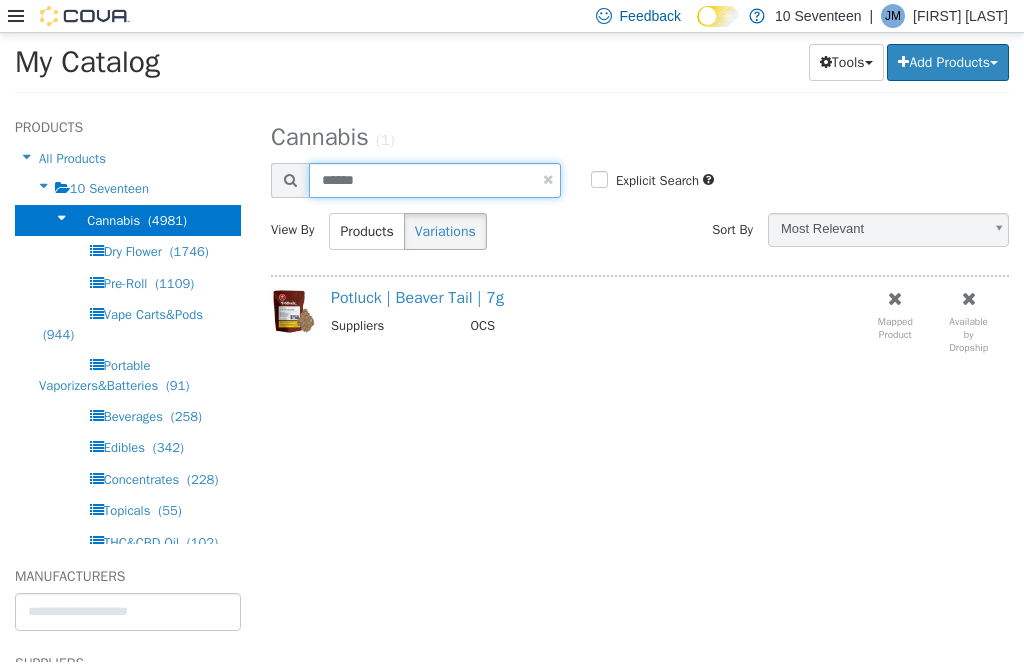 click on "******" at bounding box center (435, 180) 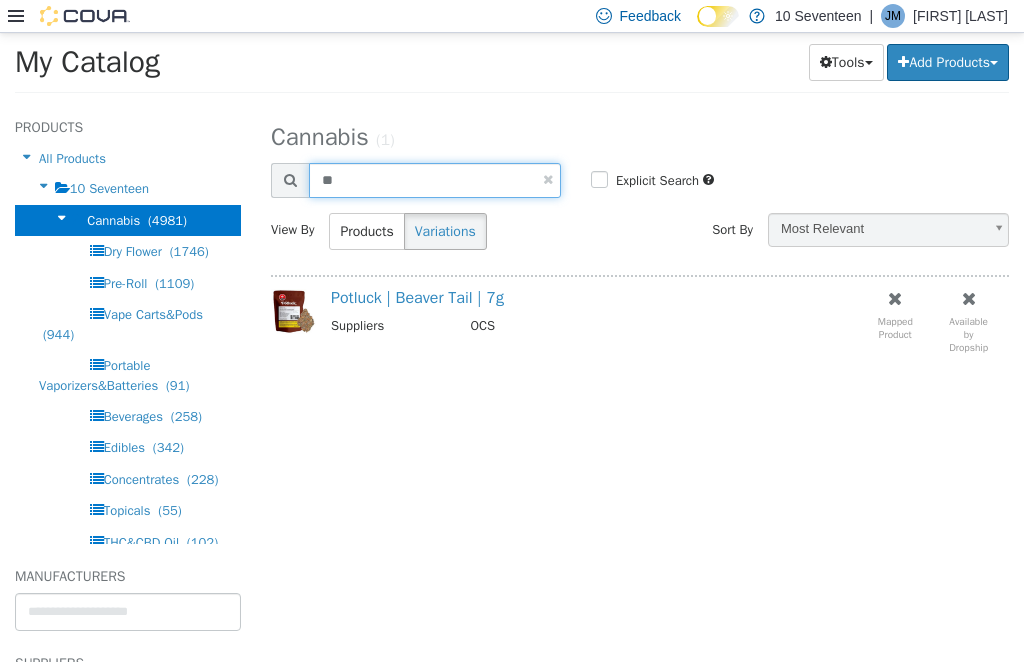 type on "*" 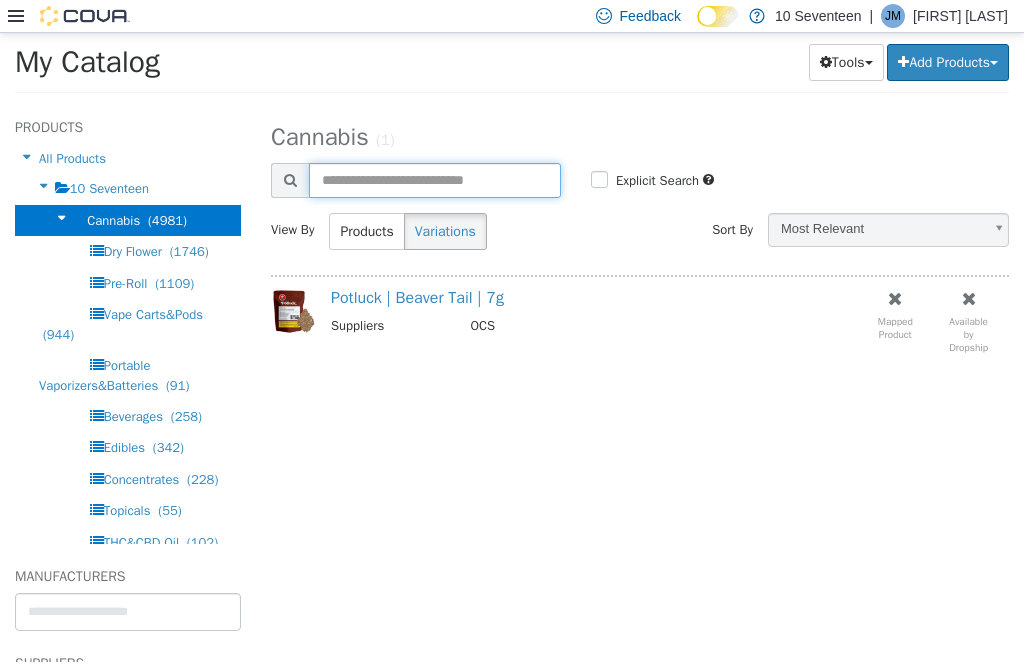 click at bounding box center [435, 180] 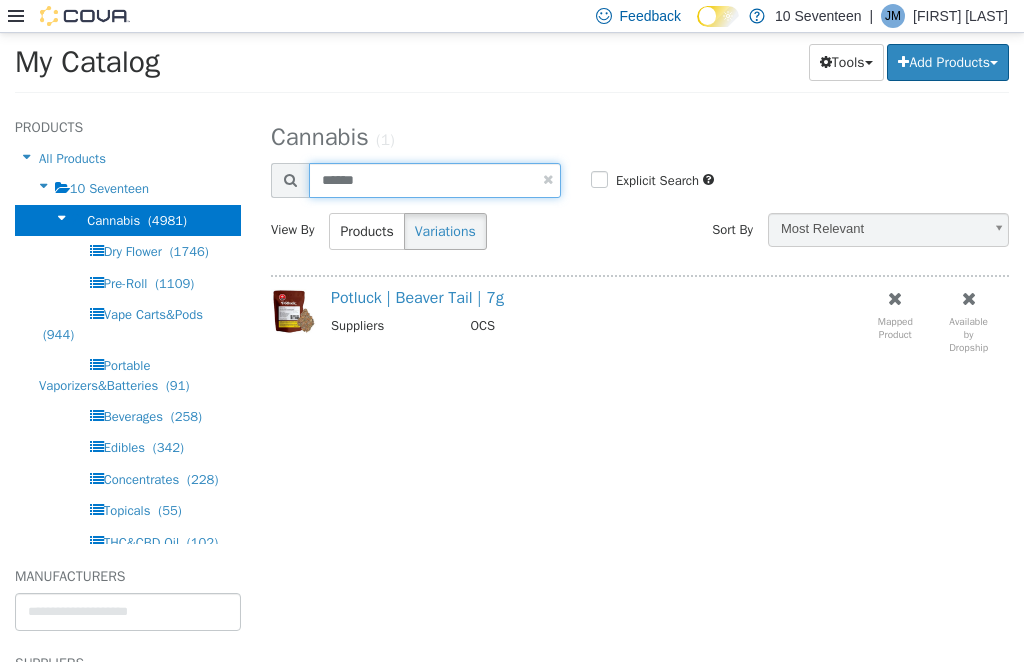 type on "******" 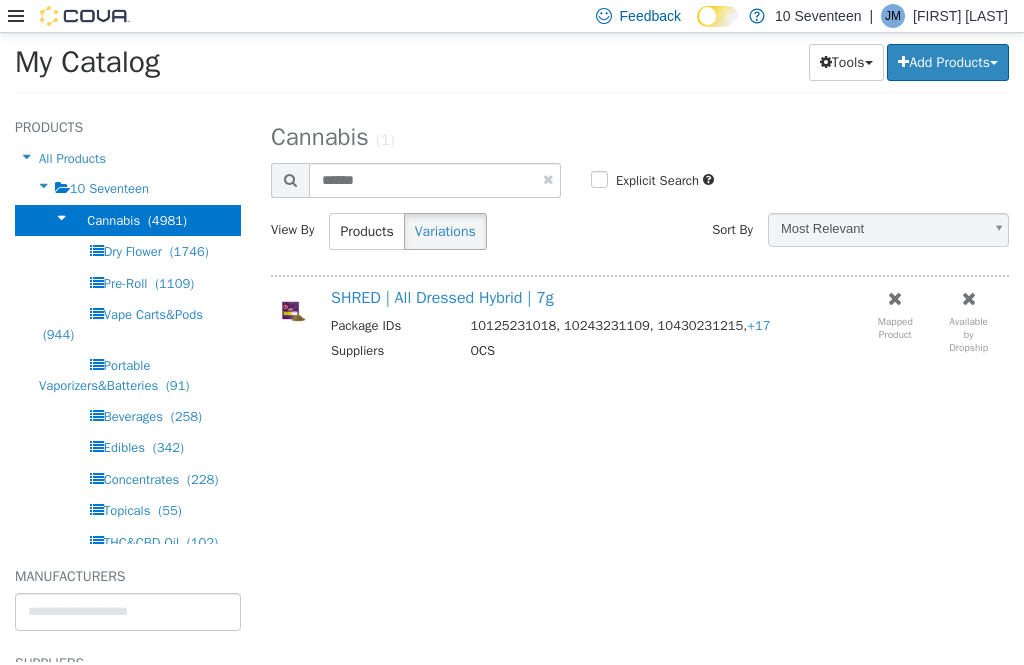 scroll, scrollTop: 0, scrollLeft: 0, axis: both 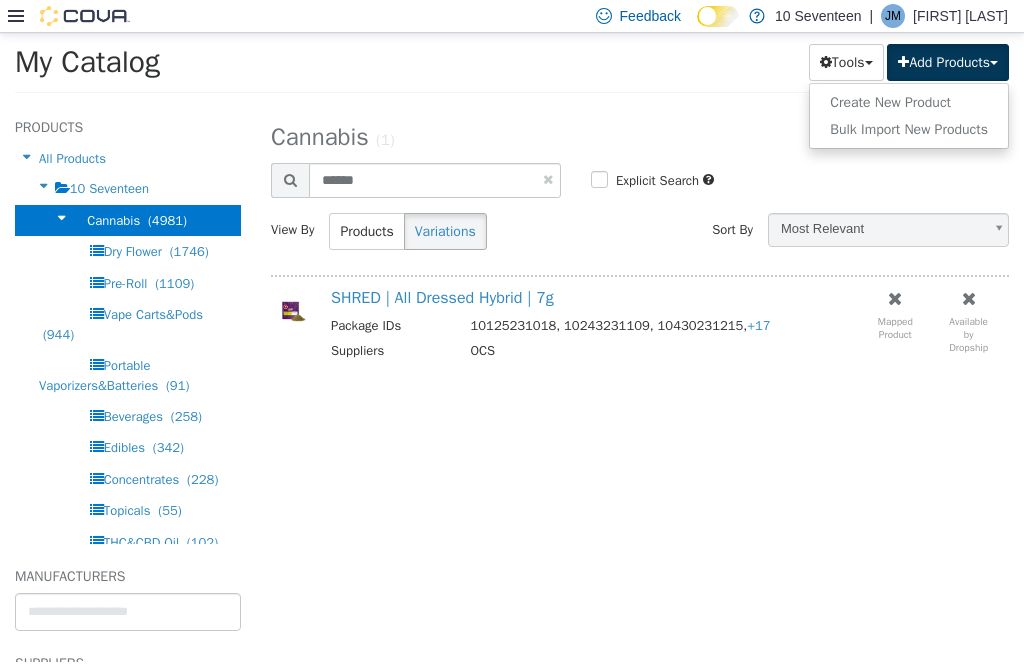 click at bounding box center (512, 346) 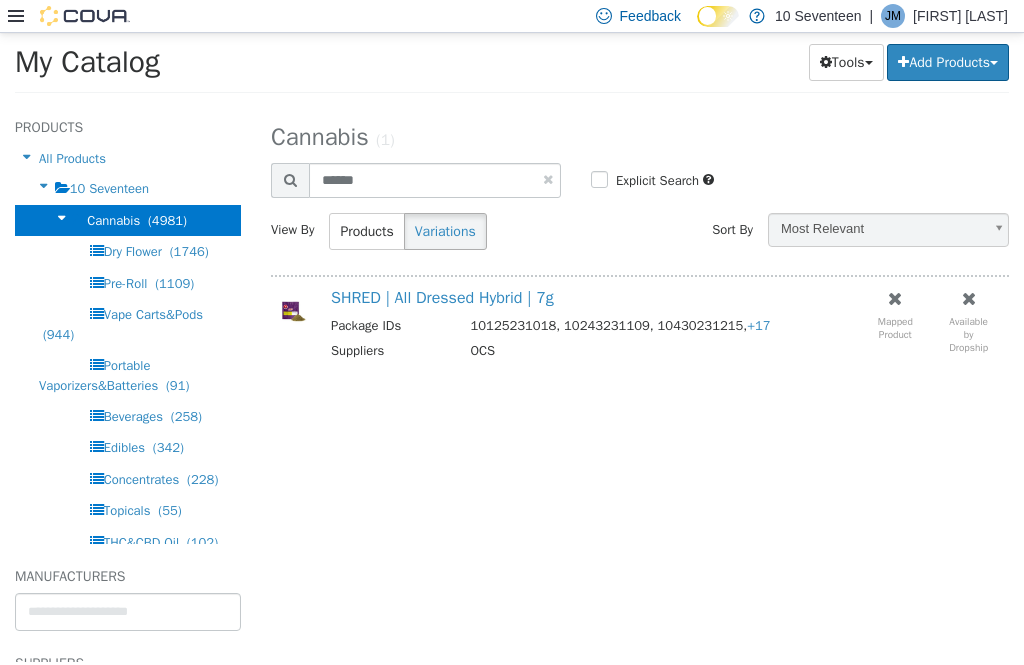 click on "My Catalog
Tools
Merge Products Map Private Products Bulk Product Editor Export
Add Products
Create New Product Bulk Import New Products" at bounding box center (512, 68) 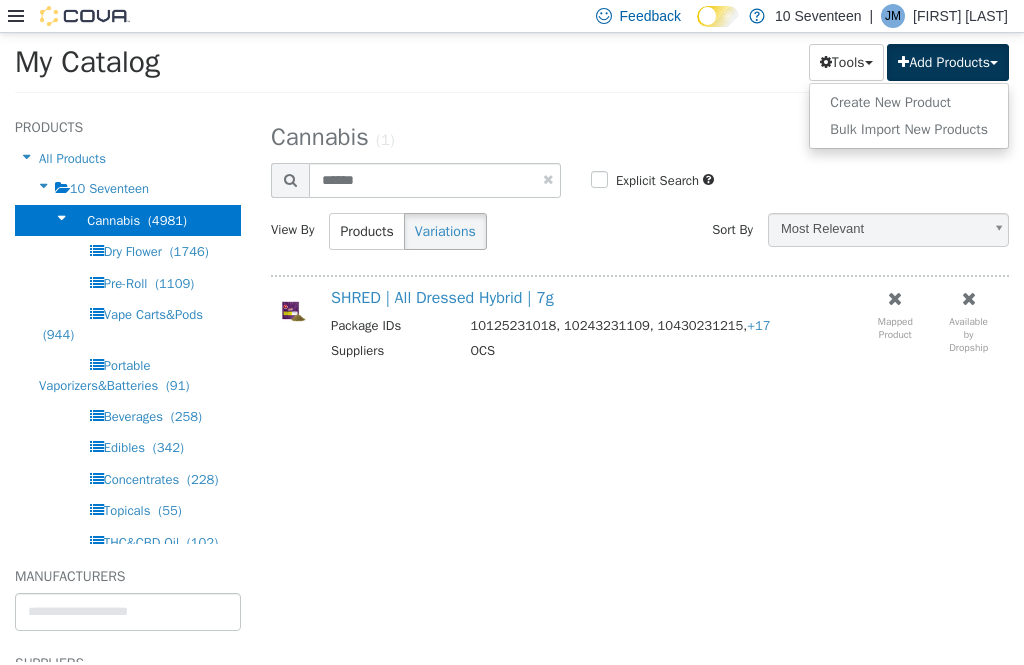 click on "Create New Product" at bounding box center (909, 102) 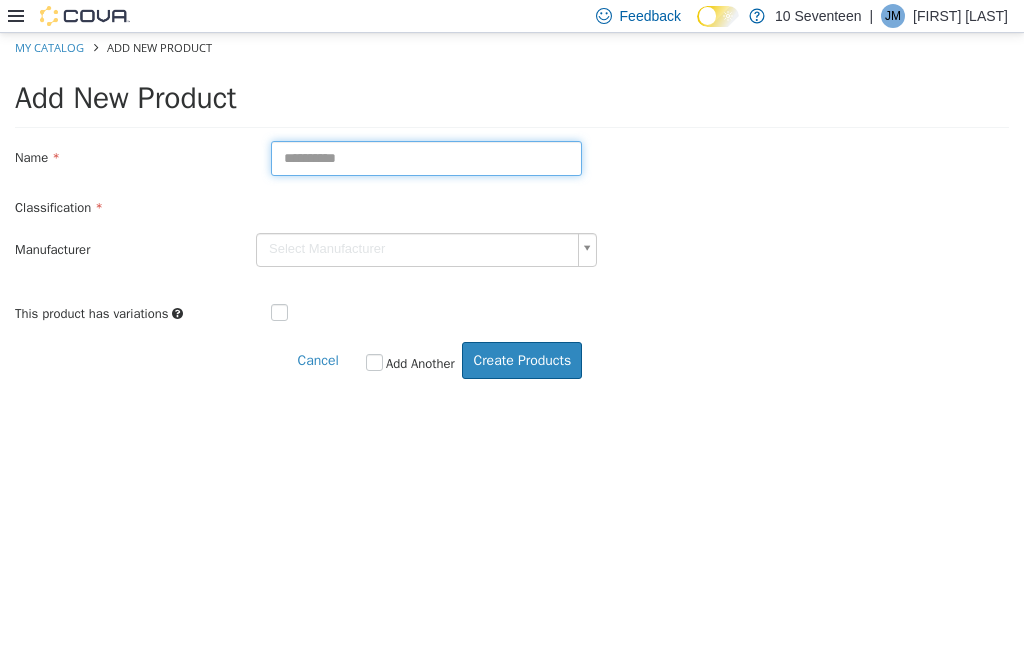 click at bounding box center (426, 158) 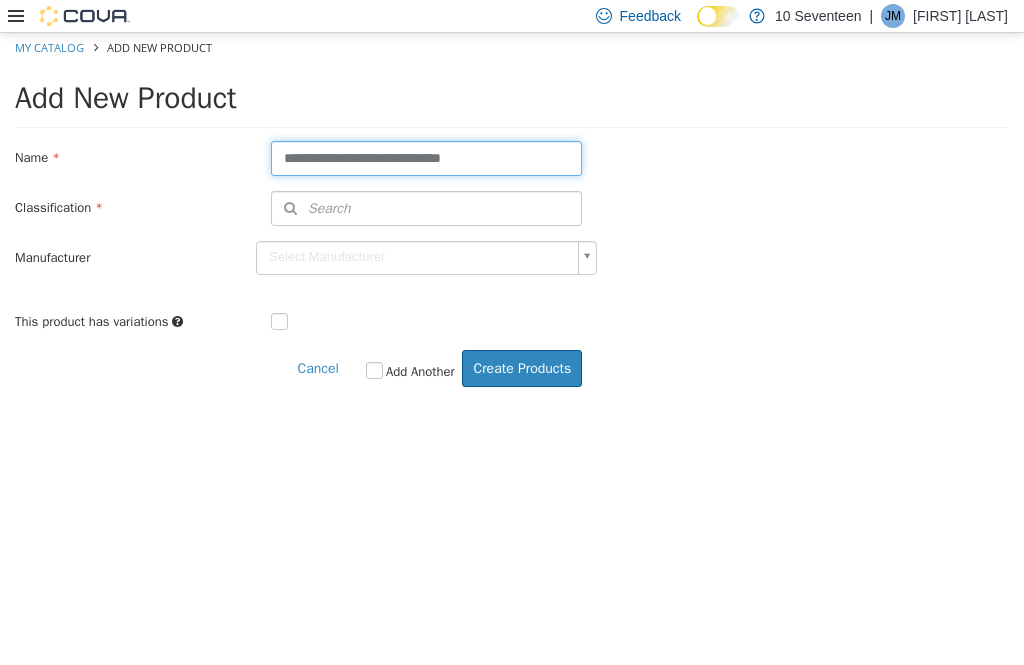 type on "**********" 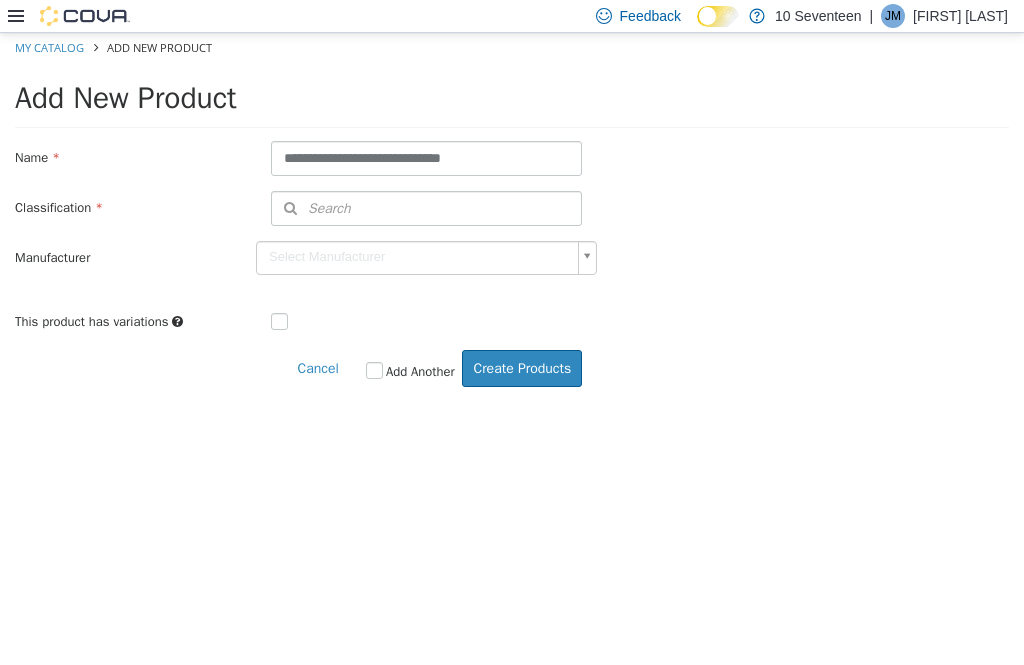 click on "Search" at bounding box center (426, 208) 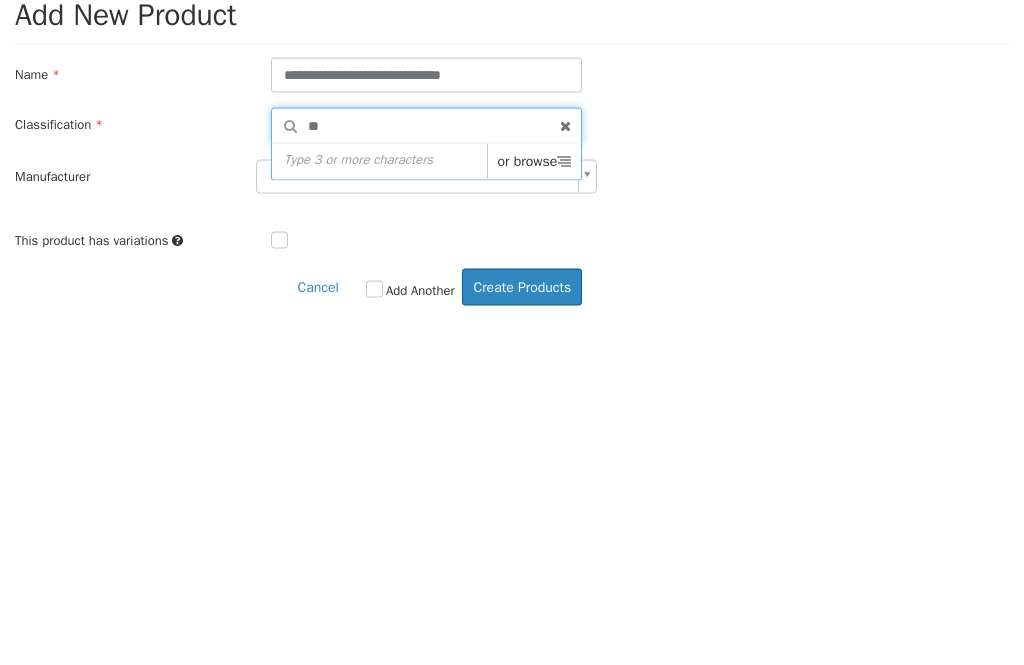 type on "***" 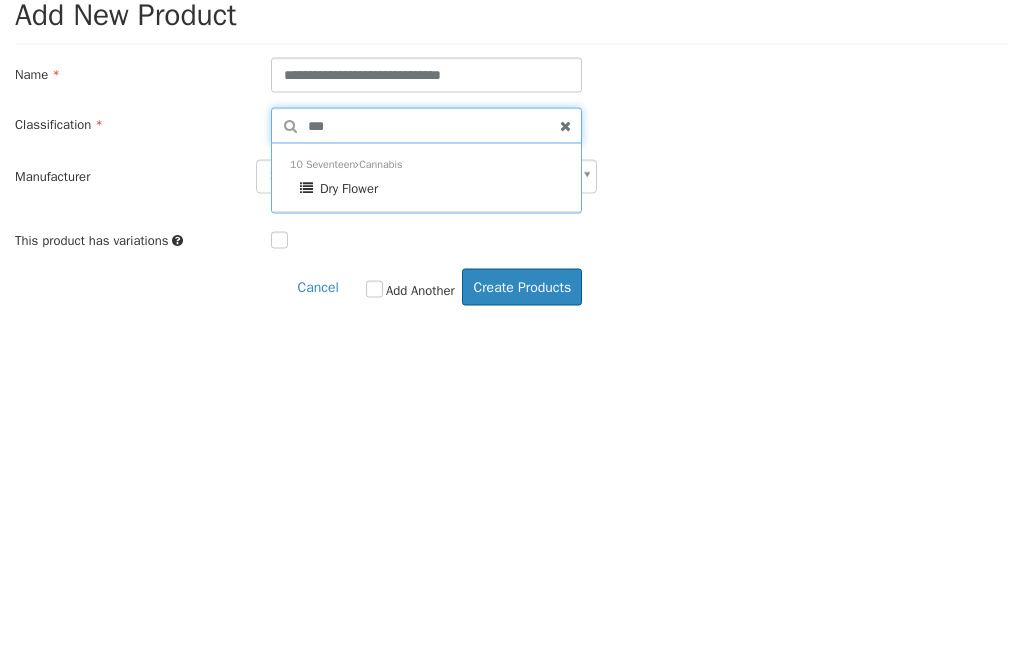 click on "Dry Flower" at bounding box center [431, 189] 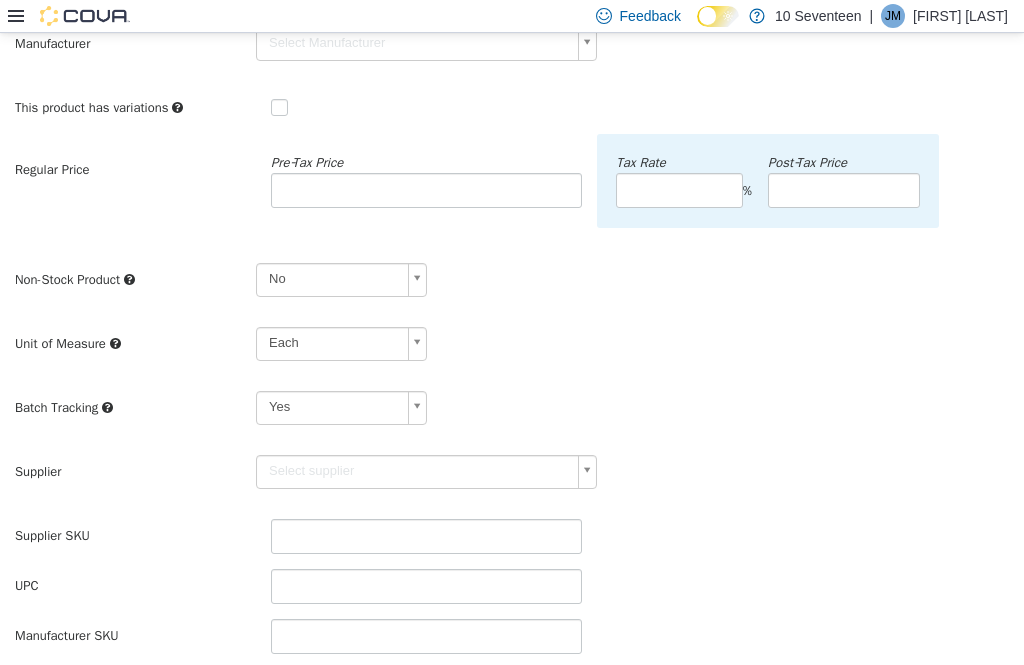 scroll, scrollTop: 258, scrollLeft: 0, axis: vertical 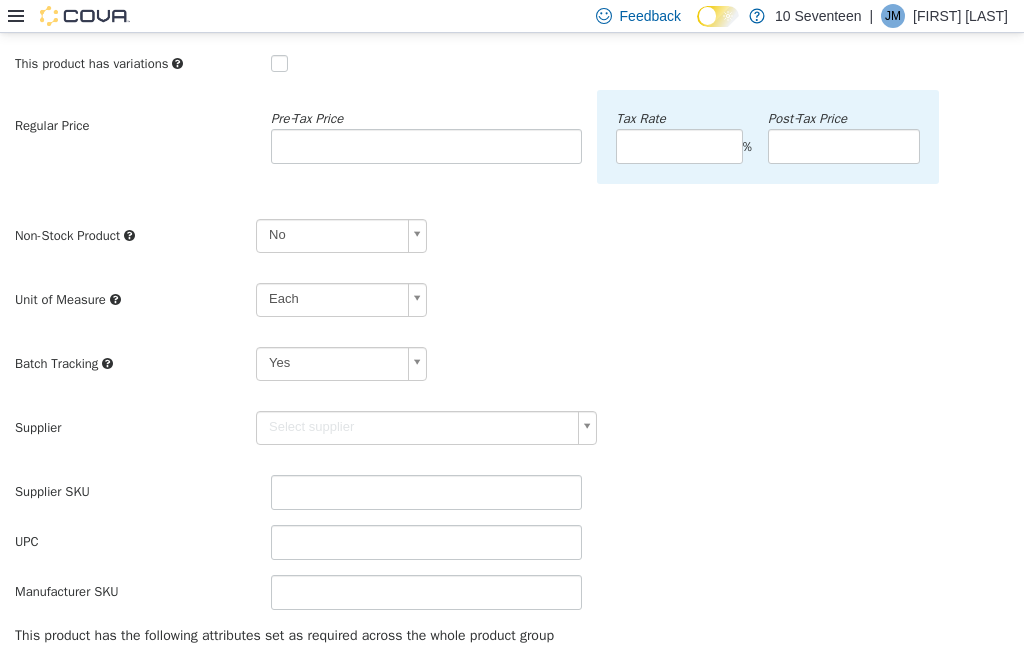 click on "**********" at bounding box center [512, 351] 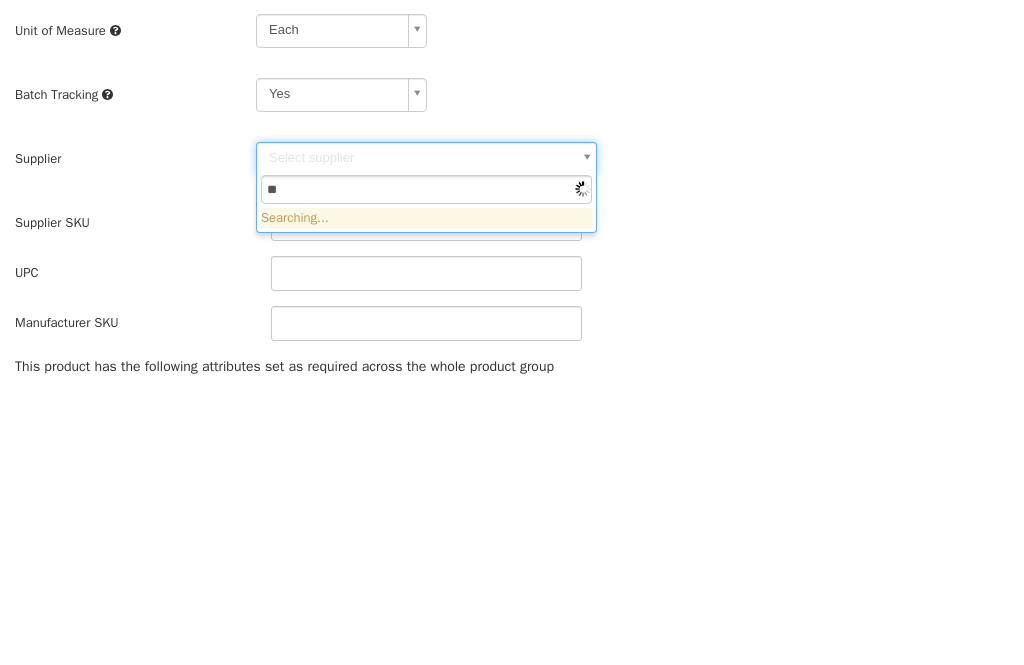 type on "***" 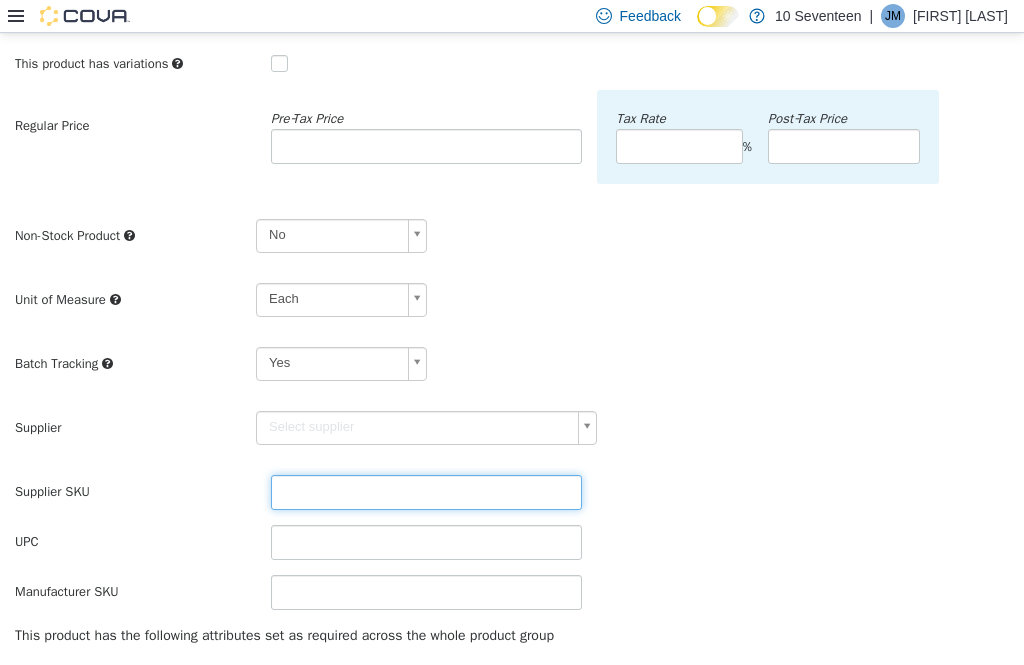 click at bounding box center (426, 492) 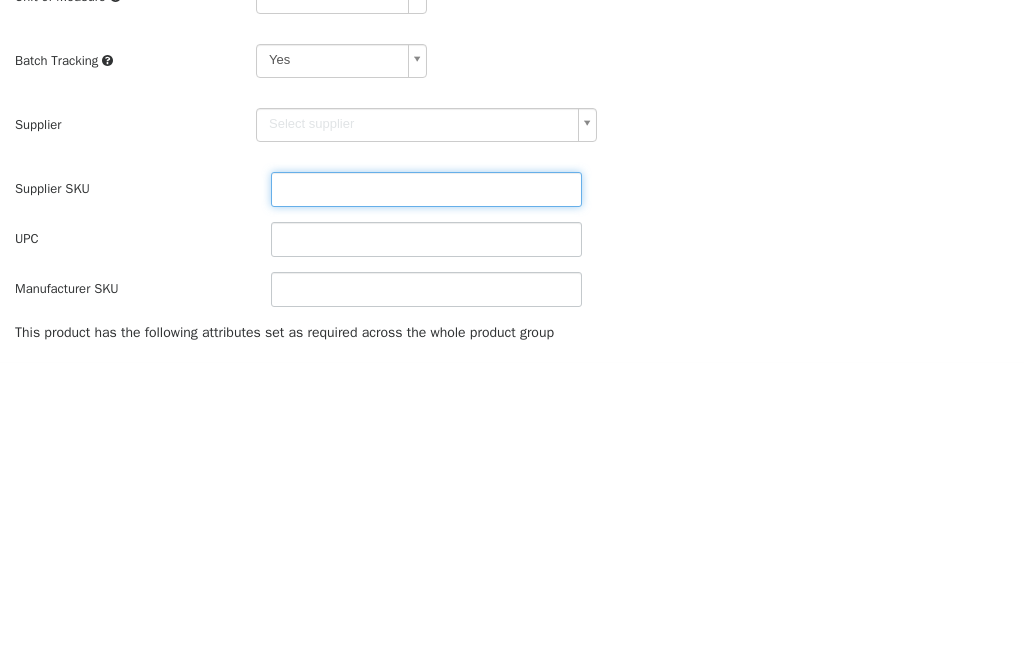 type on "******" 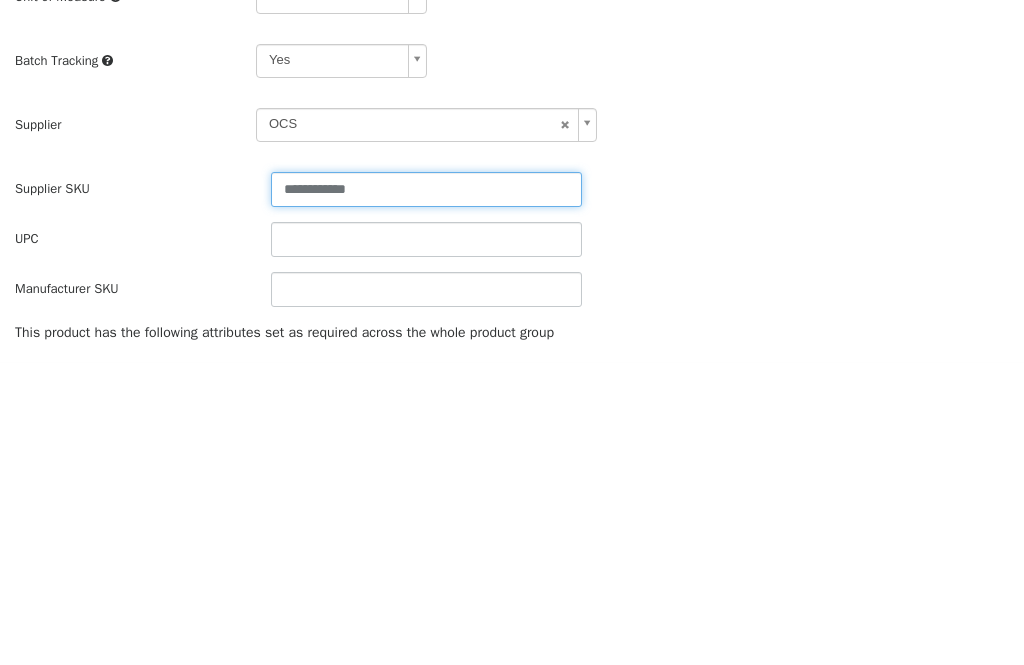type on "**********" 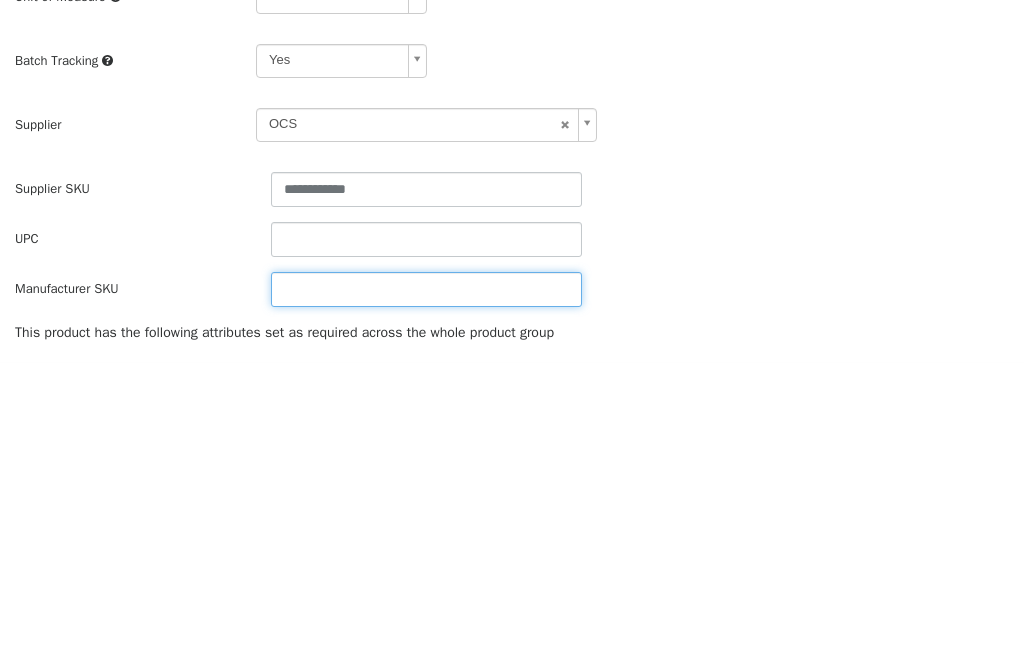 click at bounding box center (426, 290) 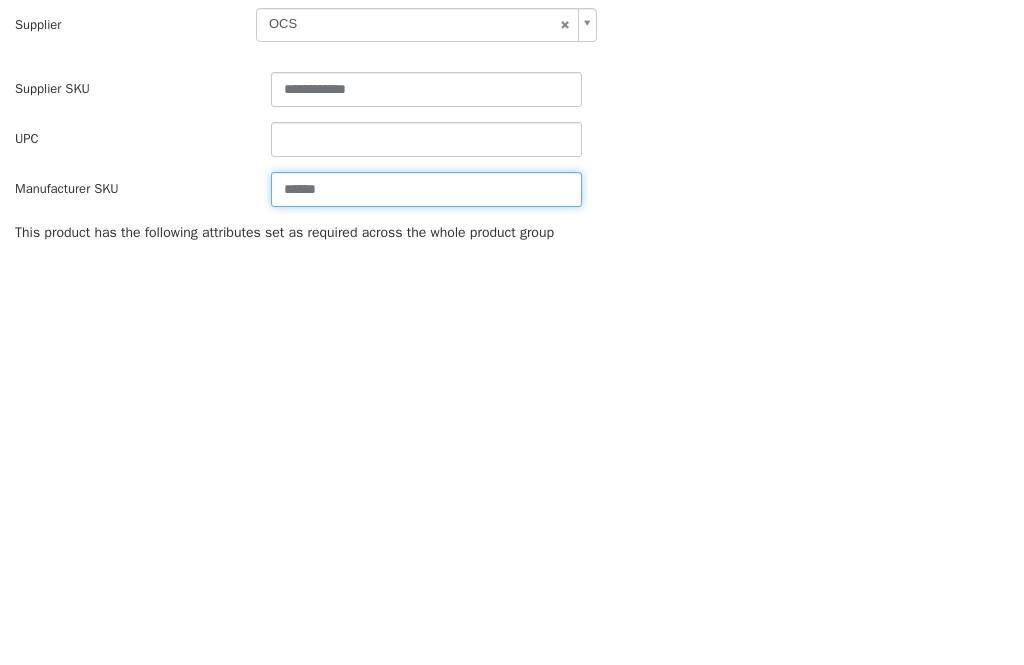 type on "******" 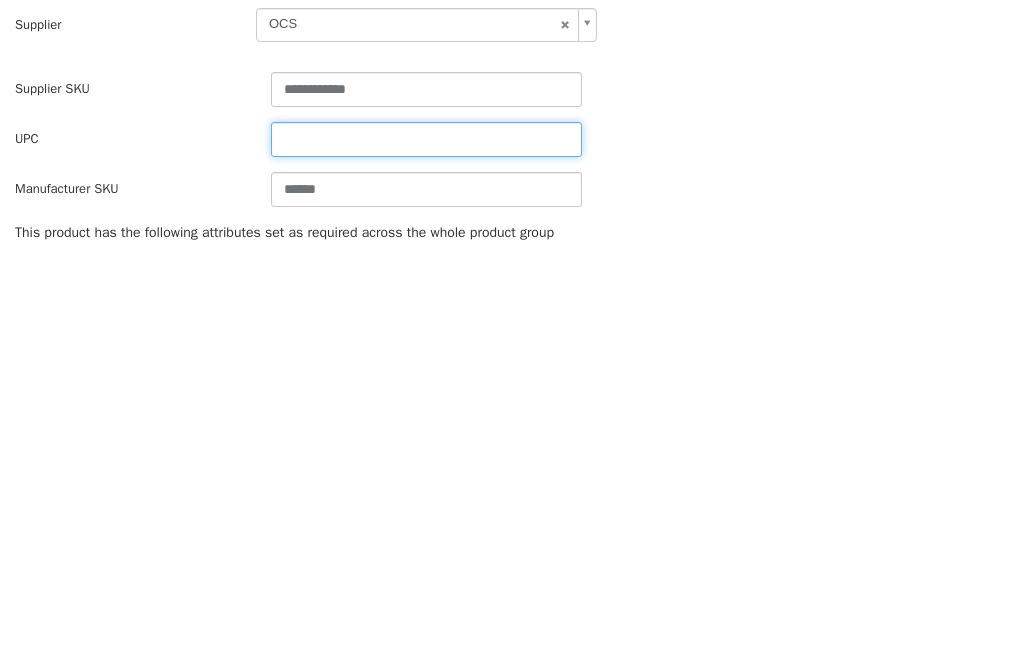 click at bounding box center (426, 140) 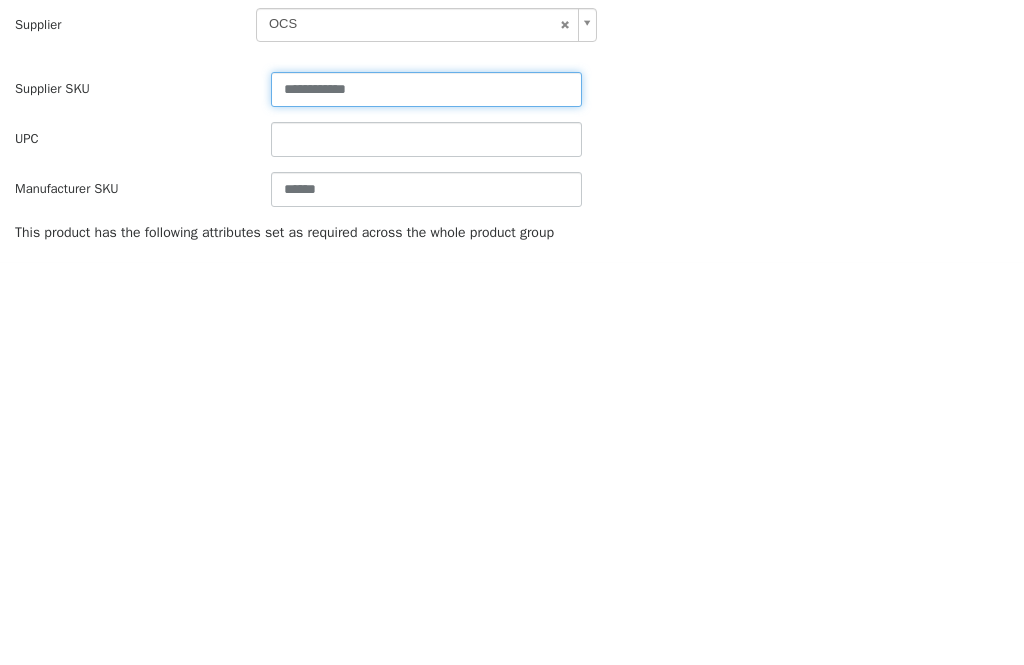 click on "**********" at bounding box center (426, 90) 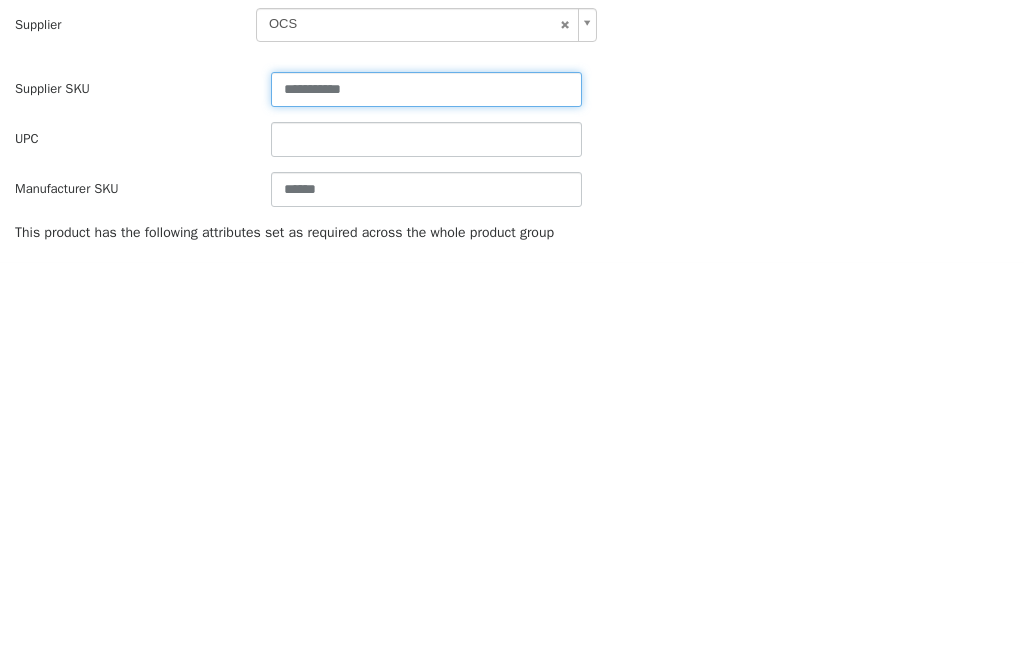 type on "**********" 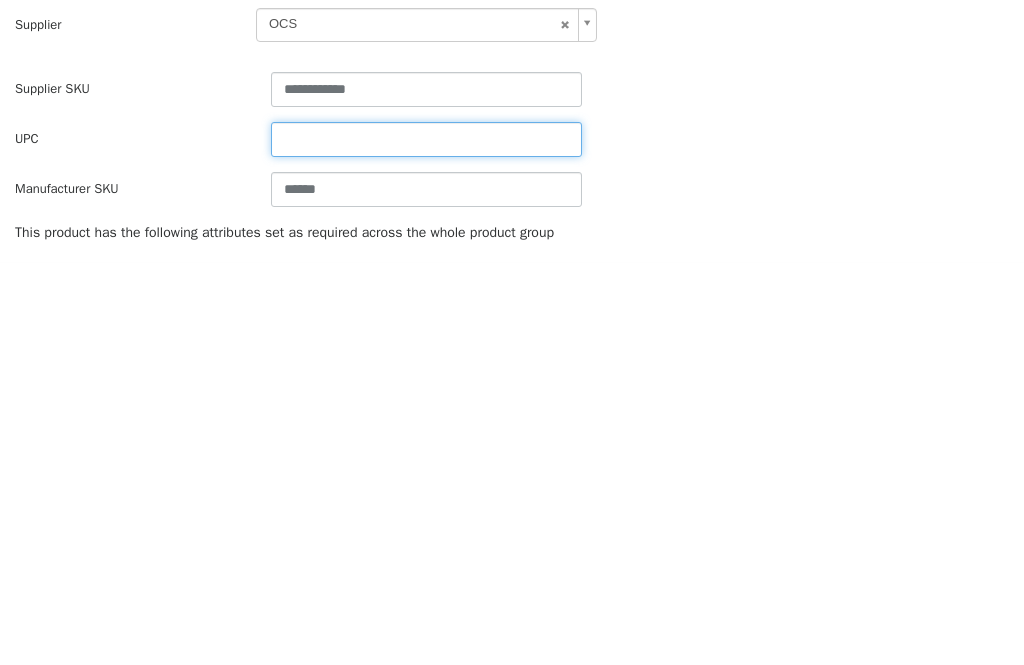 click at bounding box center (426, 140) 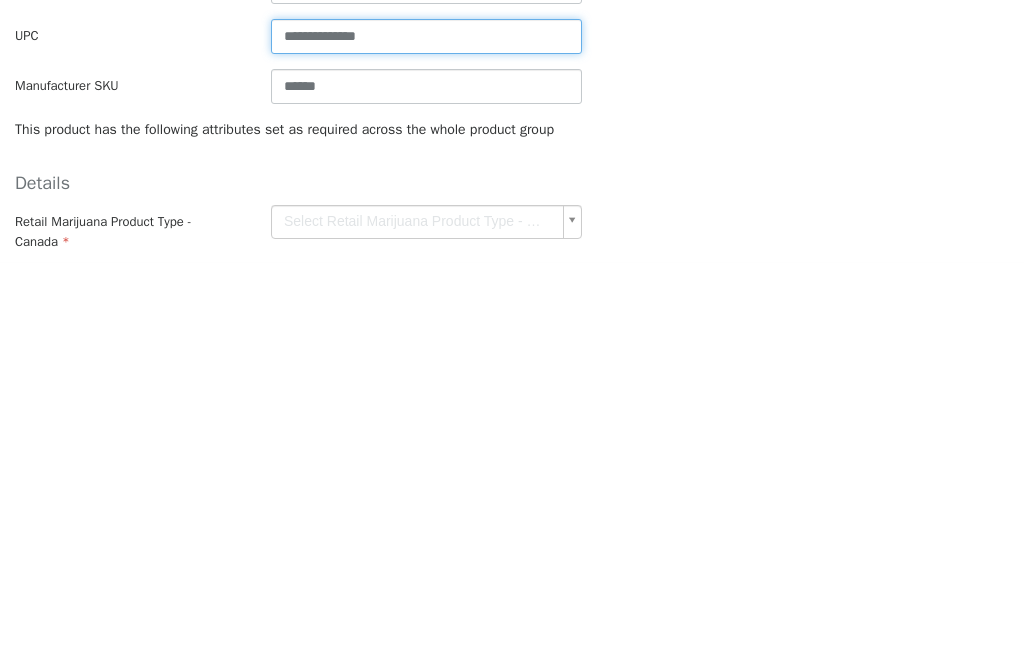 scroll, scrollTop: 360, scrollLeft: 0, axis: vertical 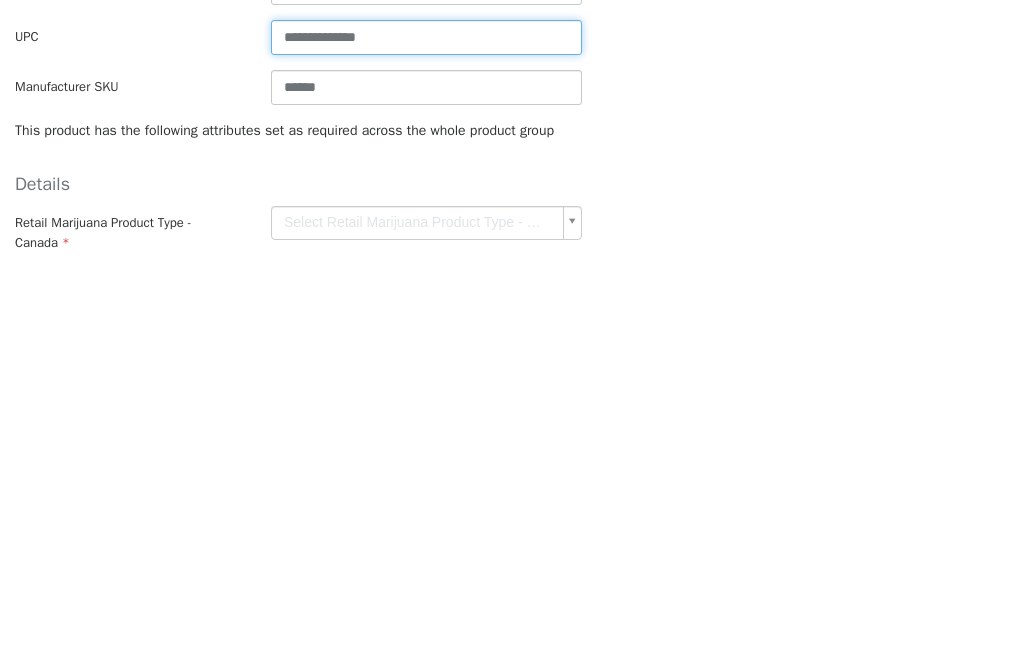 type on "**********" 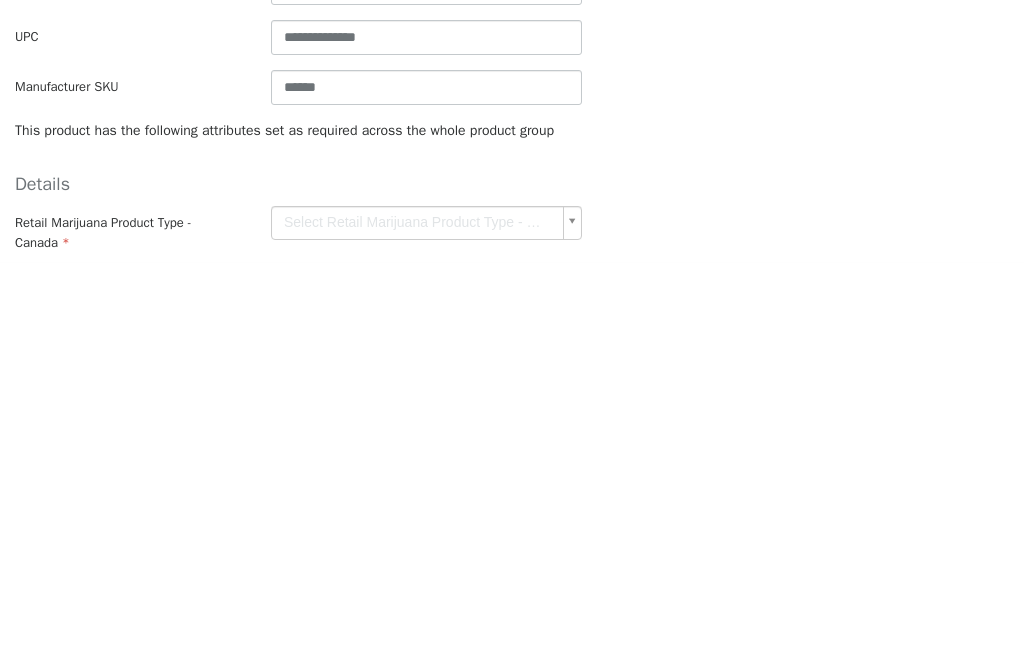 click on "**********" at bounding box center [512, -153] 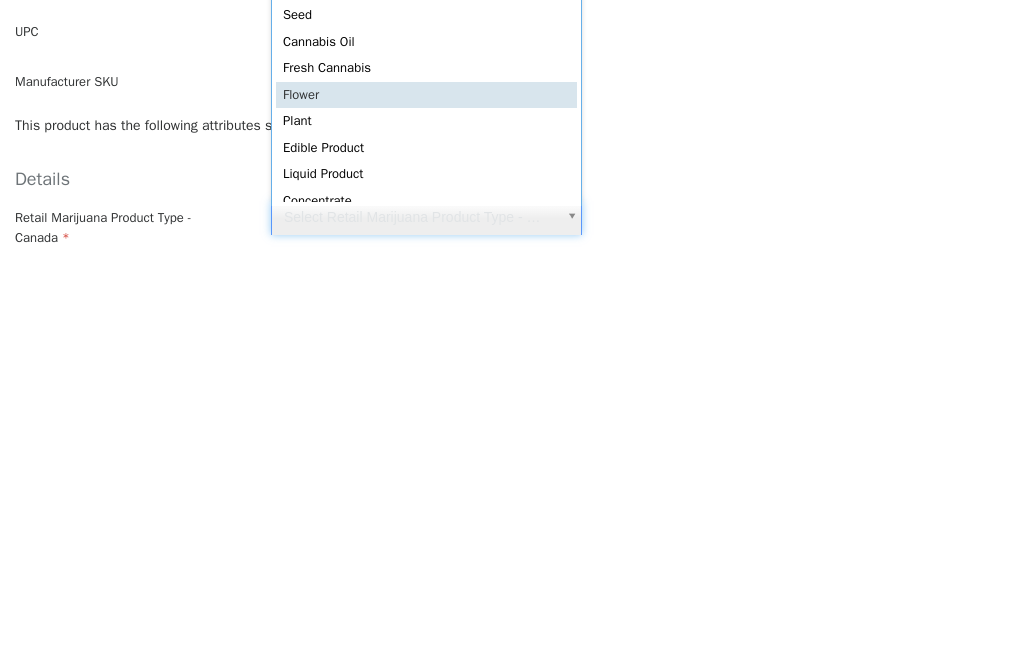 type on "******" 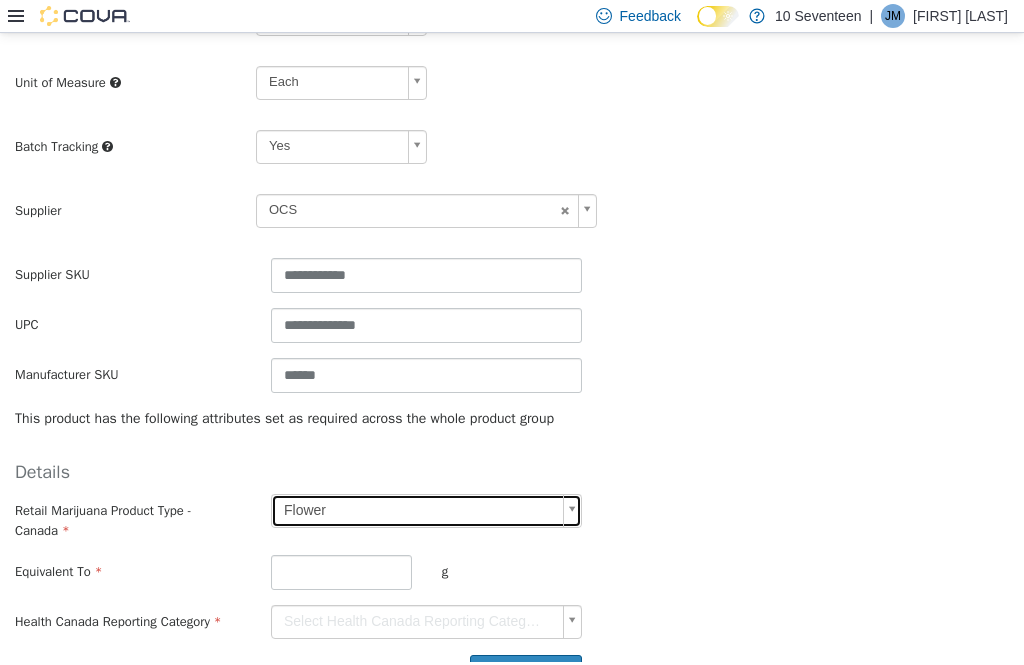 scroll, scrollTop: 474, scrollLeft: 0, axis: vertical 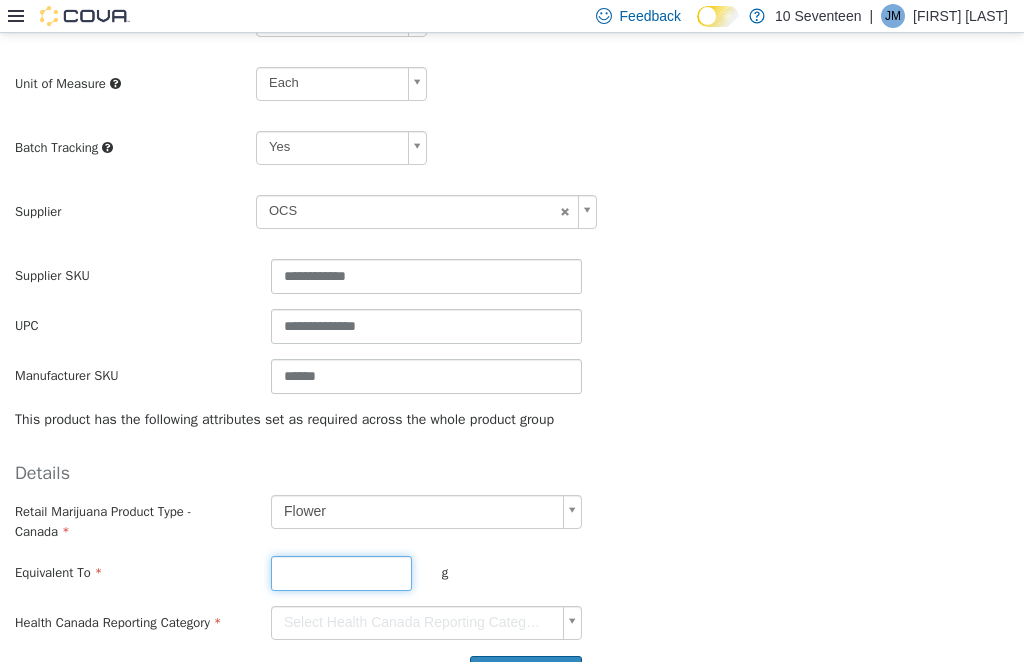click at bounding box center (341, 573) 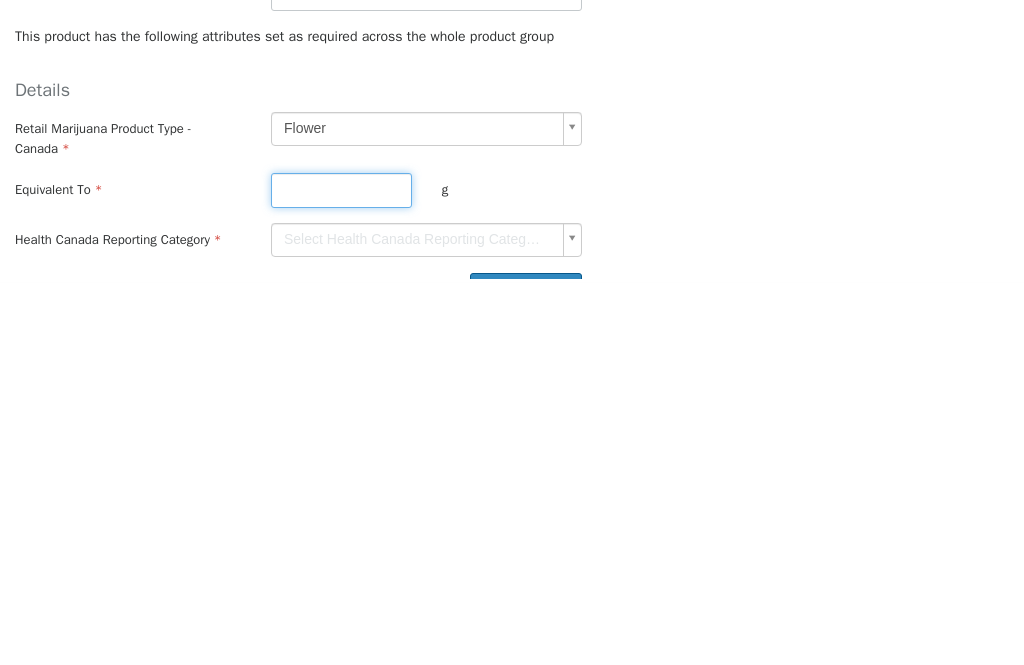 type on "*" 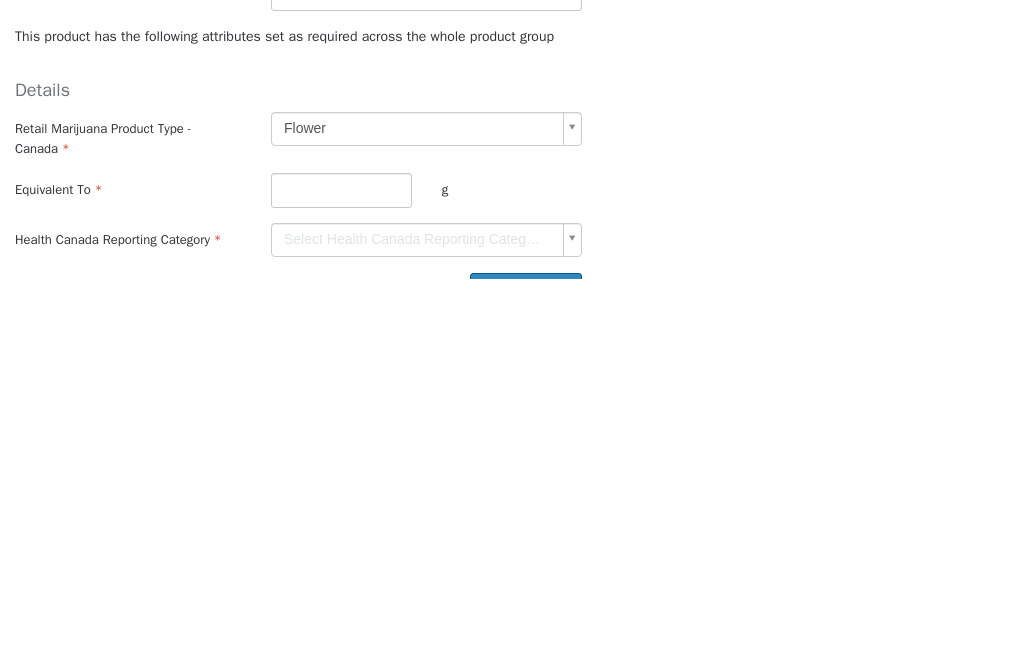 click on "**********" at bounding box center (512, -247) 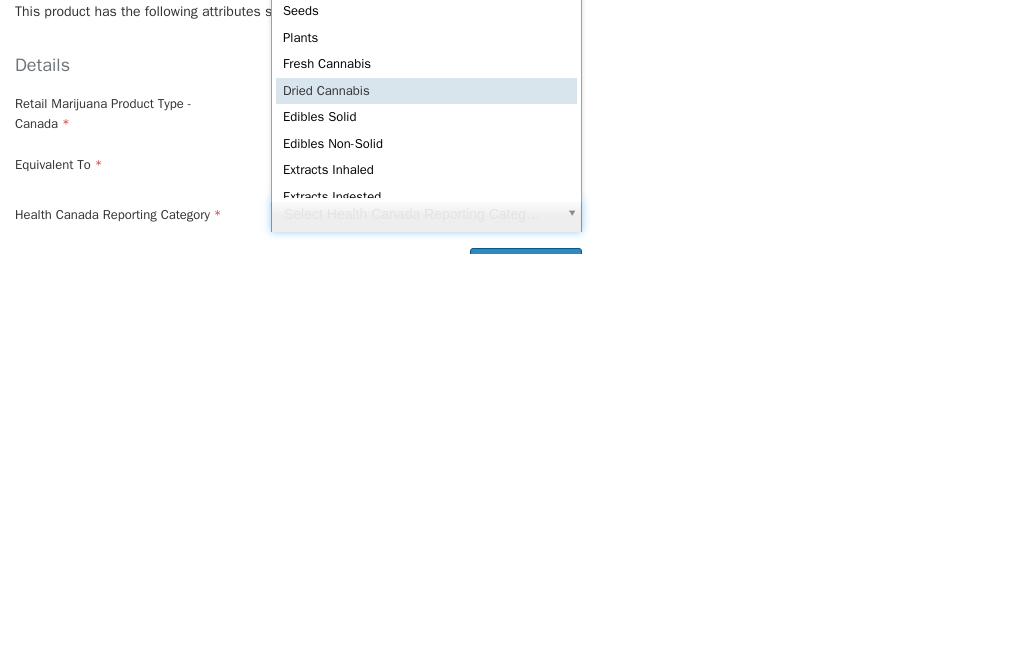 type on "**********" 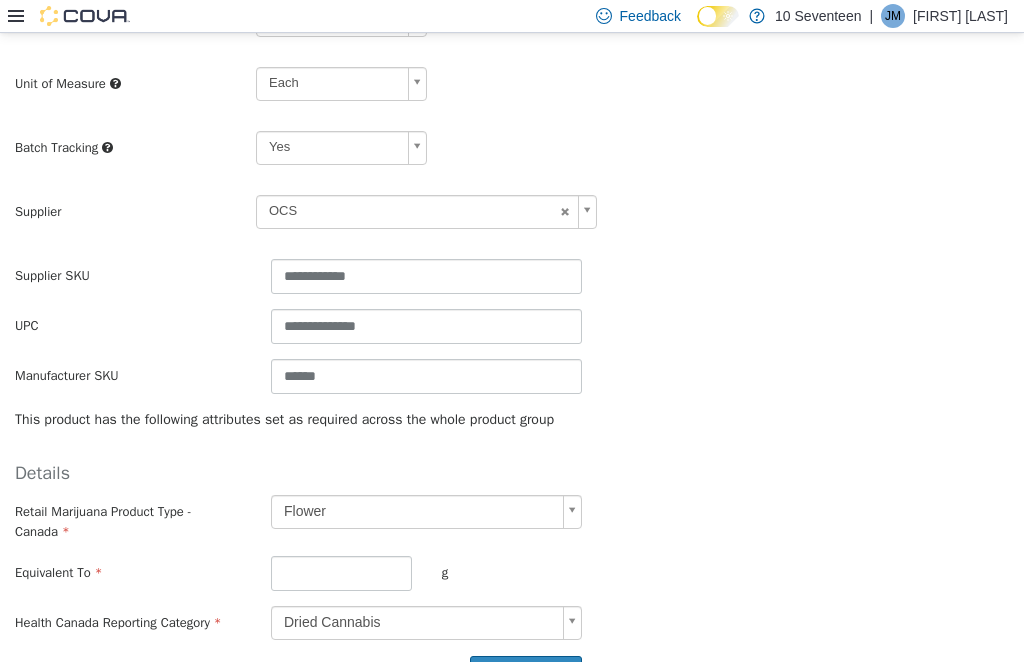 click on "Create Product" at bounding box center [526, 674] 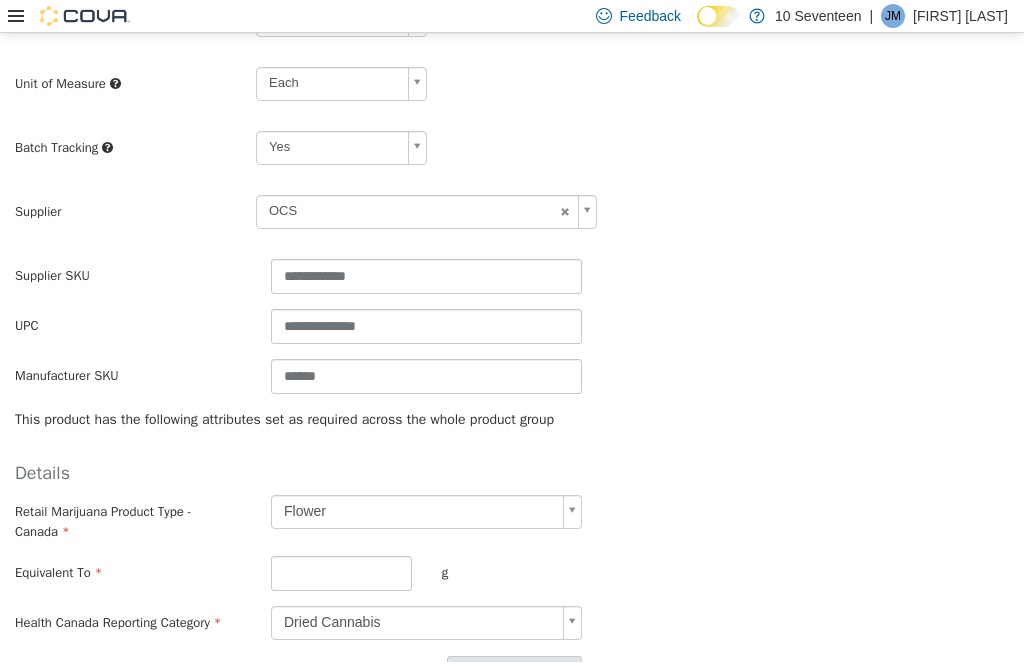 scroll, scrollTop: 0, scrollLeft: 0, axis: both 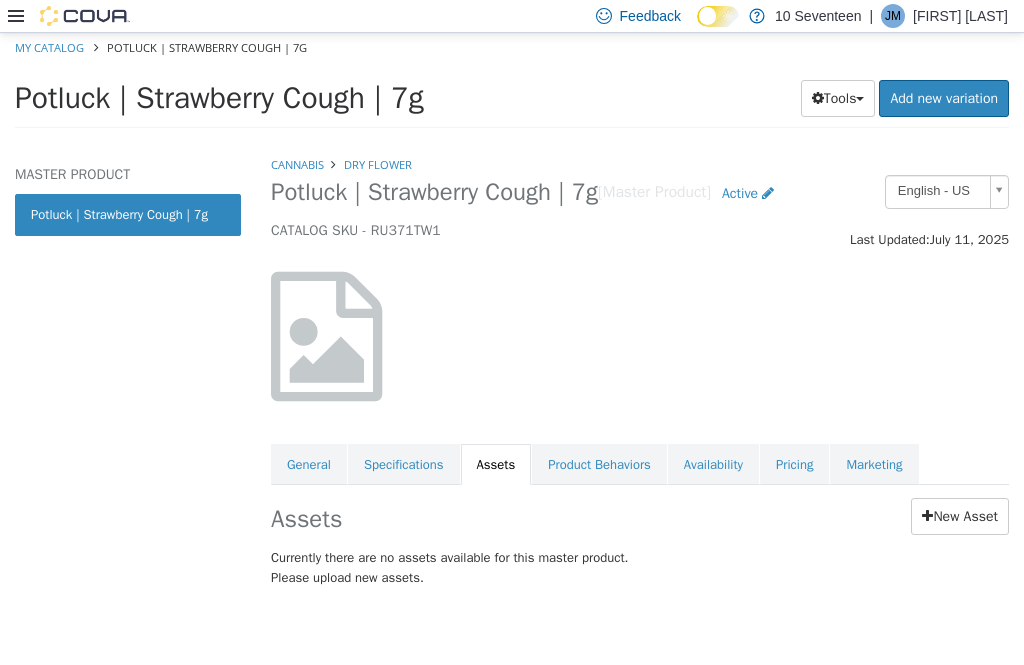 click on "New Asset" at bounding box center [960, 516] 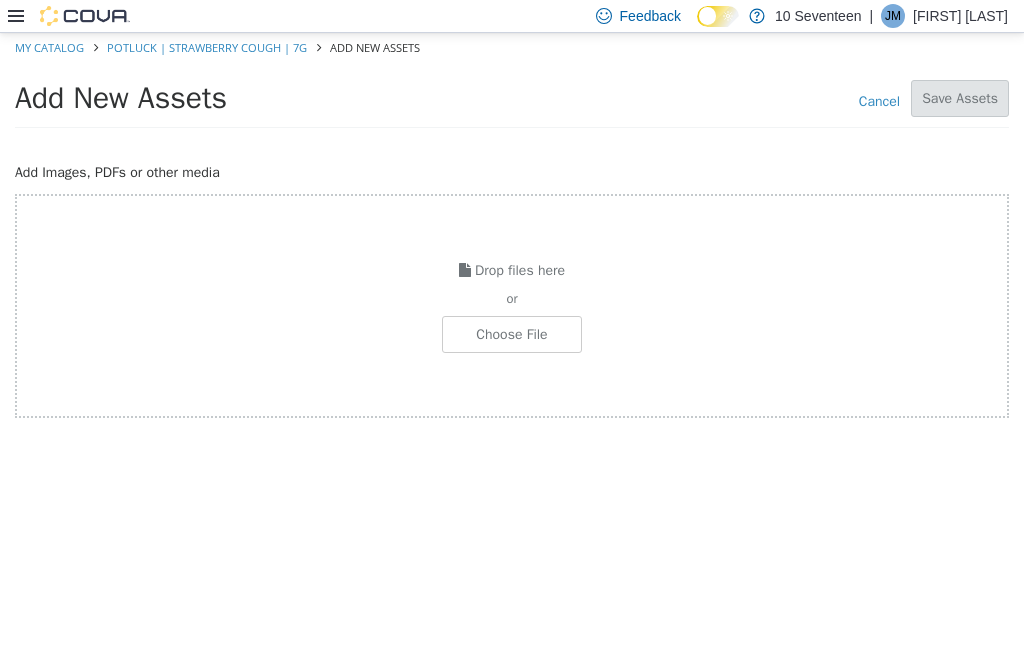 click at bounding box center [-535, 334] 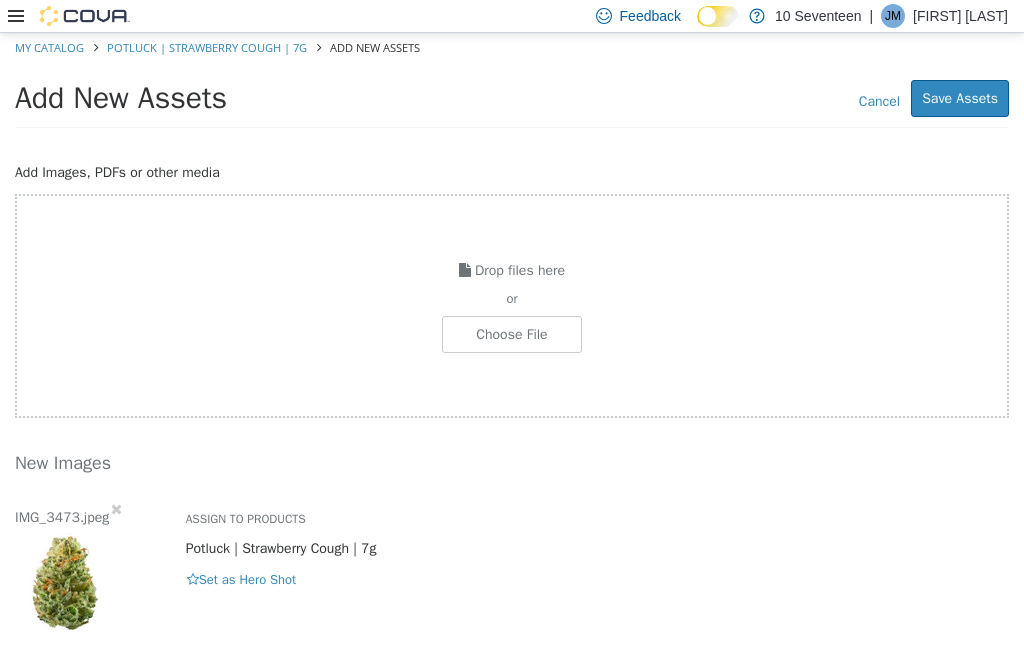 click on "Save Assets" at bounding box center (960, 98) 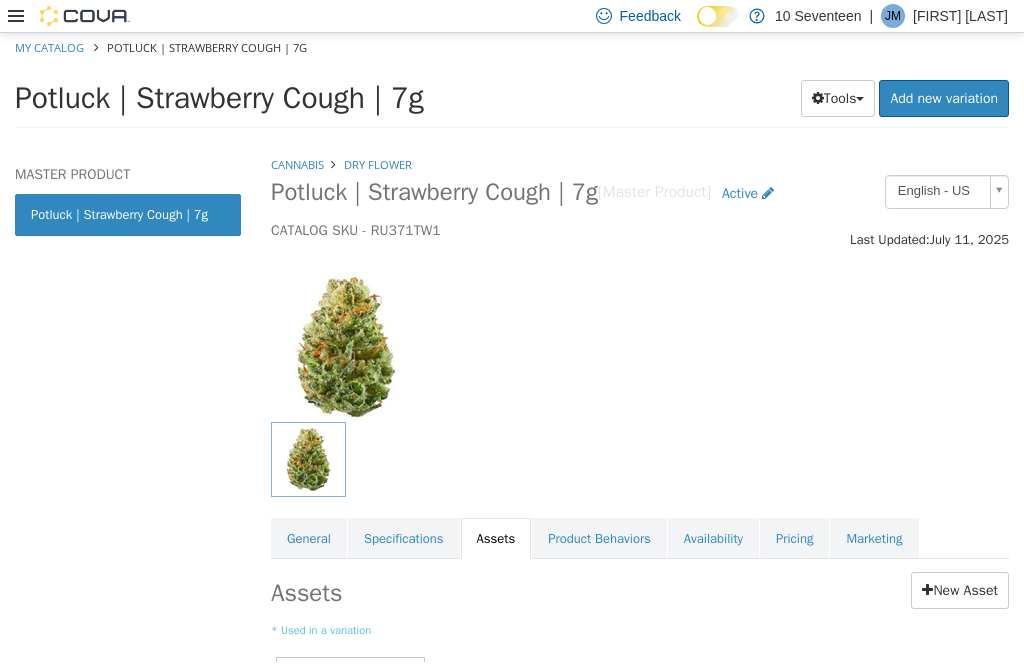 click on "Pricing" at bounding box center (794, 539) 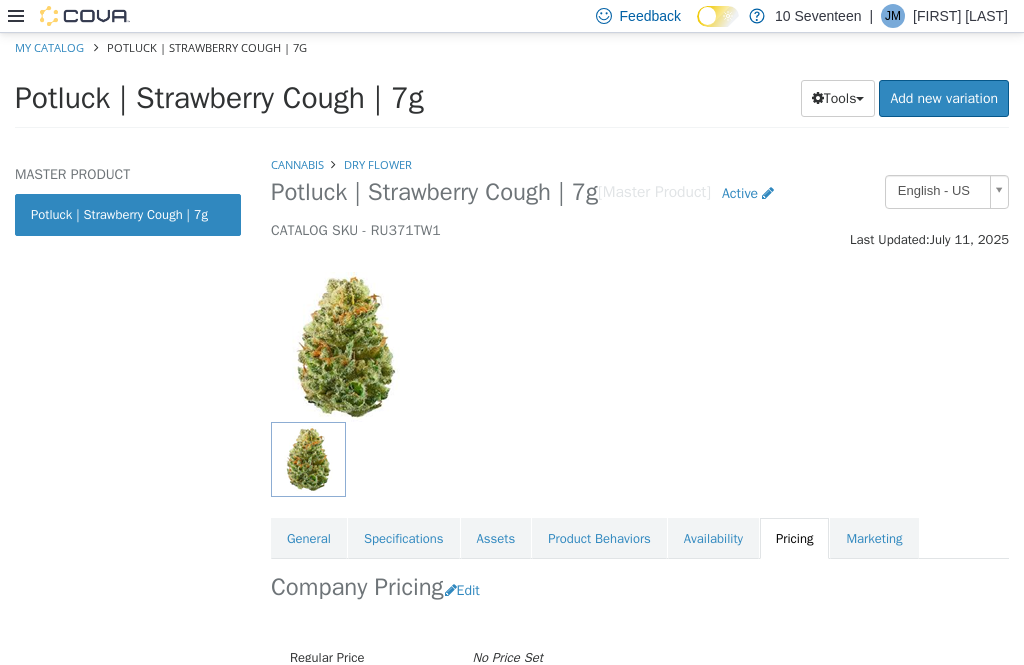 click on "Assets" at bounding box center [496, 539] 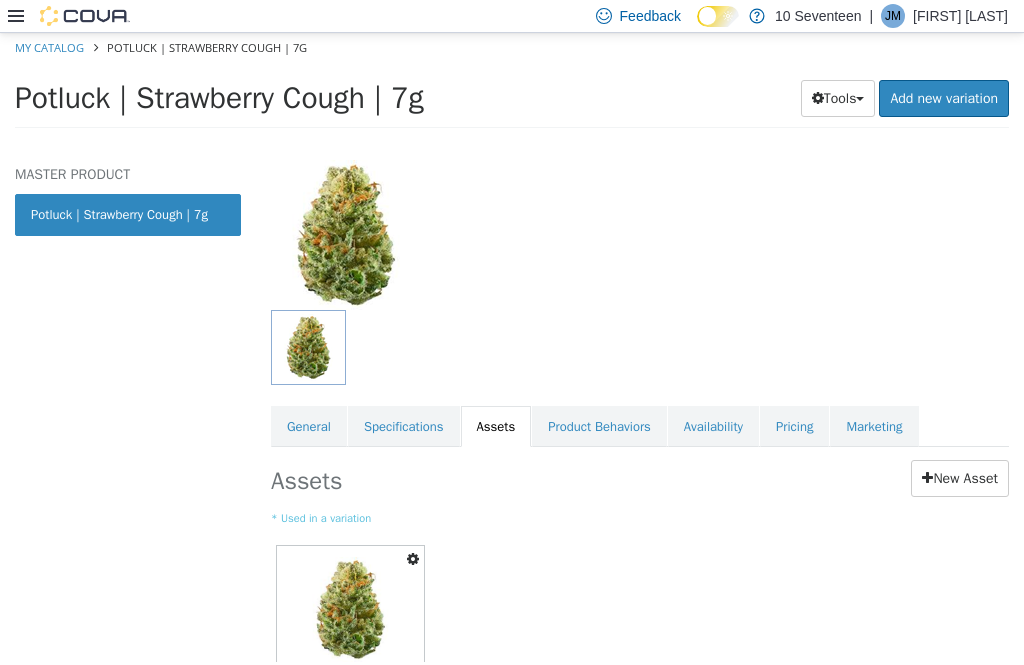 scroll, scrollTop: 116, scrollLeft: 0, axis: vertical 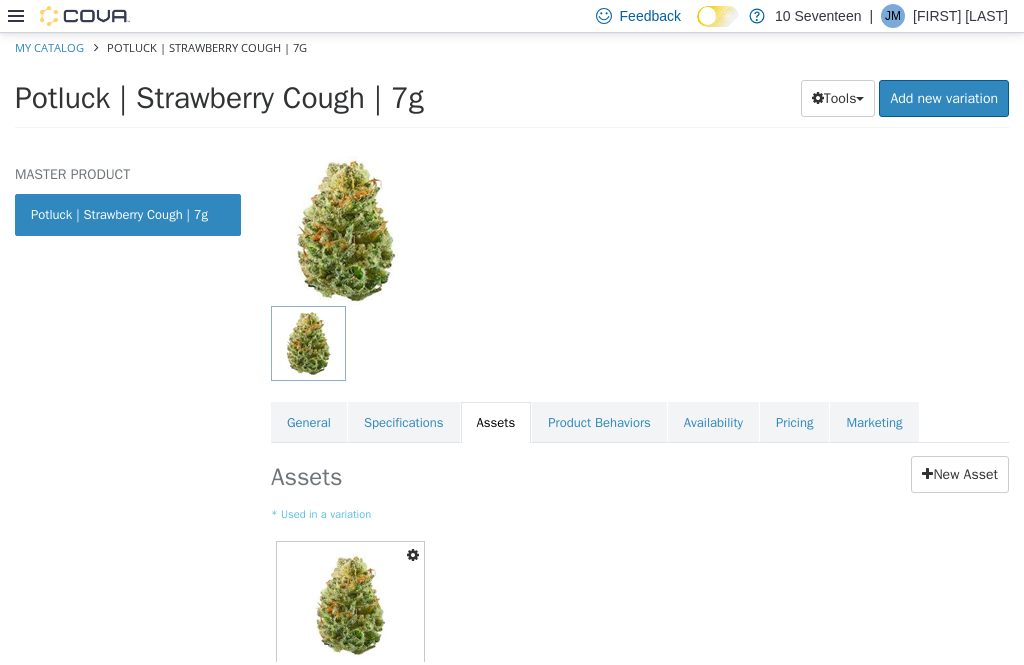 click on "Assets  New Asset * Used in a variation Set As Hero Shot Preview
Download Delete
IMG_3473.jpeg" at bounding box center [640, 586] 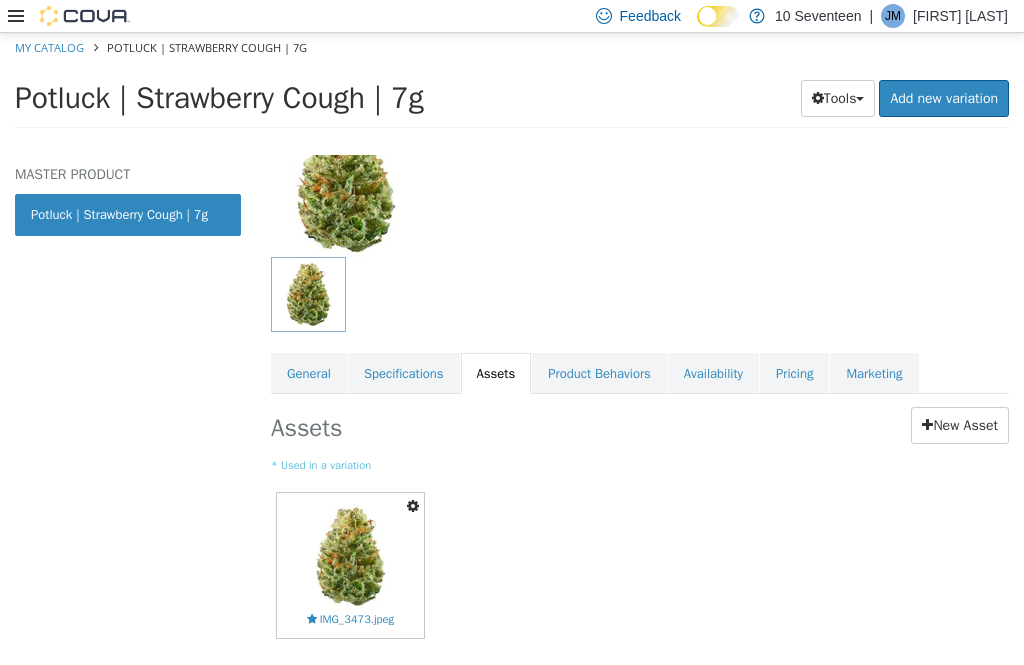 scroll, scrollTop: 166, scrollLeft: 0, axis: vertical 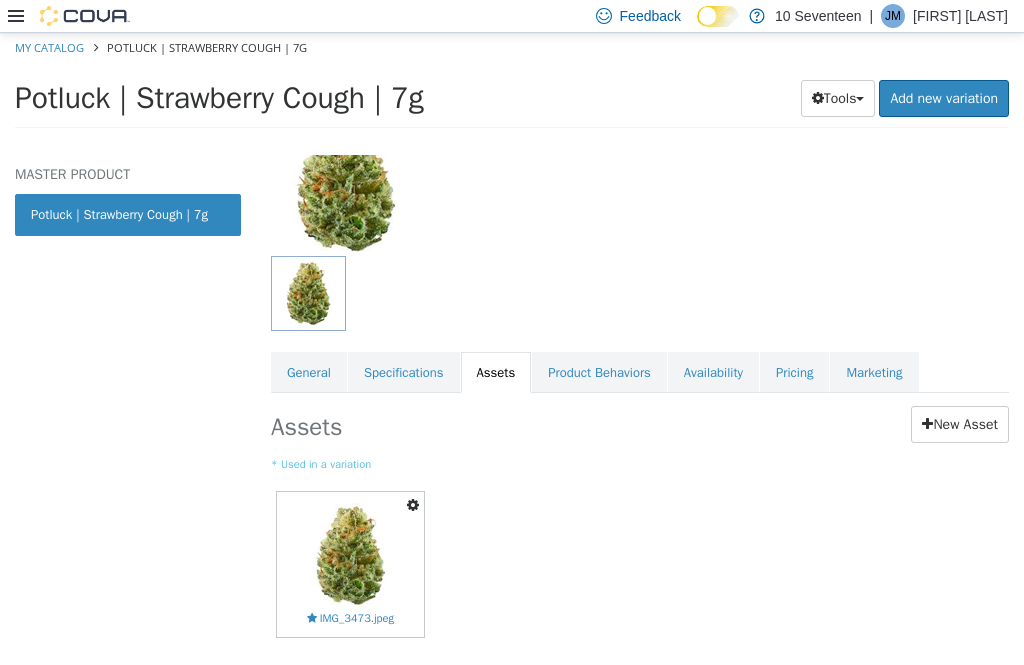 click on "Pricing" at bounding box center [794, 373] 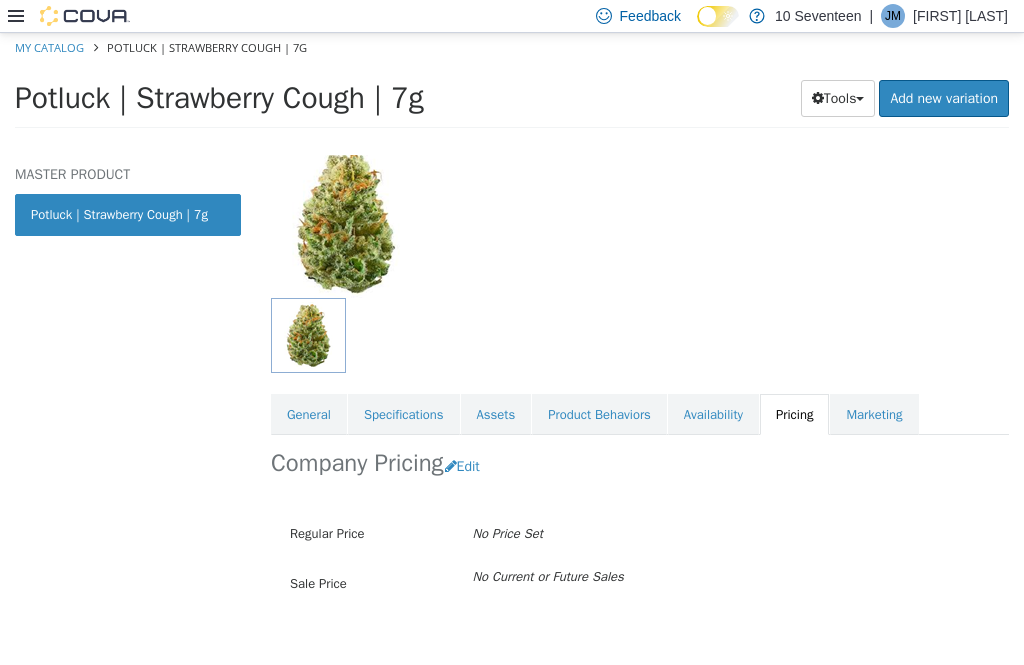 scroll, scrollTop: 122, scrollLeft: 0, axis: vertical 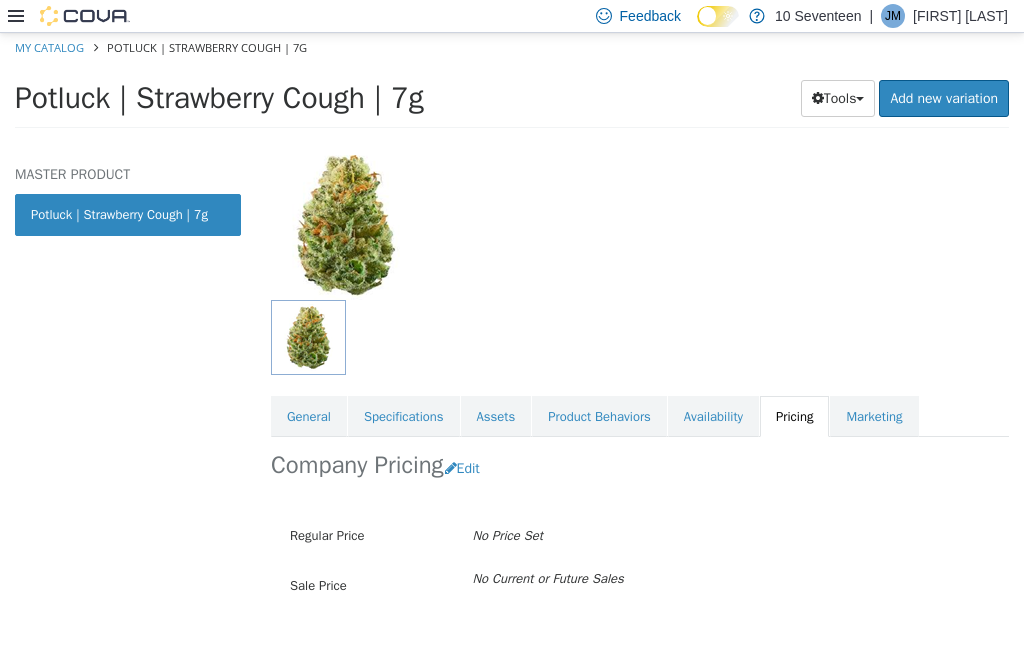 click on "Edit" at bounding box center [467, 468] 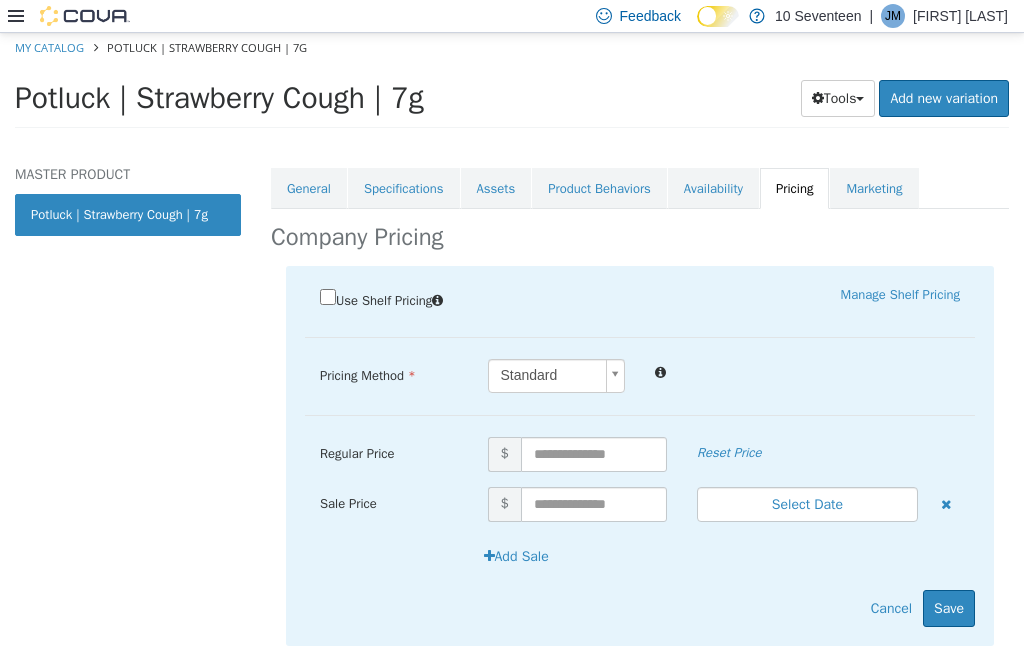 scroll, scrollTop: 349, scrollLeft: 0, axis: vertical 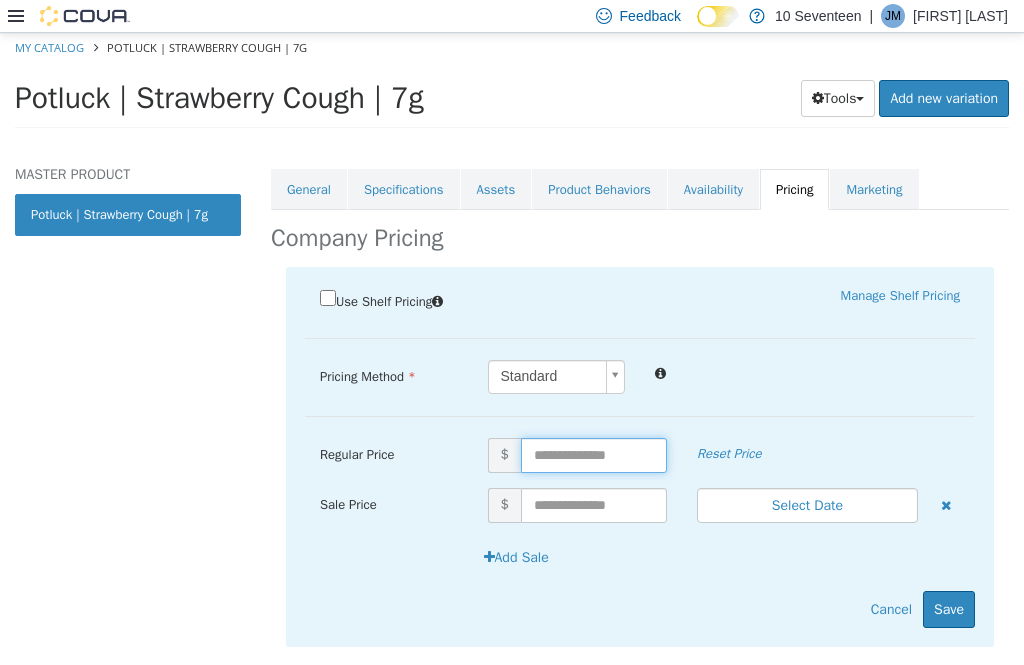 click at bounding box center (594, 455) 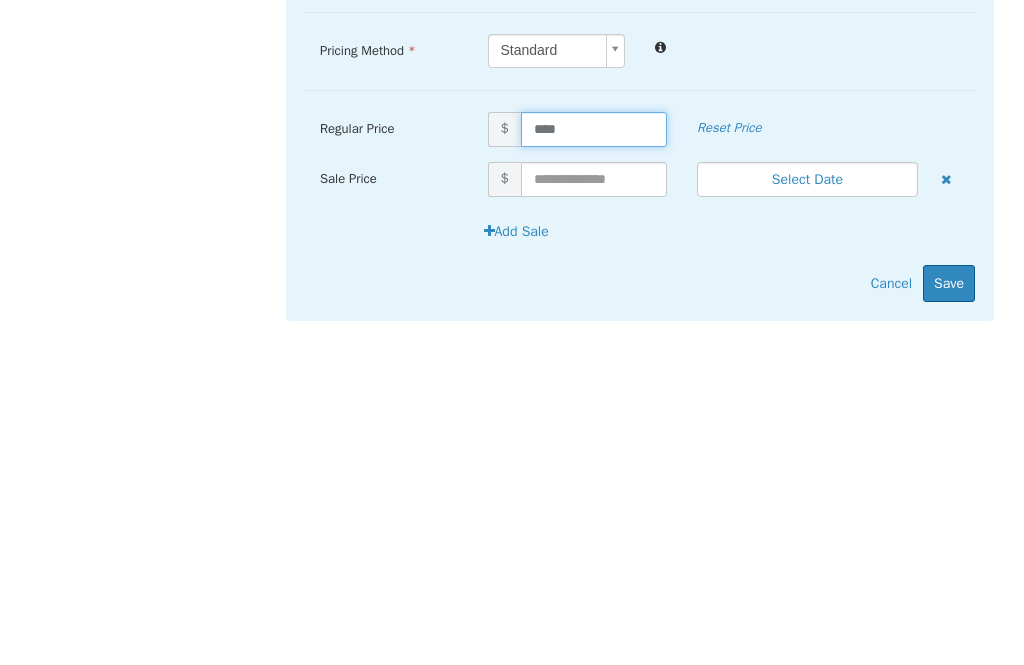 type on "*****" 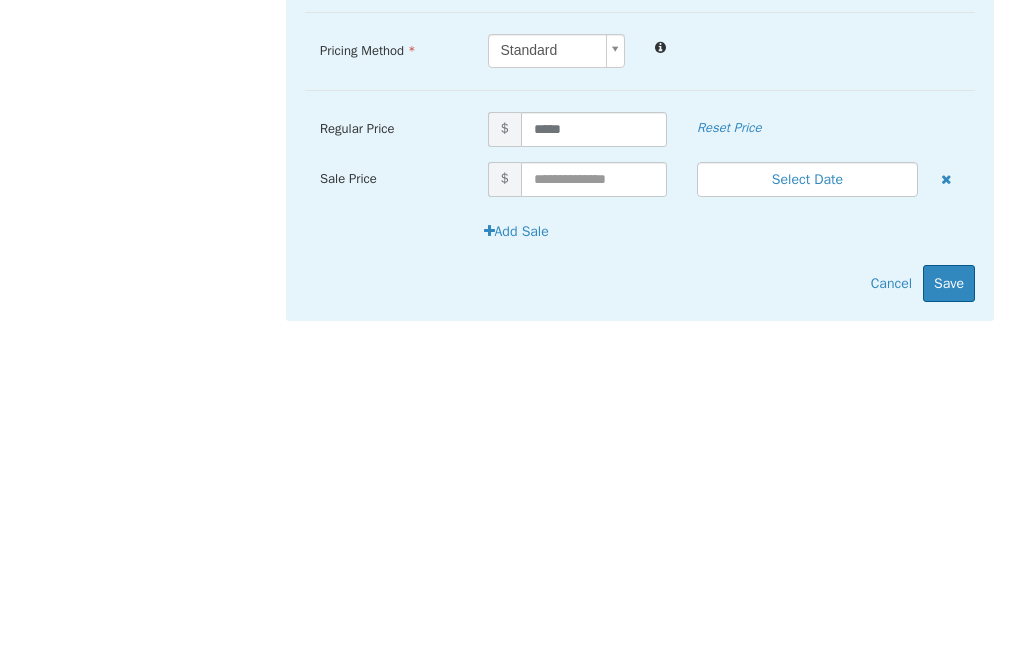 scroll, scrollTop: 64, scrollLeft: 0, axis: vertical 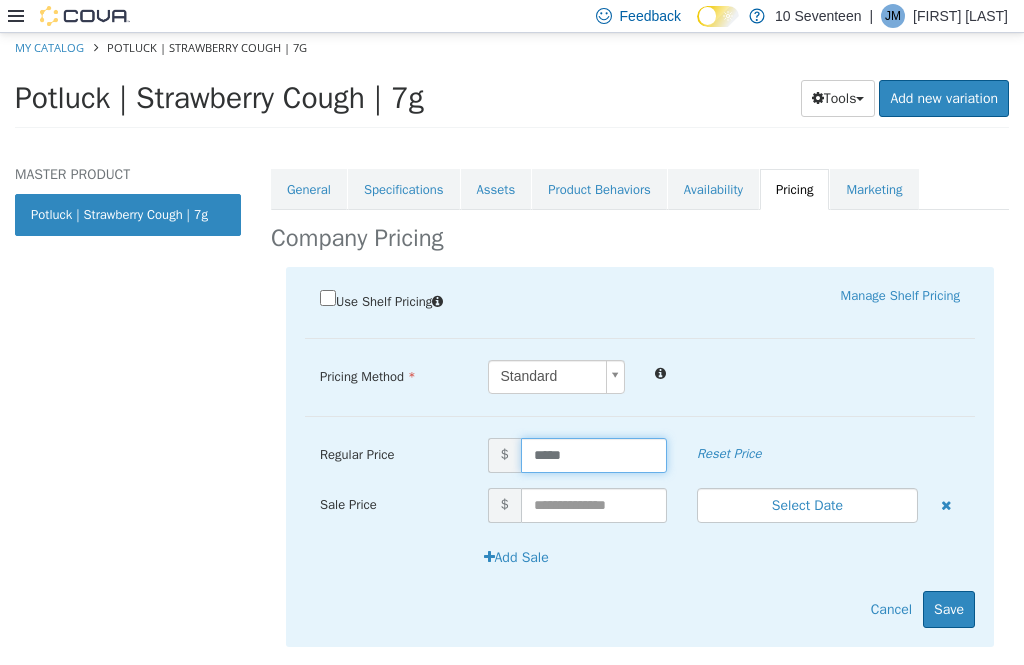 click on "Save" at bounding box center [949, 609] 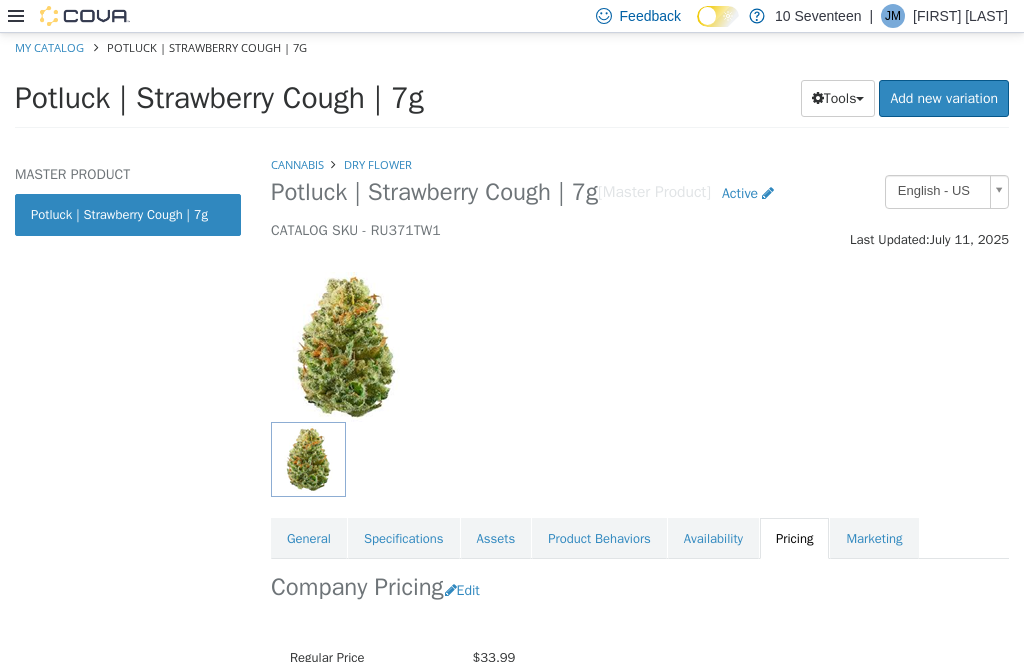scroll, scrollTop: 0, scrollLeft: 0, axis: both 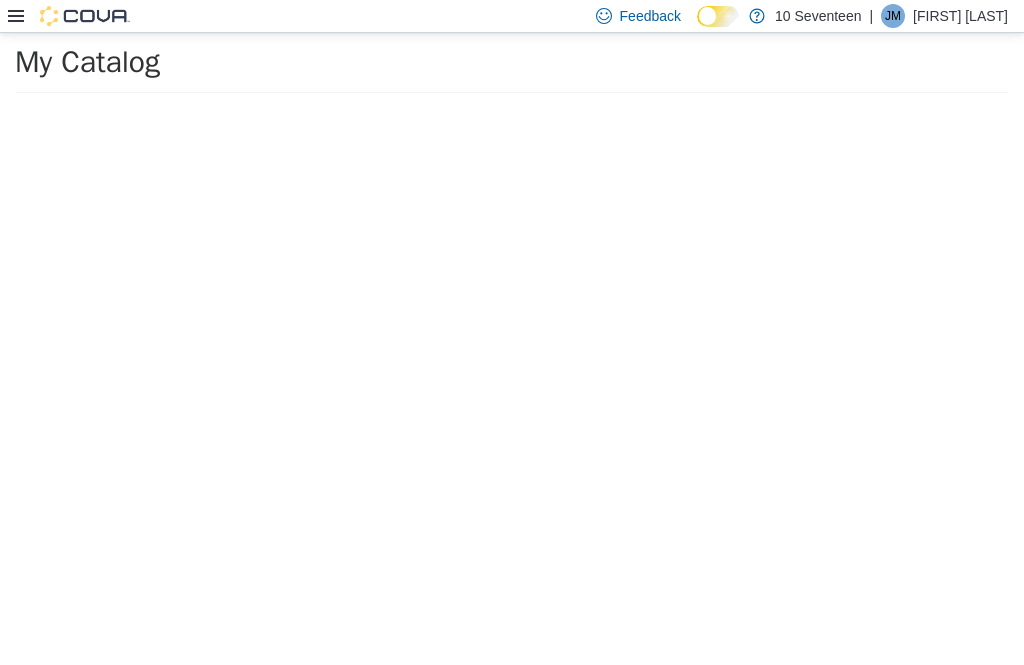 select on "**********" 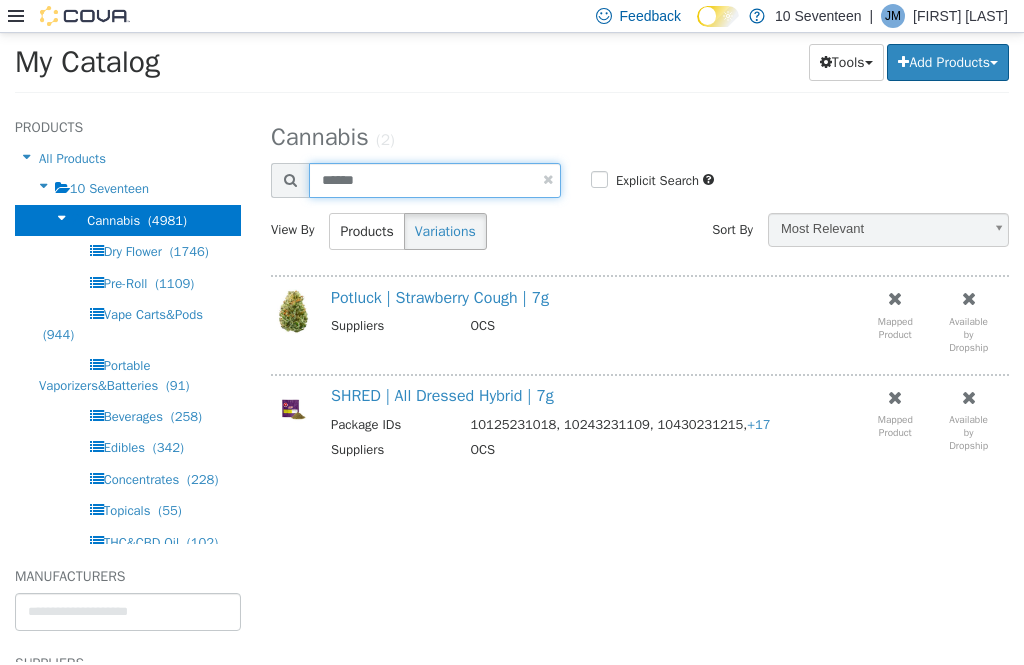 click on "******" at bounding box center [435, 180] 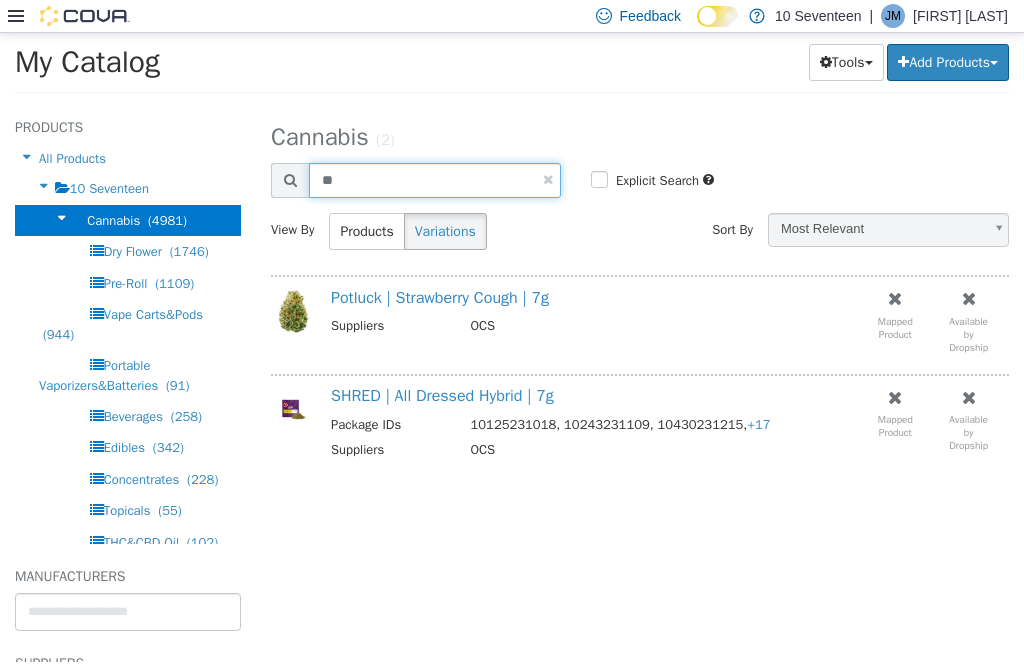 type on "*" 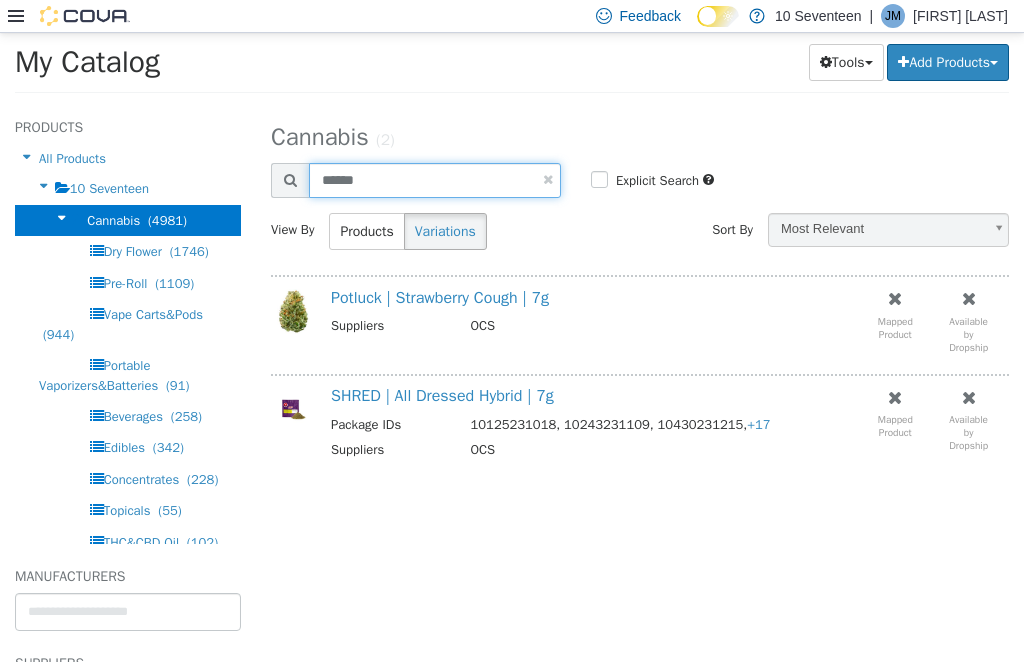 type on "******" 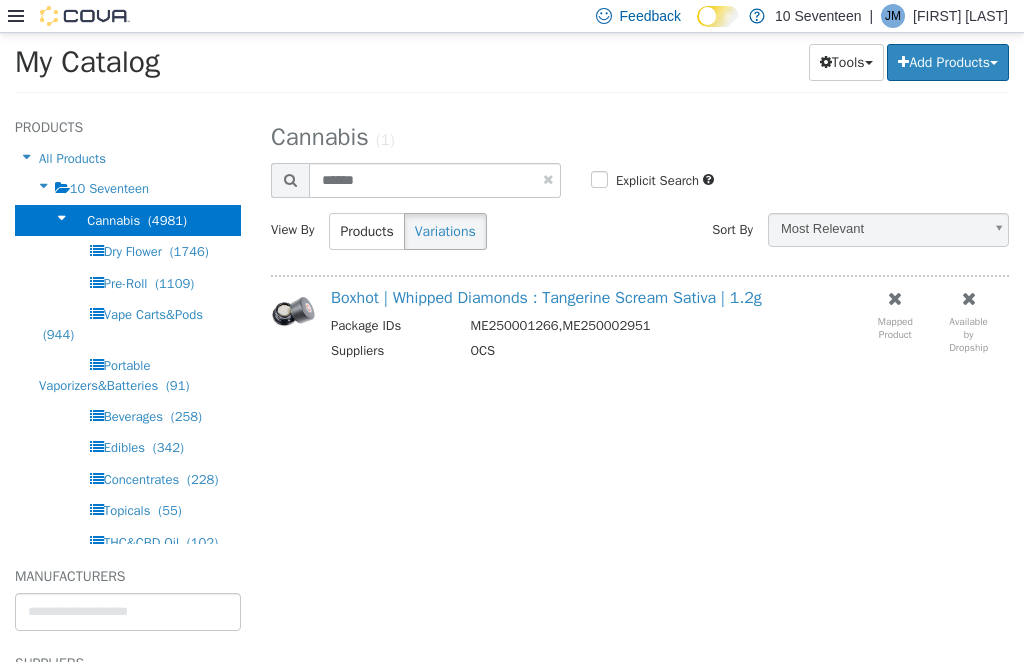click on "Boxhot | Whipped Diamonds : Tangerine Scream Sativa | 1.2g" at bounding box center [546, 298] 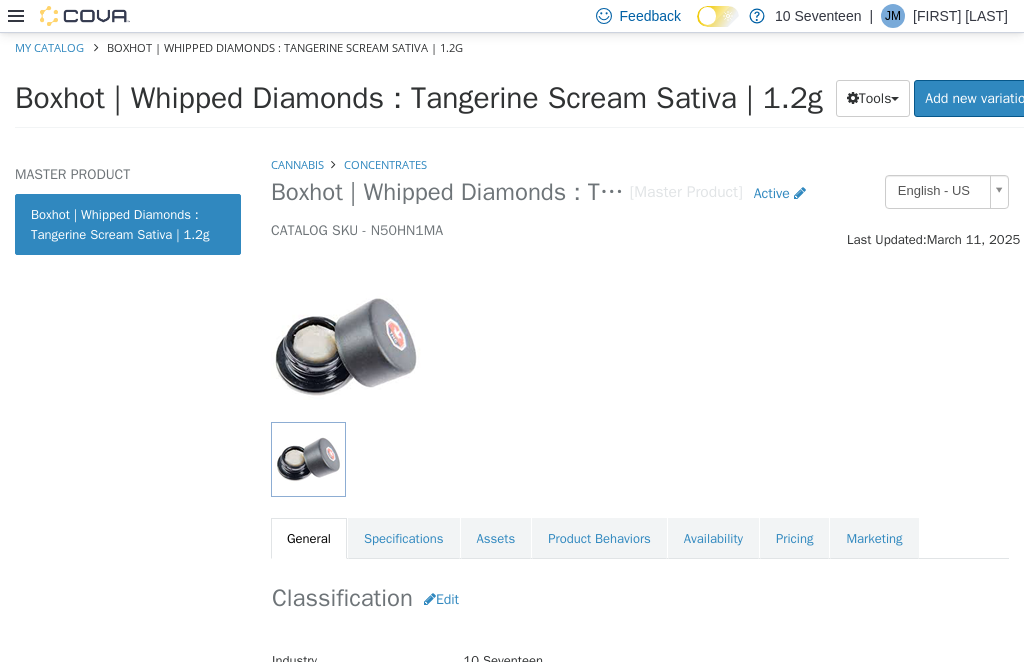 click on "Pricing" at bounding box center [794, 539] 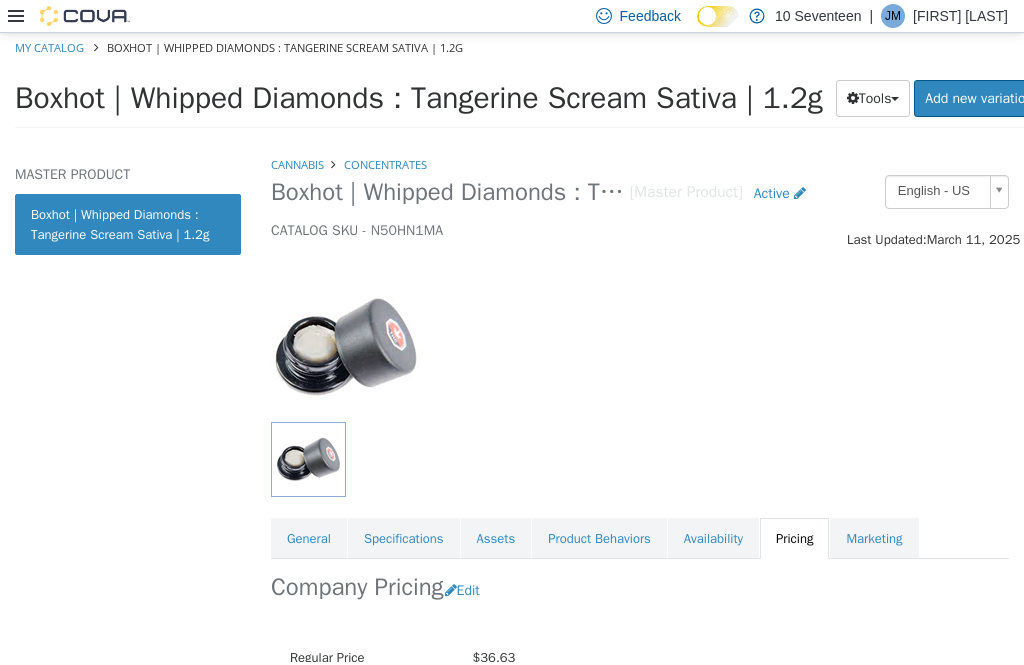 scroll, scrollTop: 0, scrollLeft: 0, axis: both 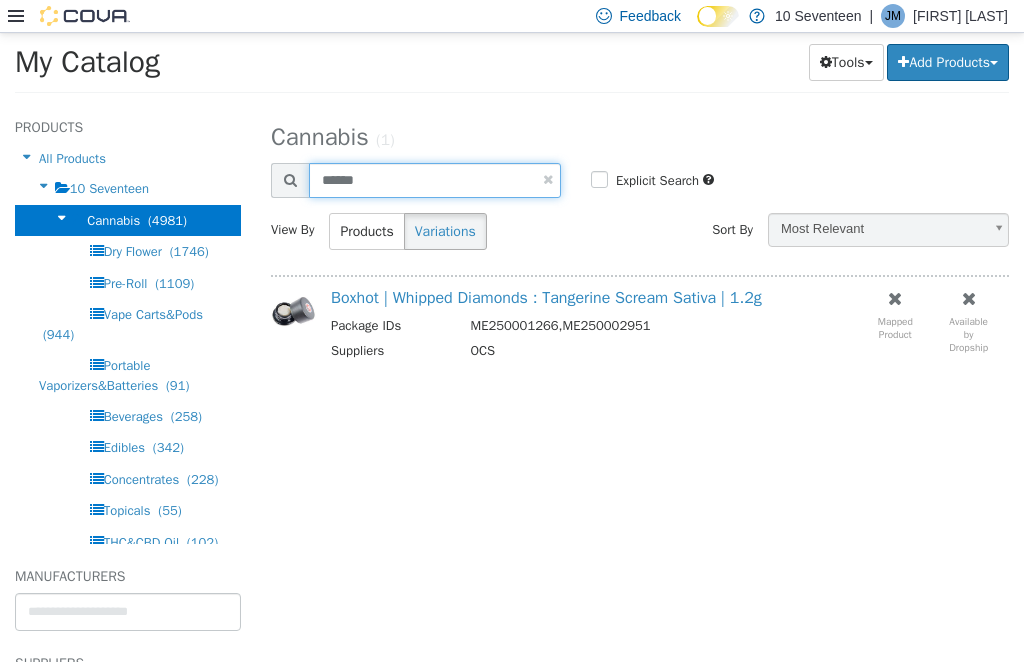 click on "******" at bounding box center (435, 180) 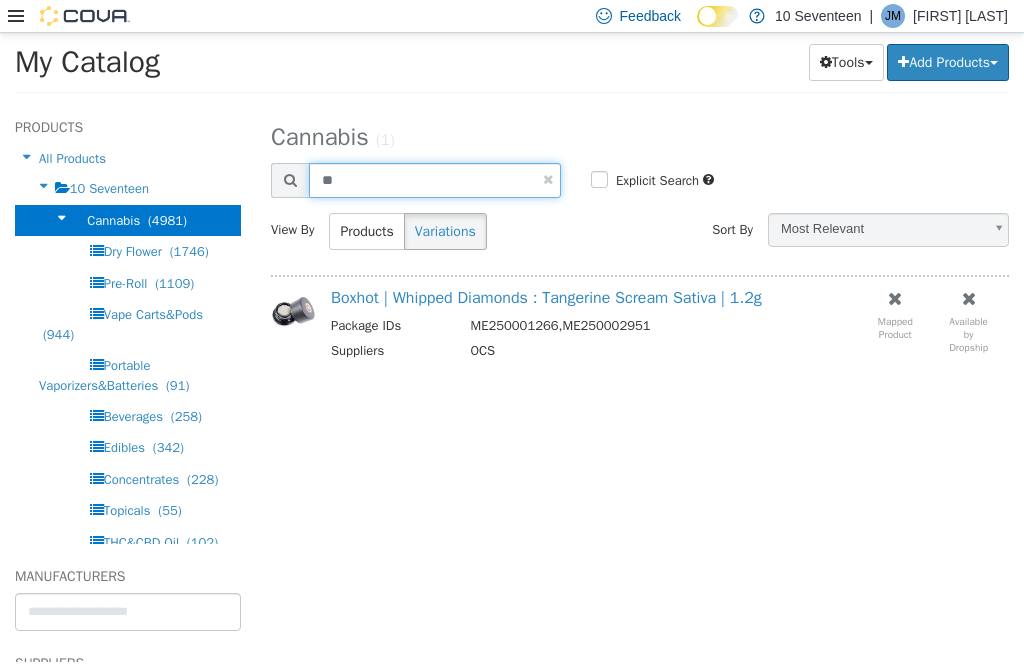 type on "*" 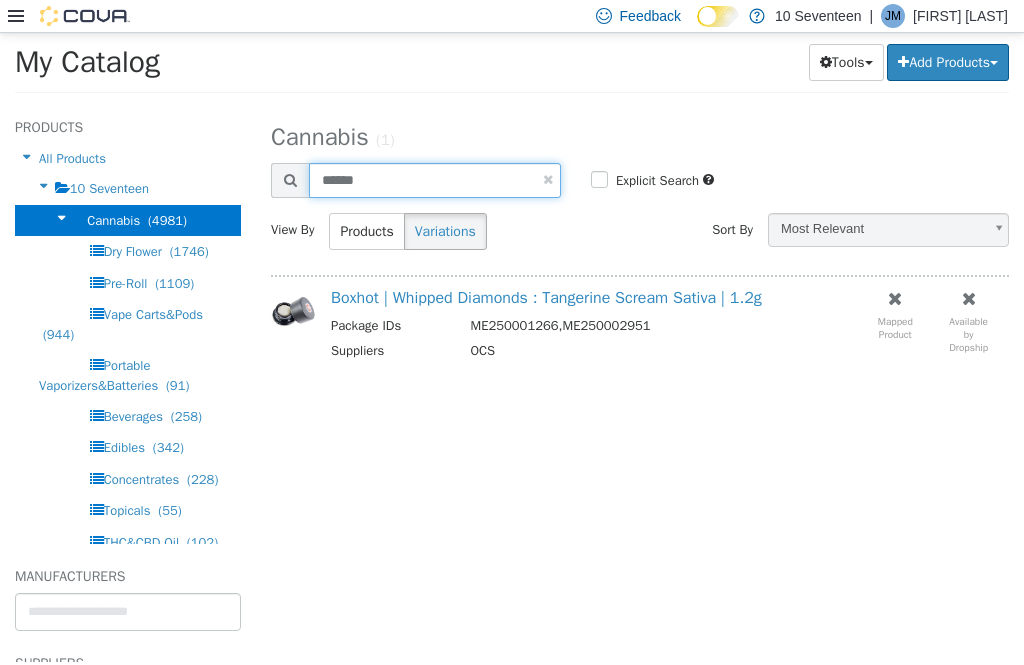type on "******" 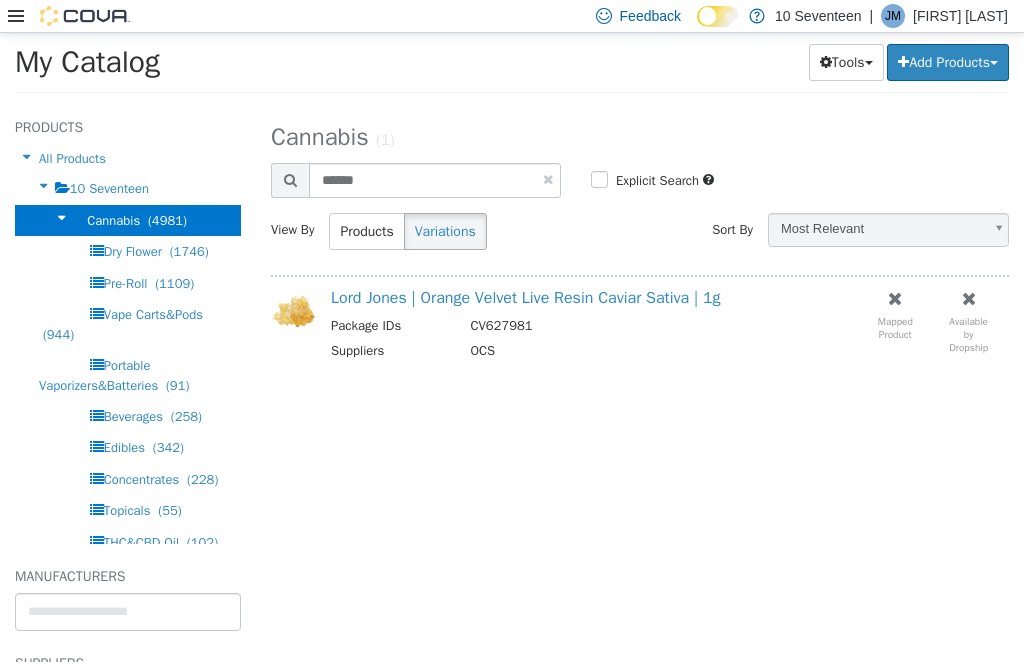 click on "Lord Jones | Orange Velvet Live Resin Caviar Sativa | 1g
Package IDs CV627981
Suppliers OCS" at bounding box center [580, 332] 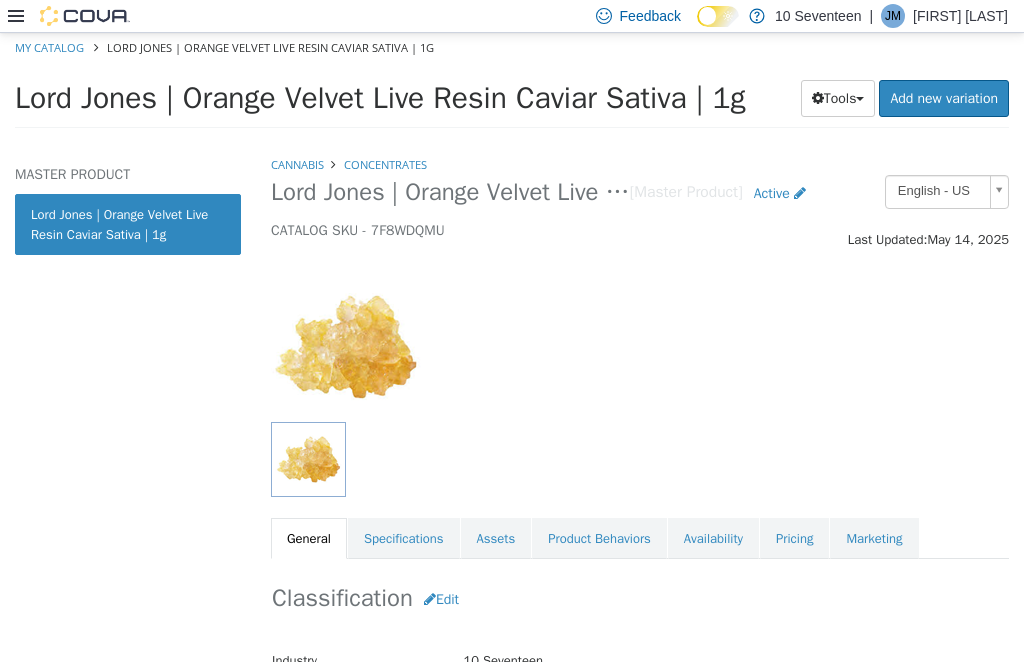 click on "Pricing" at bounding box center [794, 539] 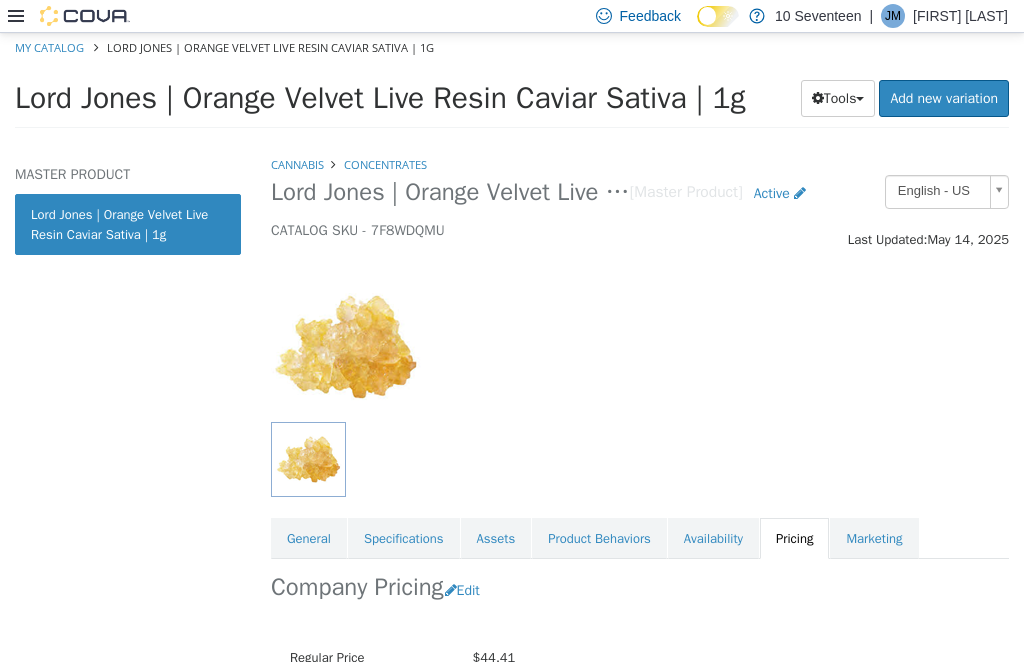 scroll, scrollTop: 0, scrollLeft: 0, axis: both 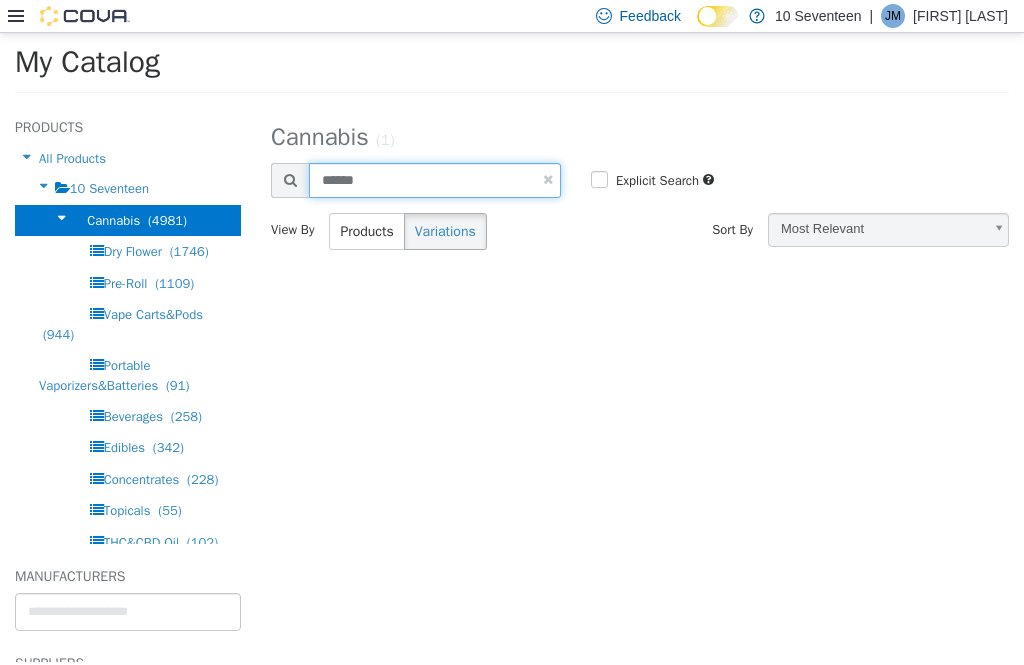 click on "******" at bounding box center [435, 180] 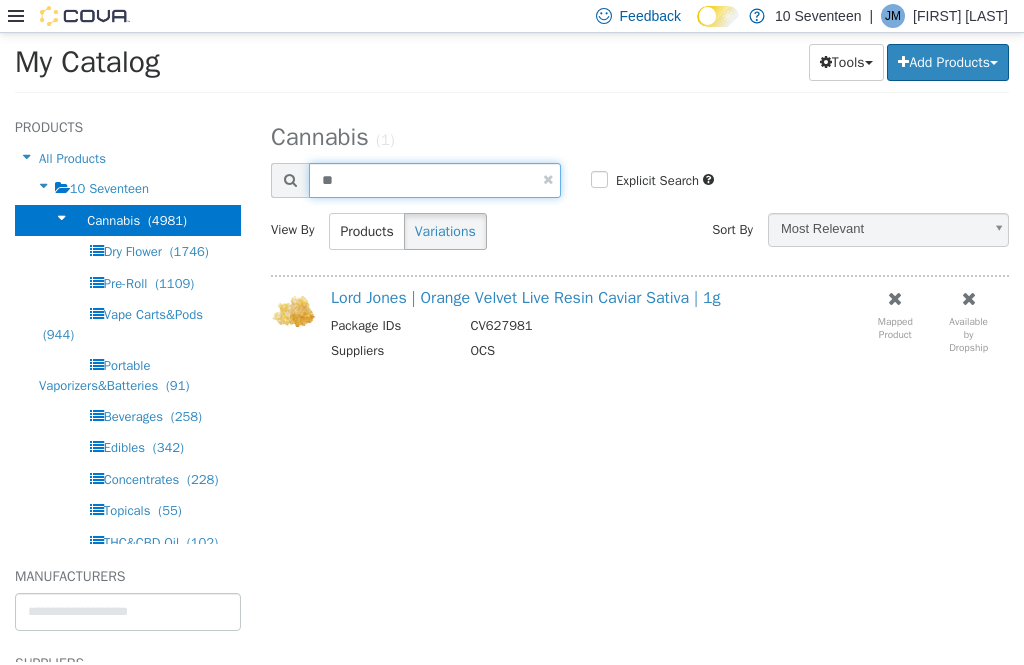 type on "*" 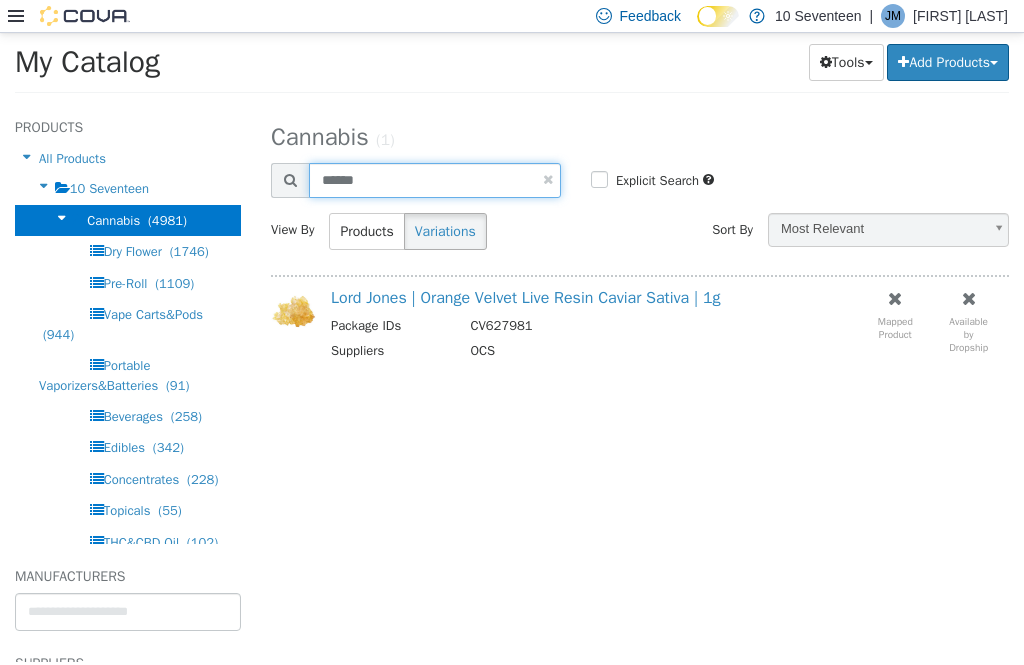 type on "******" 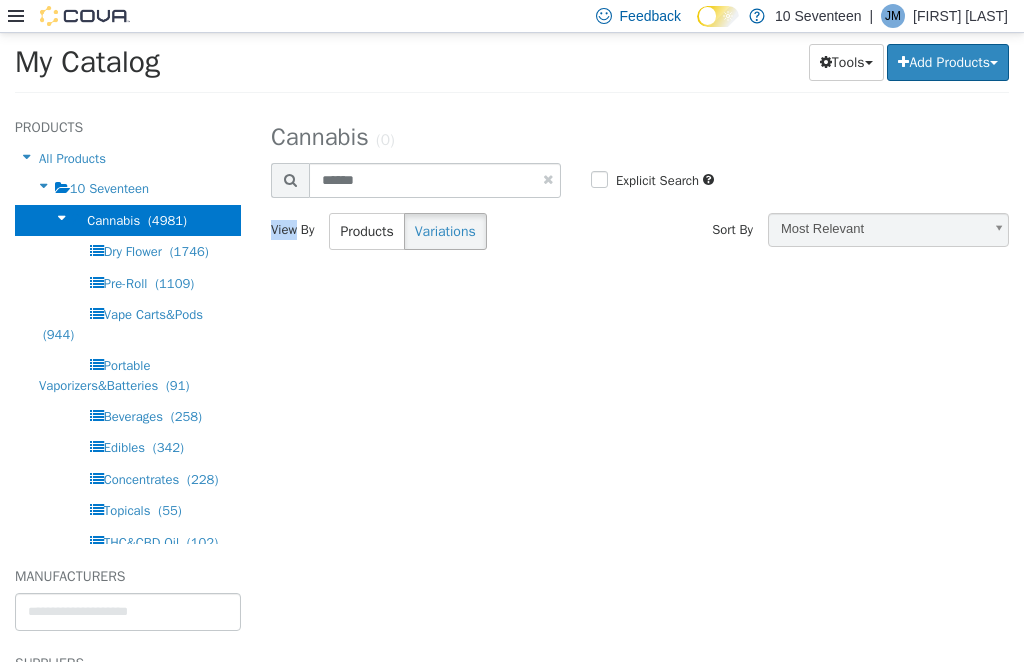 scroll, scrollTop: 0, scrollLeft: 0, axis: both 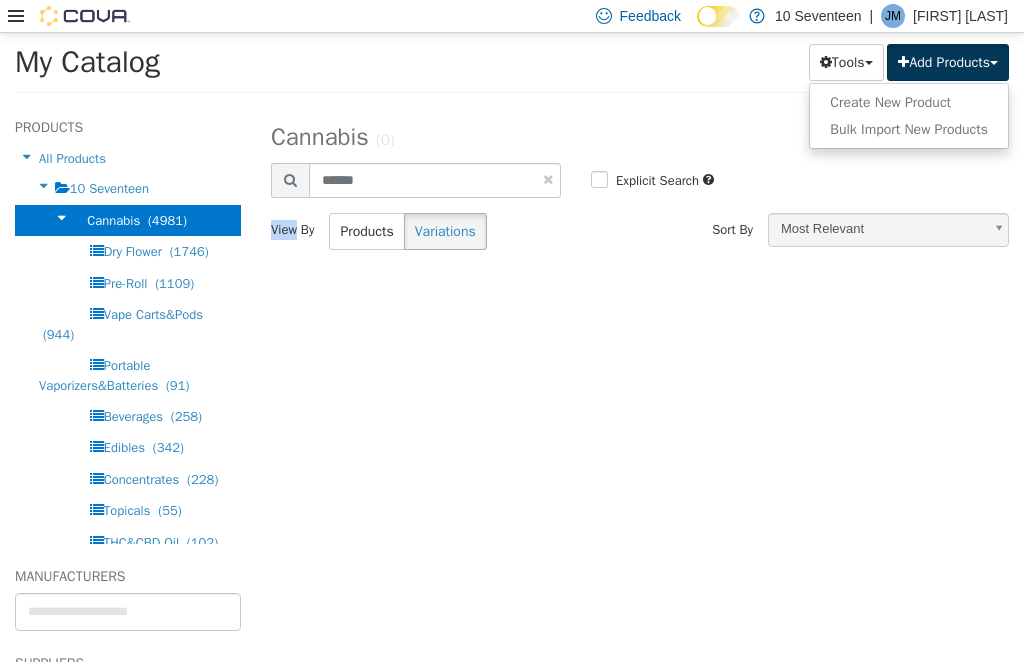 click on "Create New Product" at bounding box center (909, 102) 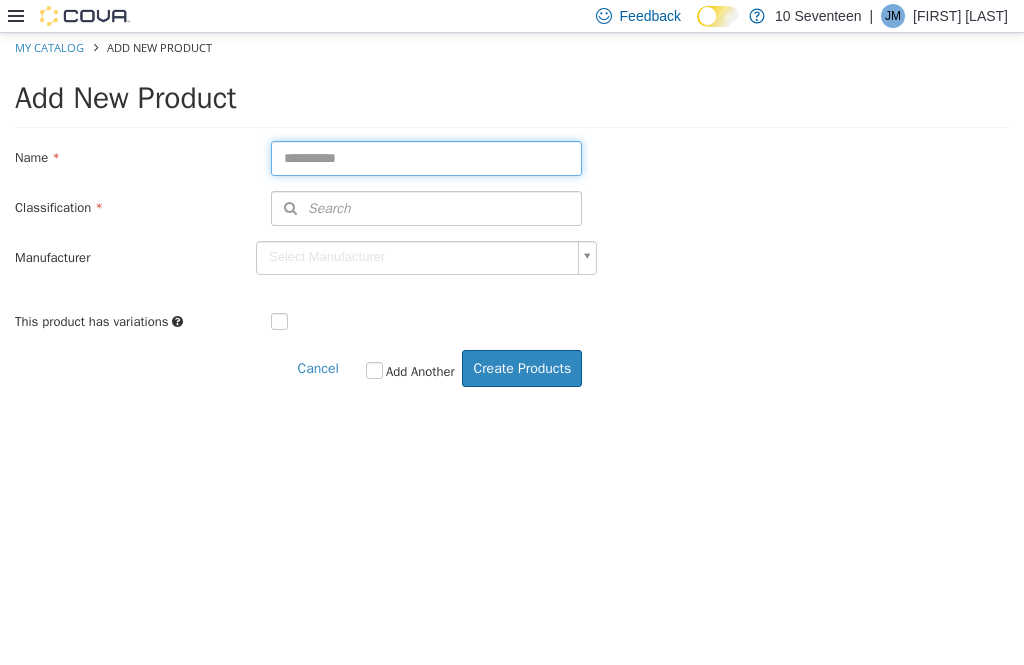 click at bounding box center (426, 158) 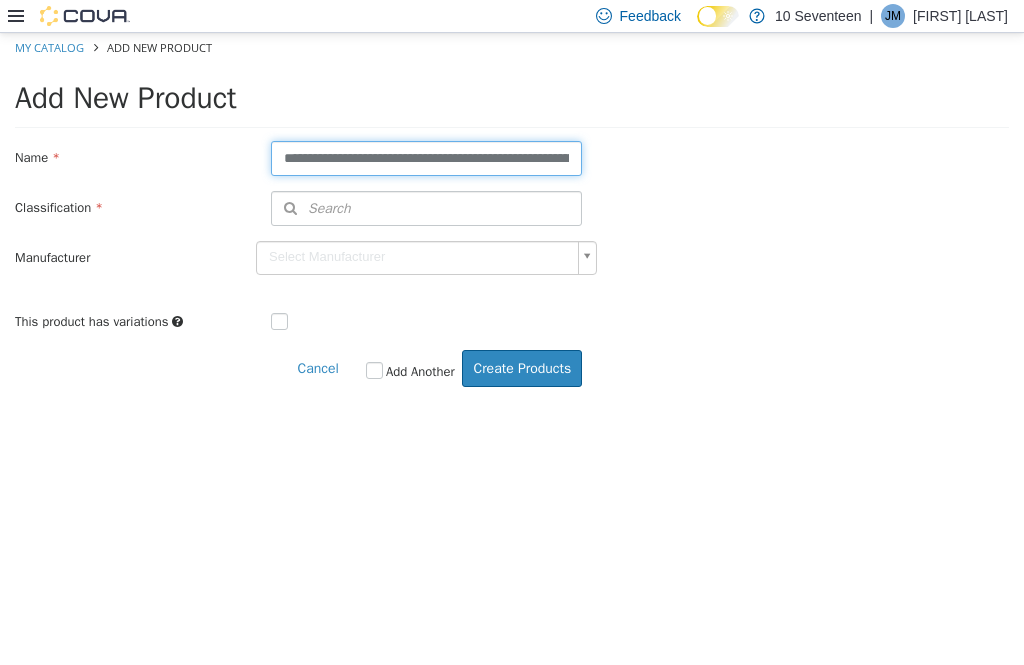 type on "**********" 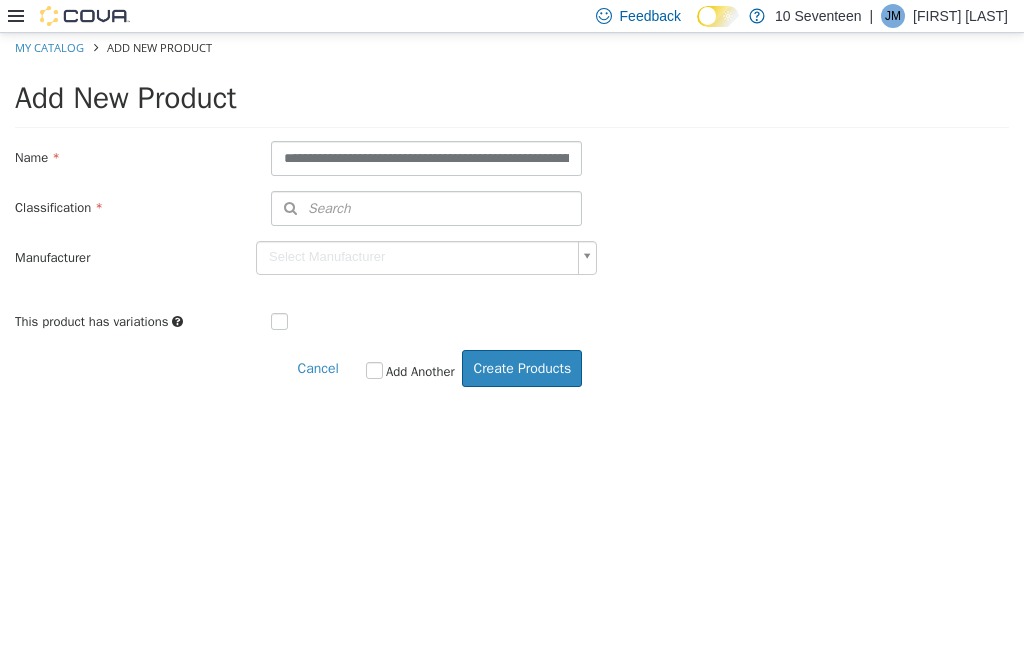 click on "Search" at bounding box center [426, 208] 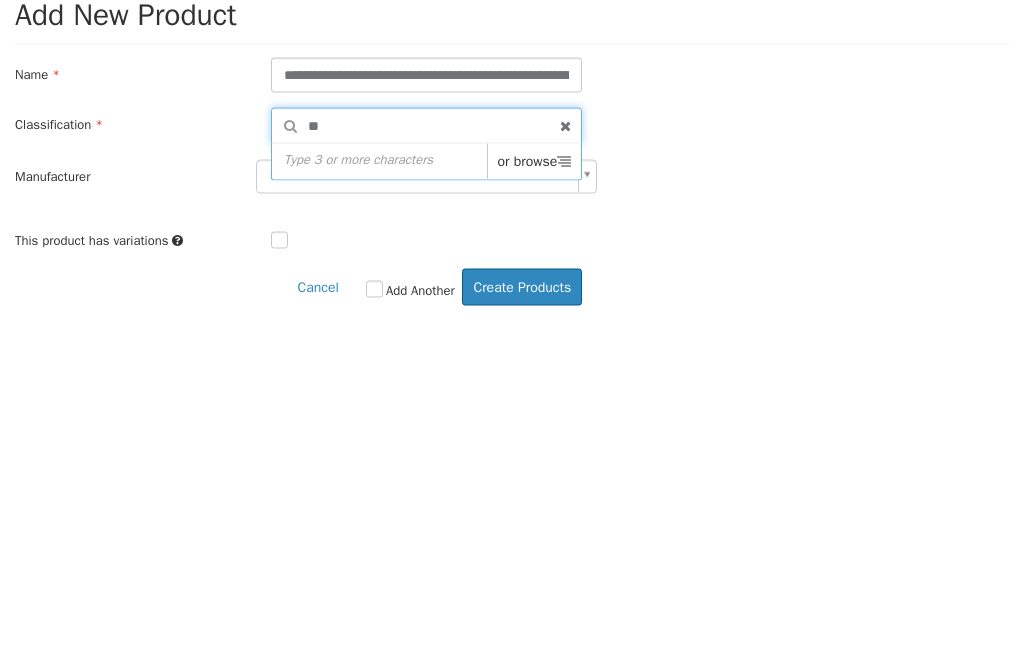 type on "***" 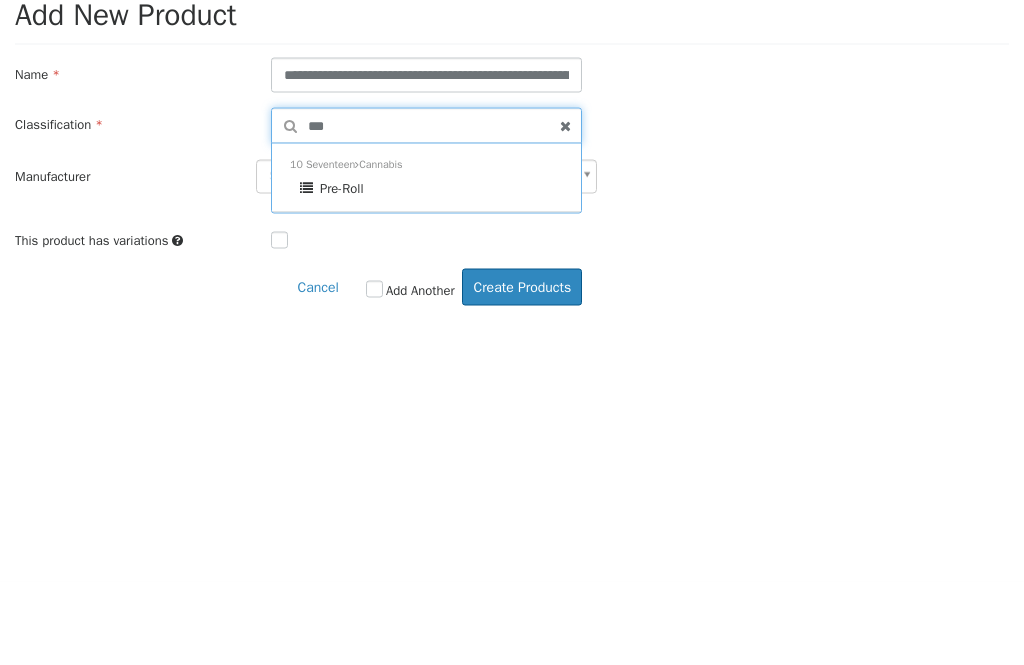 click on "10 Seventeen   Cannabis   Pre-Roll" at bounding box center [426, 178] 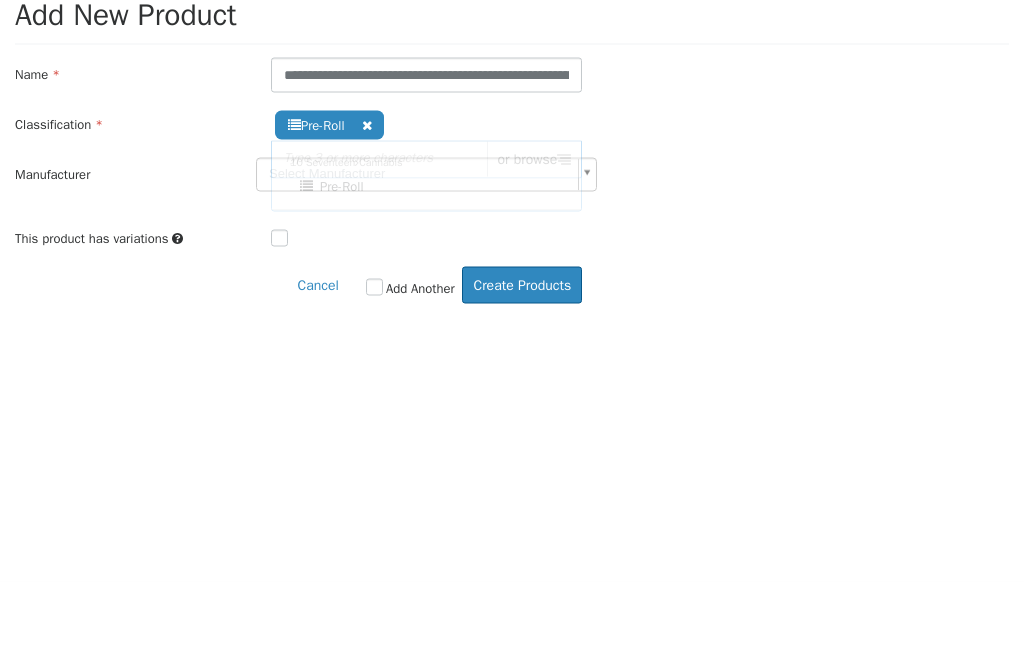 scroll, scrollTop: 64, scrollLeft: 0, axis: vertical 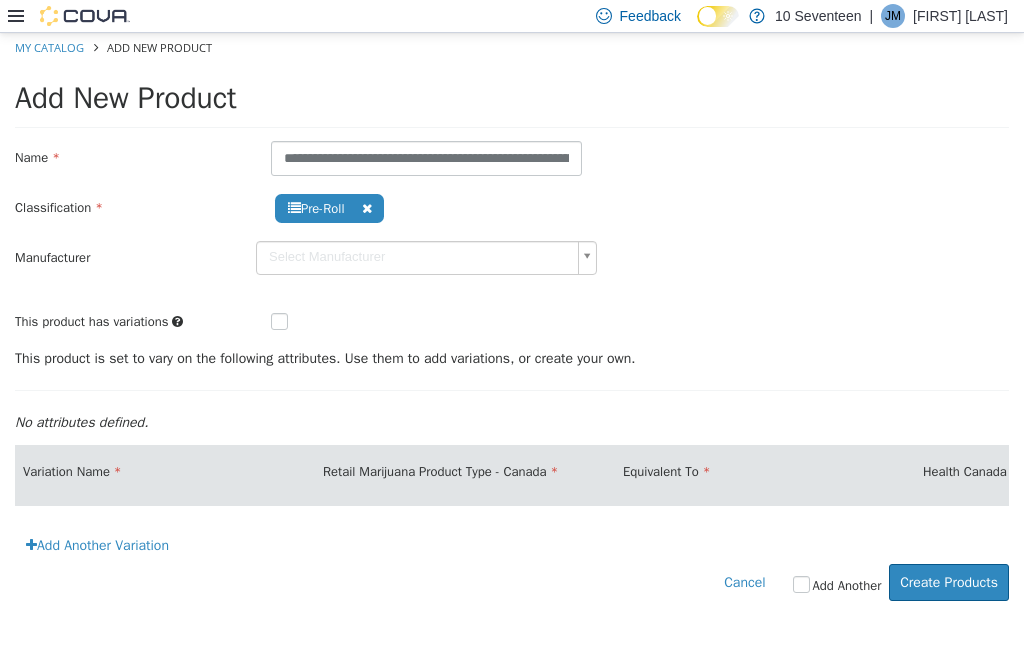 click at bounding box center [295, 323] 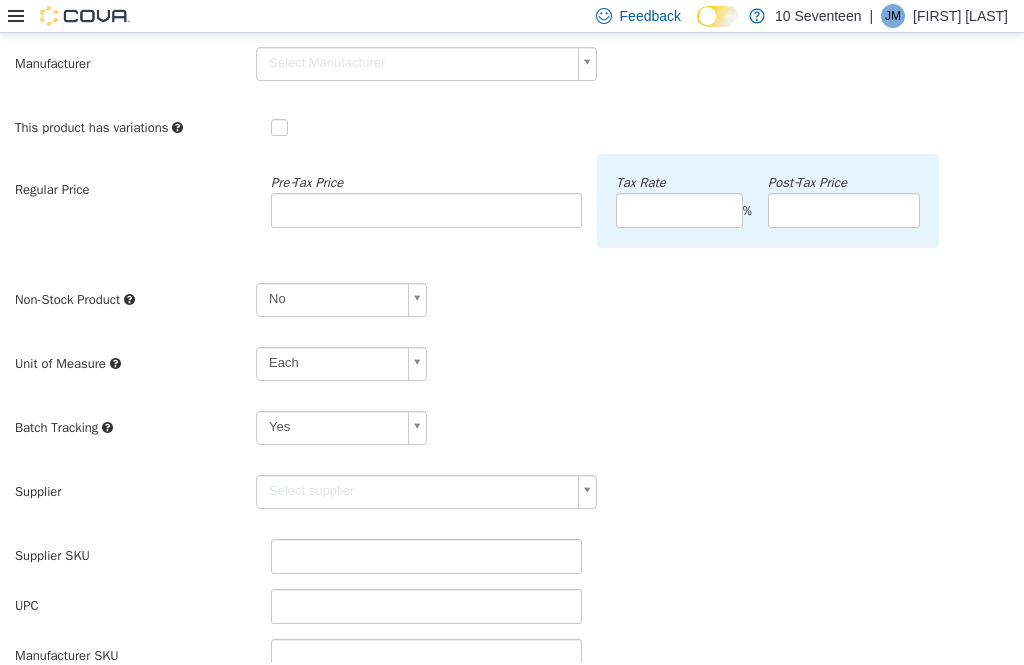 scroll, scrollTop: 277, scrollLeft: 0, axis: vertical 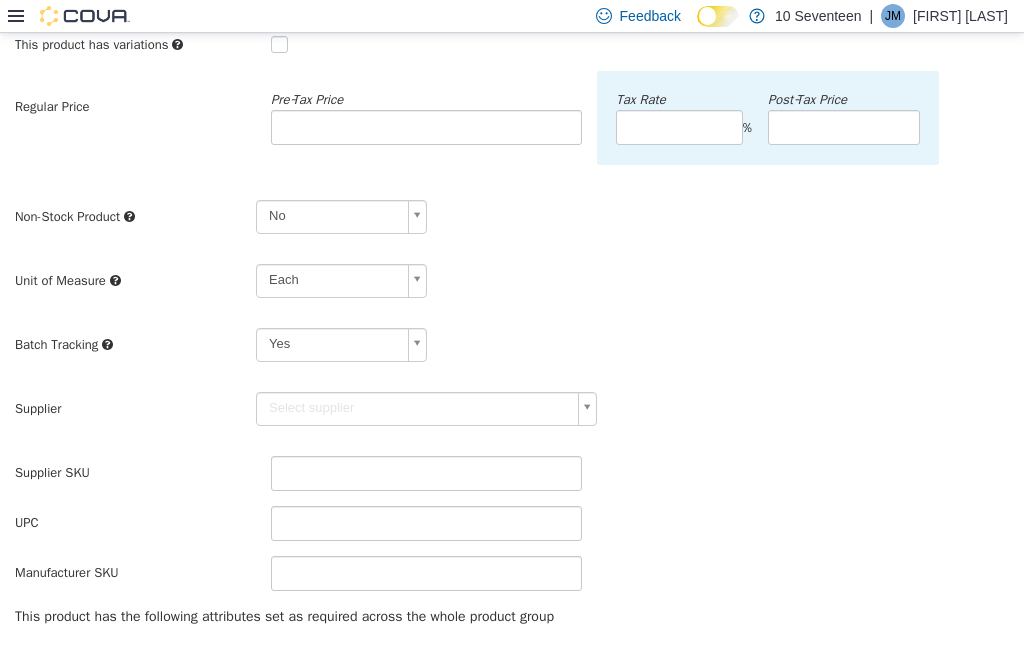 click on "**********" at bounding box center [512, 332] 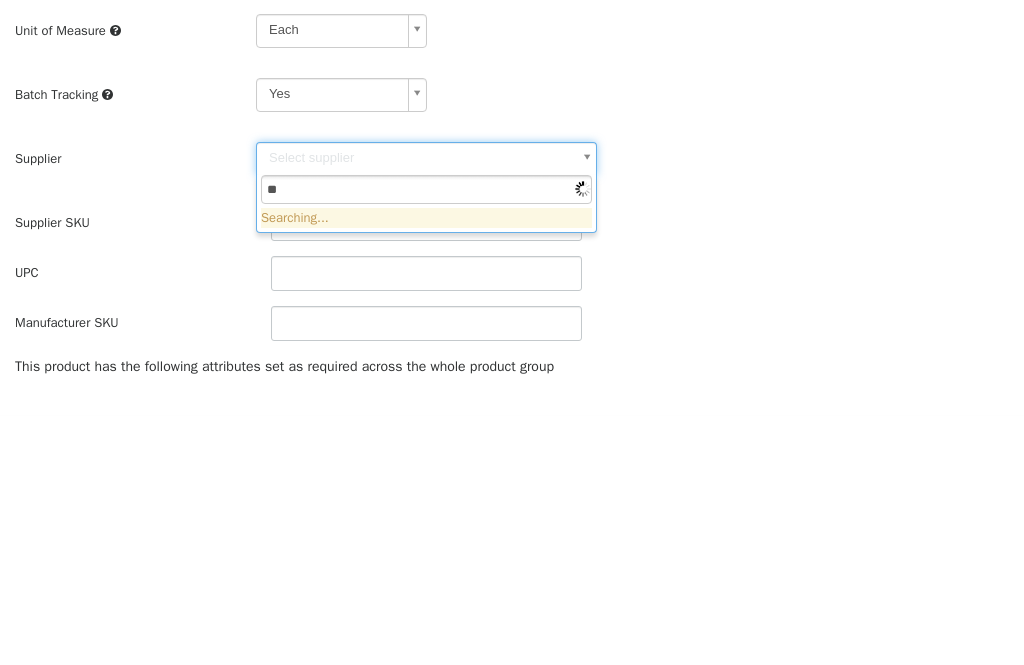 type on "***" 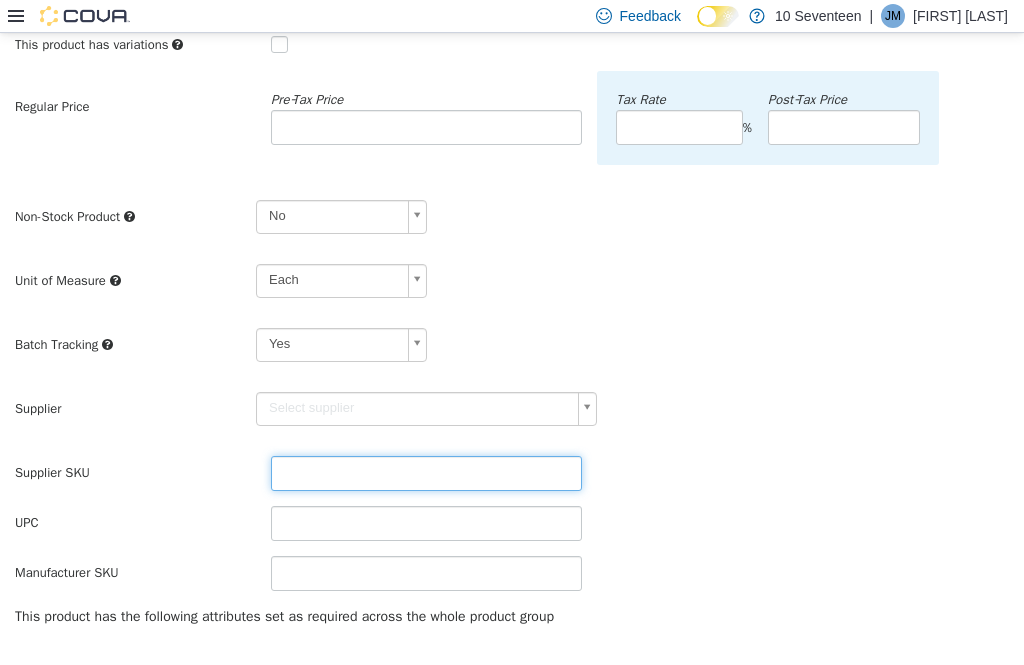 click at bounding box center (426, 473) 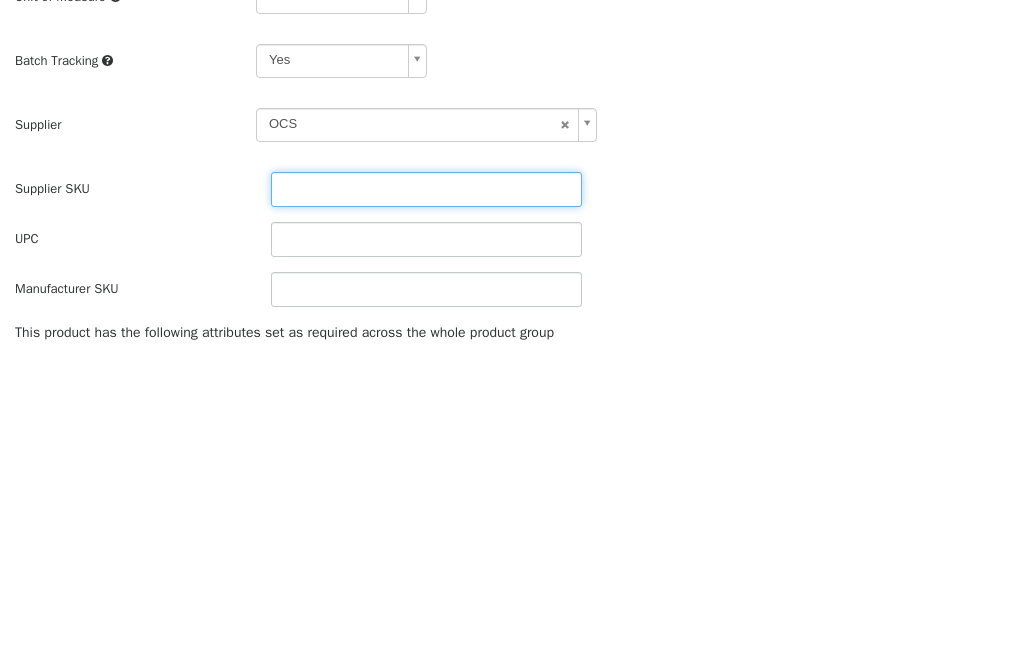 type on "******" 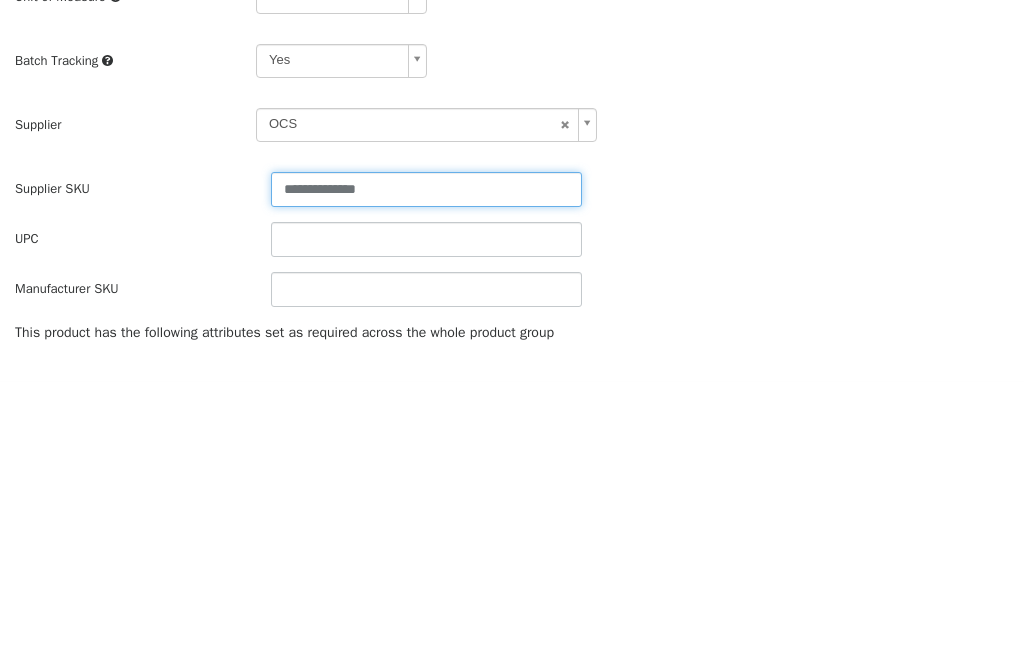 type on "**********" 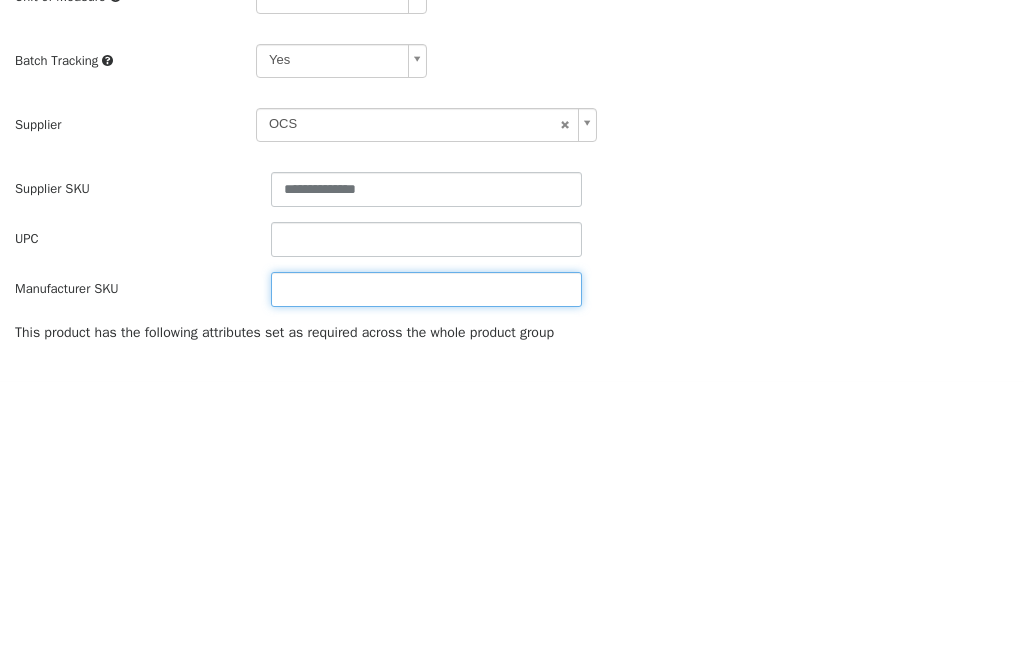 click at bounding box center (426, 290) 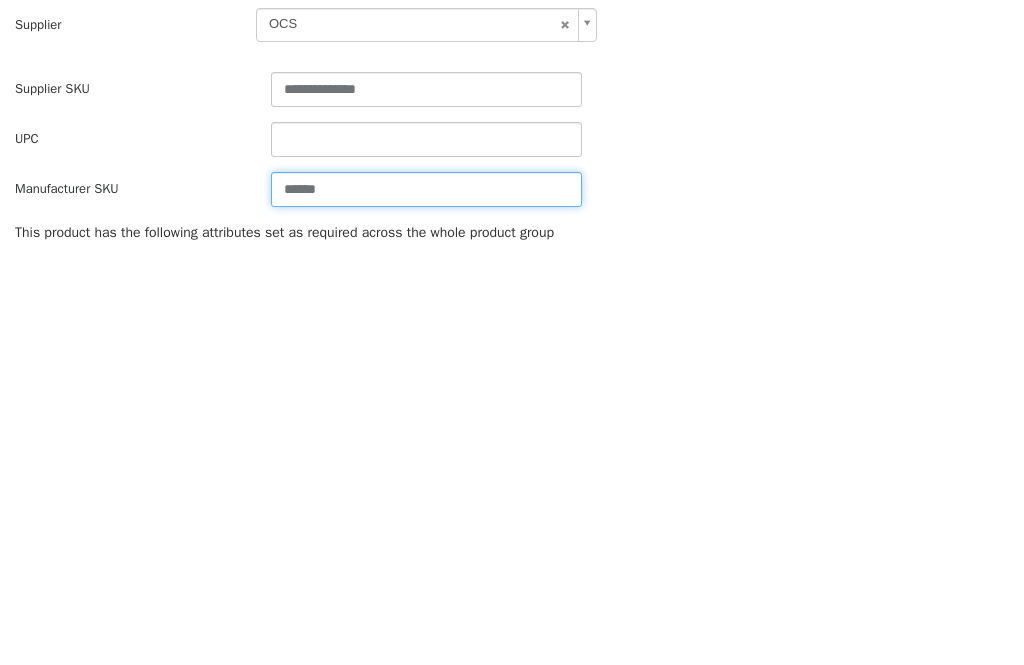type on "******" 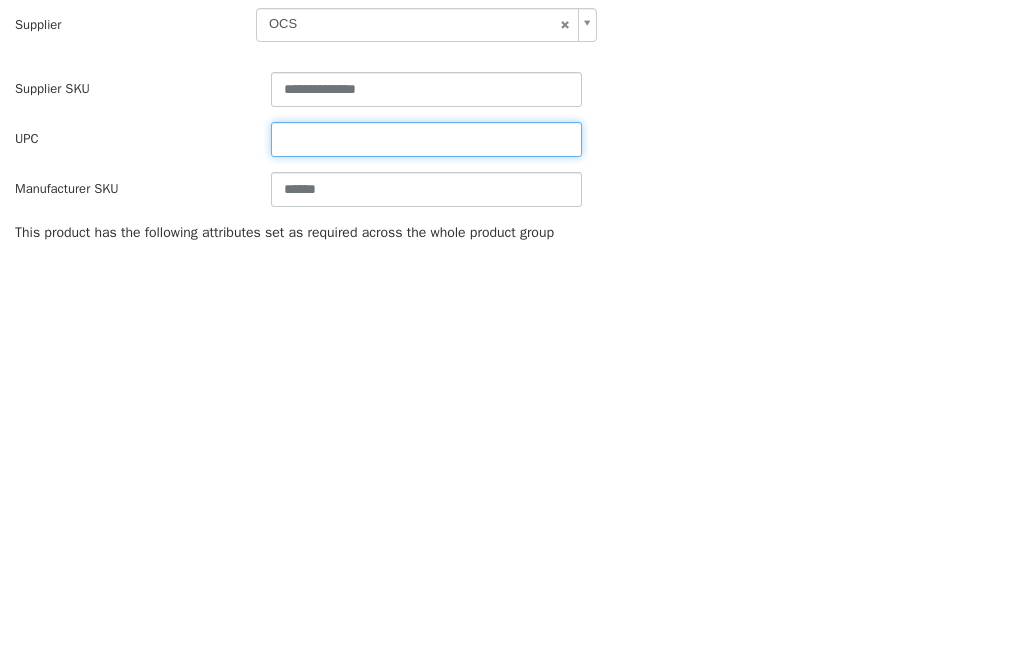 click at bounding box center (426, 140) 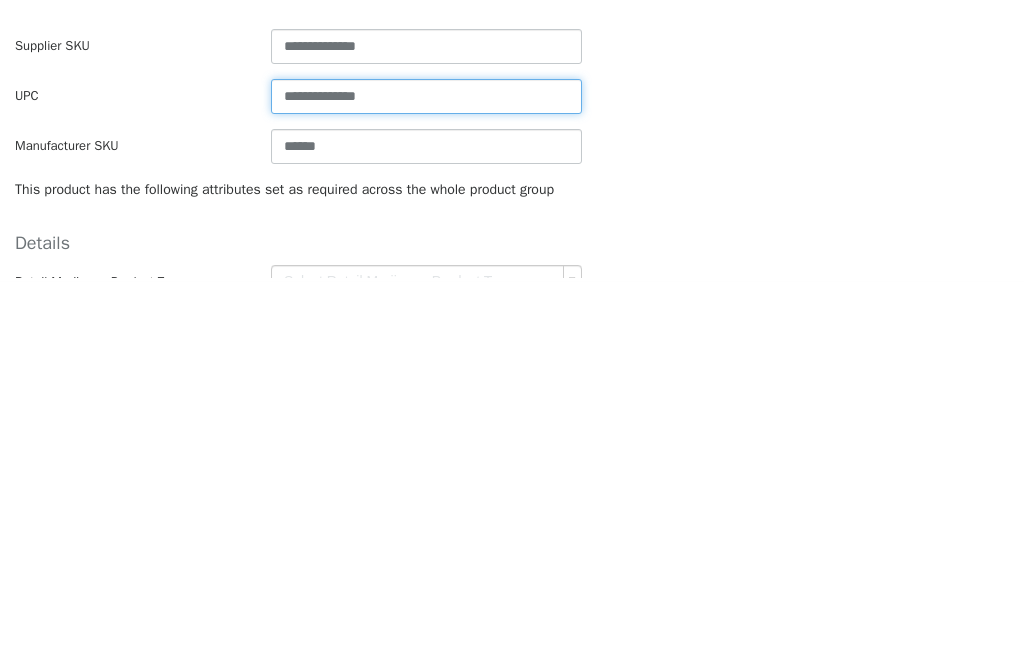 scroll, scrollTop: 327, scrollLeft: 0, axis: vertical 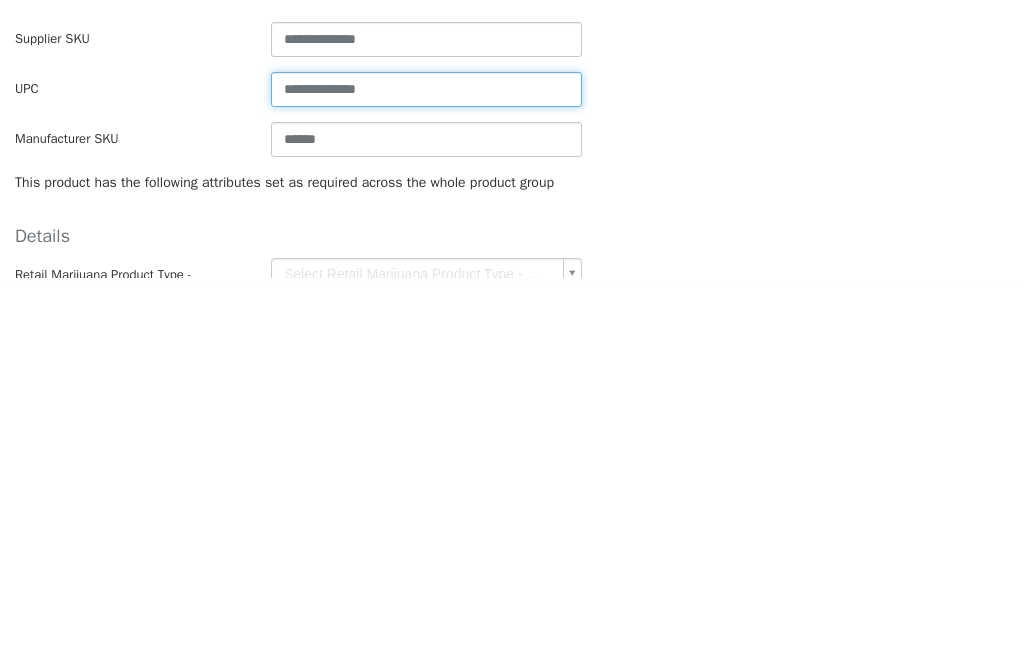 type on "**********" 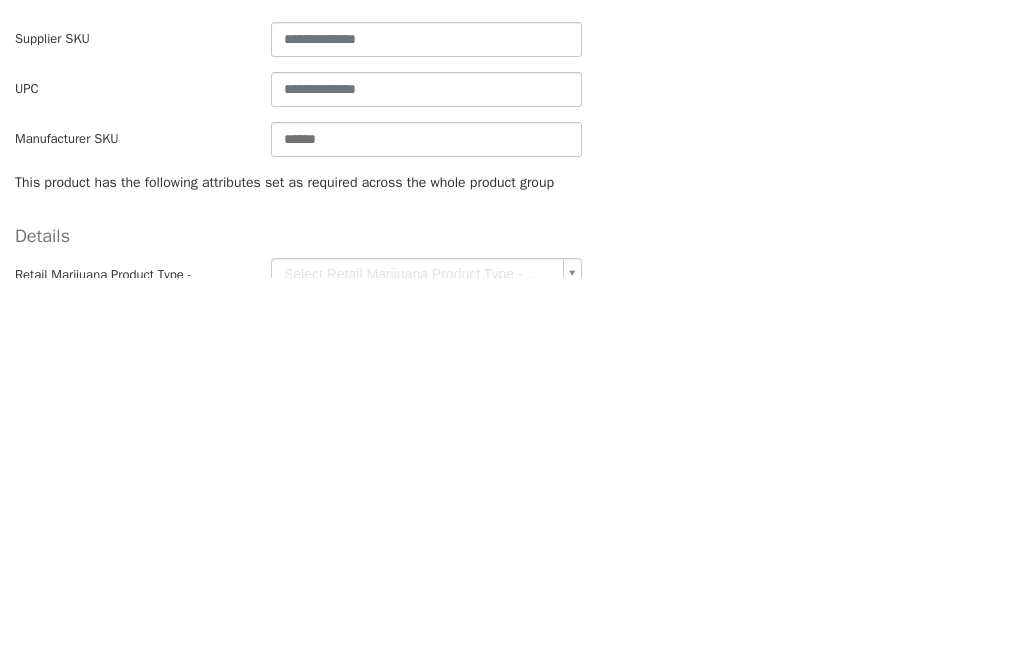 click on "**********" at bounding box center [512, -101] 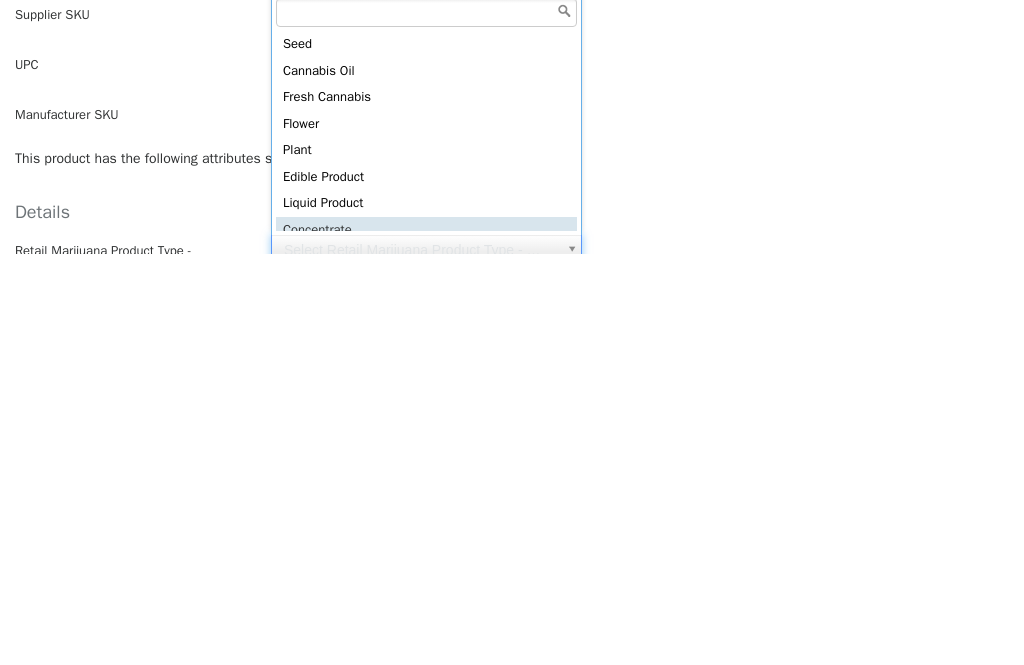 type on "**********" 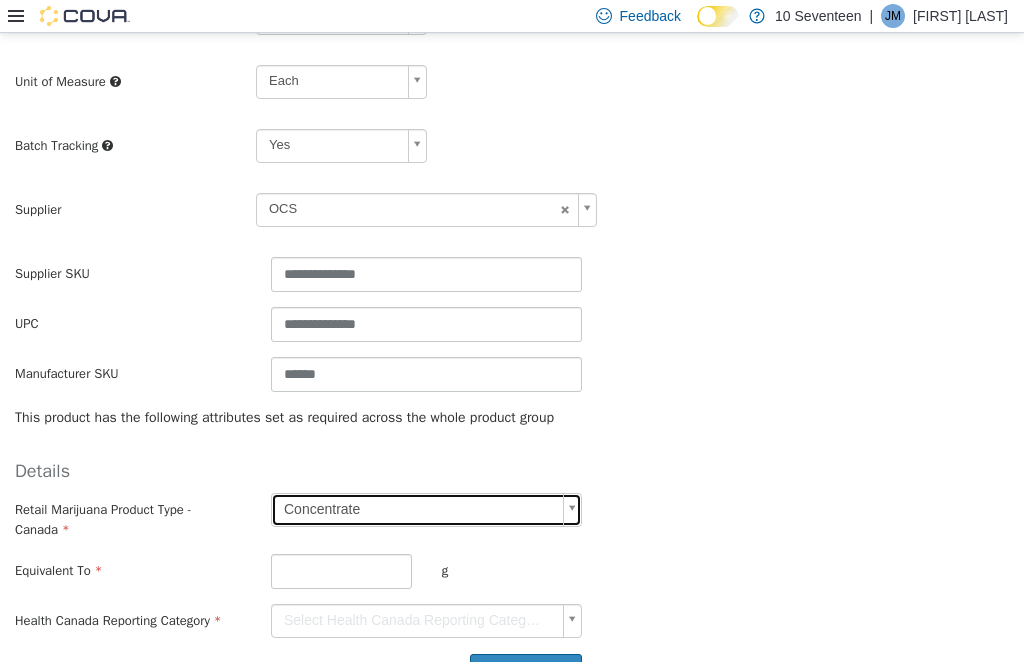 scroll, scrollTop: 474, scrollLeft: 0, axis: vertical 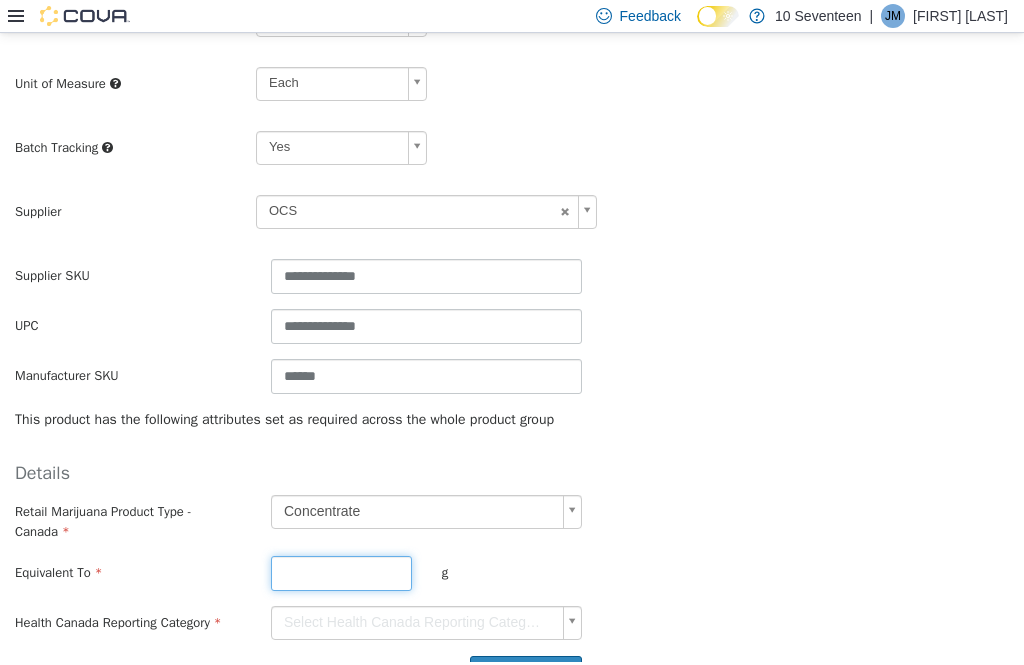 click at bounding box center (341, 573) 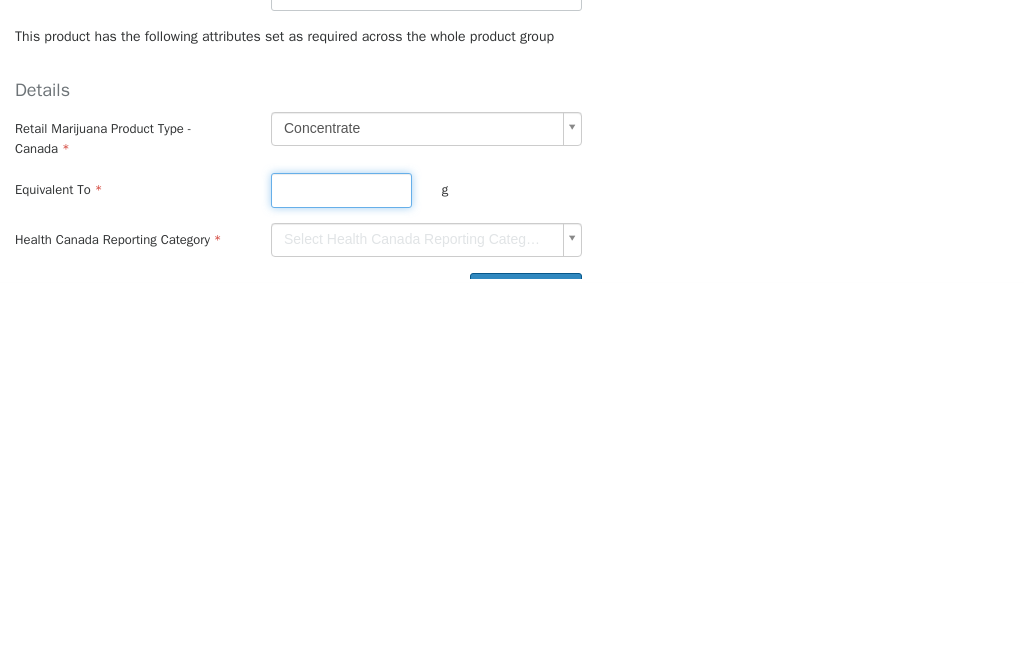 type on "*" 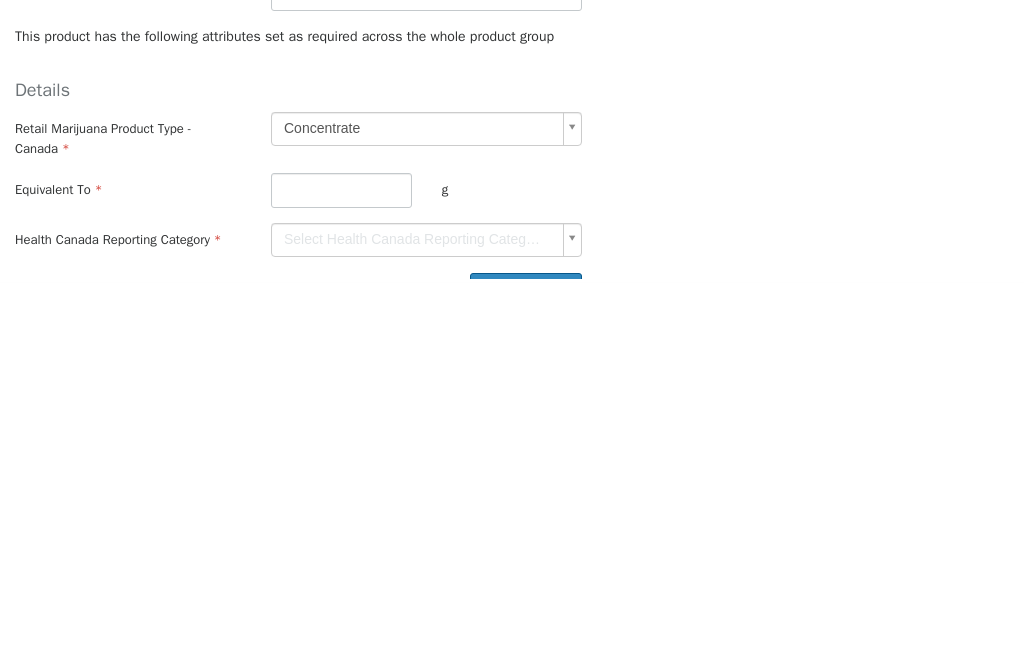 click on "**********" at bounding box center [512, -247] 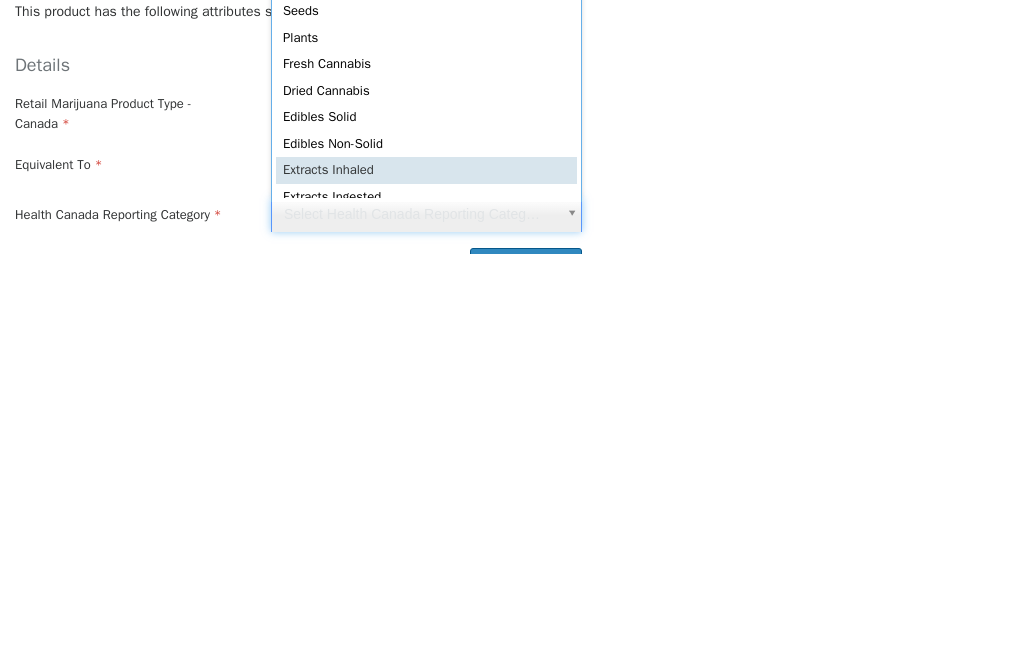 type on "**********" 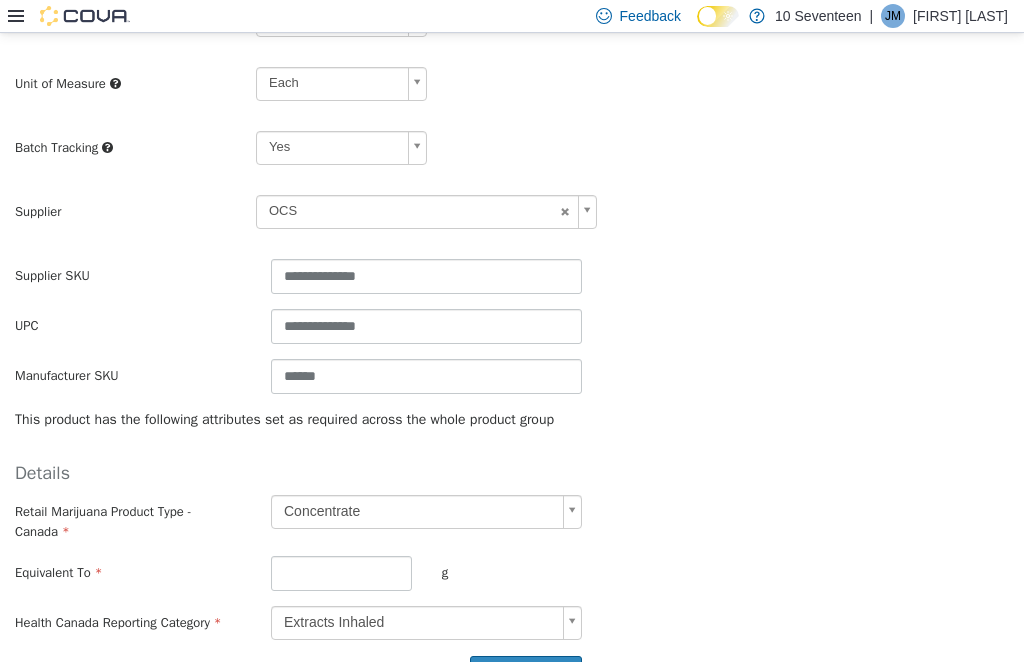 click on "Create Product" at bounding box center [526, 674] 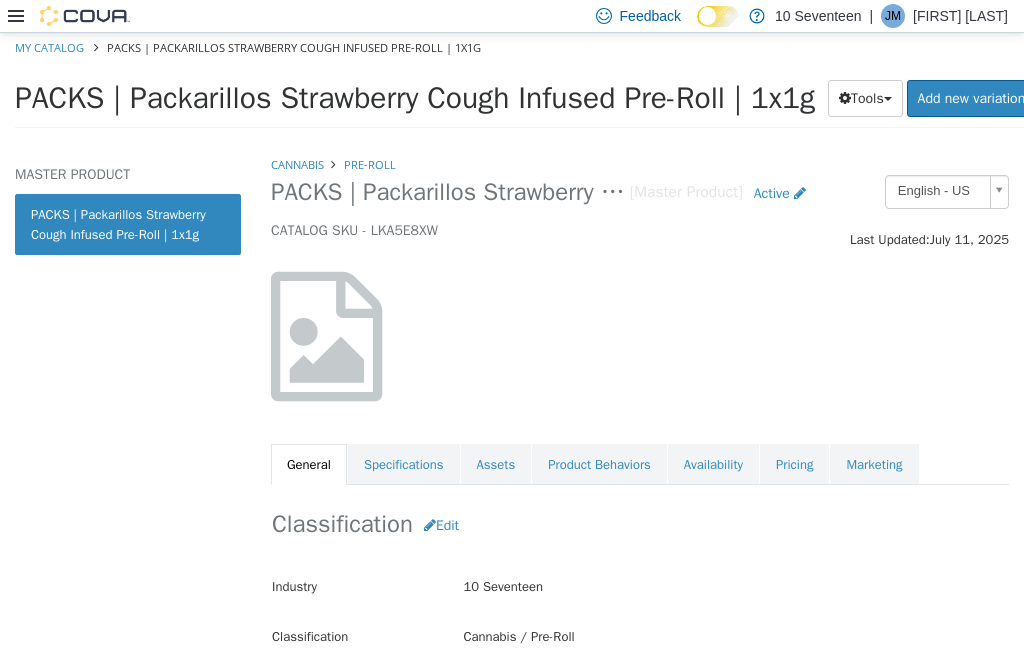 scroll, scrollTop: 0, scrollLeft: 0, axis: both 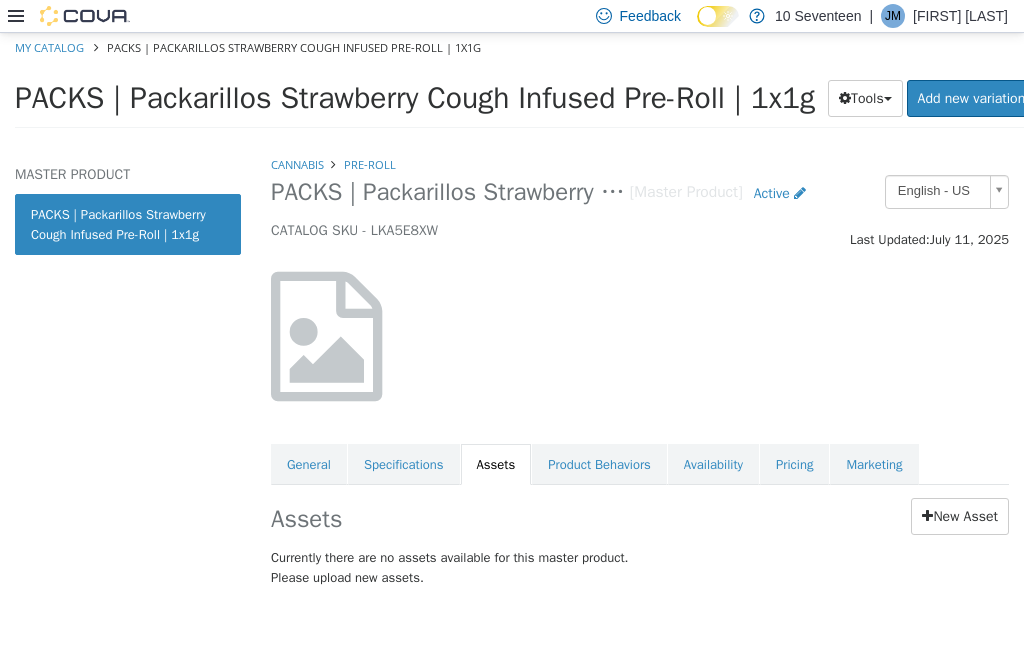 click on "Assets  New Asset Currently there are no assets available for this master product. Please upload new assets." at bounding box center (640, 546) 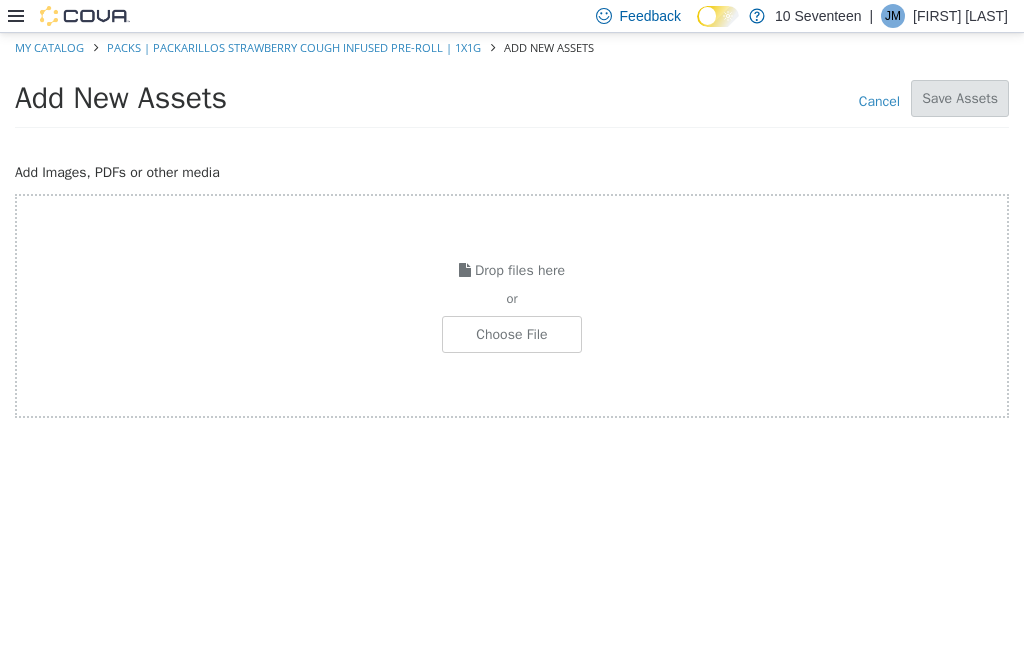 click at bounding box center (-535, 334) 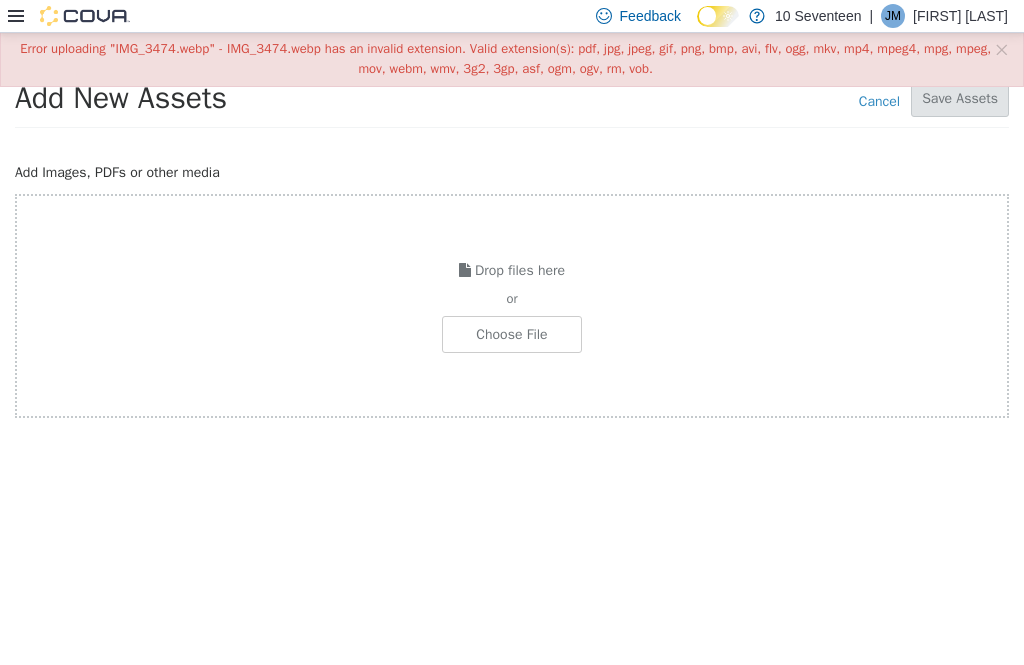 click on "×" at bounding box center [1001, 49] 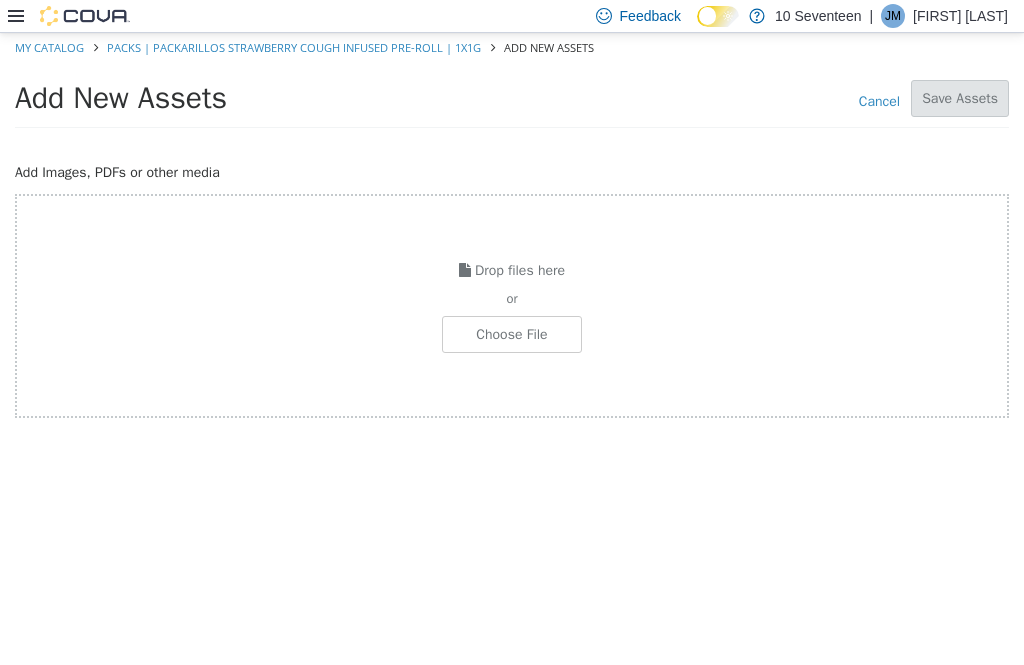 click at bounding box center (-535, 334) 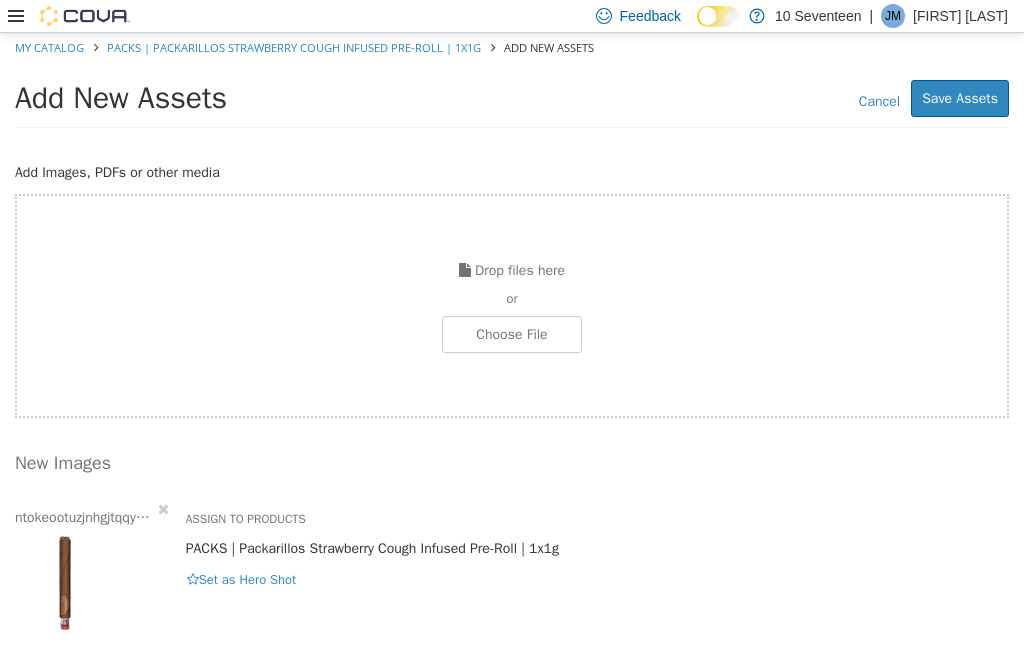 click on "Save Assets" at bounding box center (960, 98) 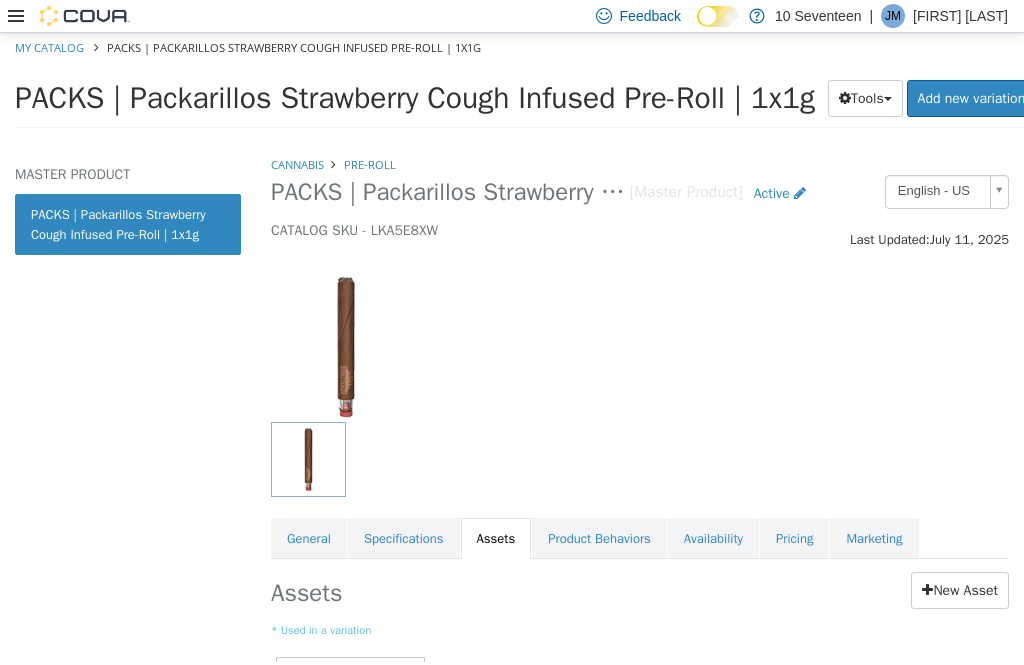 click on "Pricing" at bounding box center [794, 539] 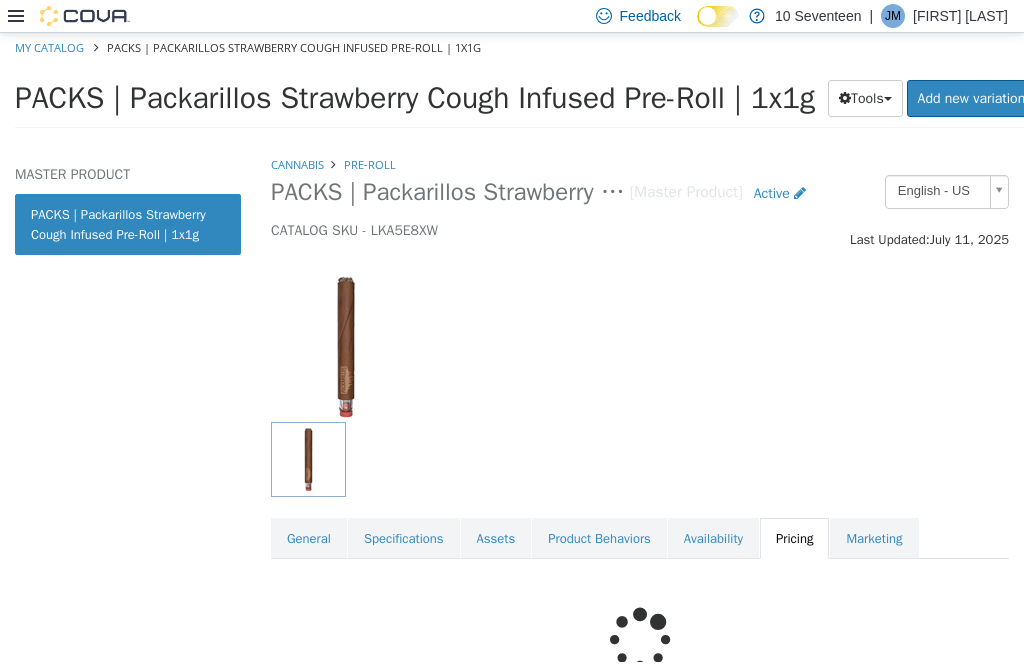 scroll, scrollTop: 64, scrollLeft: 0, axis: vertical 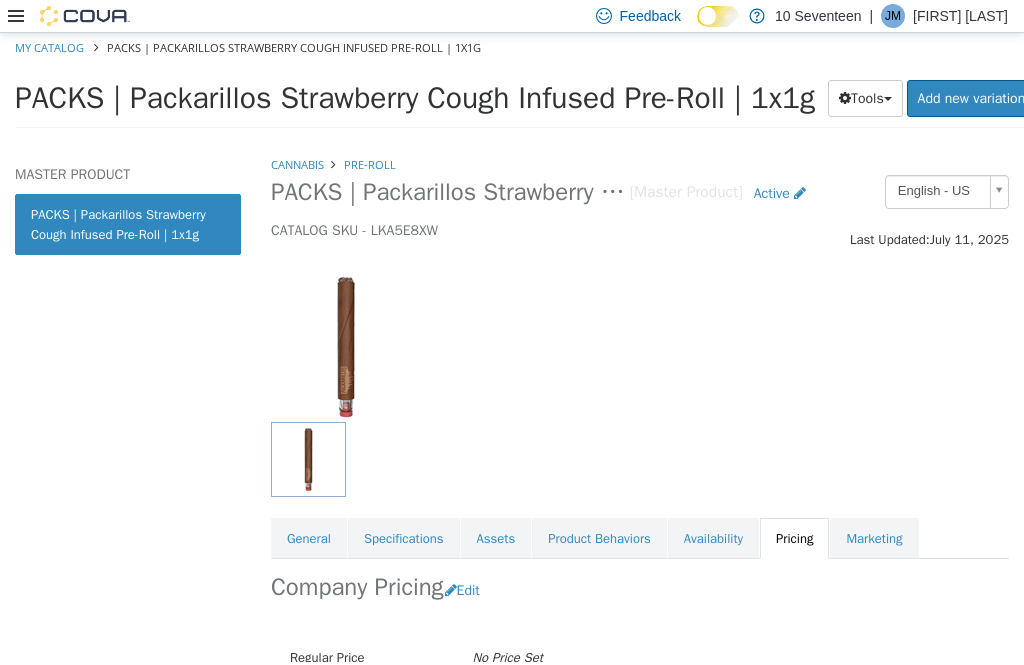 click on "Edit" at bounding box center [467, 590] 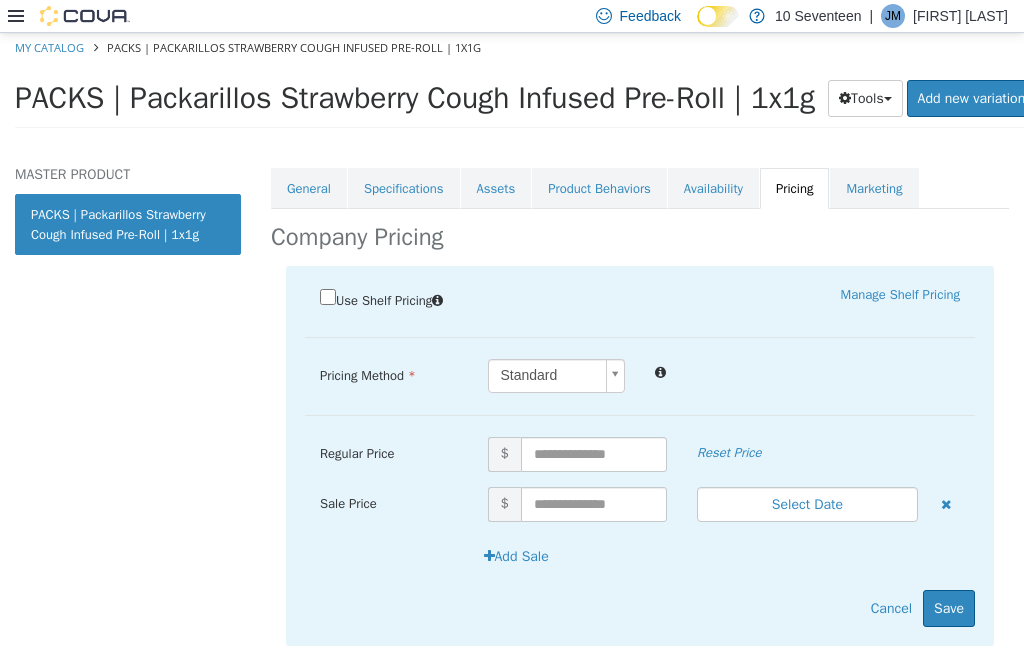 scroll, scrollTop: 349, scrollLeft: 0, axis: vertical 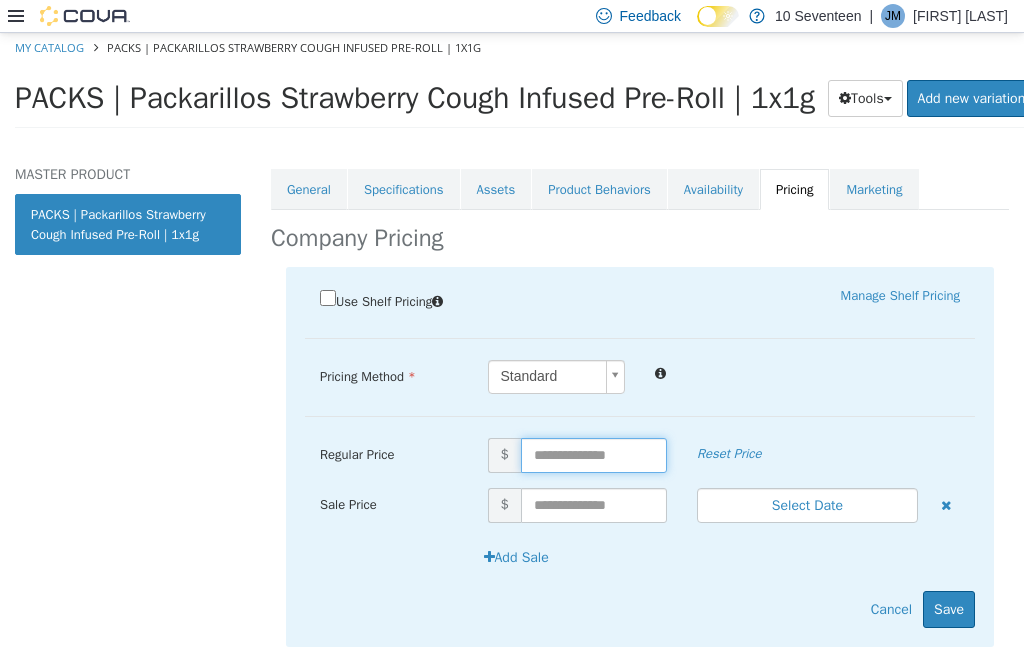 click at bounding box center (594, 455) 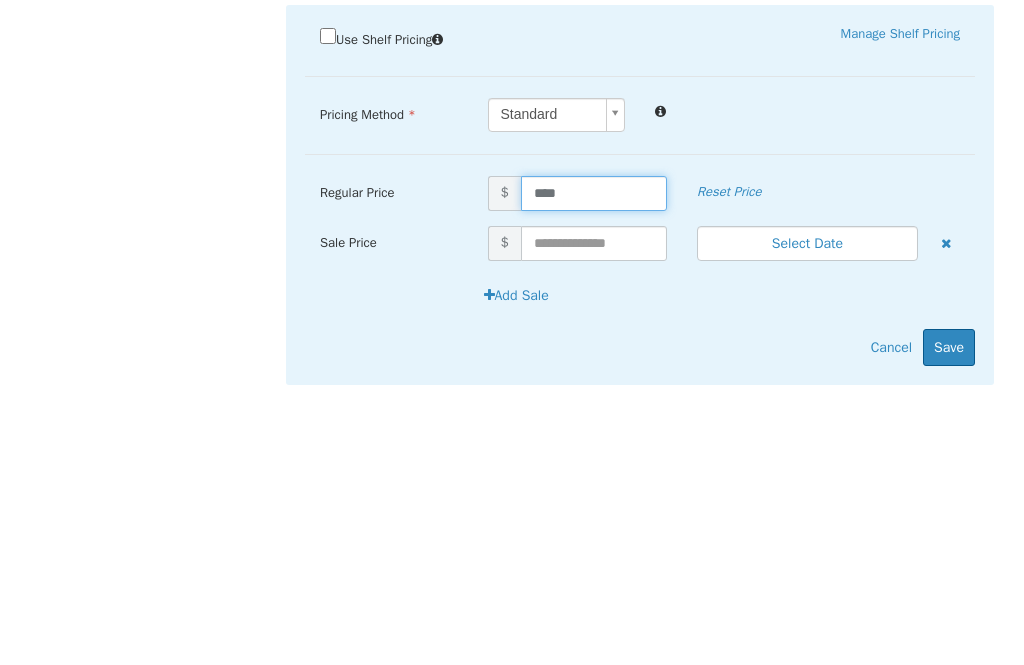 type on "*****" 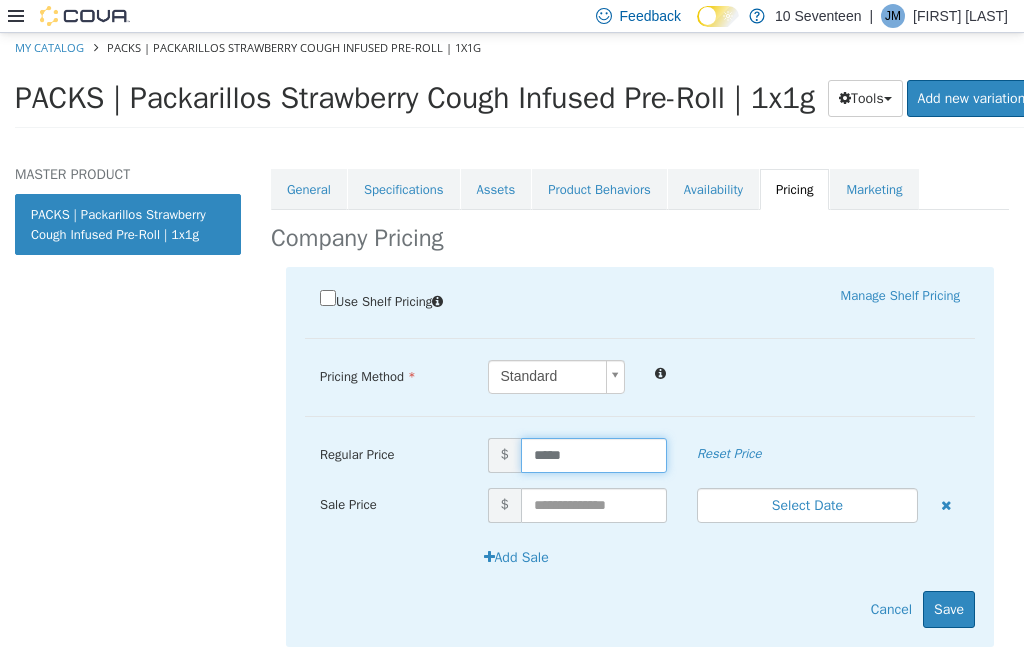 click on "Save" at bounding box center [949, 609] 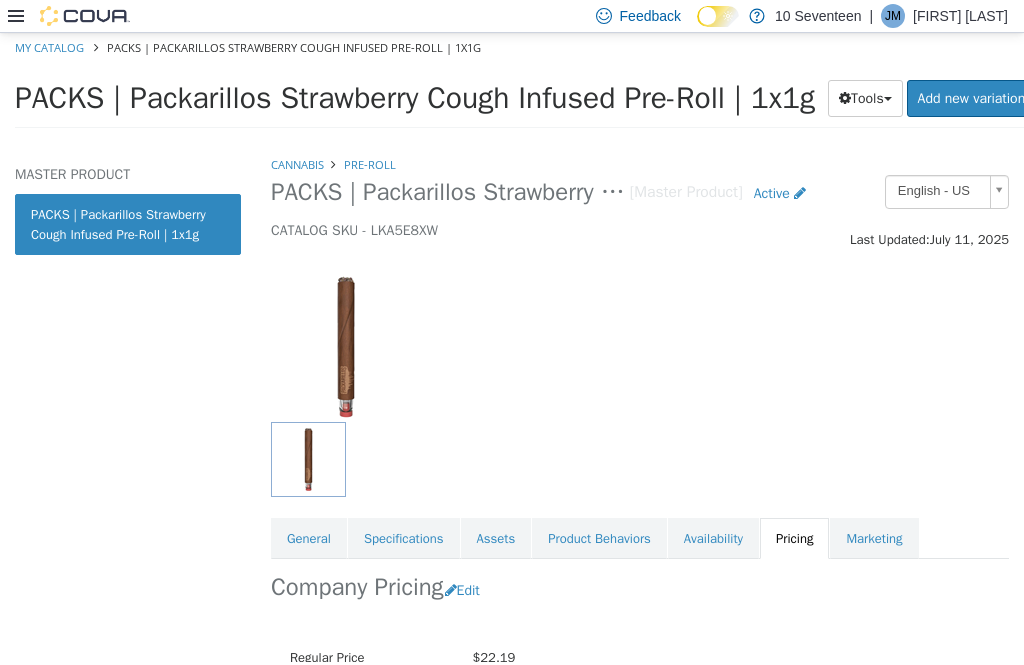 scroll, scrollTop: 0, scrollLeft: 0, axis: both 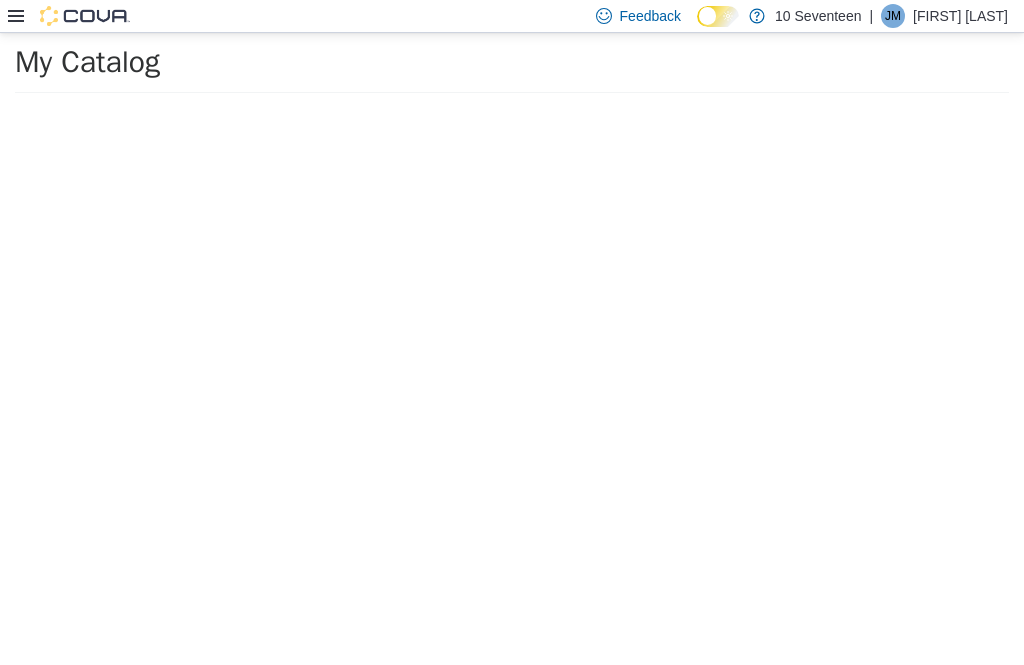 select on "**********" 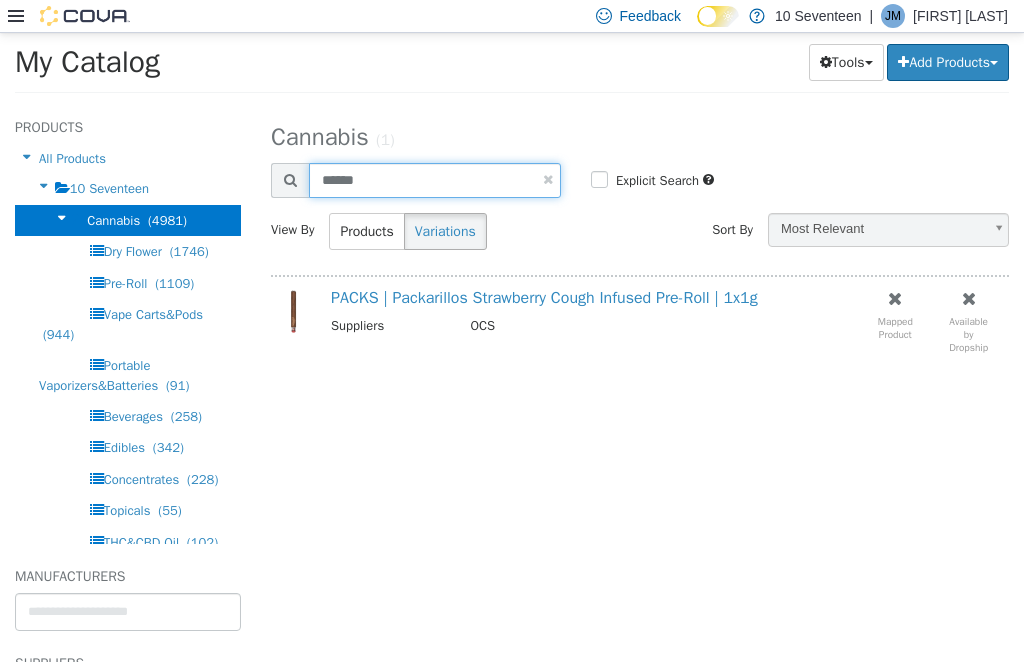click on "******" at bounding box center [435, 180] 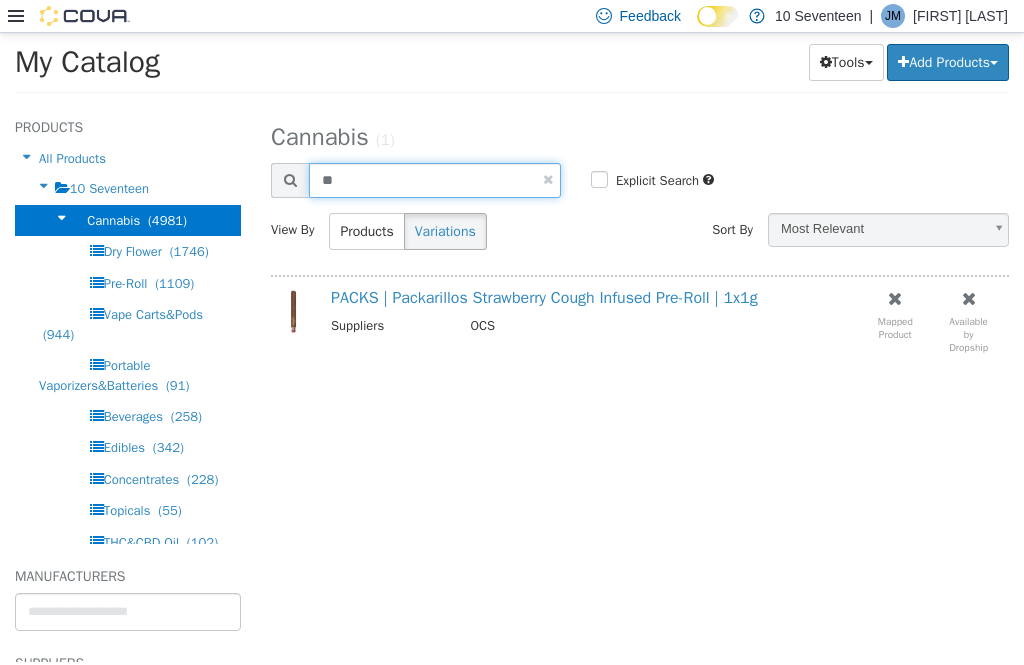 type on "*" 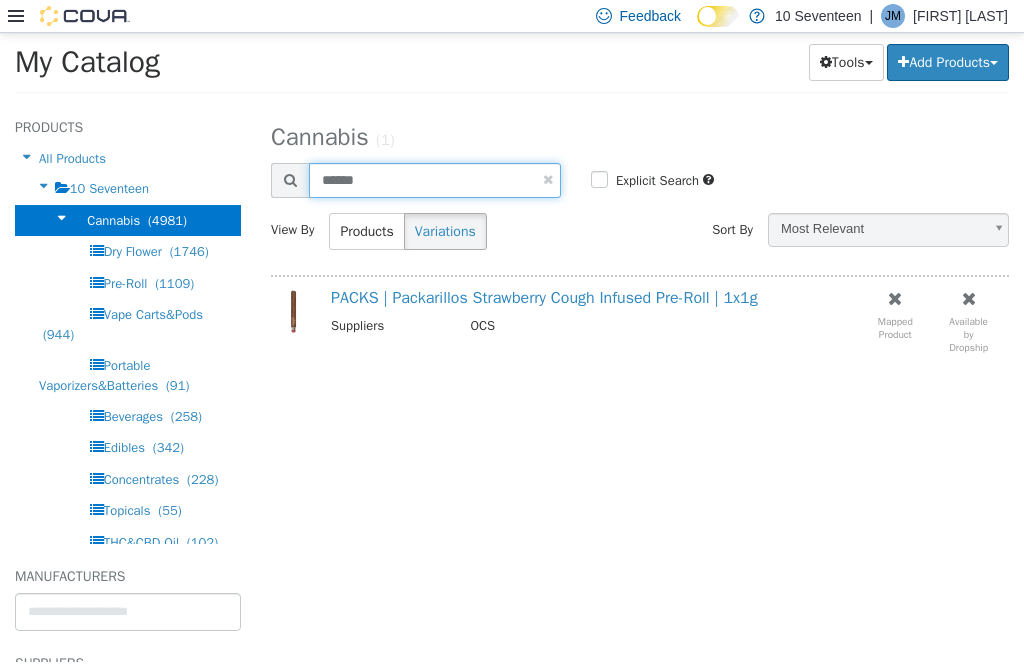 type on "******" 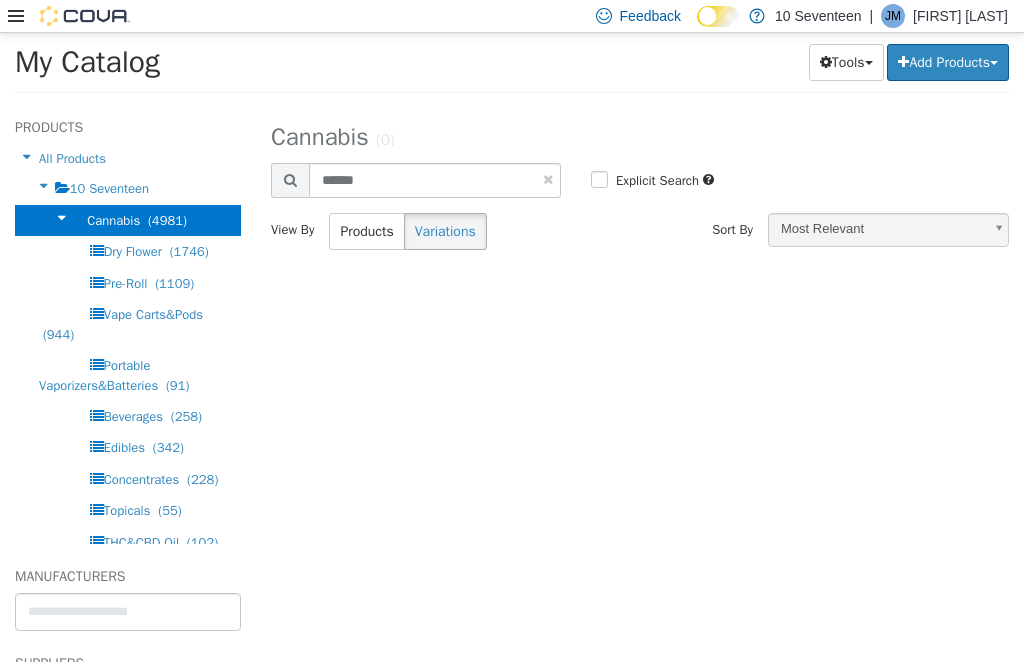 scroll, scrollTop: 0, scrollLeft: 0, axis: both 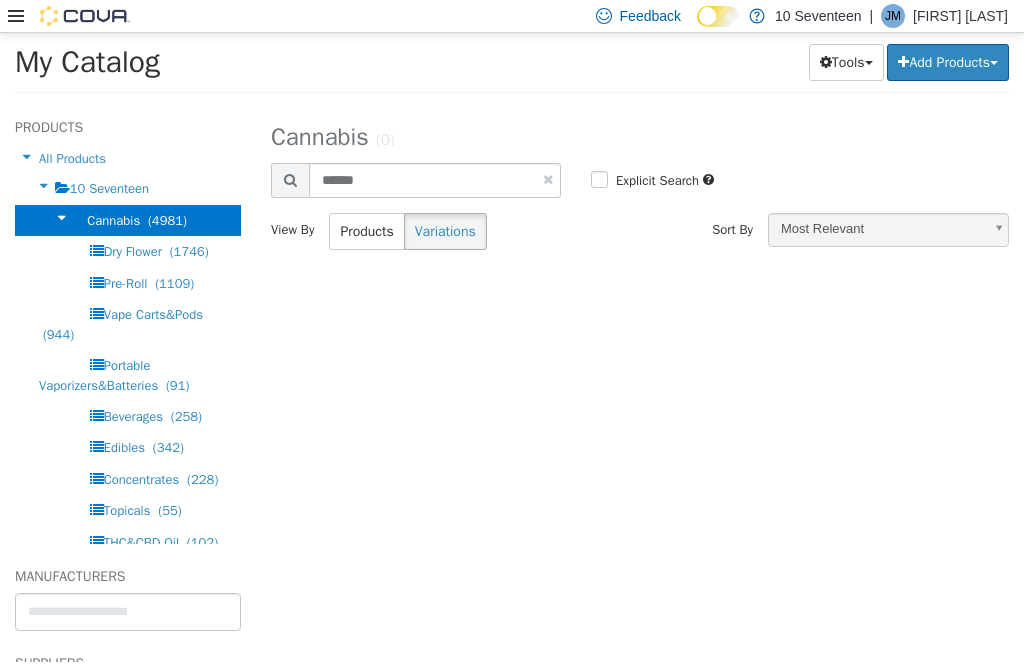 click on "Add Products" at bounding box center [948, 62] 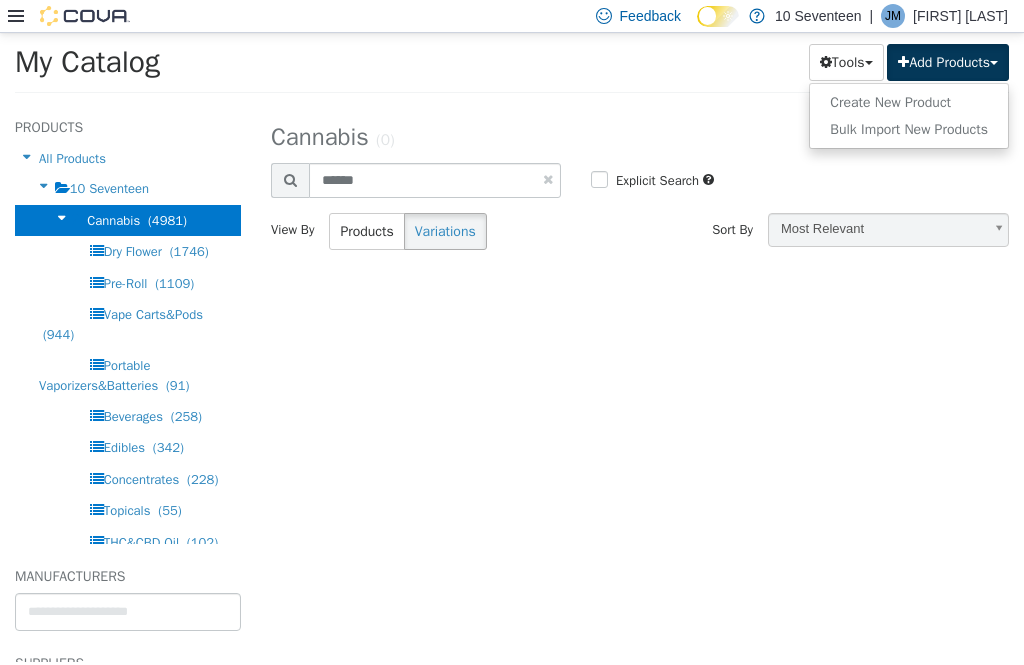 click on "Create New Product" at bounding box center [909, 102] 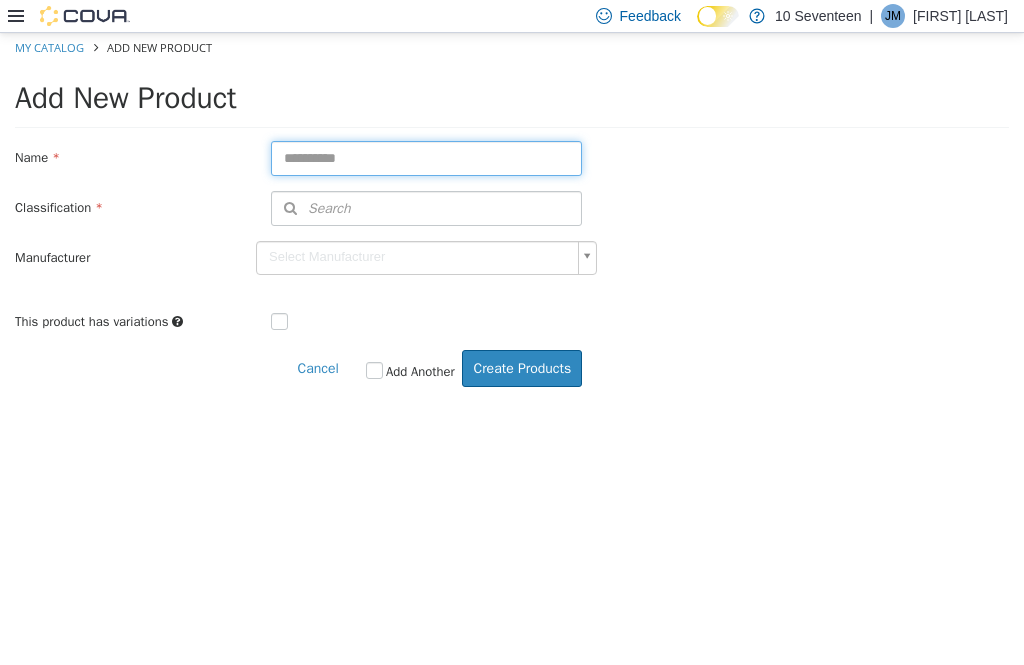 click at bounding box center (426, 158) 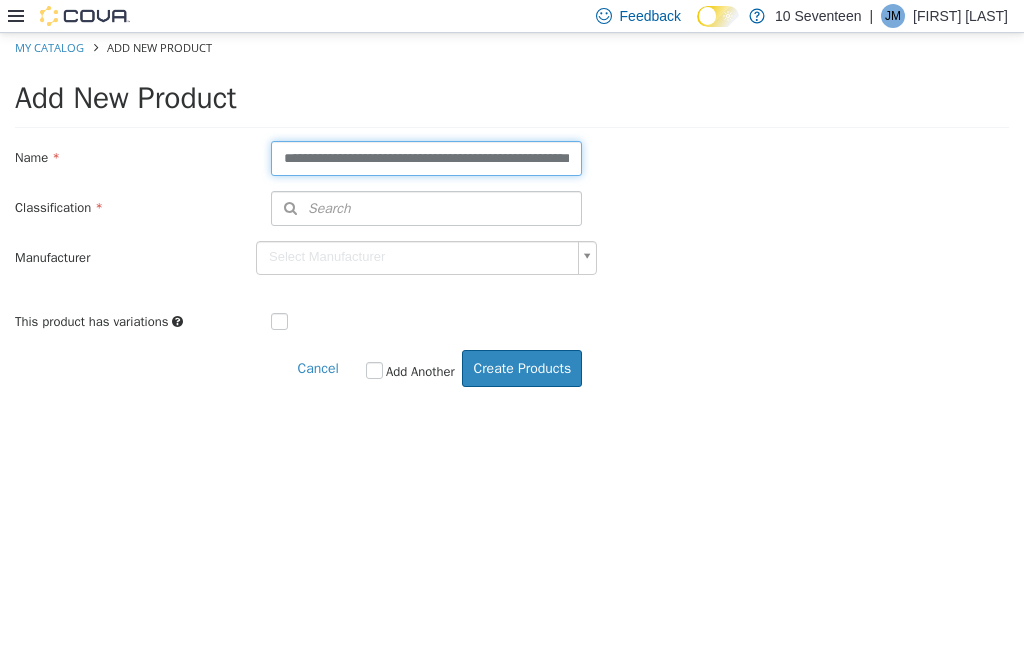 type on "**********" 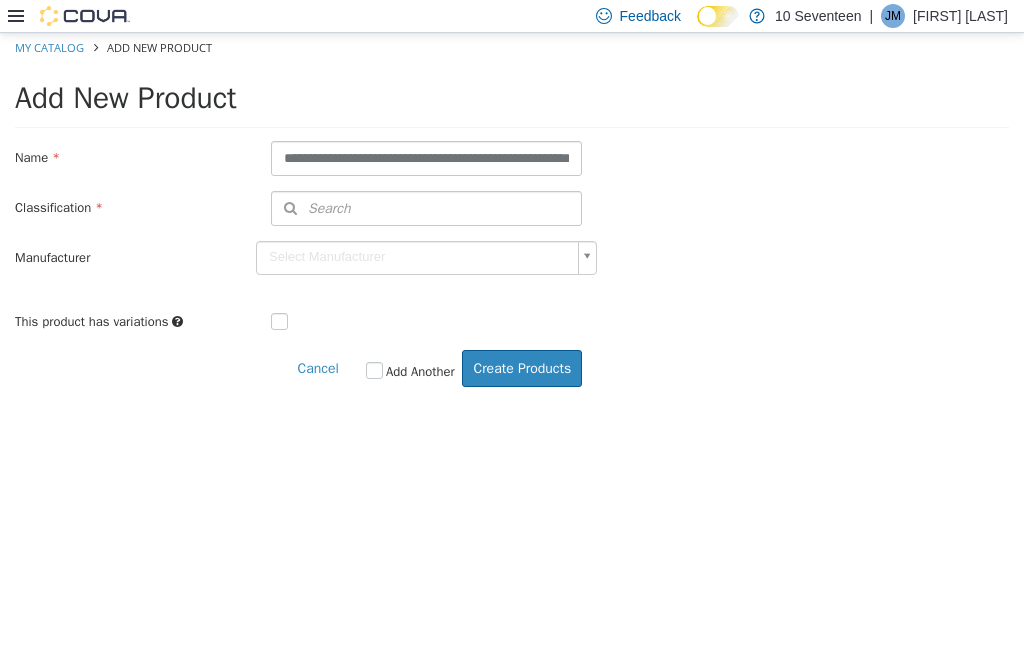 click on "Search" at bounding box center (426, 208) 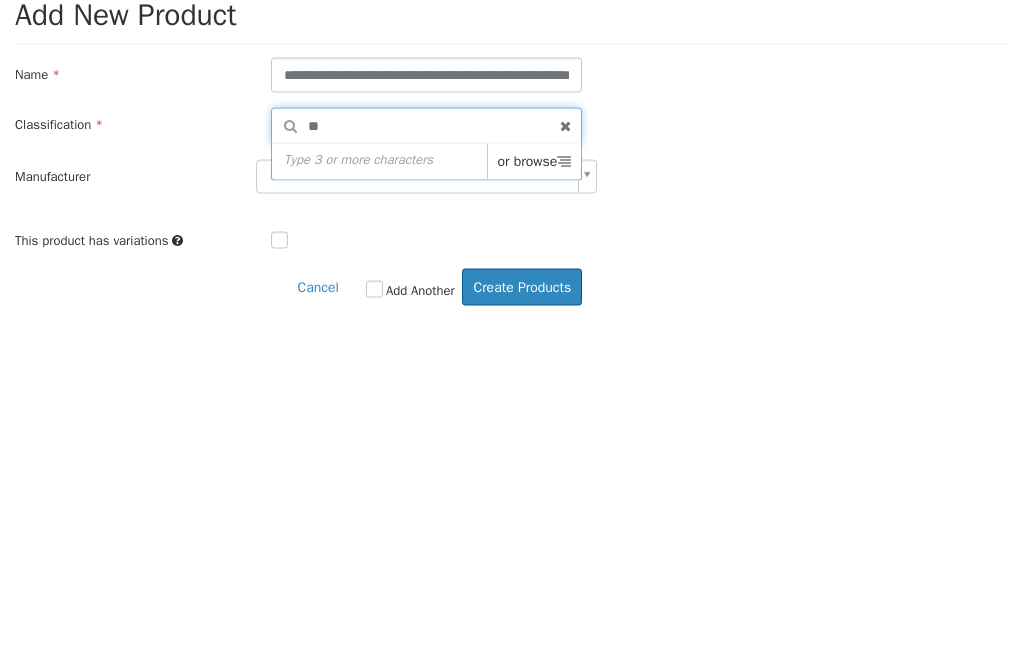 type on "***" 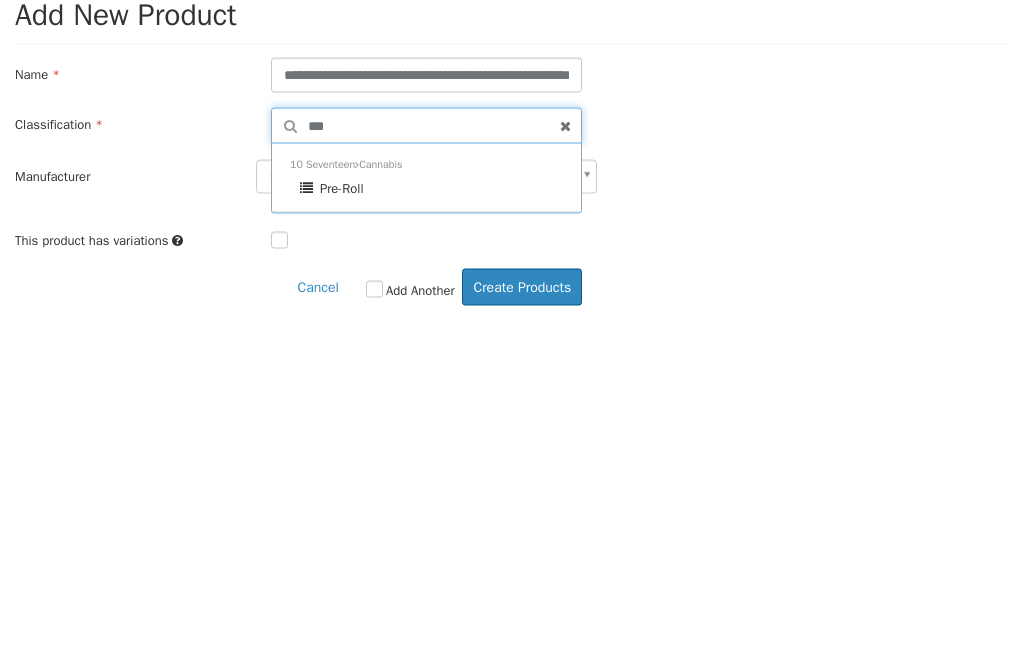 click on "Pre-Roll" at bounding box center (431, 189) 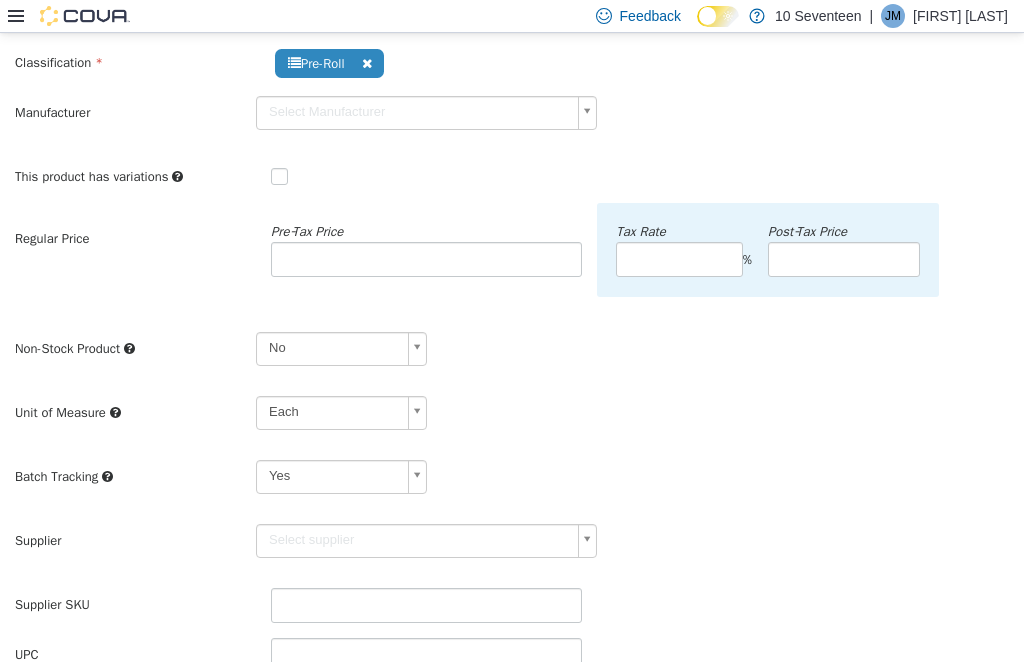 scroll, scrollTop: 154, scrollLeft: 0, axis: vertical 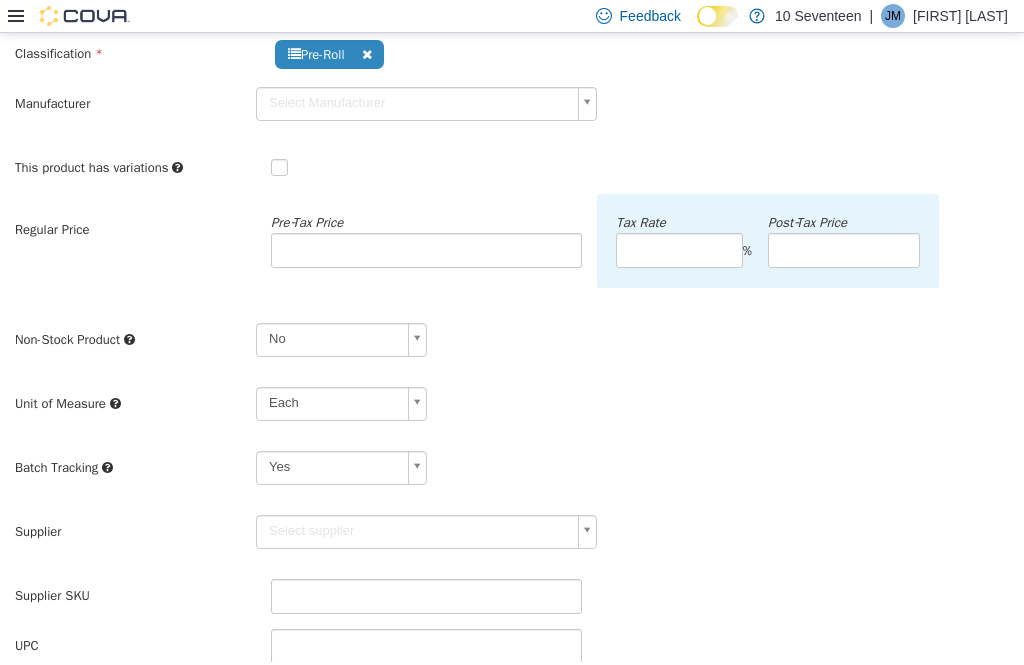 click on "**********" at bounding box center [512, 455] 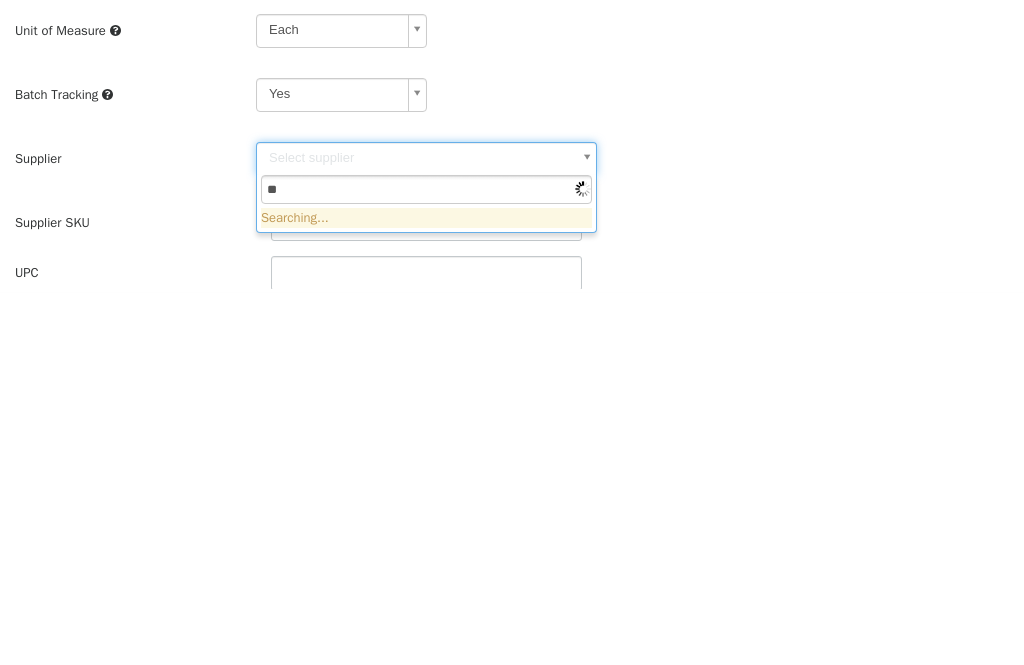 type on "***" 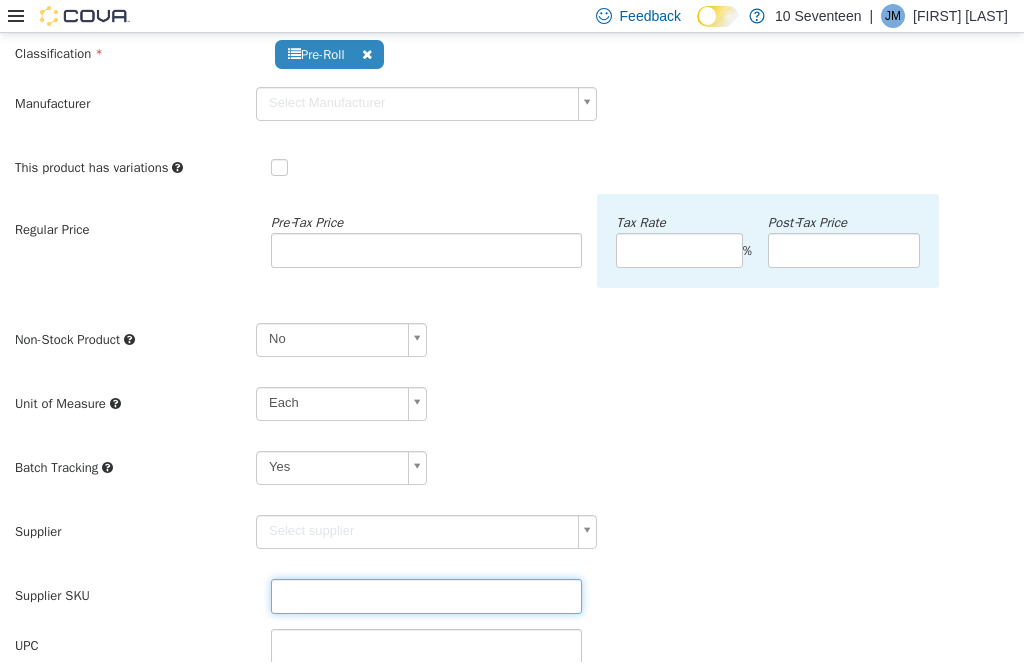click at bounding box center (426, 596) 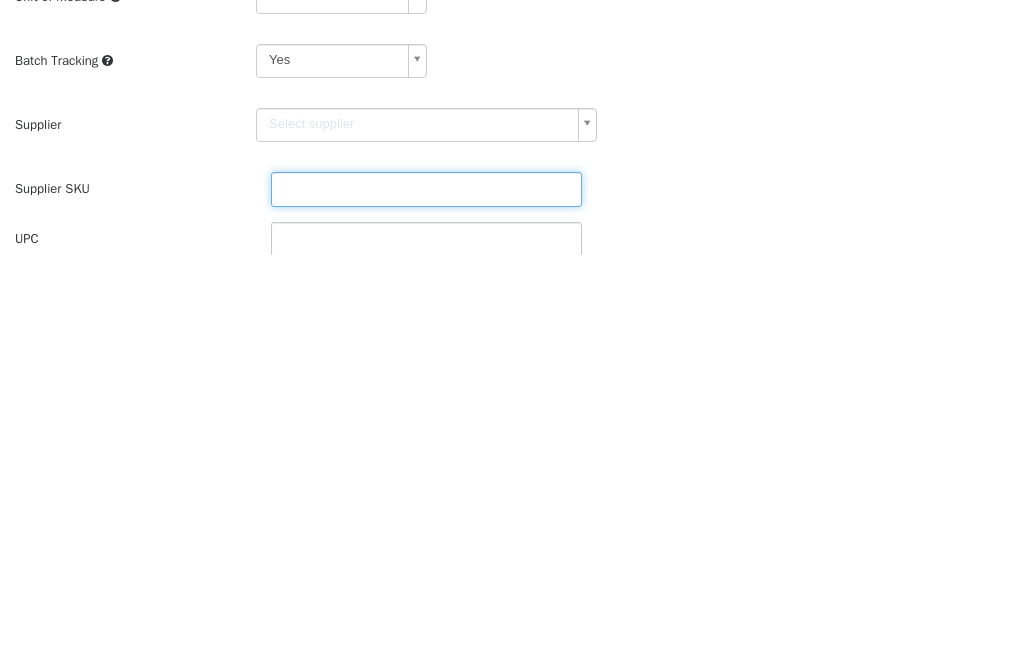 type on "******" 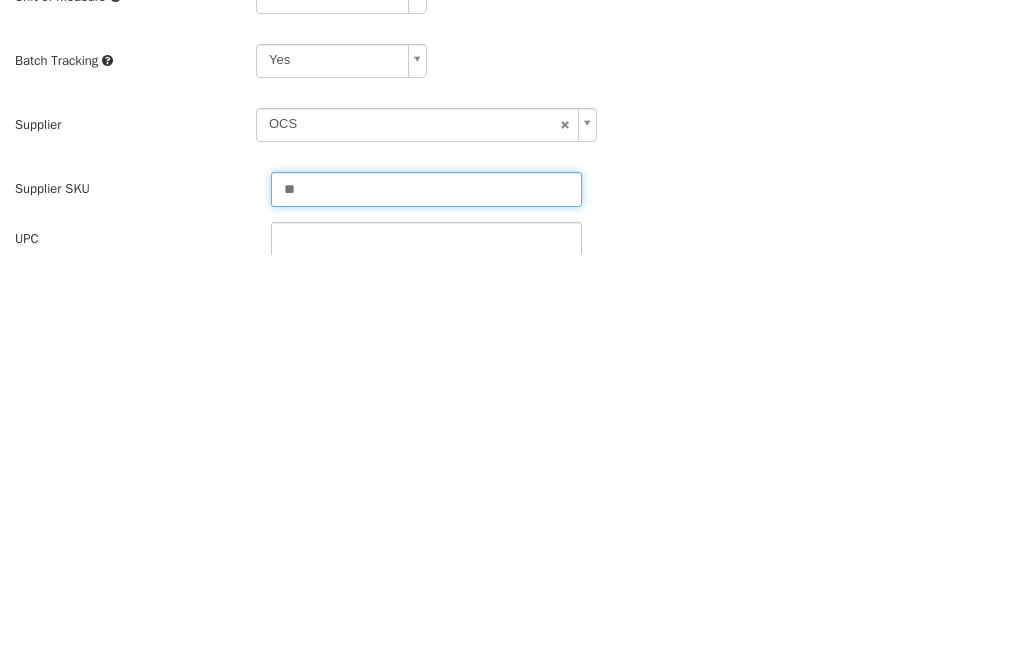 type on "*" 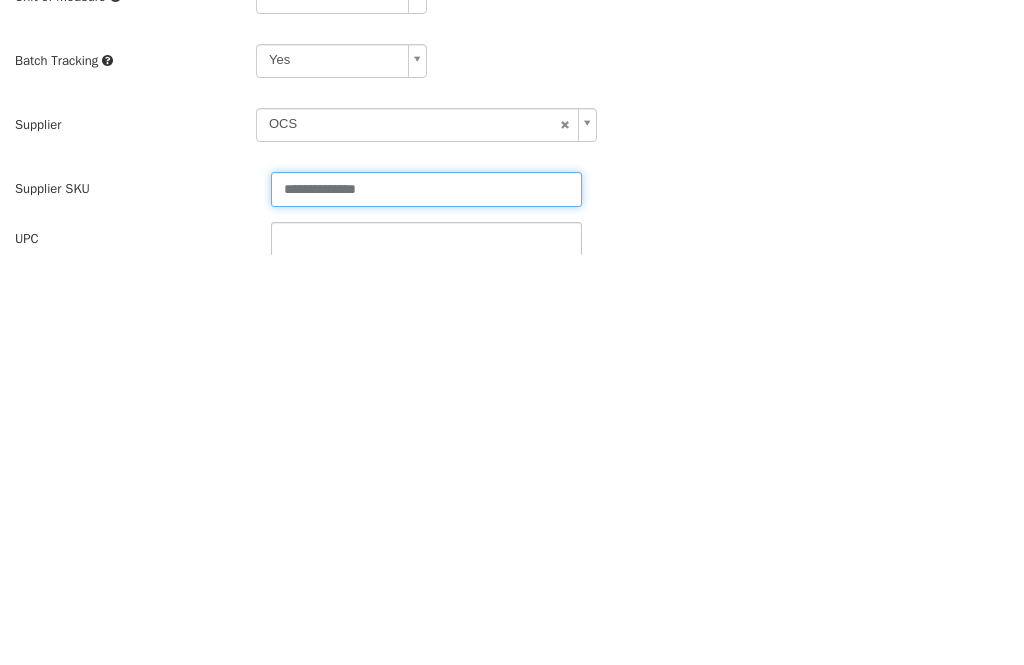 type on "**********" 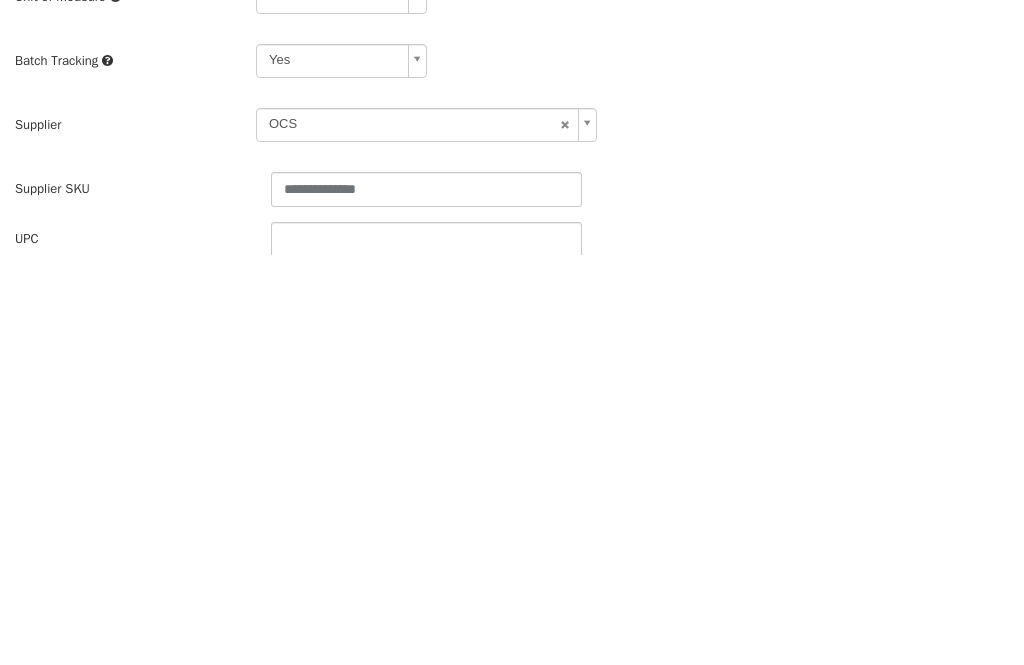 click at bounding box center (426, 290) 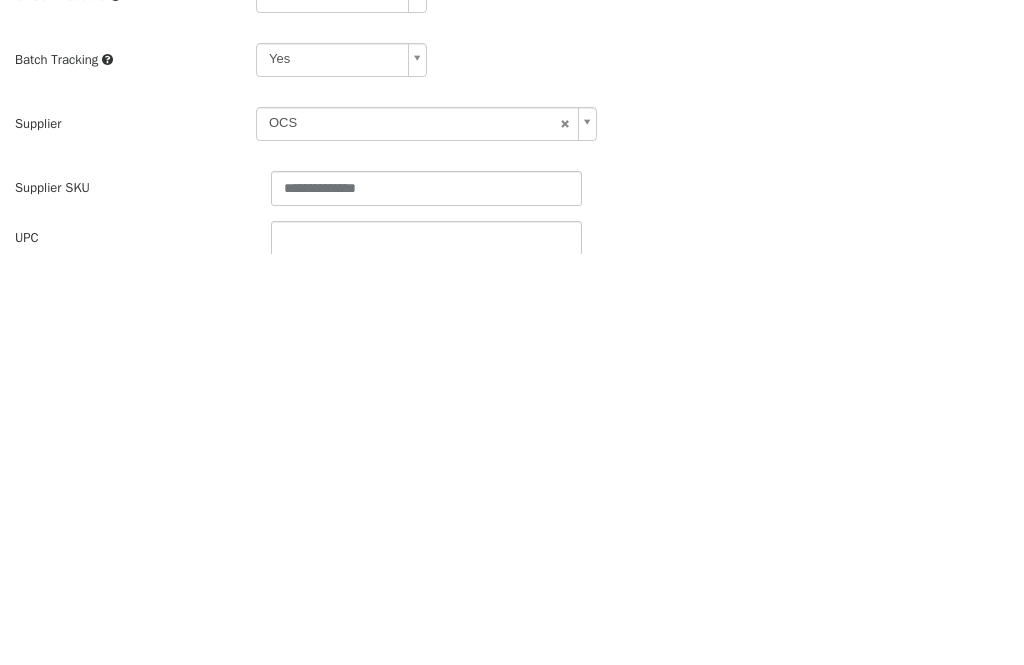 type on "******" 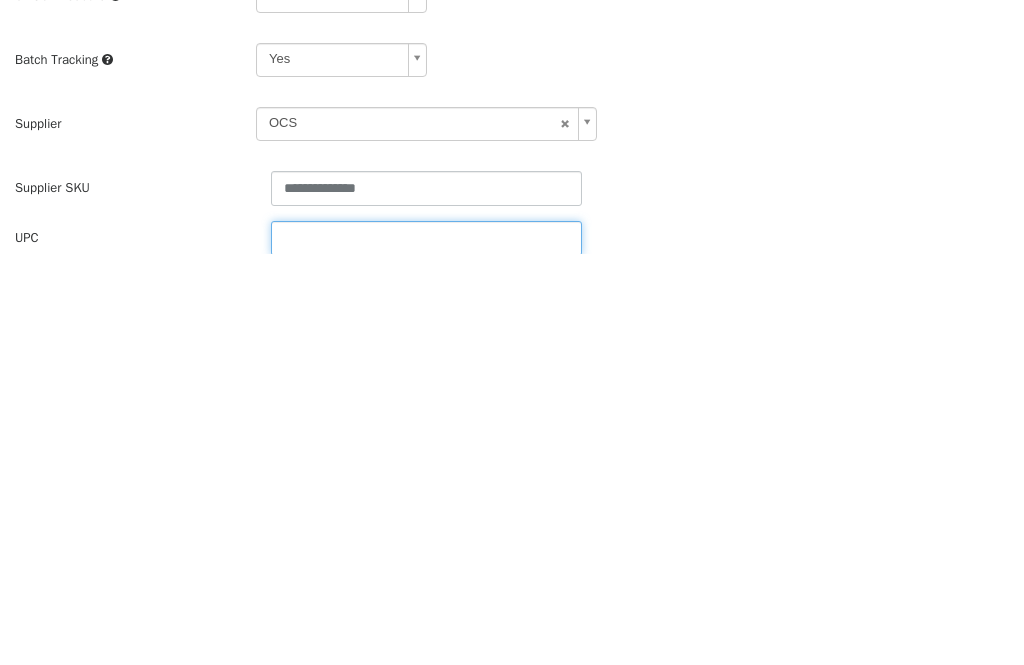click at bounding box center (426, 239) 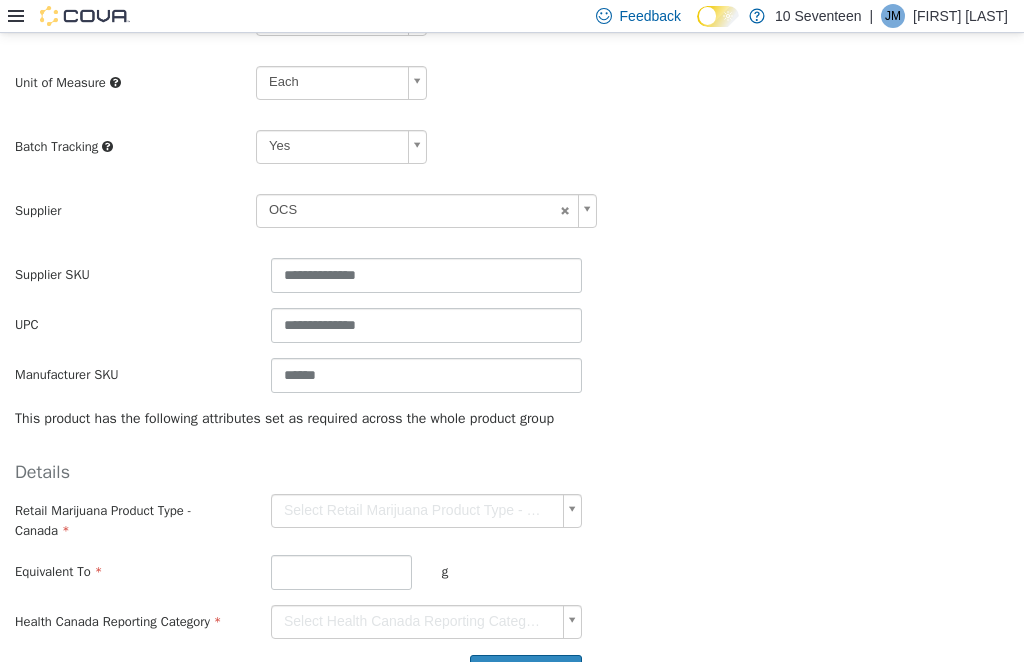 scroll, scrollTop: 474, scrollLeft: 0, axis: vertical 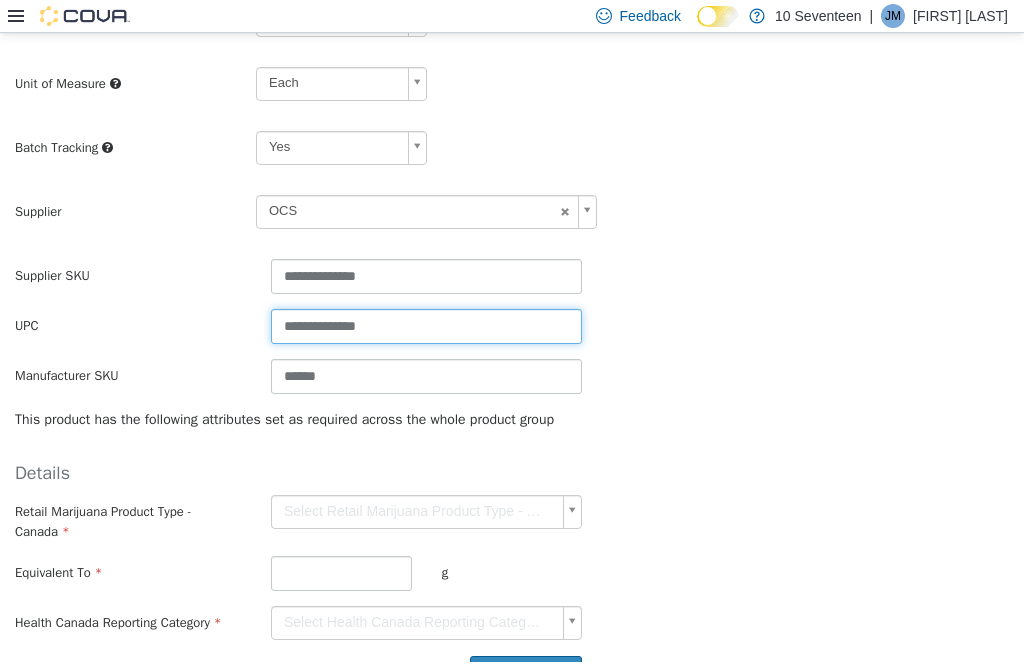 type on "**********" 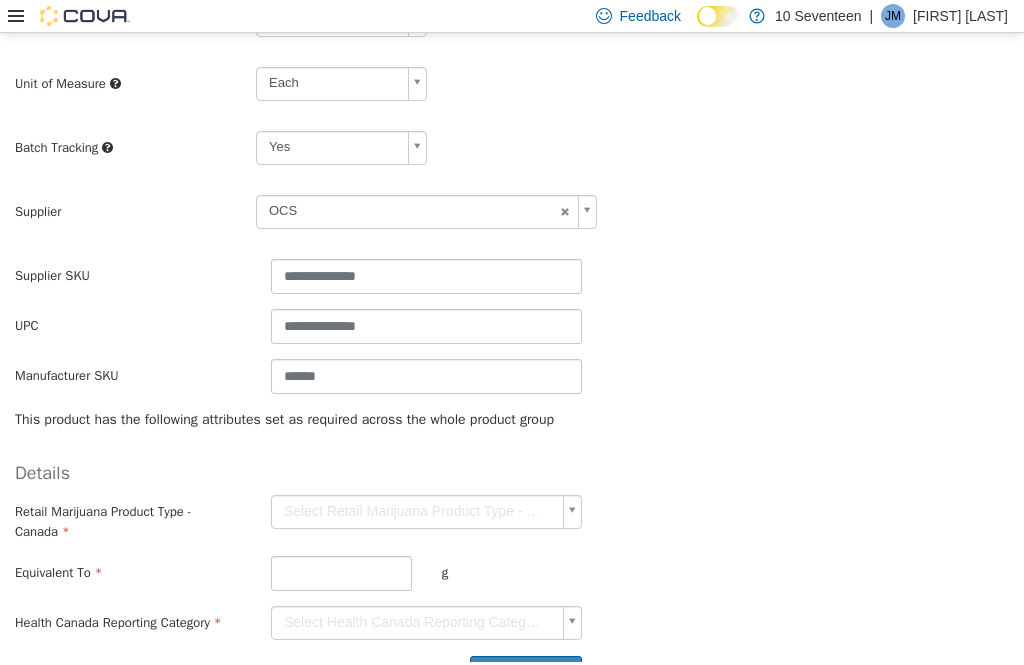 click on "**********" at bounding box center (512, 135) 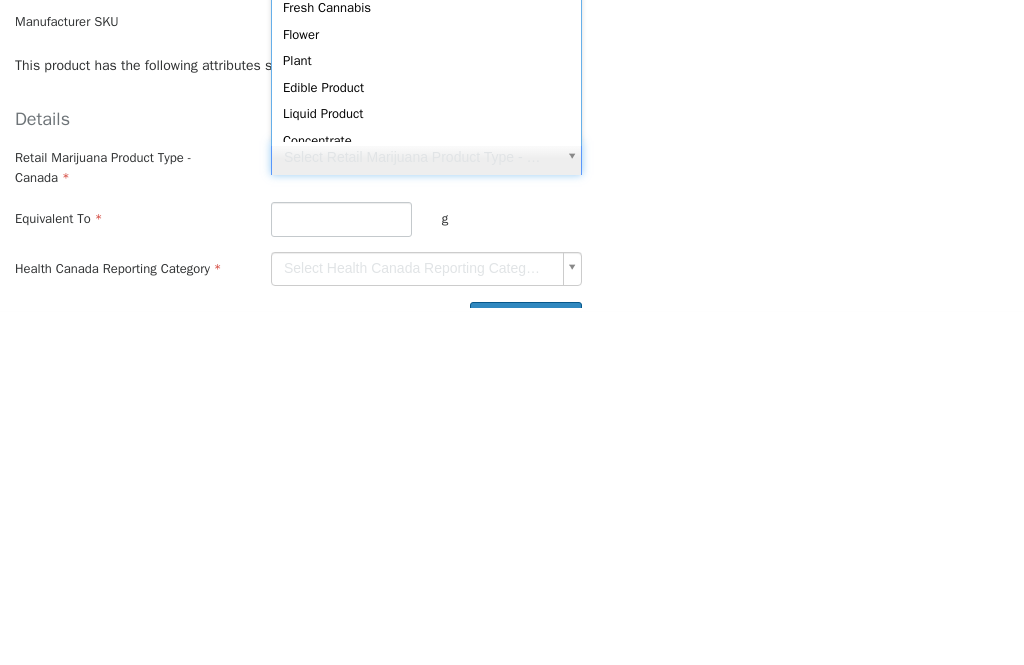 click on "Seed Cannabis Oil Fresh Cannabis Flower Plant Edible Product Liquid Product Concentrate" at bounding box center (426, 26) 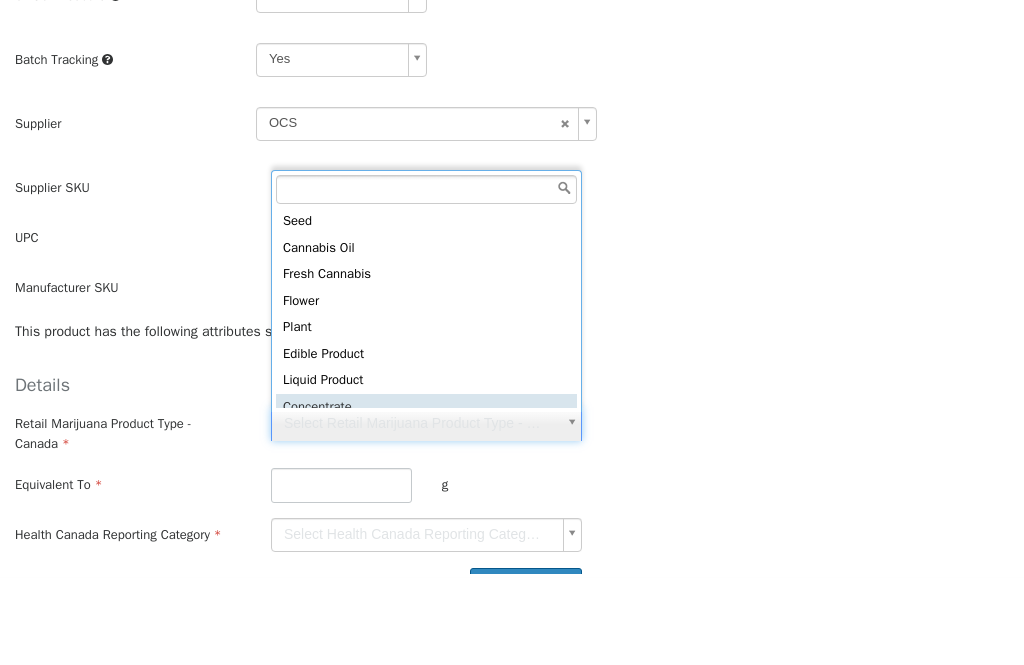type on "**********" 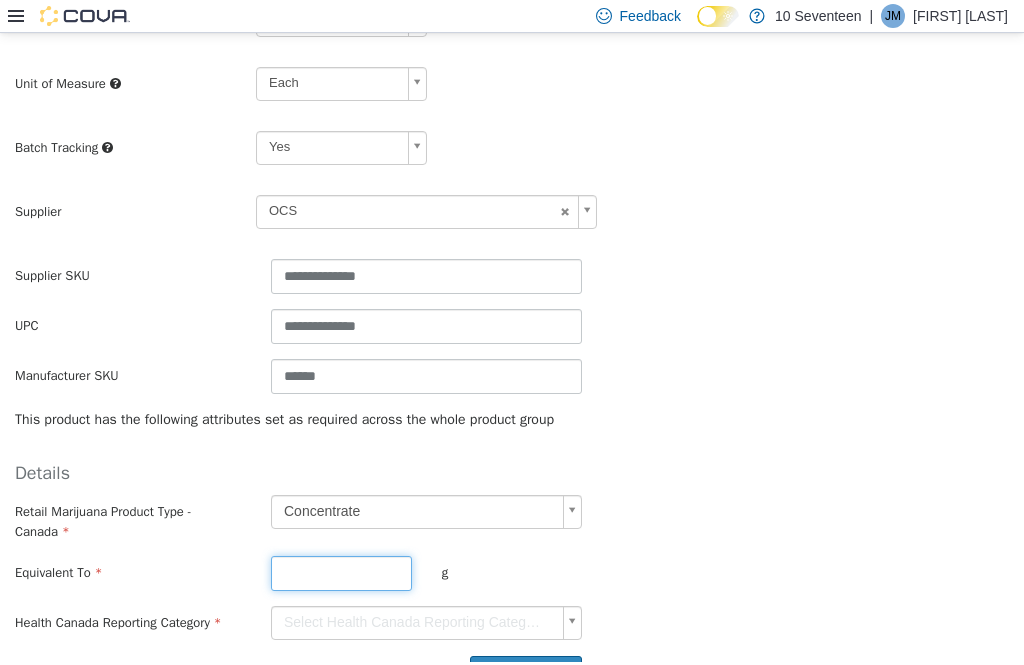 click at bounding box center [341, 573] 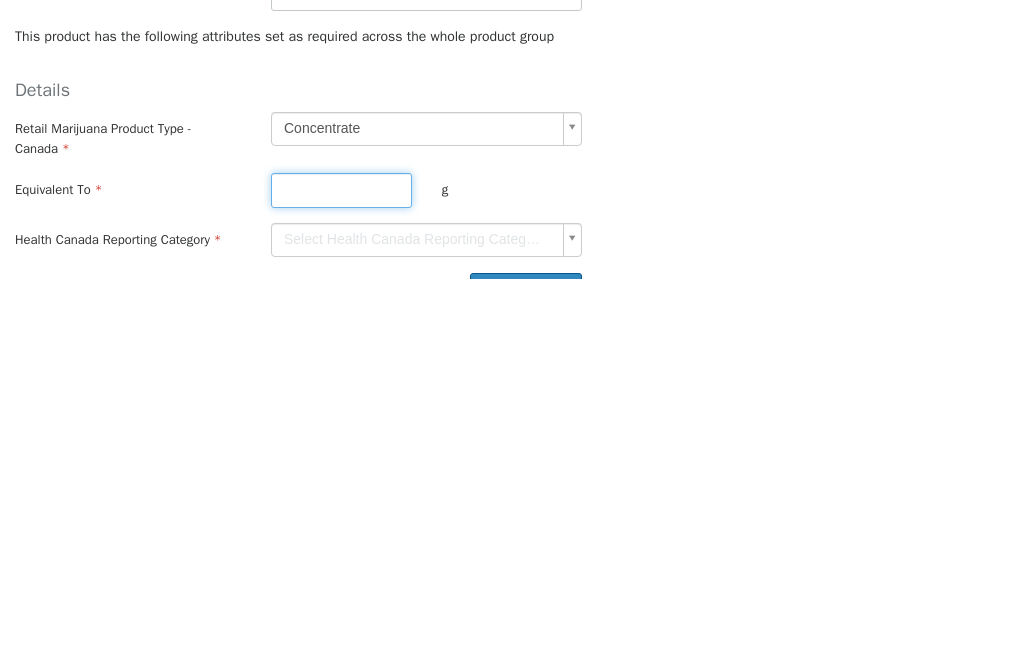 type on "*" 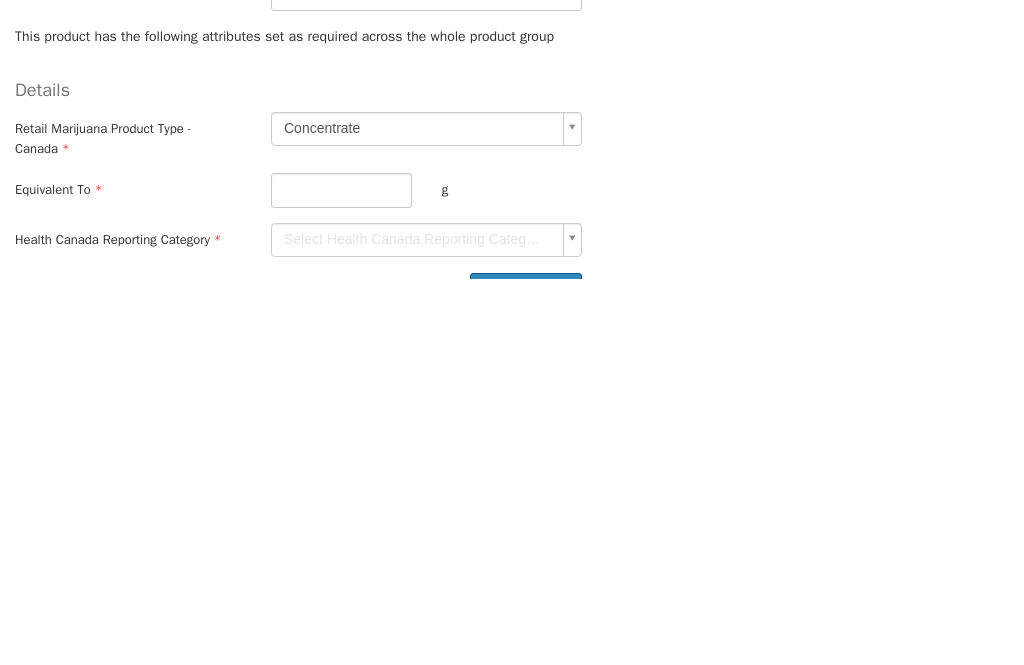 click on "**********" at bounding box center (512, -247) 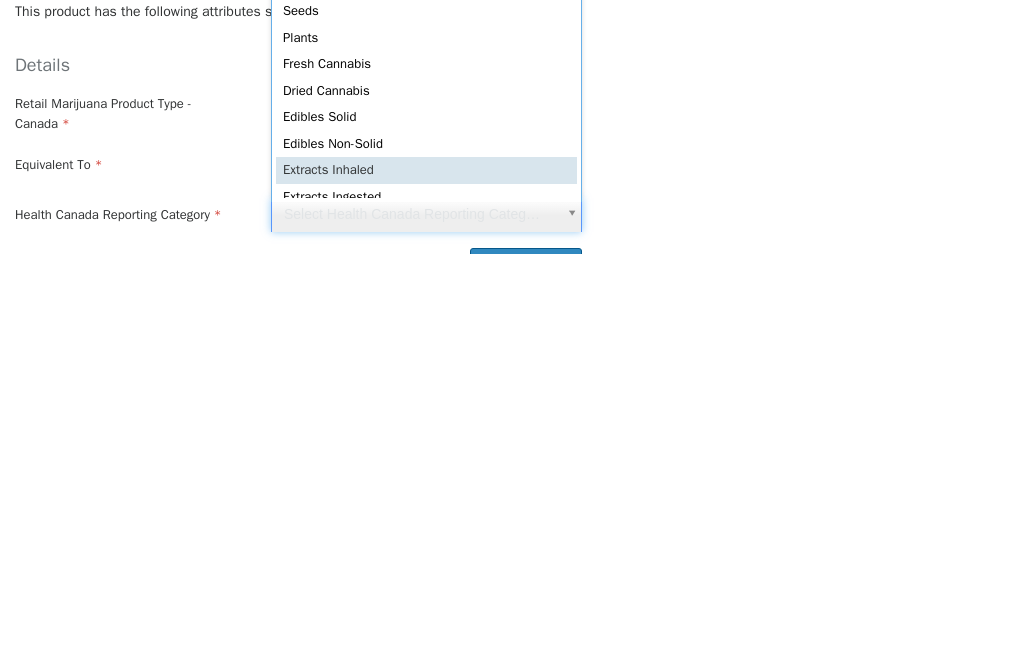 type on "**********" 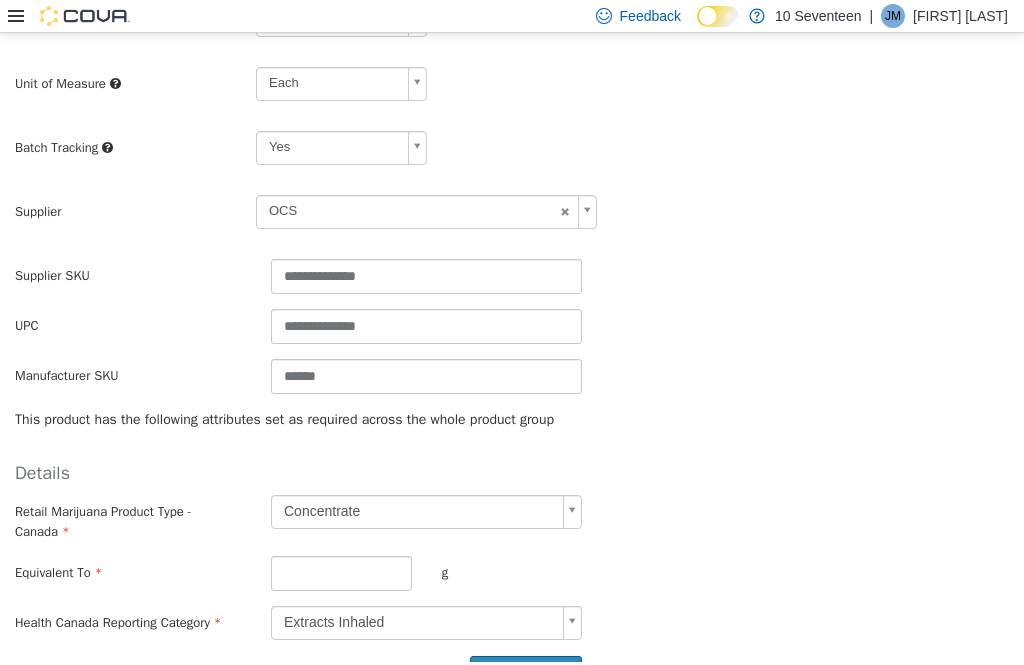 click on "Create Product" at bounding box center (526, 674) 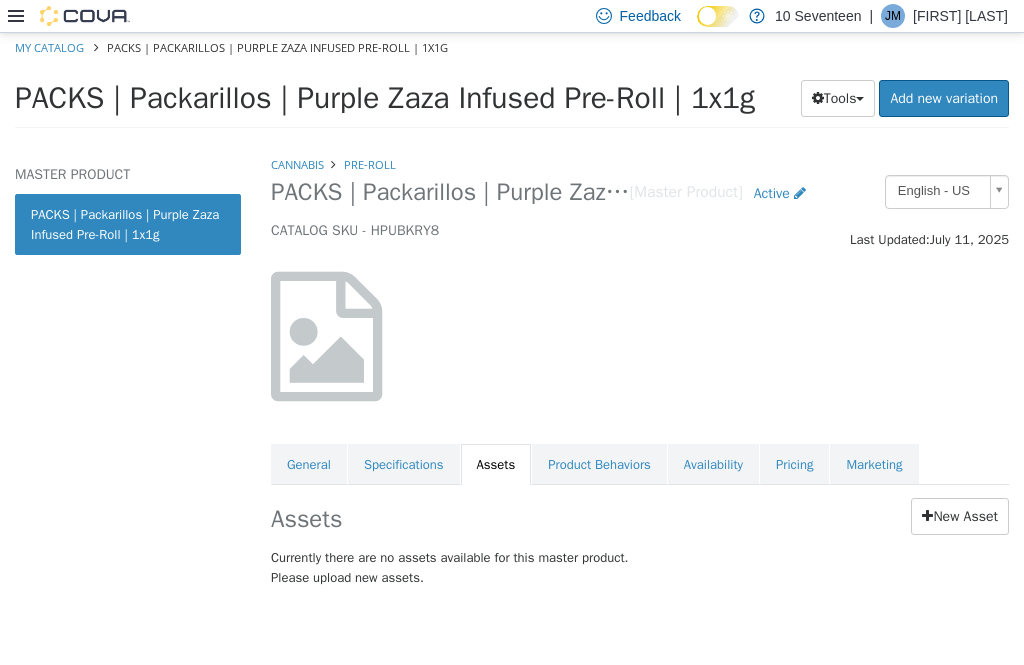 scroll, scrollTop: 0, scrollLeft: 0, axis: both 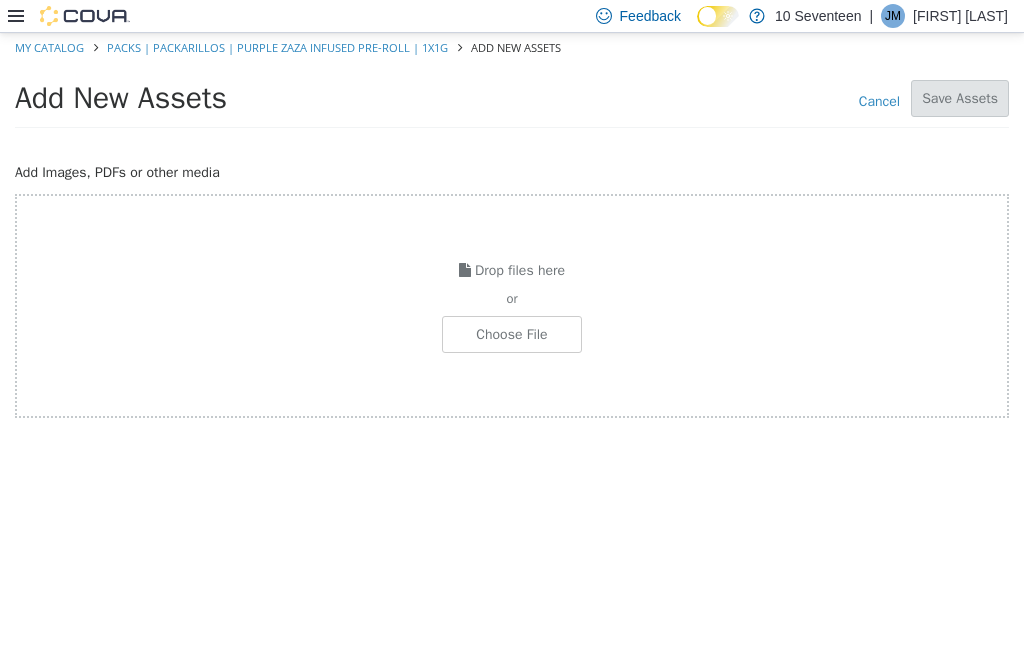 click at bounding box center [-535, 334] 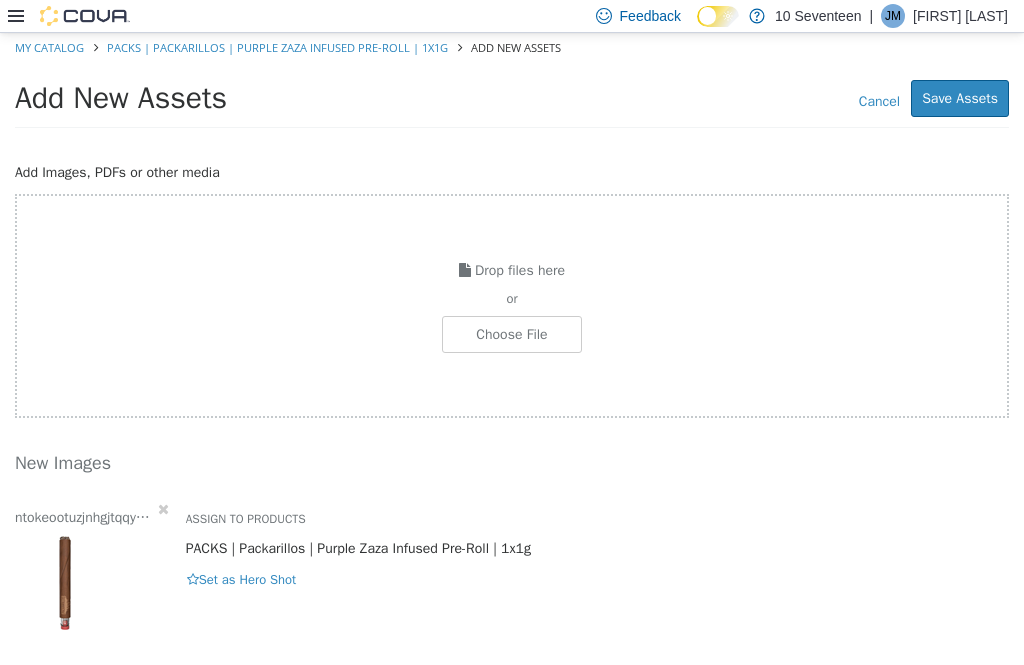 click on "Save Assets" at bounding box center [960, 98] 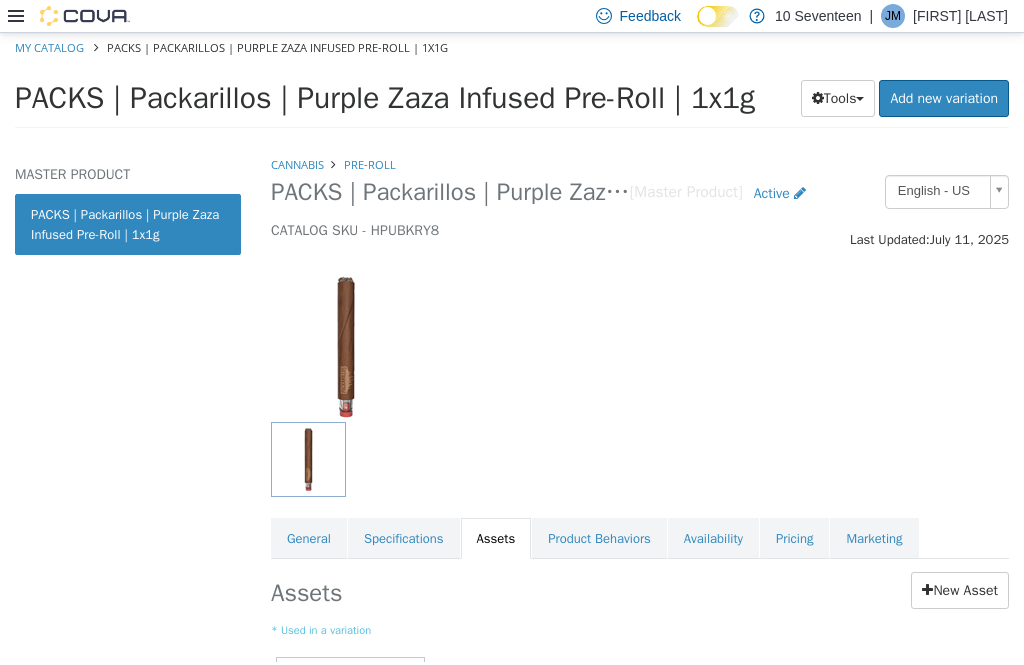 click on "Assets  New Asset * Used in a variation Set As Hero Shot Preview
Download Delete
ntokeootuzjnhgjtqqyz-e1751666367936.jpg" at bounding box center (640, 702) 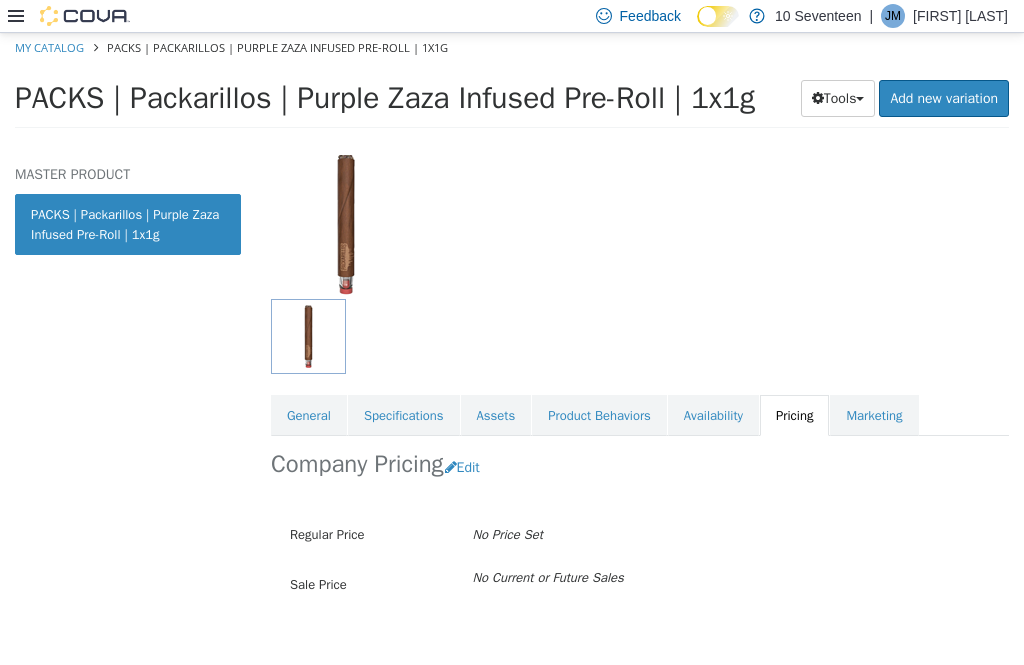 scroll, scrollTop: 122, scrollLeft: 0, axis: vertical 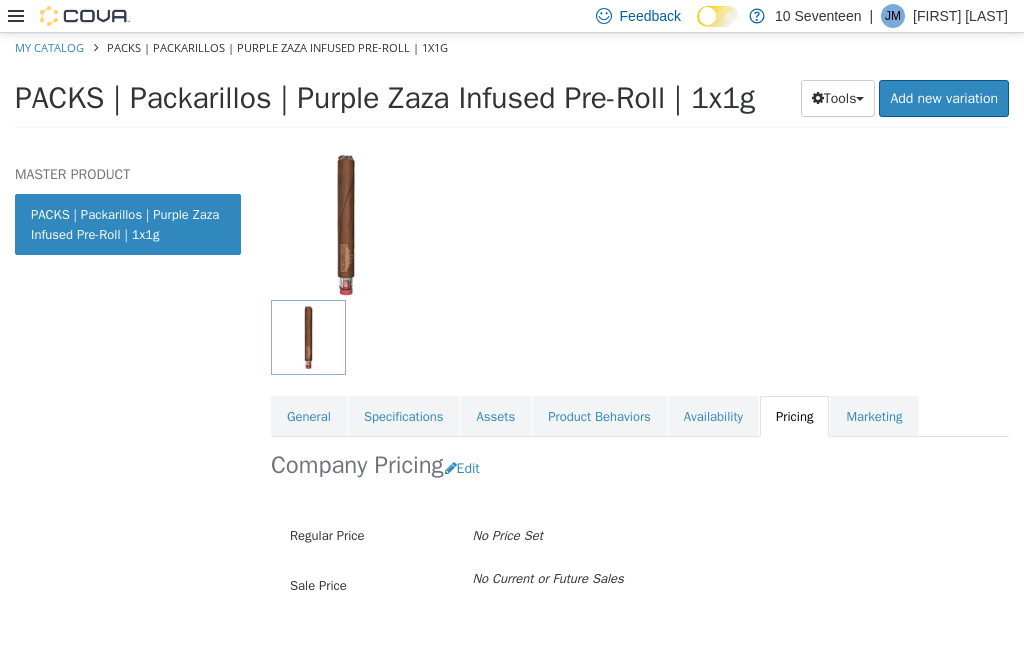 click on "Edit" at bounding box center [467, 468] 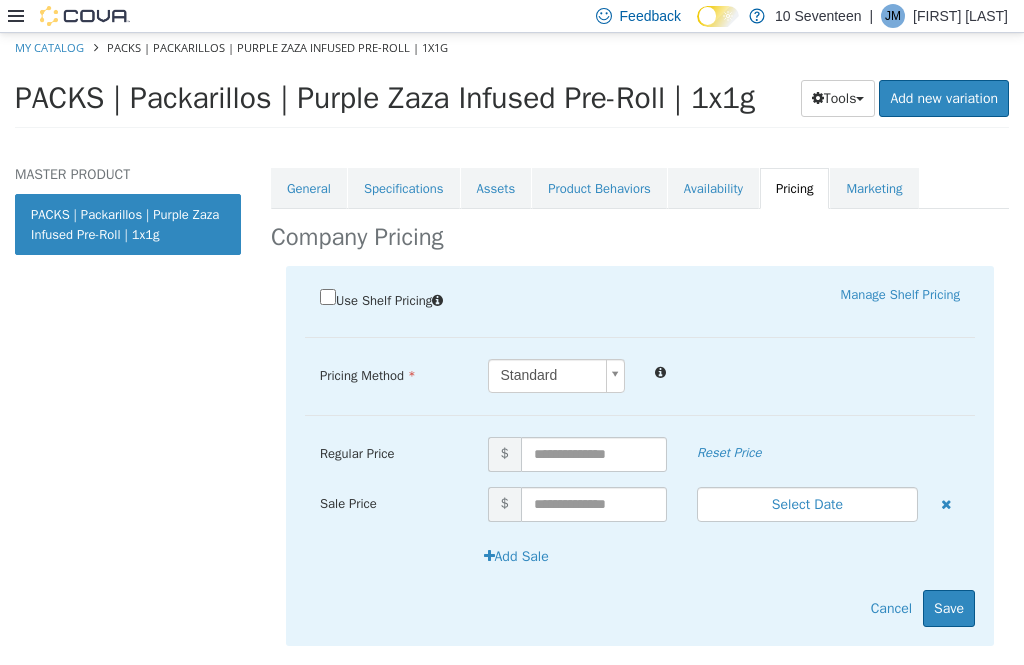 scroll, scrollTop: 349, scrollLeft: 0, axis: vertical 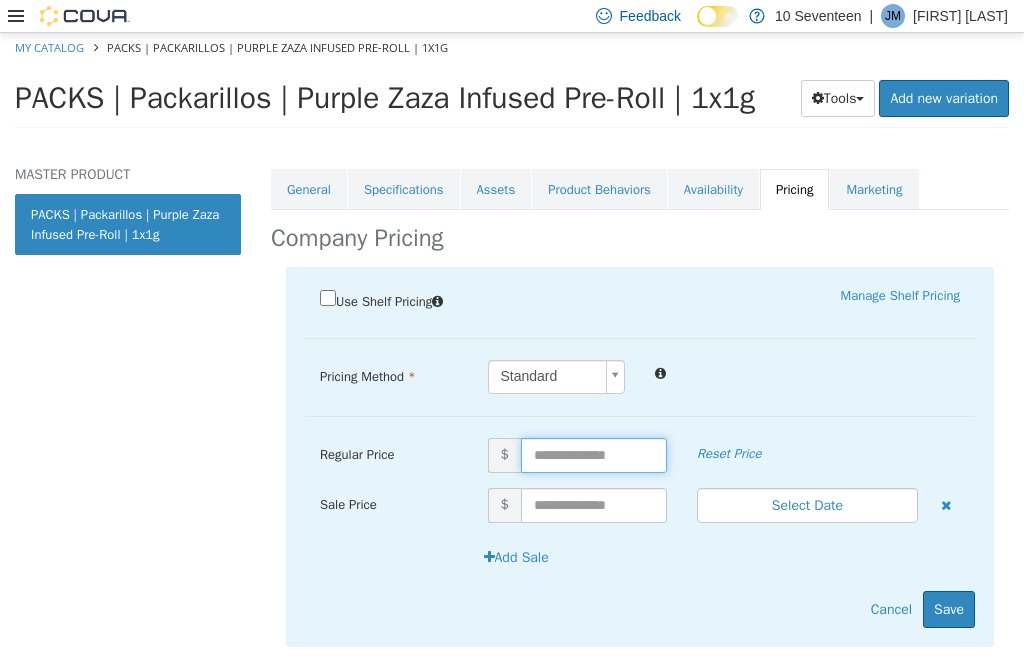 click at bounding box center (594, 455) 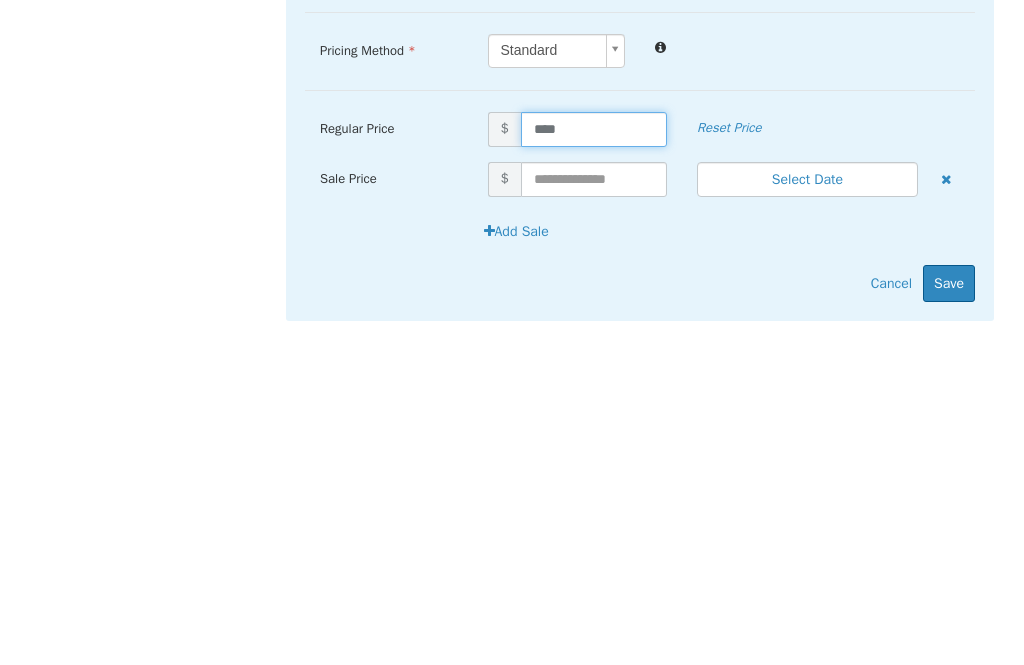 type on "*****" 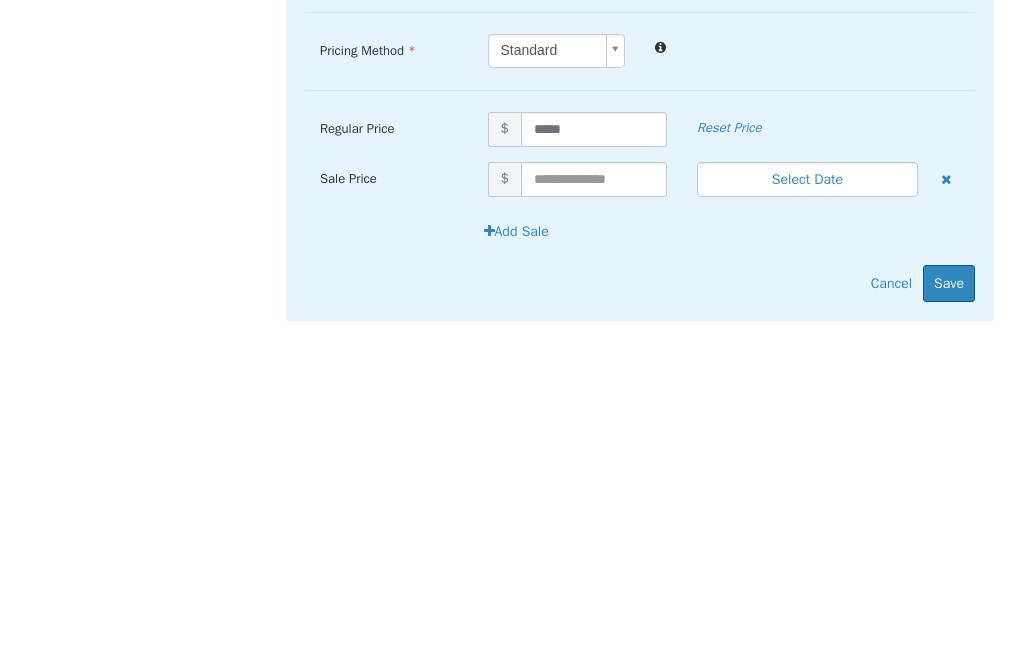 scroll, scrollTop: 64, scrollLeft: 0, axis: vertical 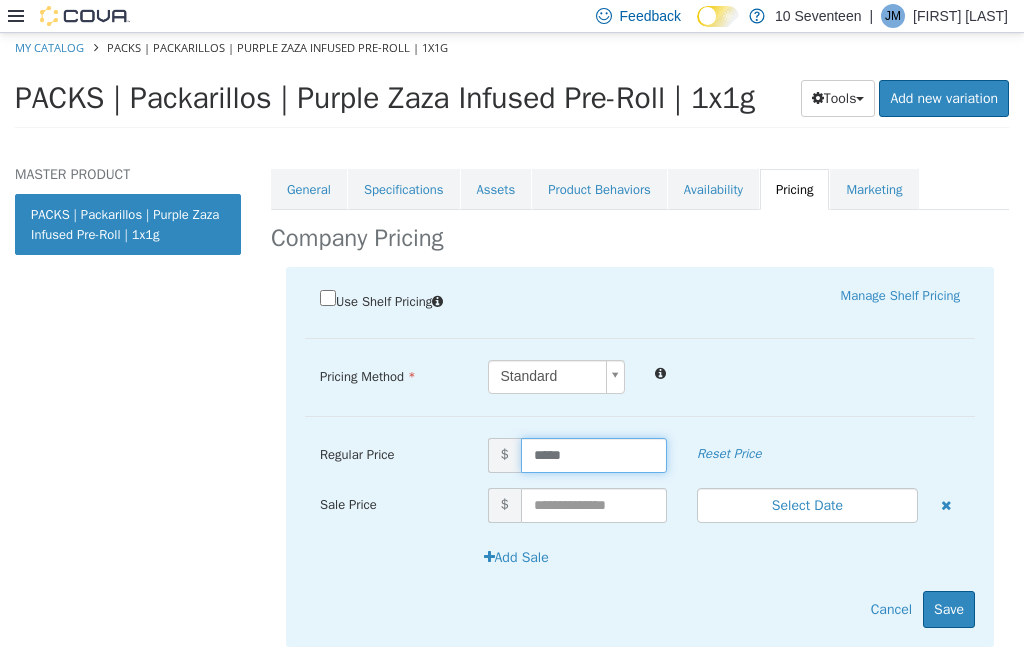 click on "Save" at bounding box center [949, 609] 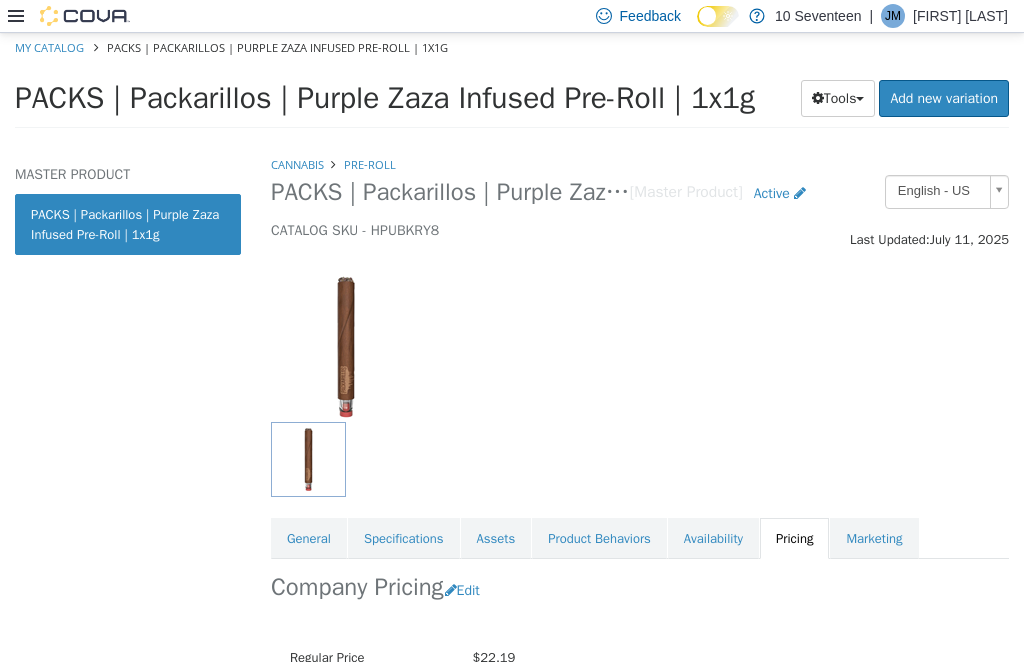 scroll, scrollTop: 0, scrollLeft: 0, axis: both 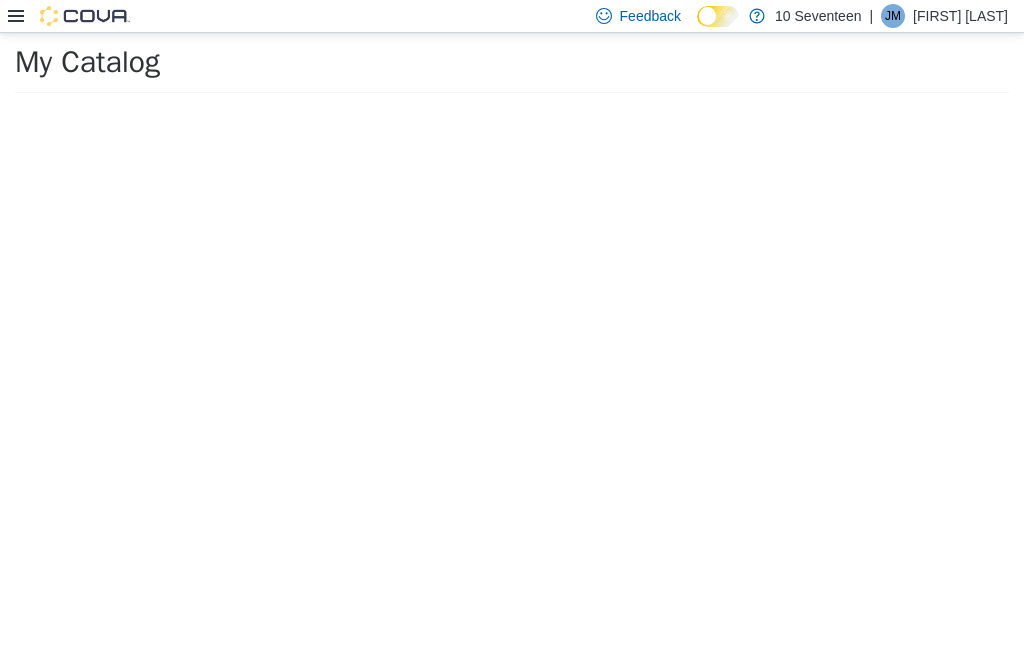 select on "**********" 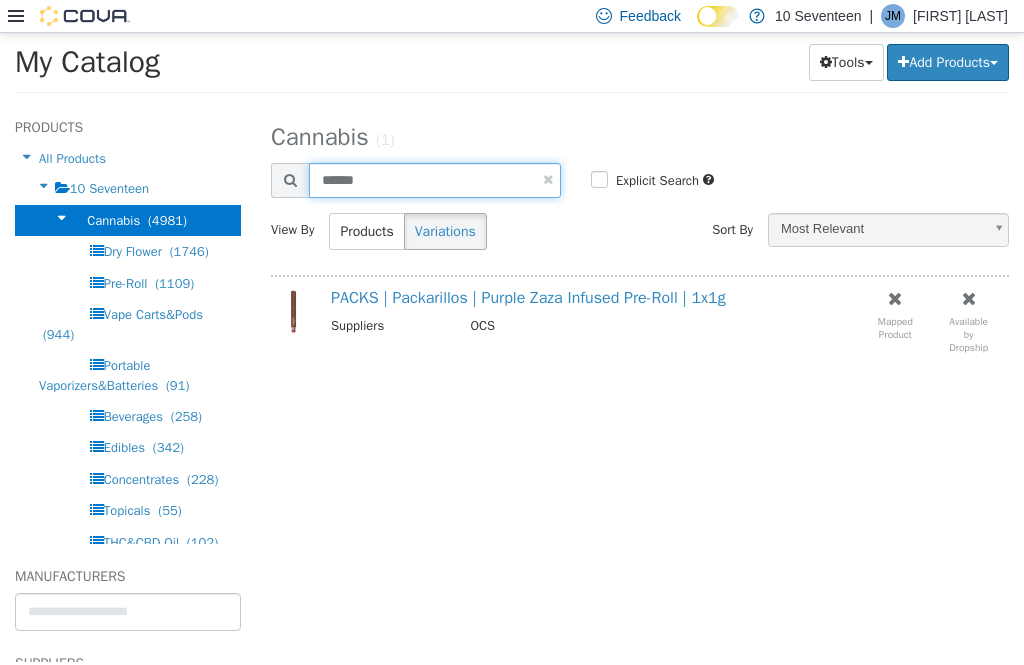 click on "******" at bounding box center (435, 180) 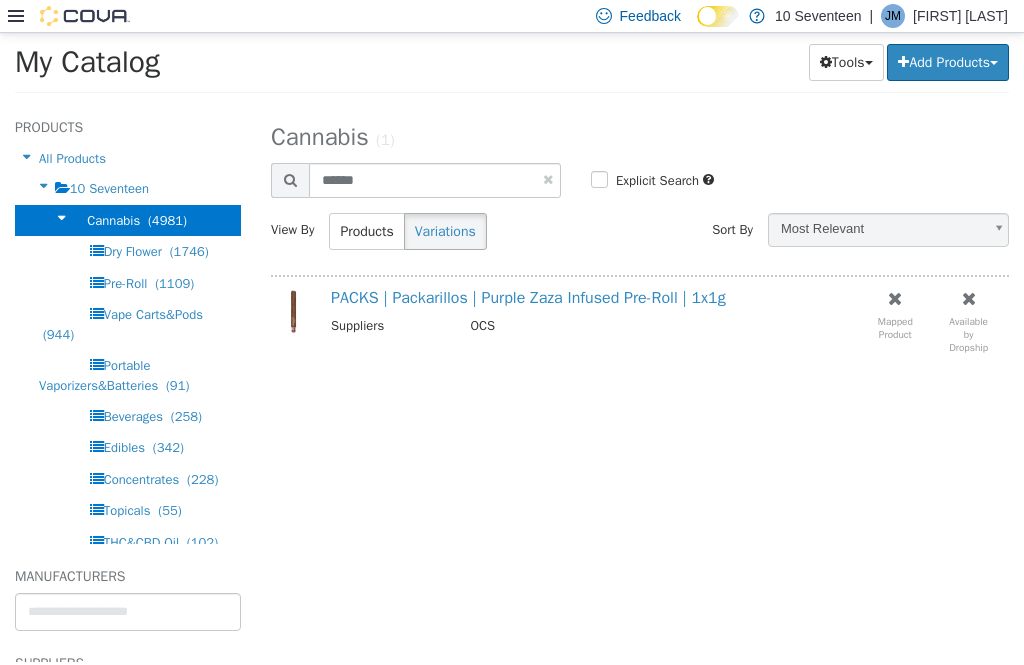 click on "PACKS | Packarillos | Purple Zaza Infused Pre-Roll | 1x1g Suppliers OCS" at bounding box center (580, 320) 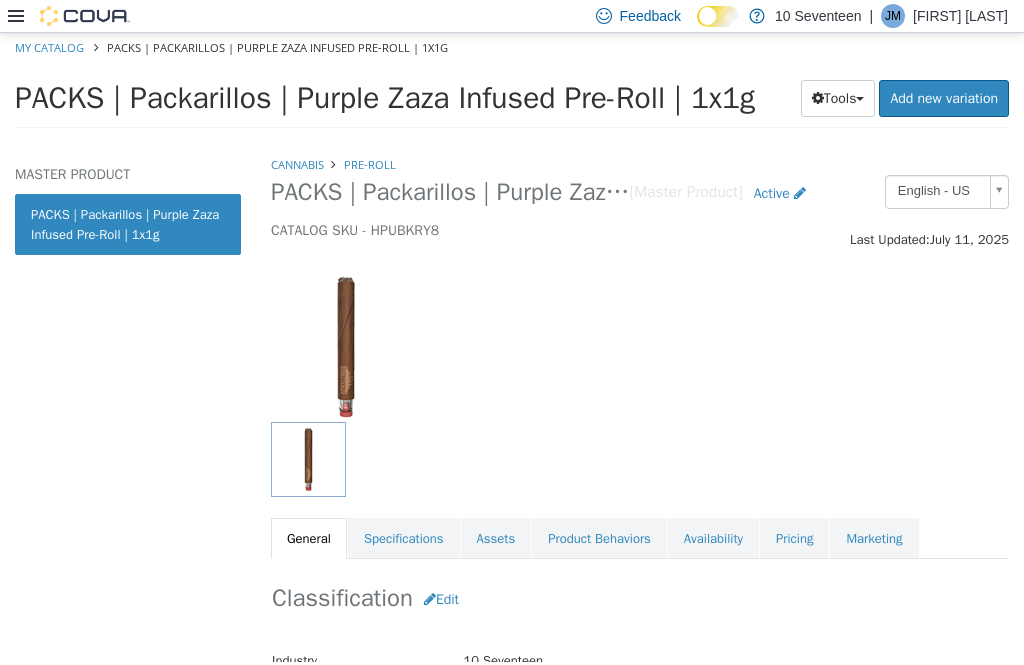click on "Pricing" at bounding box center [794, 539] 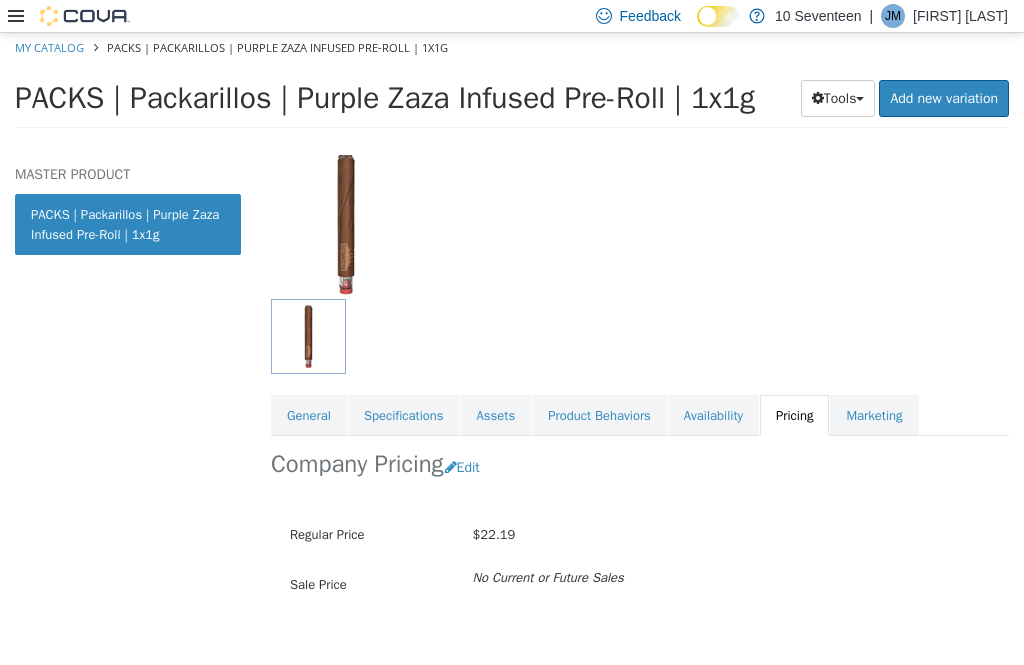 scroll, scrollTop: 122, scrollLeft: 0, axis: vertical 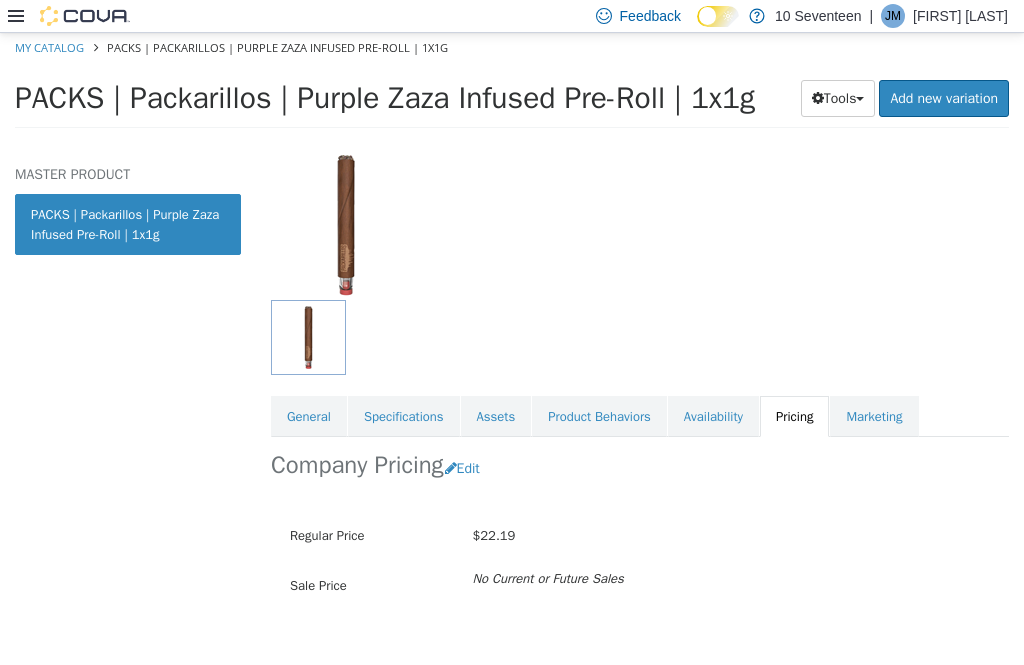 click on "General" at bounding box center [309, 417] 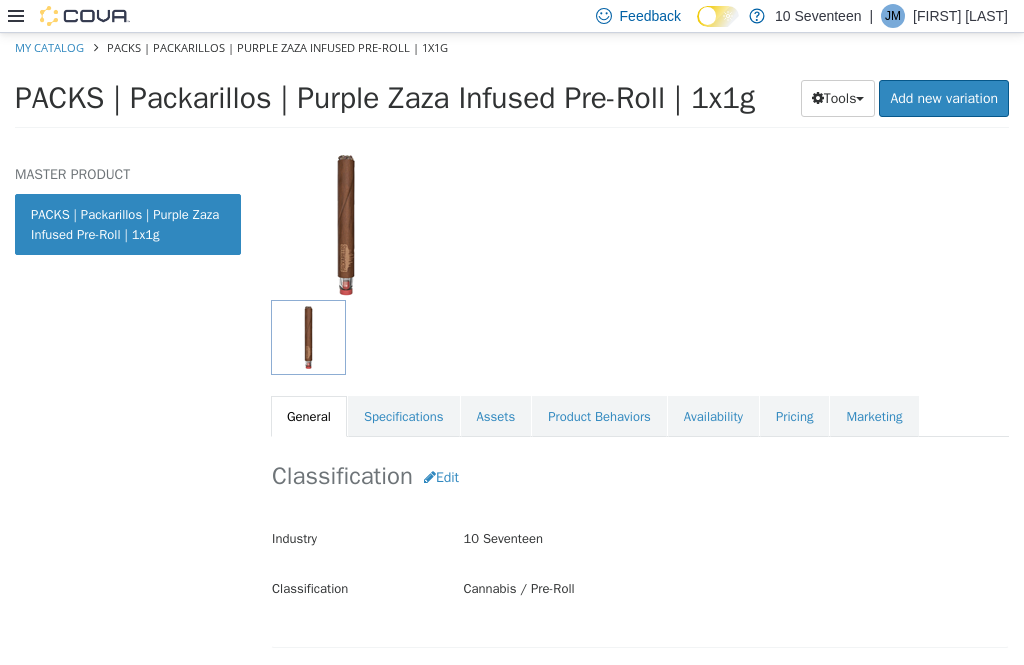 click on "General" at bounding box center (309, 417) 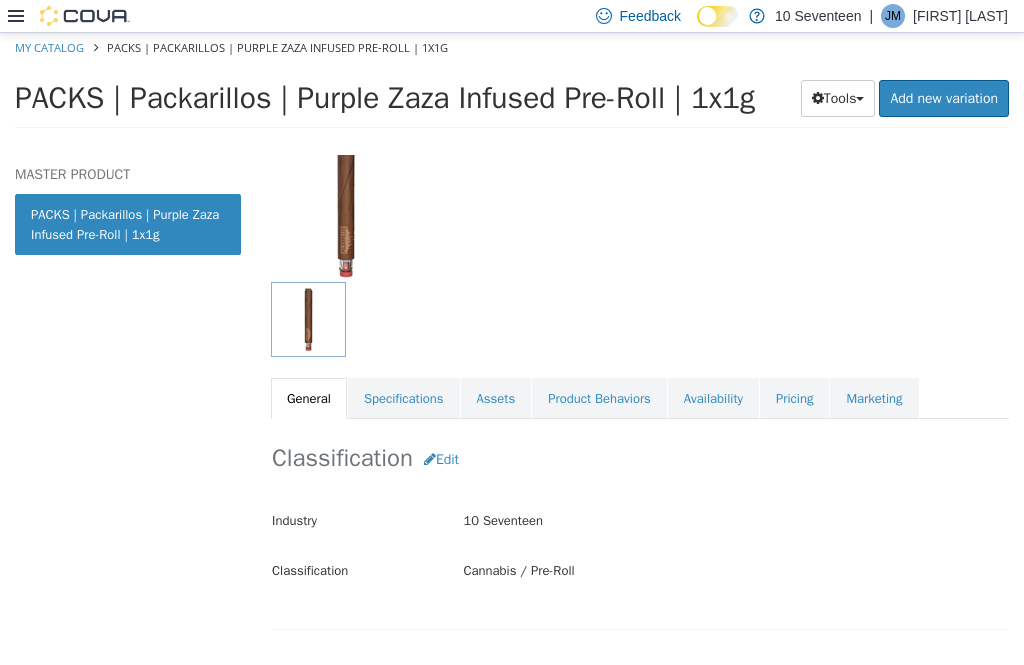 scroll, scrollTop: 78, scrollLeft: 0, axis: vertical 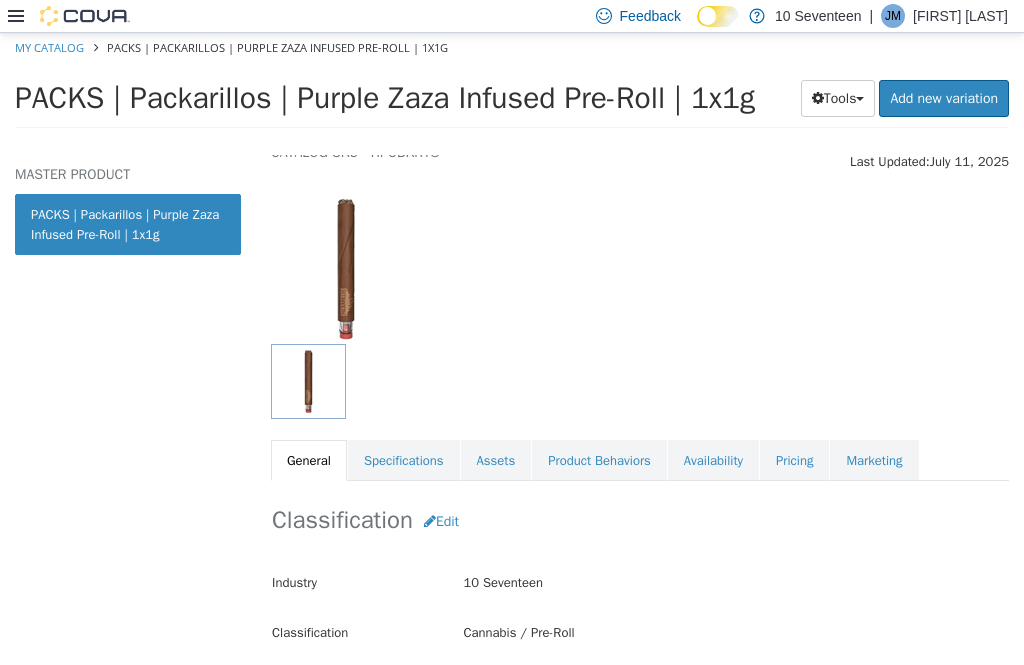 click on "Pricing" at bounding box center [794, 461] 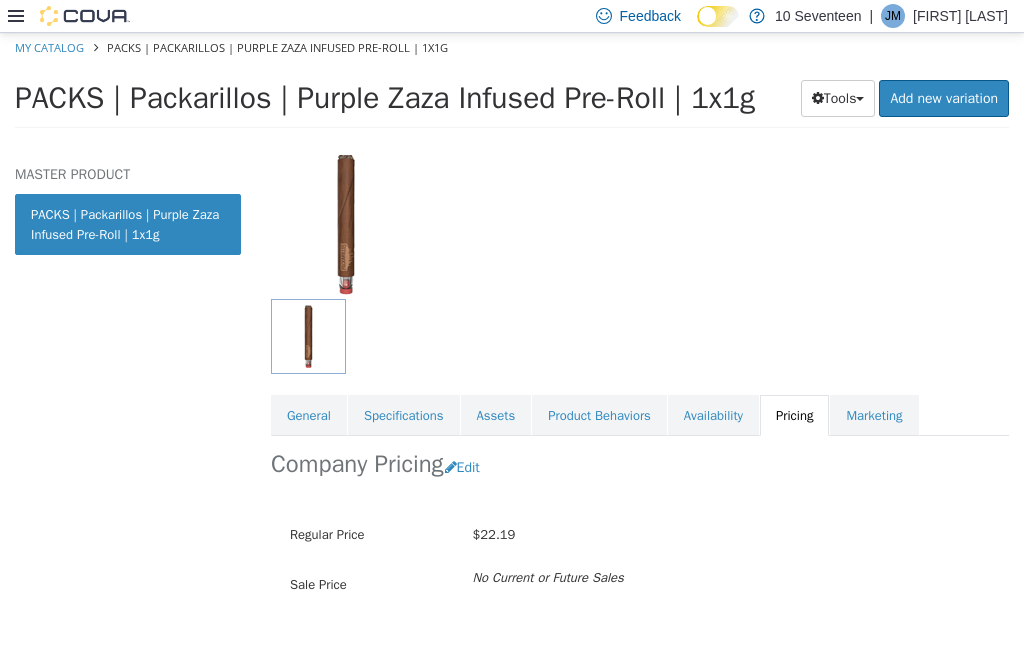 scroll, scrollTop: 122, scrollLeft: 0, axis: vertical 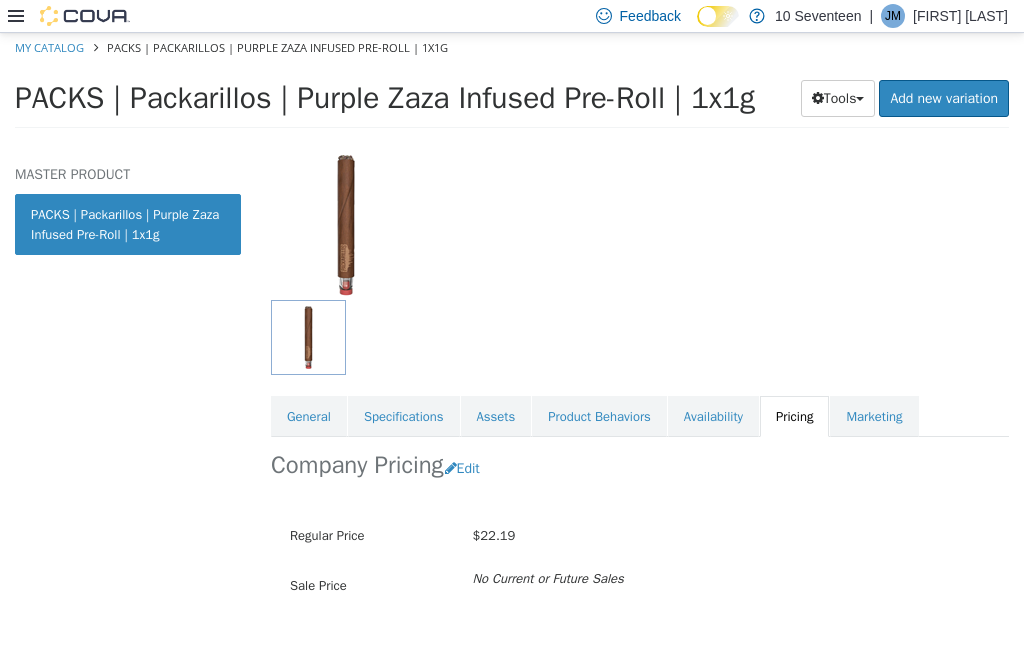 click on "General" at bounding box center [309, 417] 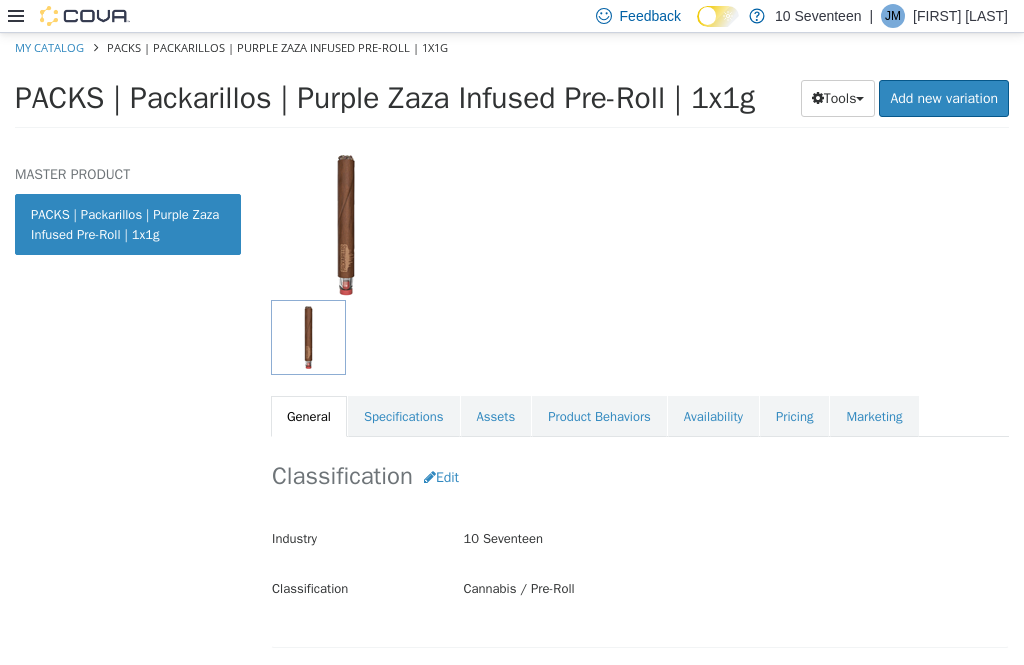 click on "MASTER PRODUCT
PACKS | Packarillos | Purple Zaza Infused Pre-Roll | 1x1g" at bounding box center (128, 408) 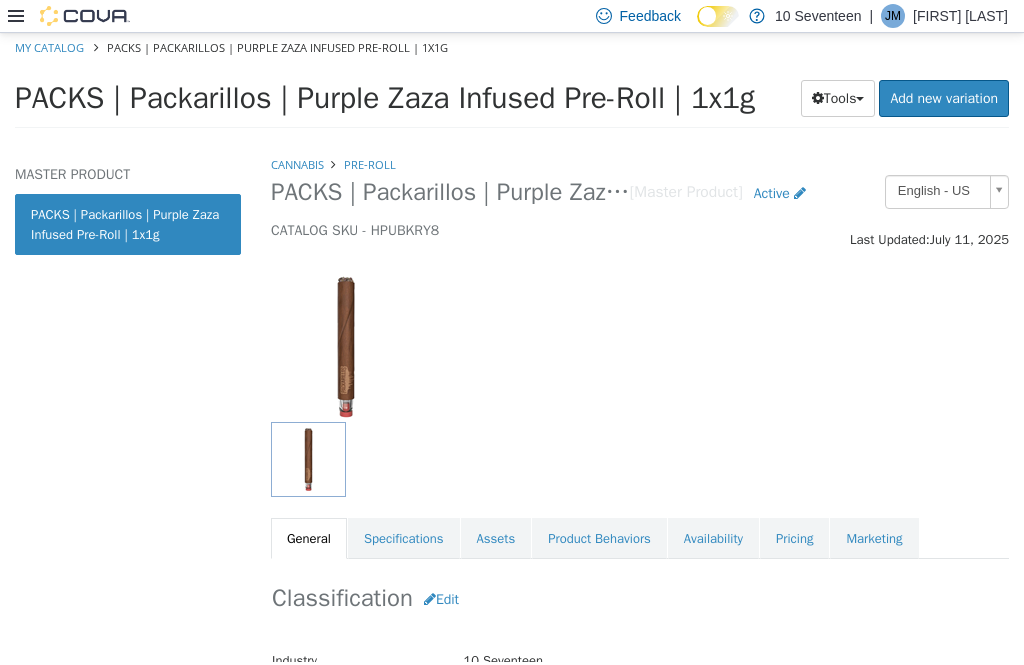 scroll, scrollTop: 0, scrollLeft: 0, axis: both 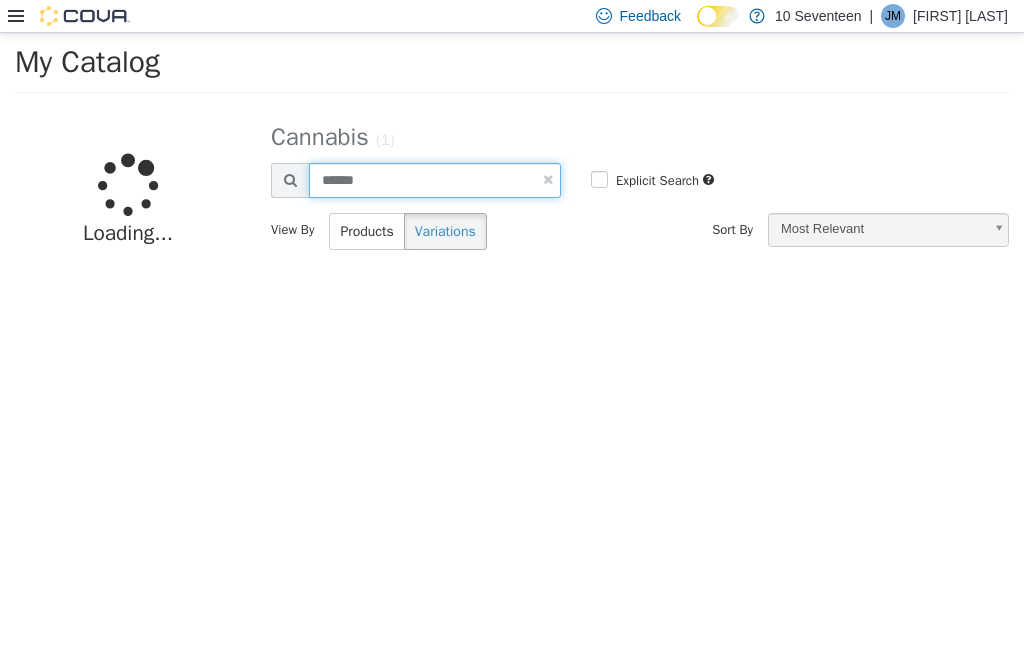 click on "******" at bounding box center (435, 180) 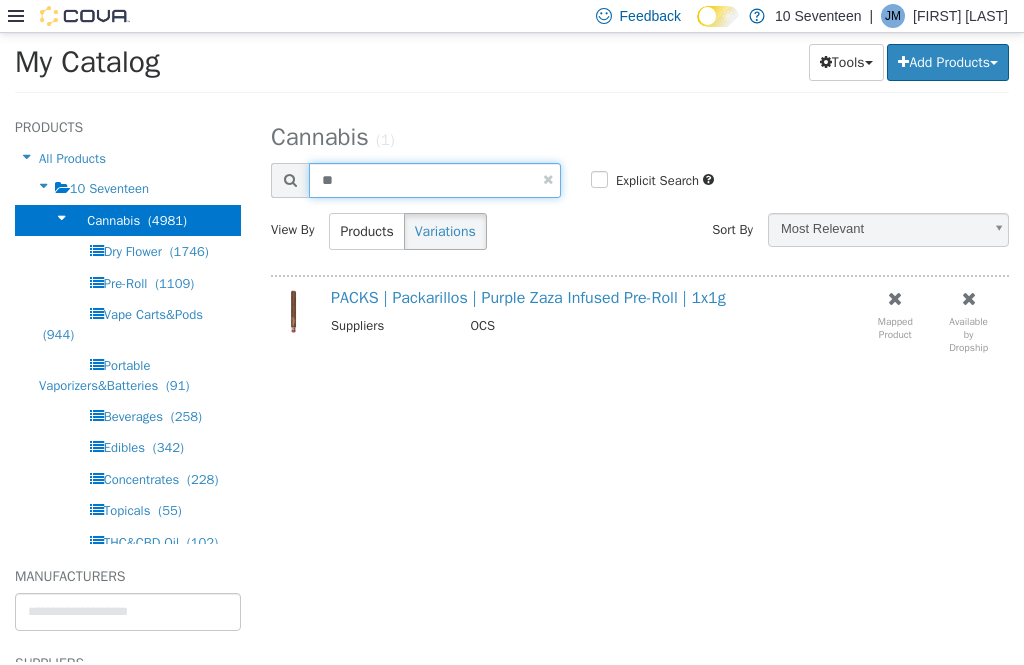 type on "*" 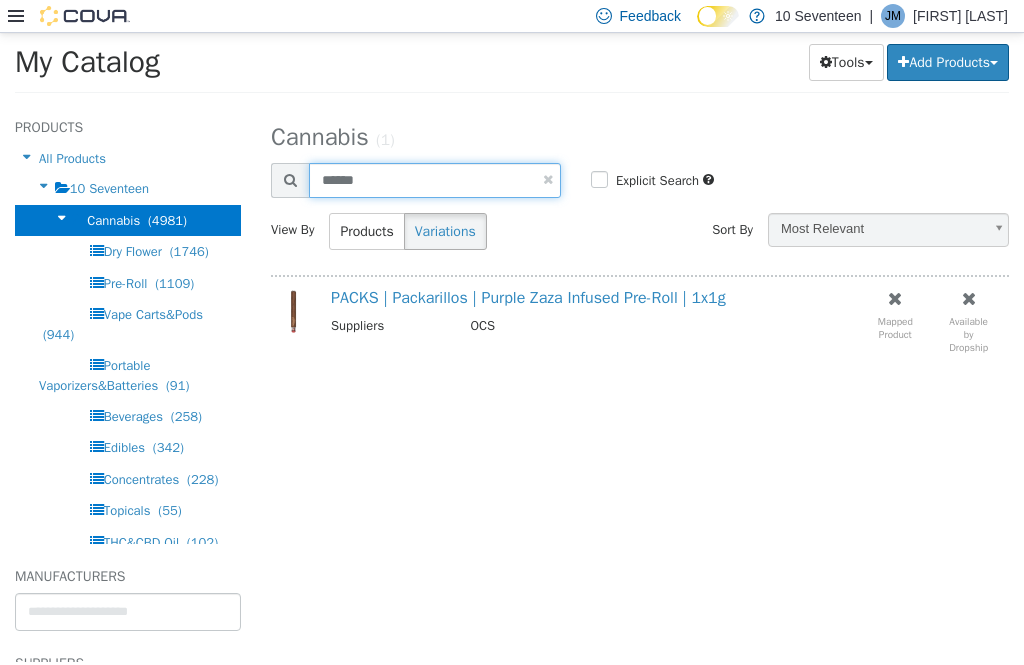 type on "******" 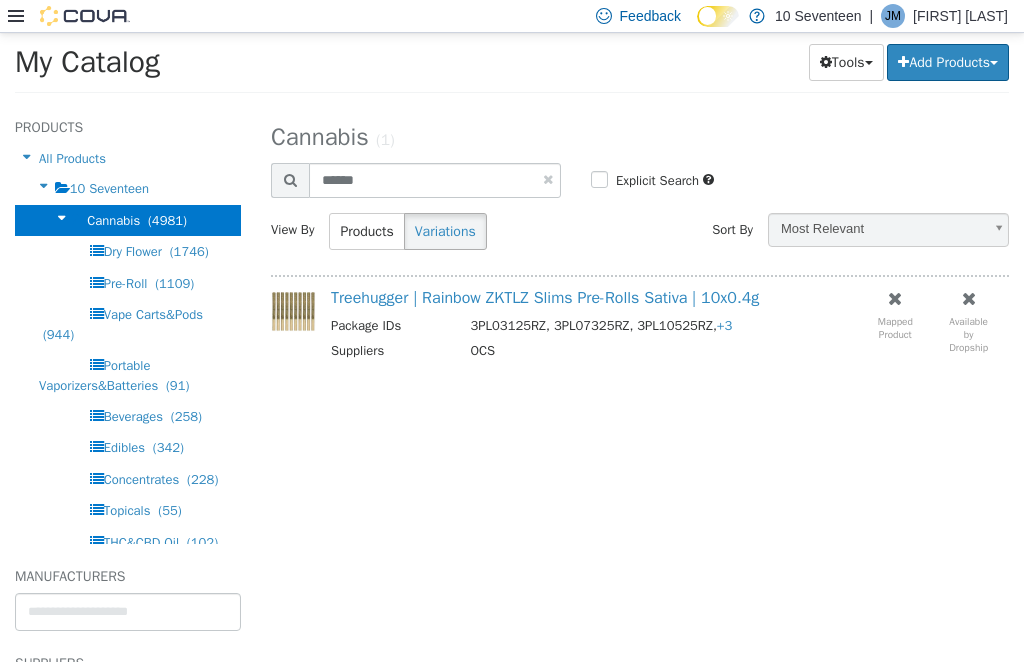 click on "3PL03125RZ, 3PL07325RZ, 3PL10525RZ,  +3" at bounding box center [602, 325] 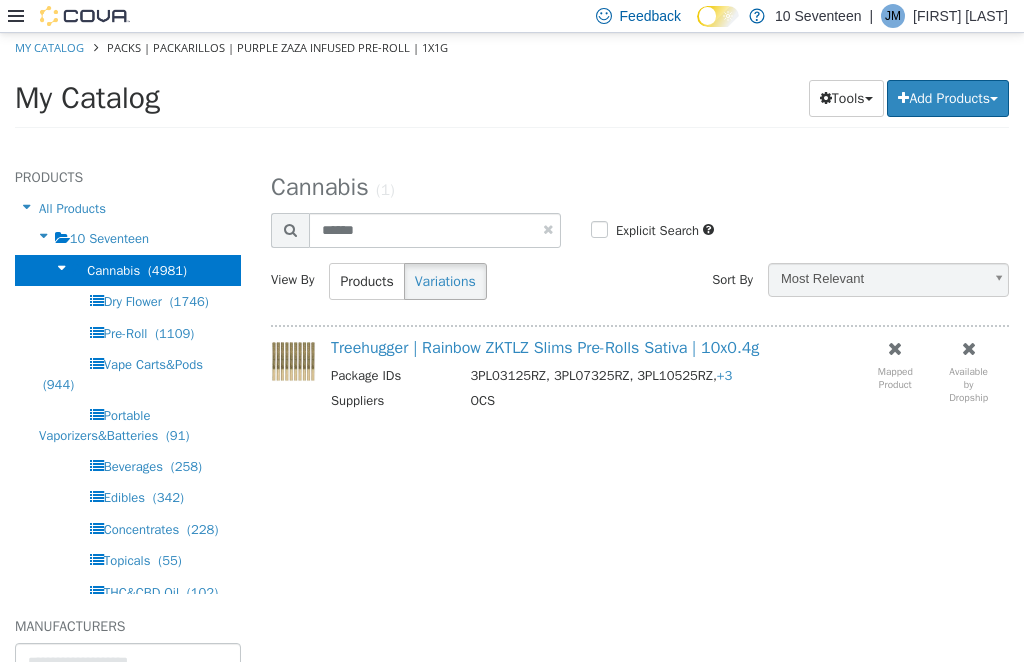 click on "Treehugger | Rainbow ZKTLZ Slims Pre-Rolls Sativa | 10x0.4g Package IDs [PACKAGE_ID], [PACKAGE_ID], [PACKAGE_ID], +3 Suppliers OCS Mapped Product Available by Dropship" at bounding box center [640, 375] 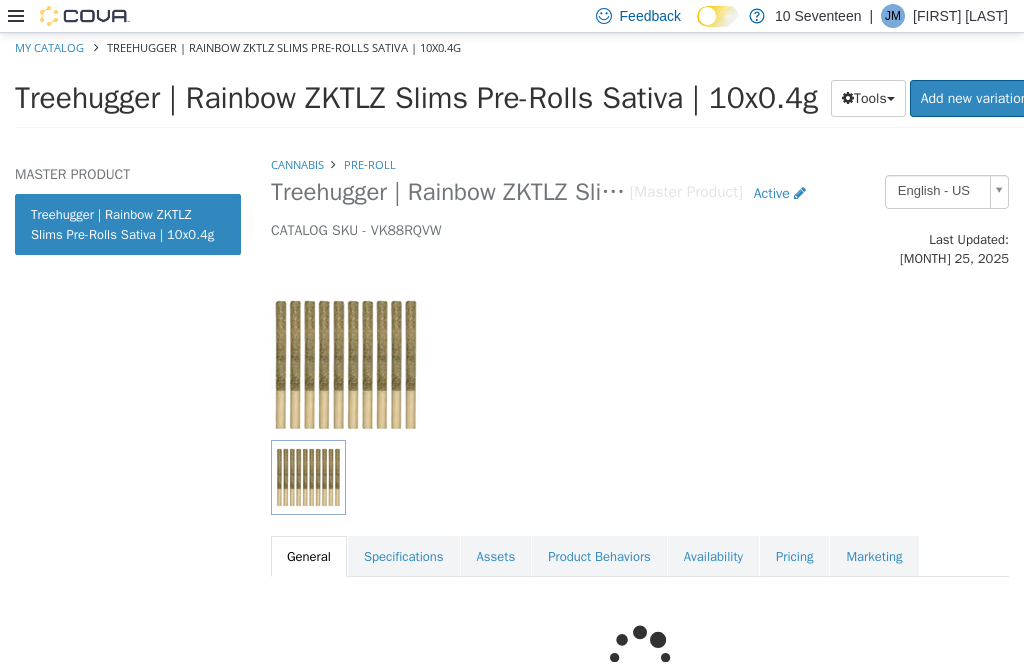 click on "Pricing" at bounding box center (794, 557) 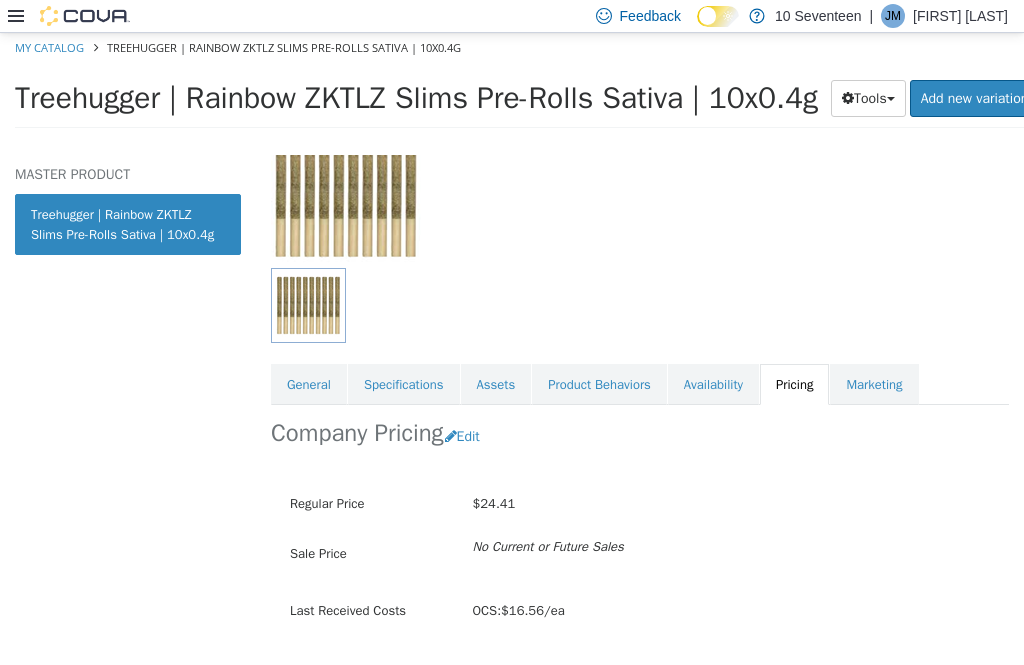 scroll, scrollTop: 0, scrollLeft: 0, axis: both 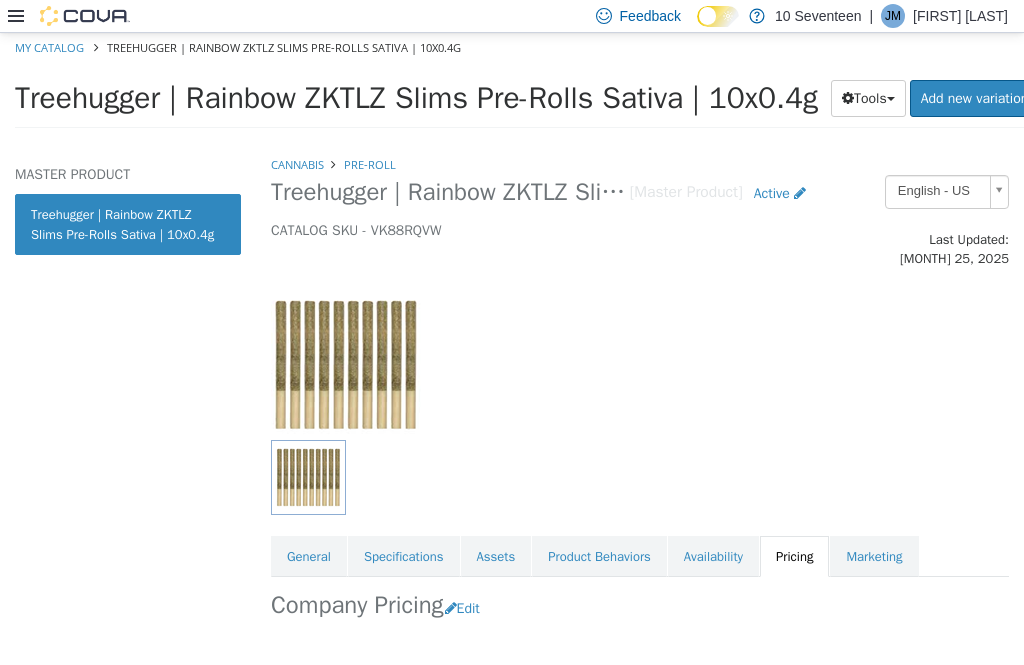 click on "Cannabis" at bounding box center [297, 165] 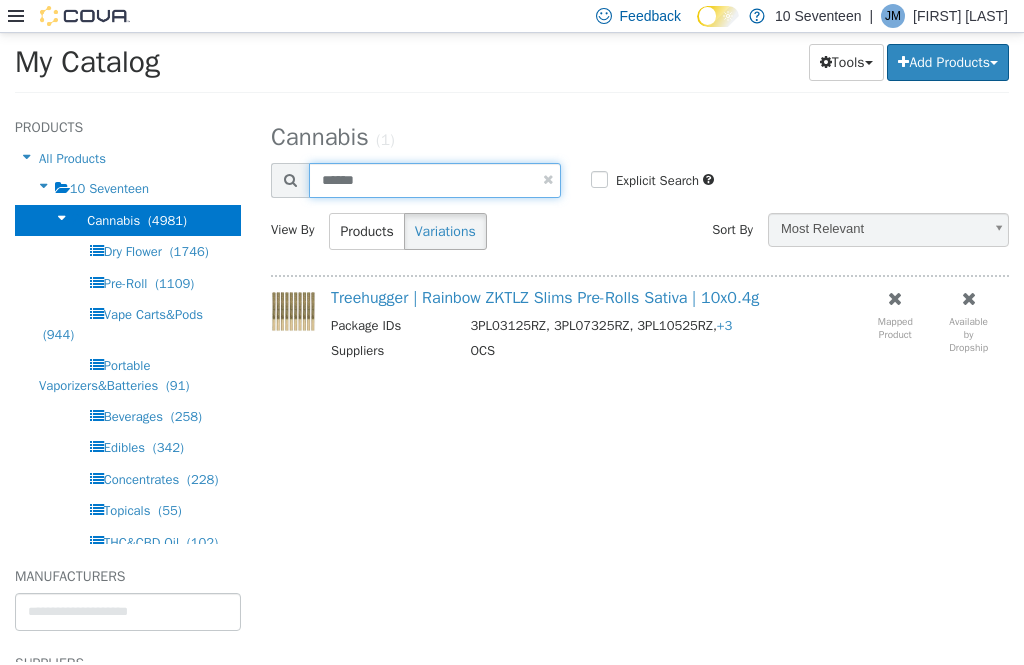 click on "******" at bounding box center [435, 180] 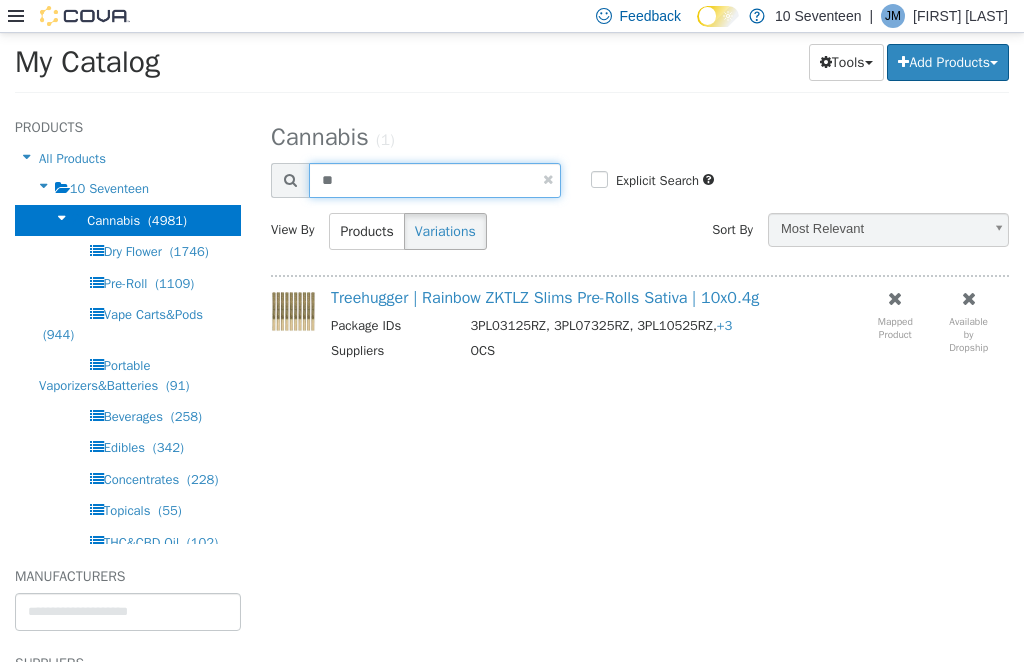type on "*" 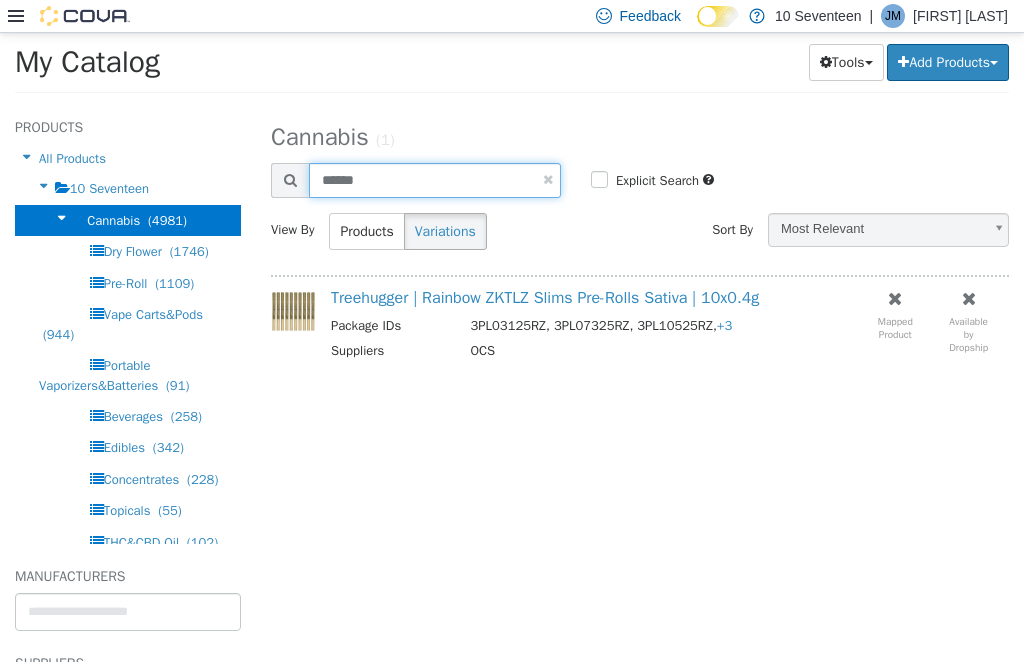 type on "******" 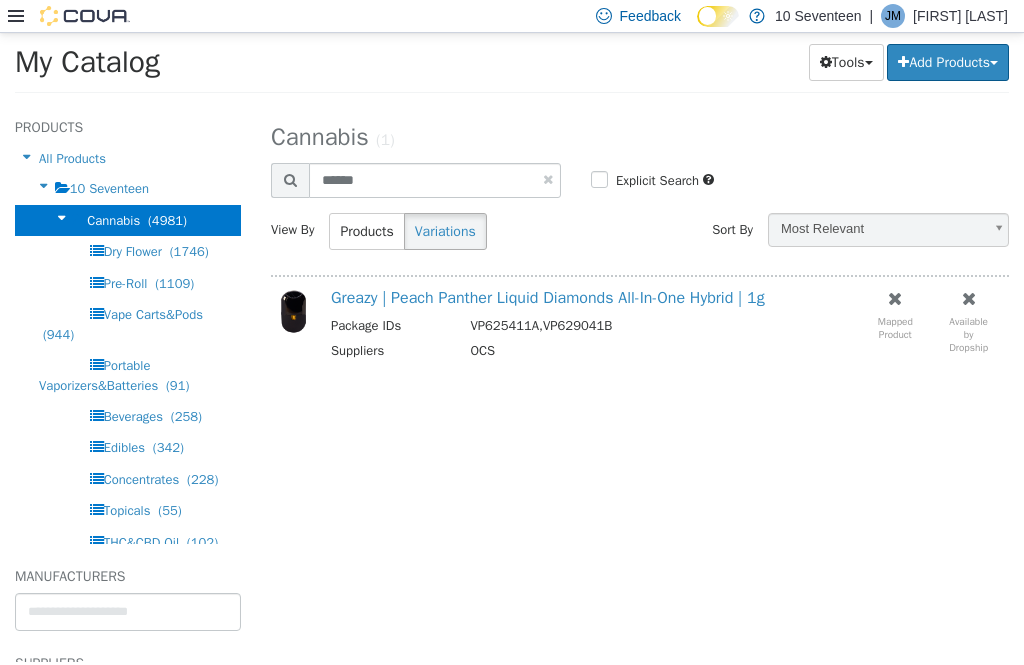 click on "Greazy | Peach Panther Liquid Diamonds All-In-One Hybrid | 1g" at bounding box center (548, 298) 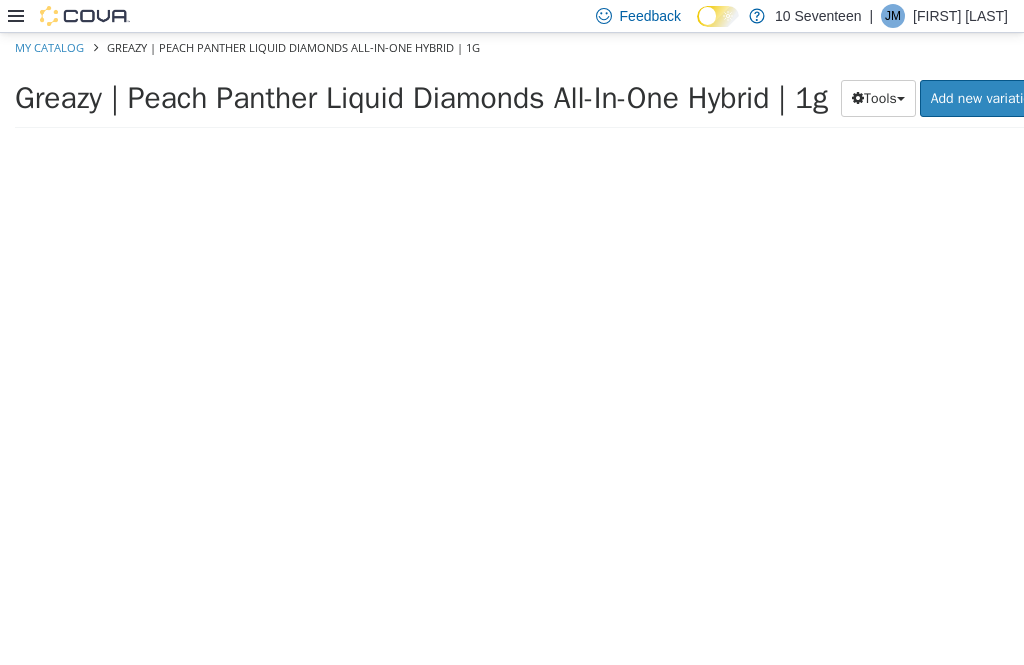 click at bounding box center (640, 408) 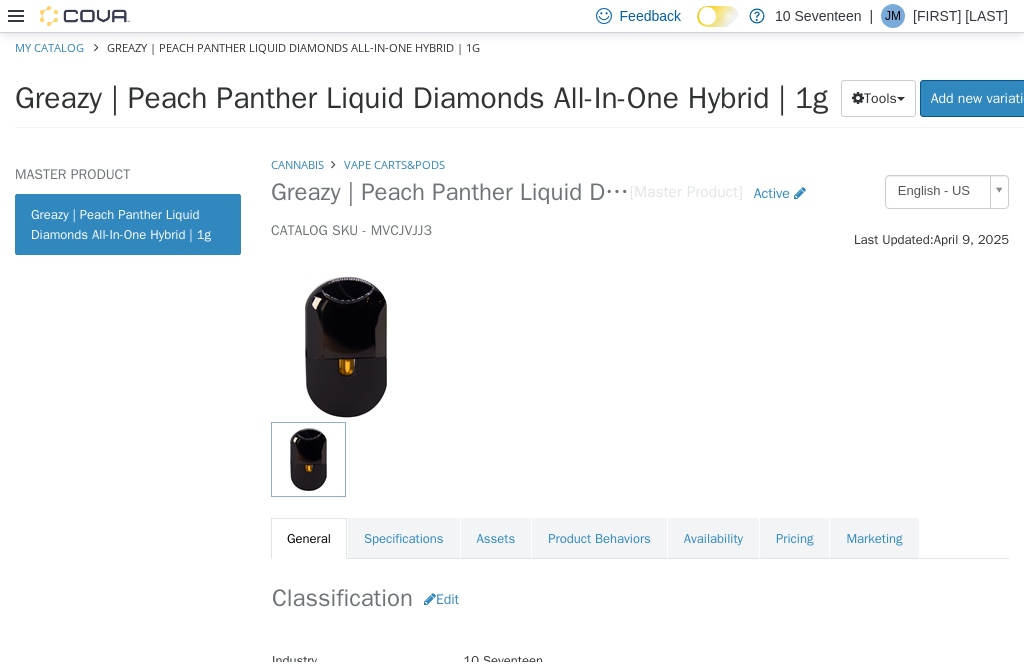 click on "Pricing" at bounding box center [794, 539] 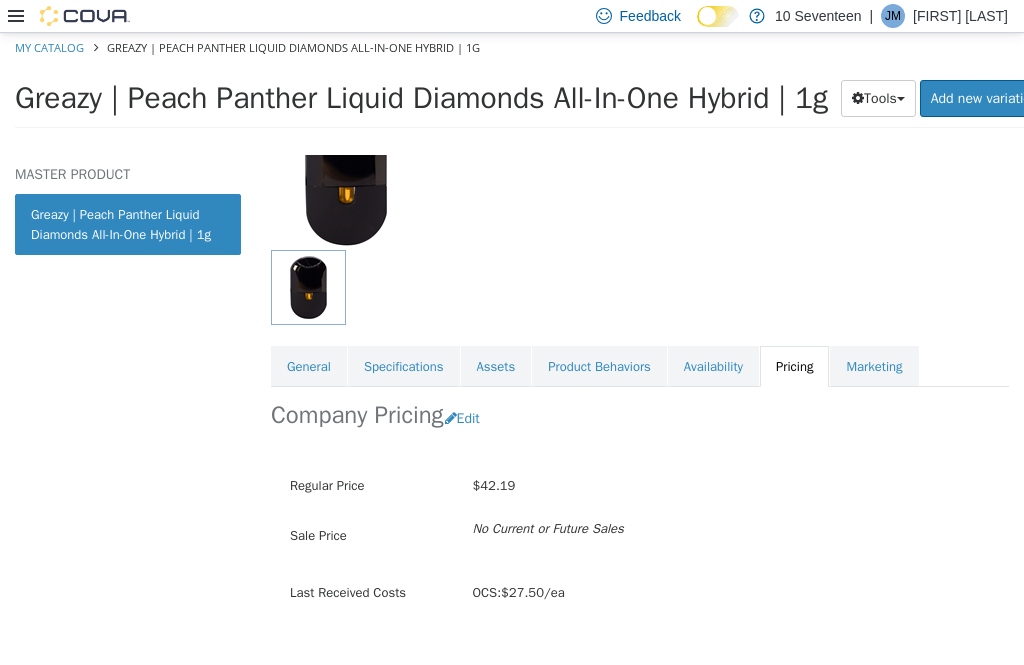 scroll, scrollTop: 0, scrollLeft: 0, axis: both 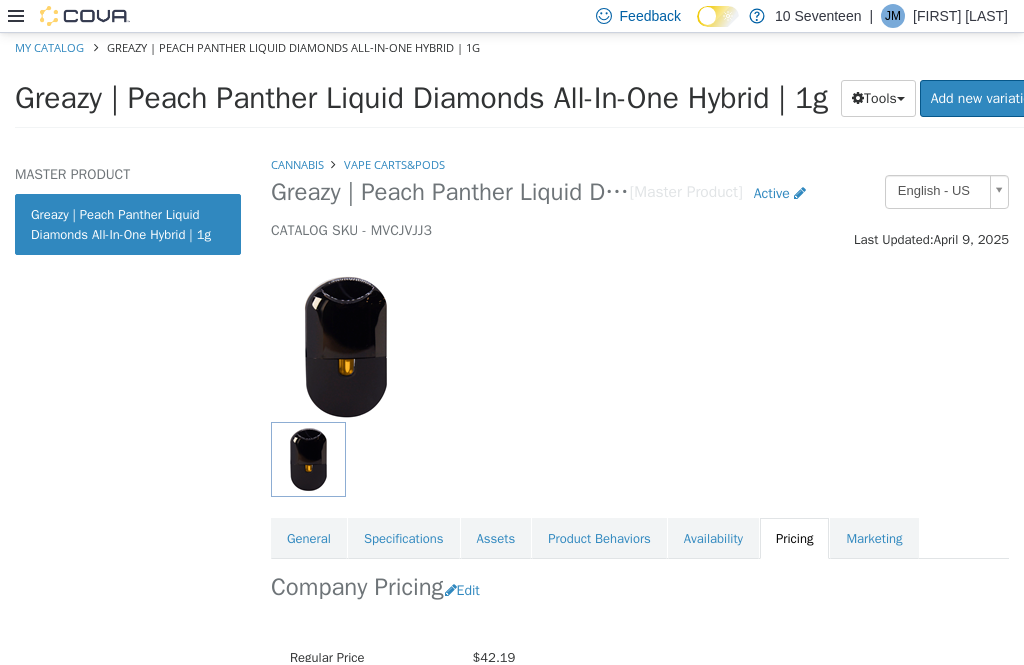 click on "Cannabis" at bounding box center [297, 164] 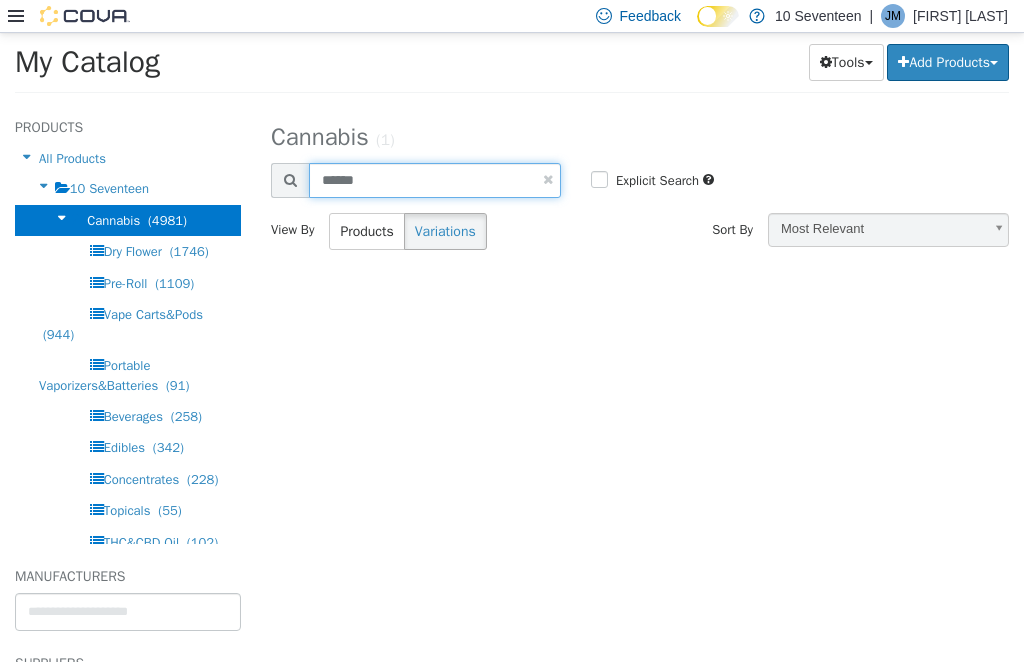 click on "******" at bounding box center (435, 180) 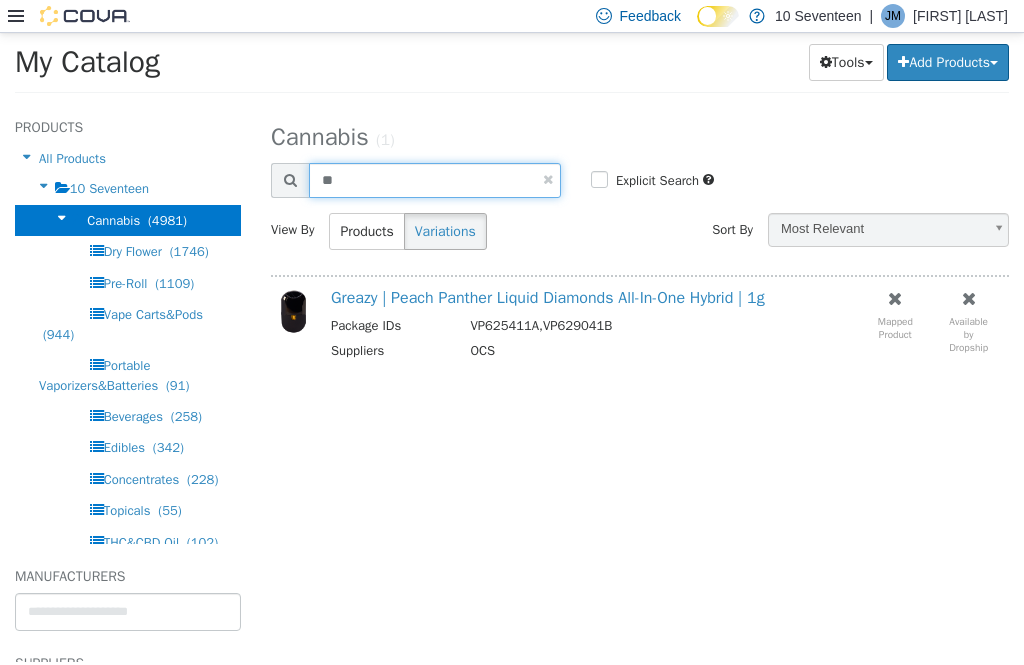type on "*" 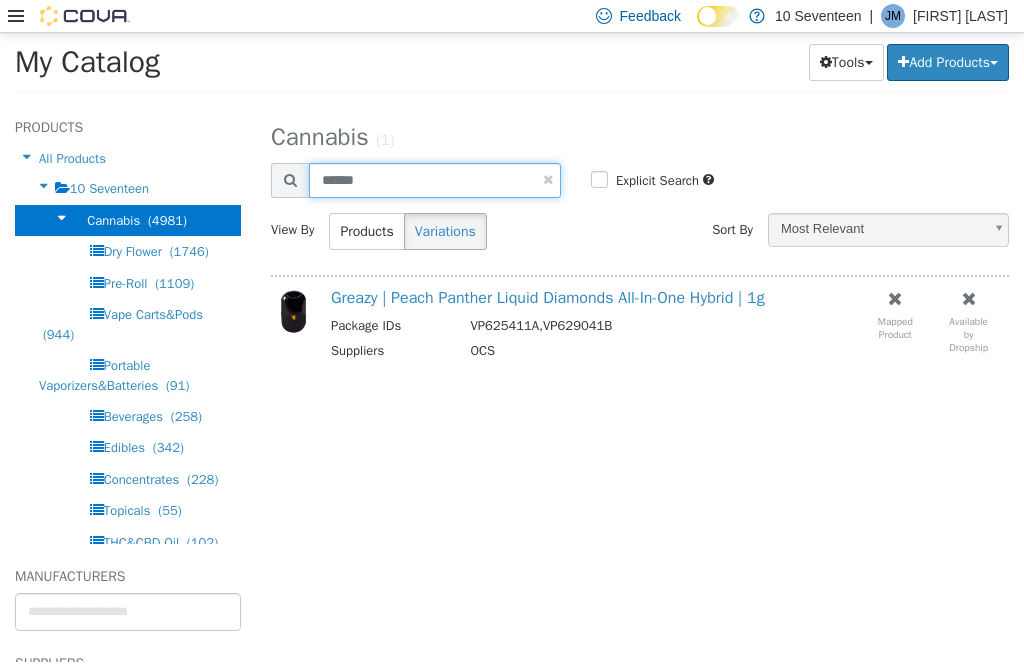type on "******" 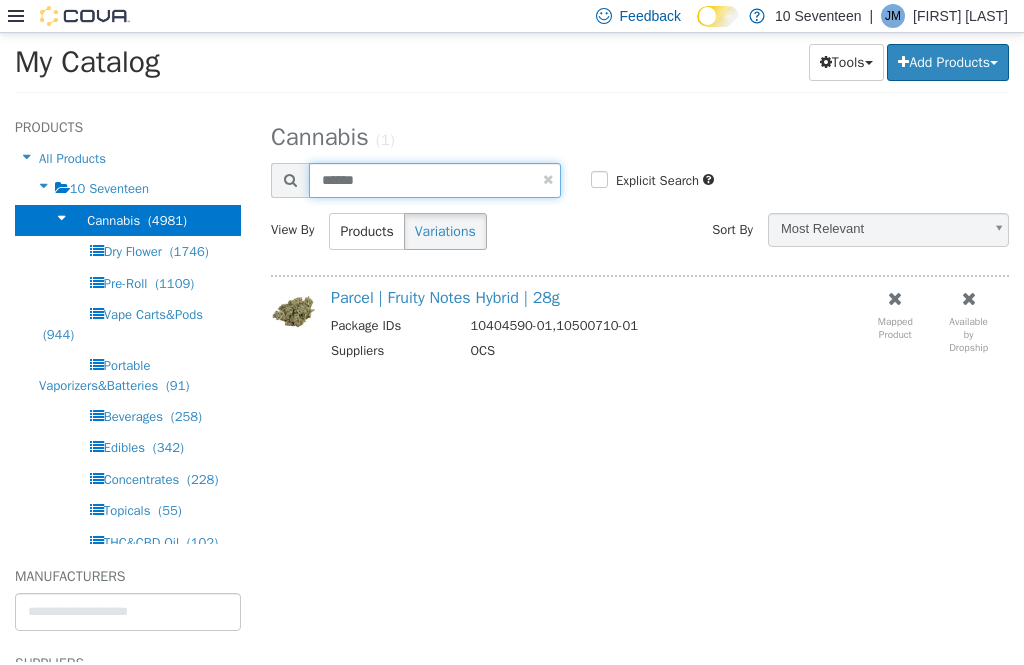 click on "******" at bounding box center (435, 180) 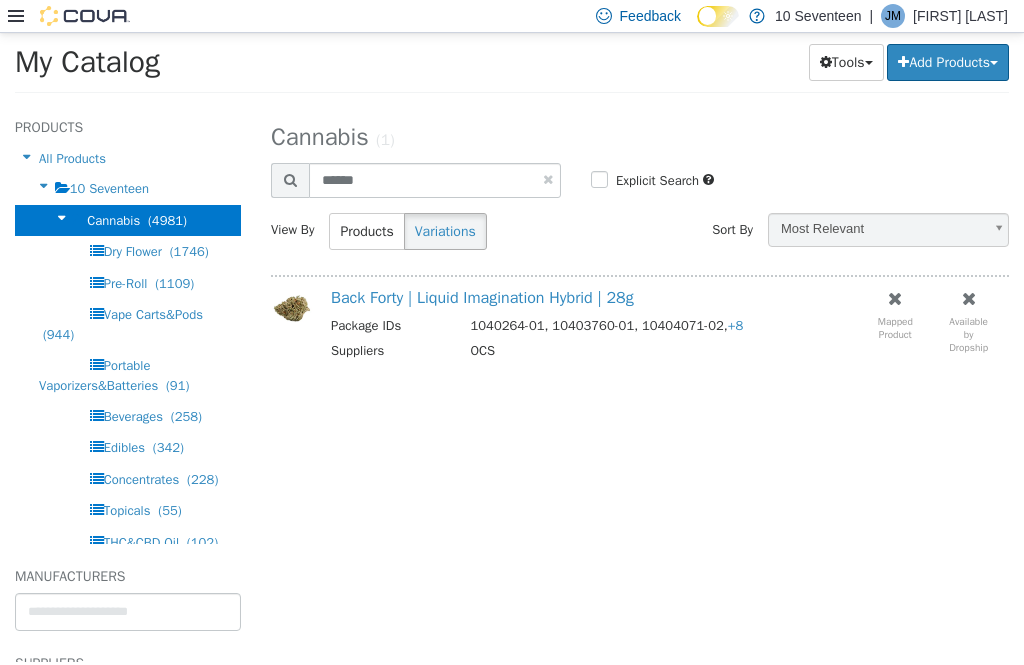 click on "Back Forty | Liquid Imagination Hybrid | 28g" at bounding box center [482, 298] 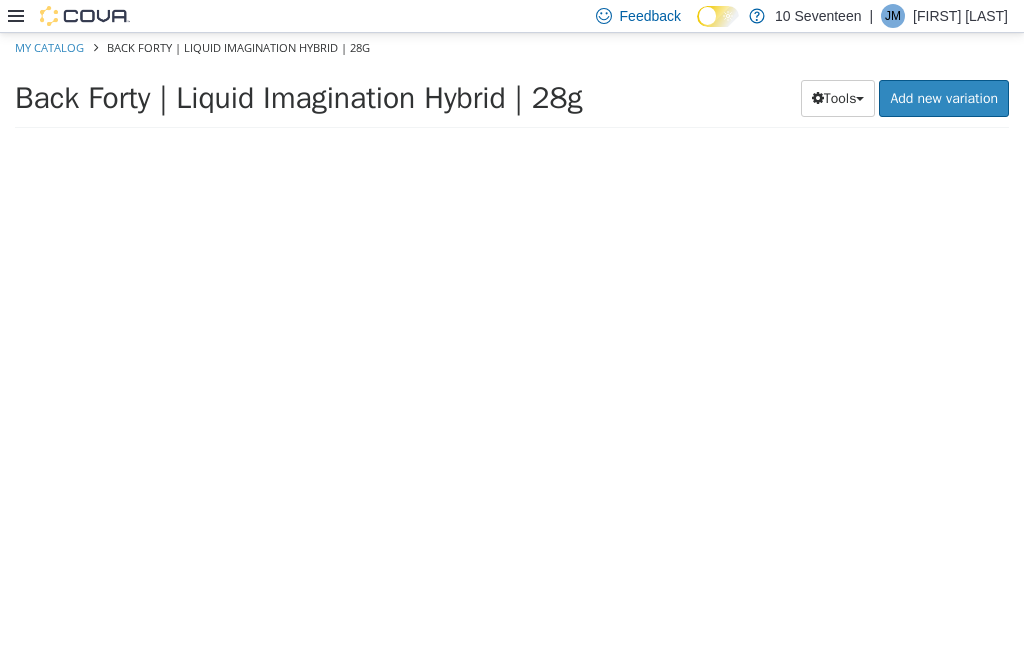 scroll, scrollTop: 62, scrollLeft: 0, axis: vertical 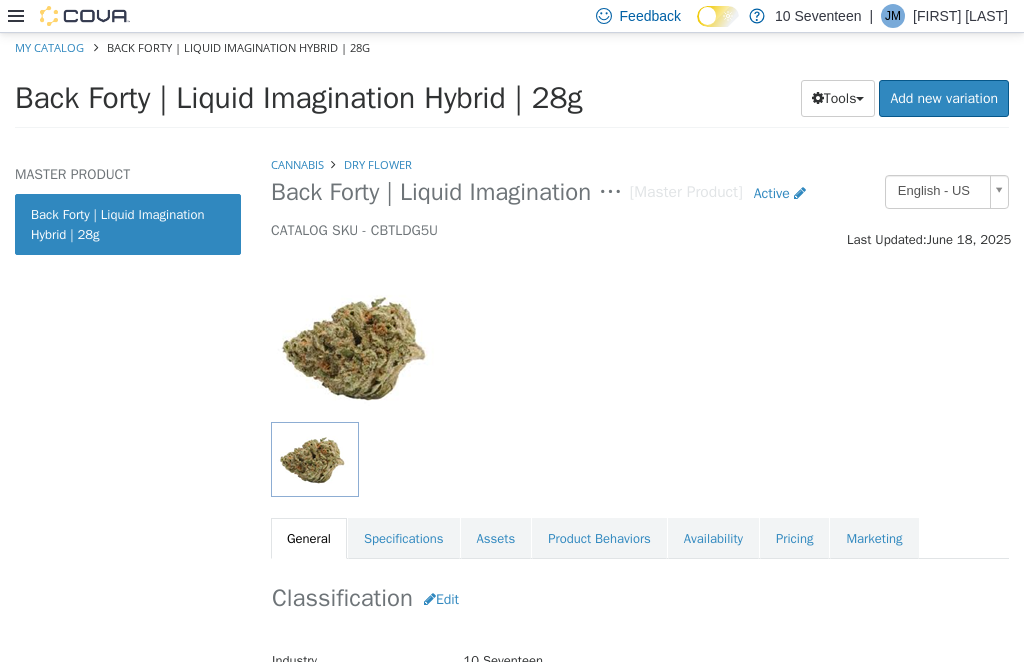 click on "Pricing" at bounding box center (794, 539) 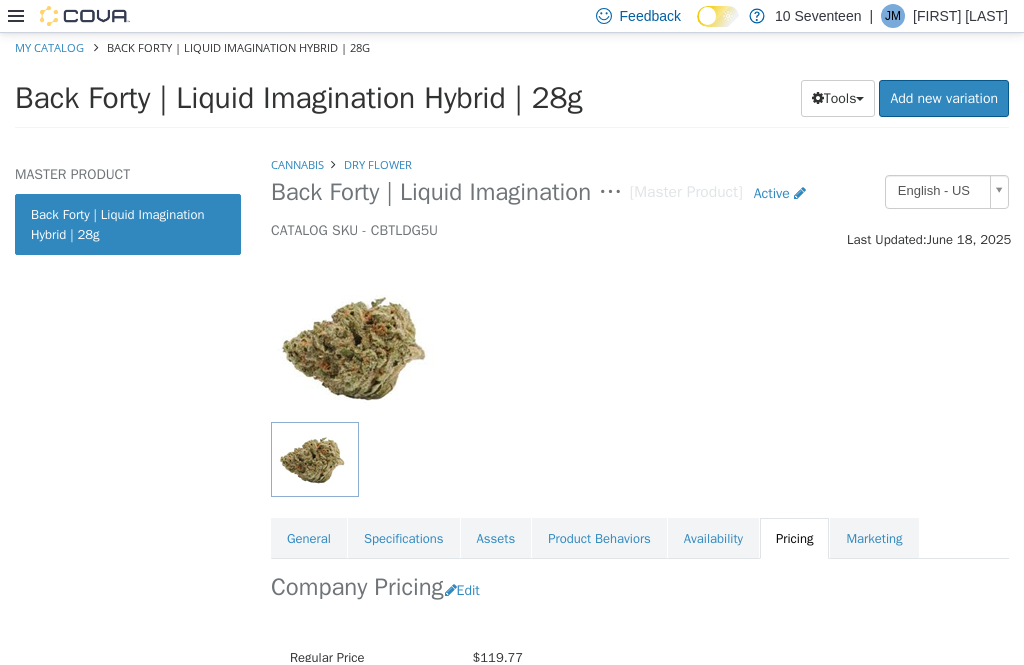 click on "Back Forty | Liquid Imagination Hybrid | 28g" at bounding box center (450, 192) 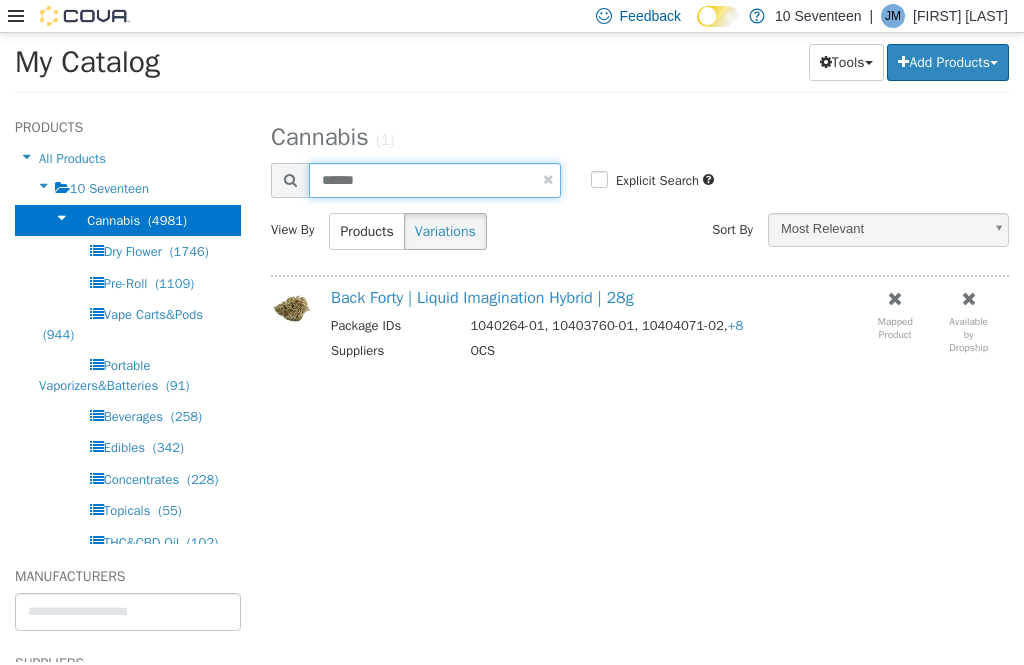 click on "******" at bounding box center [435, 180] 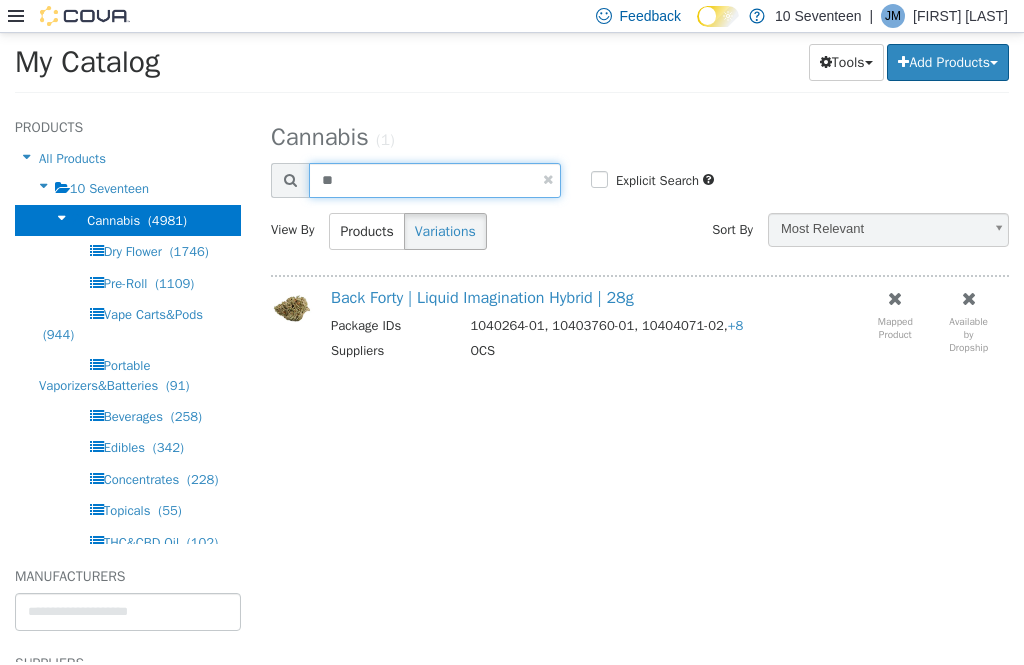 type on "*" 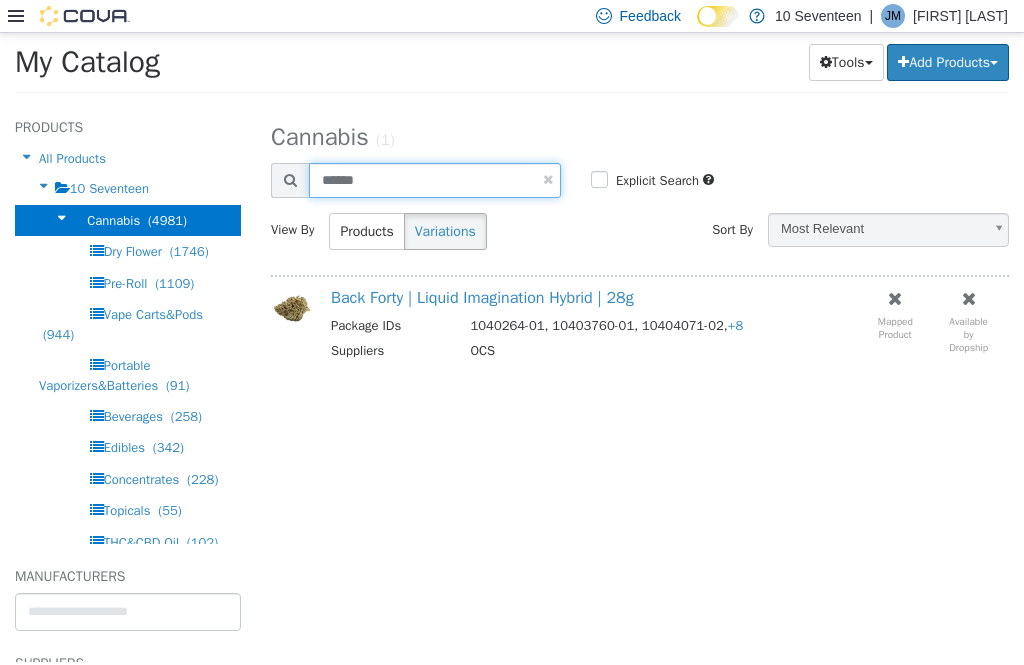 type on "******" 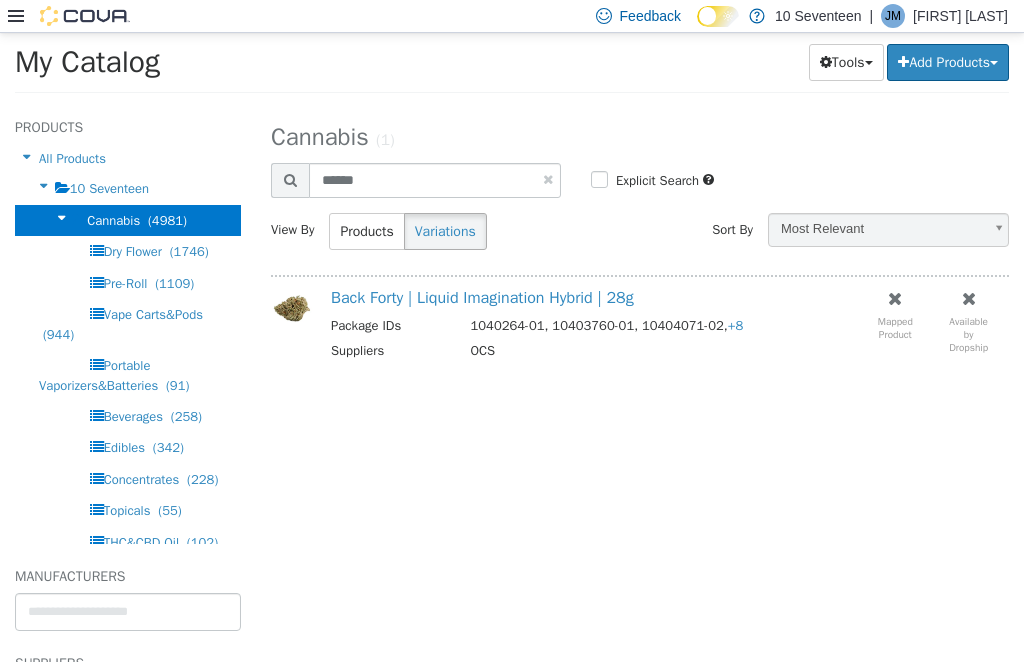 select on "**********" 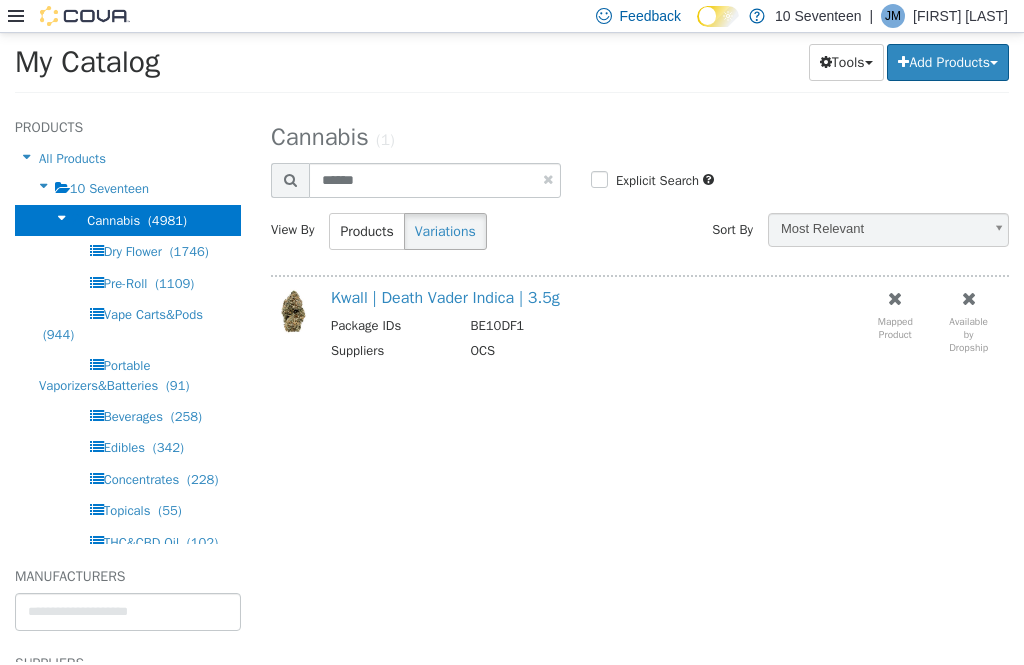 click on "Kwall | Death Vader Indica | 3.5g" at bounding box center [445, 298] 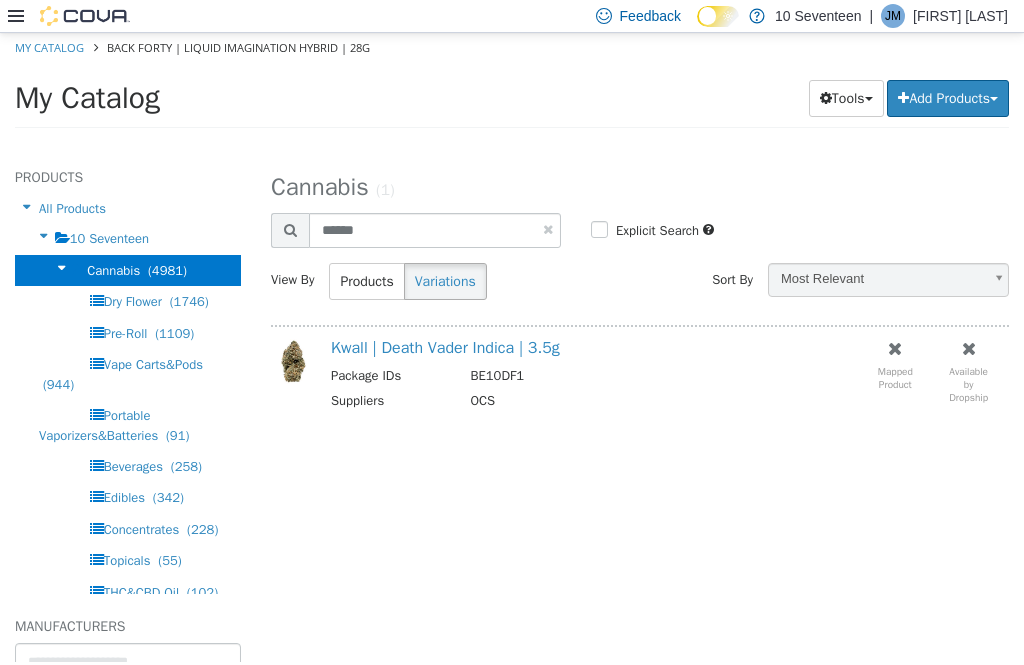 click on "Kwall | Death Vader Indica | 3.5g" at bounding box center [445, 348] 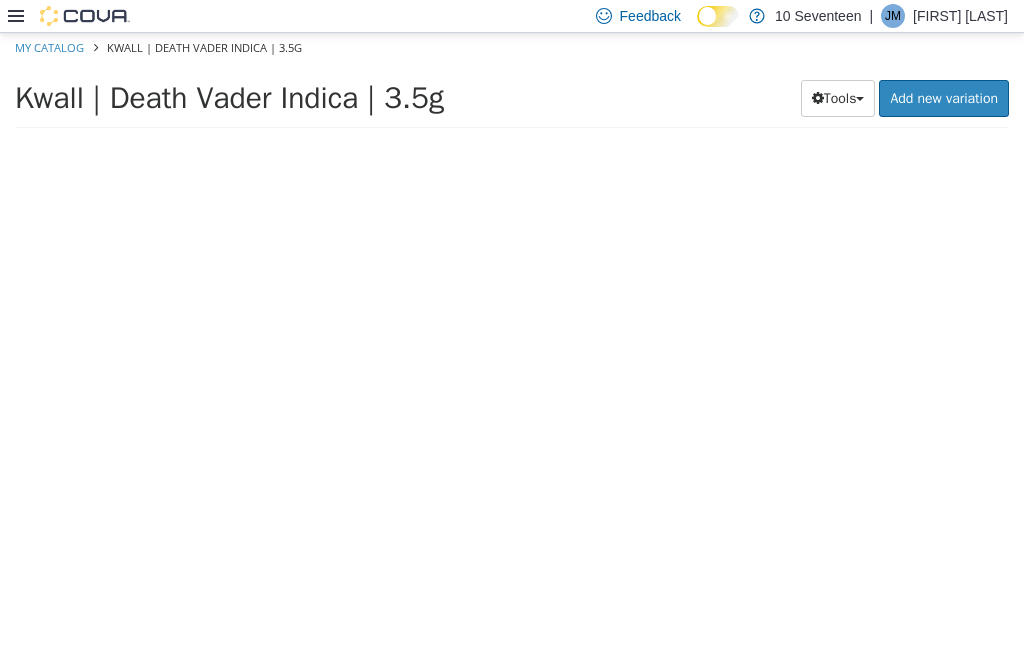 click at bounding box center [640, 408] 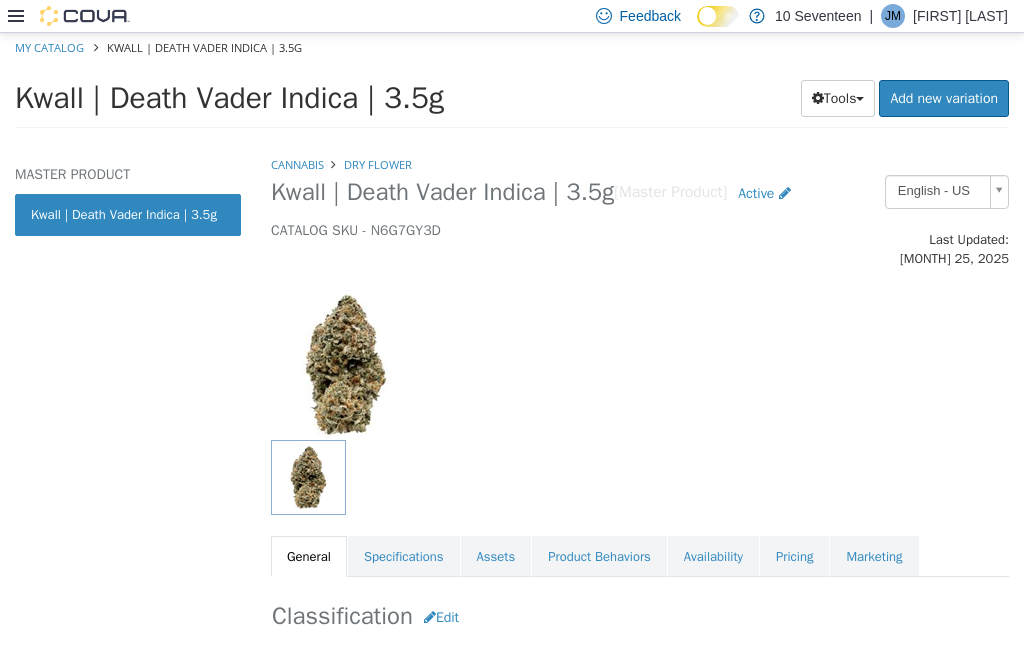 click on "Pricing" at bounding box center (794, 557) 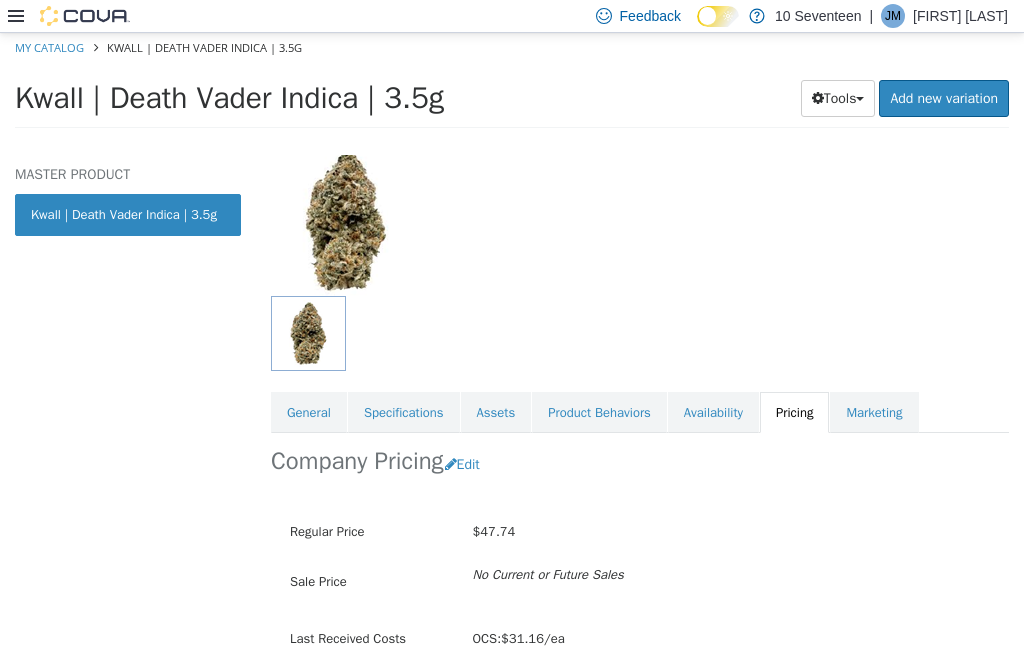 scroll, scrollTop: 0, scrollLeft: 0, axis: both 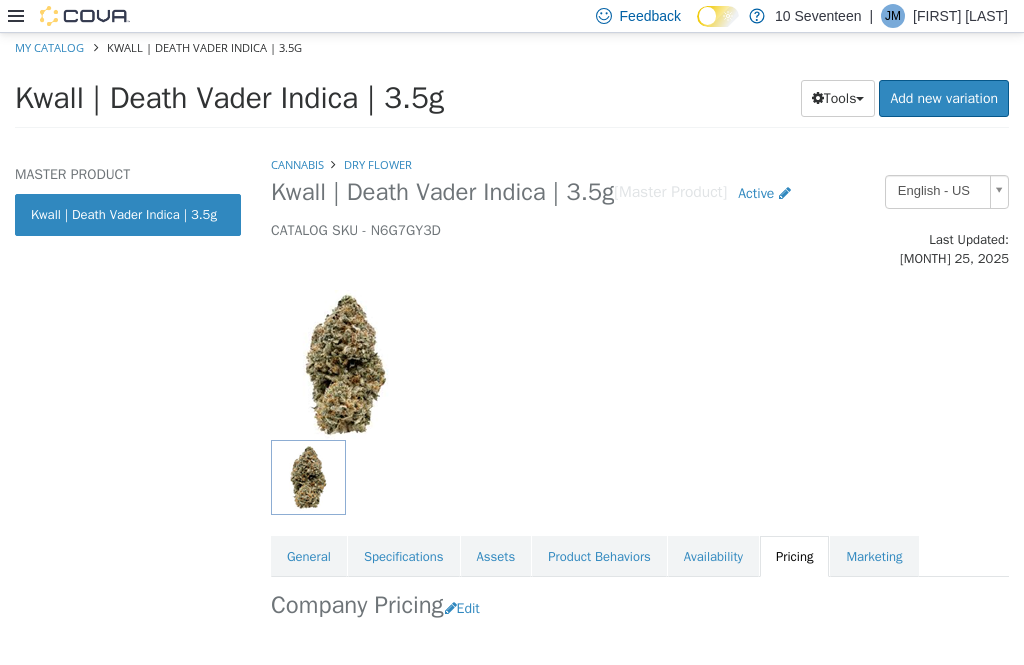 click on "Cannabis" at bounding box center [297, 164] 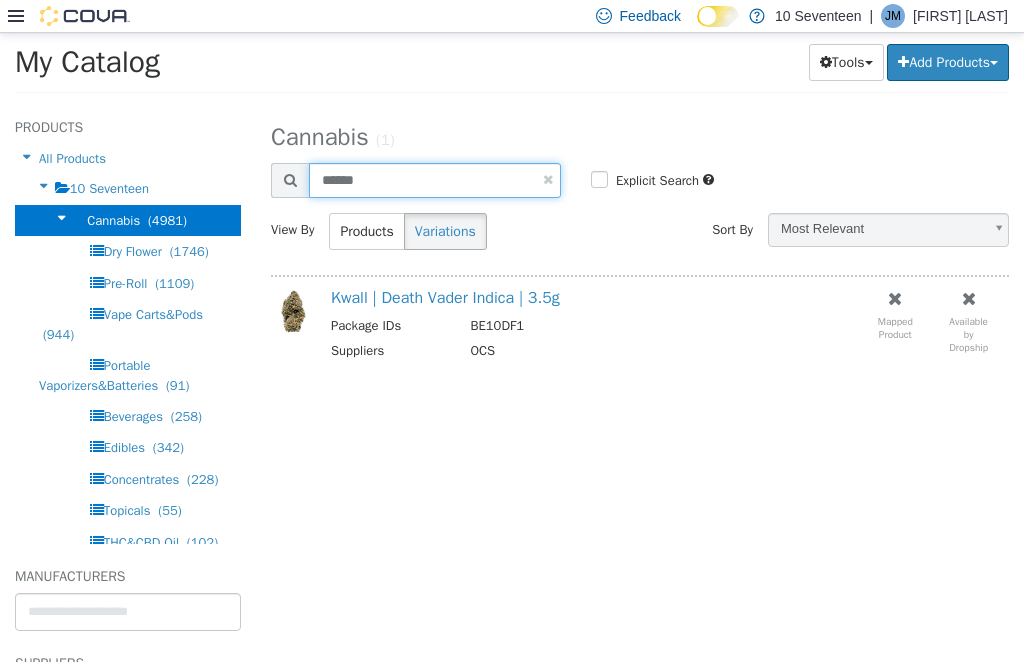 click on "******" at bounding box center (435, 180) 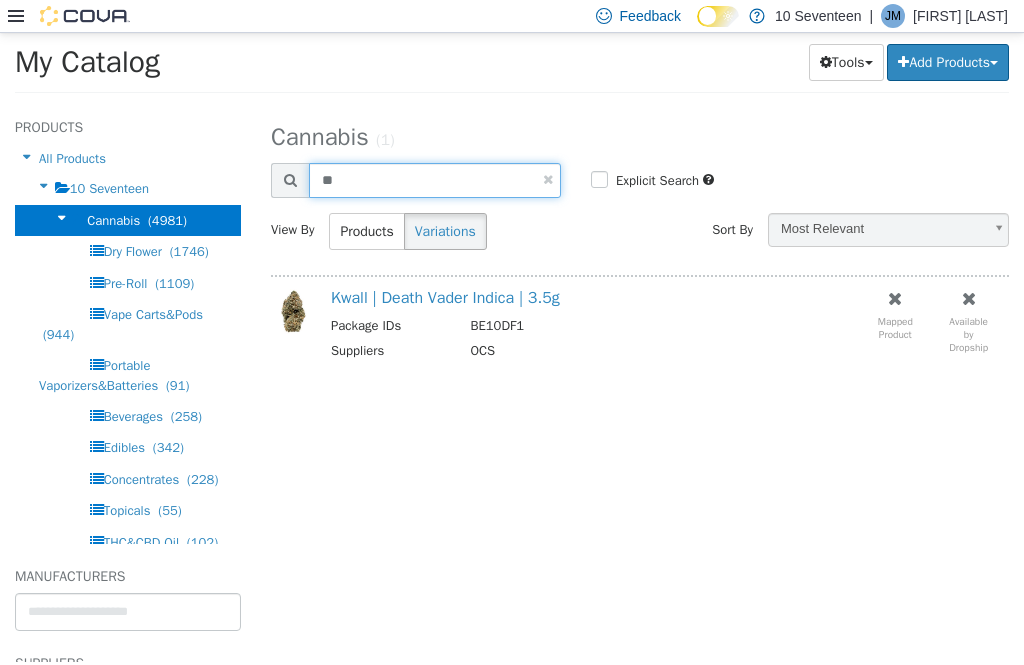 type on "*" 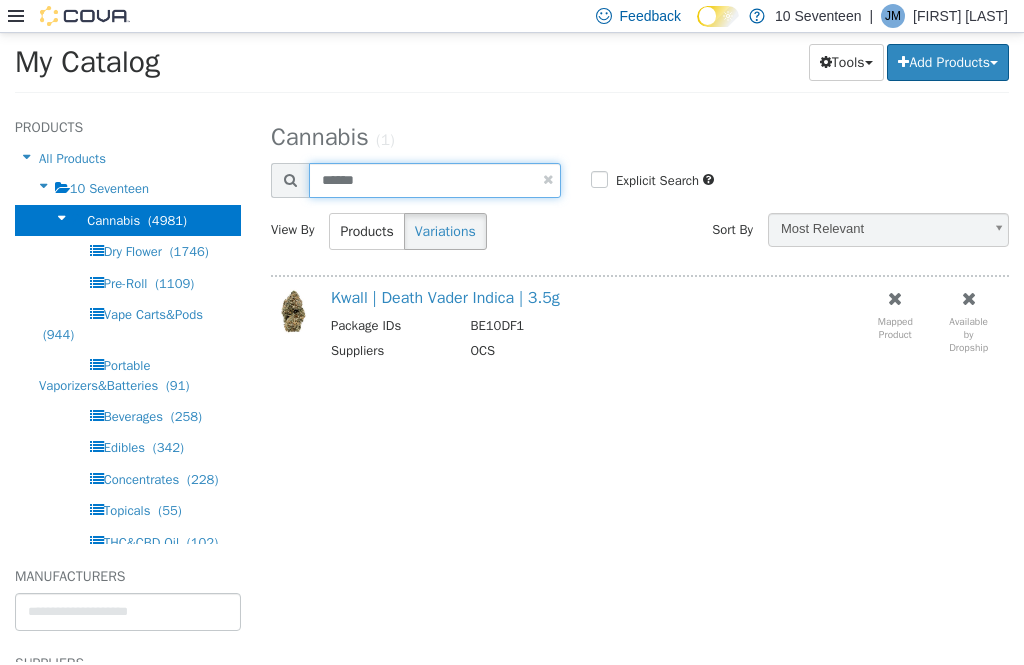 type on "******" 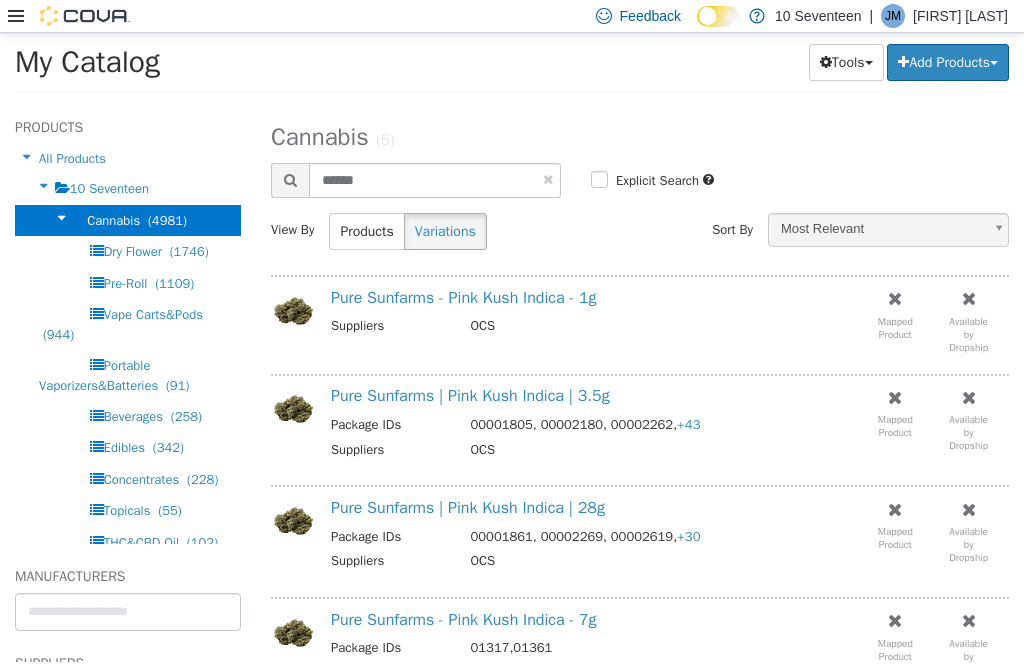 click on "Pure Sunfarms | Pink Kush Indica | 28g" at bounding box center [468, 508] 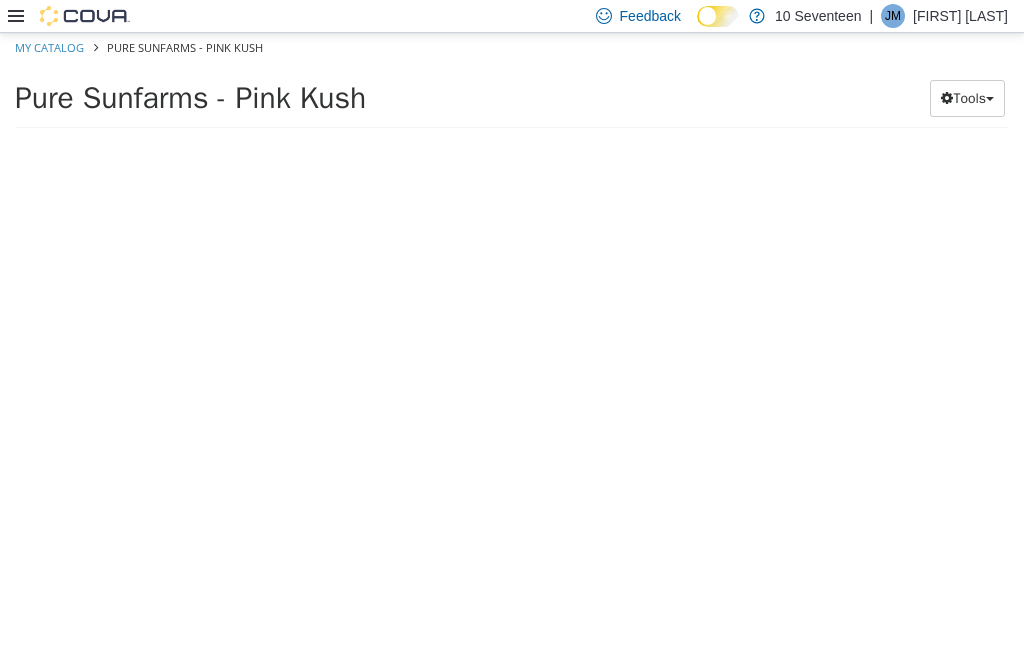 click at bounding box center [640, 408] 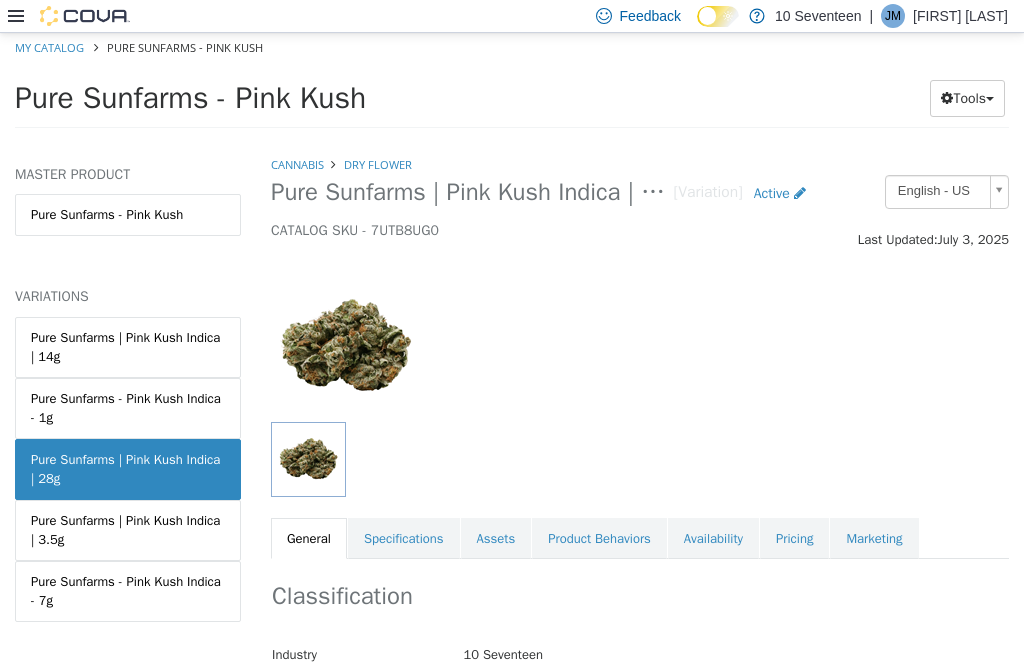 click on "Pricing" at bounding box center [794, 539] 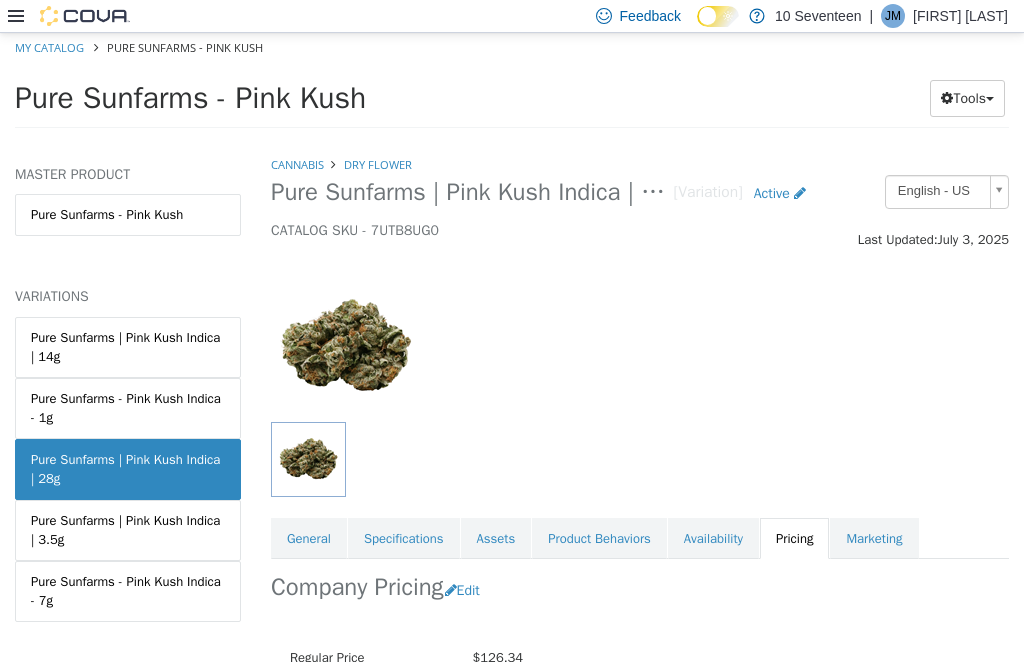 scroll, scrollTop: 0, scrollLeft: 0, axis: both 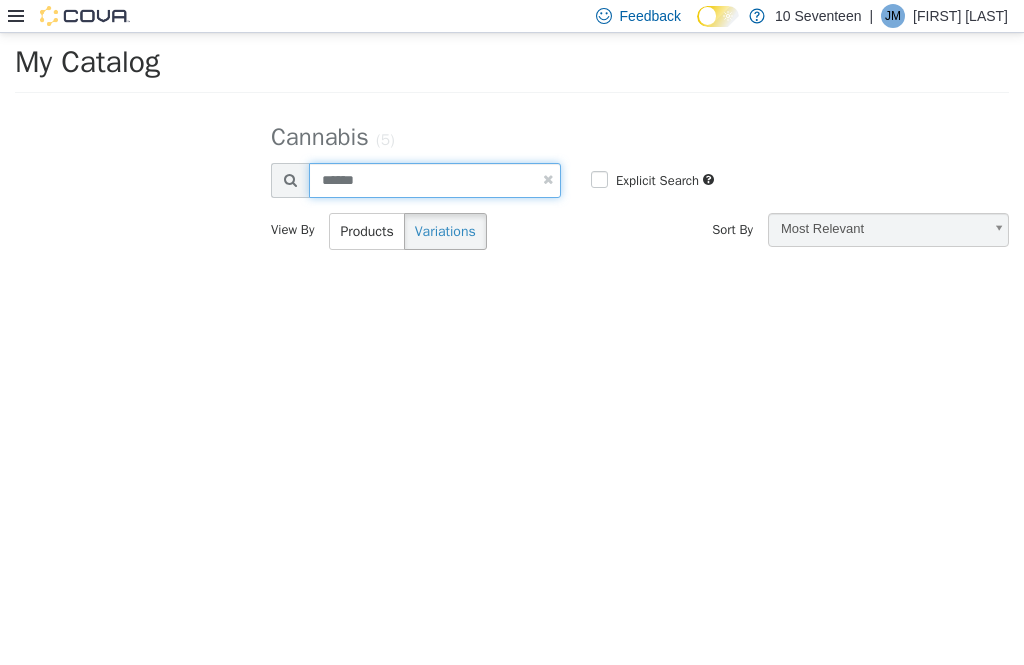 click on "******" at bounding box center (435, 180) 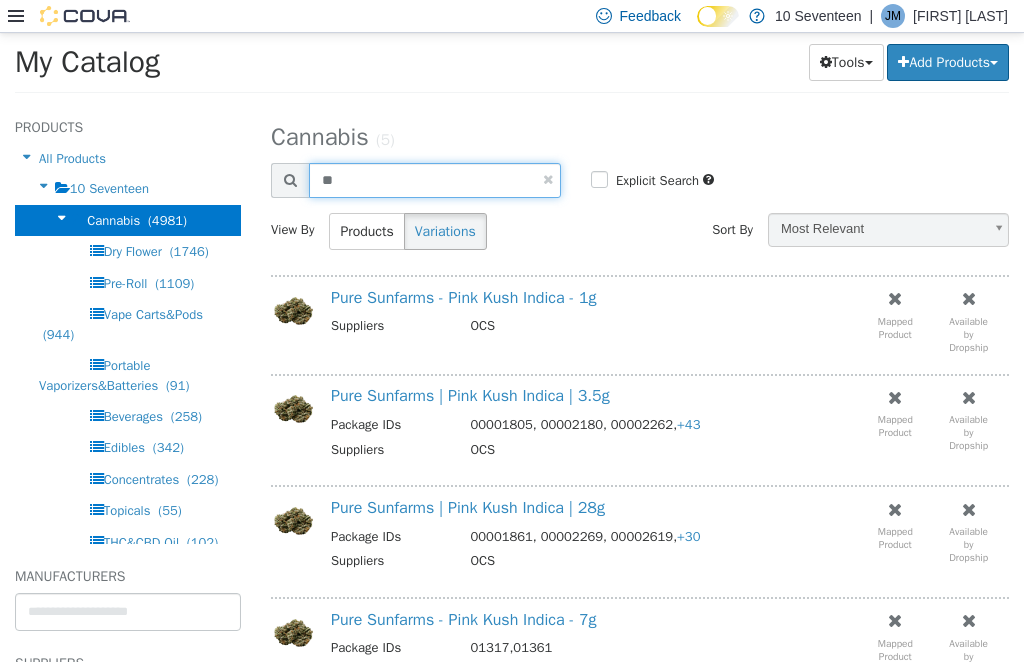 type on "*" 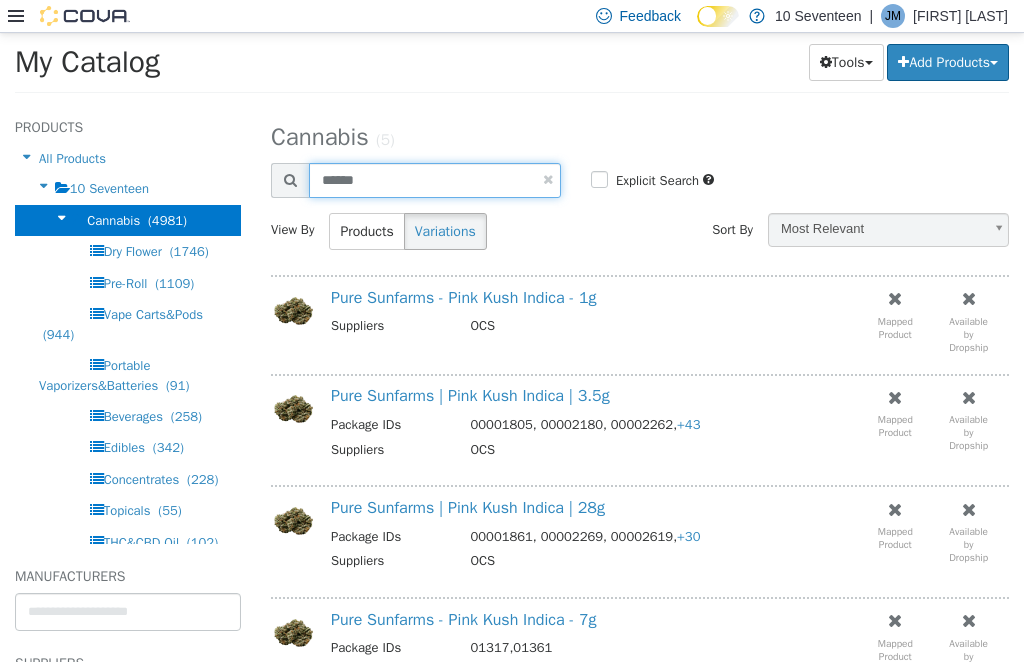 type on "******" 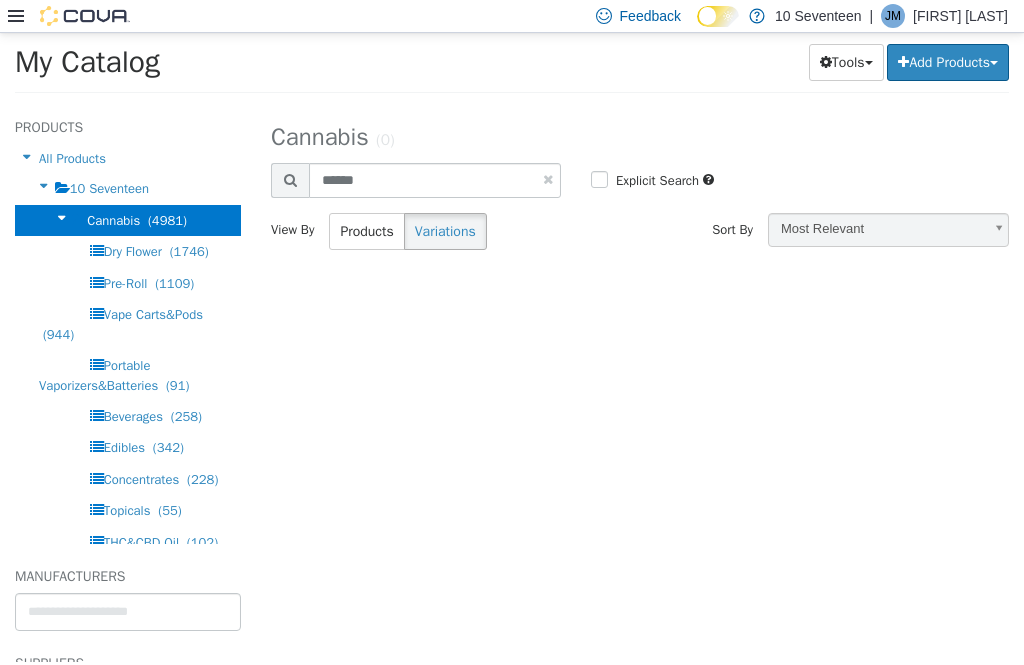 scroll, scrollTop: 0, scrollLeft: 0, axis: both 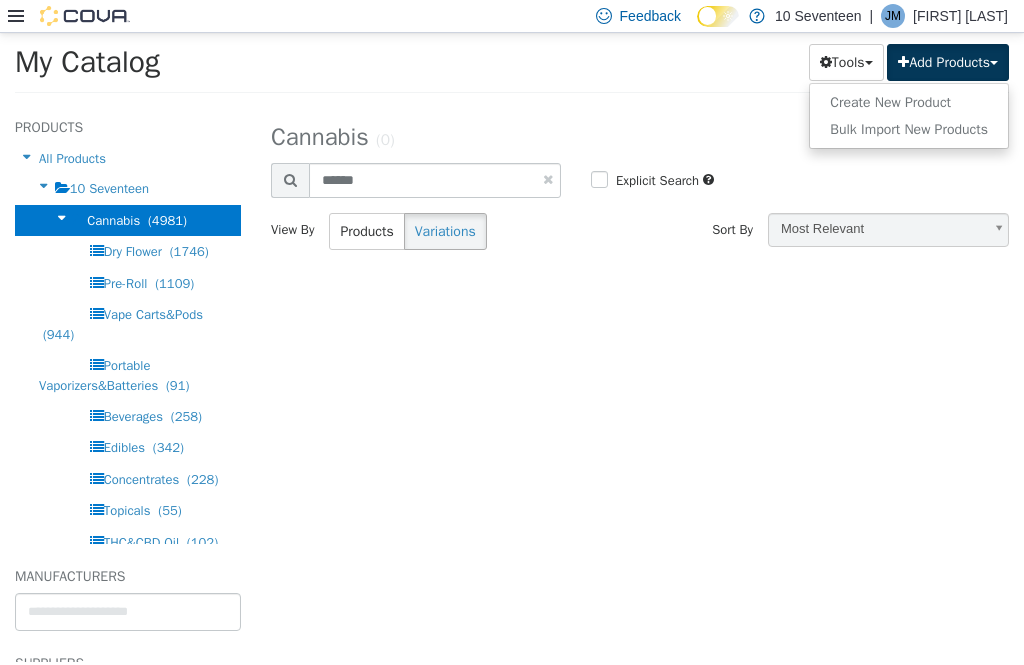 click at bounding box center (512, 346) 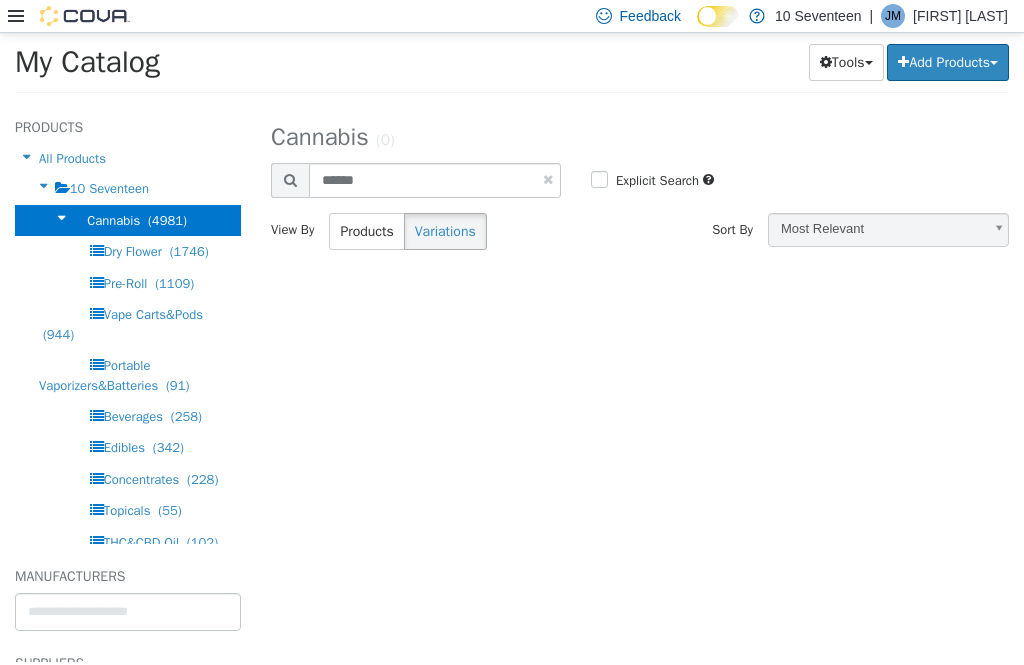click on "Add Products" at bounding box center [948, 62] 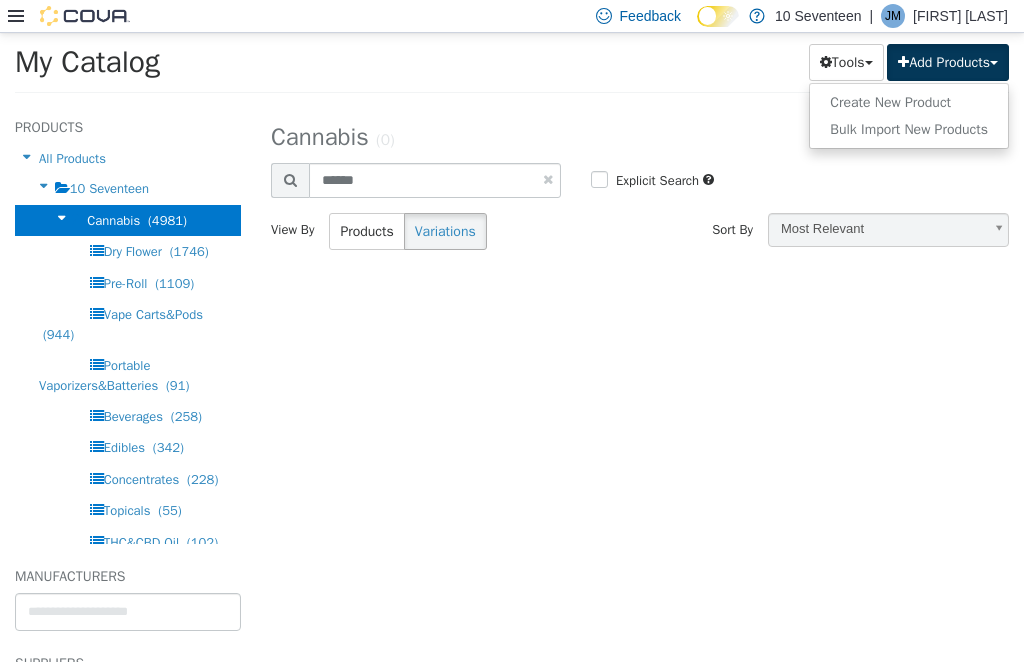 click on "Create New Product" at bounding box center [909, 102] 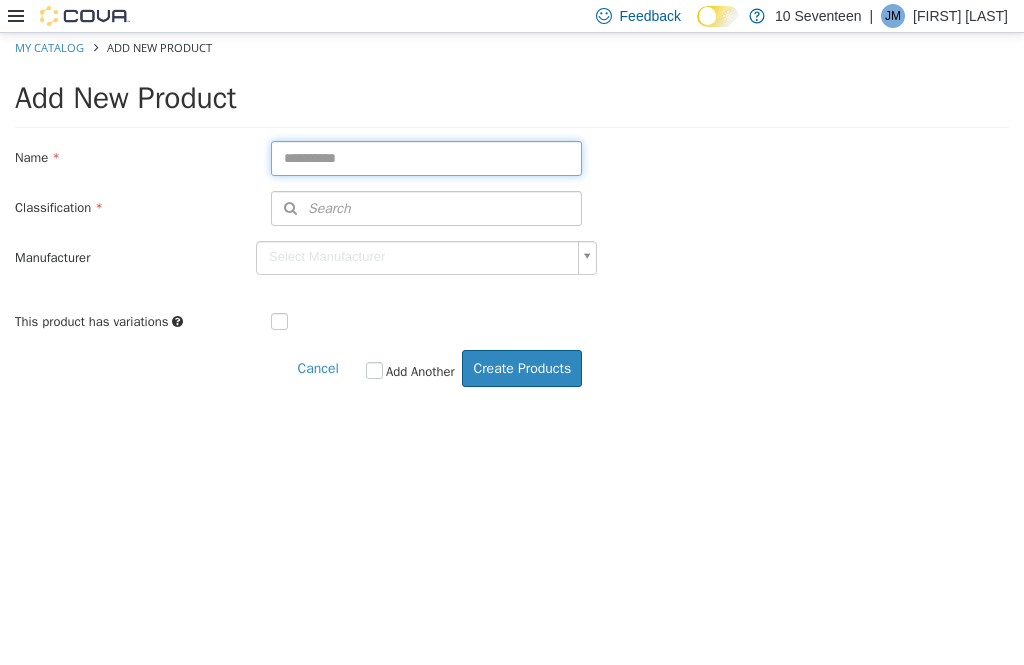 click at bounding box center [426, 158] 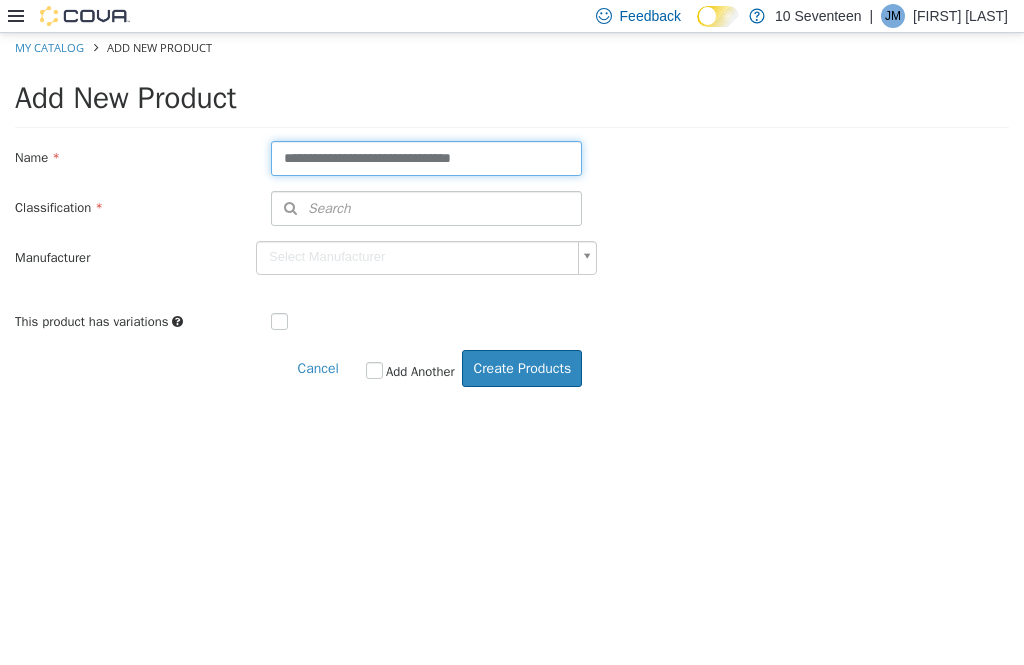 type on "**********" 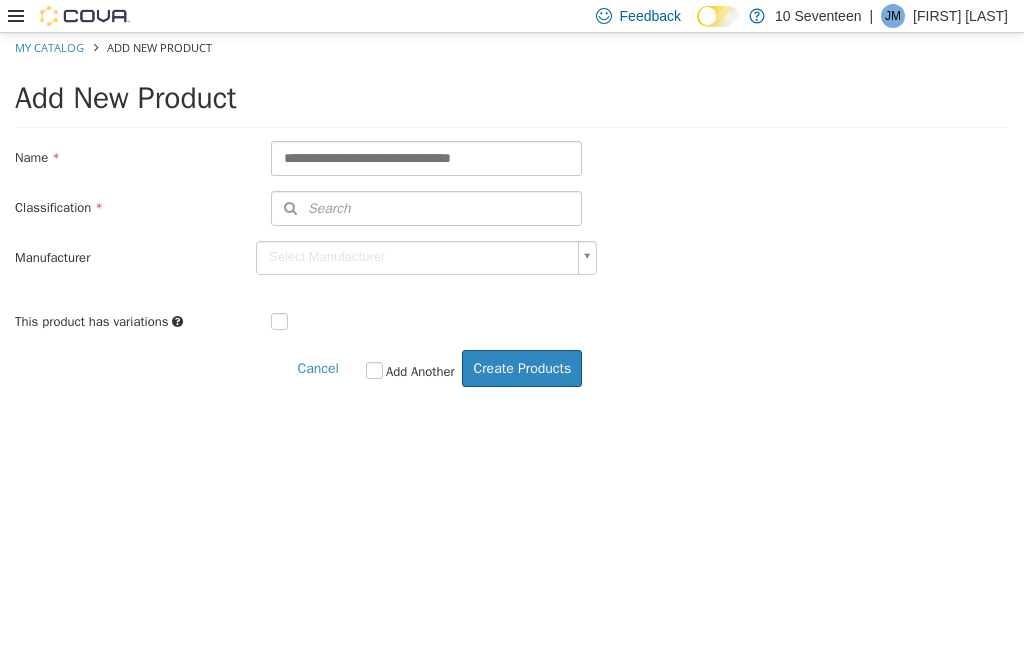 click on "Search" at bounding box center [426, 208] 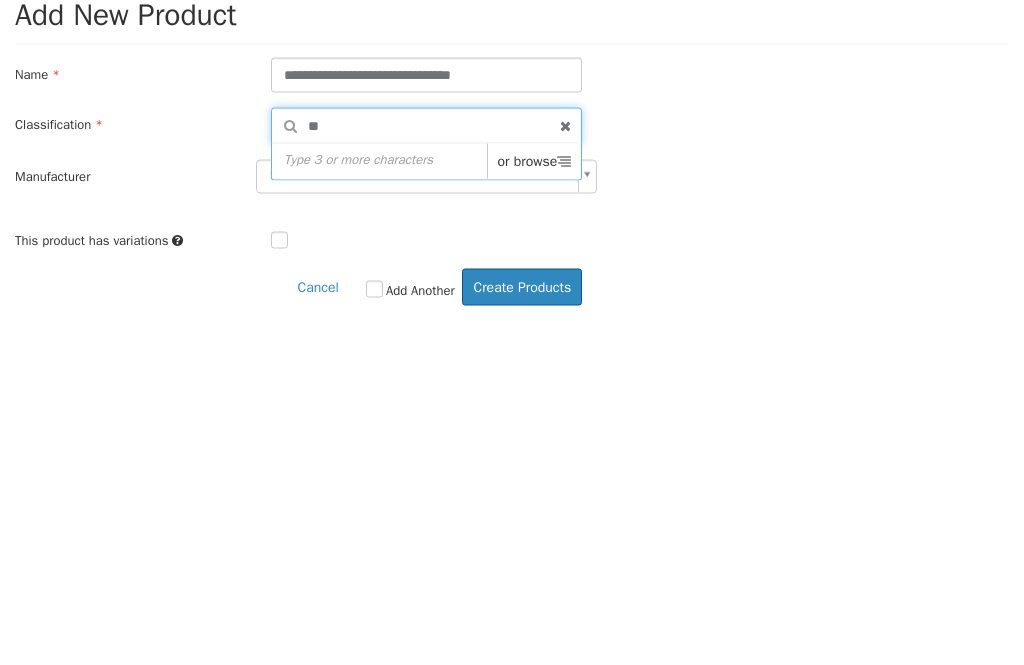 type on "***" 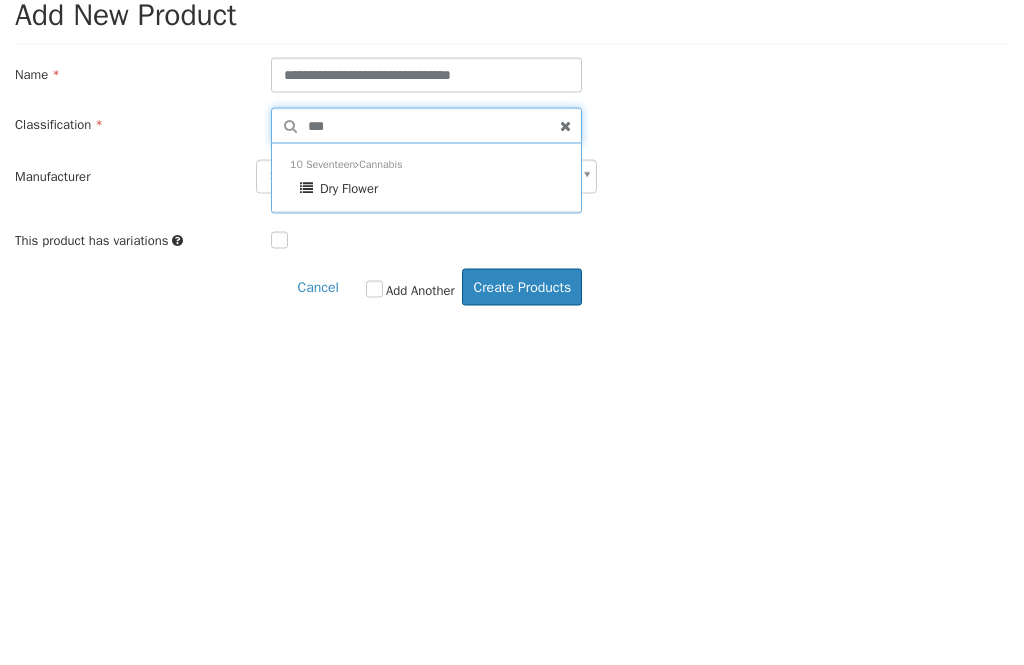 click on "Dry Flower" at bounding box center [431, 189] 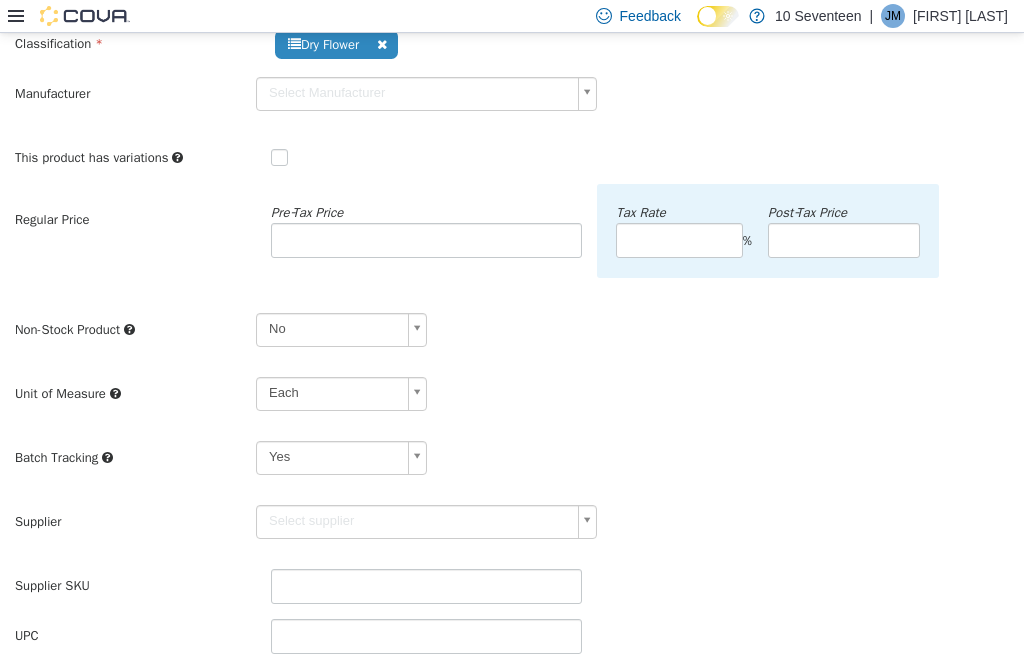 scroll, scrollTop: 229, scrollLeft: 0, axis: vertical 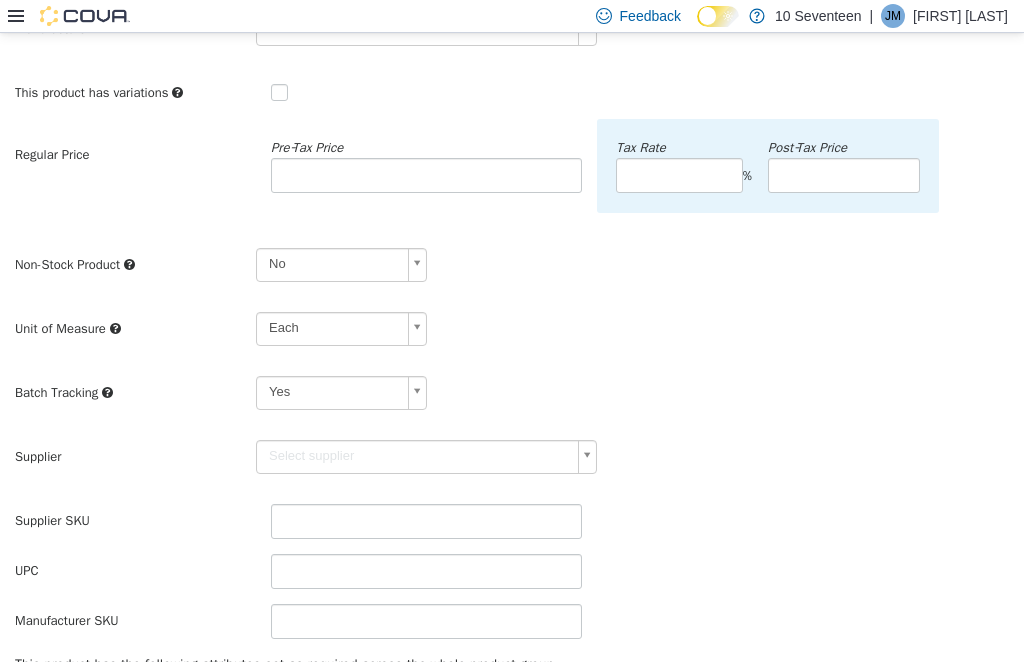 click on "**********" at bounding box center (512, 380) 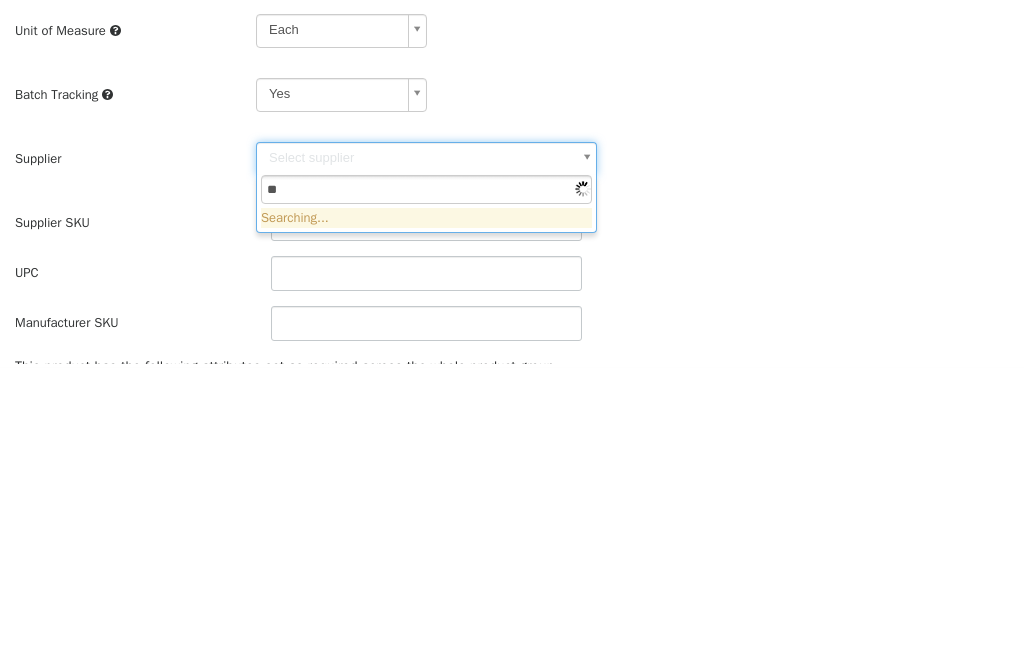type on "***" 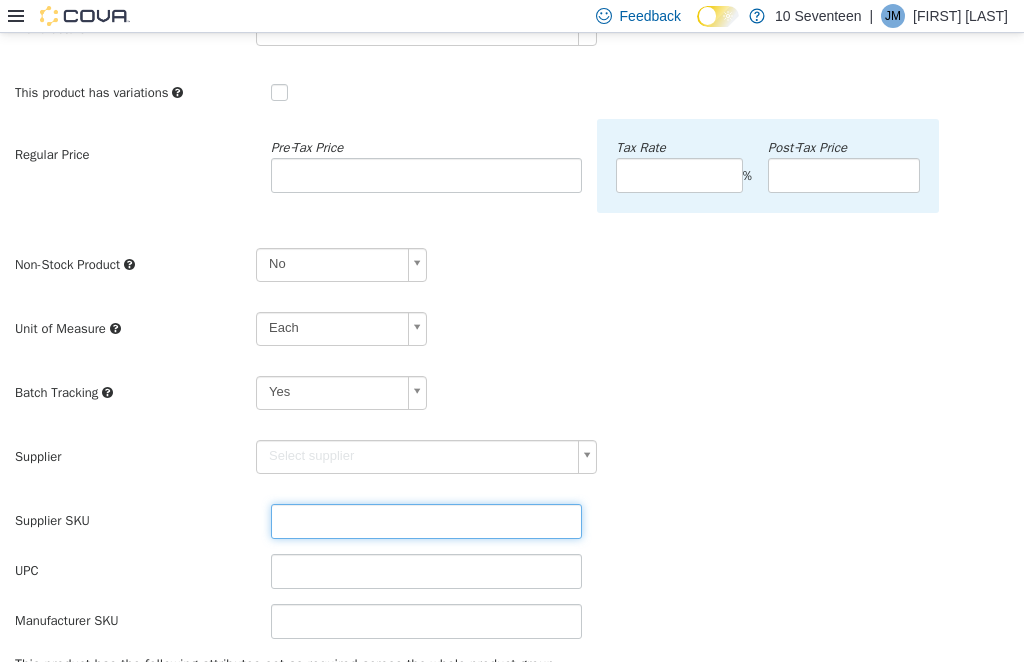 click at bounding box center (426, 521) 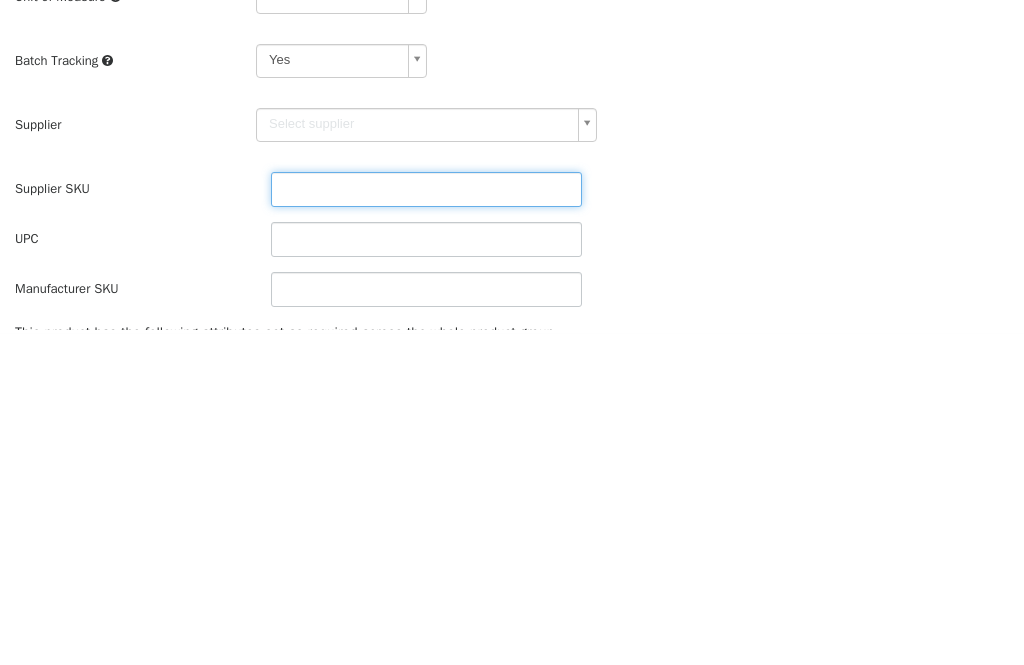 type on "******" 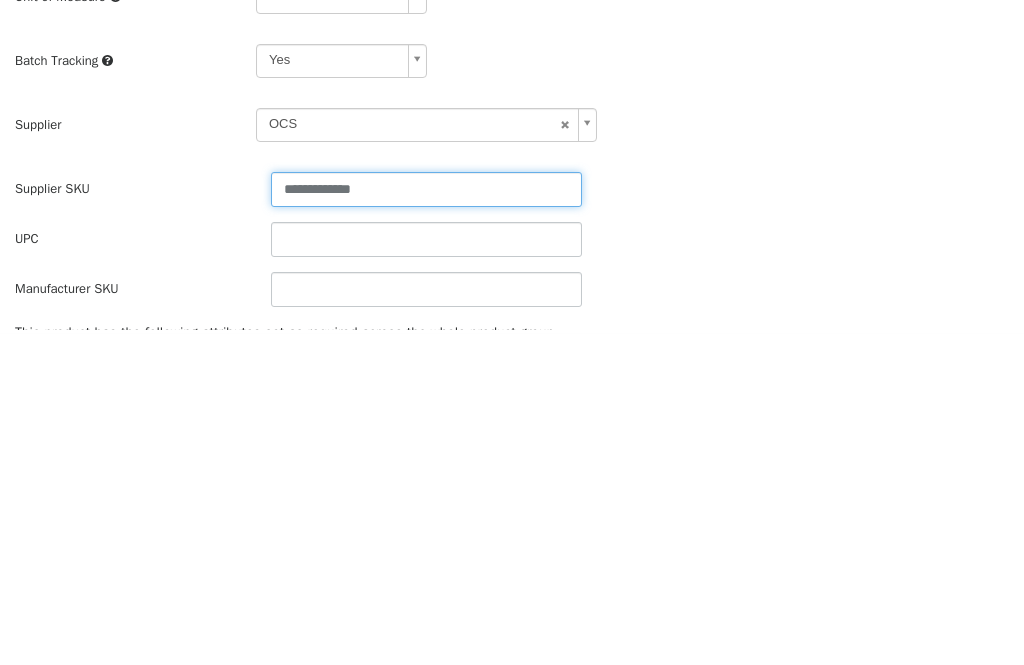 type on "**********" 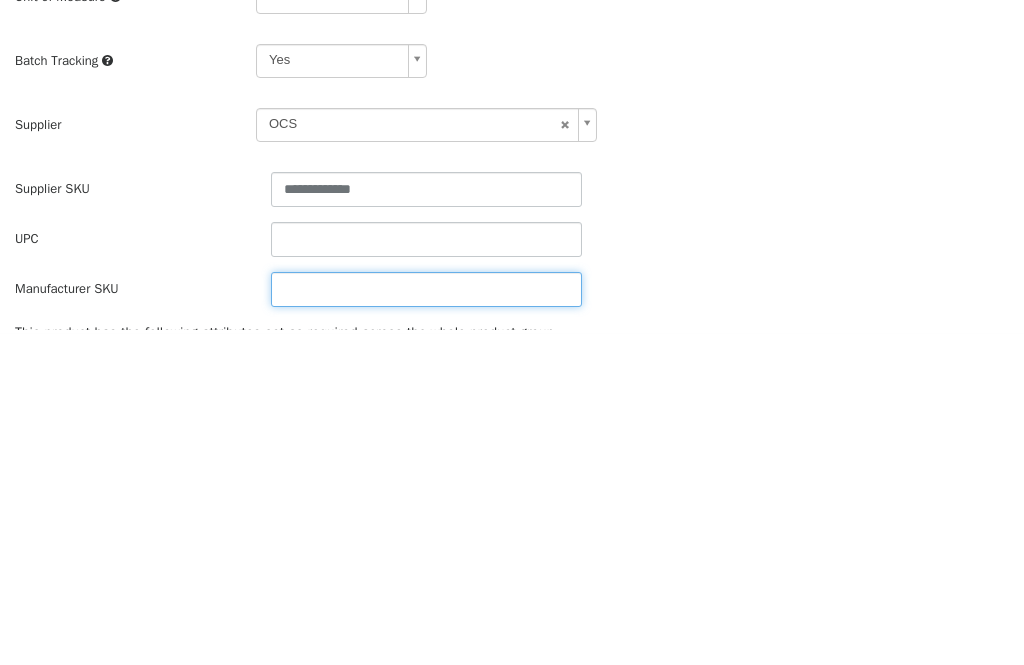 click at bounding box center (426, 290) 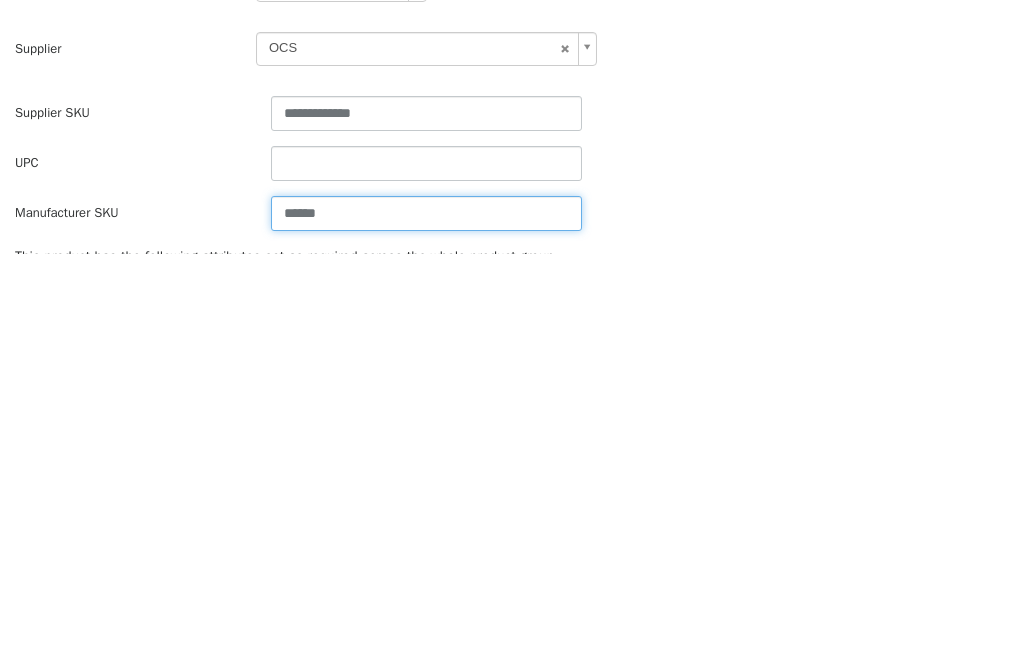 type on "******" 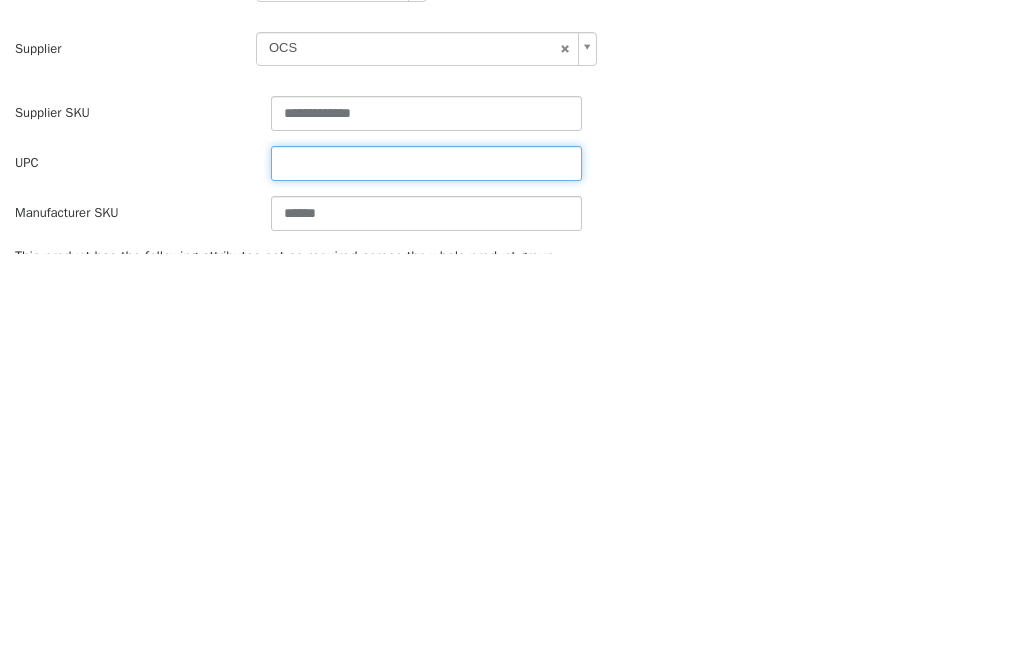 click at bounding box center (426, 164) 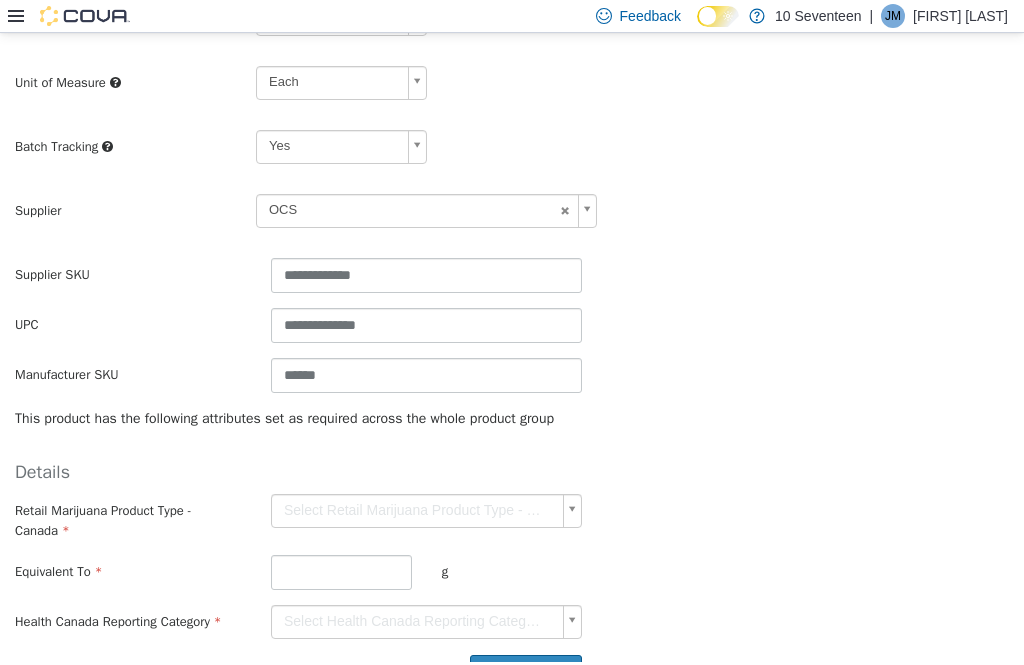scroll, scrollTop: 474, scrollLeft: 0, axis: vertical 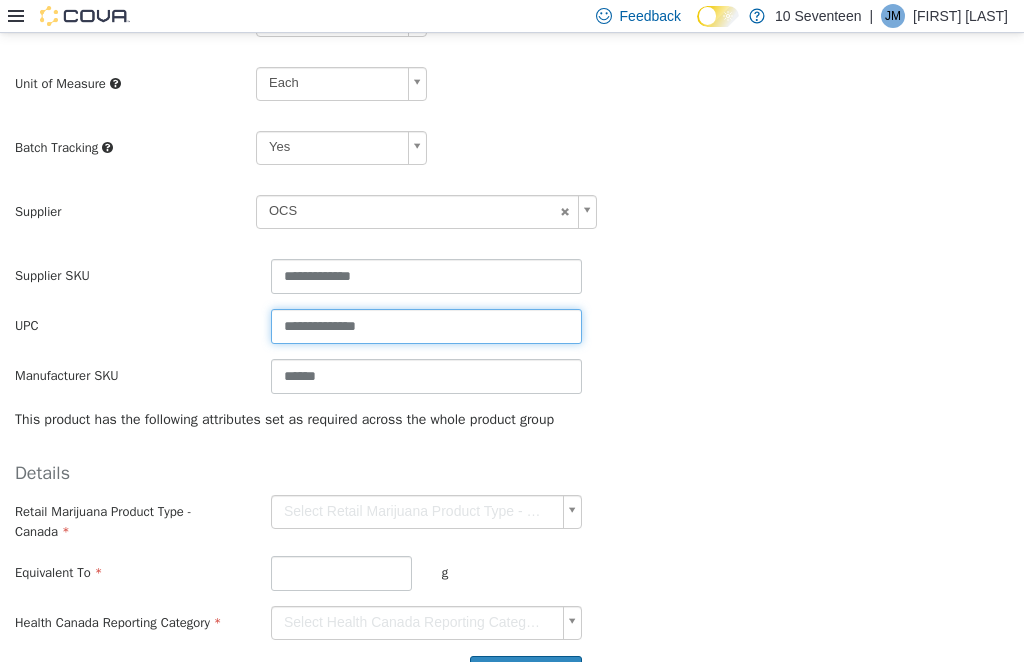 type on "**********" 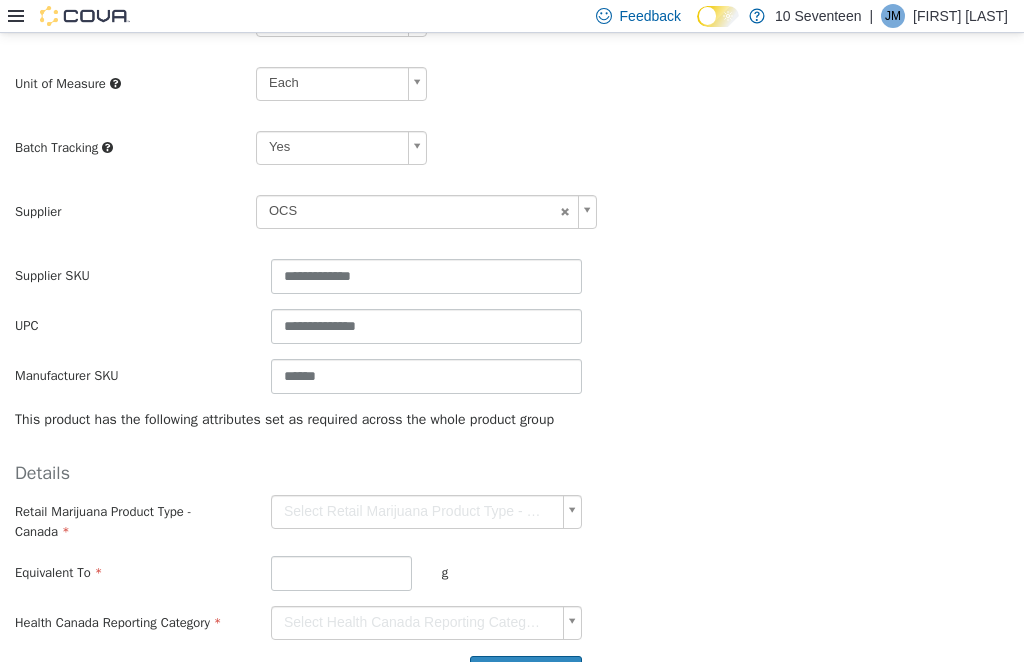 click on "**********" at bounding box center [512, 135] 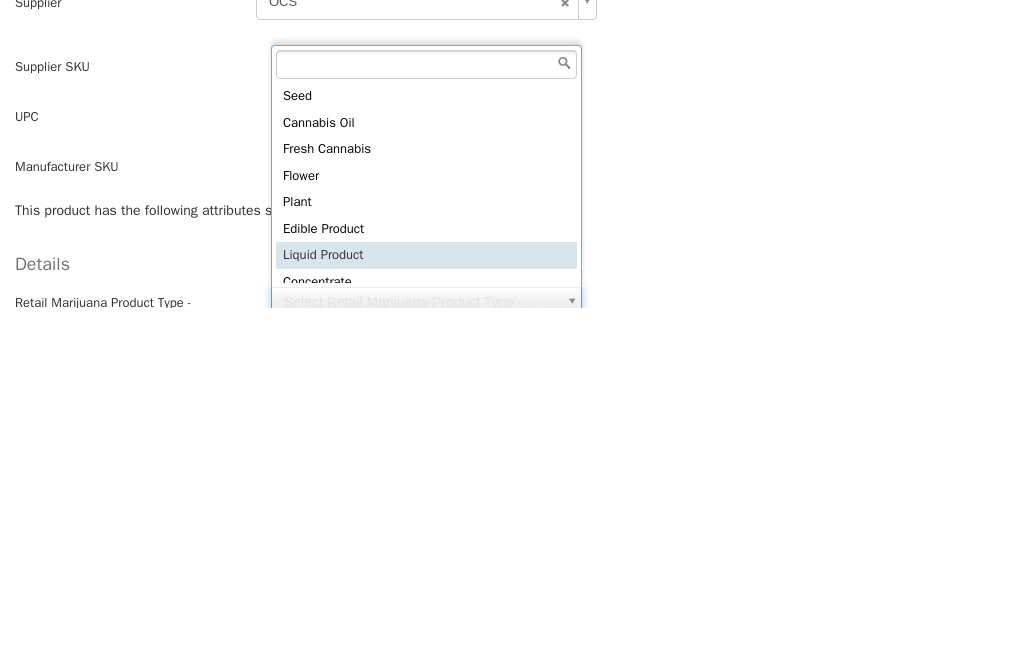 scroll, scrollTop: 320, scrollLeft: 0, axis: vertical 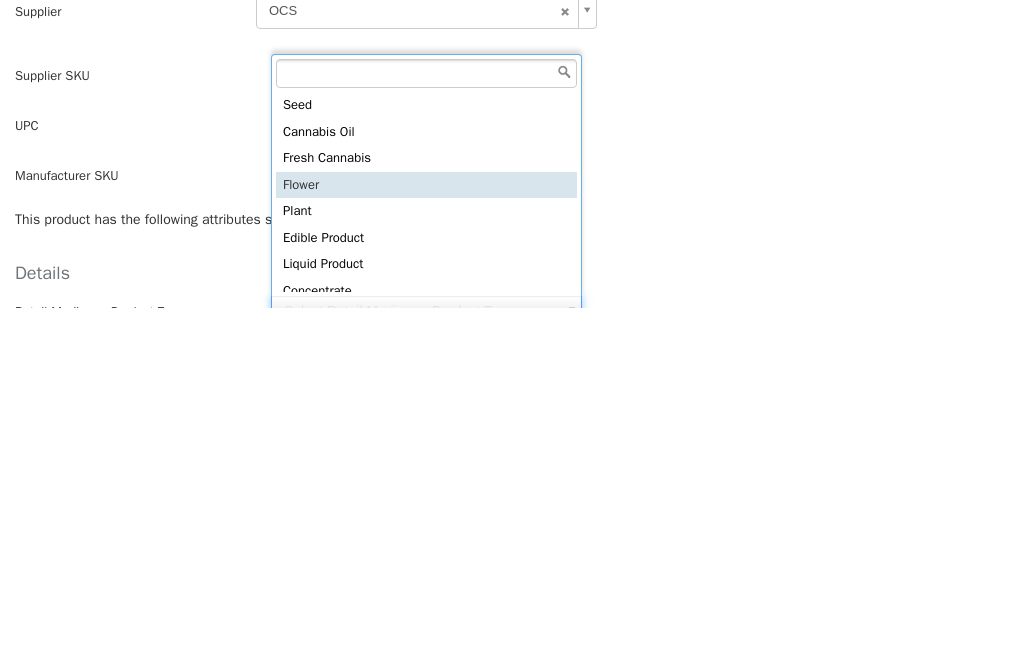 type on "******" 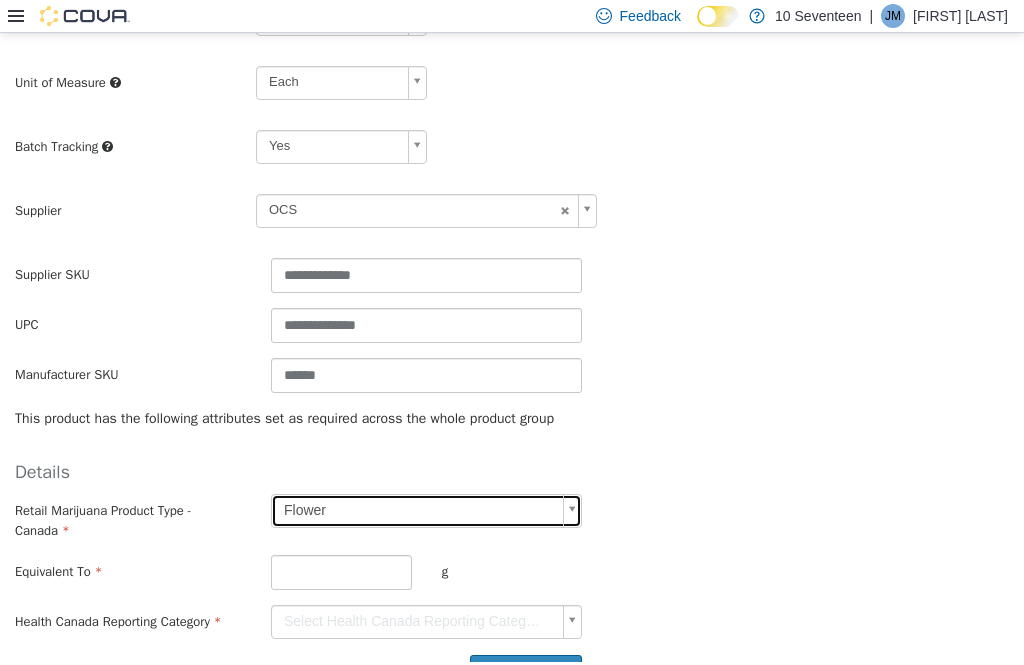 scroll, scrollTop: 474, scrollLeft: 0, axis: vertical 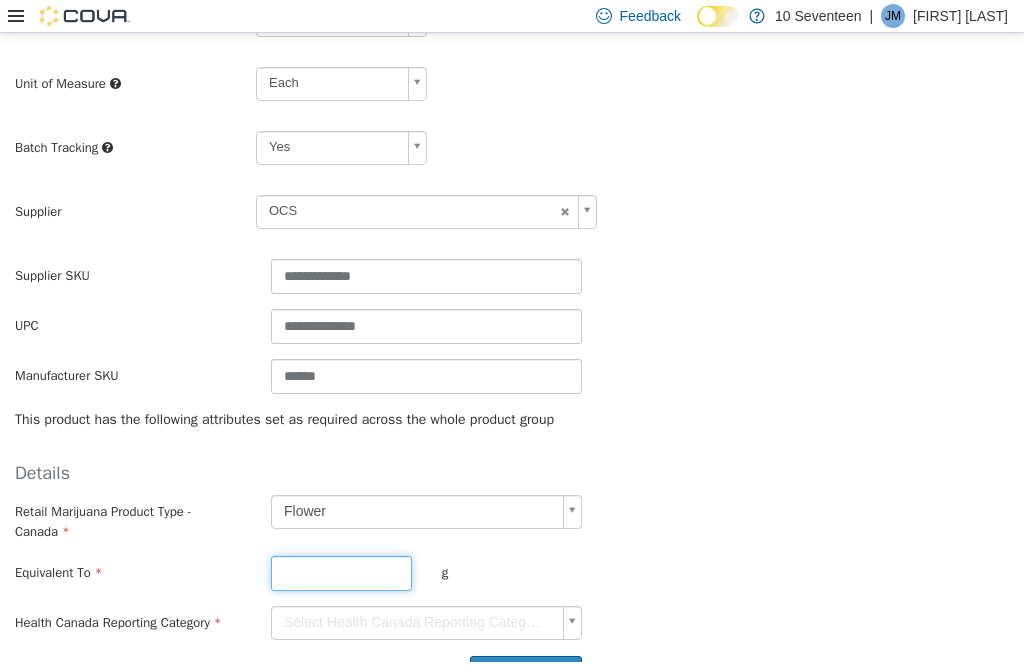 click at bounding box center (341, 573) 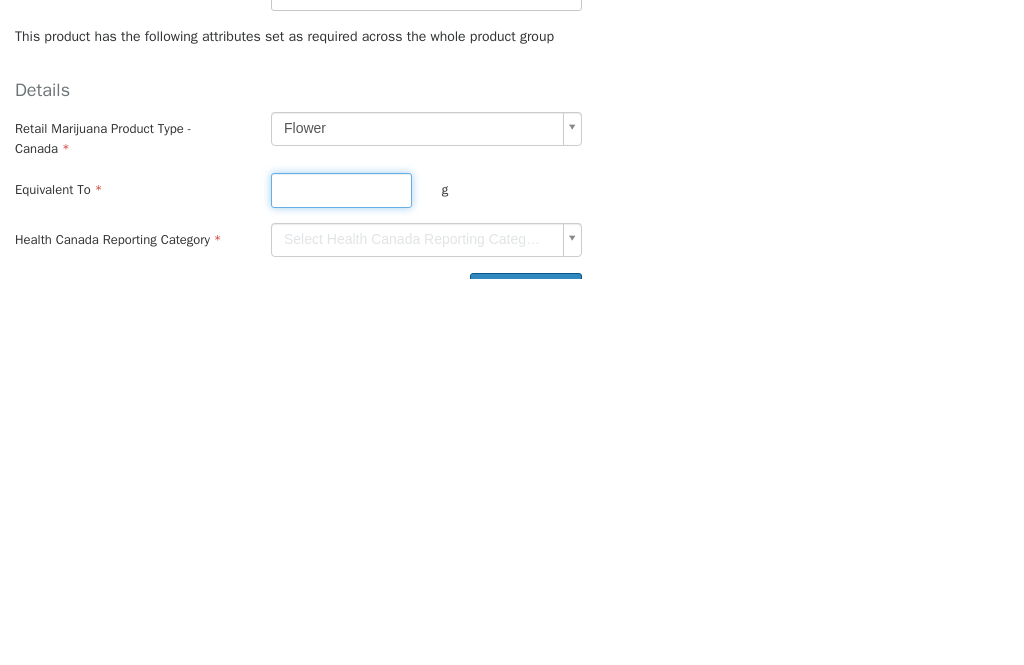 type on "**" 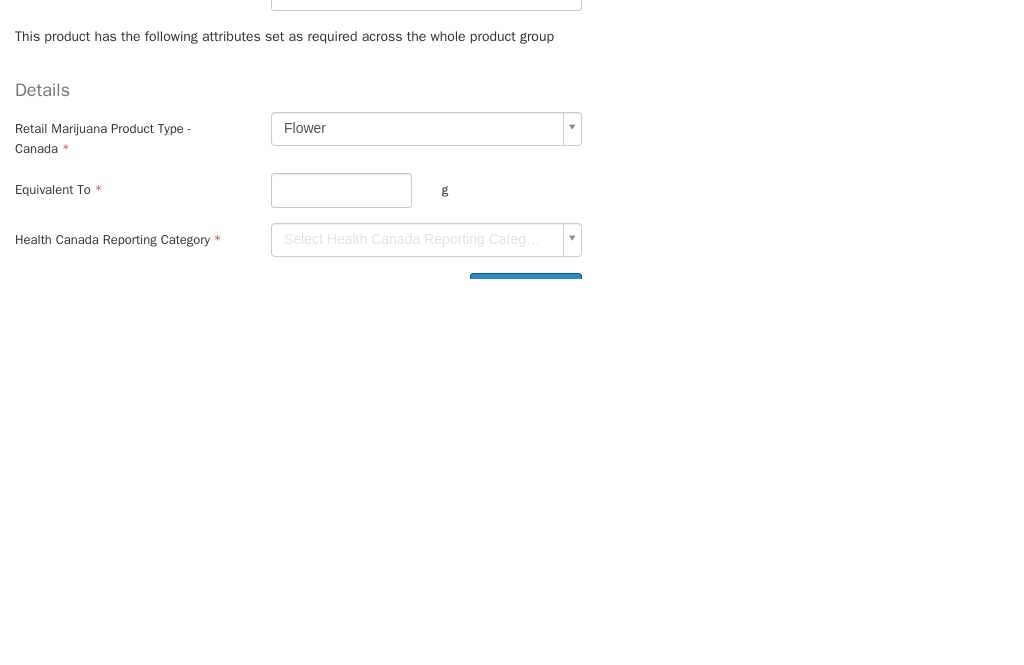 click on "**********" at bounding box center (512, -247) 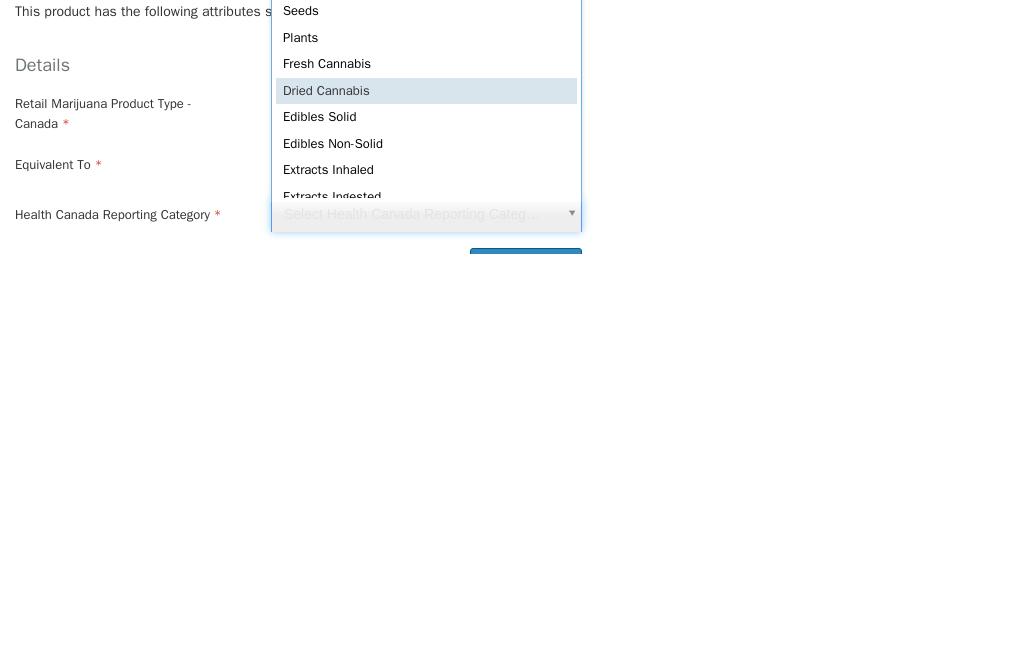 type on "**********" 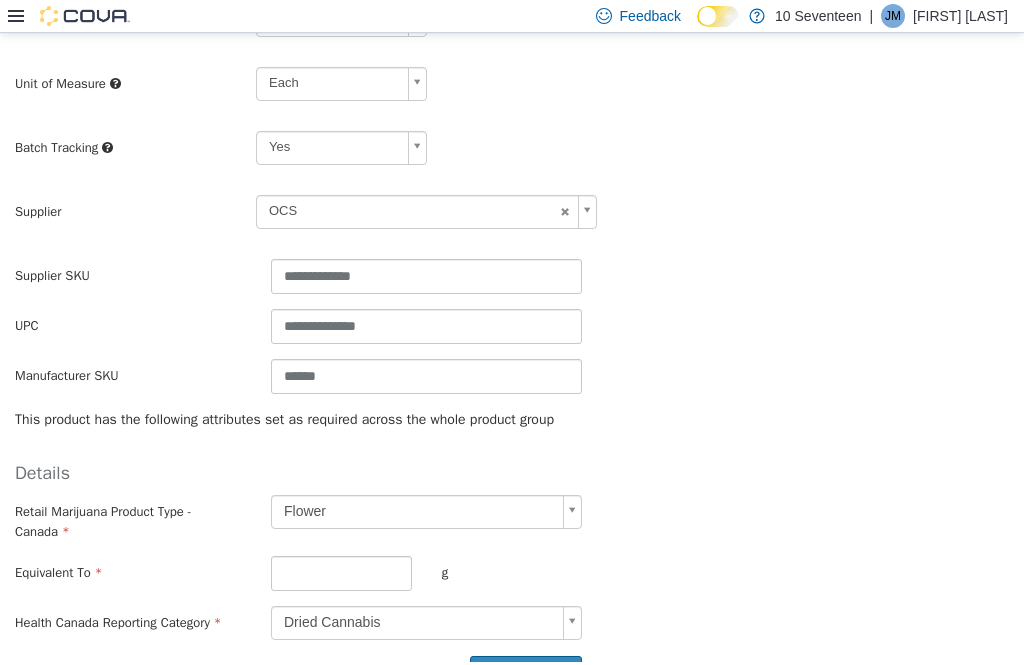 click on "Create Product" at bounding box center [526, 674] 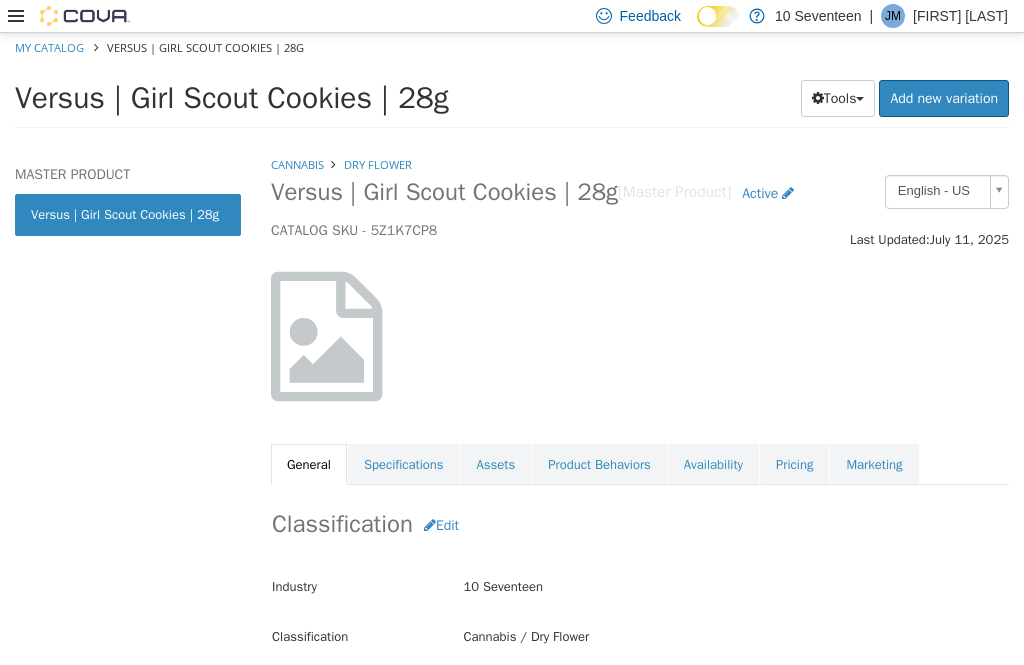 scroll, scrollTop: 0, scrollLeft: 0, axis: both 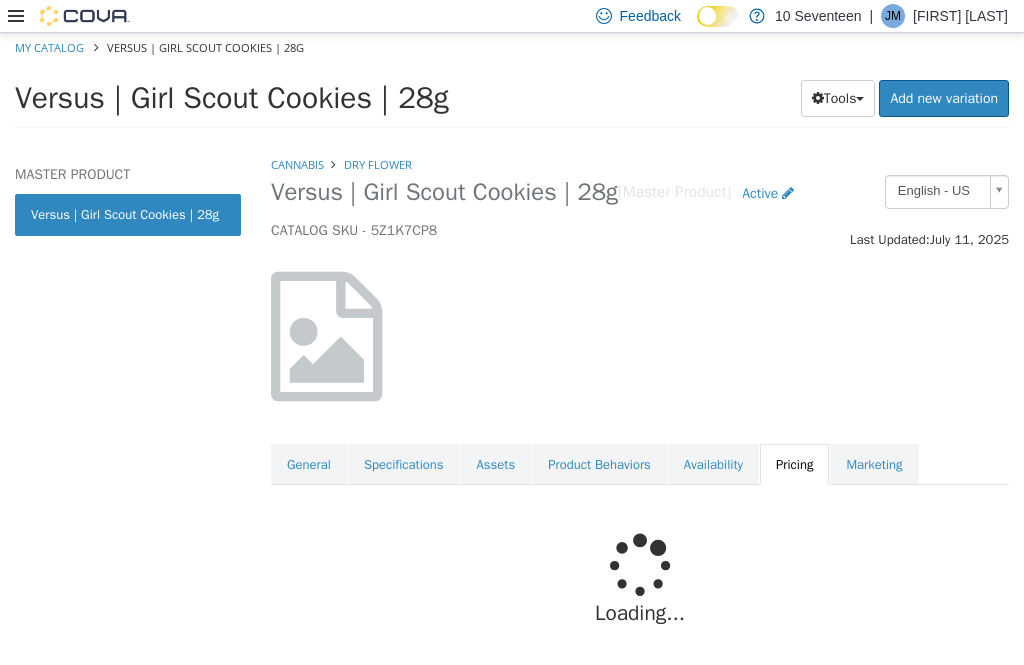 click on "Assets" at bounding box center [496, 465] 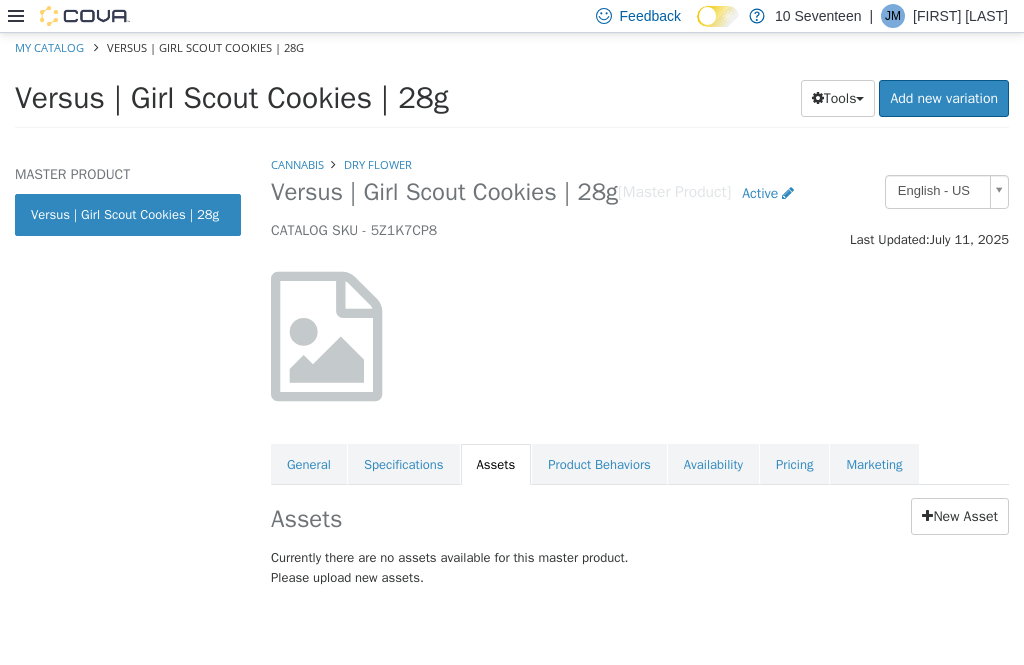 click on "New Asset" at bounding box center [960, 516] 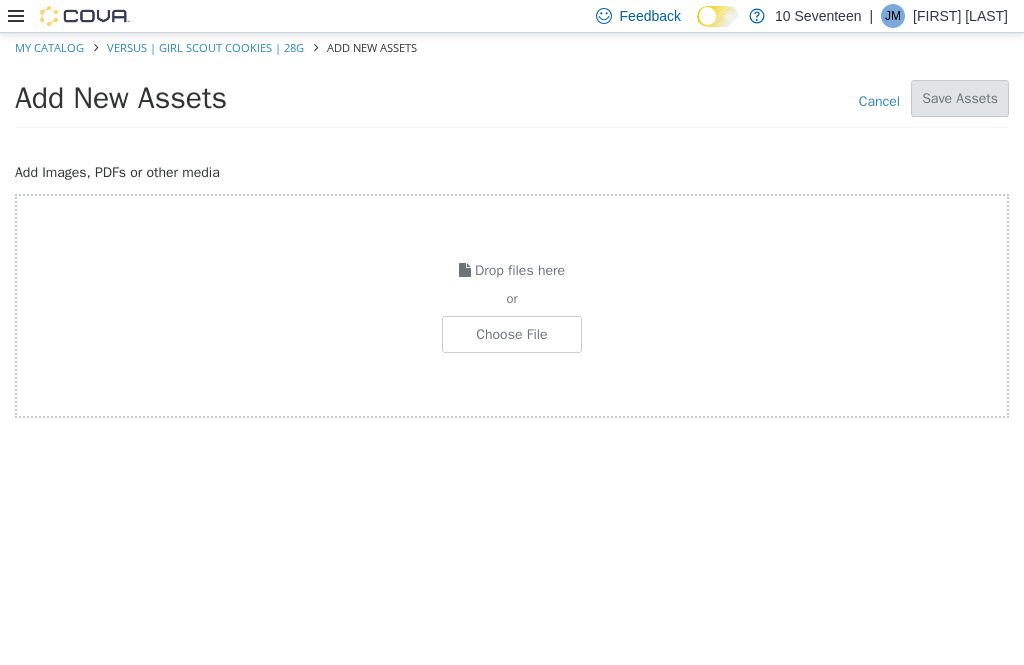 click at bounding box center (-535, 334) 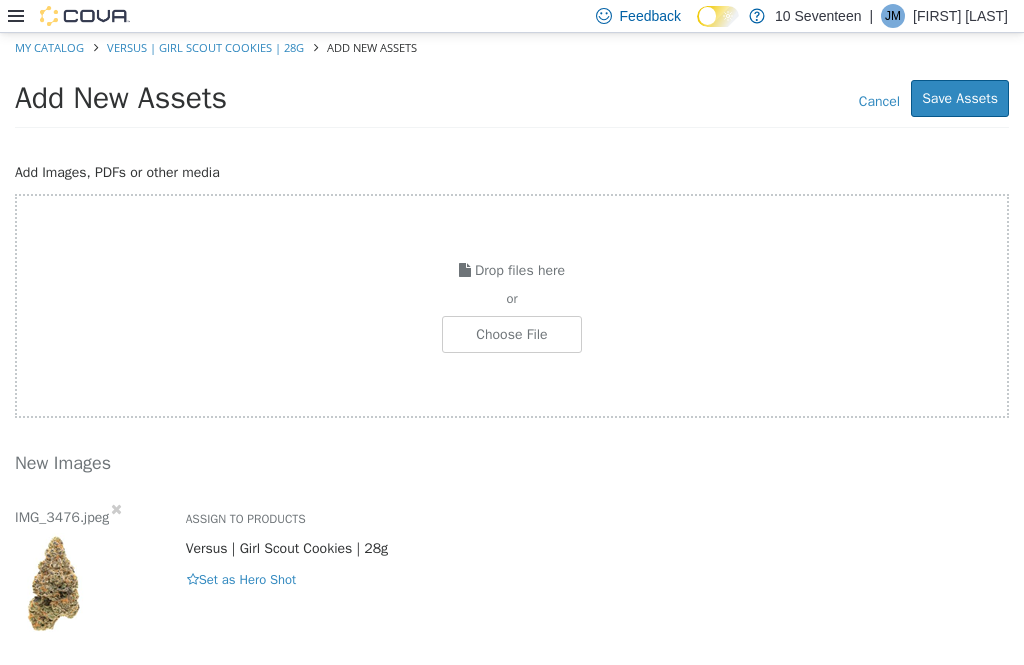 click on "Save Assets" at bounding box center (960, 98) 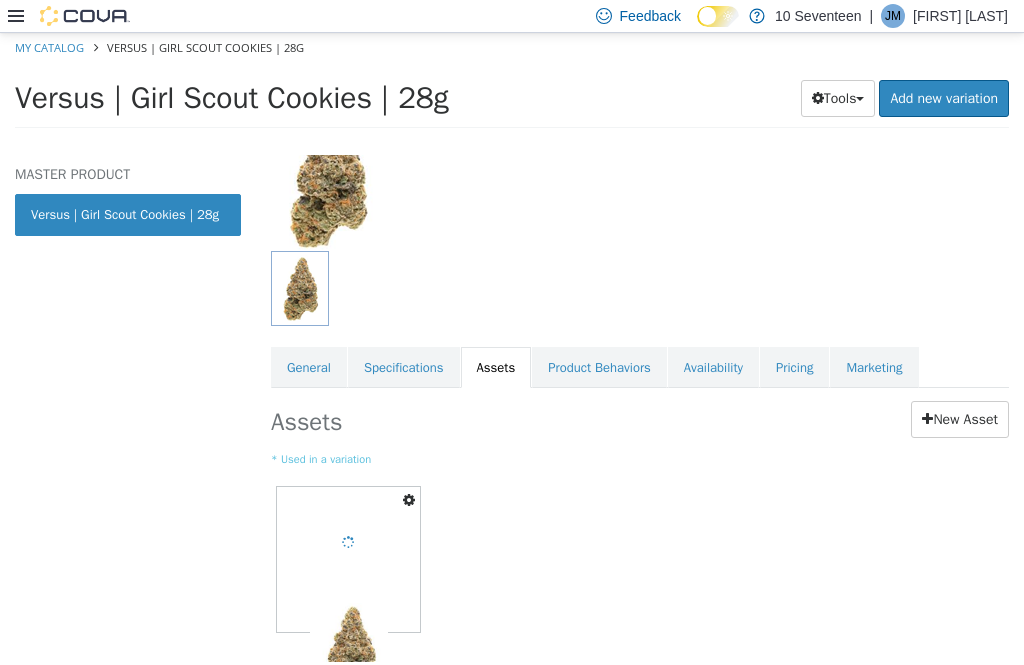 scroll, scrollTop: 169, scrollLeft: 0, axis: vertical 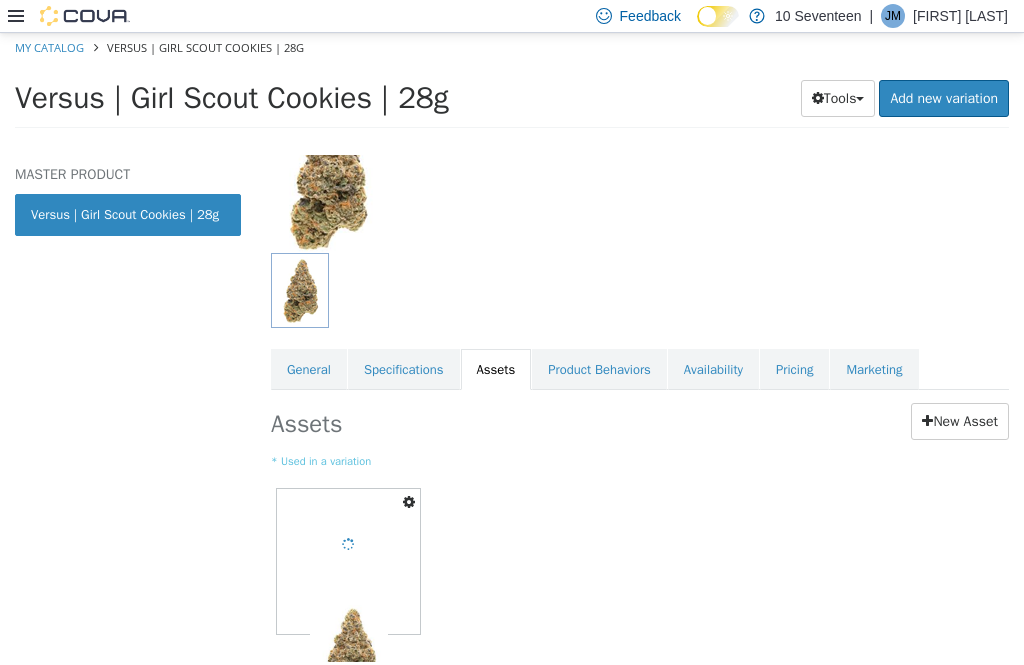 click on "Pricing" at bounding box center (794, 370) 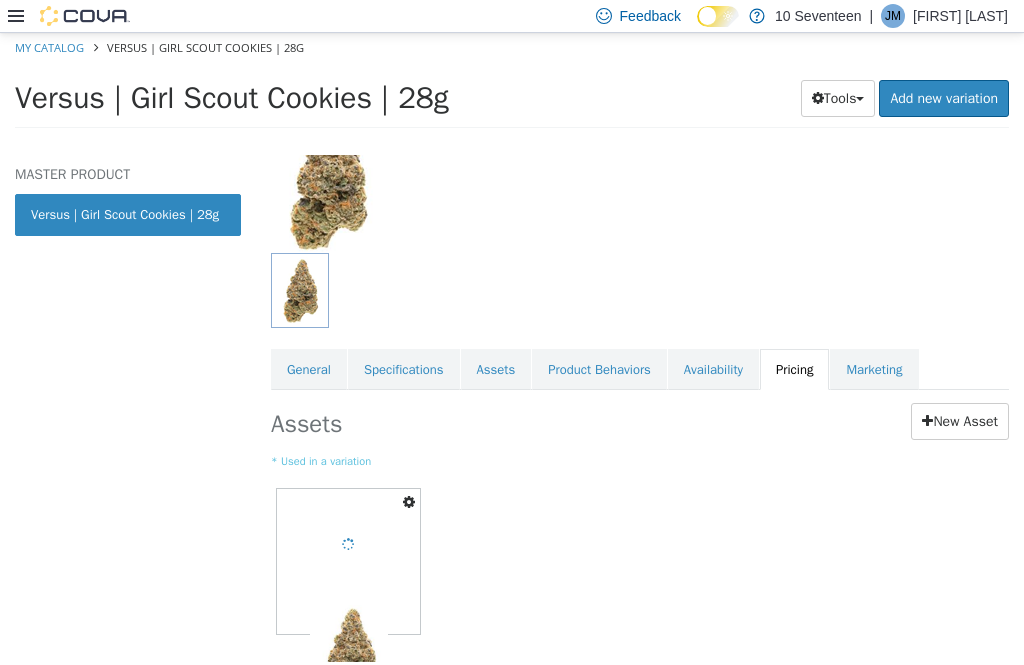 scroll, scrollTop: 0, scrollLeft: 0, axis: both 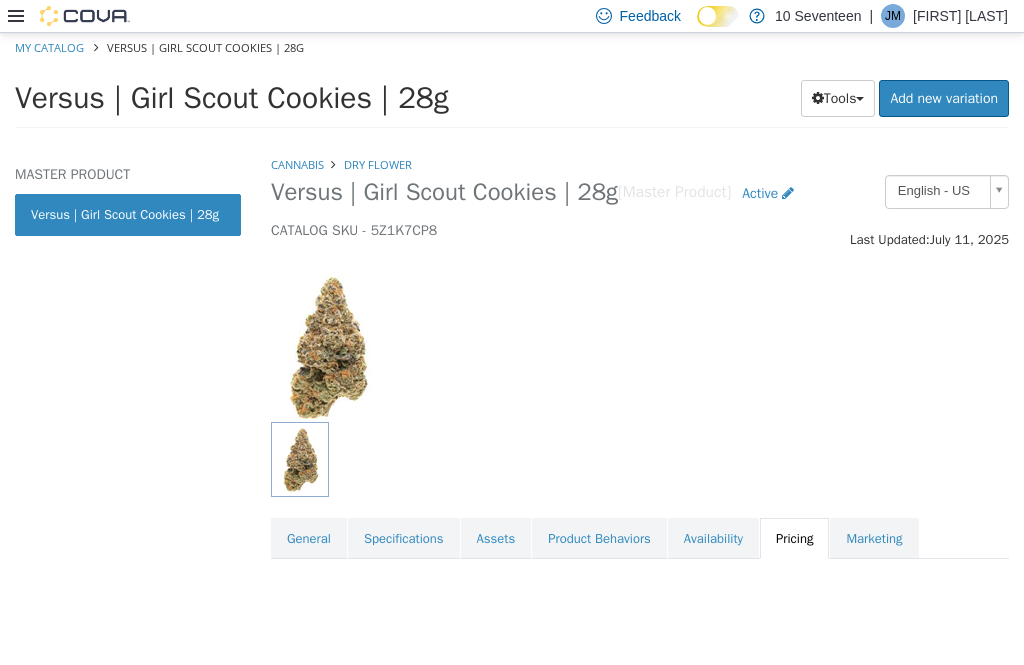 click at bounding box center [384, 347] 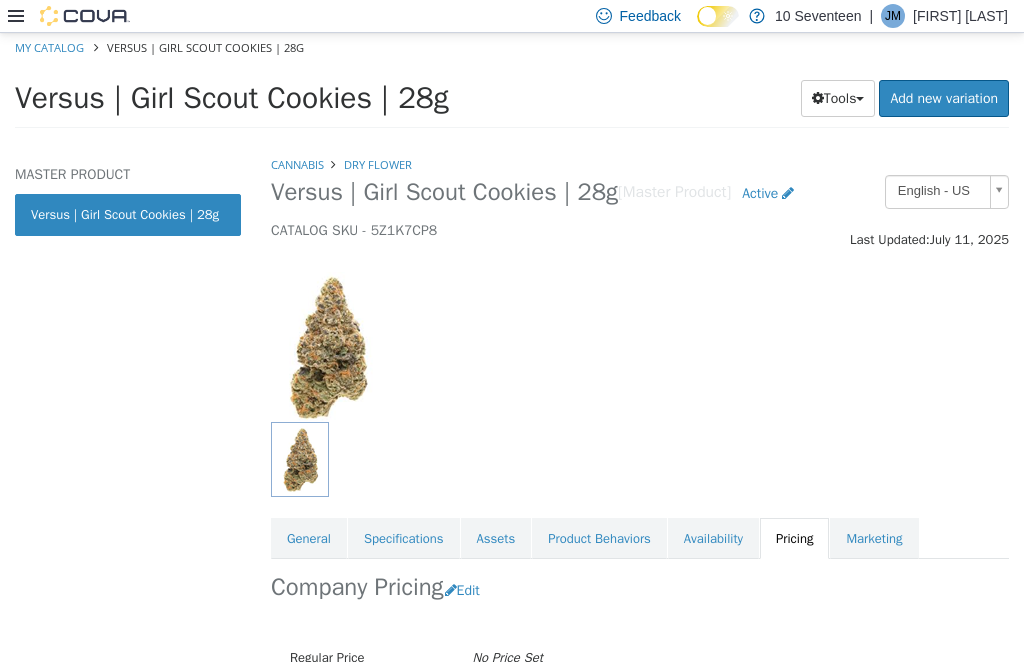 click on "Assets" at bounding box center [496, 539] 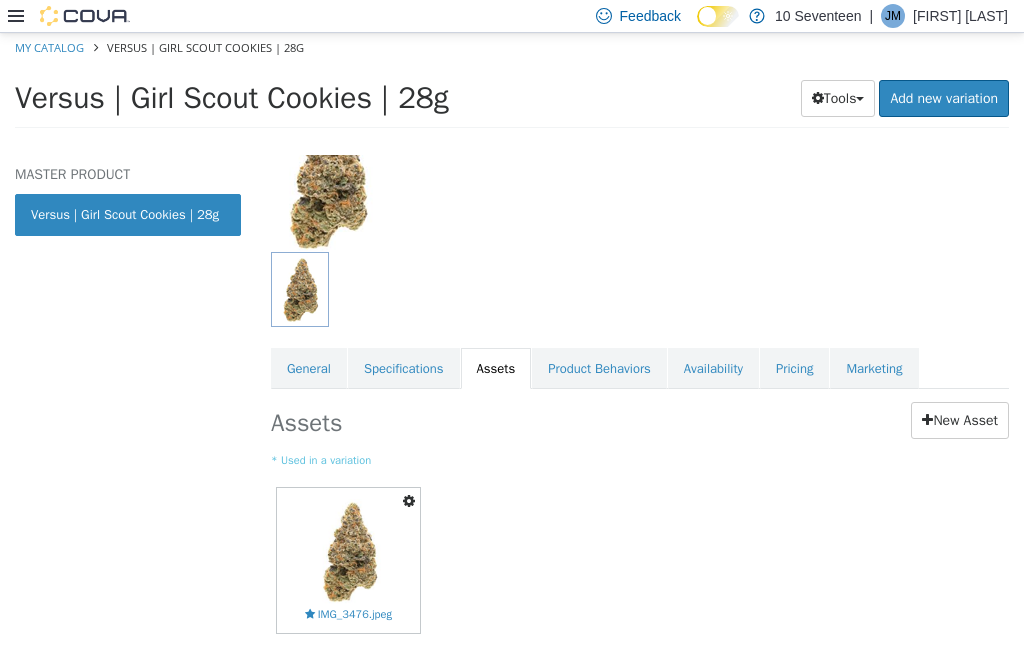 scroll, scrollTop: 169, scrollLeft: 0, axis: vertical 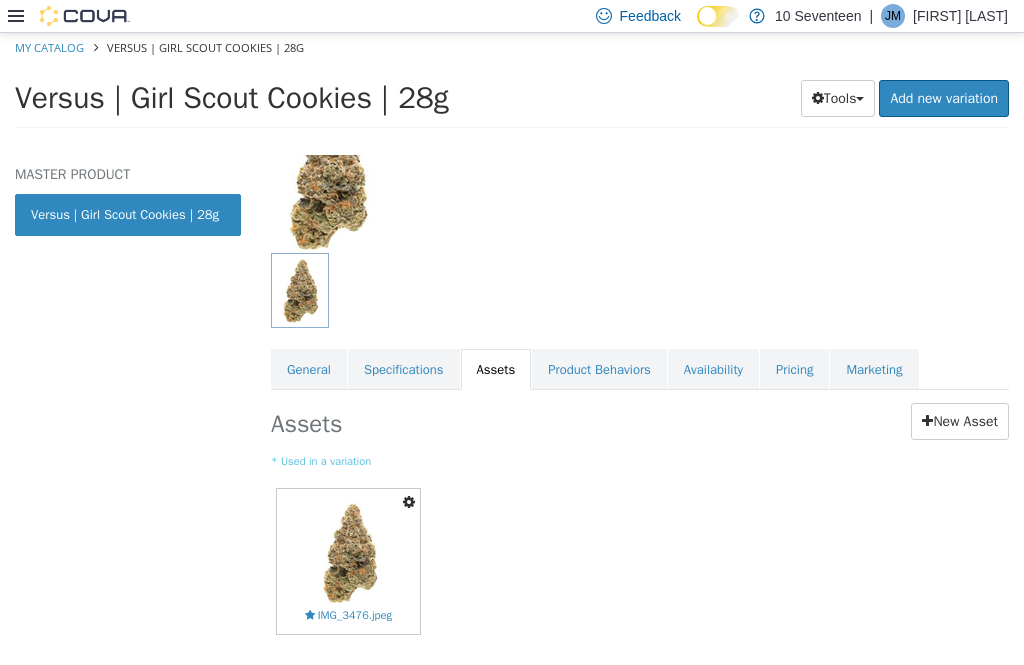 click on "Pricing" at bounding box center (794, 370) 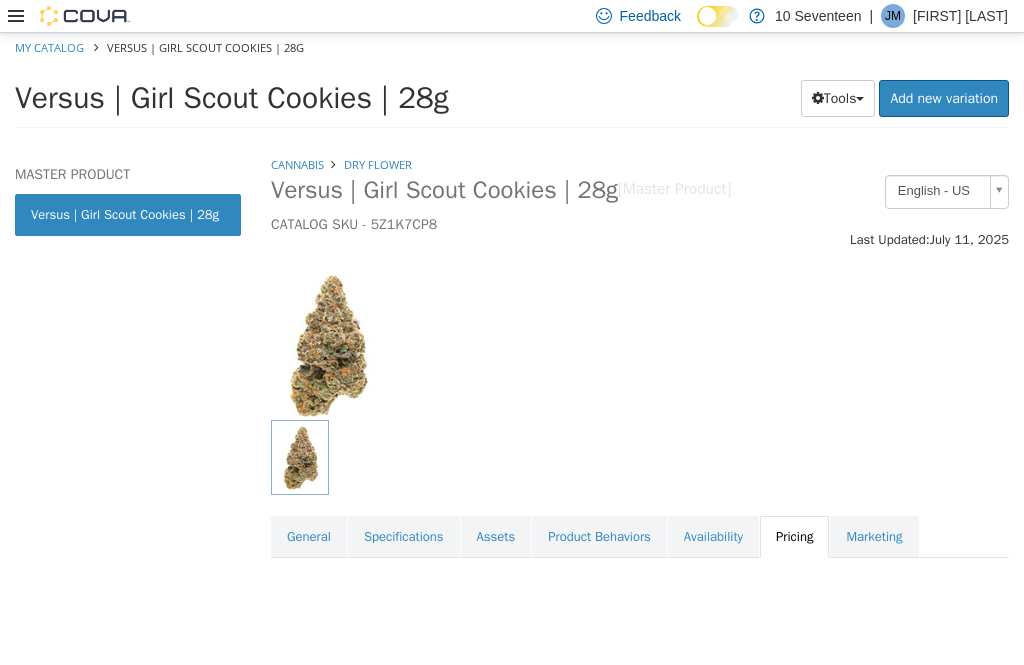 scroll, scrollTop: 0, scrollLeft: 0, axis: both 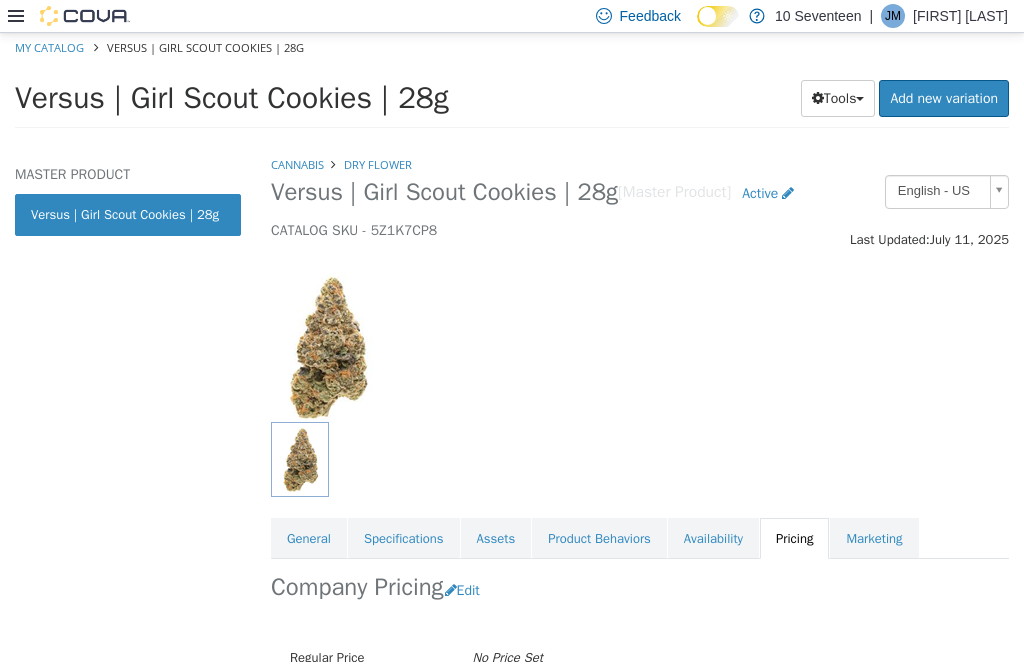 click on "Edit" at bounding box center [467, 590] 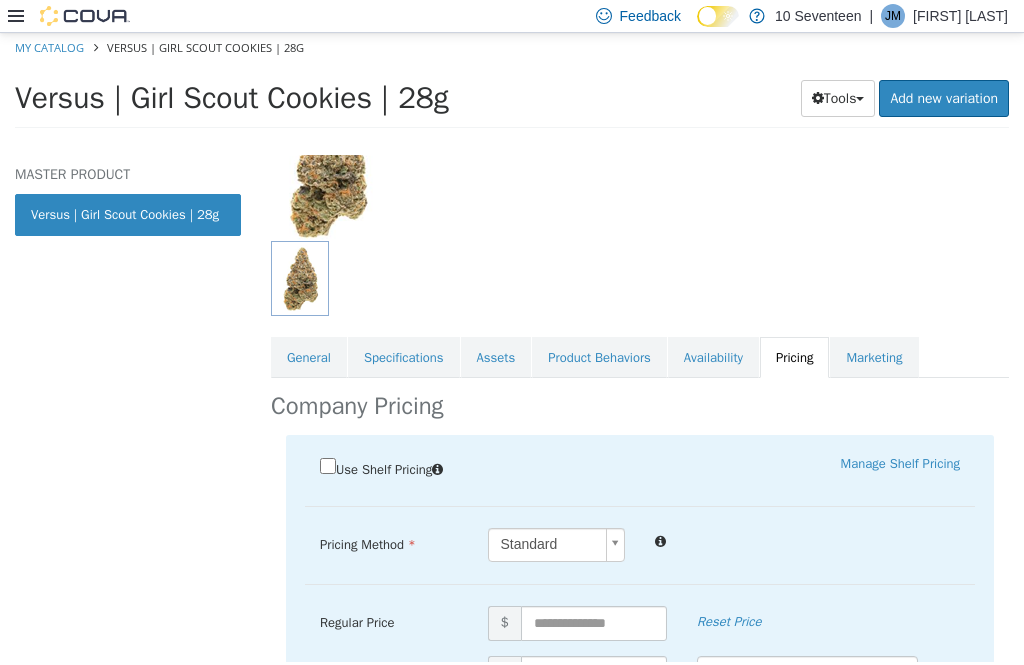scroll, scrollTop: 181, scrollLeft: 0, axis: vertical 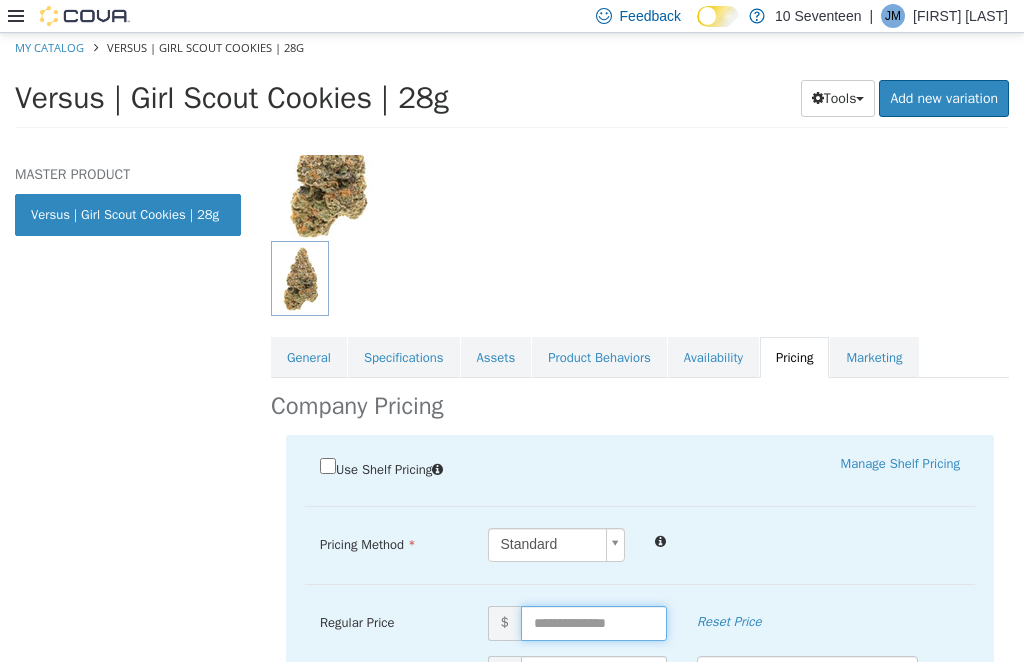 click at bounding box center (594, 623) 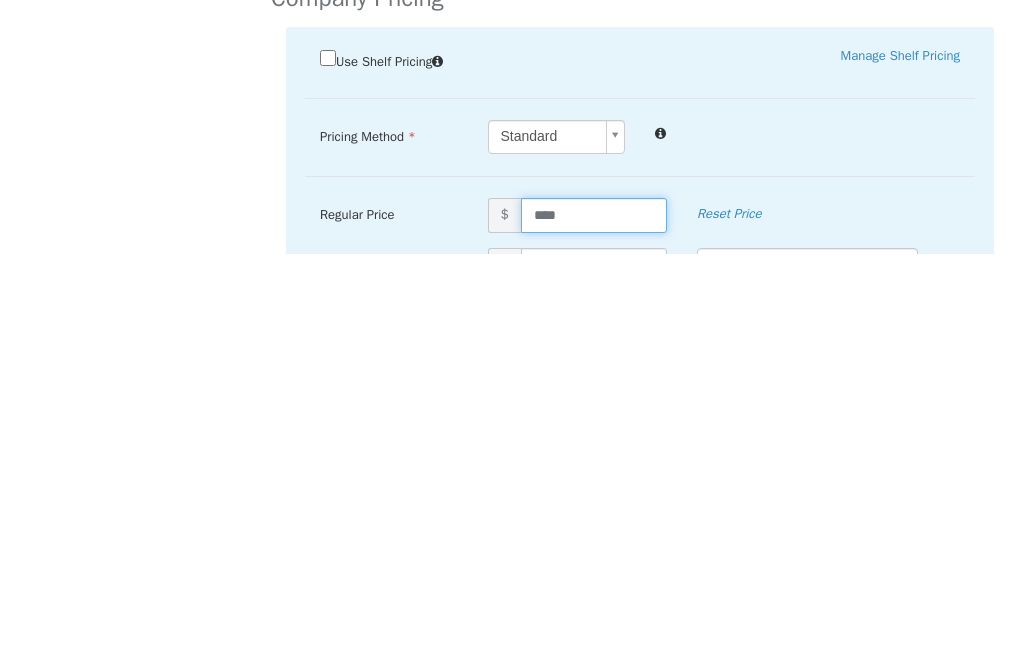 type on "*****" 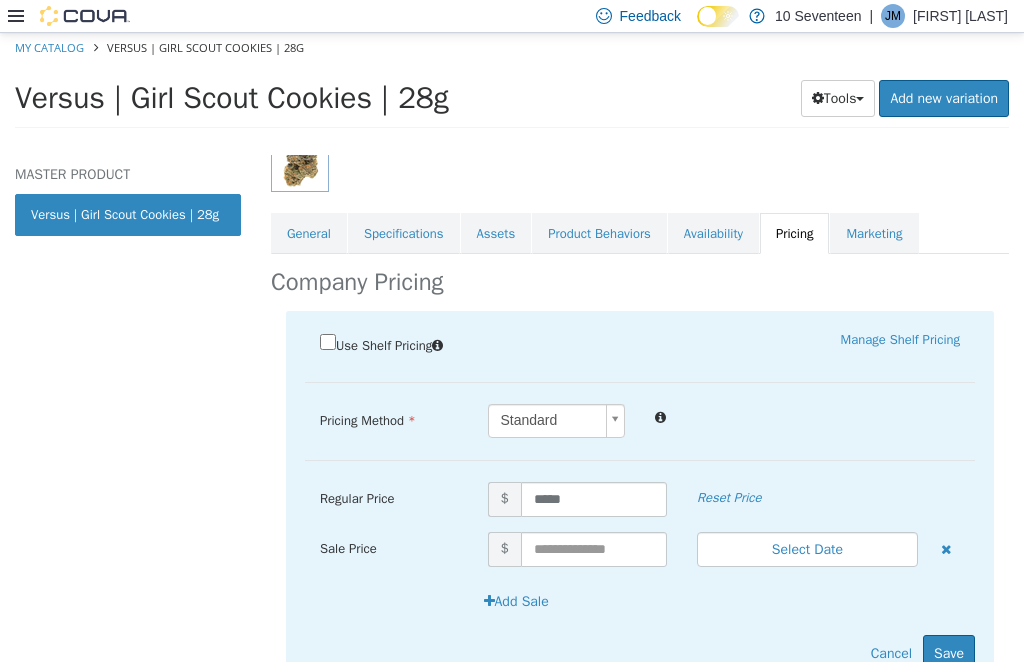 scroll, scrollTop: 306, scrollLeft: 0, axis: vertical 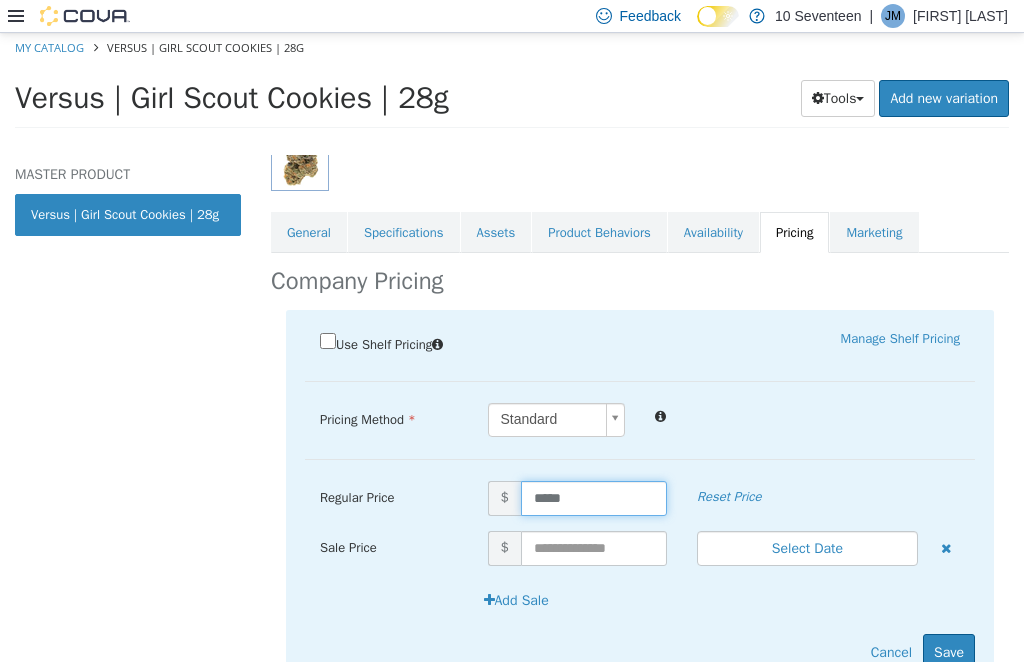 click on "Save" at bounding box center [949, 652] 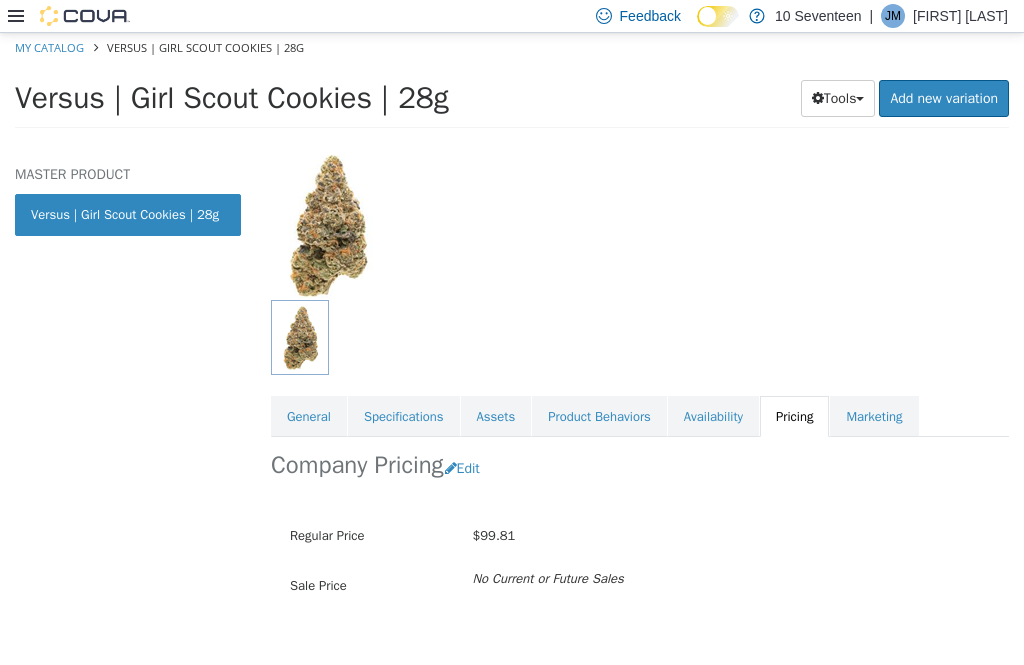 scroll, scrollTop: 0, scrollLeft: 0, axis: both 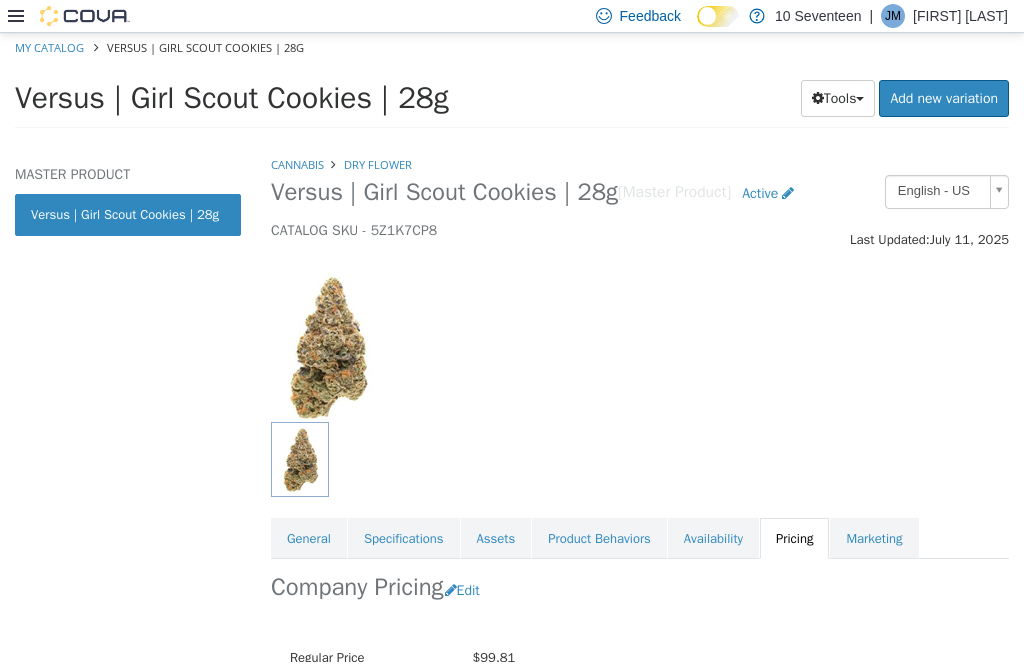 click on "Cannabis" at bounding box center (297, 164) 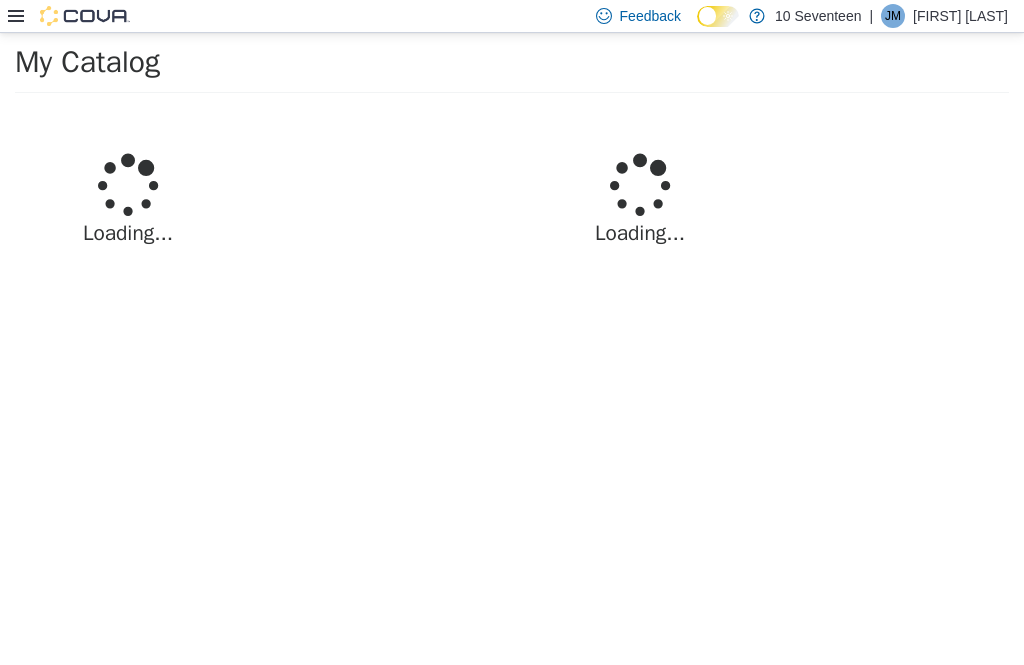 select on "**********" 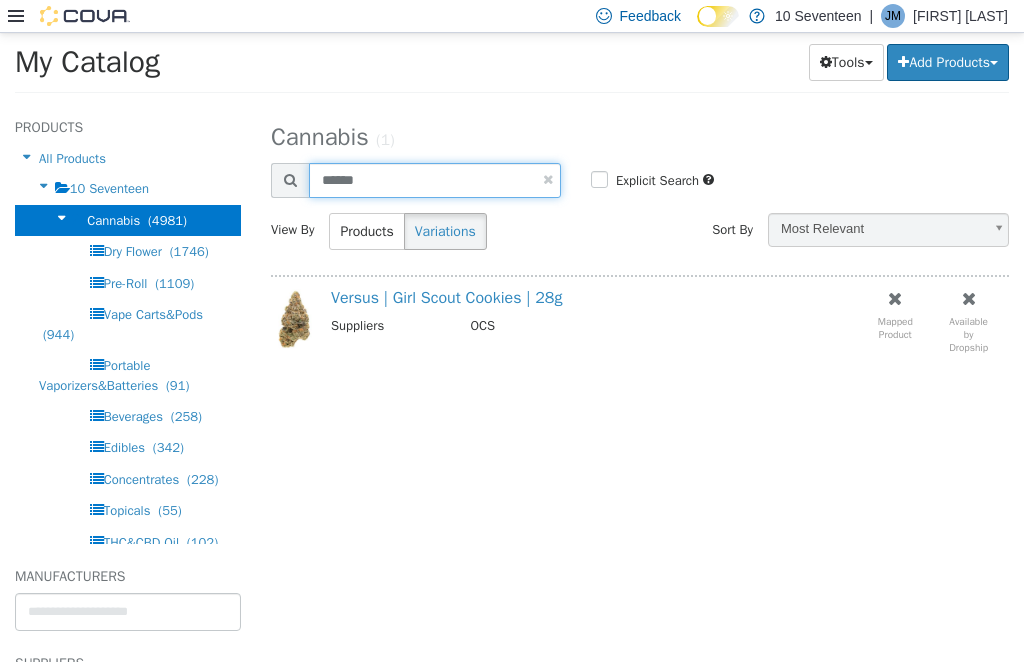 click on "******" at bounding box center (435, 180) 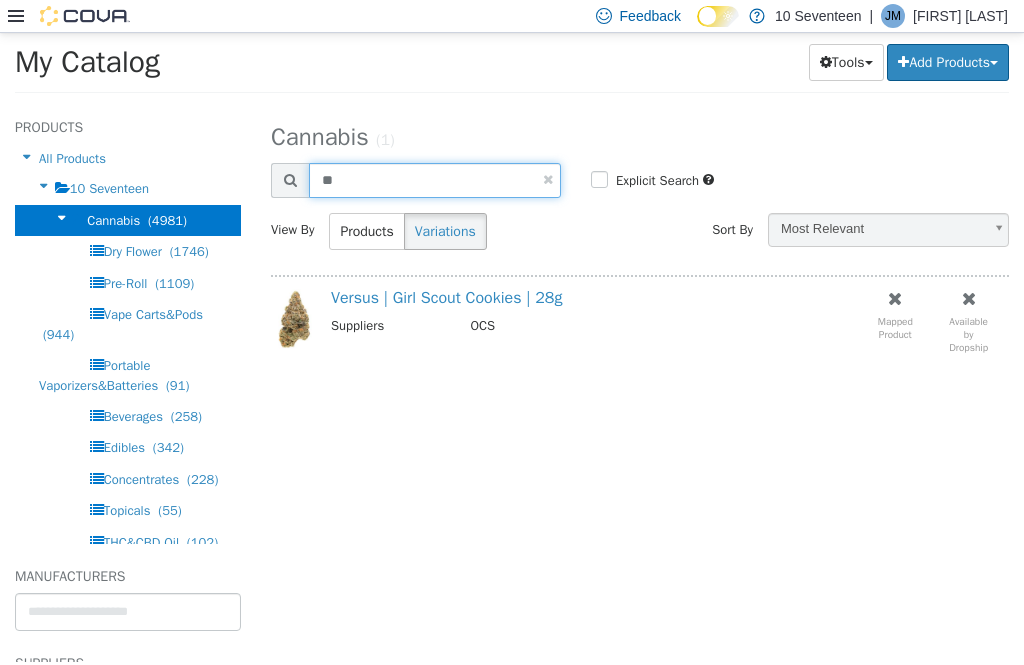 type on "*" 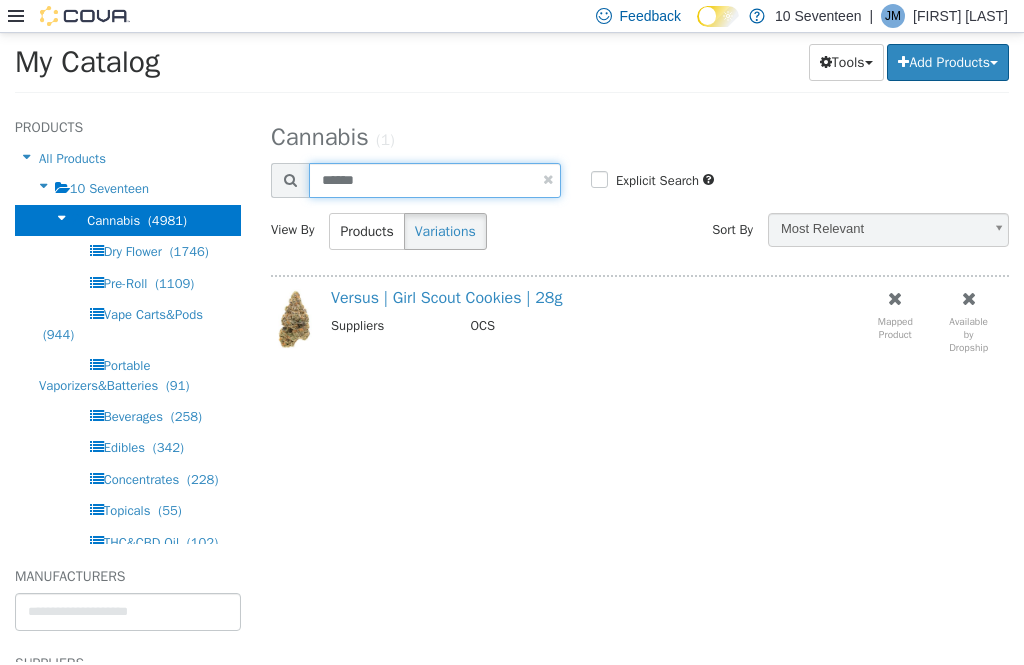 type on "******" 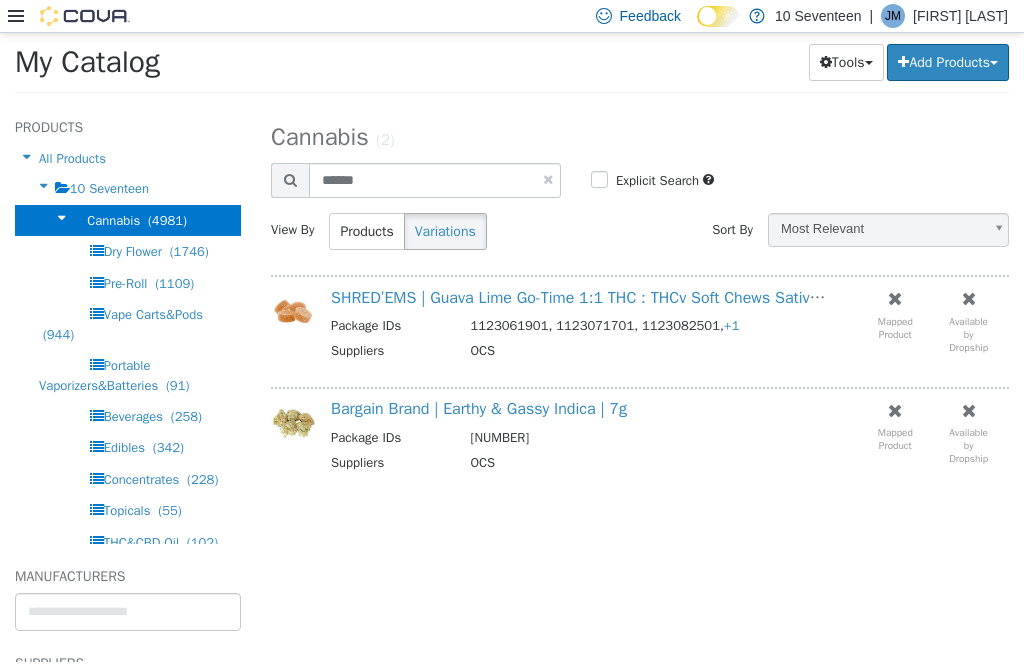 scroll, scrollTop: 0, scrollLeft: 0, axis: both 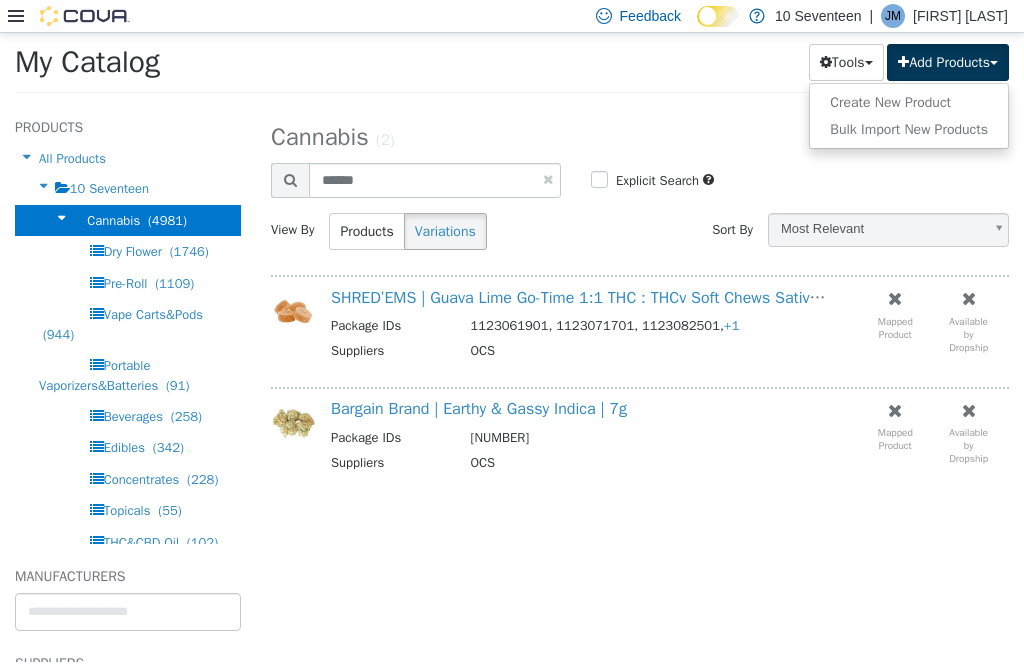 click on "Create New Product" at bounding box center [909, 102] 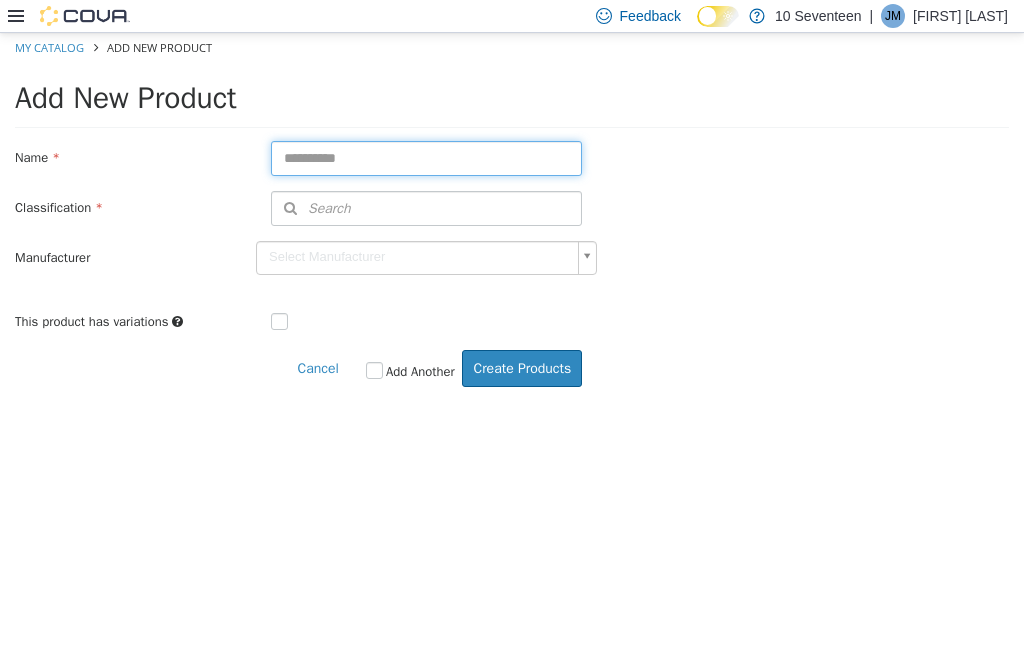 click at bounding box center (426, 158) 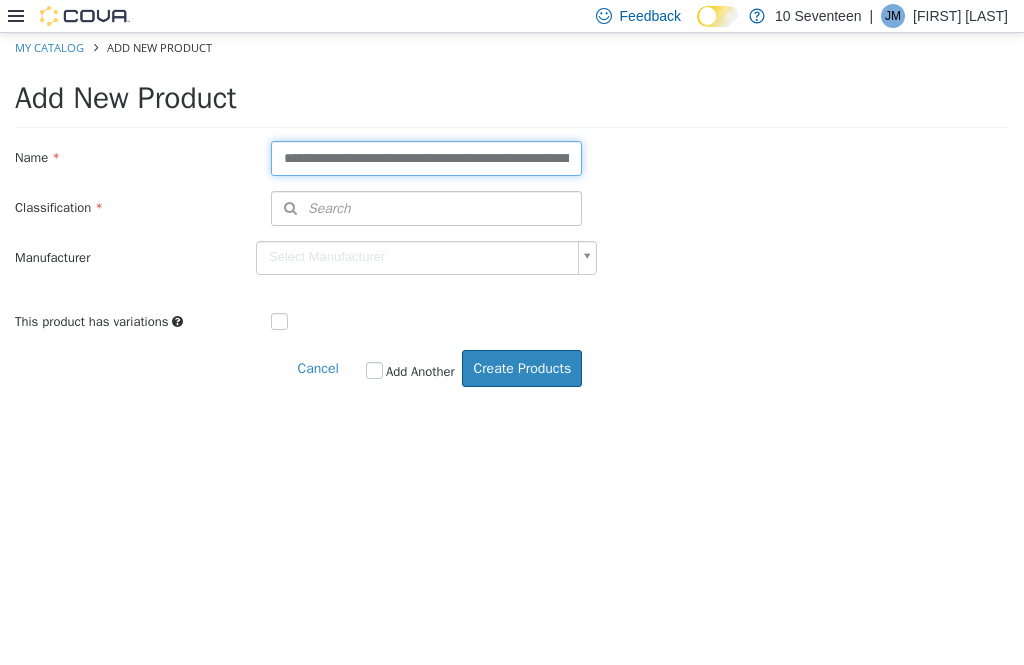 type on "**********" 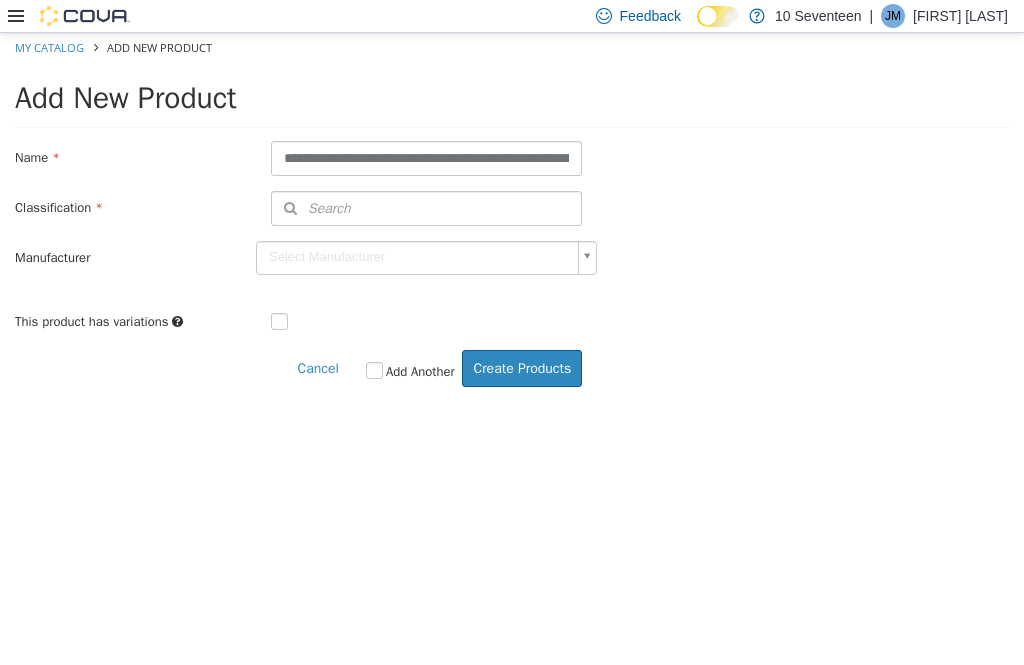 click on "Search" at bounding box center [426, 208] 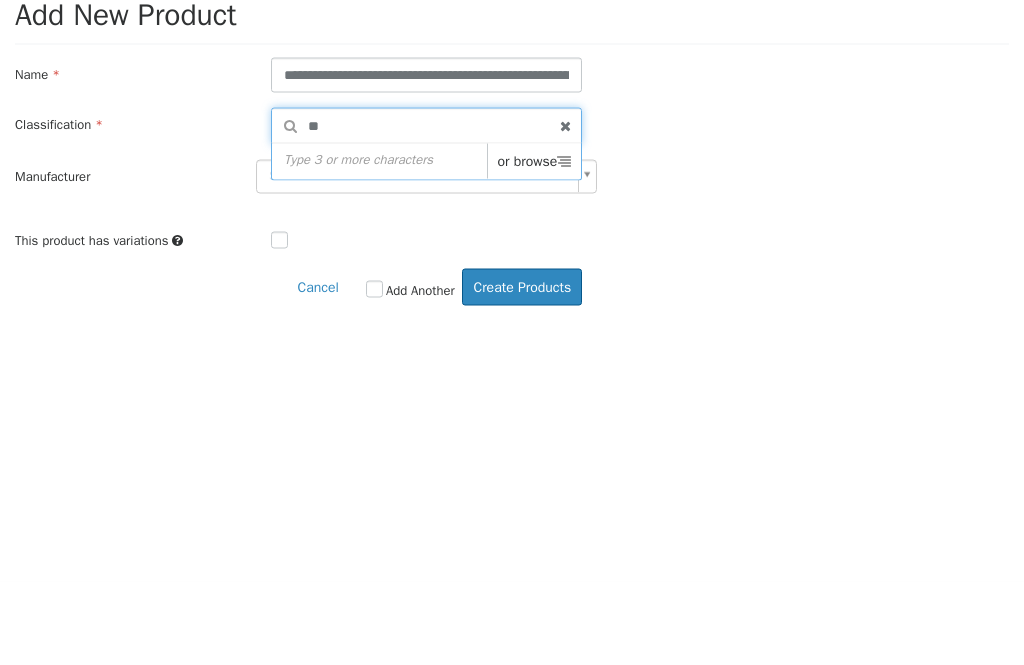 type on "***" 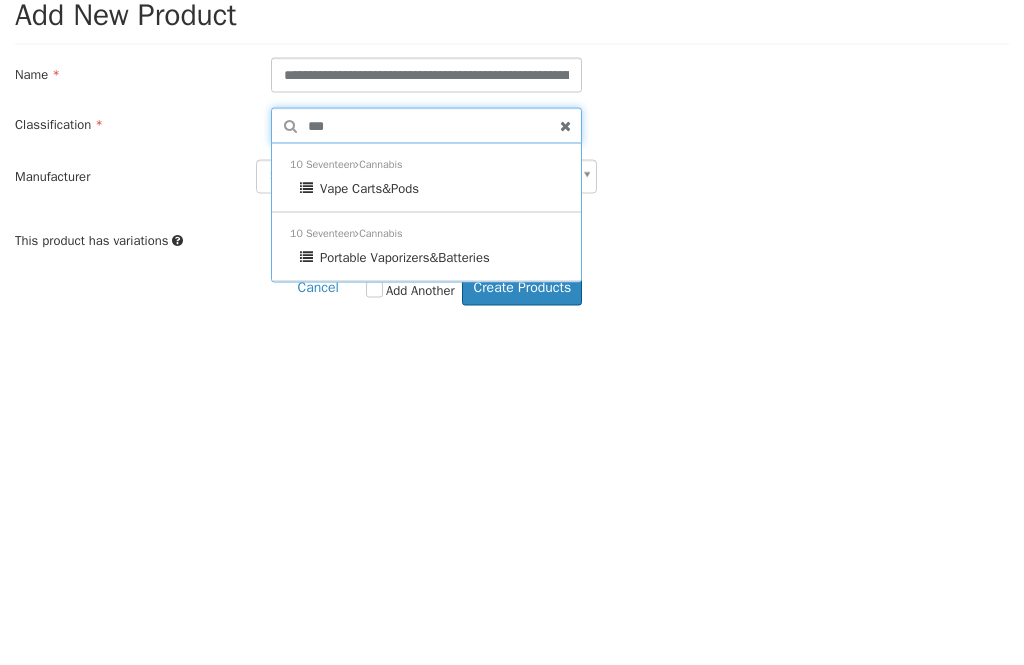 click on "Vape Carts&Pods" at bounding box center [431, 189] 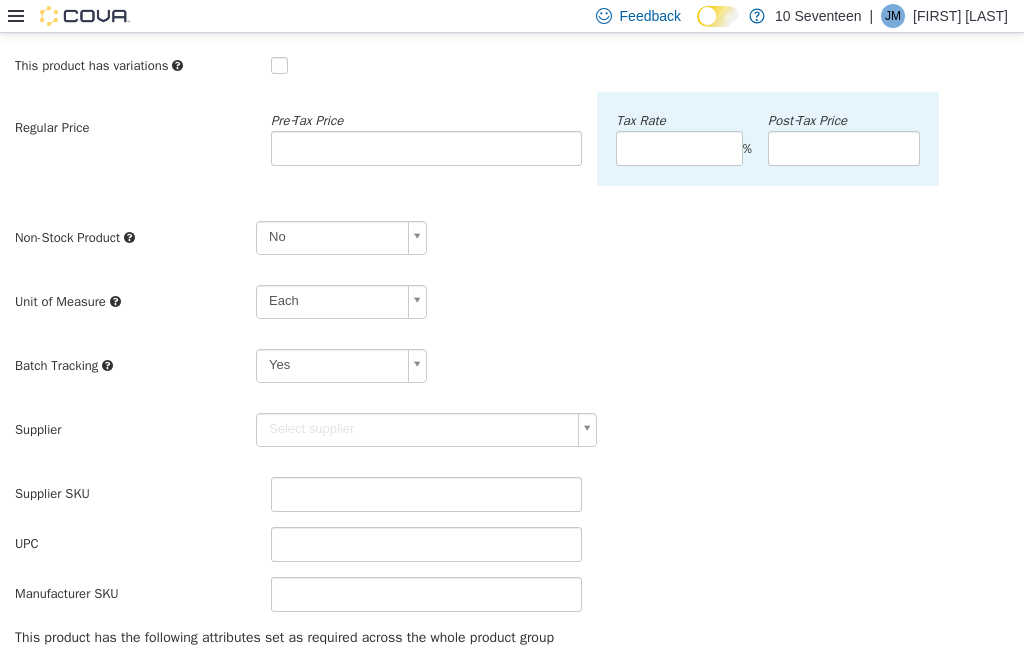 scroll, scrollTop: 284, scrollLeft: 0, axis: vertical 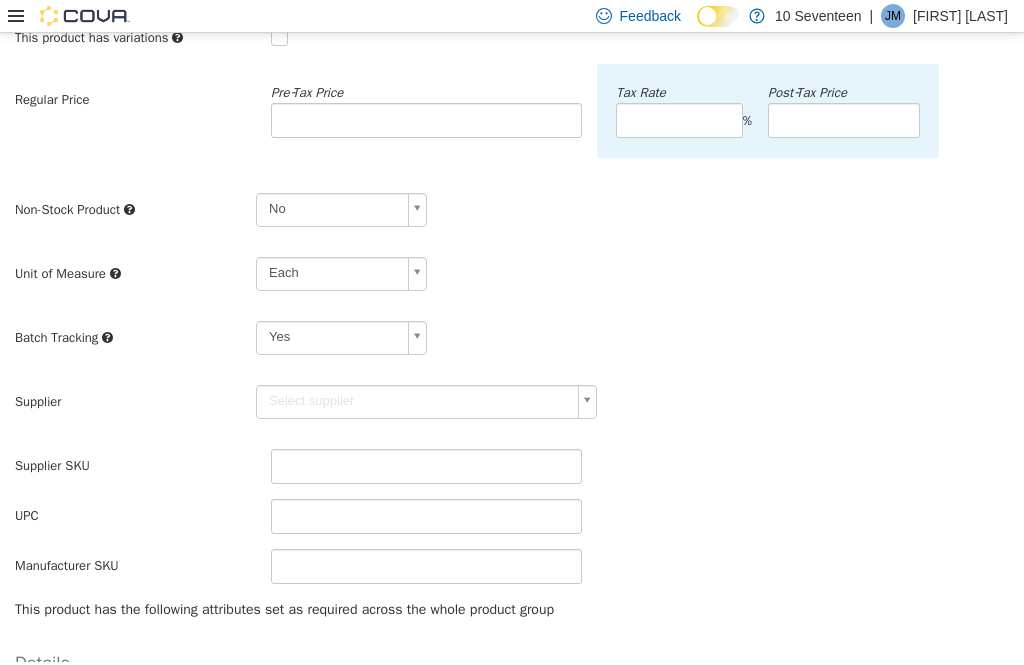 click on "**********" at bounding box center [512, 325] 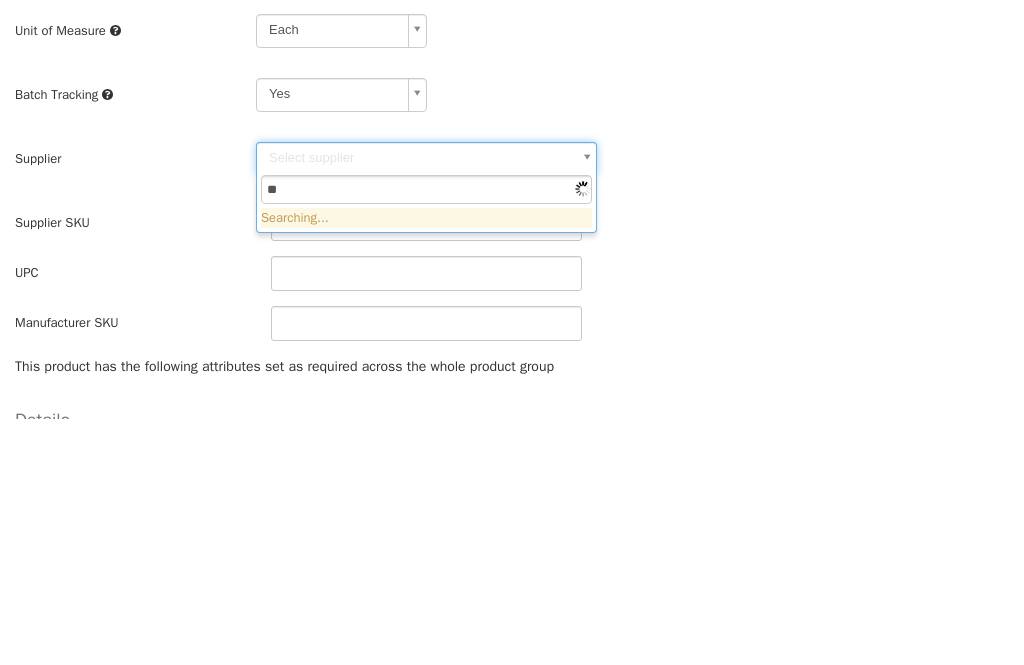 type on "***" 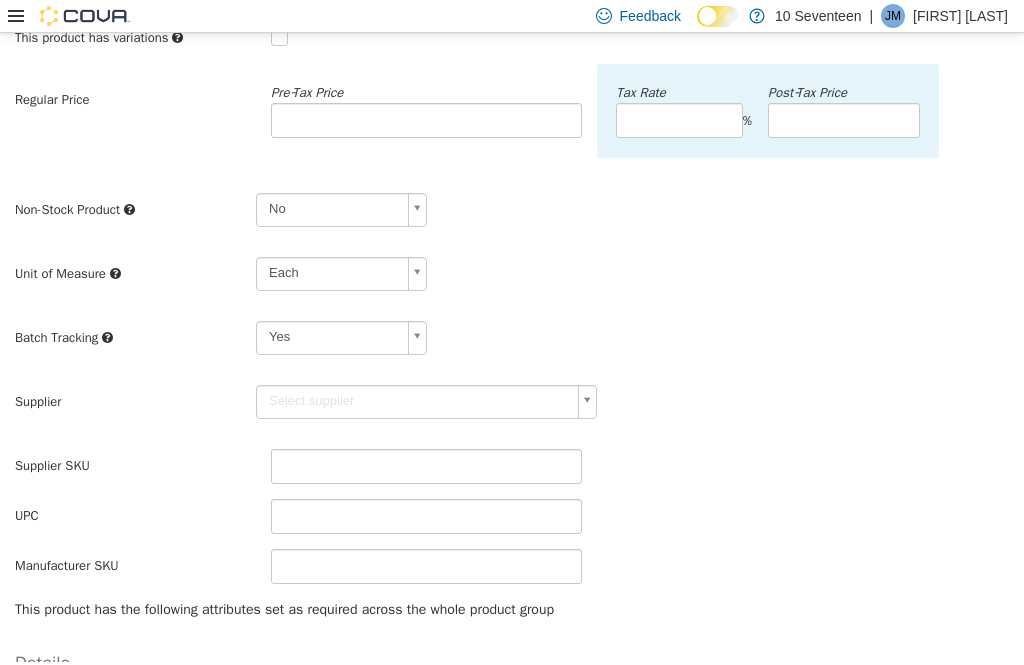 type on "******" 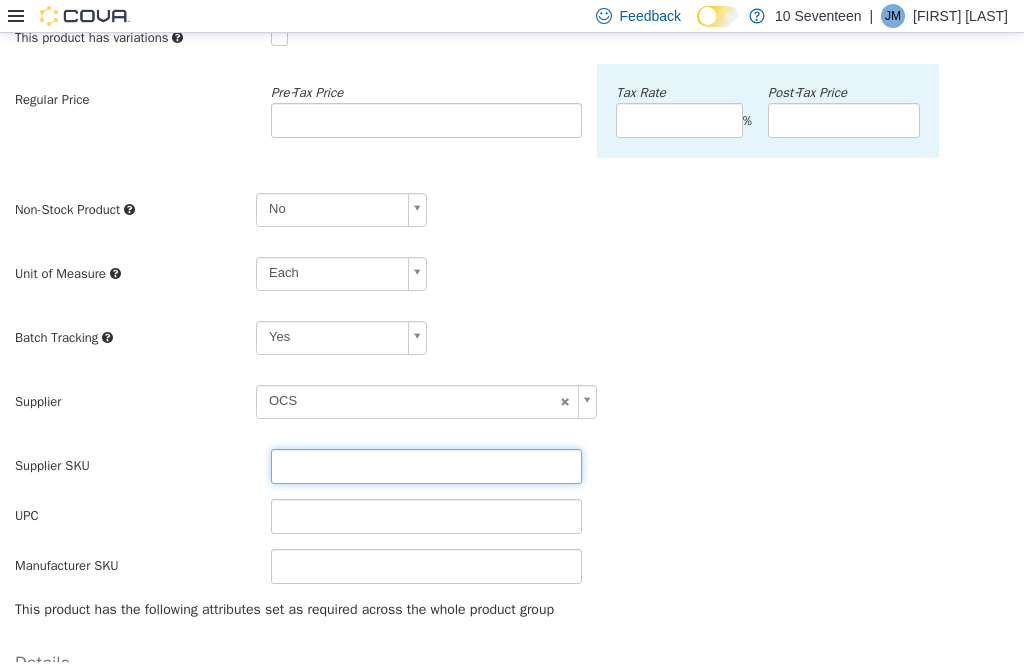 click at bounding box center (426, 466) 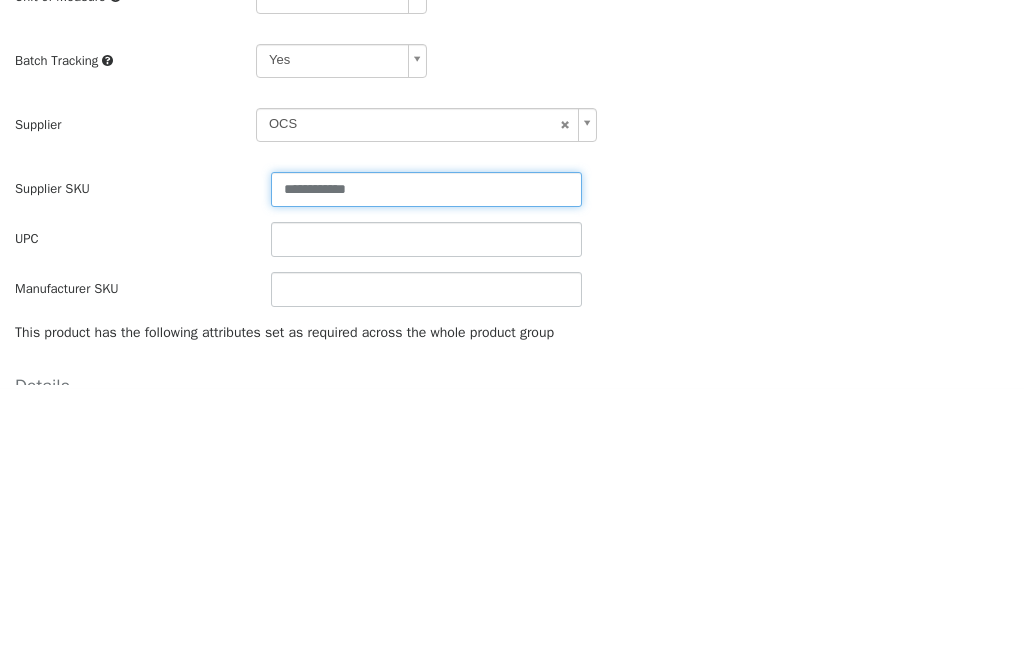 type on "**********" 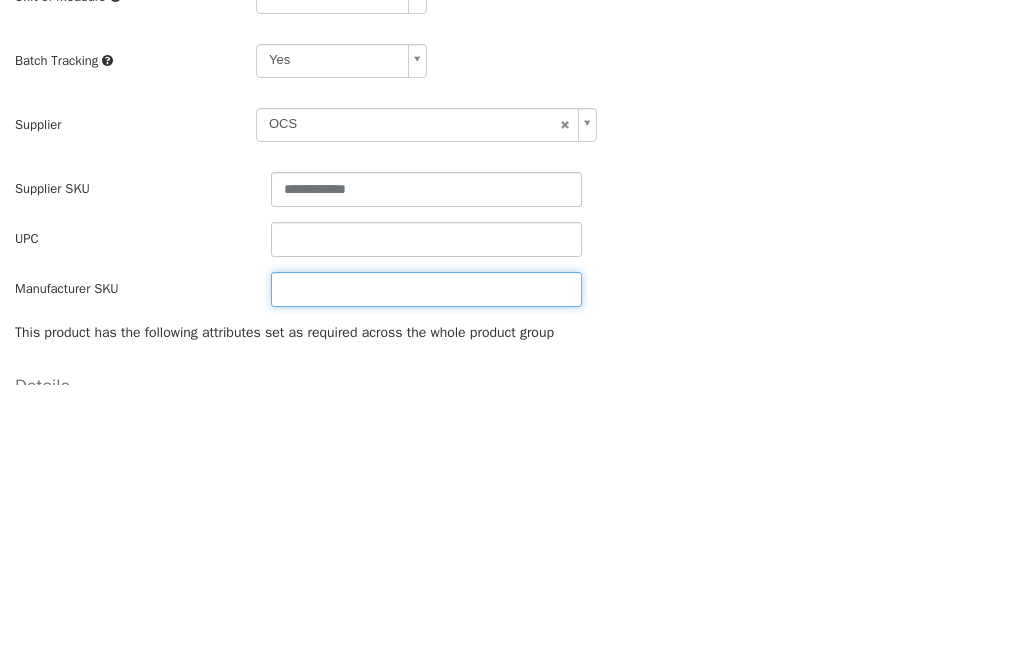 click at bounding box center [426, 290] 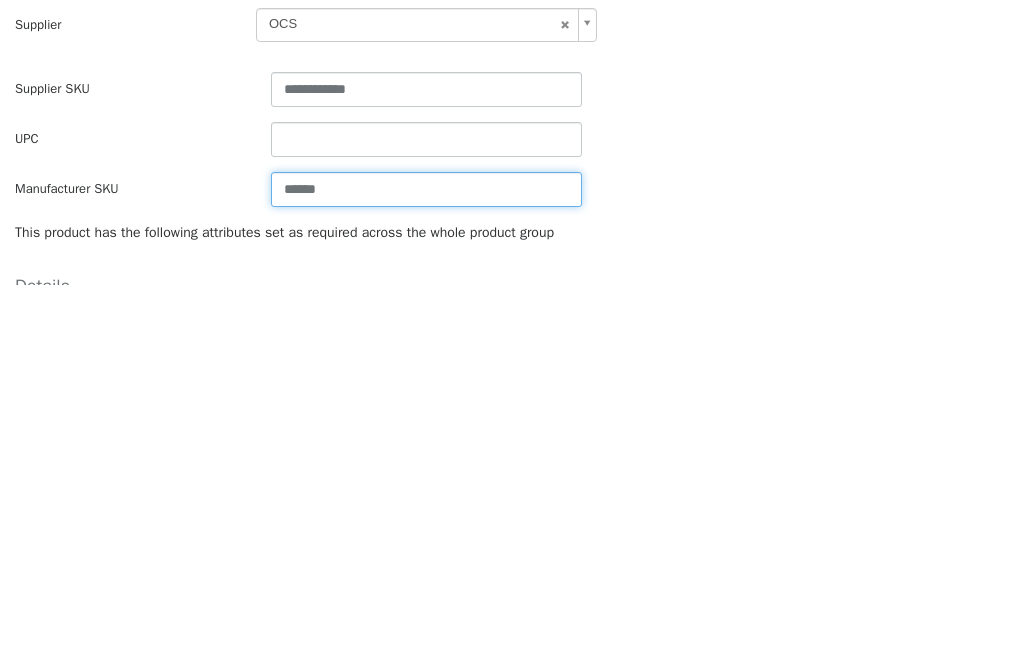 type on "******" 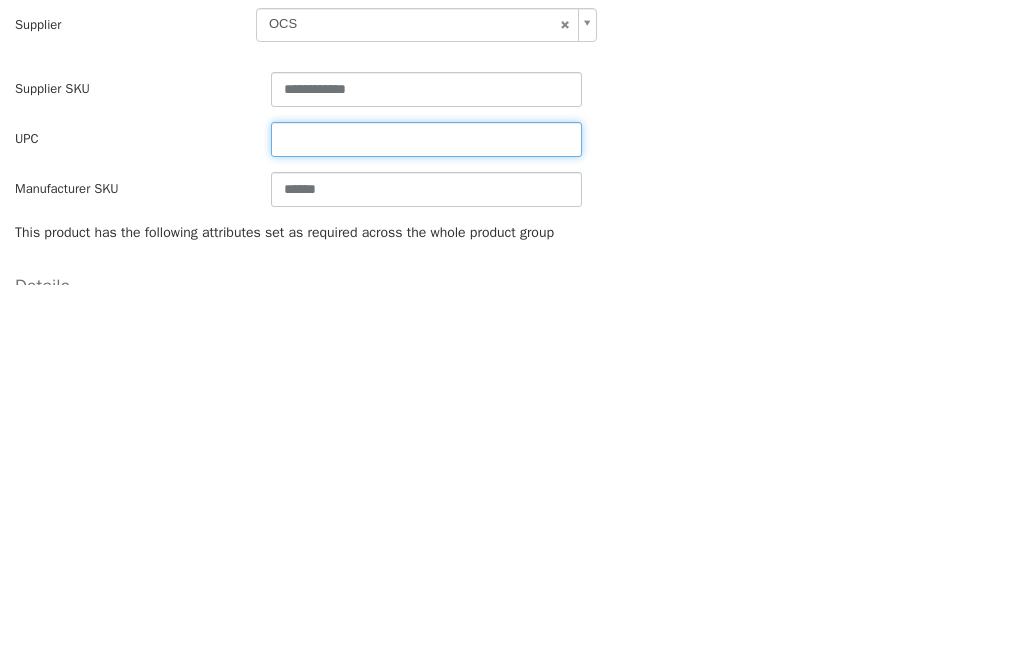click at bounding box center (426, 140) 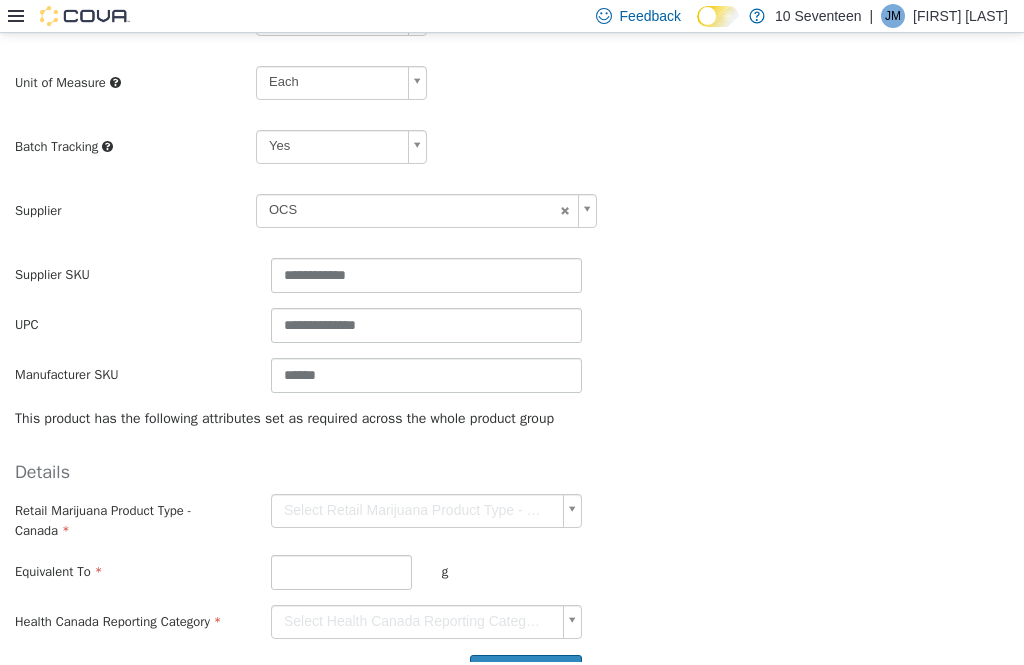 scroll, scrollTop: 474, scrollLeft: 0, axis: vertical 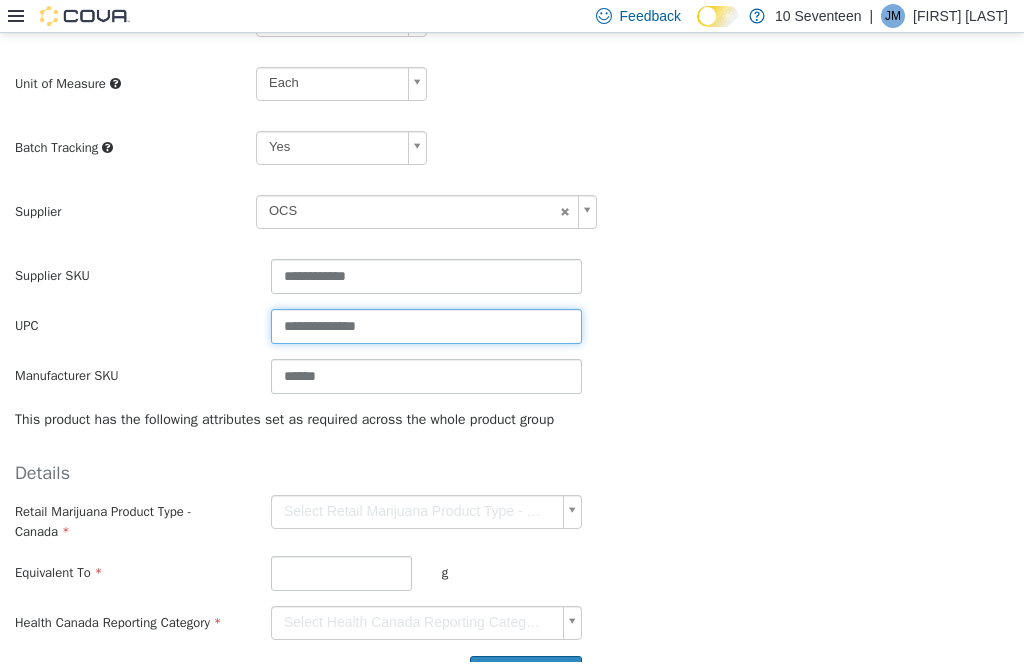 type on "**********" 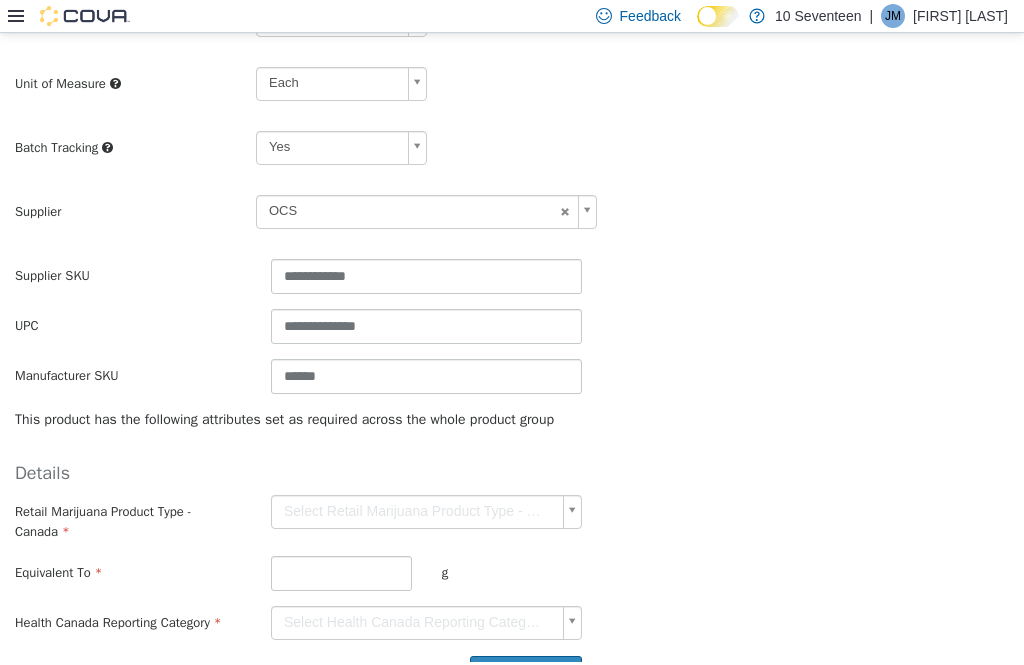 click on "**********" at bounding box center (512, 135) 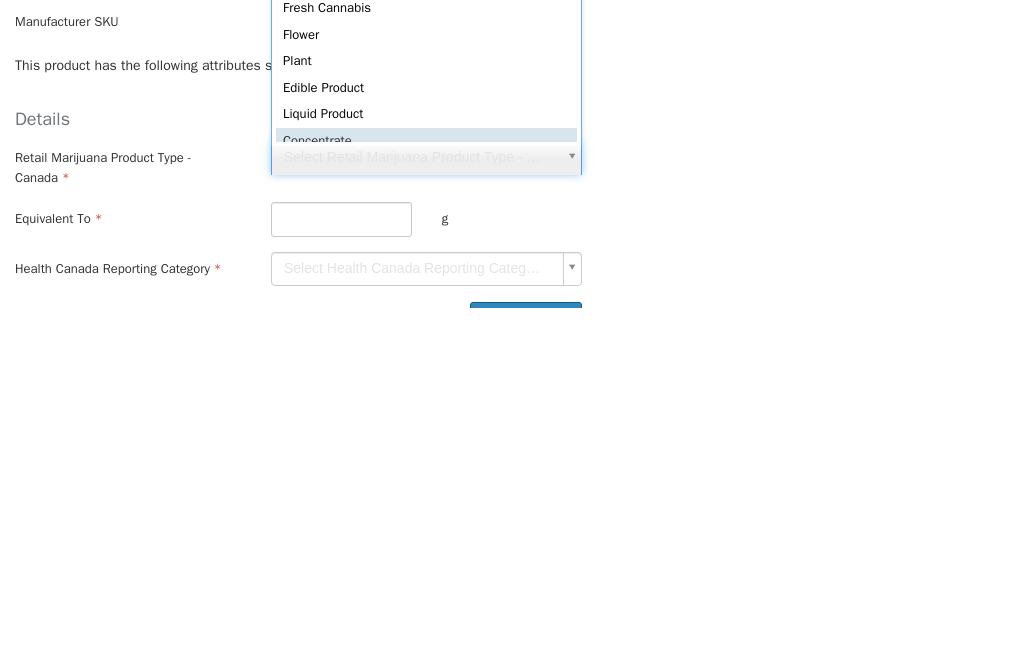 type on "**********" 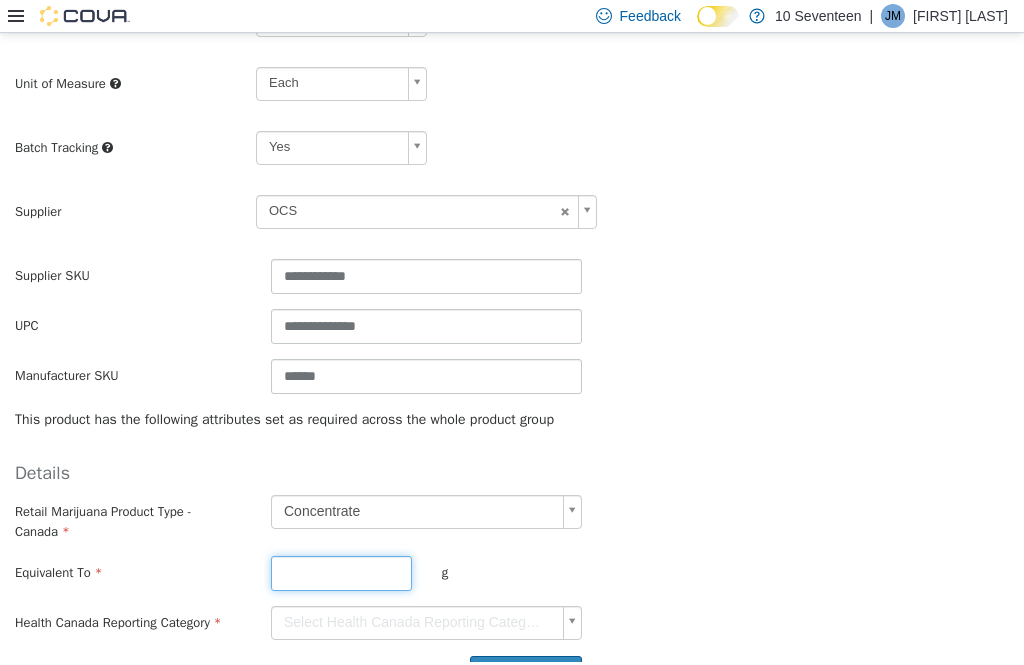 click at bounding box center [341, 573] 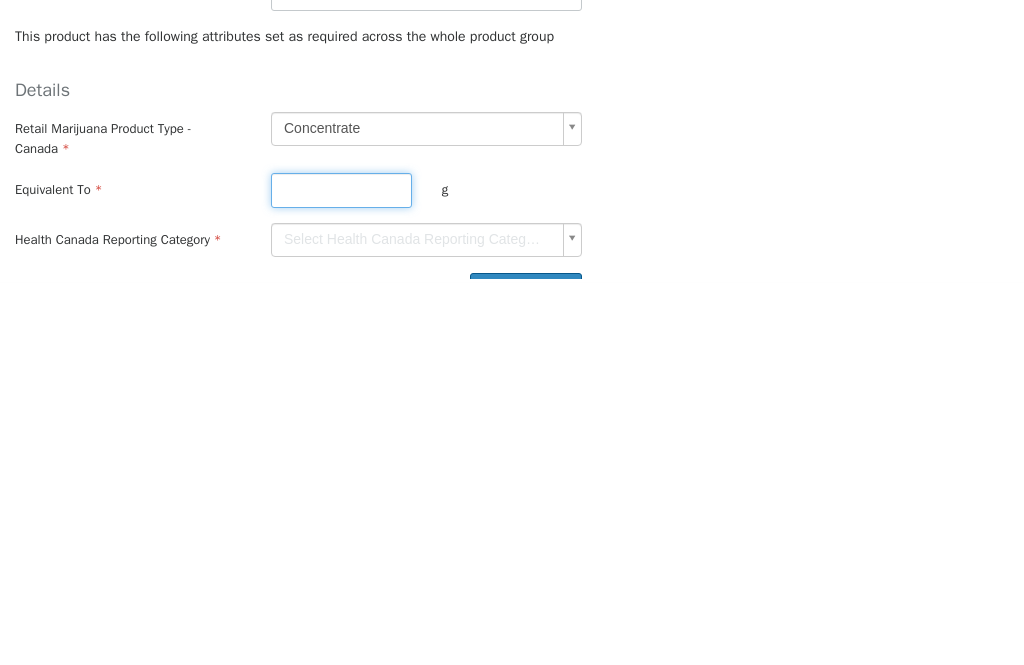 type on "*" 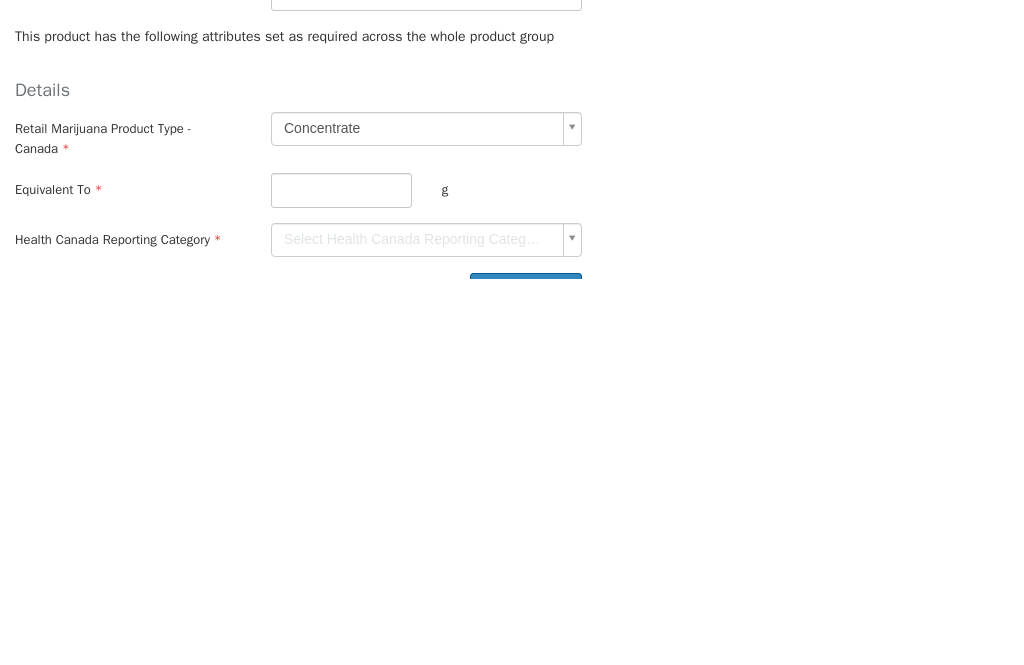 click on "**********" at bounding box center (512, -247) 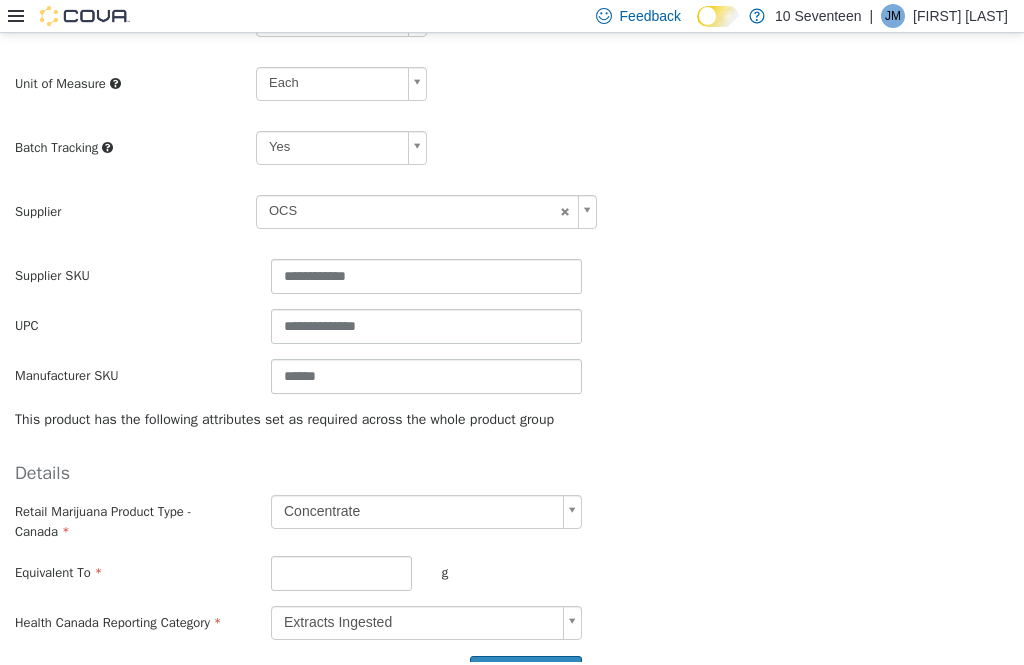 click on "**********" at bounding box center (512, 135) 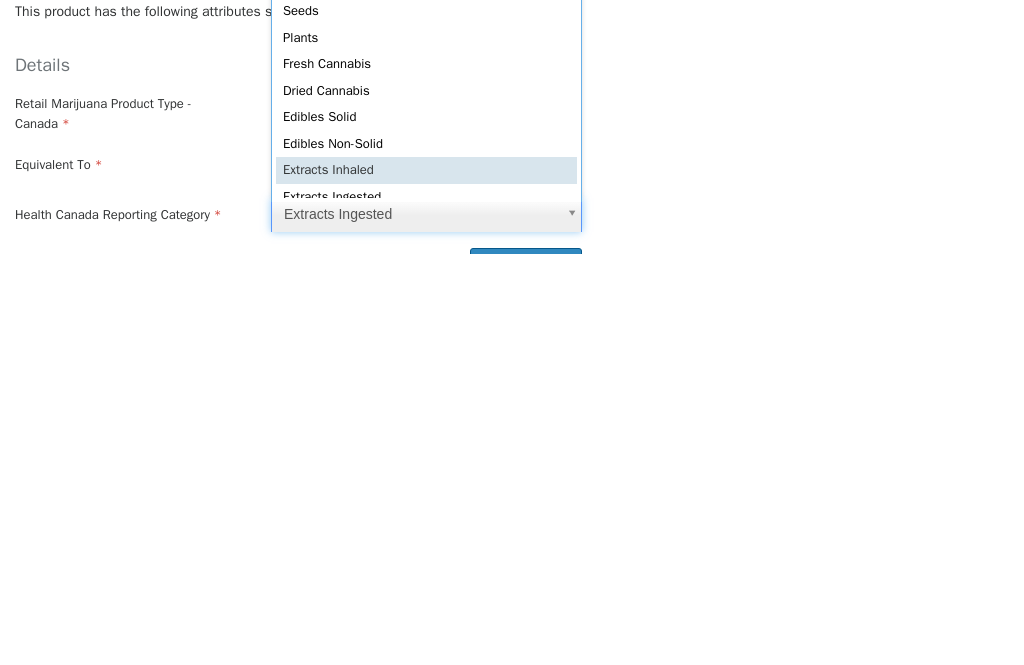 type on "**********" 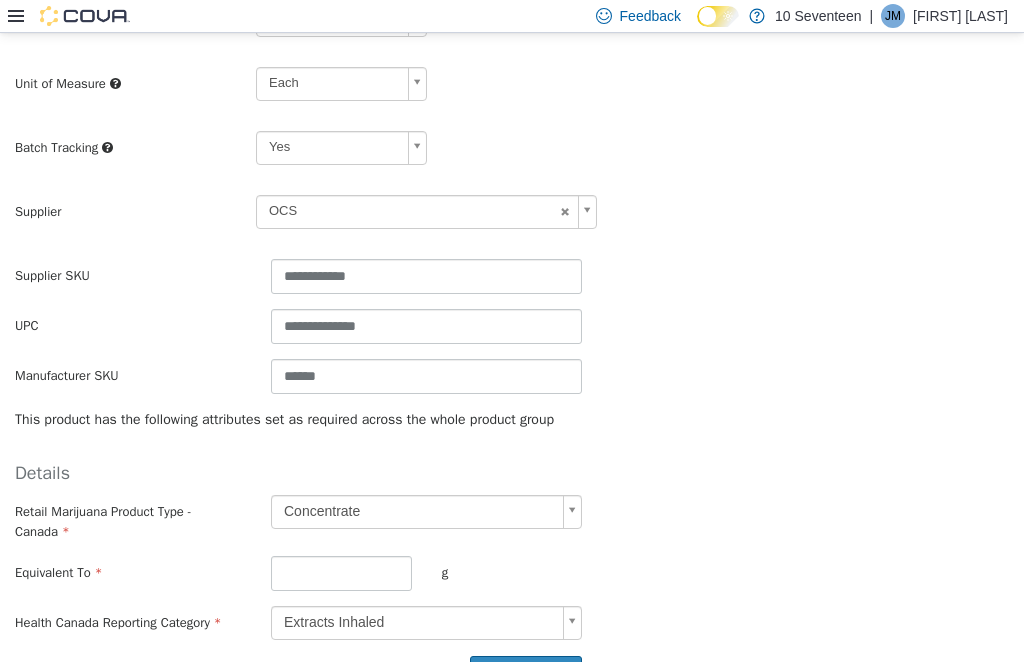 click on "Create Product" at bounding box center (526, 674) 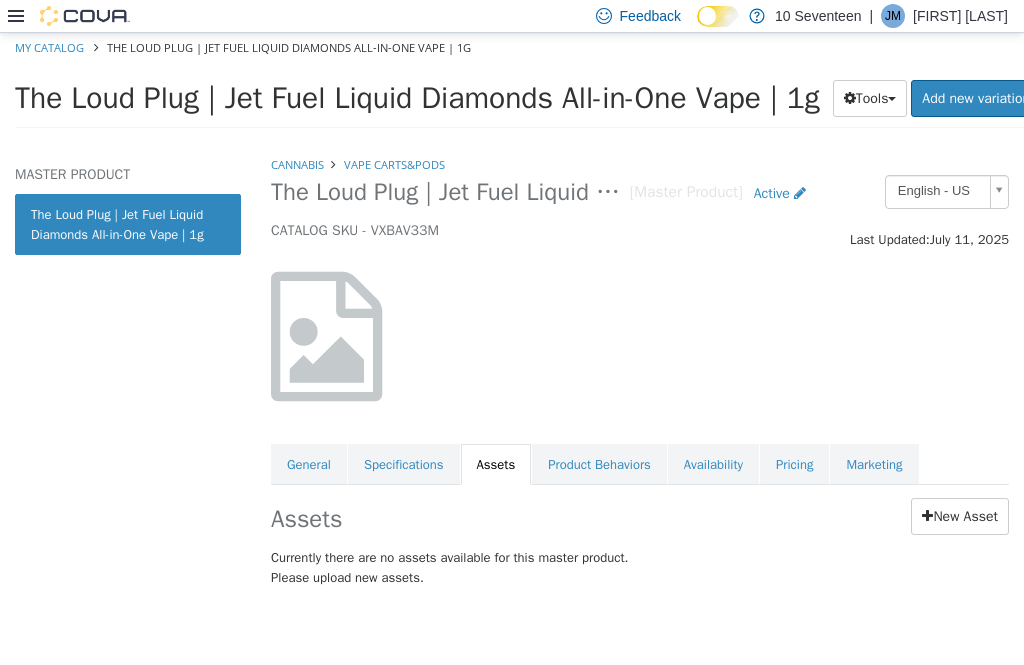 scroll, scrollTop: 0, scrollLeft: 0, axis: both 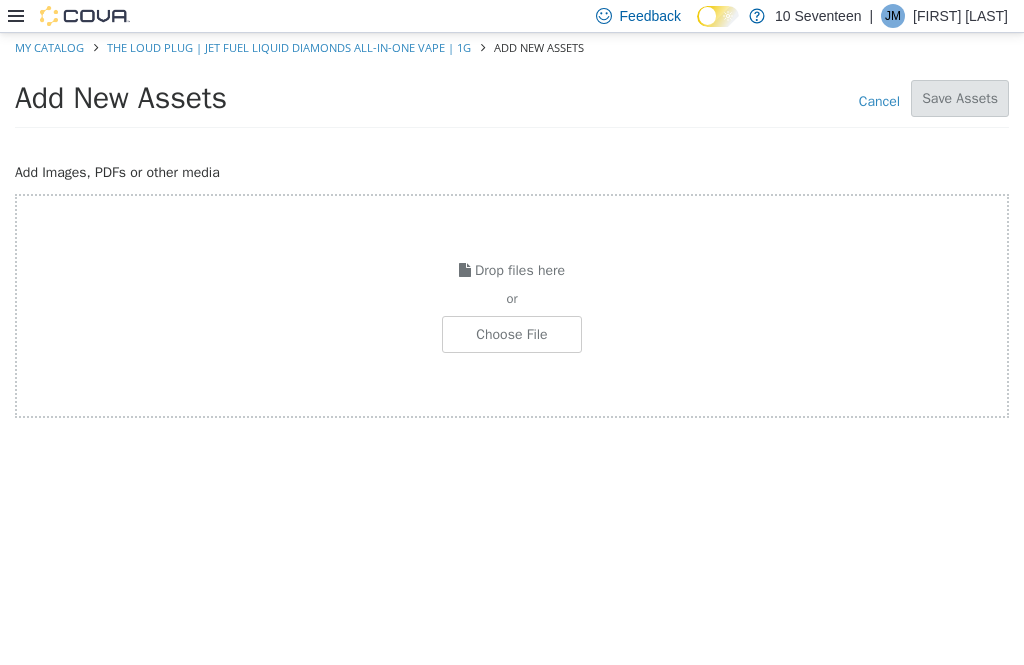 click at bounding box center [-535, 334] 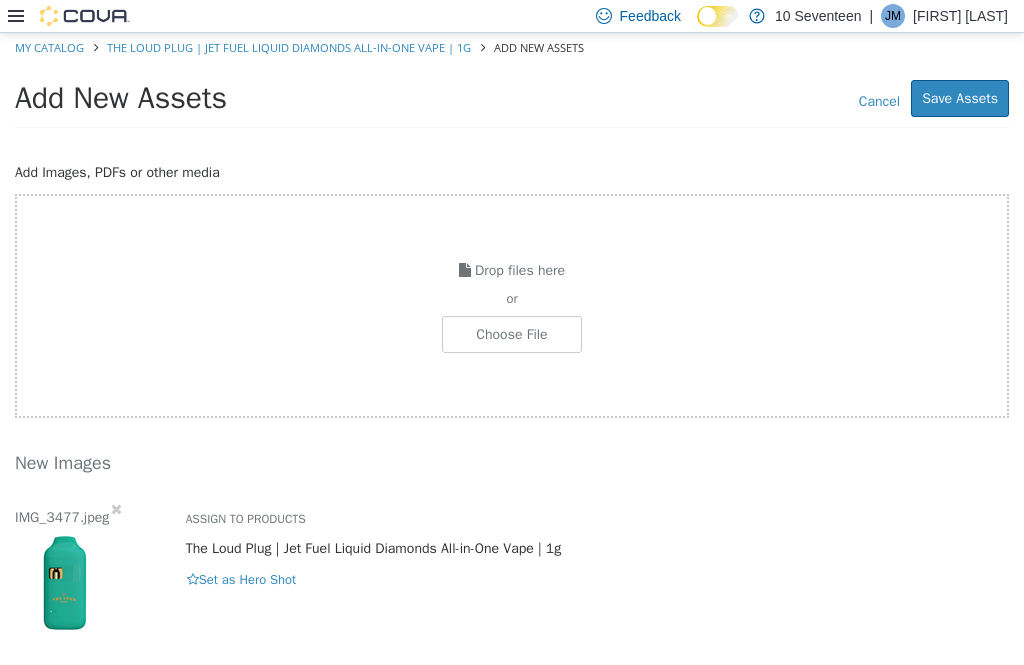 click on "Save Assets" at bounding box center [960, 98] 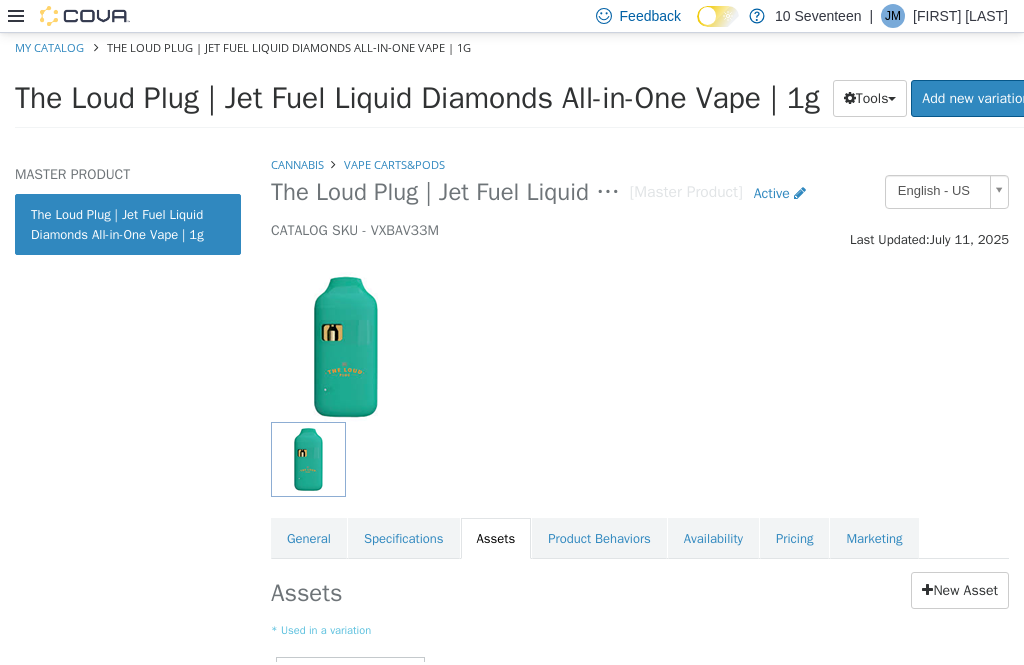 click on "Pricing" at bounding box center [794, 539] 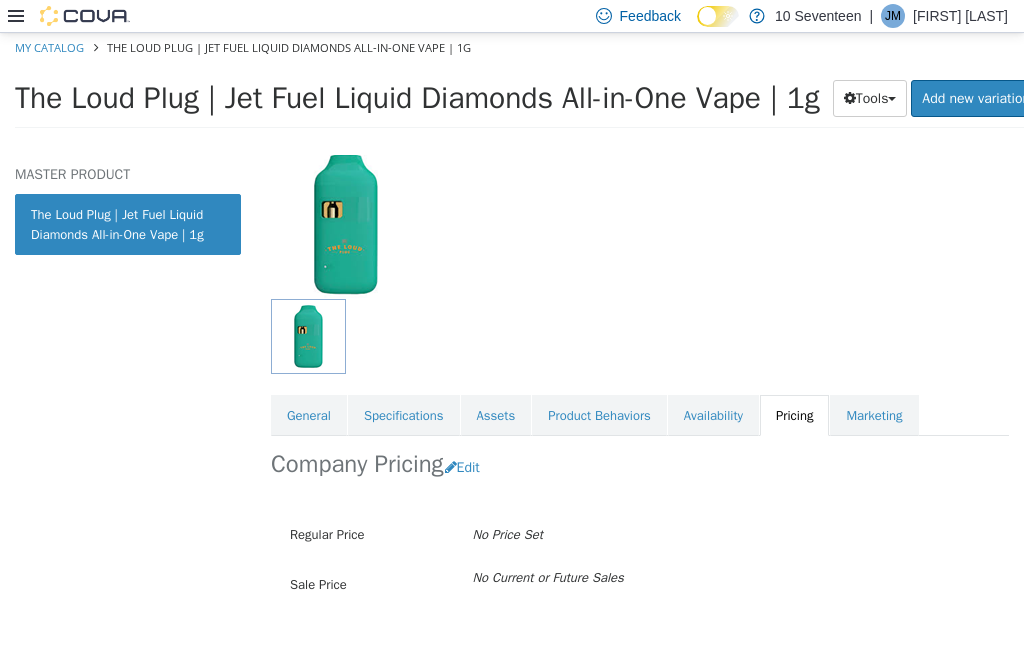 scroll, scrollTop: 122, scrollLeft: 0, axis: vertical 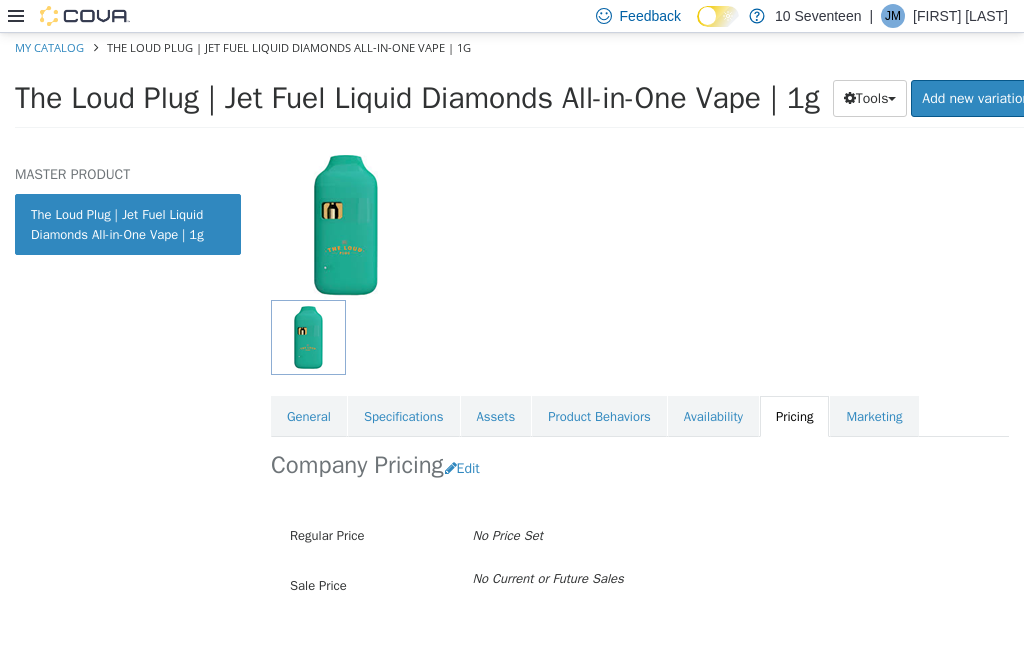 click on "Edit" at bounding box center (467, 468) 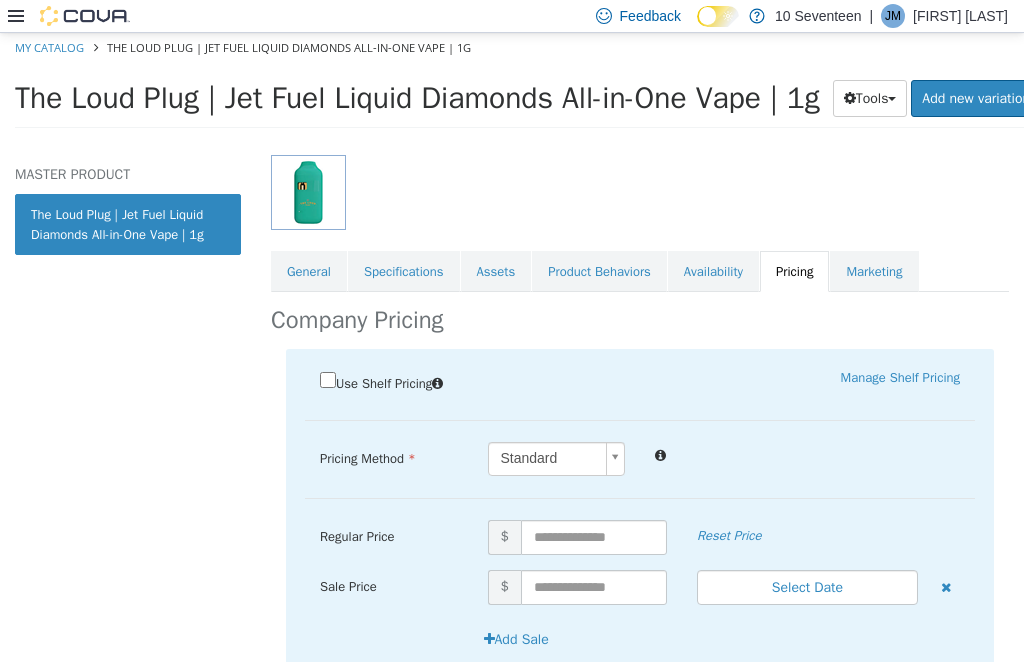 scroll, scrollTop: 277, scrollLeft: 0, axis: vertical 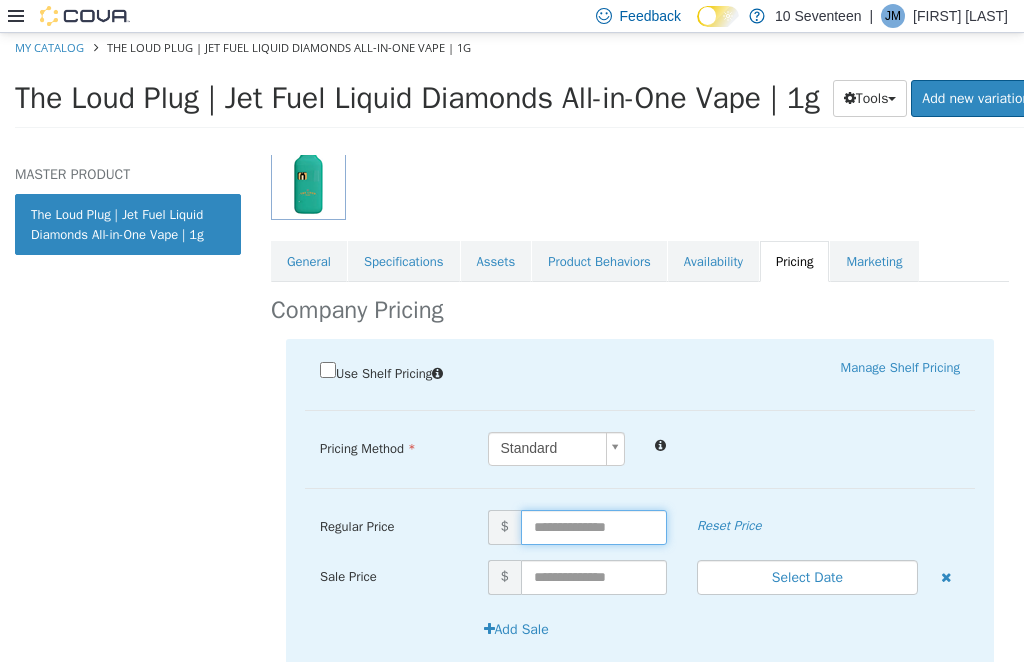 click at bounding box center (594, 527) 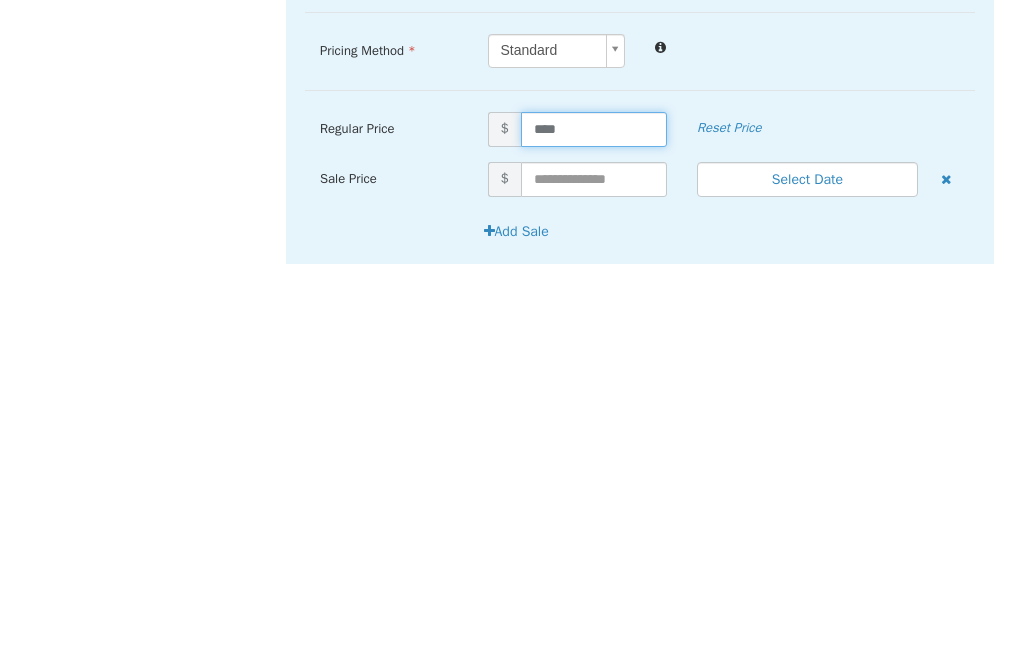 type on "*****" 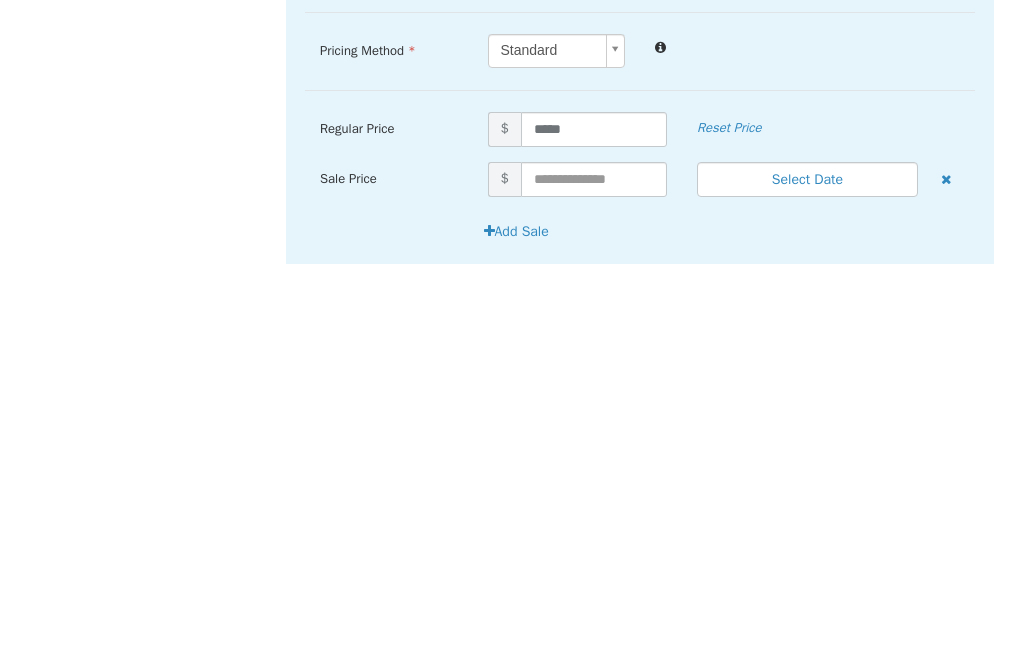 scroll, scrollTop: 64, scrollLeft: 0, axis: vertical 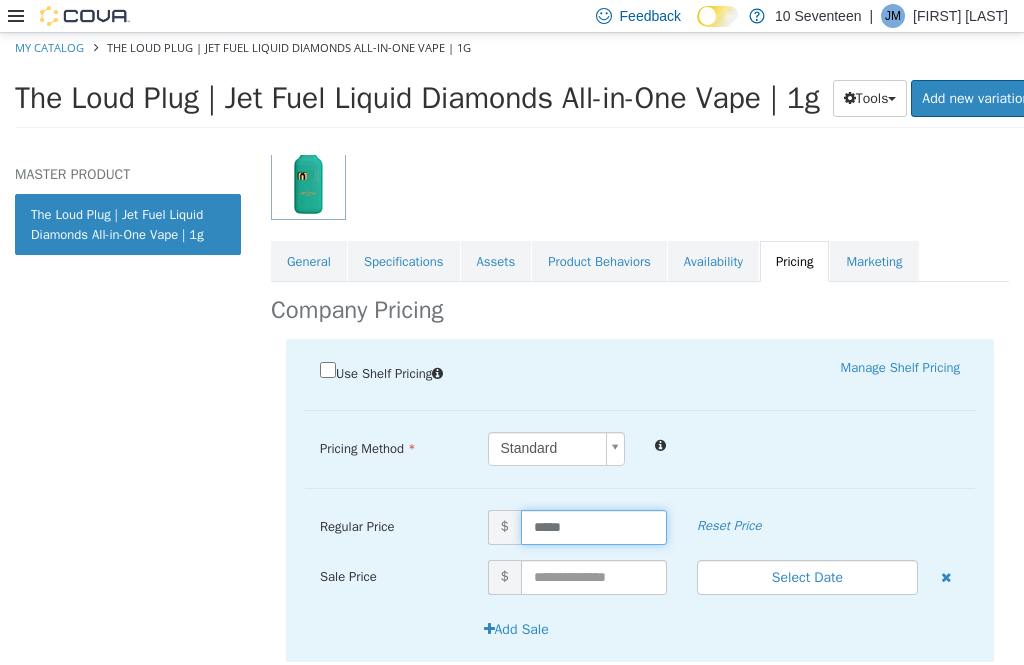 click on "Save" at bounding box center (949, 681) 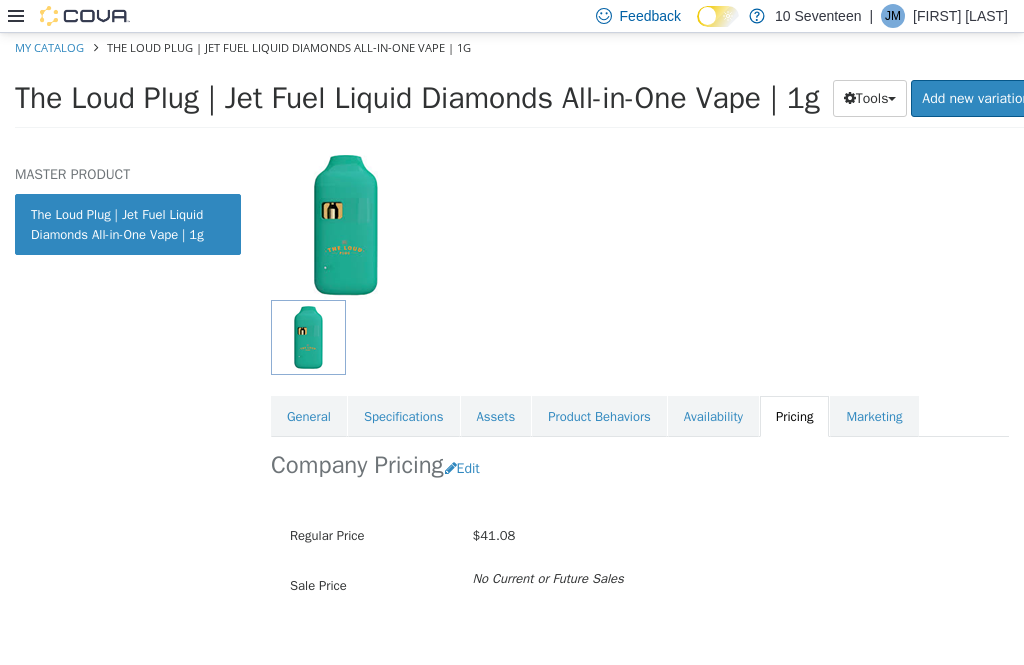 scroll, scrollTop: 0, scrollLeft: 0, axis: both 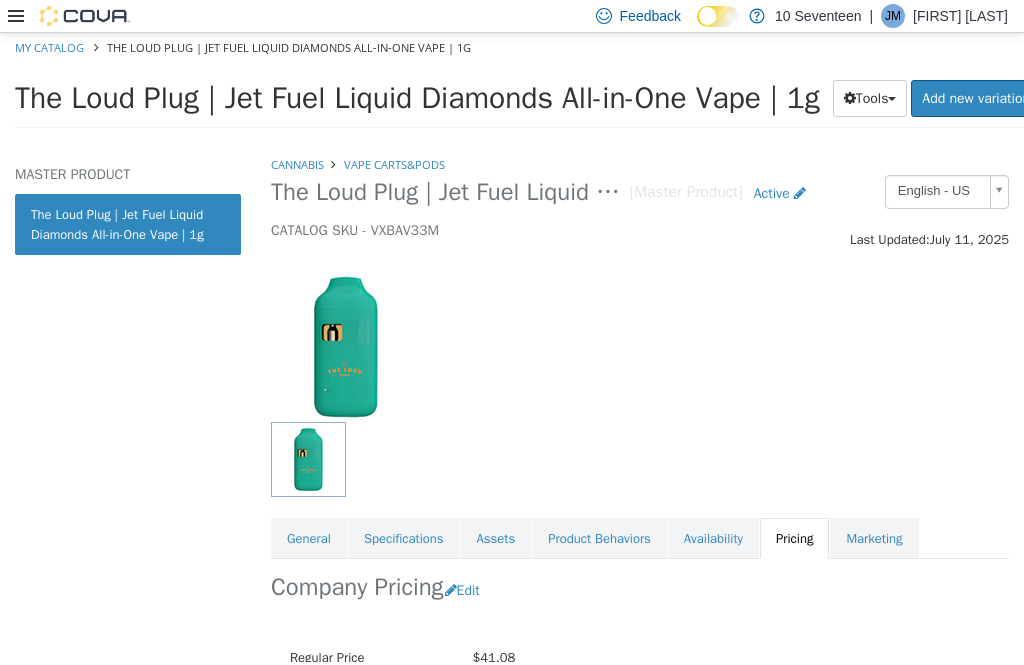 click on "Cannabis" at bounding box center (297, 164) 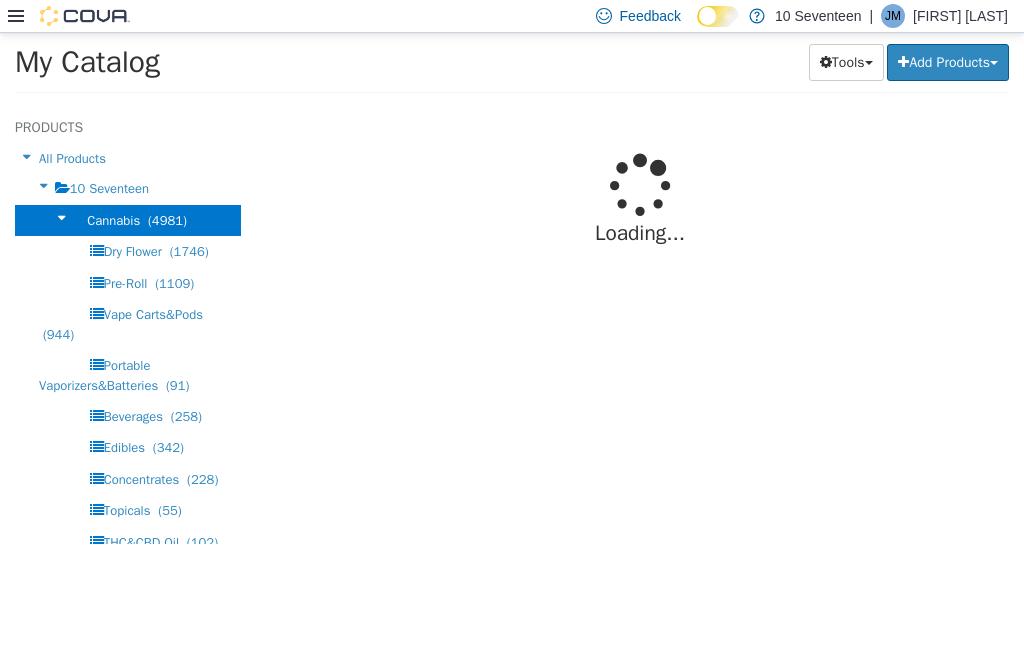 select on "**********" 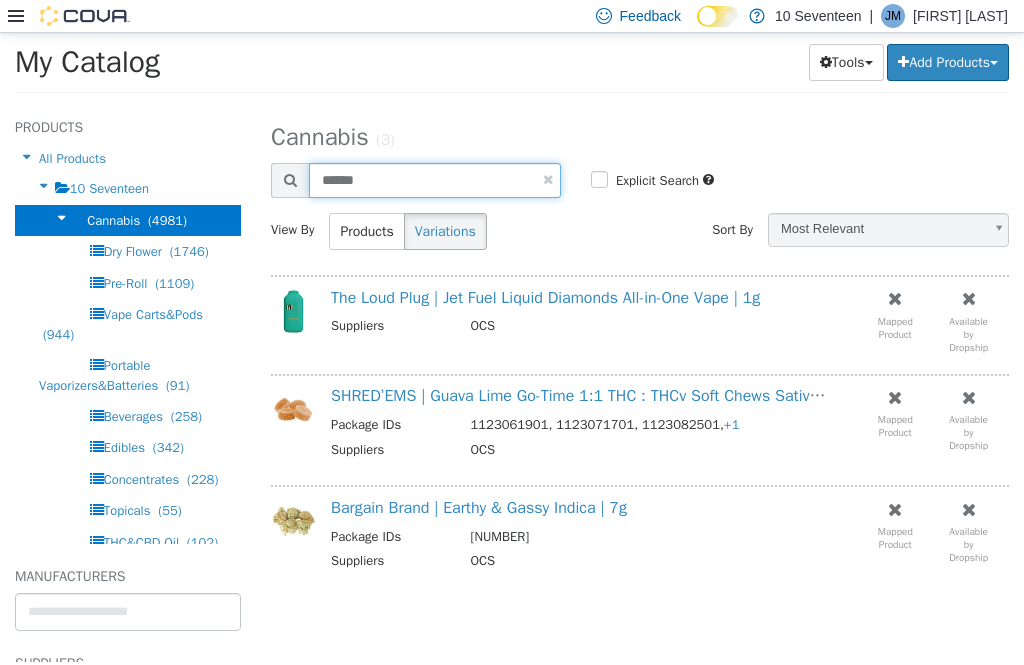 click on "******" at bounding box center [435, 180] 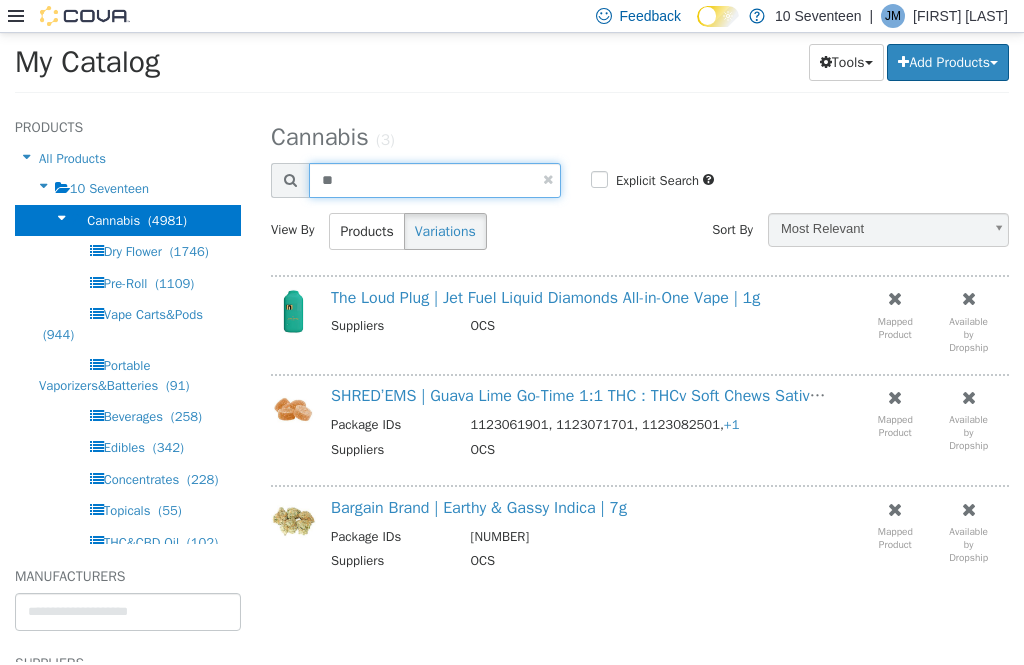type on "*" 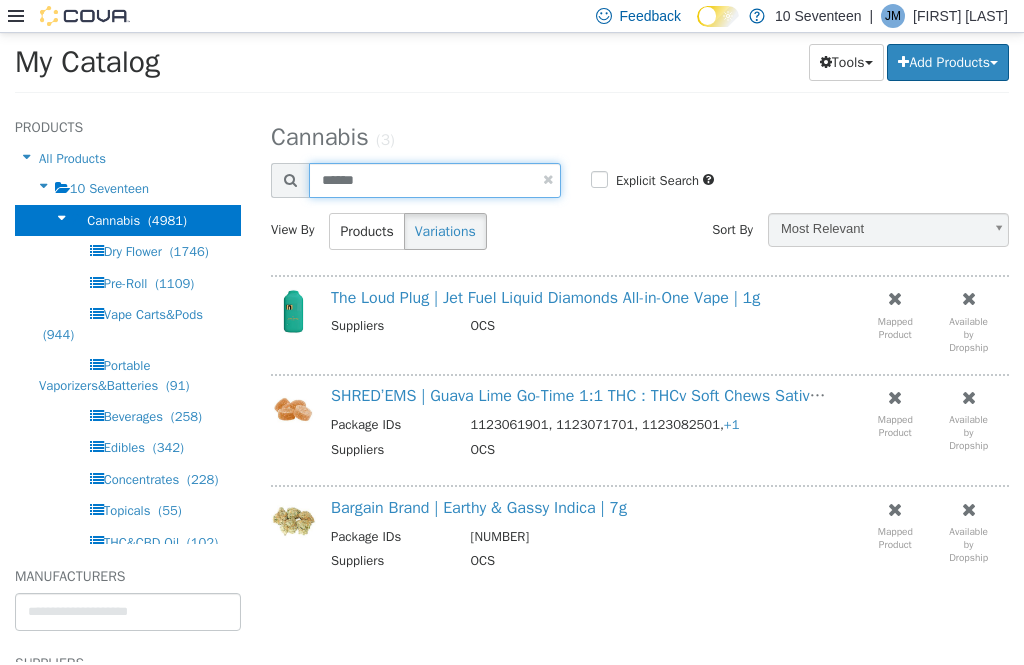 type on "******" 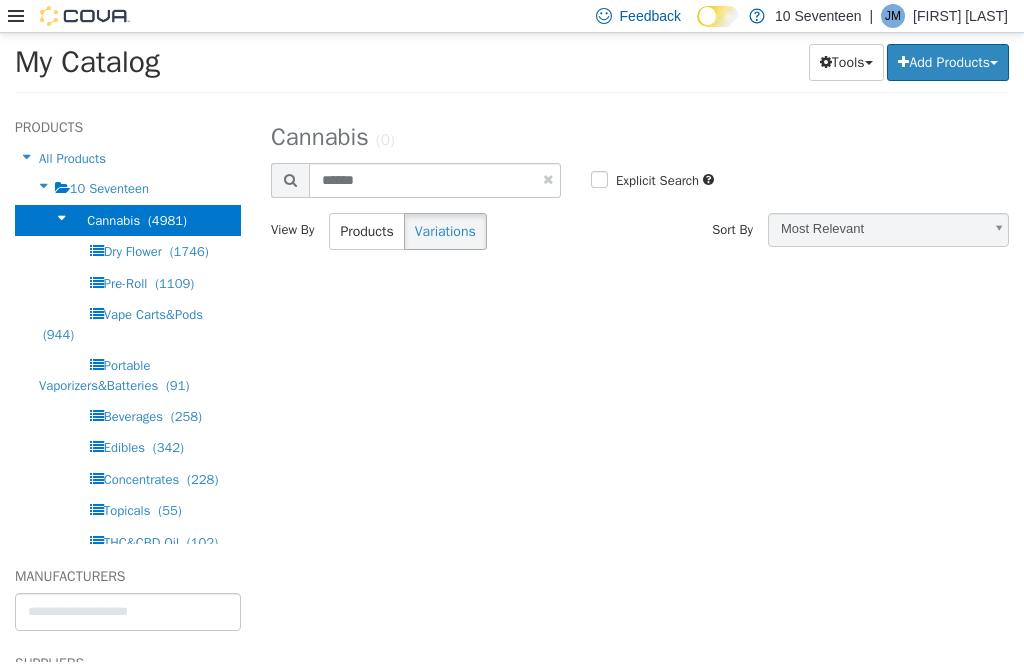 scroll, scrollTop: 0, scrollLeft: 0, axis: both 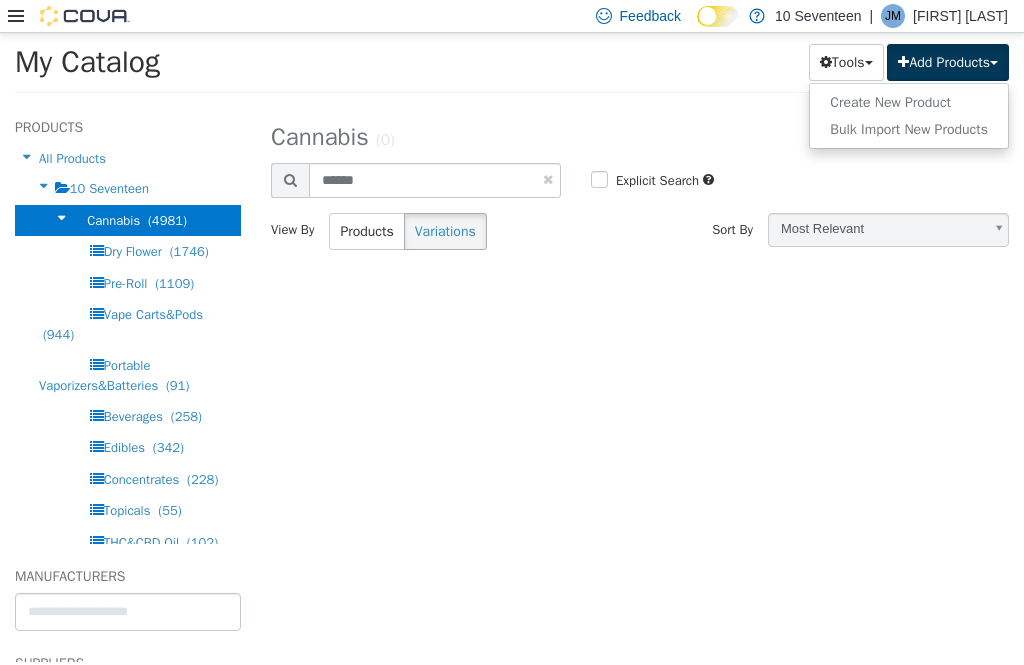click on "Create New Product" at bounding box center [909, 102] 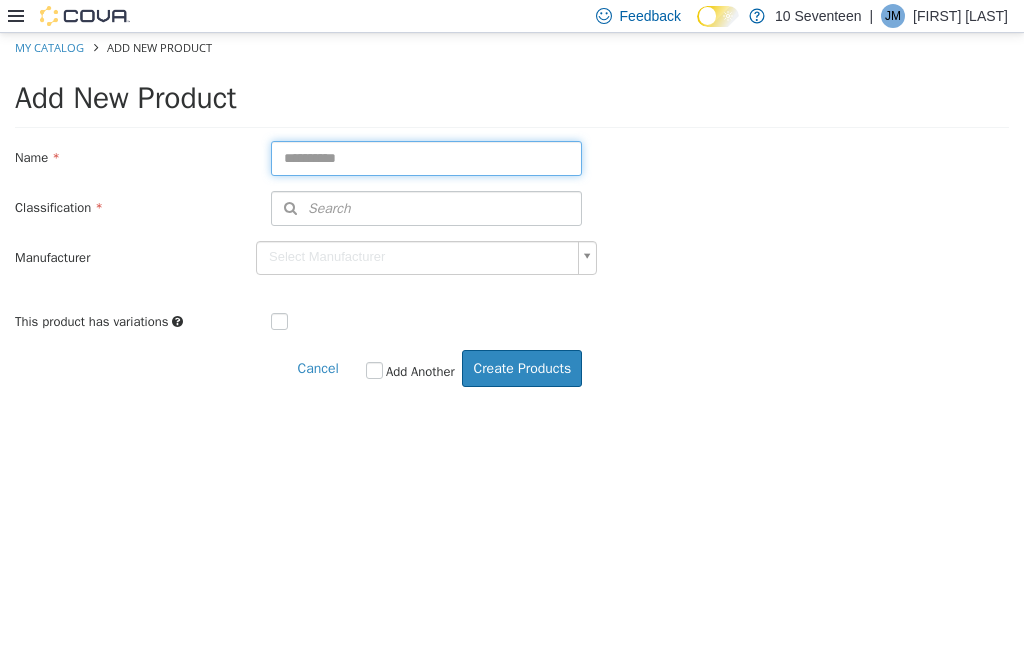 click at bounding box center [426, 158] 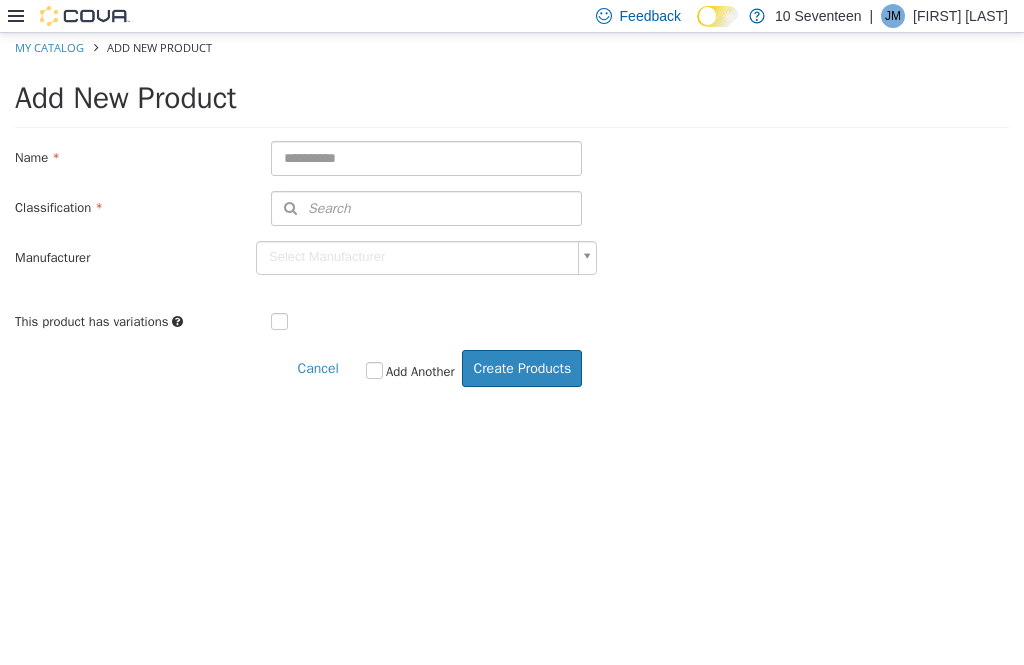 click on "My Catalog" at bounding box center [49, 47] 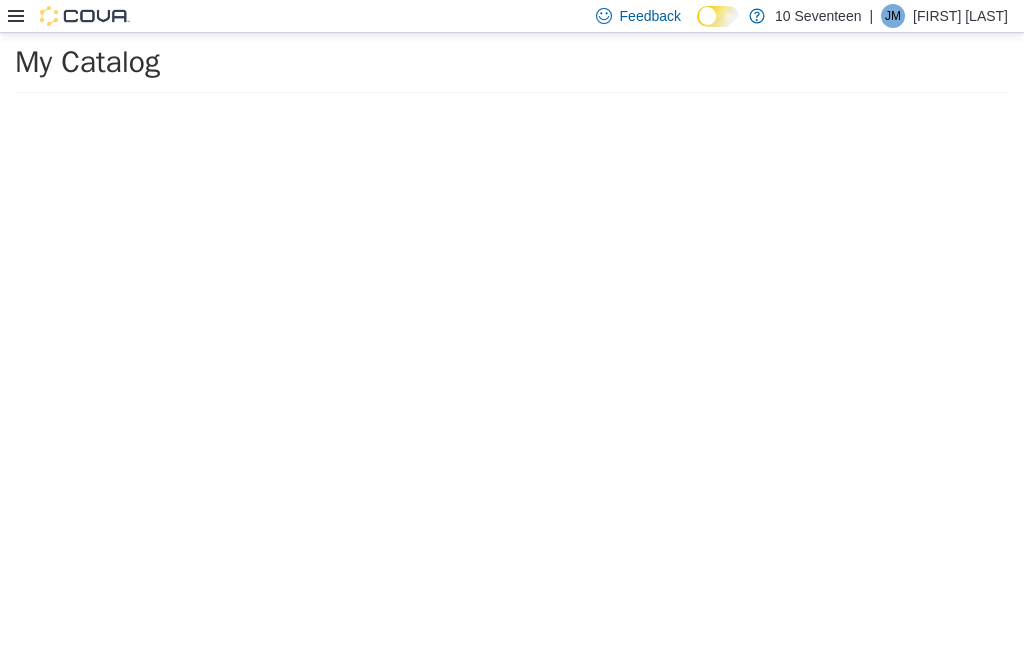 select on "**********" 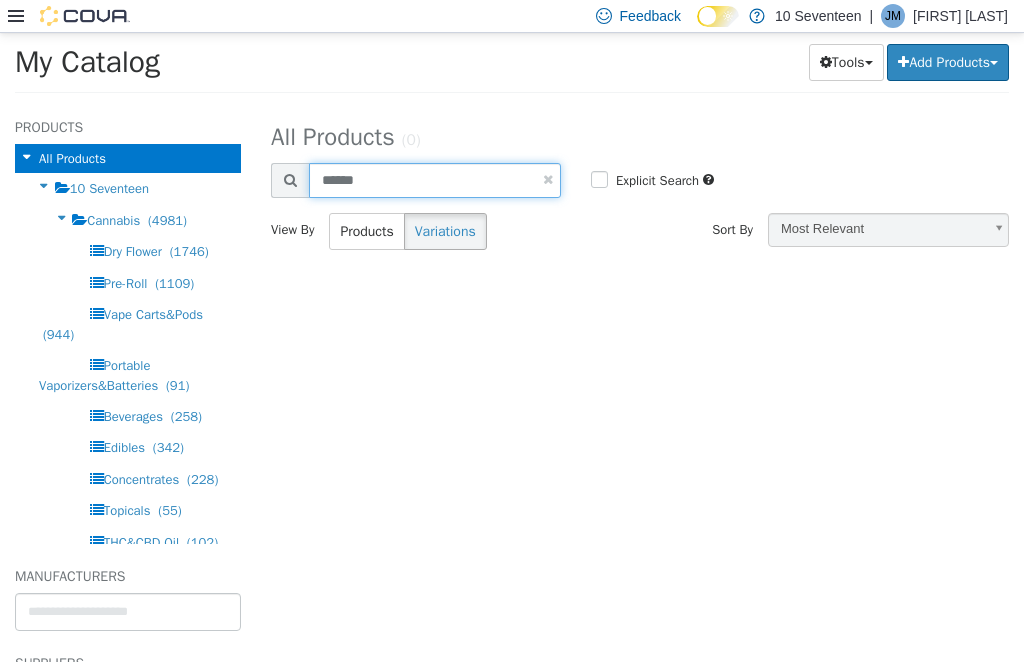 click on "******" at bounding box center (435, 180) 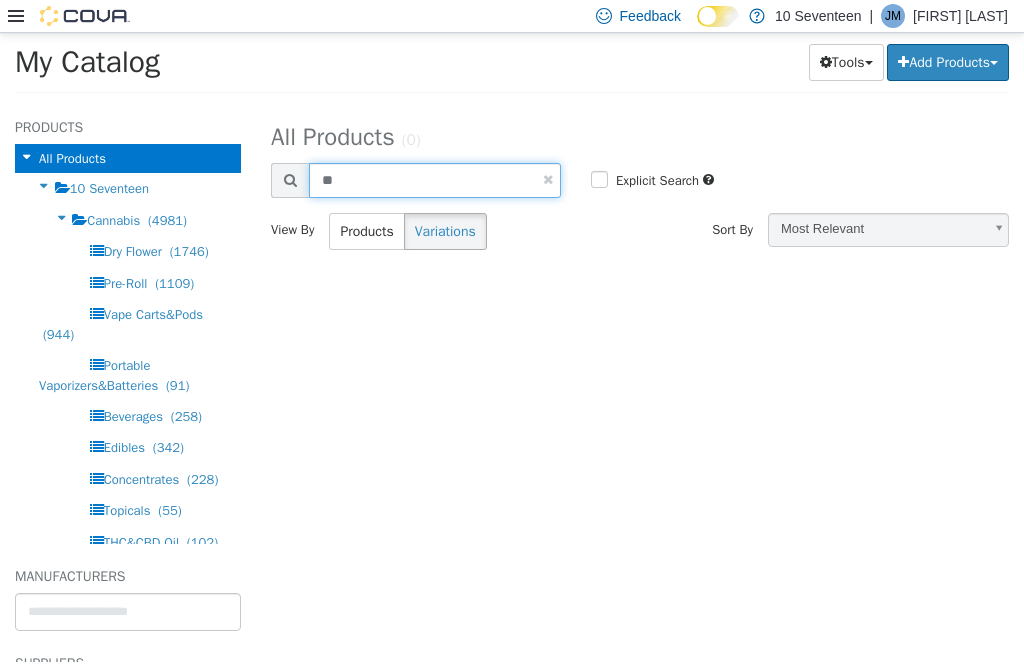 type on "*" 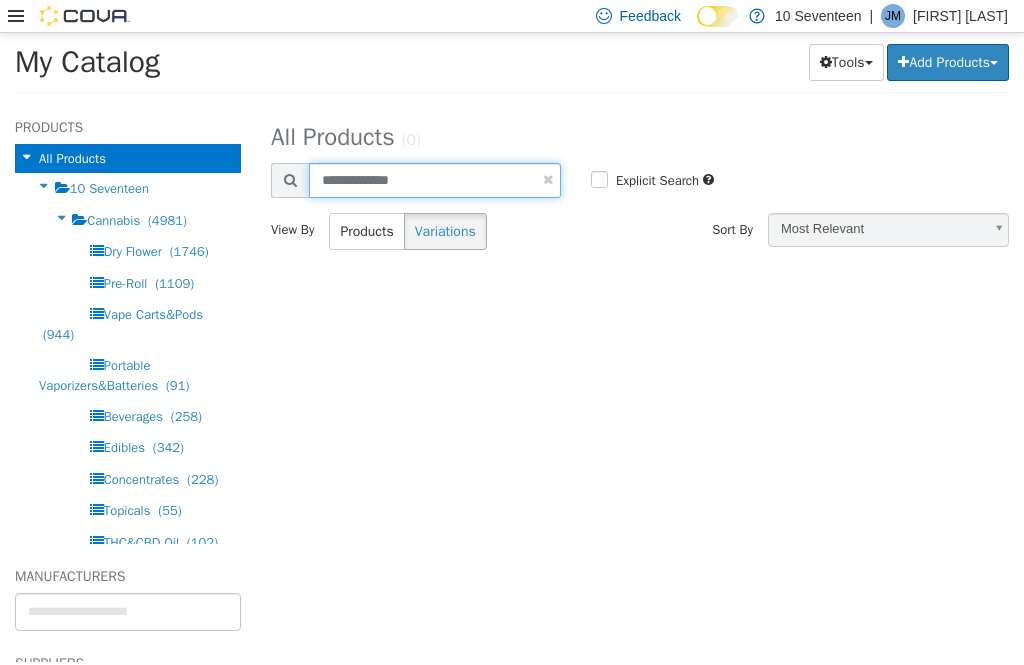 type on "**********" 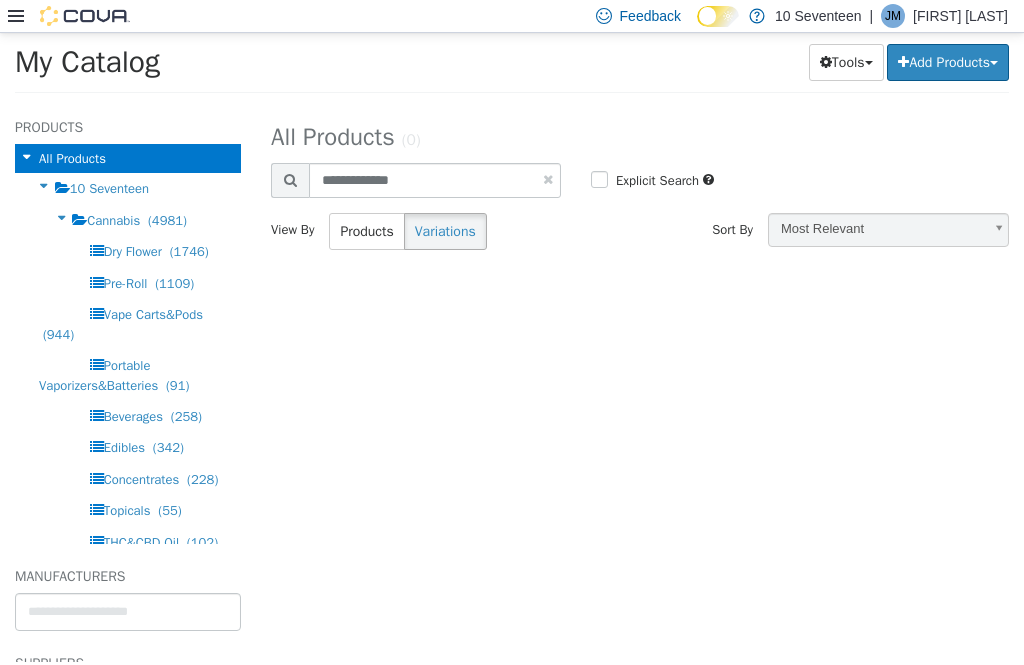 select on "**********" 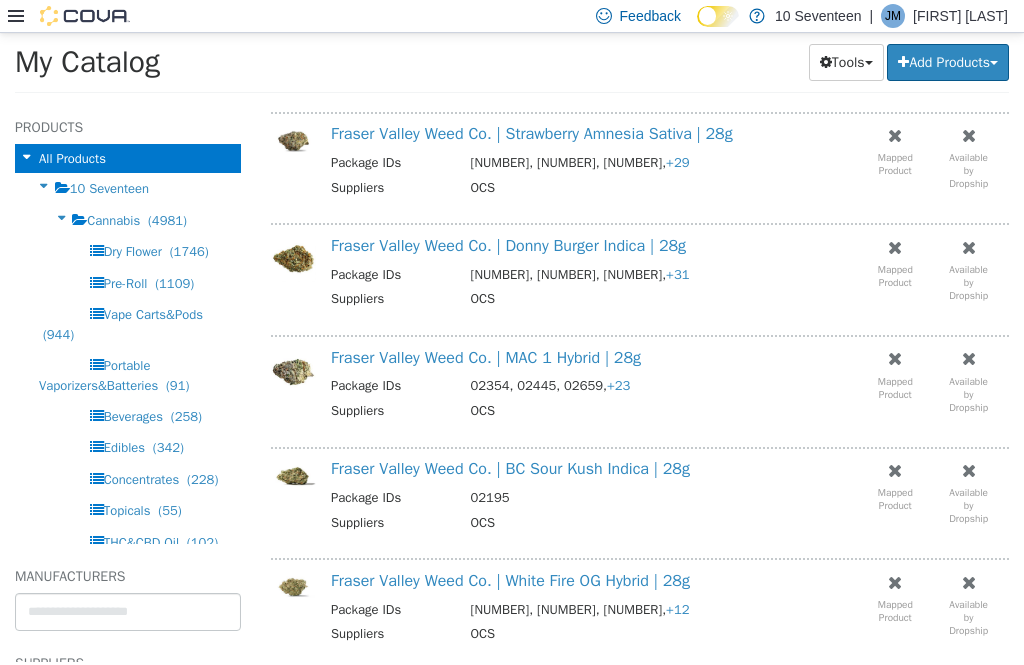 click on "Add Products" at bounding box center (948, 62) 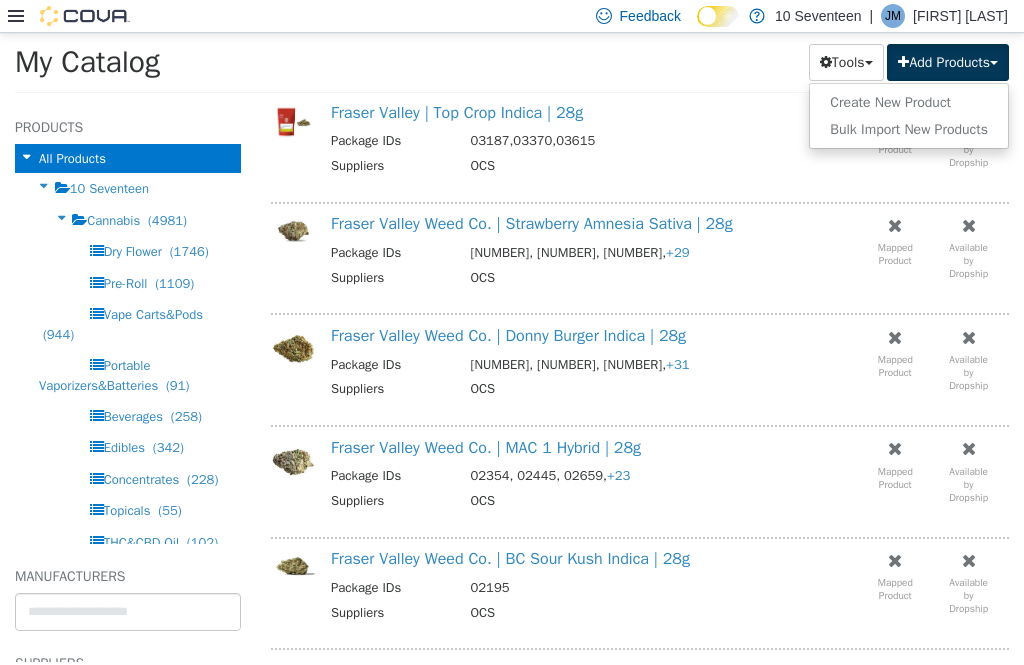 click on "Create New Product" at bounding box center [909, 102] 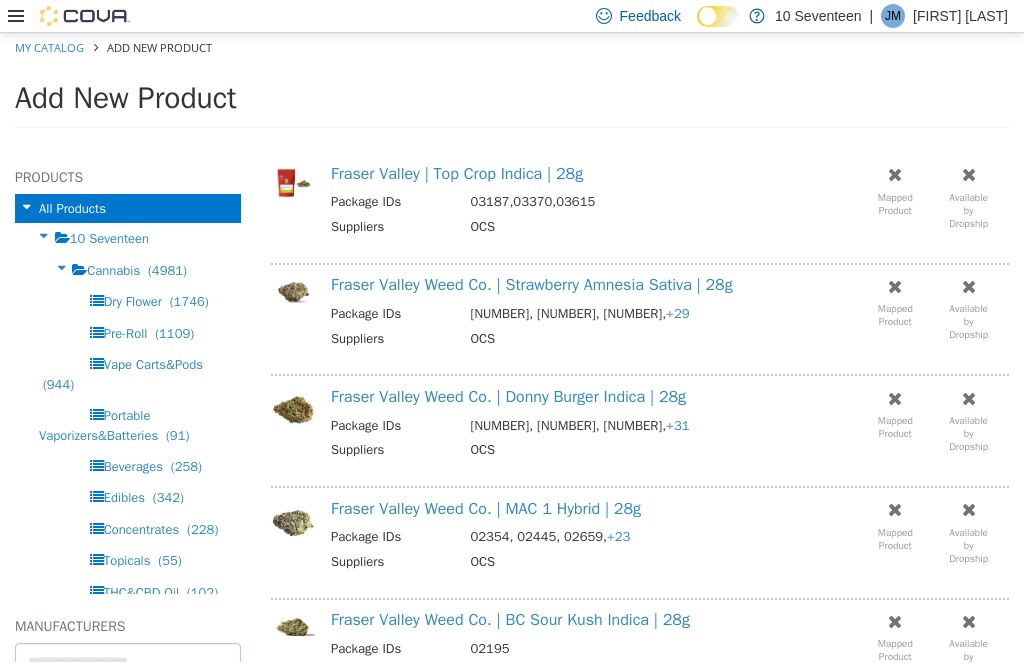 scroll, scrollTop: 172, scrollLeft: 0, axis: vertical 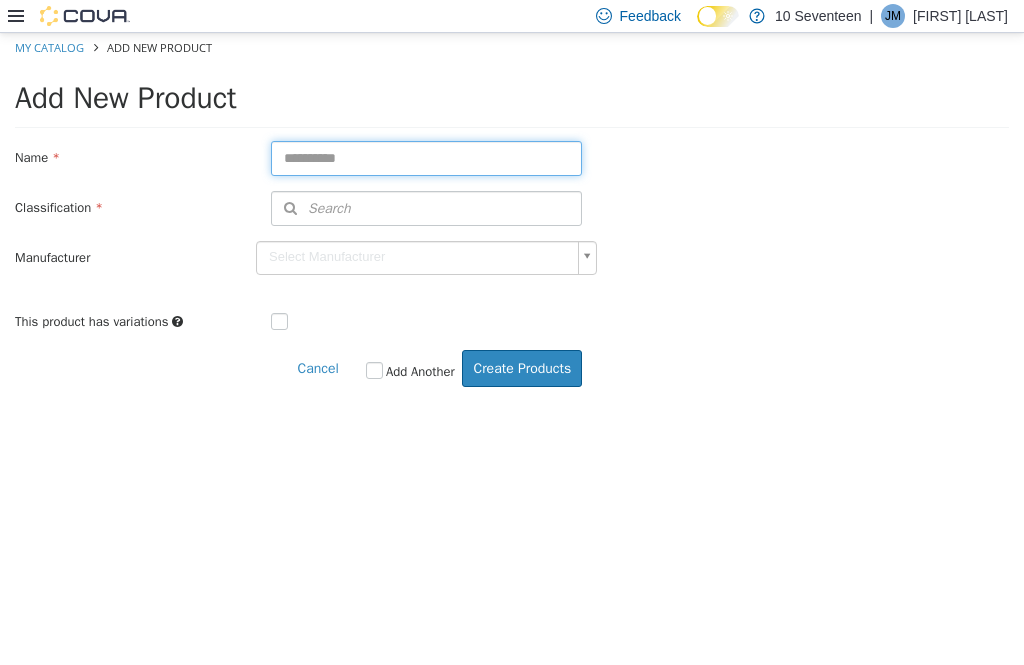 click at bounding box center (426, 158) 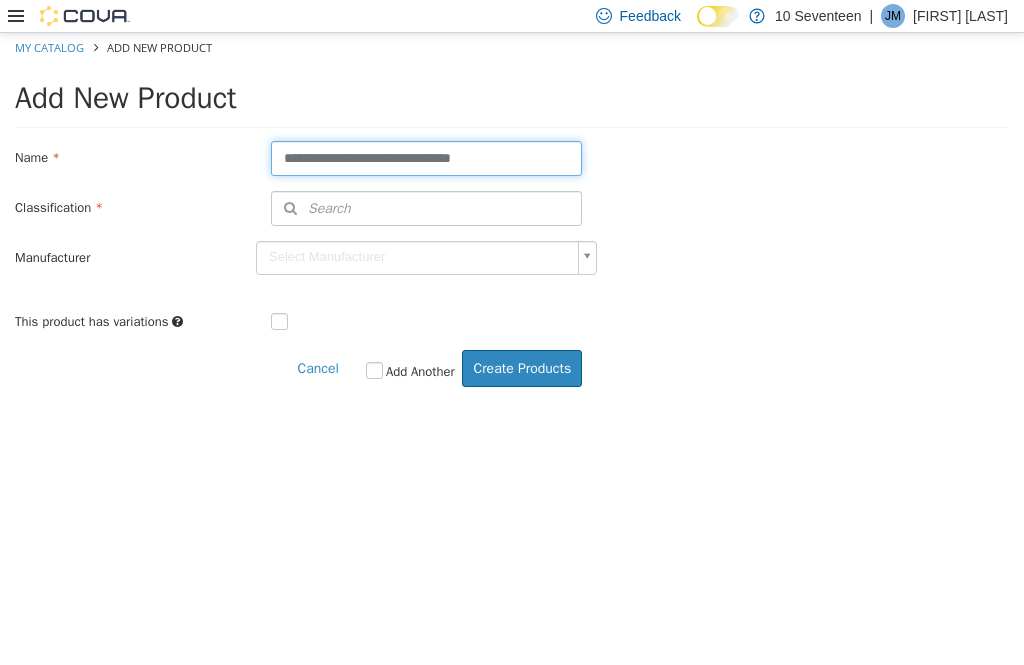 type on "**********" 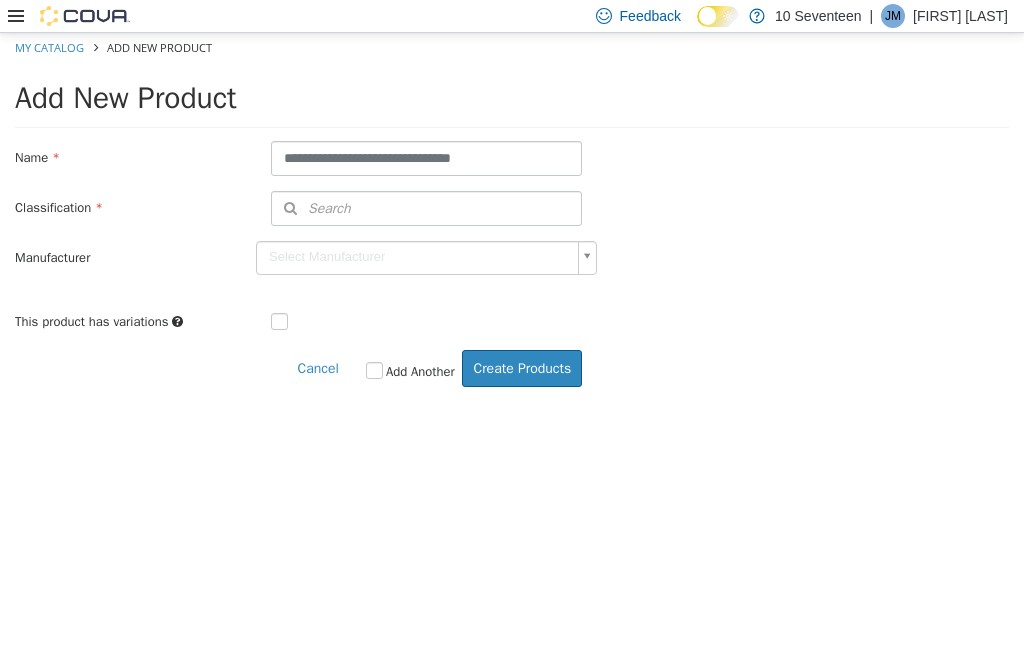 click on "Search" at bounding box center [426, 208] 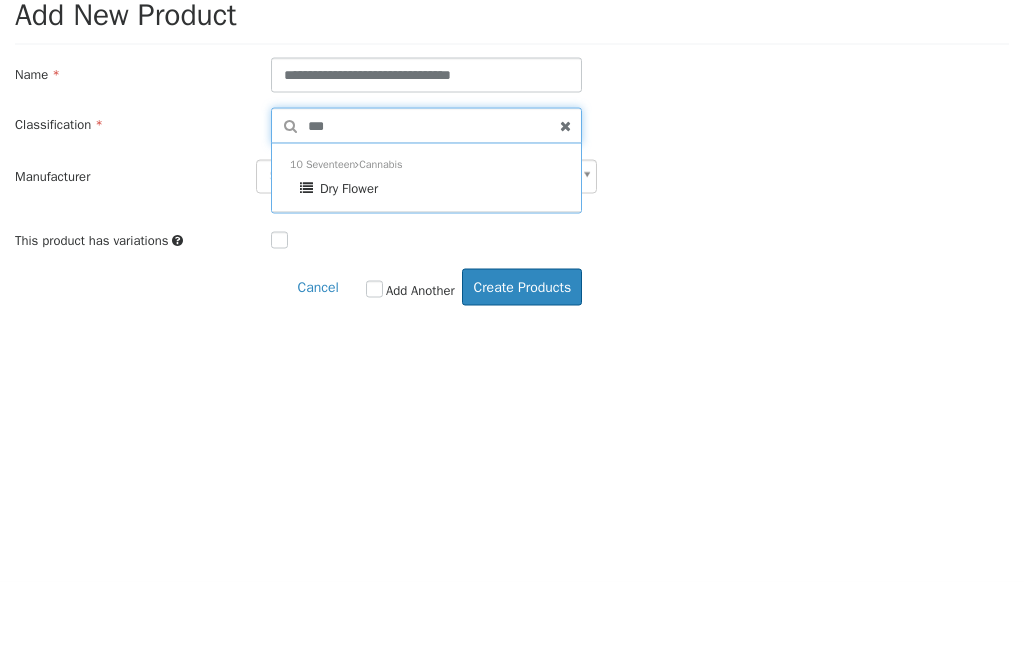 type on "***" 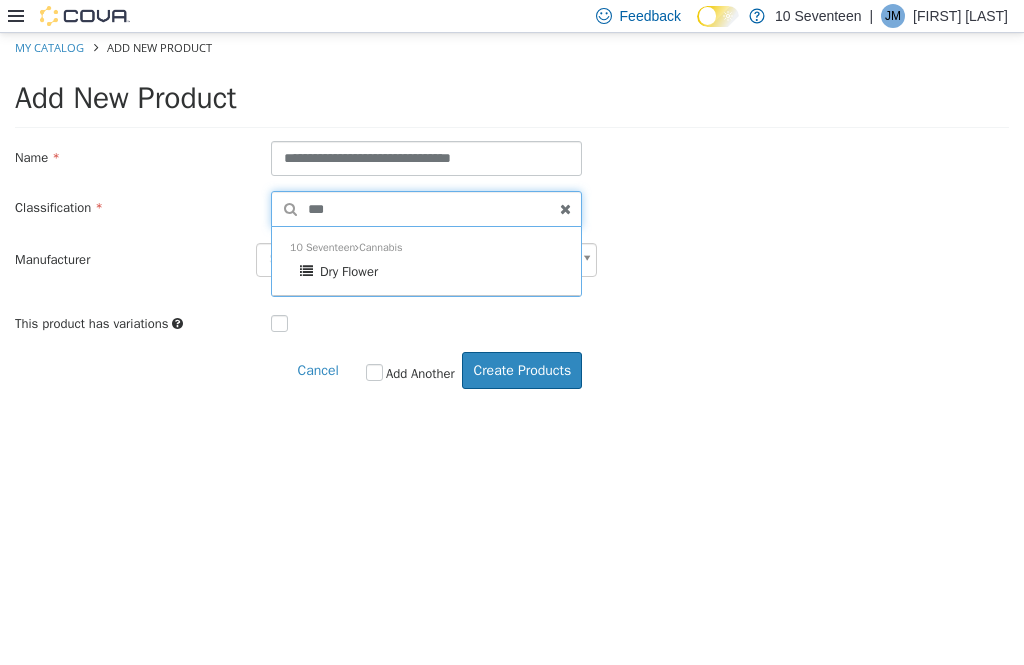 click on "10 Seventeen Cannabis Dry Flower" at bounding box center [426, 261] 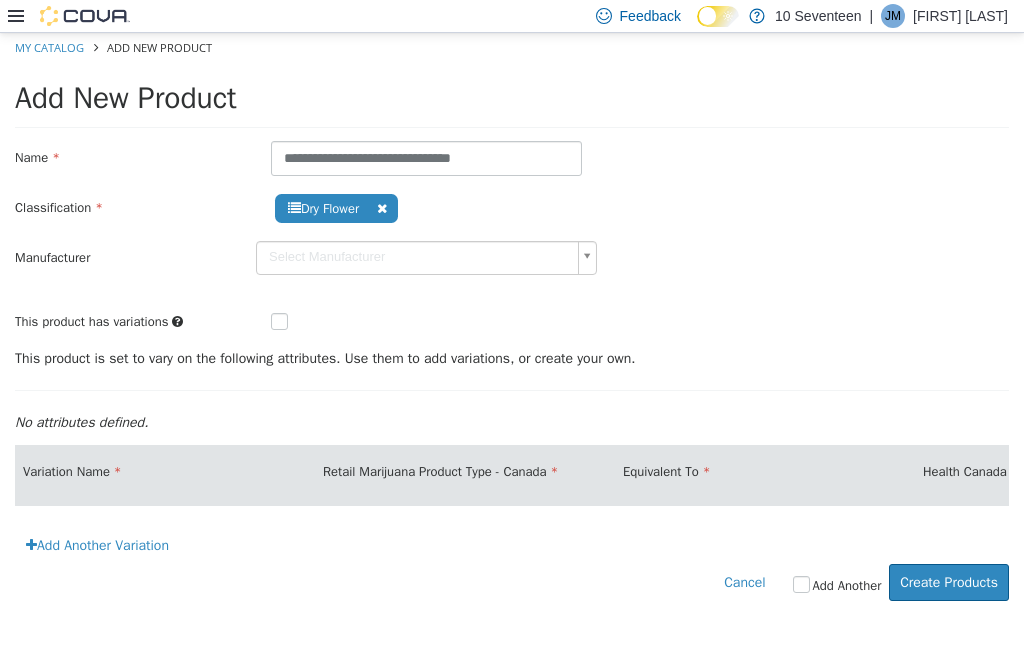 click on "This product is set to vary on the following attributes. Use them to add variations, or create your own. No attributes defined." at bounding box center (512, 396) 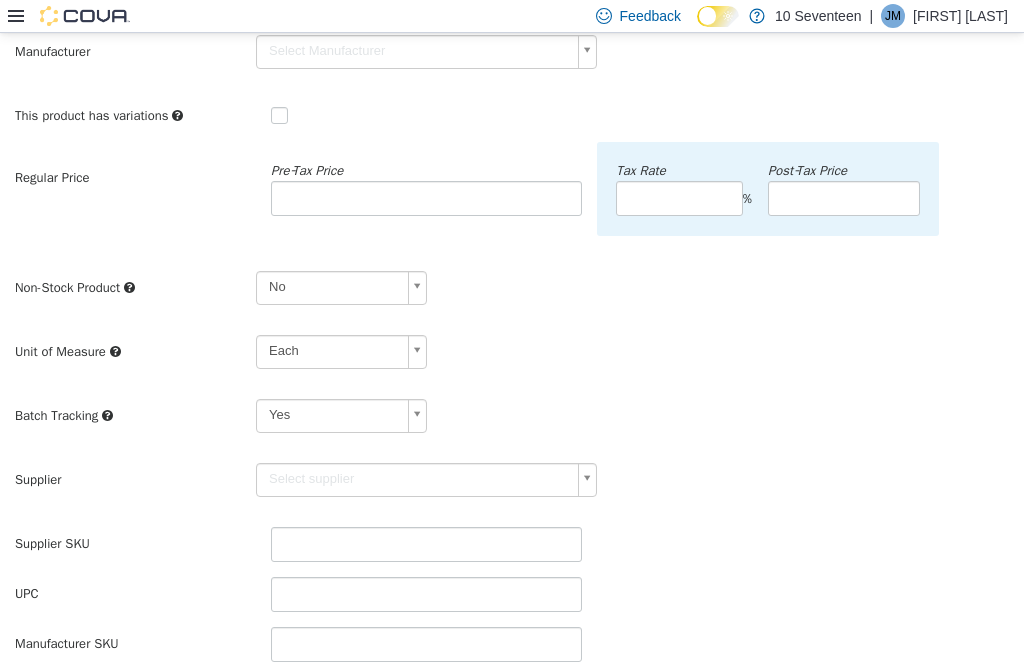 scroll, scrollTop: 225, scrollLeft: 0, axis: vertical 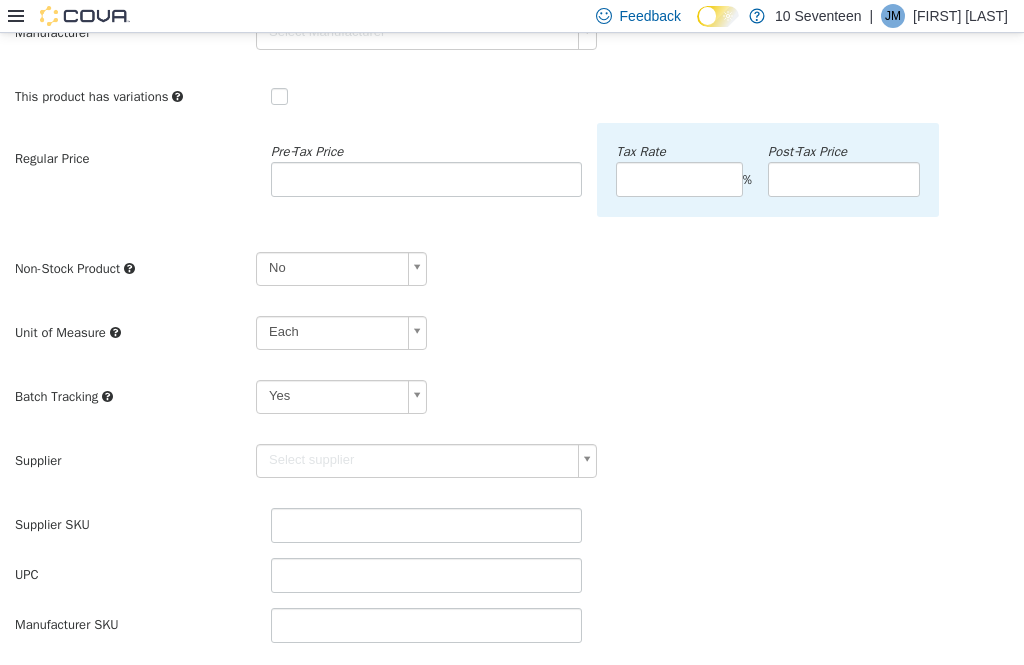 click on "**********" at bounding box center [512, 384] 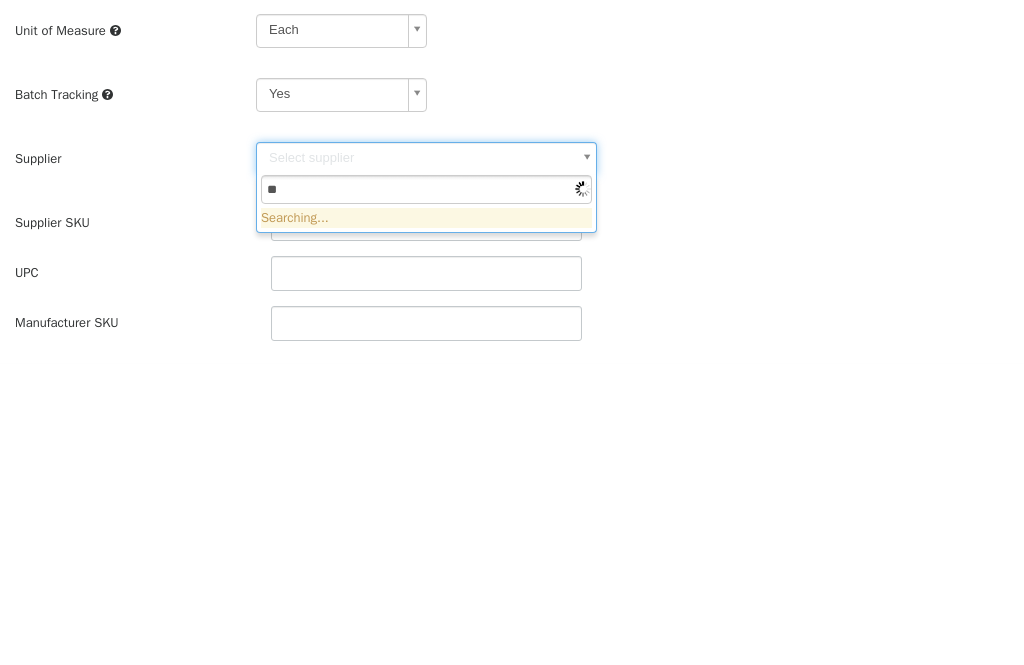 type on "***" 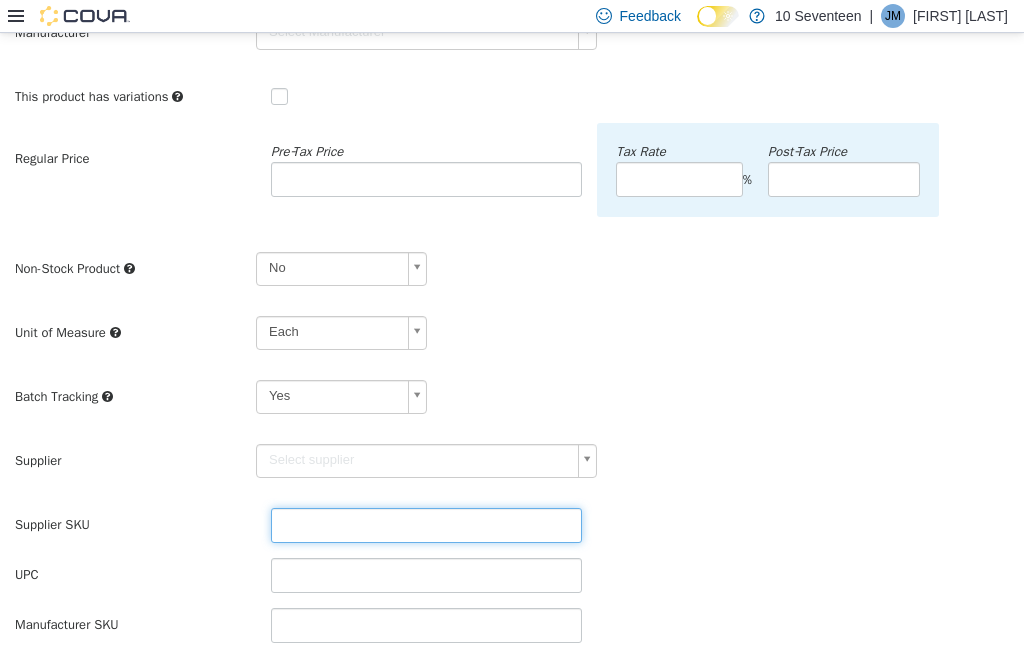 click at bounding box center [426, 525] 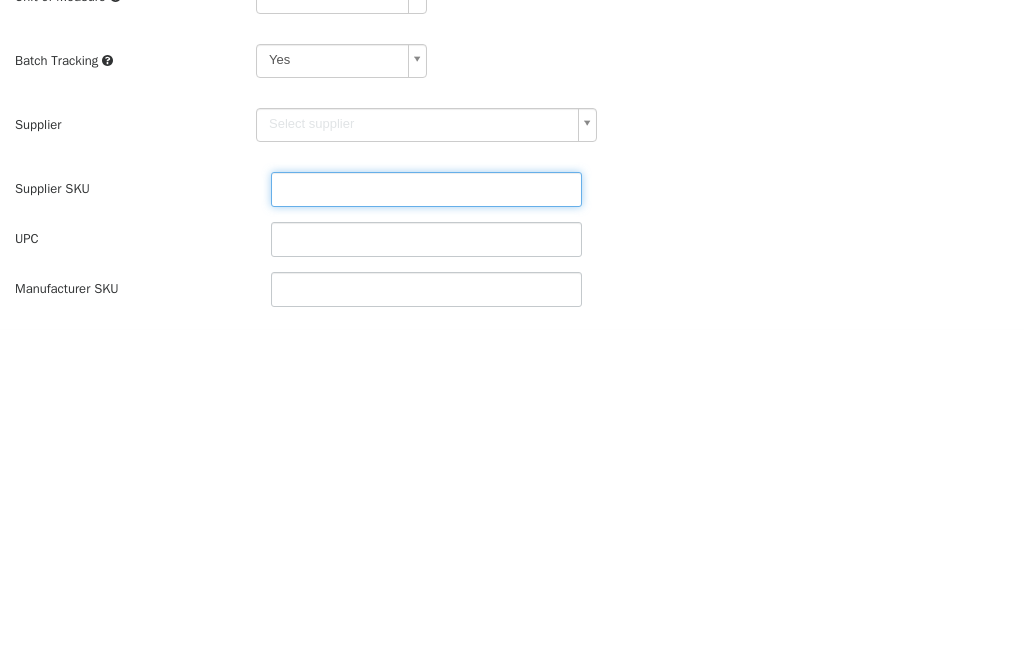 type on "******" 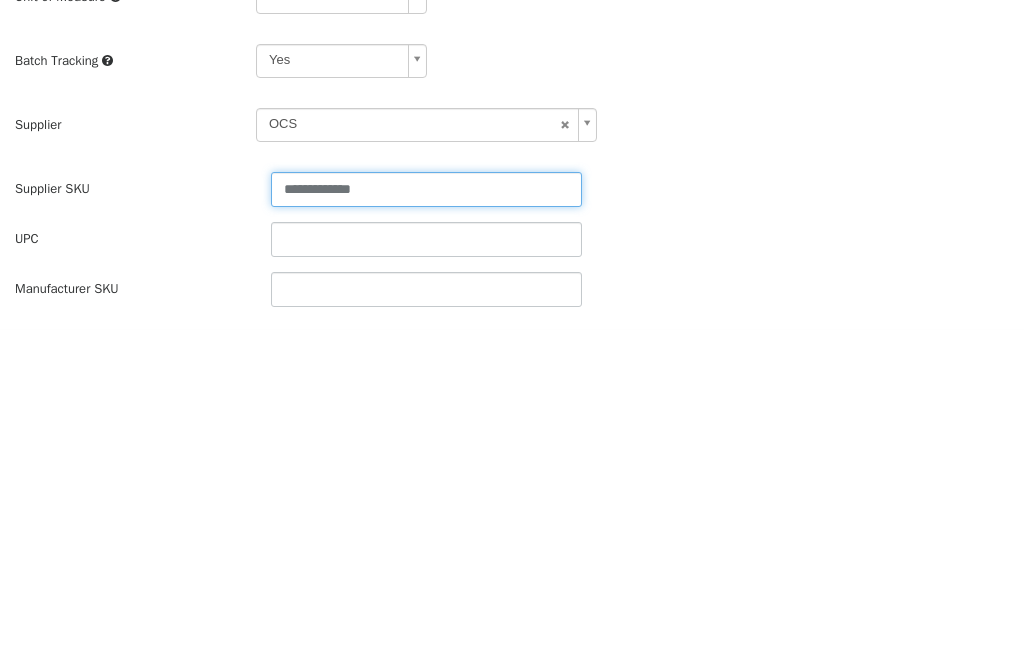 type on "**********" 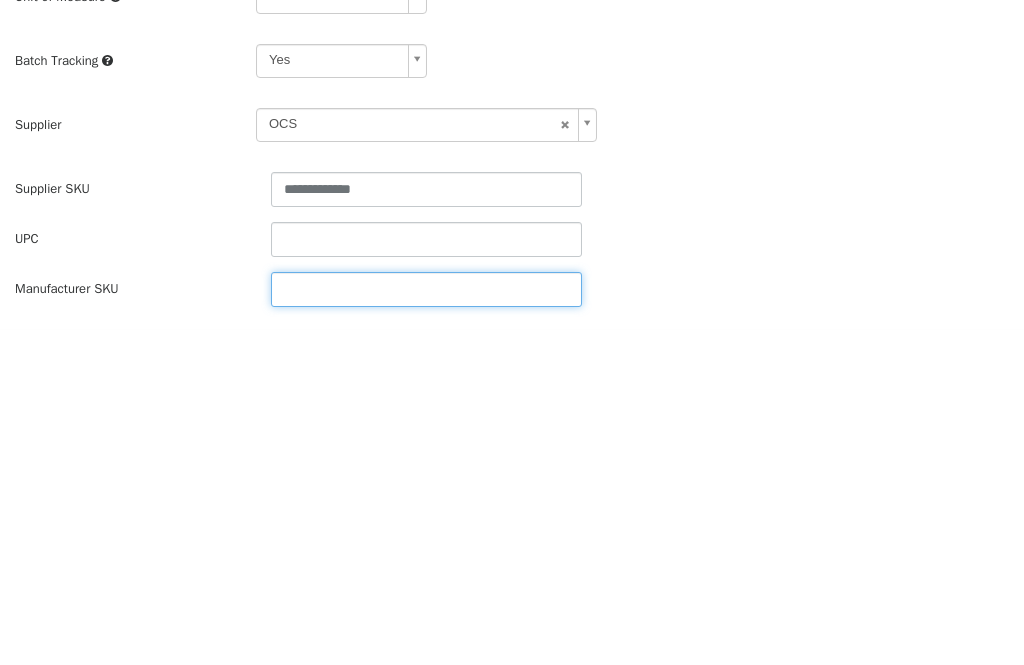 click at bounding box center (426, 290) 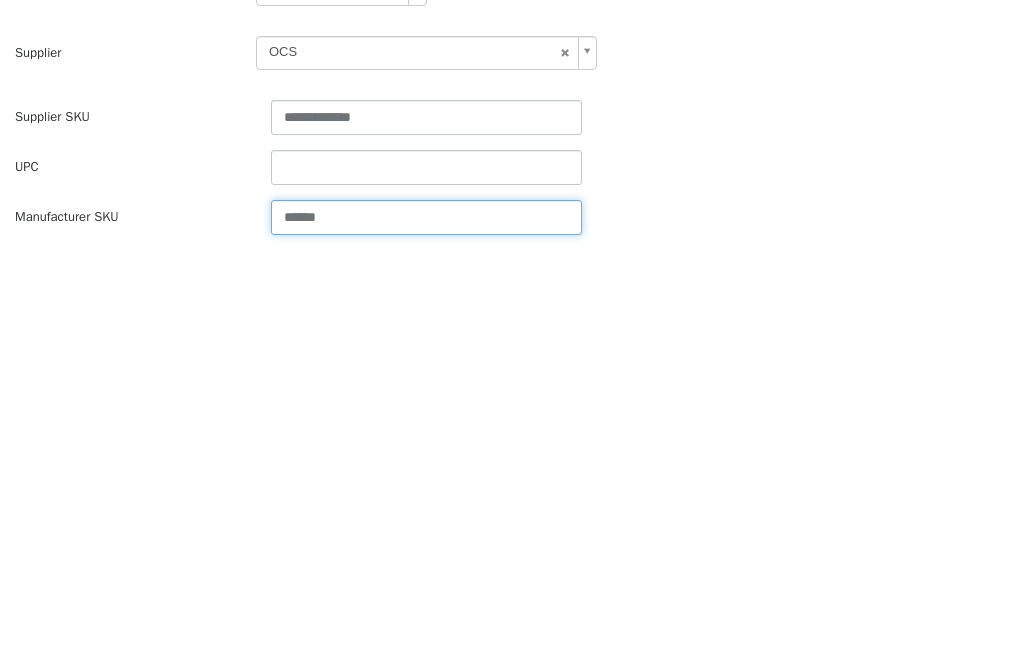 type on "******" 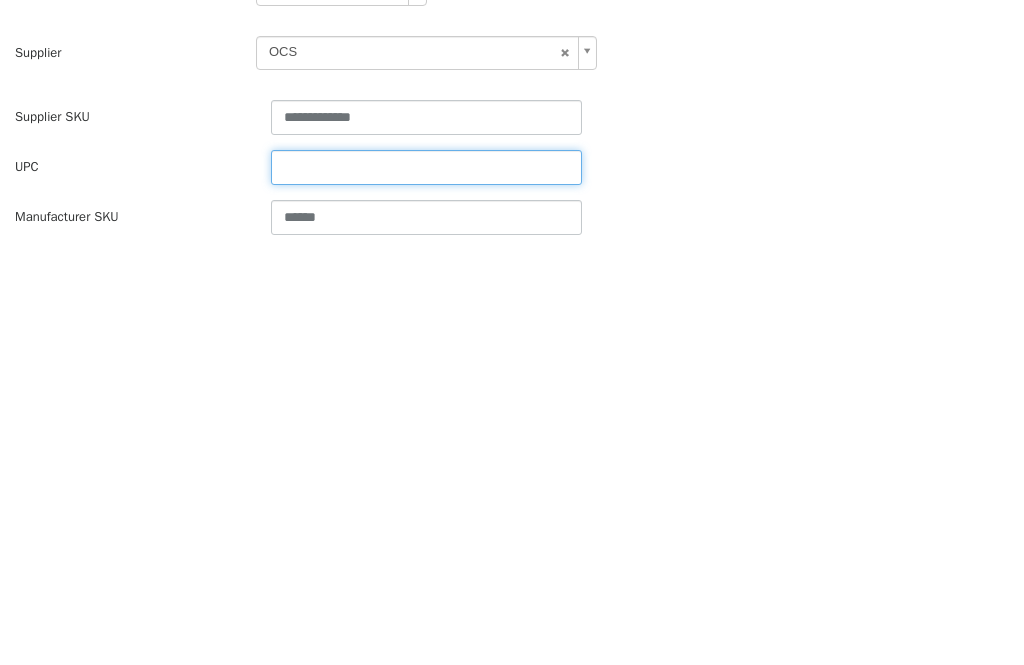 click at bounding box center (426, 168) 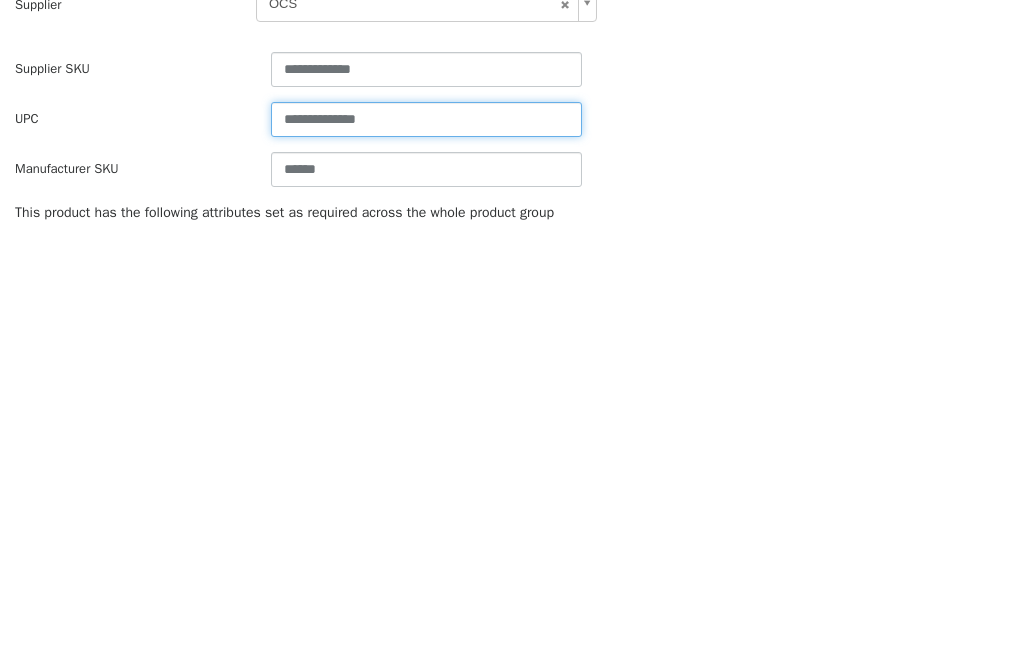 scroll, scrollTop: 355, scrollLeft: 0, axis: vertical 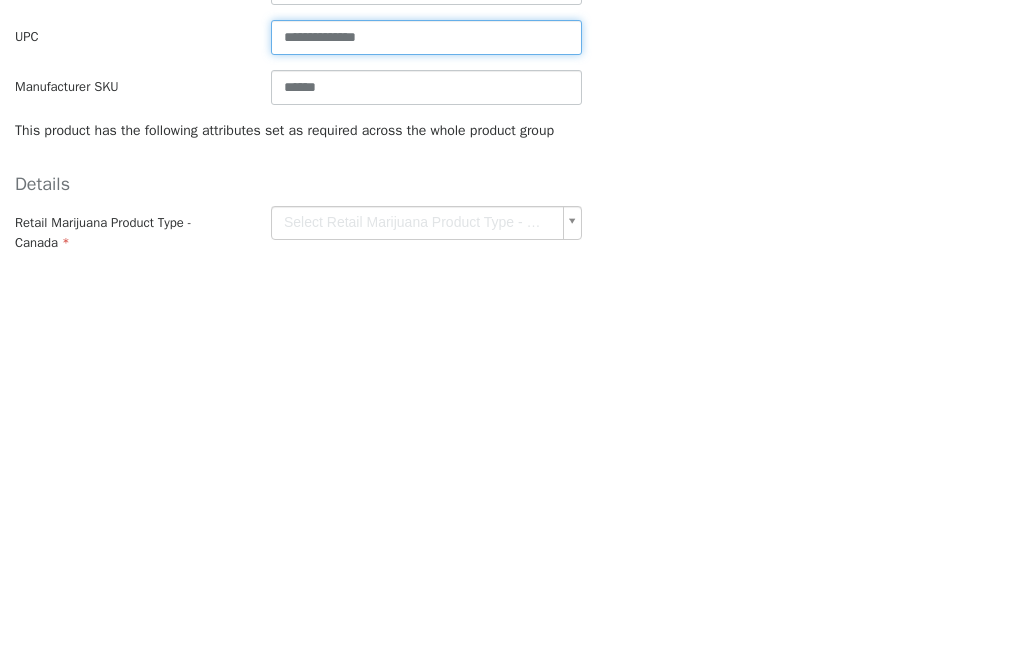 type on "**********" 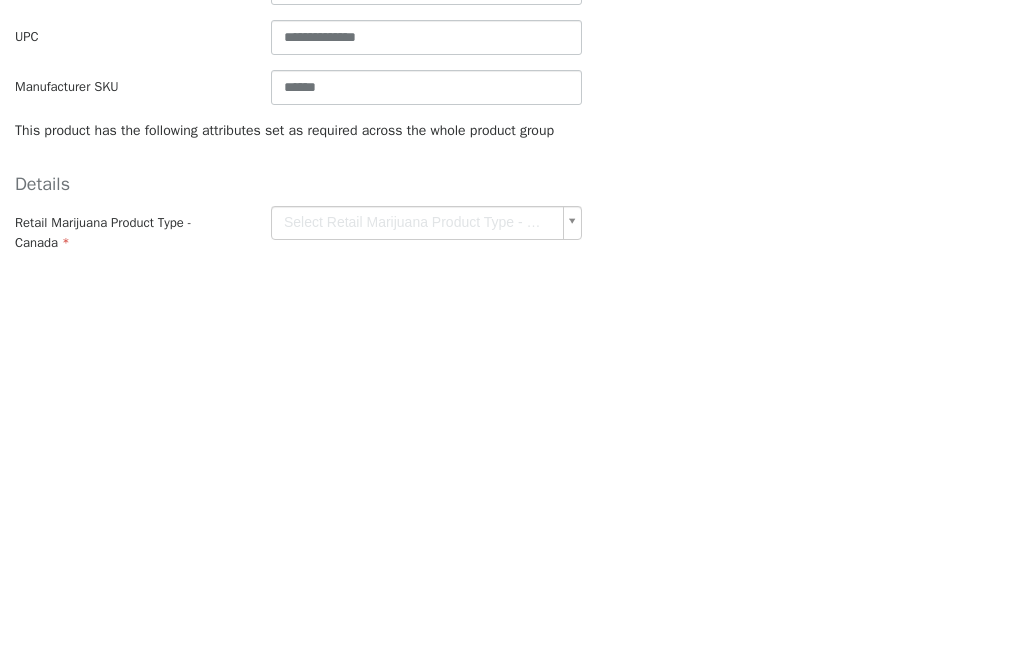 click on "**********" at bounding box center [512, -153] 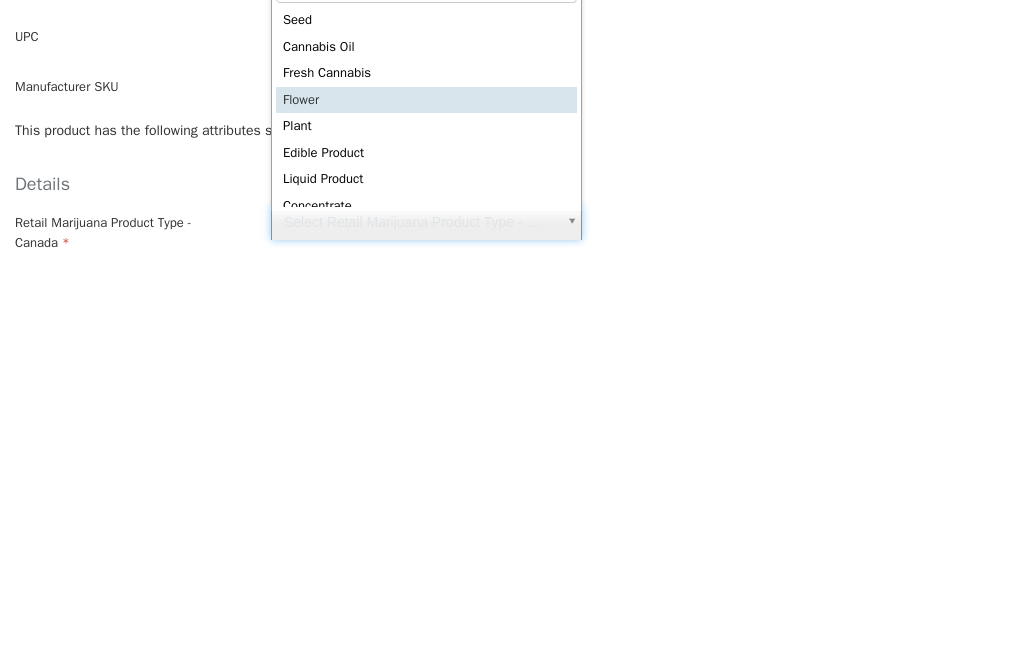type on "******" 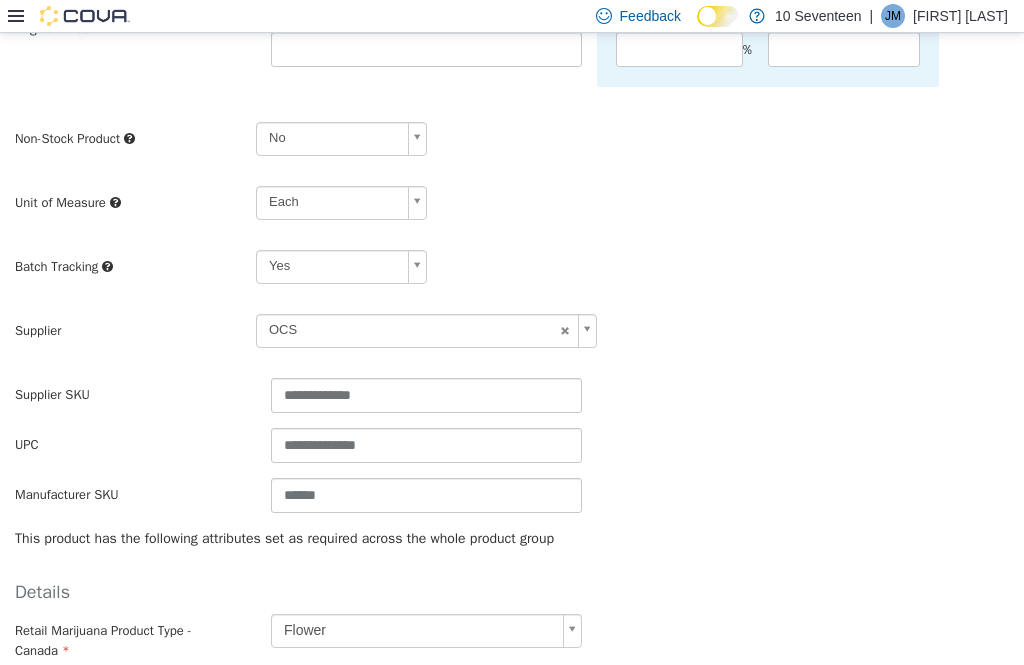 click at bounding box center (341, 692) 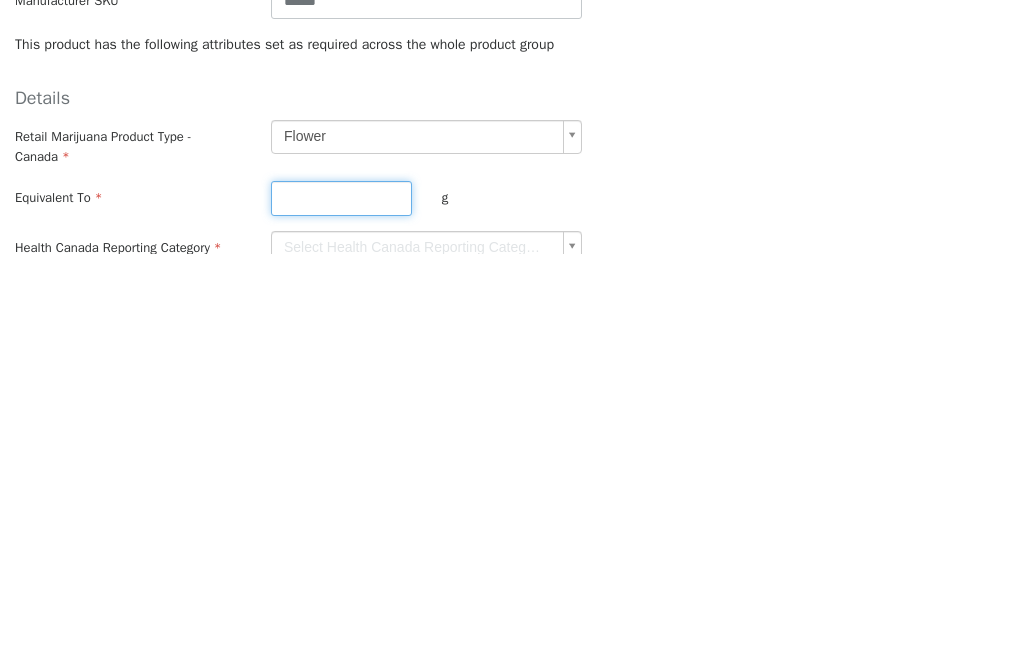 scroll, scrollTop: 438, scrollLeft: 0, axis: vertical 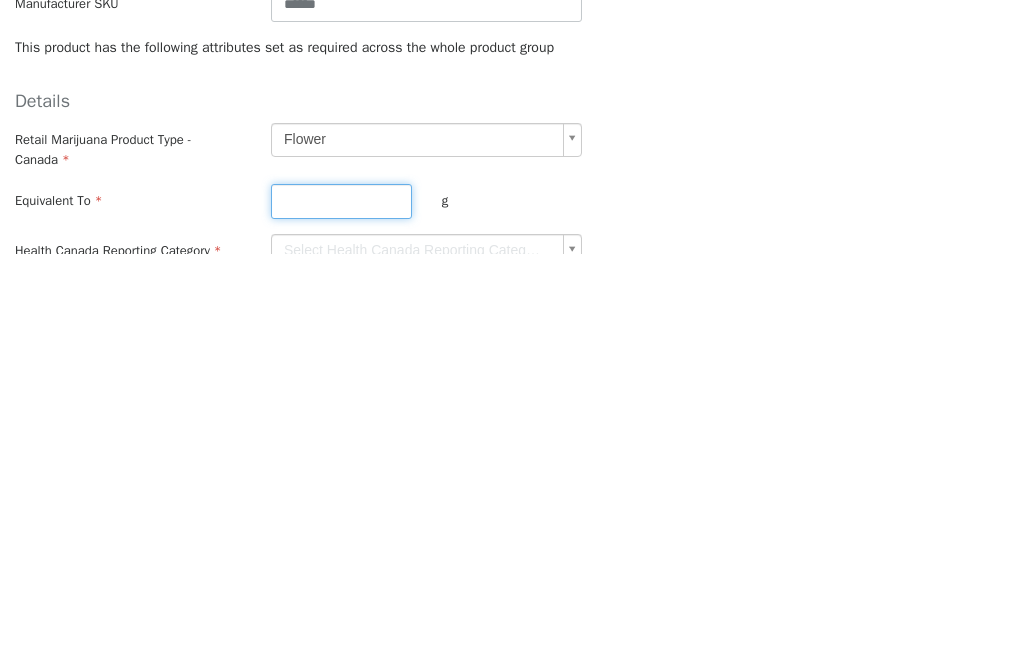 type on "**" 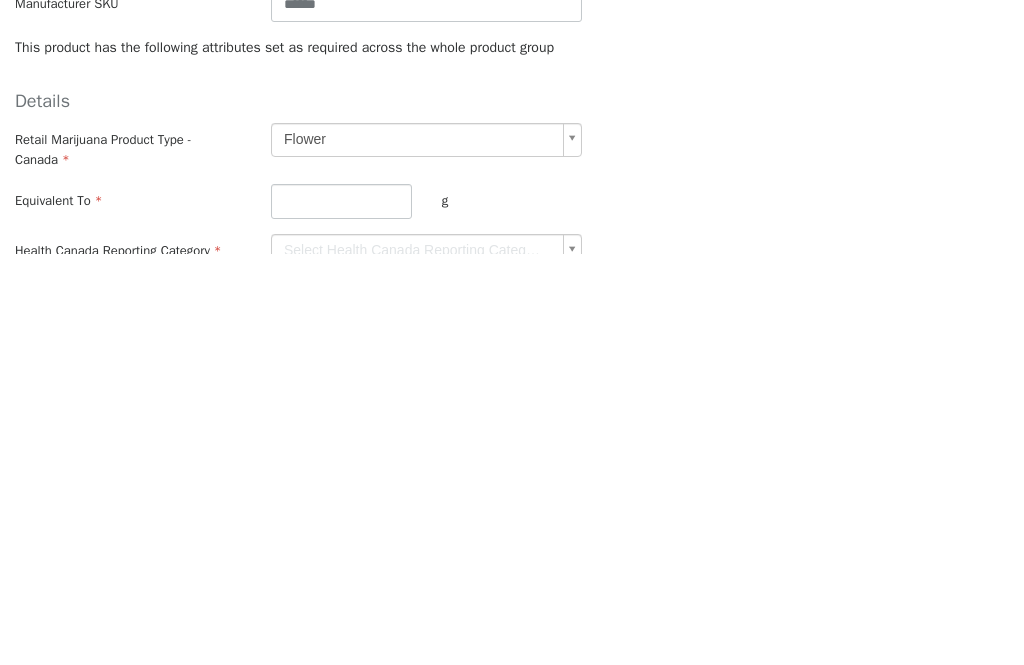 click on "**********" at bounding box center (512, -236) 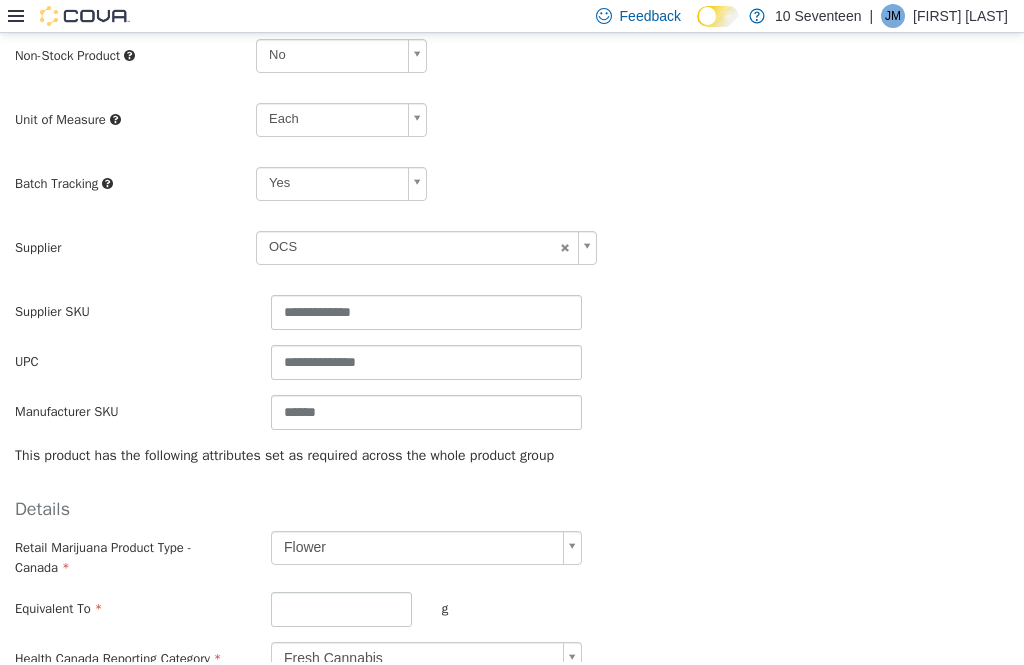 click on "**********" at bounding box center (512, 171) 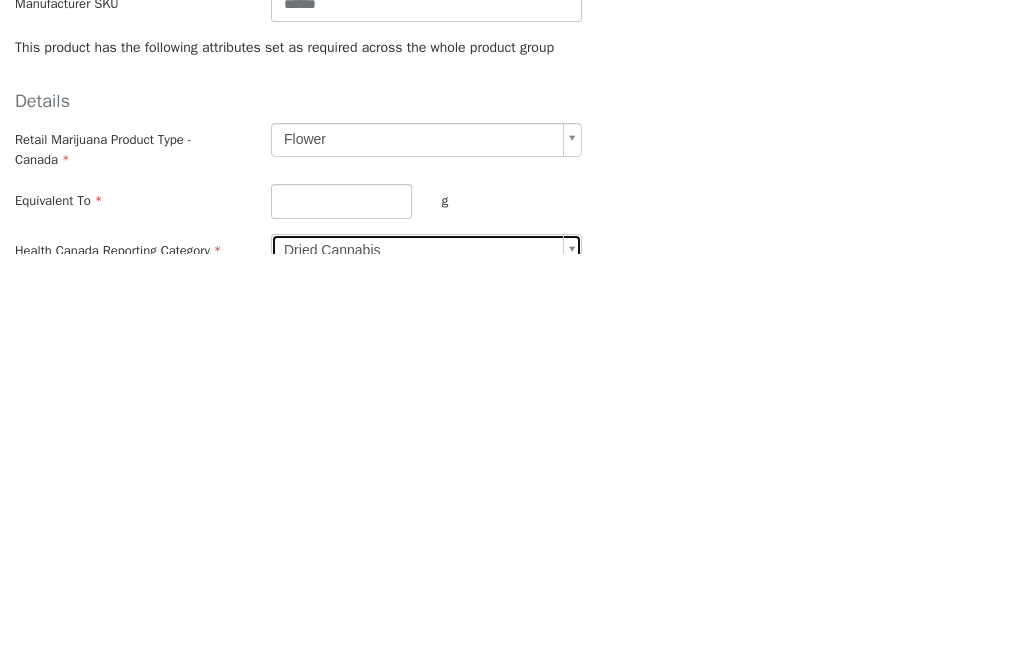 type on "**********" 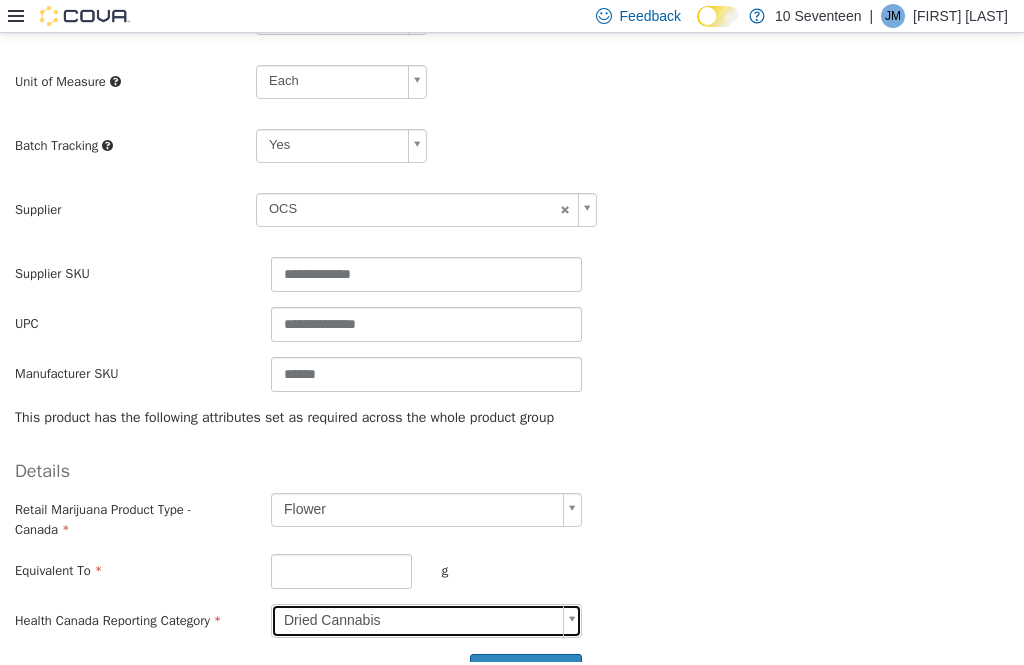 scroll, scrollTop: 474, scrollLeft: 0, axis: vertical 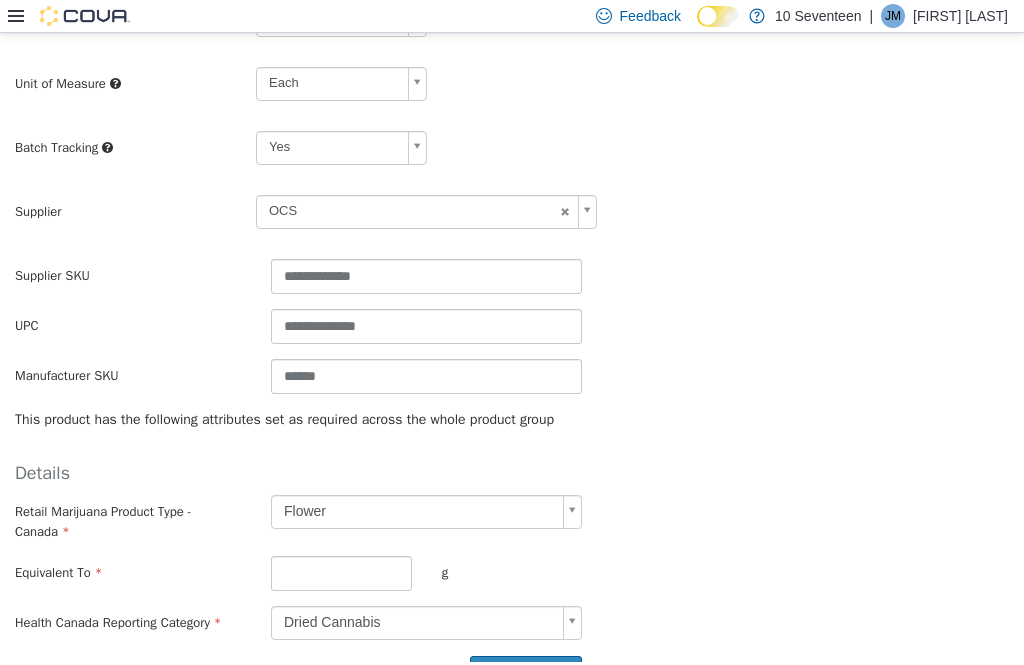 click on "Create Product" at bounding box center (526, 674) 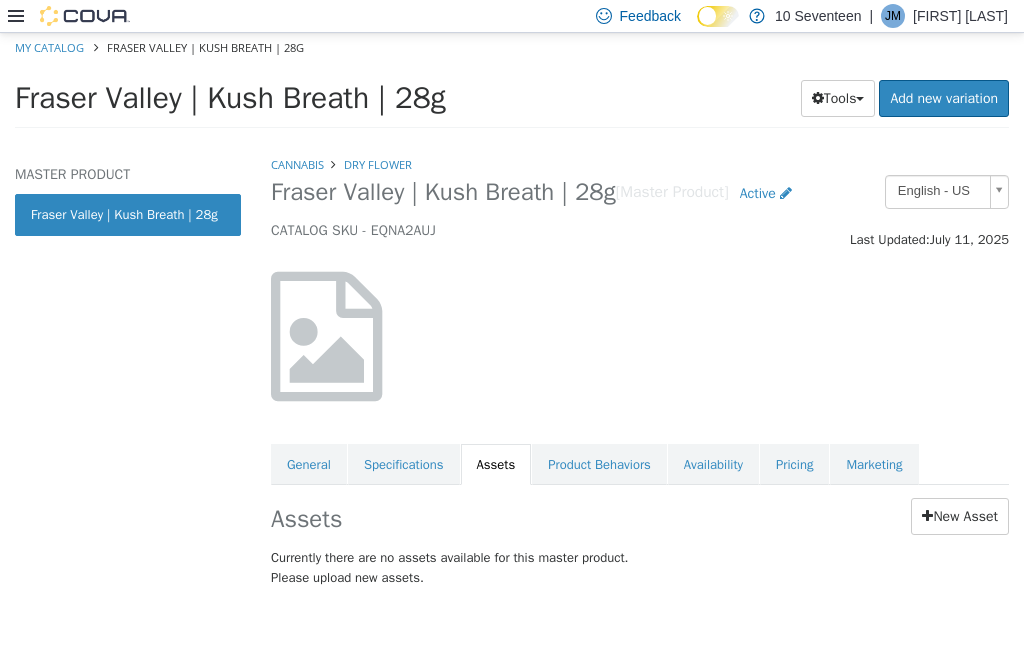 scroll, scrollTop: 0, scrollLeft: 0, axis: both 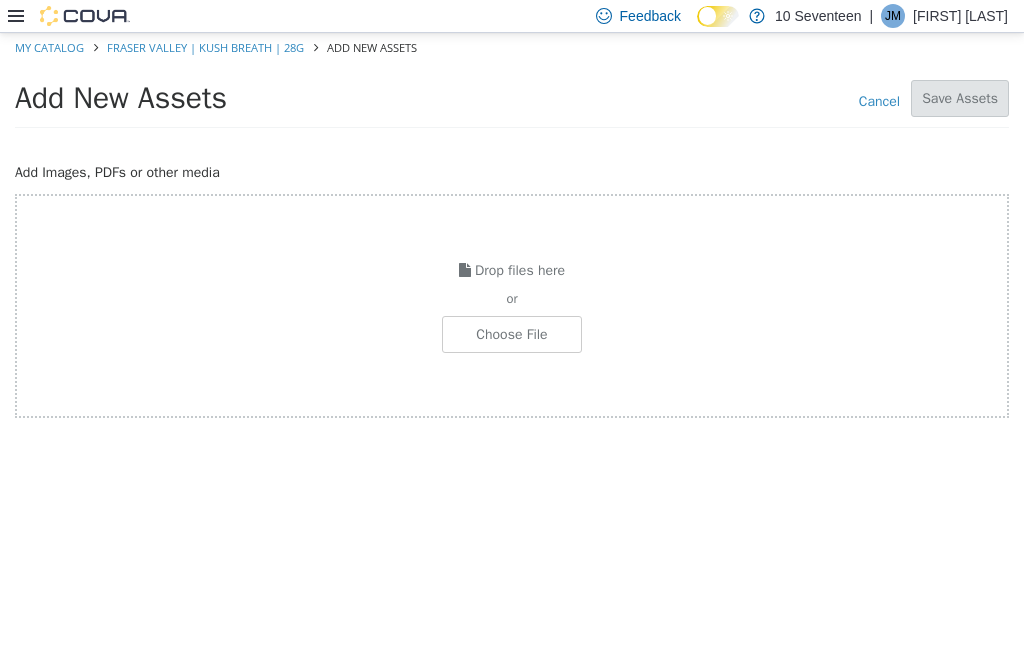 click at bounding box center [-535, 334] 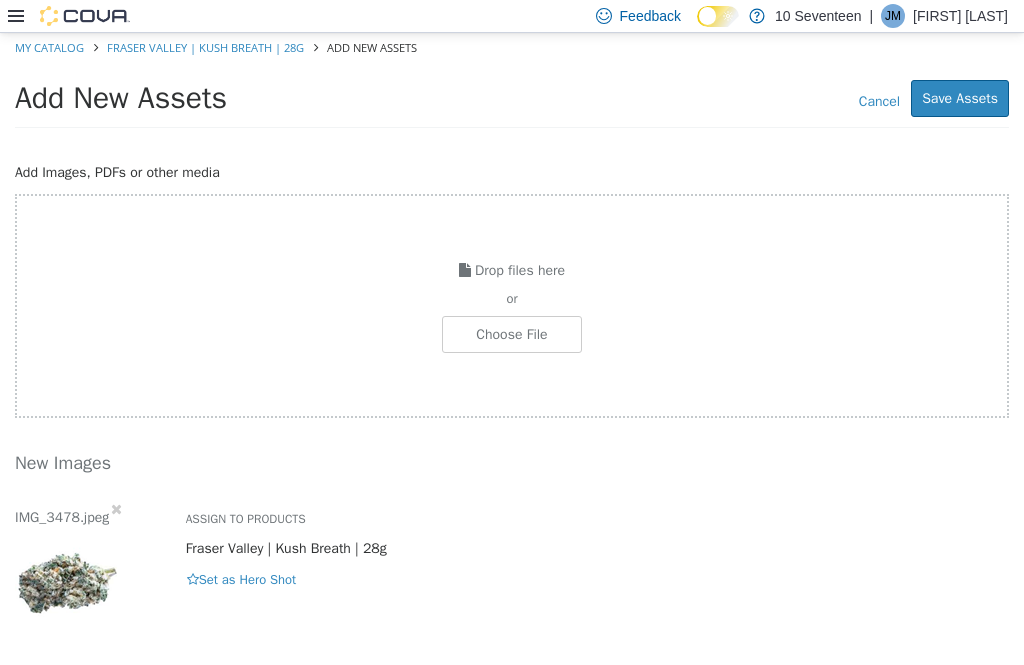 click on "Save Assets" at bounding box center [960, 98] 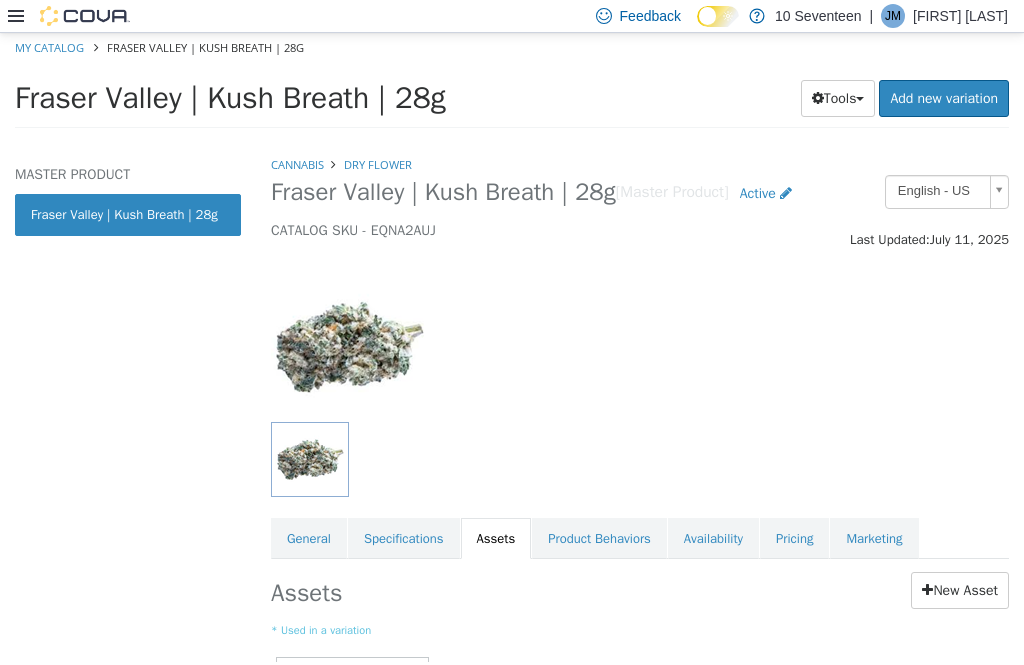 click on "Pricing" at bounding box center (794, 539) 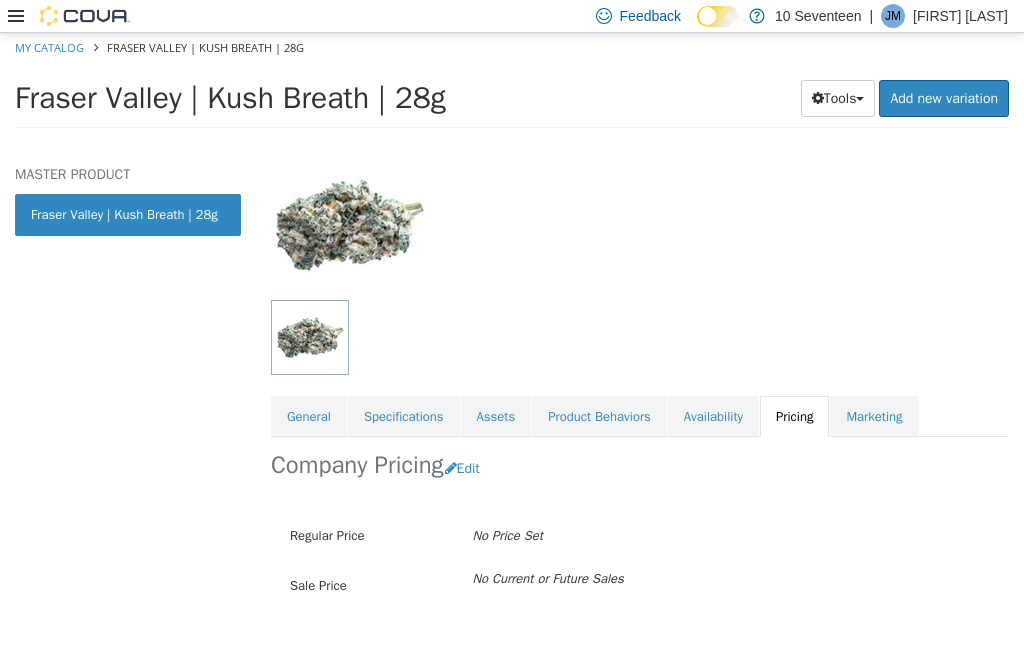 click on "Edit" at bounding box center (467, 468) 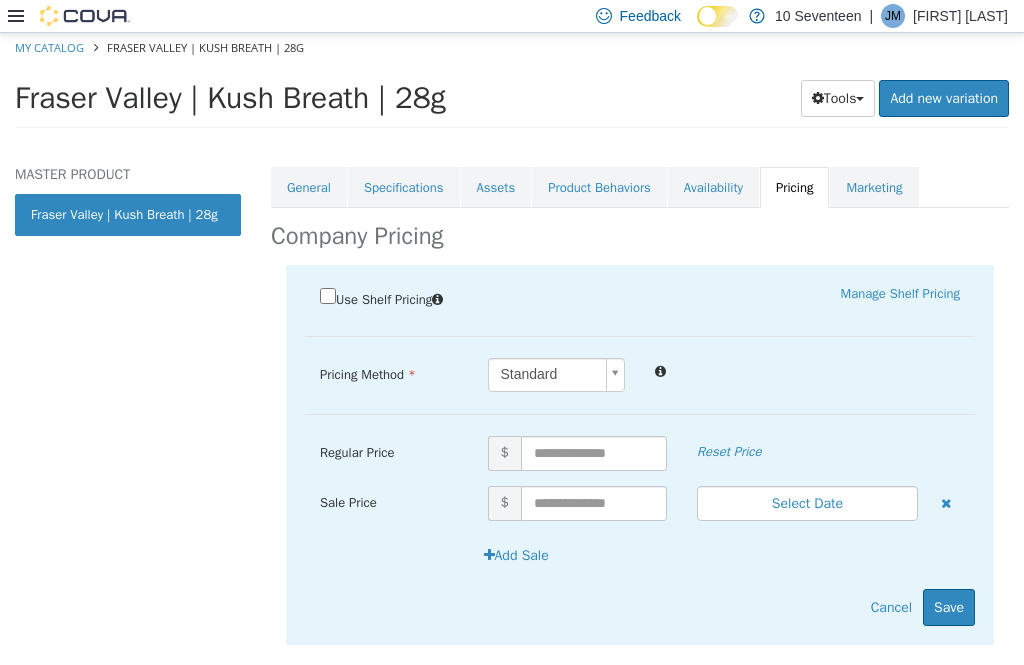 scroll, scrollTop: 349, scrollLeft: 0, axis: vertical 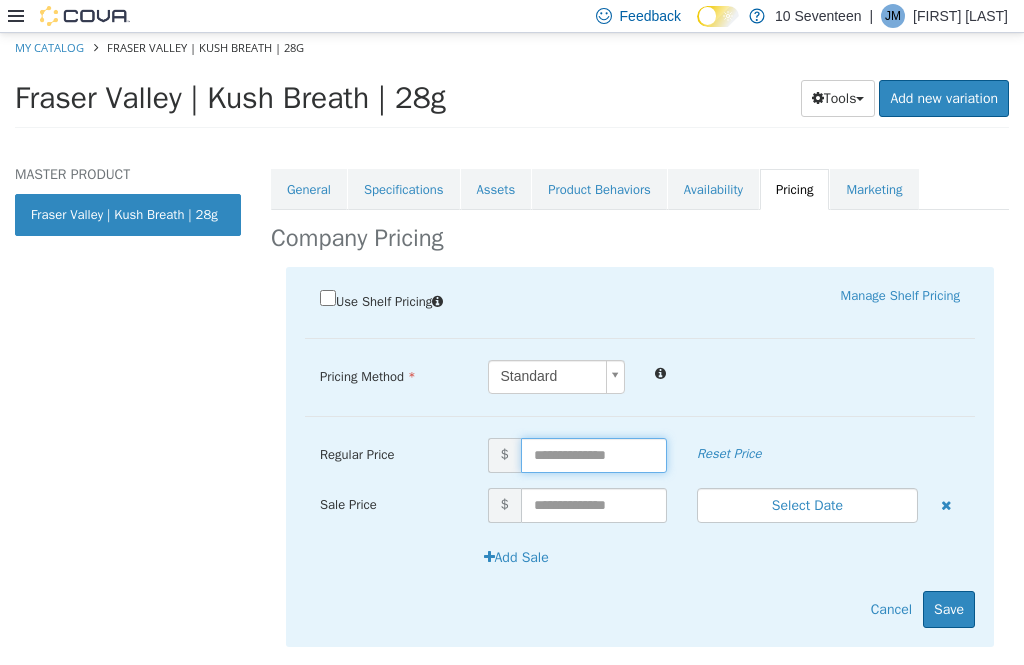 click at bounding box center (594, 455) 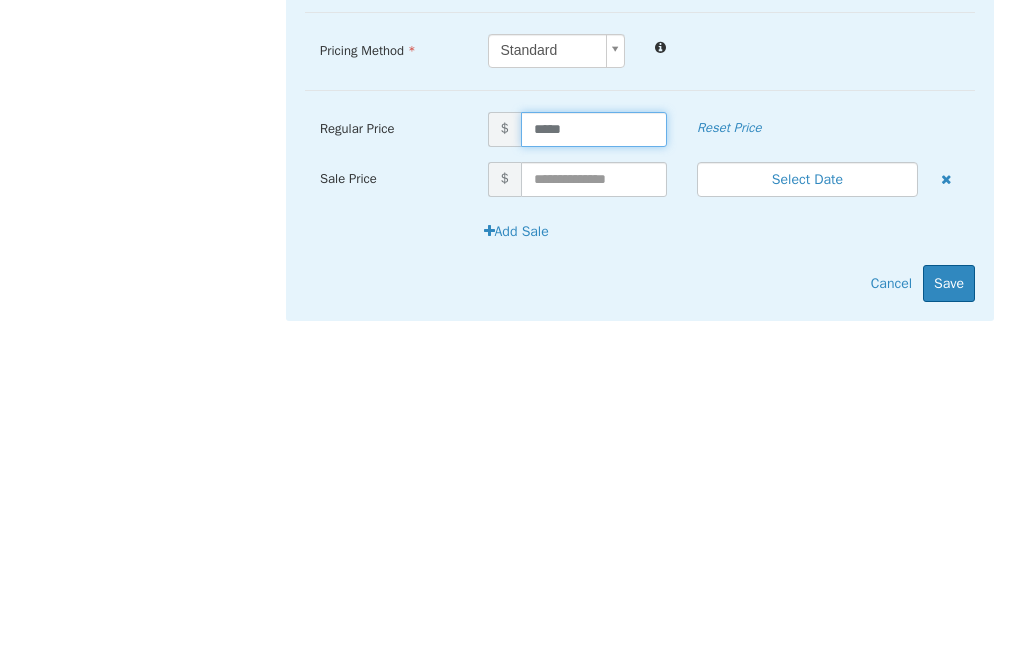 type on "******" 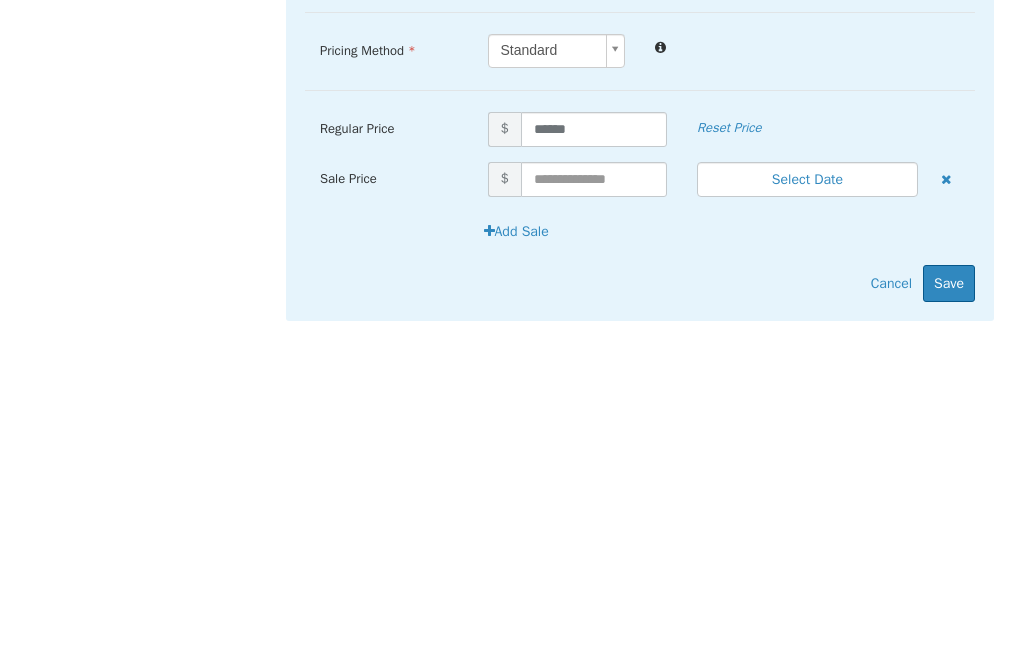 scroll, scrollTop: 64, scrollLeft: 0, axis: vertical 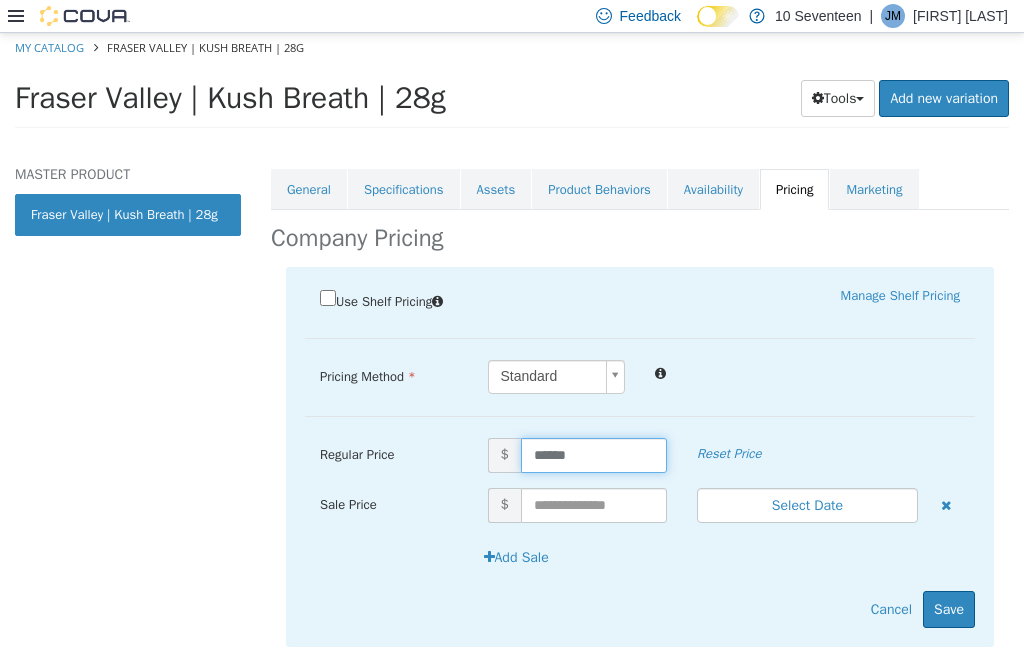 click on "Save" at bounding box center (949, 609) 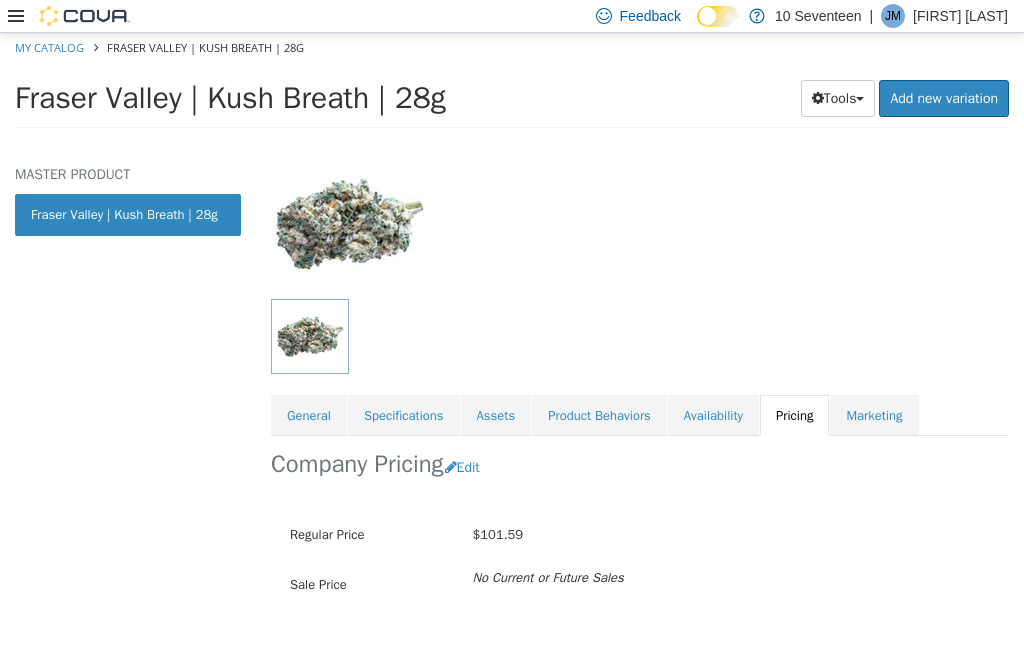 scroll, scrollTop: 122, scrollLeft: 0, axis: vertical 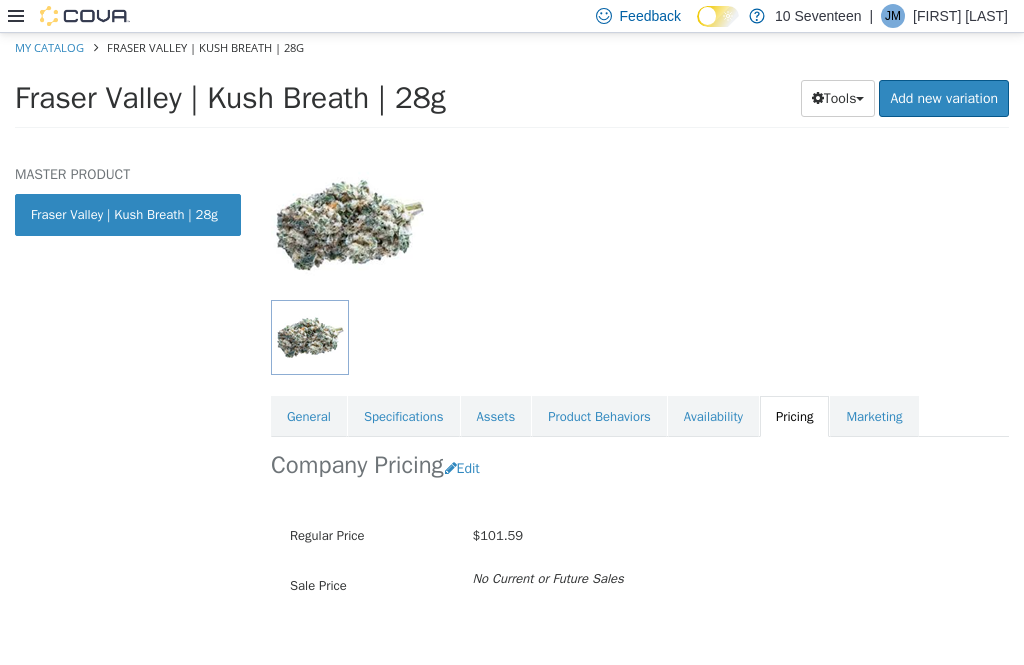 click on "General" at bounding box center (309, 417) 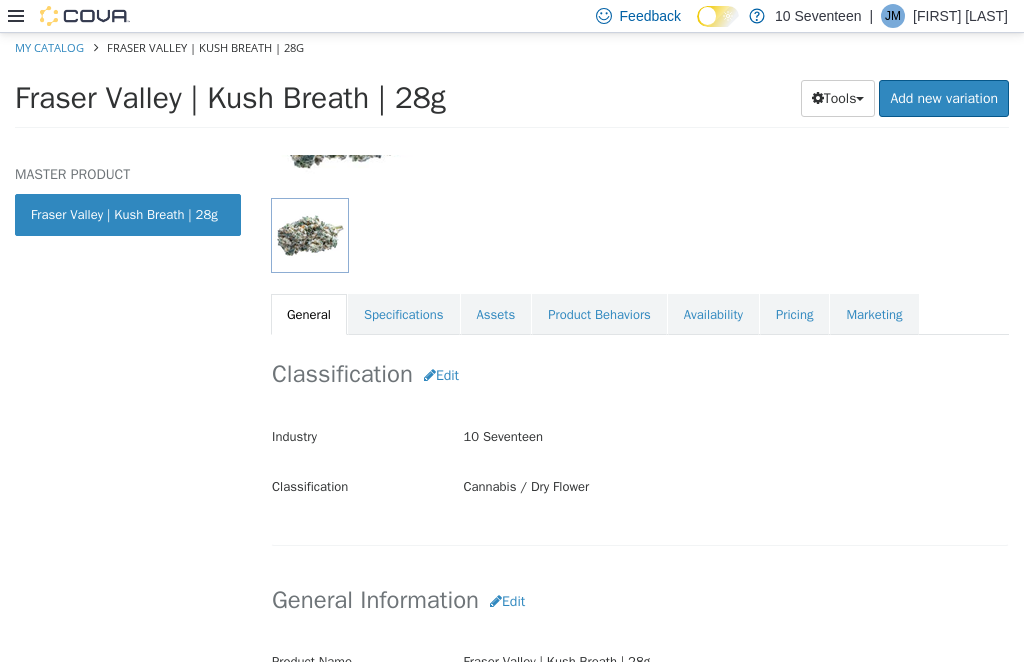 scroll, scrollTop: 233, scrollLeft: 0, axis: vertical 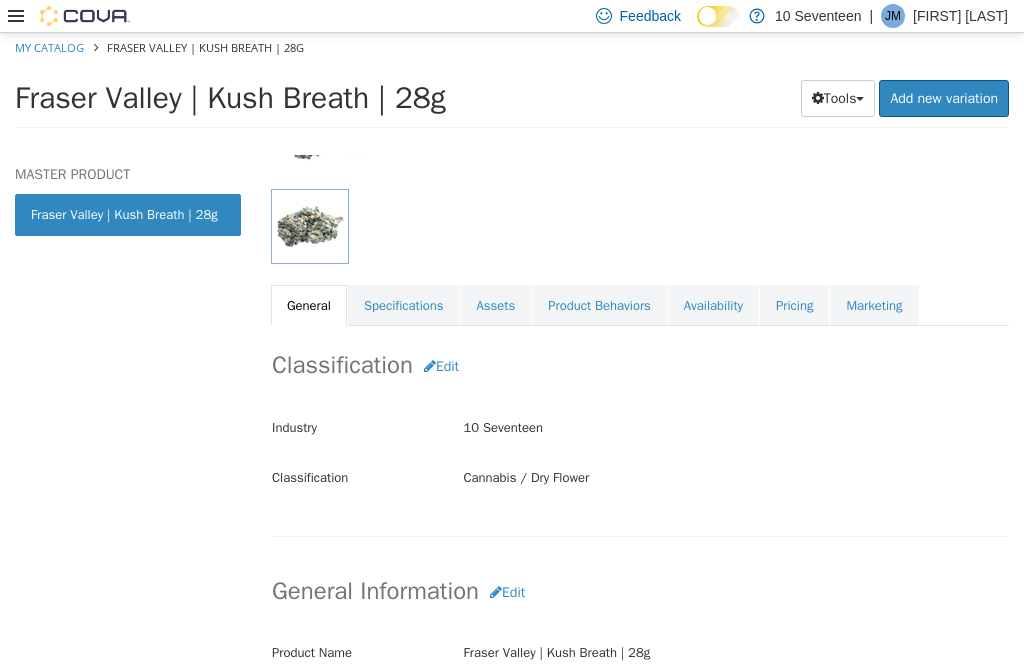 click on "Pricing" at bounding box center (794, 306) 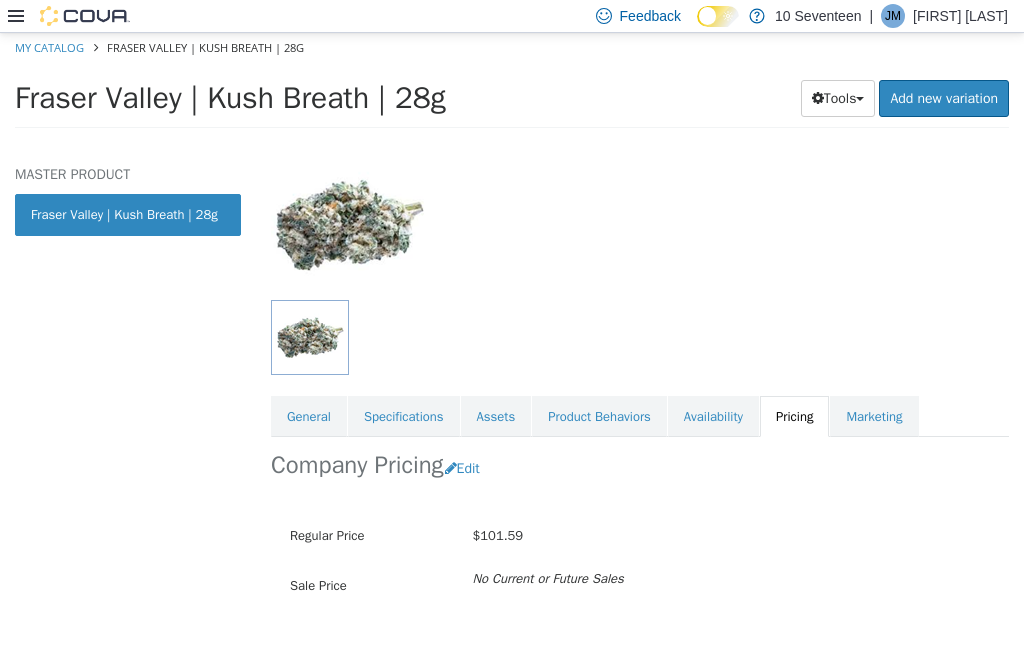 scroll, scrollTop: 0, scrollLeft: 0, axis: both 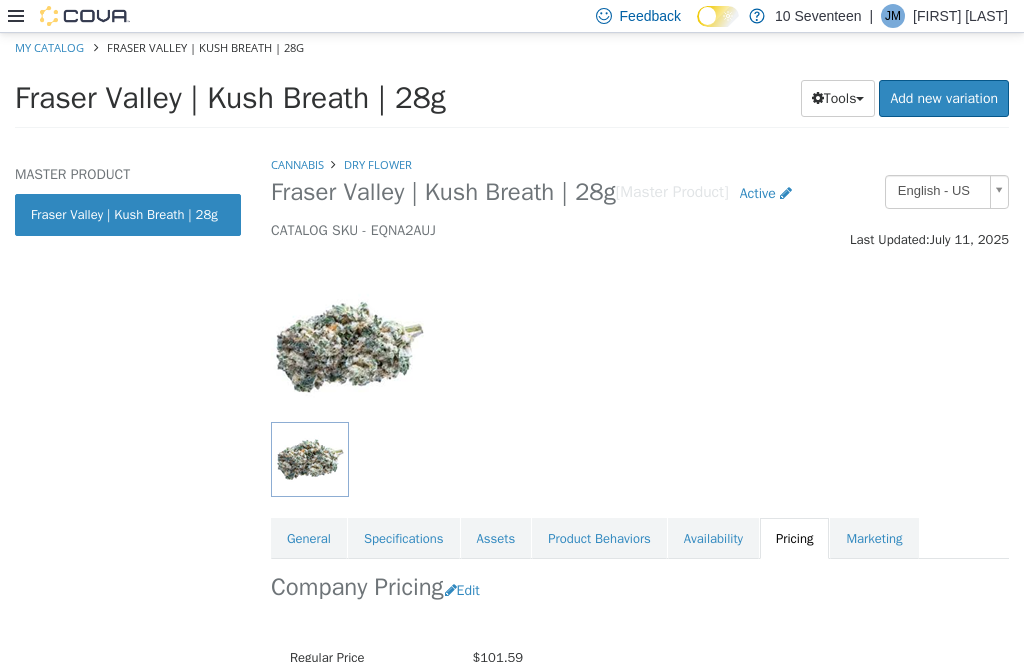 click on "Cannabis" at bounding box center [297, 164] 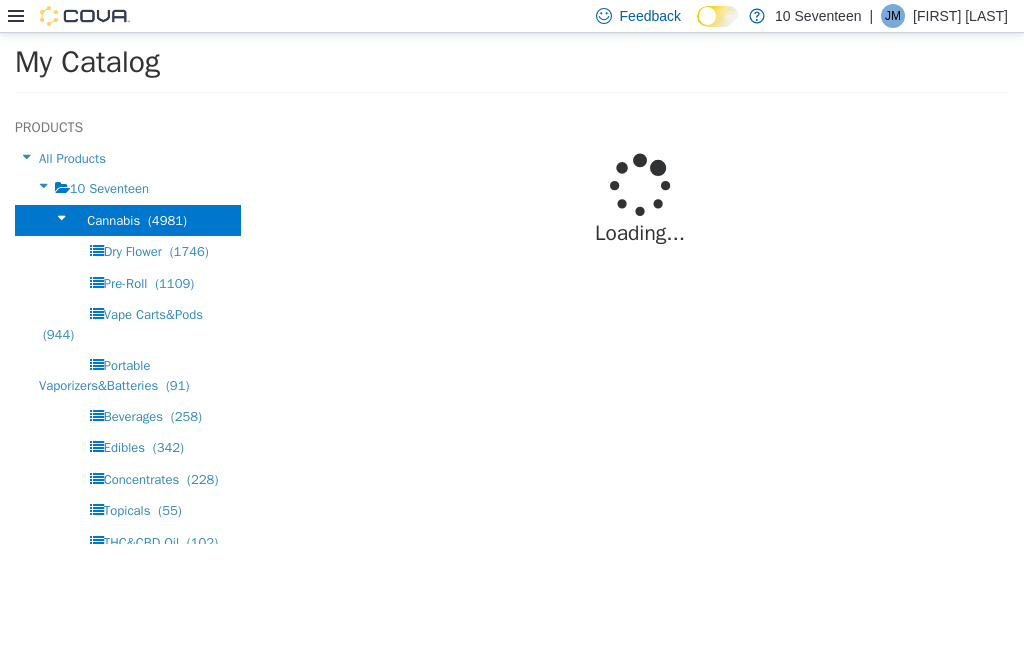 select on "**********" 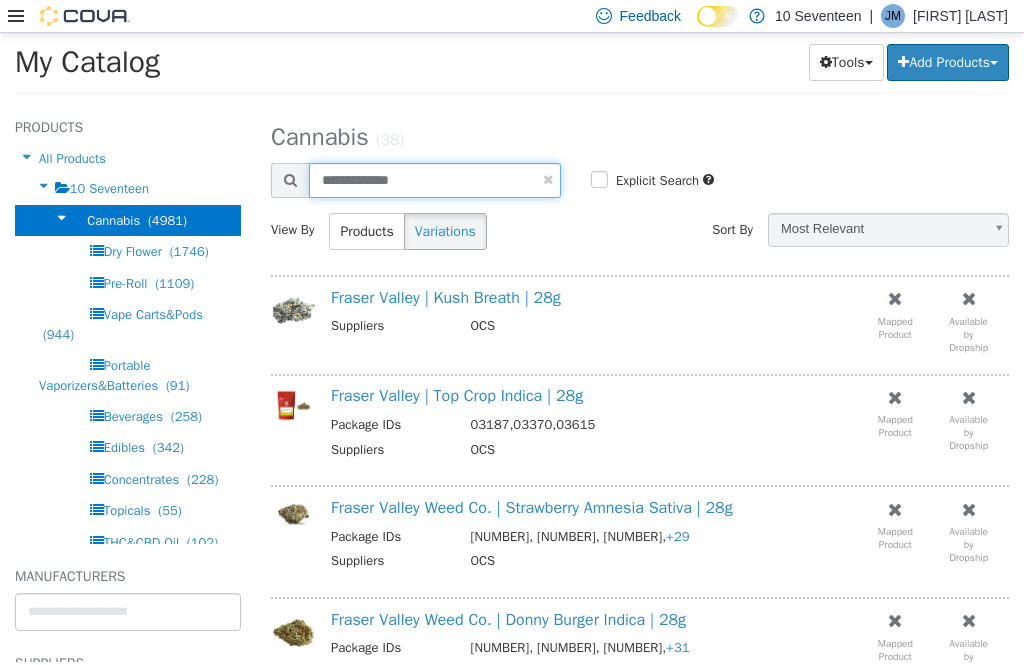 click on "**********" at bounding box center [435, 180] 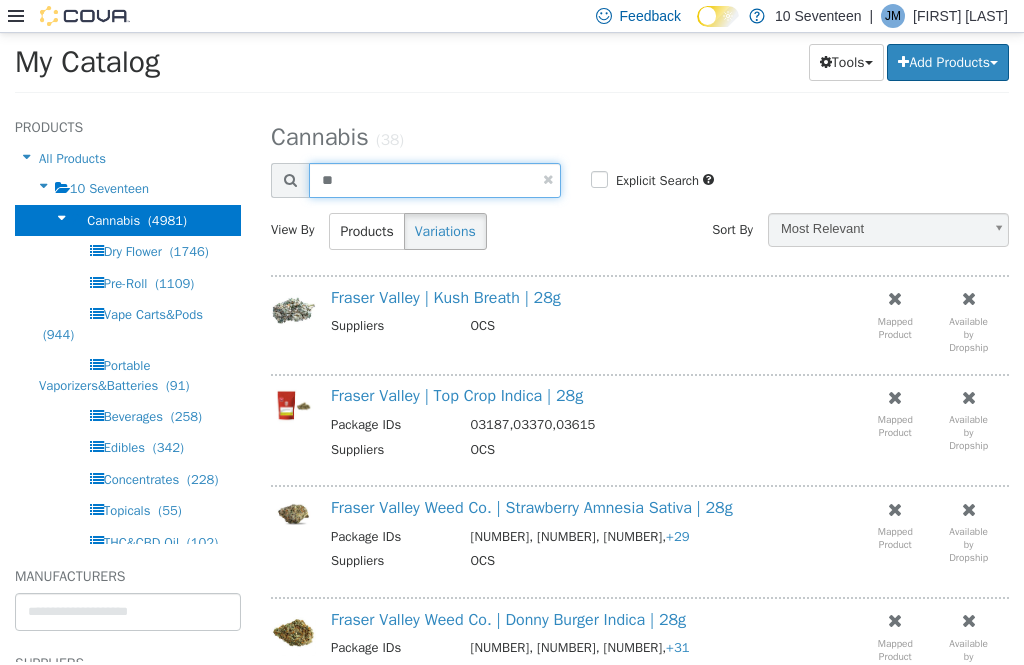 type on "*" 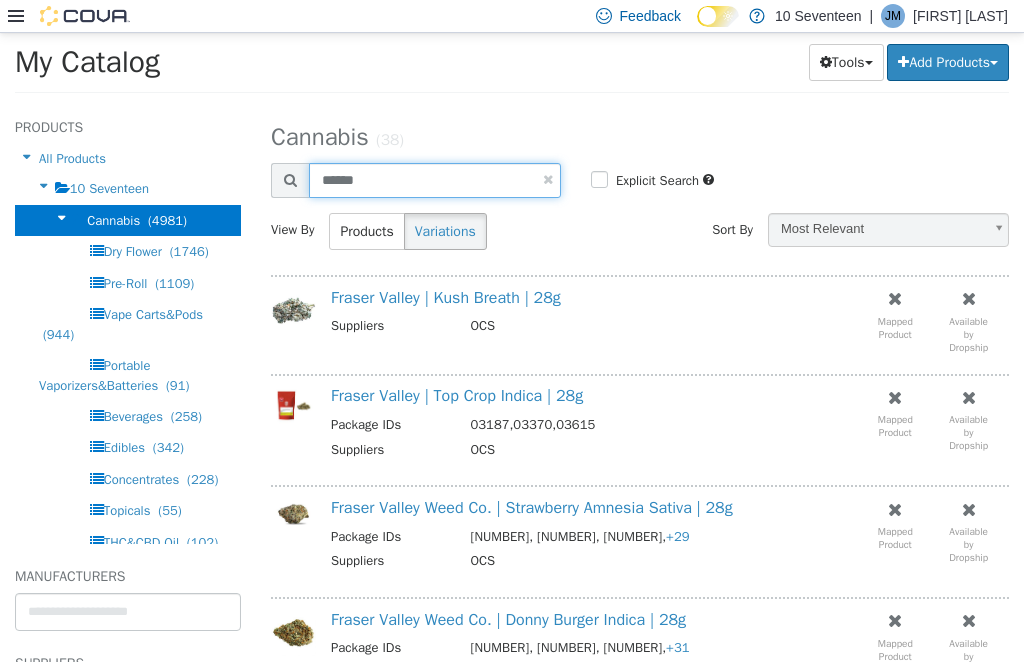 type on "******" 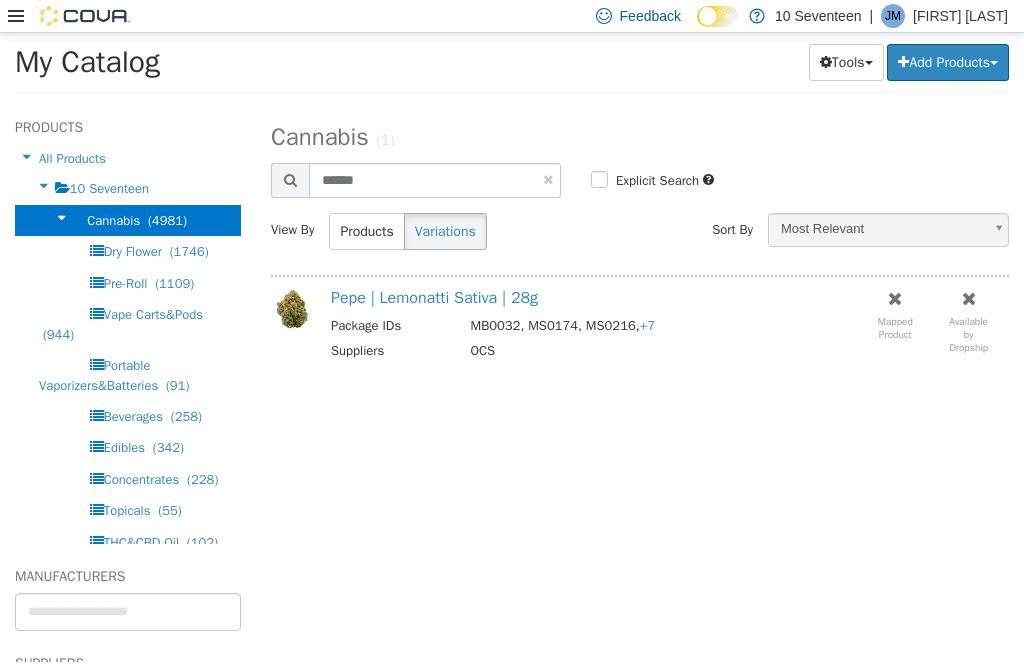 click on "Pepe | Lemonatti Sativa | 28g" at bounding box center (434, 298) 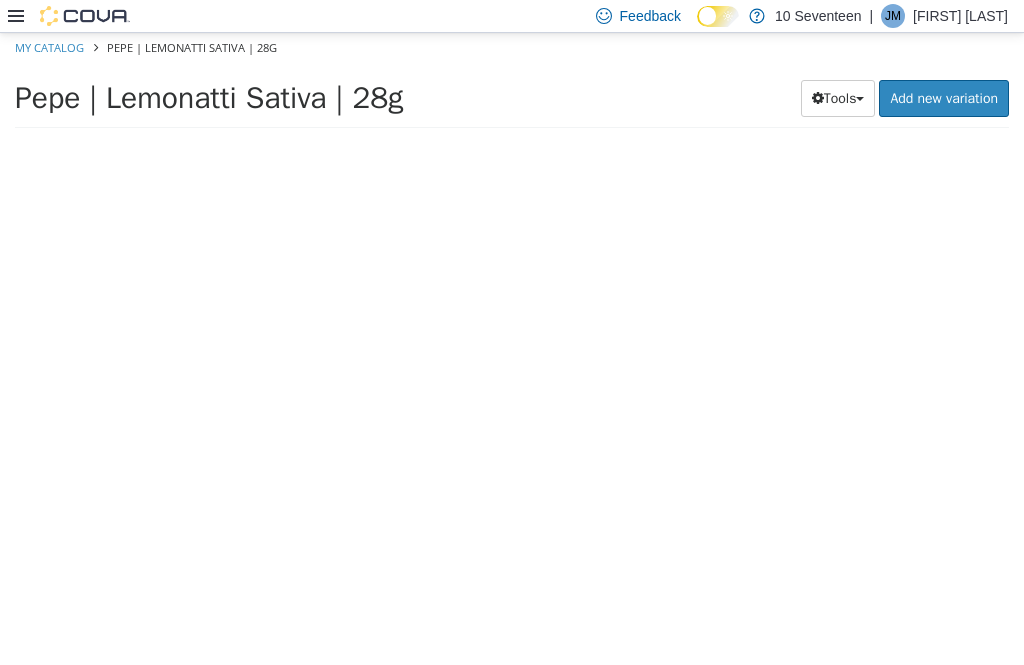 click at bounding box center [640, 408] 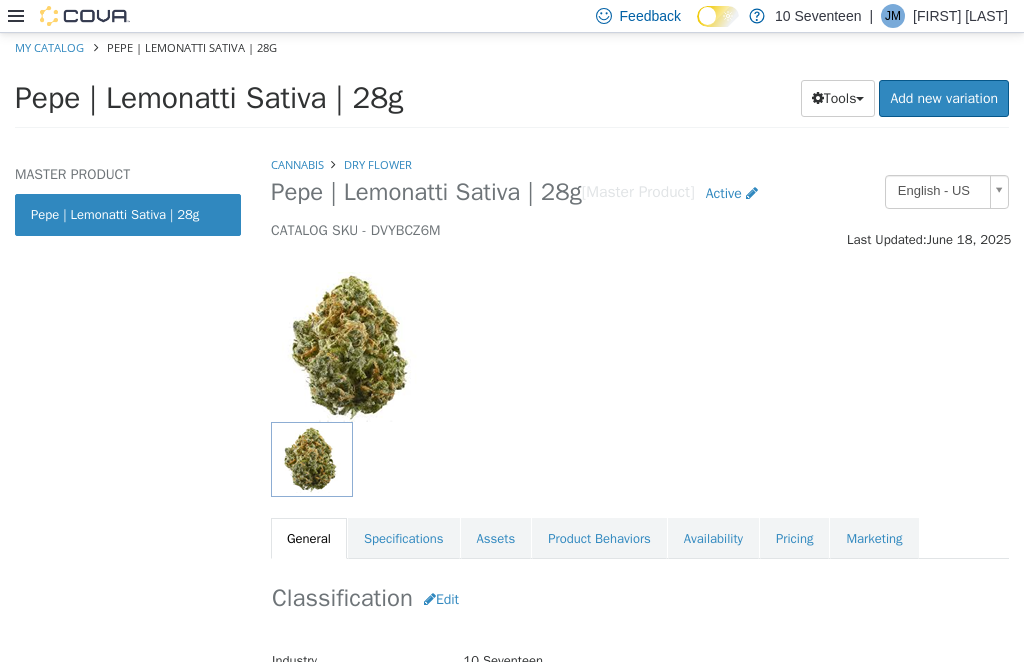 click on "Pricing" at bounding box center (794, 539) 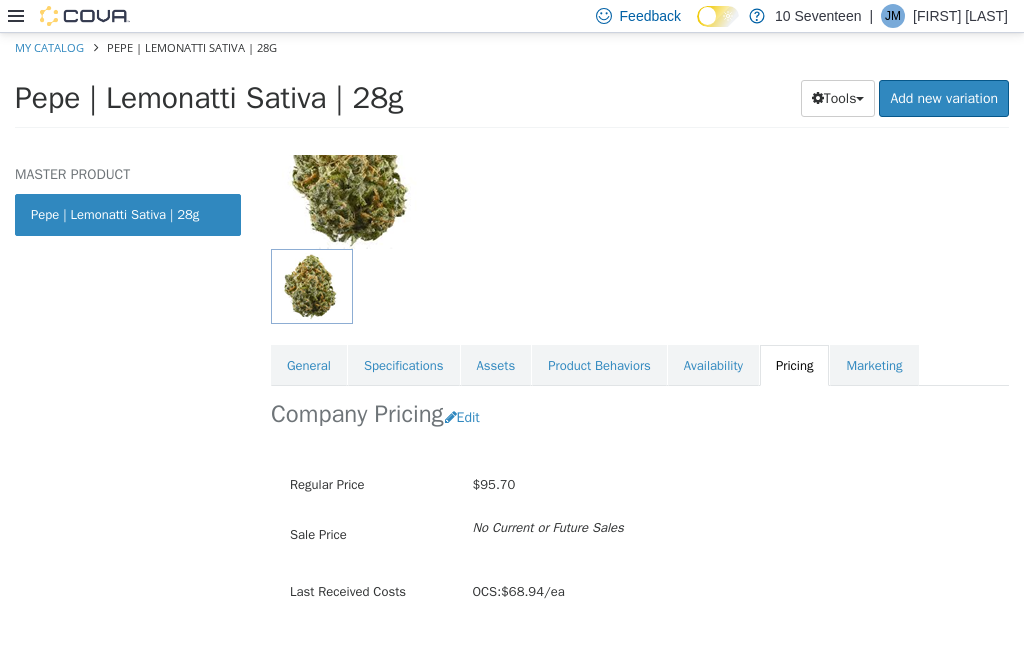 scroll, scrollTop: 172, scrollLeft: 0, axis: vertical 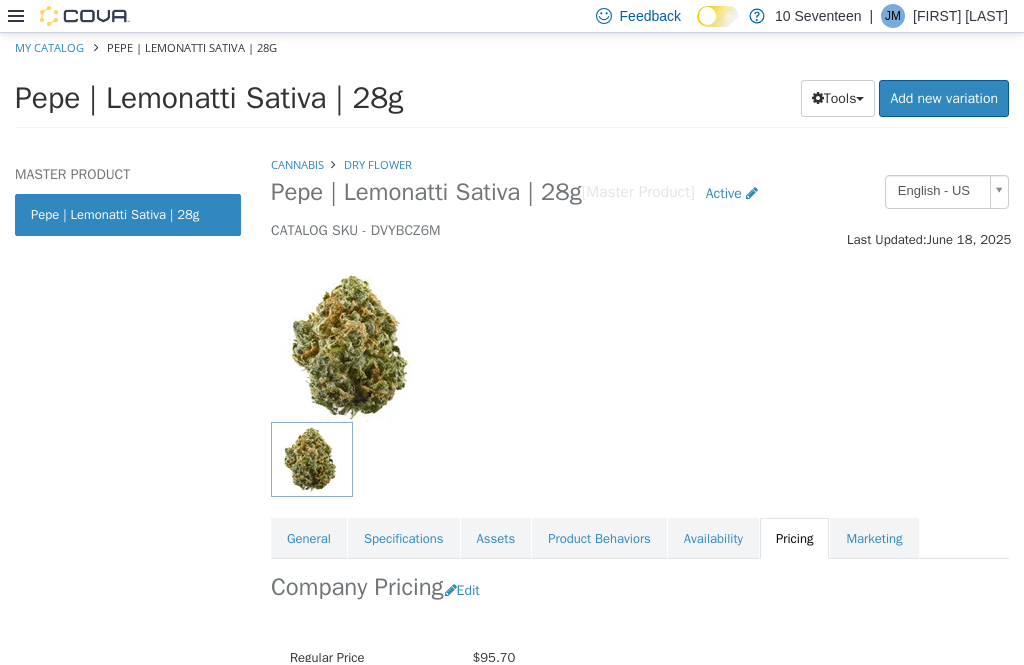click on "Cannabis" at bounding box center (297, 164) 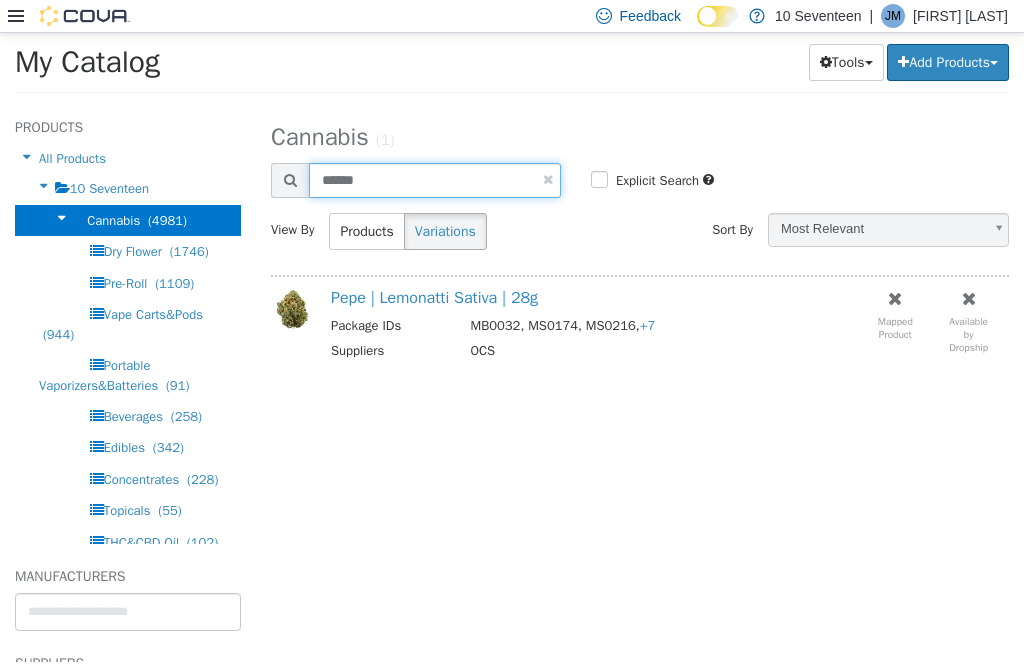 click on "******" at bounding box center (435, 180) 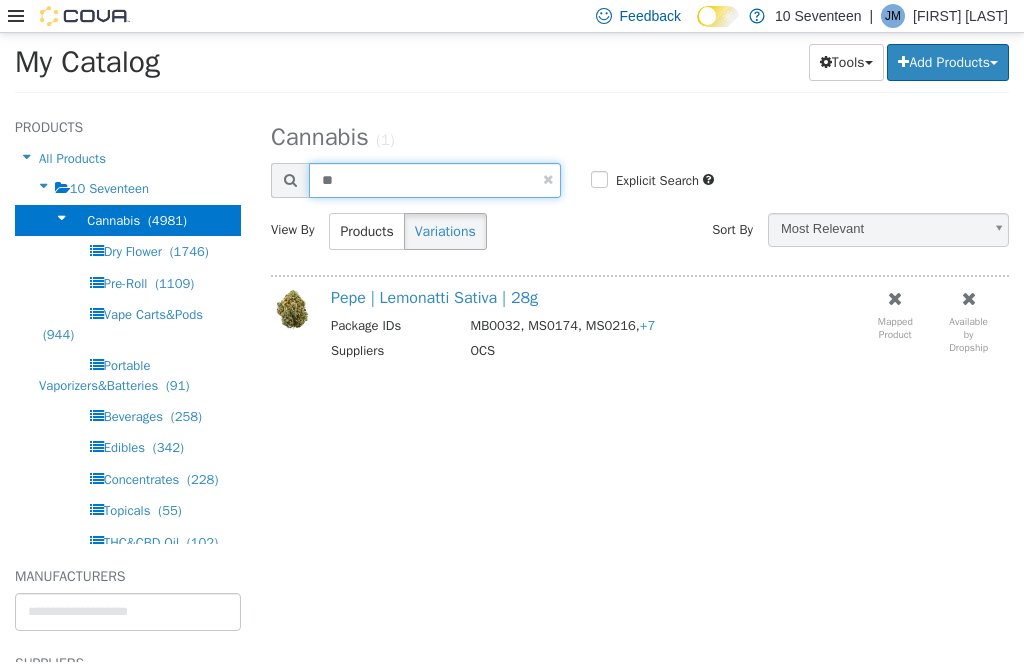 type on "*" 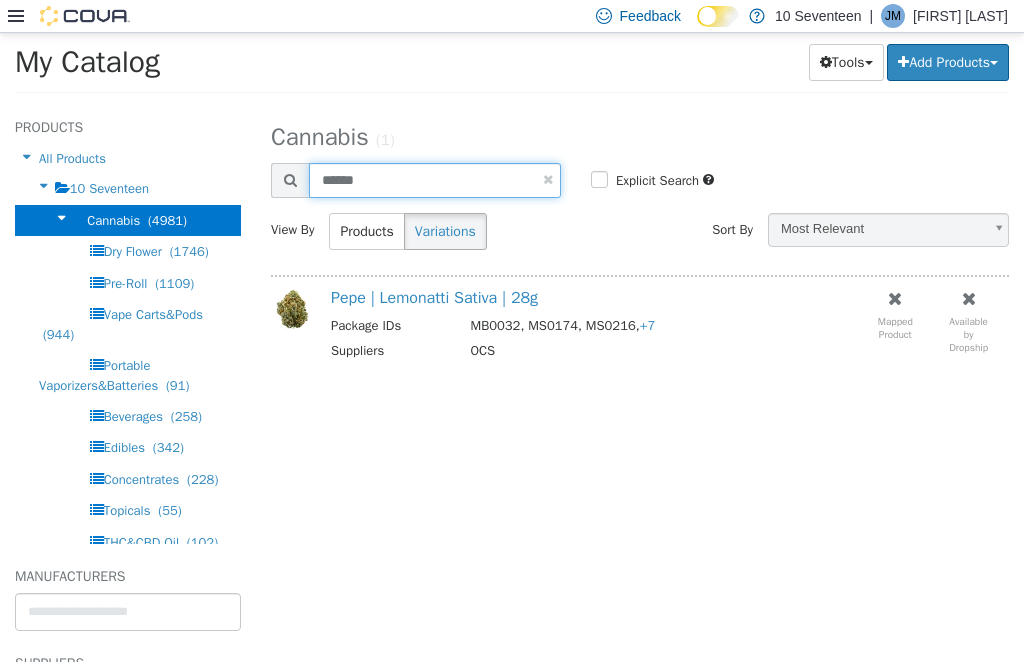 type on "******" 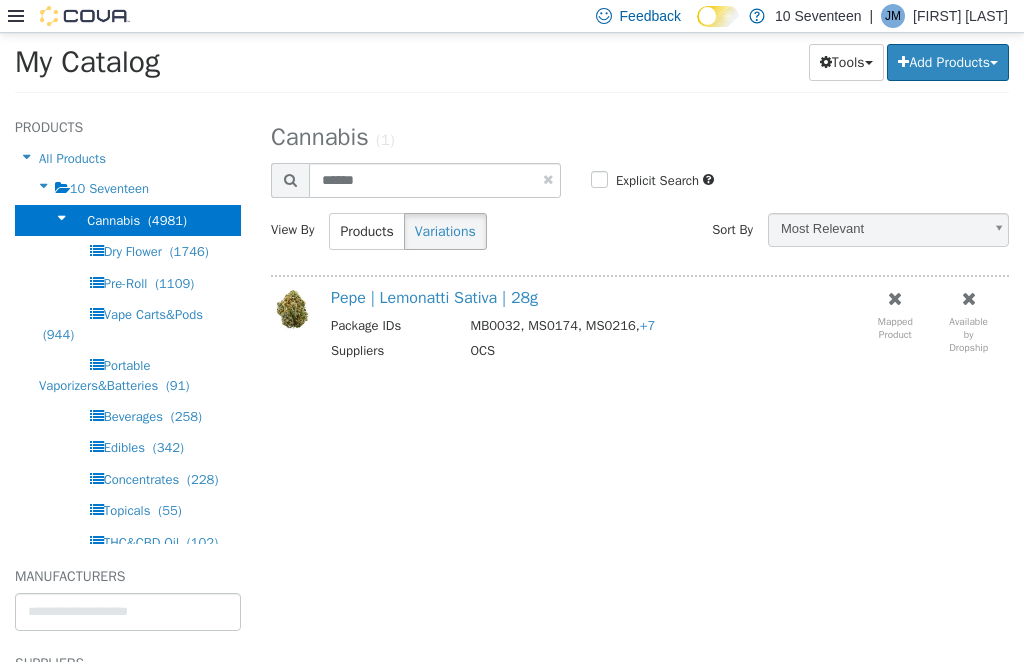 select on "**********" 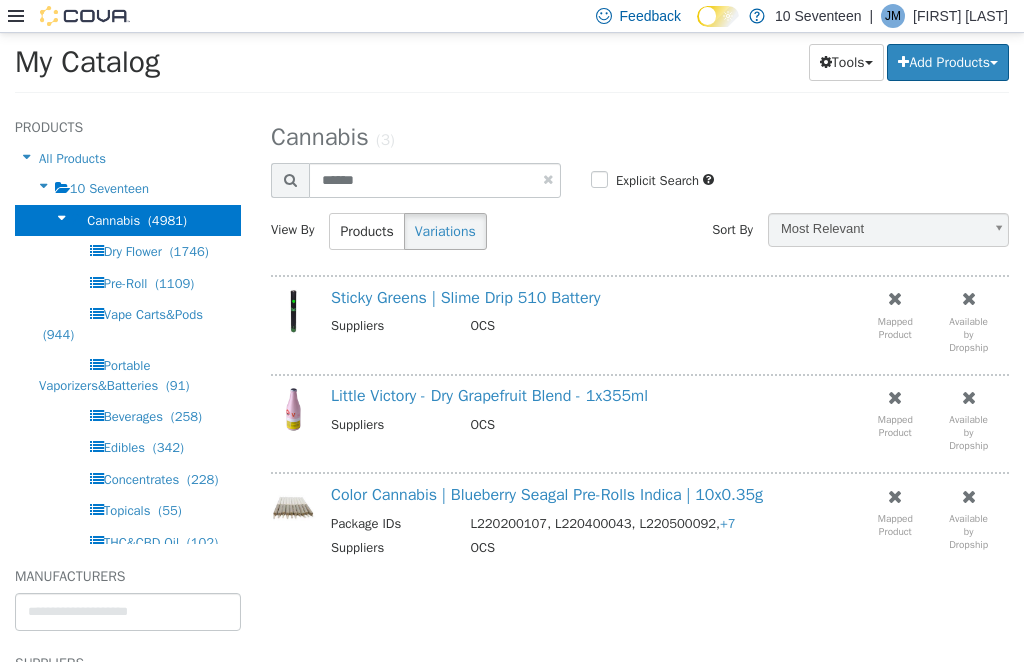 click on "Sticky Greens | Slime Drip 510 Battery" at bounding box center [465, 298] 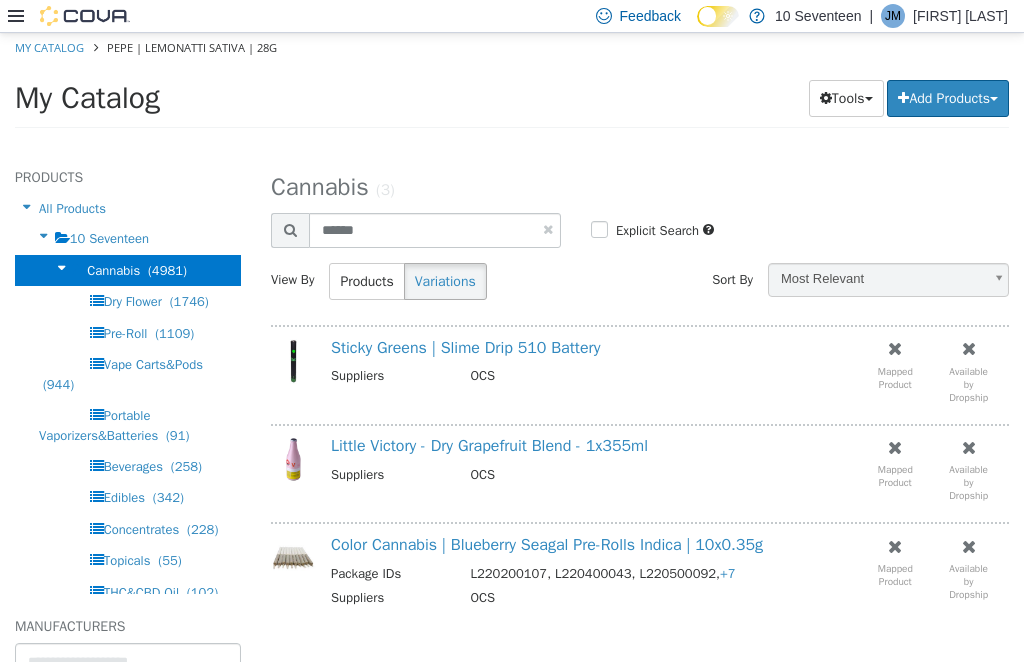 click on "View By Products Variations" at bounding box center (448, 289) 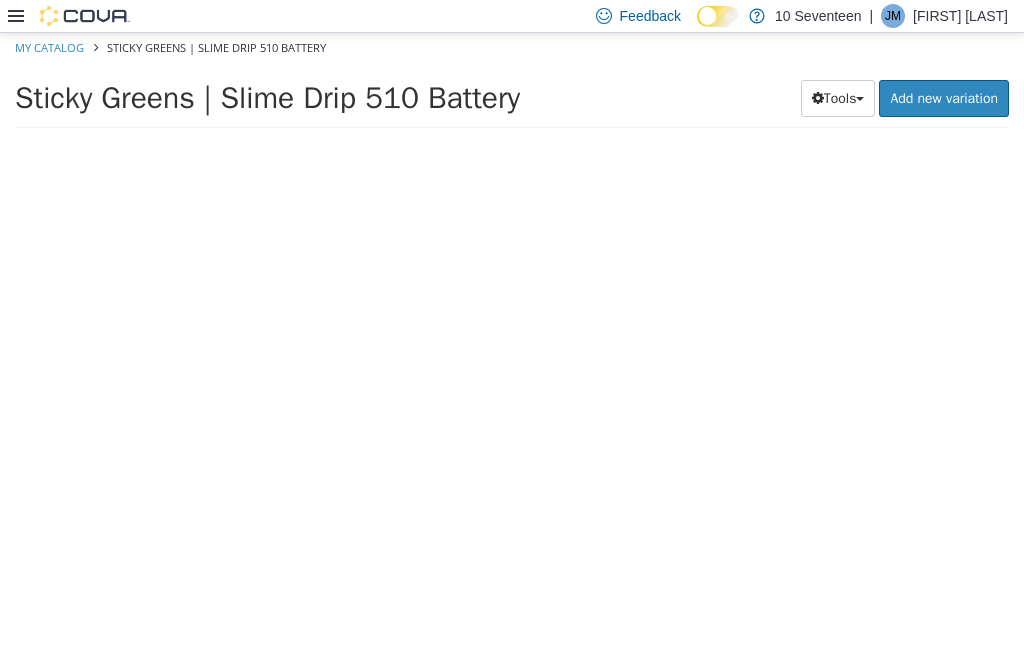 click at bounding box center [640, 408] 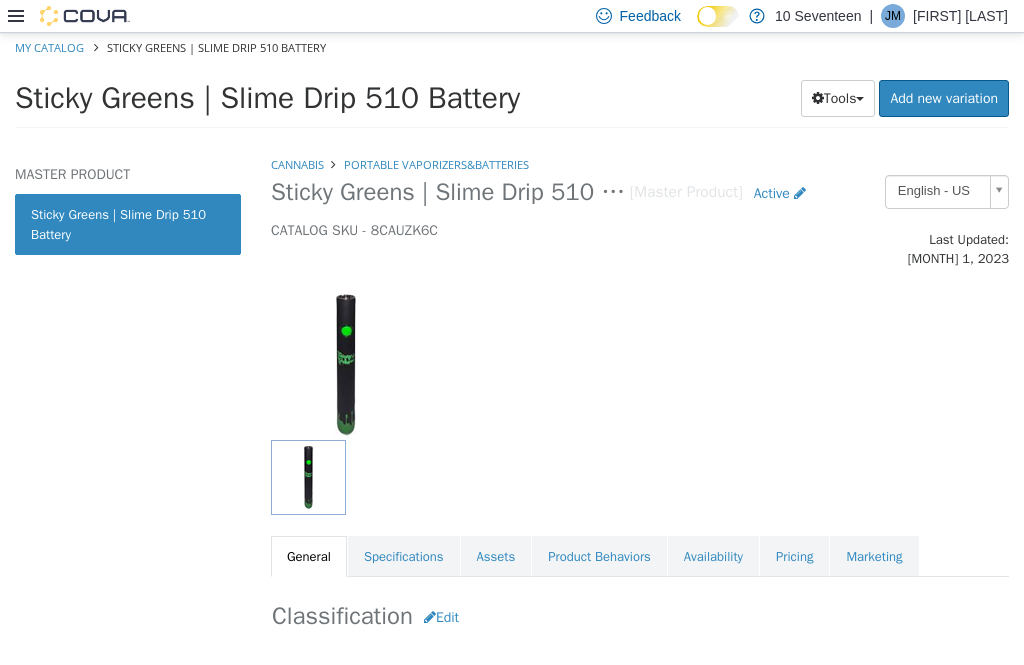 click on "Pricing" at bounding box center [794, 557] 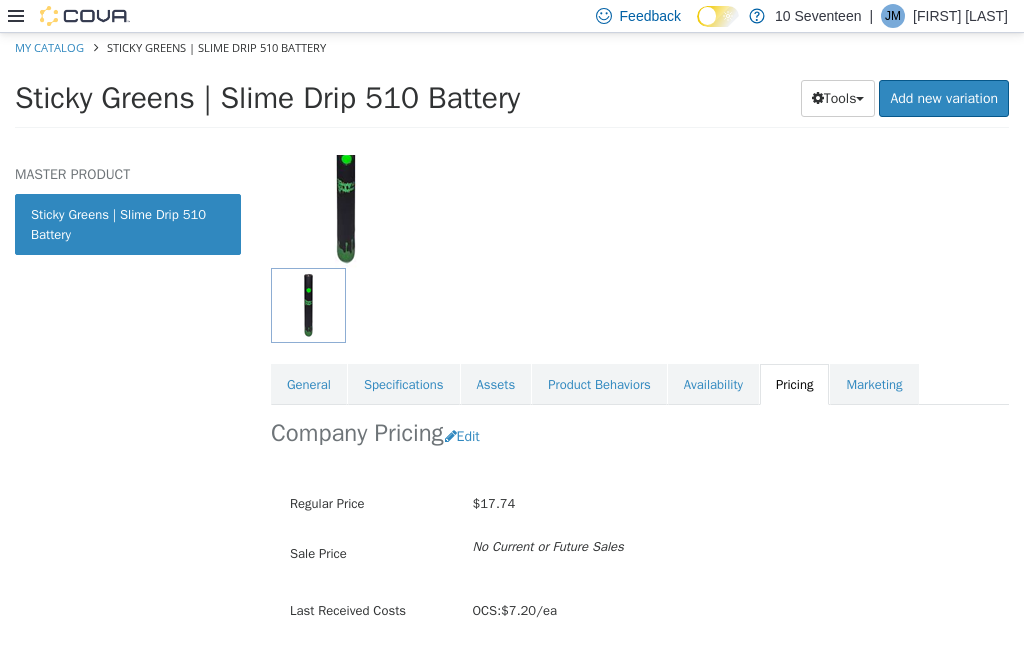 scroll, scrollTop: 0, scrollLeft: 0, axis: both 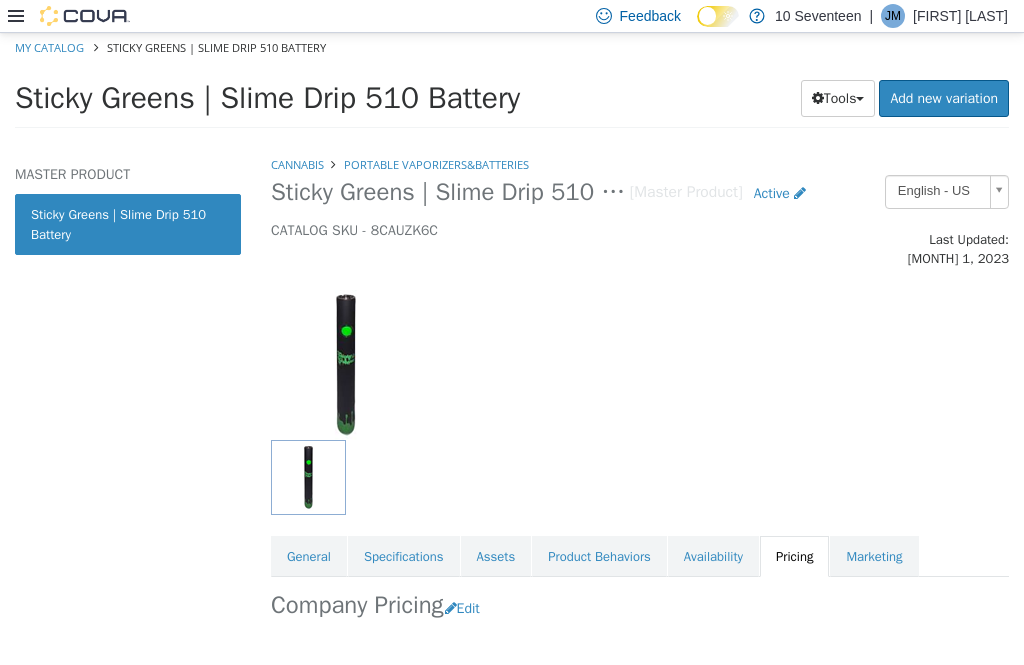 click on "Cannabis" at bounding box center (297, 164) 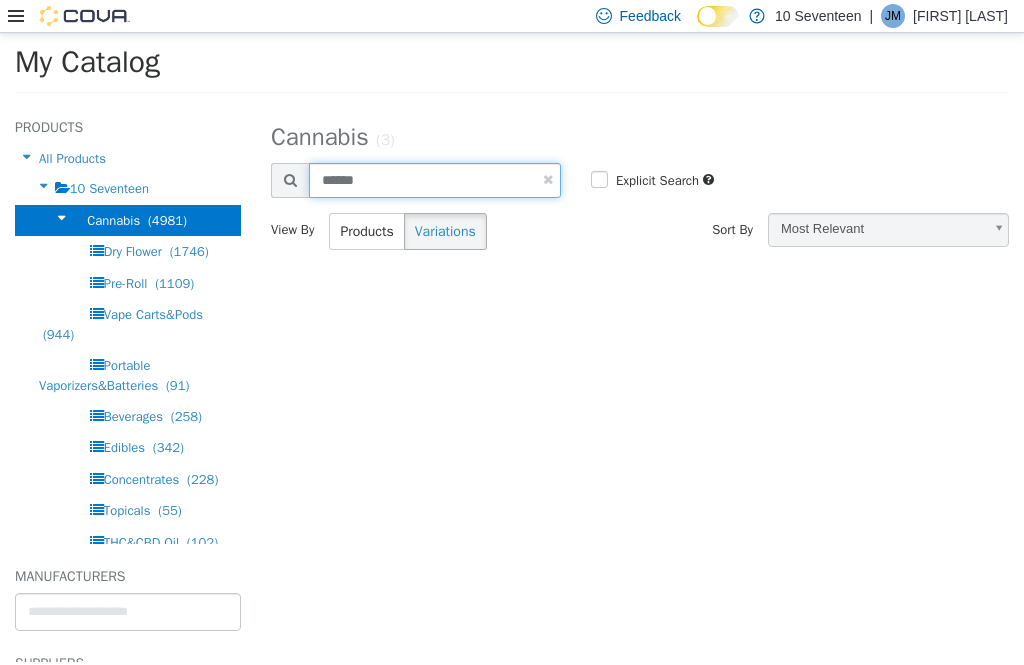 click on "******" at bounding box center (435, 180) 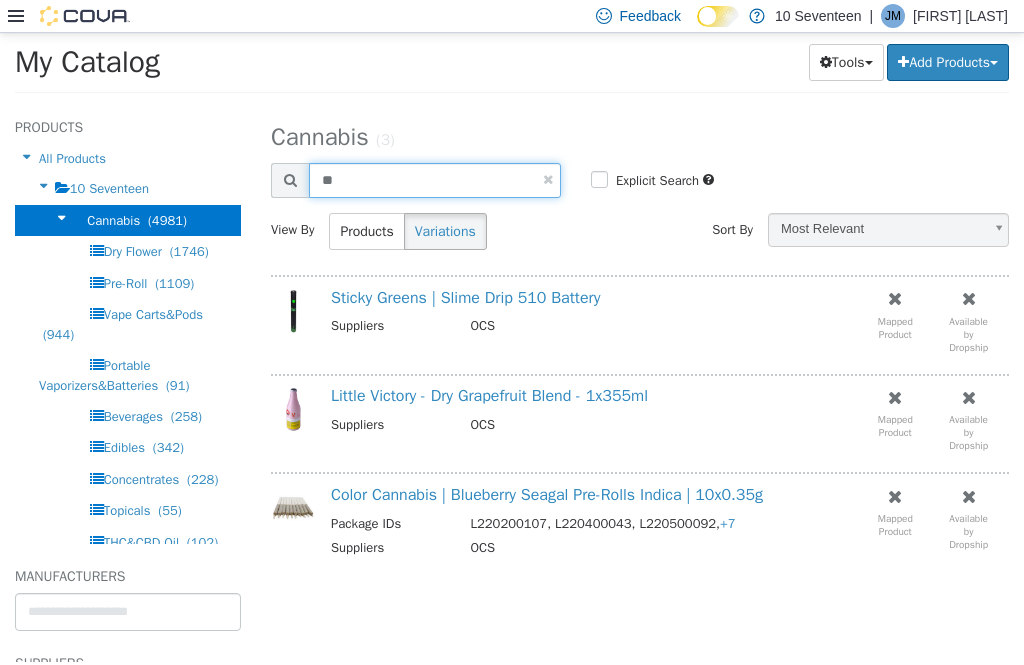 type on "*" 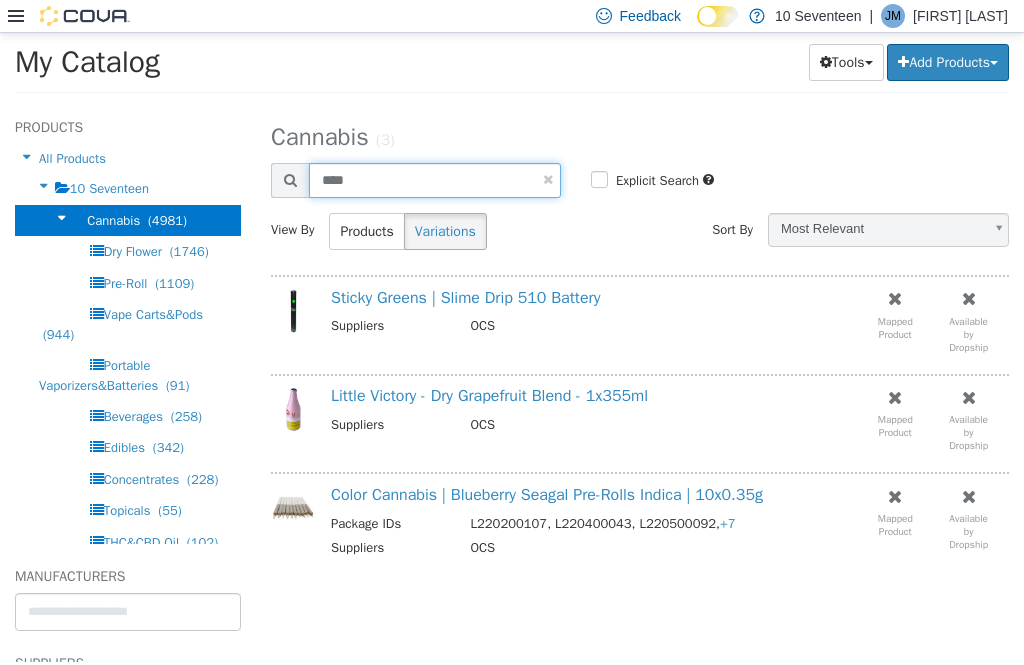 type on "****" 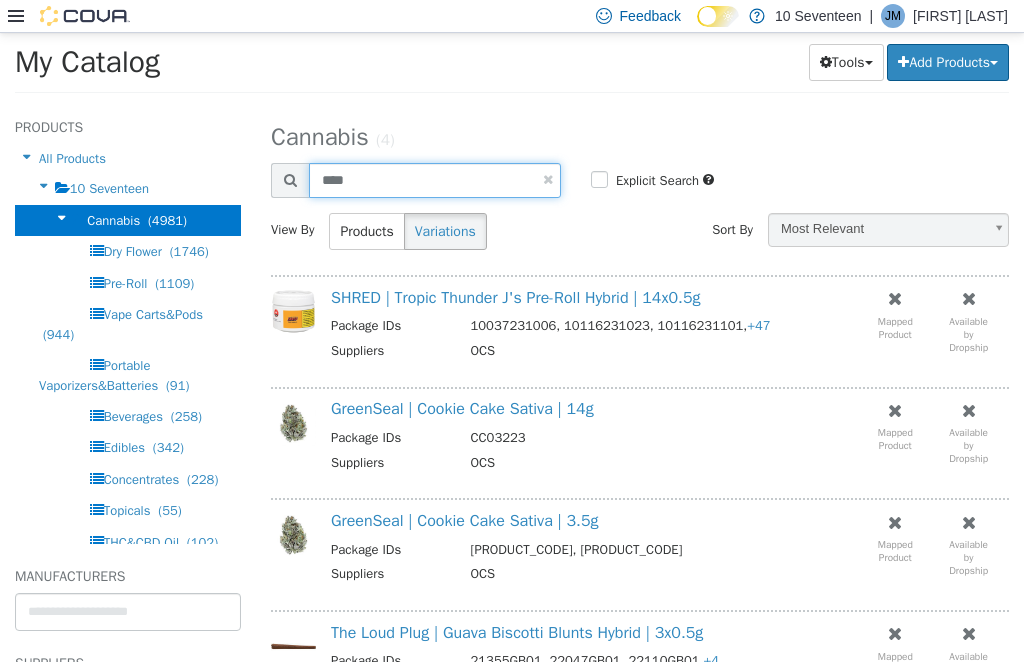 click on "****" at bounding box center (435, 180) 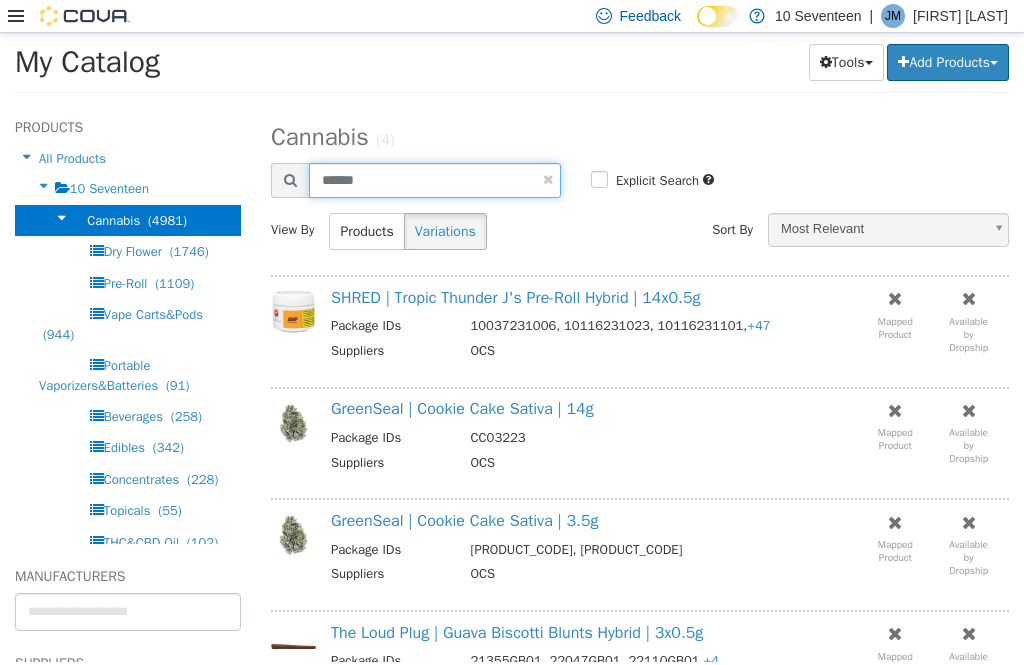 type on "******" 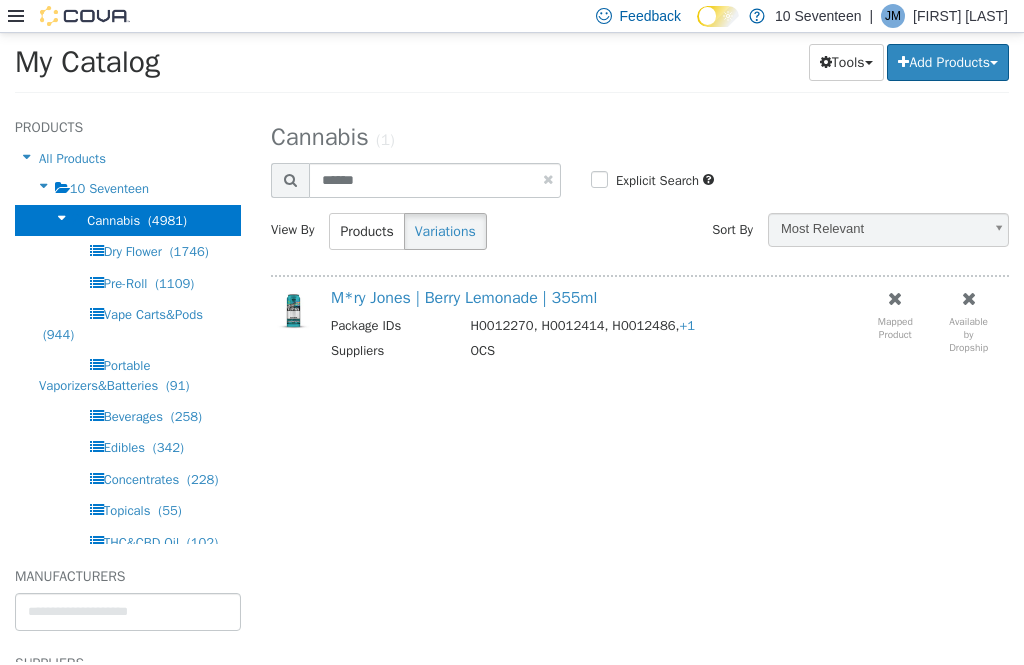 click on "H0012270, H0012414, H0012486,  +1" at bounding box center (583, 325) 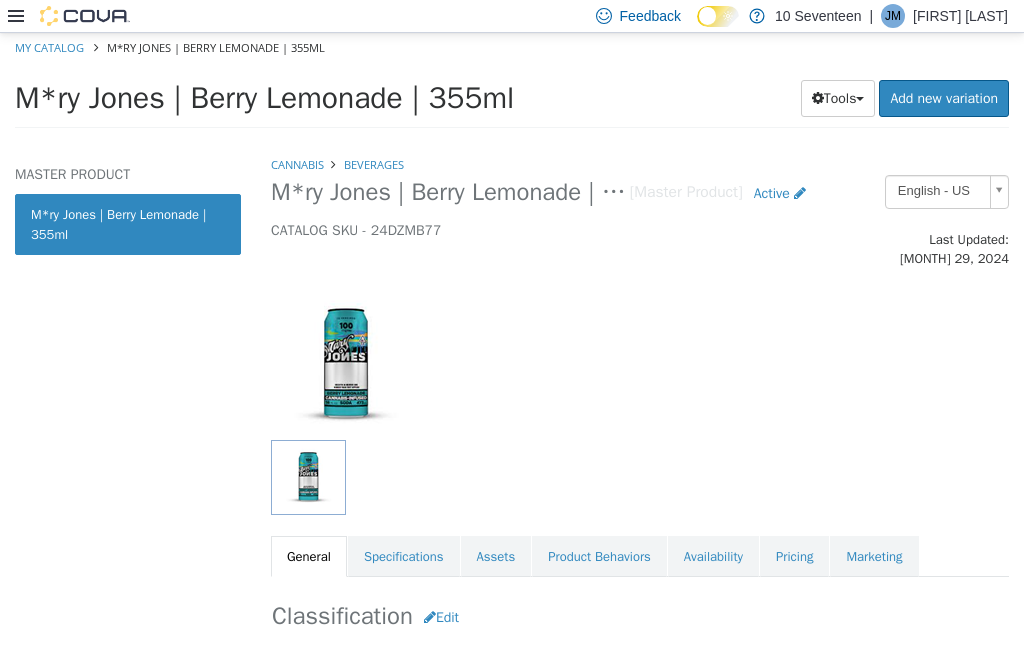 click on "Pricing" at bounding box center [794, 557] 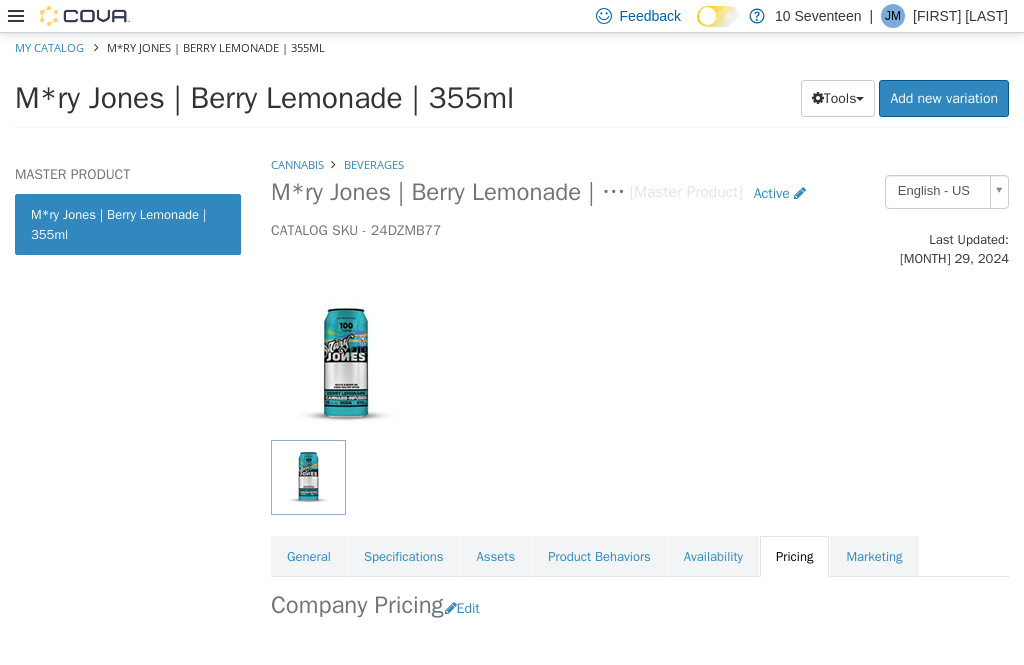 scroll, scrollTop: 0, scrollLeft: 0, axis: both 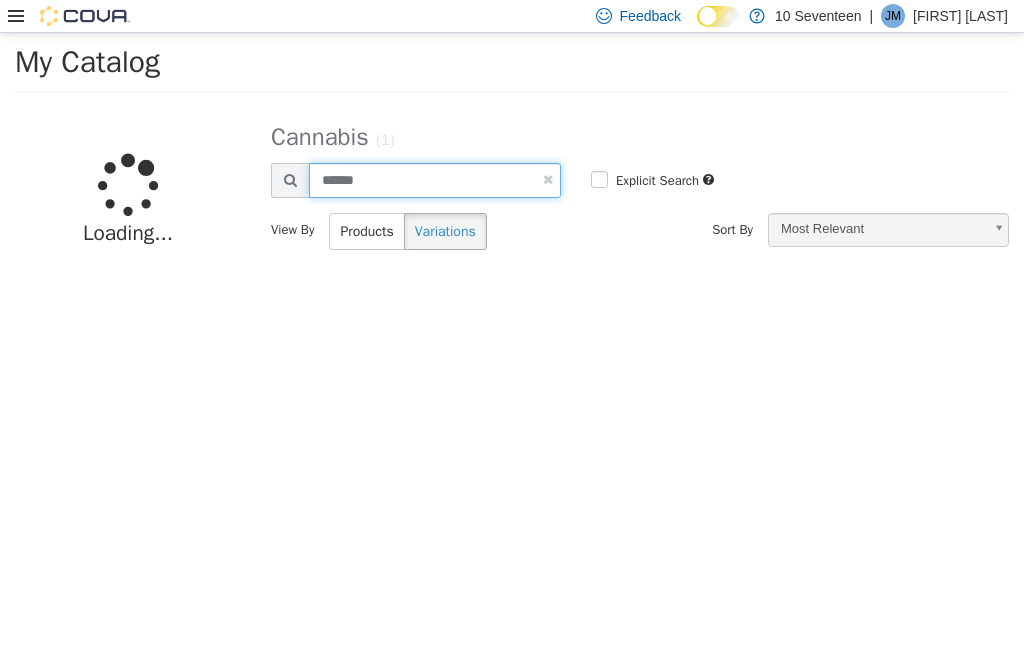 click on "******" at bounding box center (435, 180) 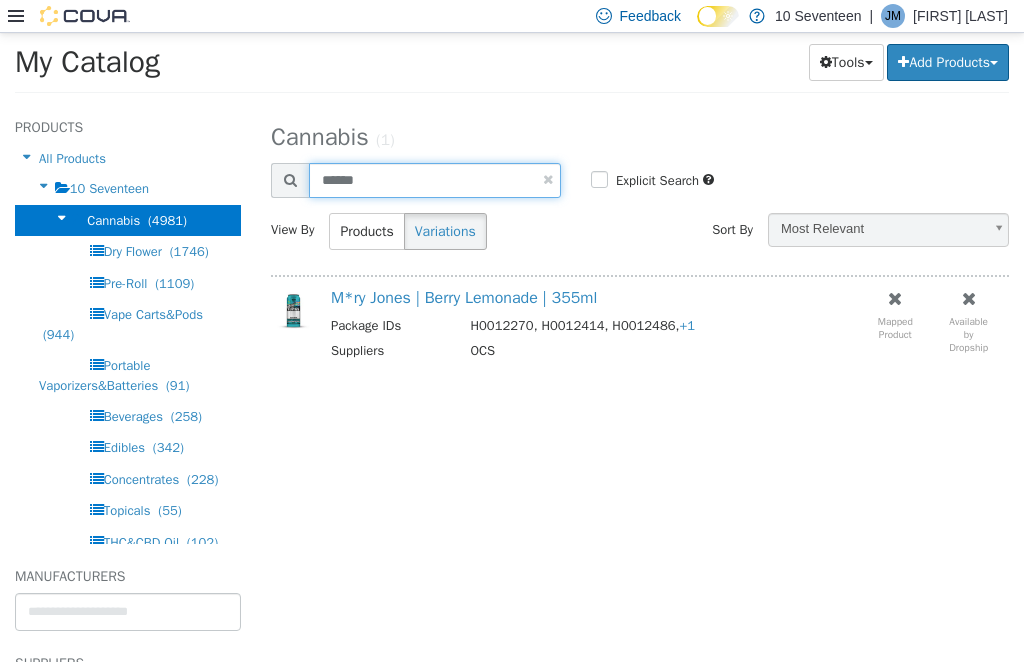 click on "******" at bounding box center (435, 180) 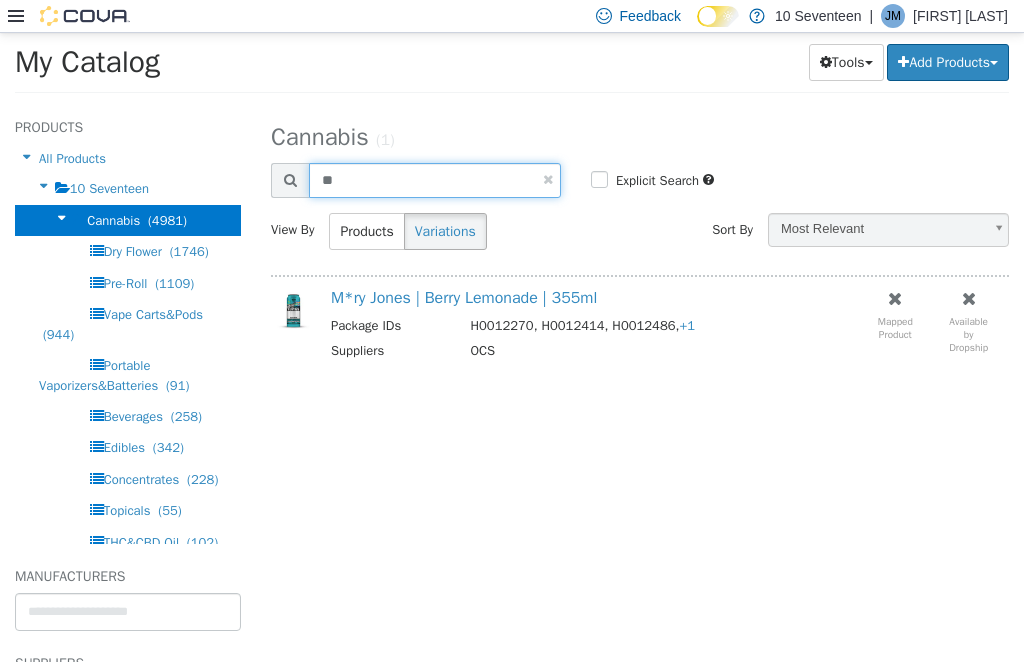 type on "*" 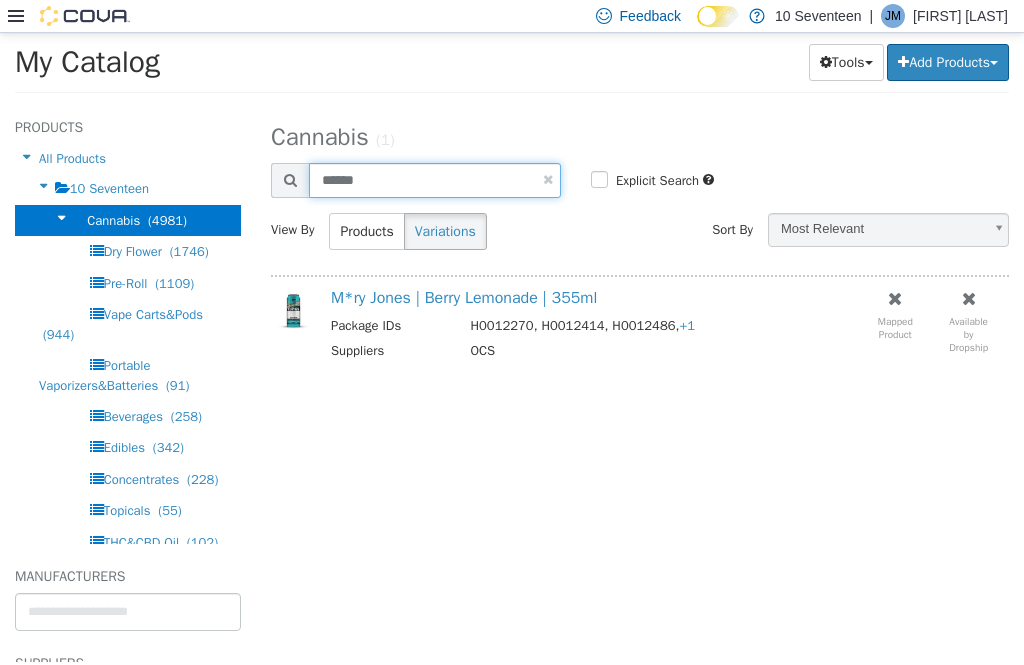 type on "******" 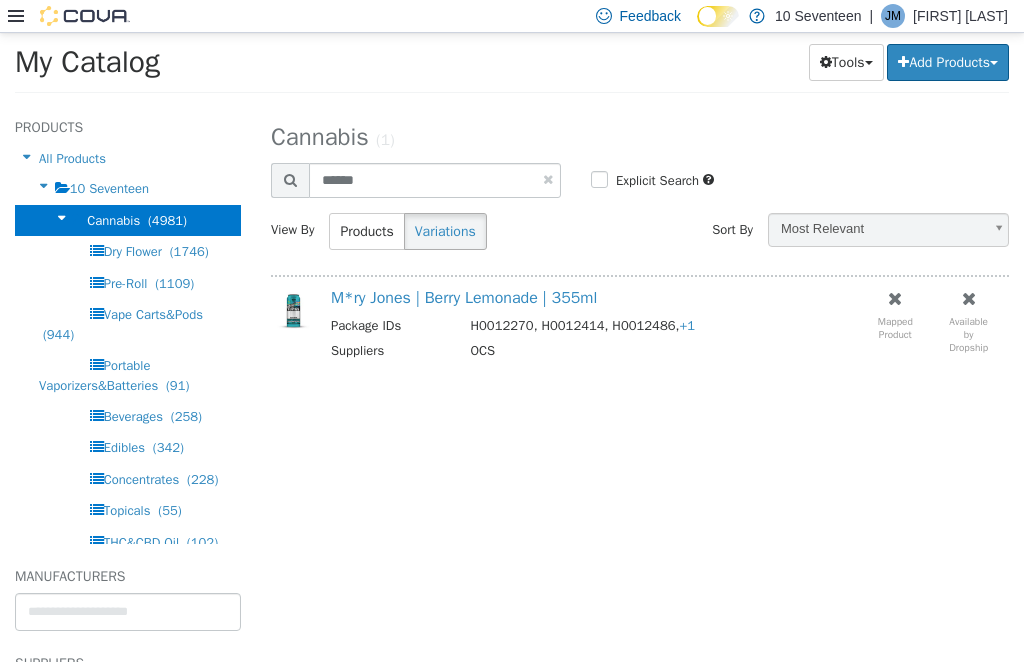 select on "**********" 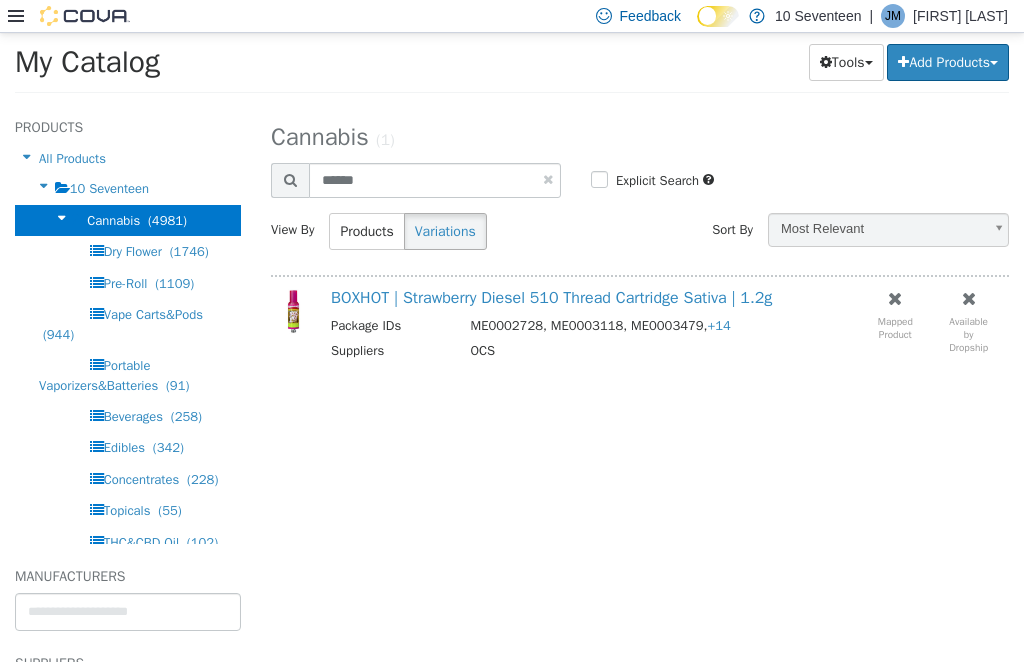 click on "BOXHOT | Strawberry Diesel 510 Thread Cartridge Sativa | 1.2g" at bounding box center (551, 298) 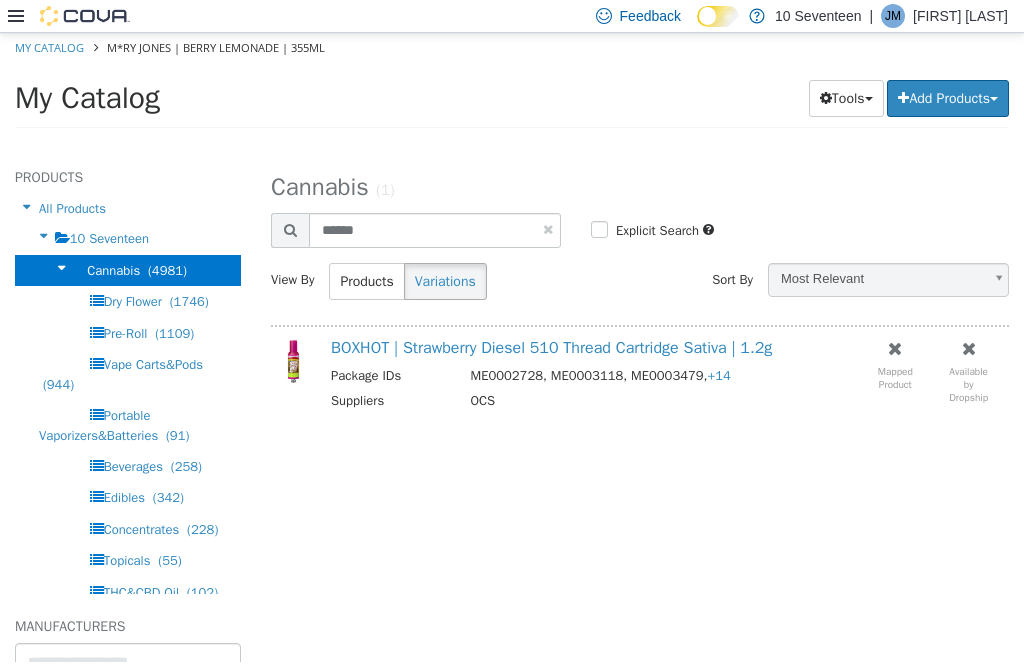click on "BOXHOT | Strawberry Diesel 510 Thread Cartridge Sativa | 1.2g" at bounding box center [551, 348] 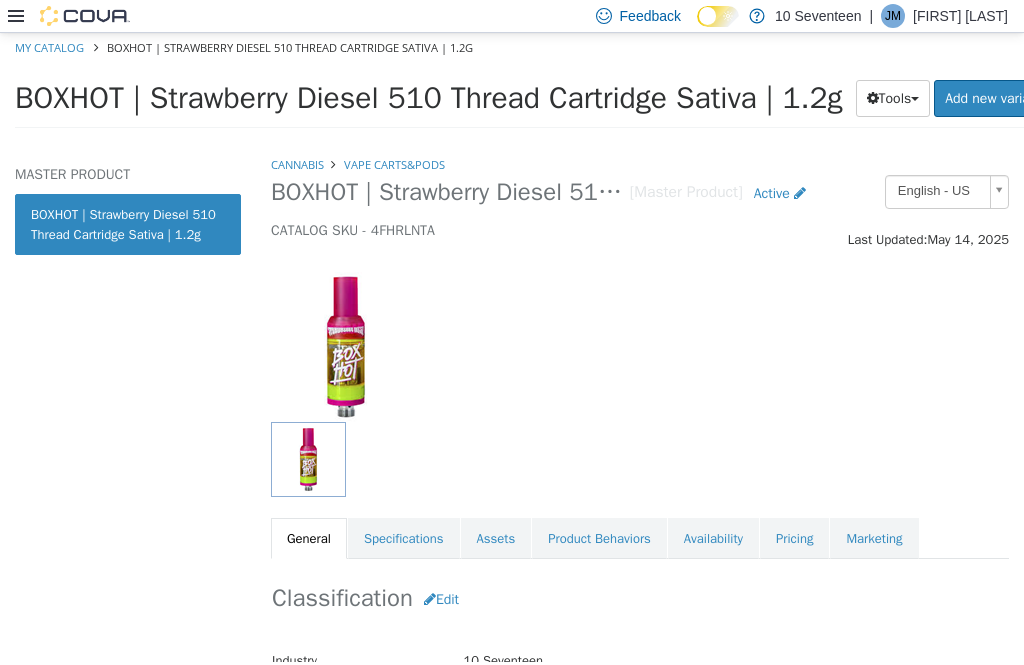 click on "Pricing" at bounding box center [794, 539] 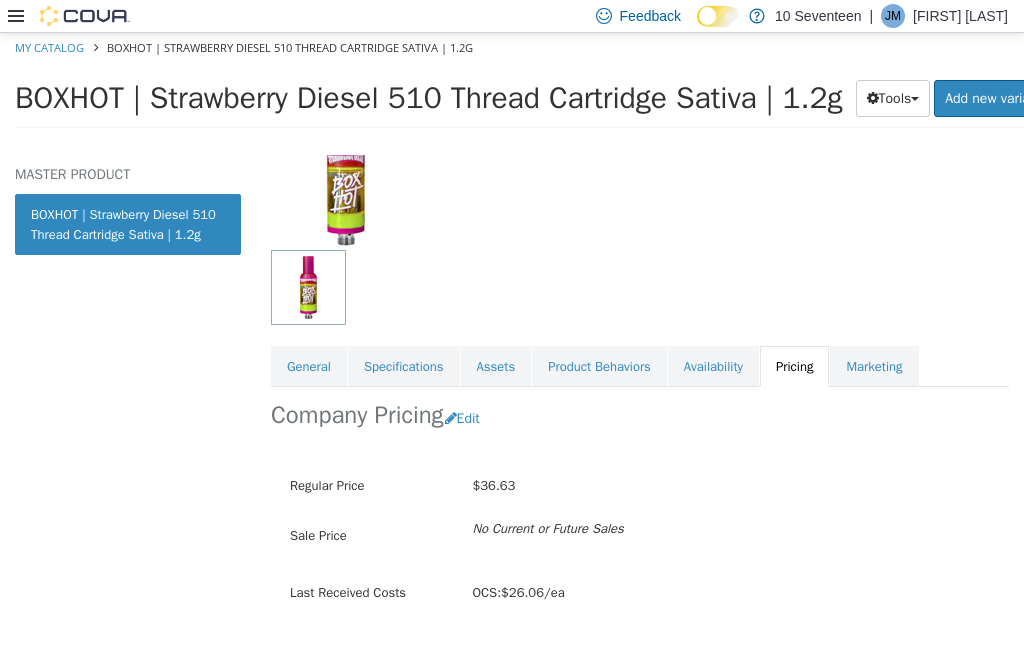 scroll, scrollTop: 0, scrollLeft: 0, axis: both 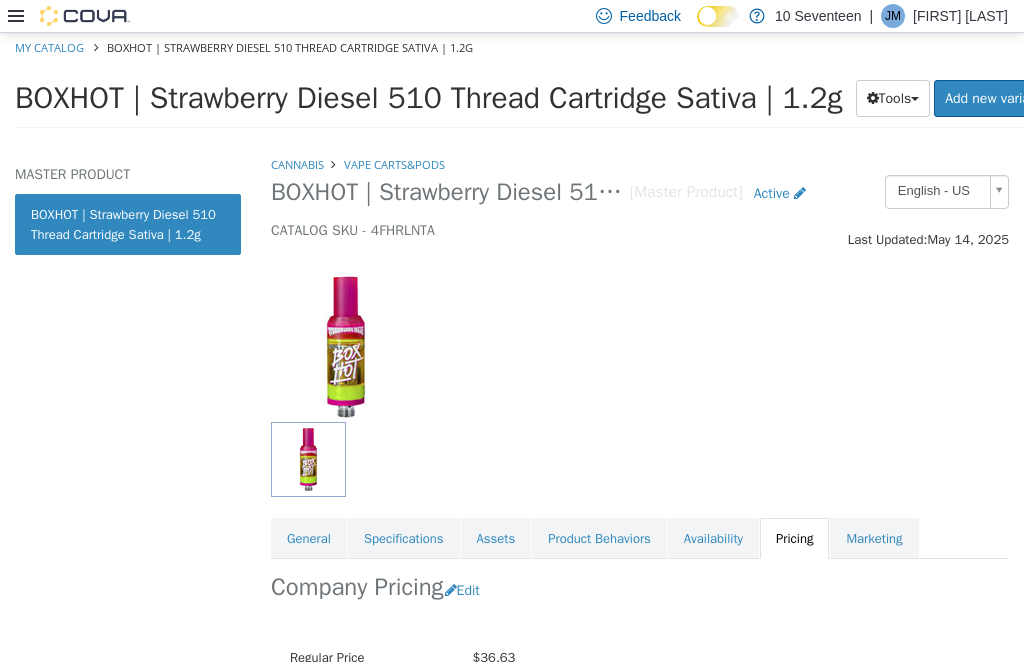 click on "Cannabis" at bounding box center [297, 164] 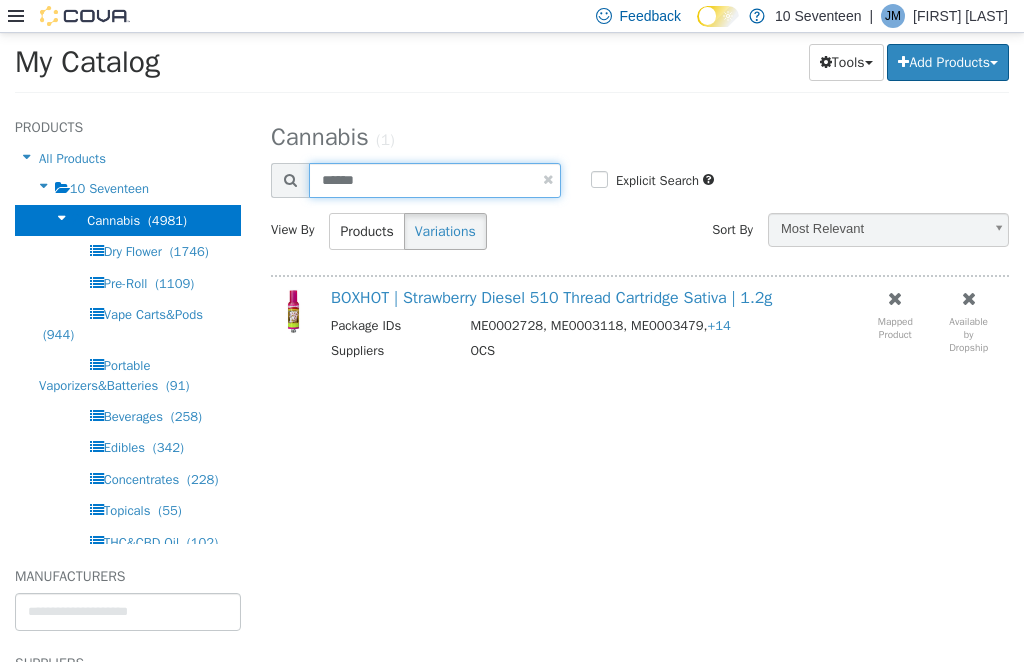click on "******" at bounding box center (435, 180) 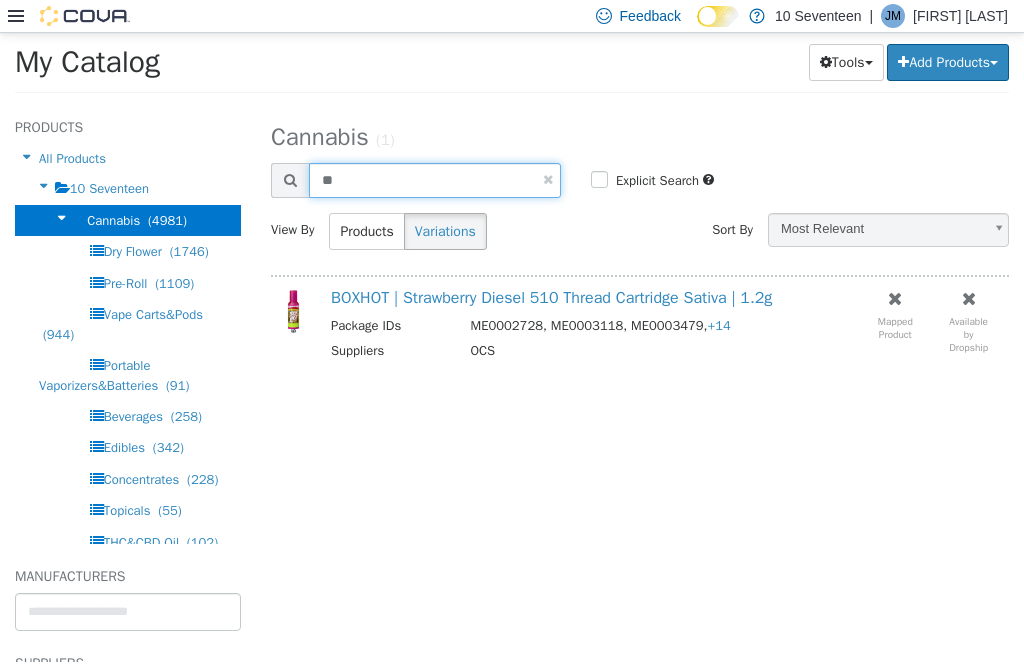 type on "*" 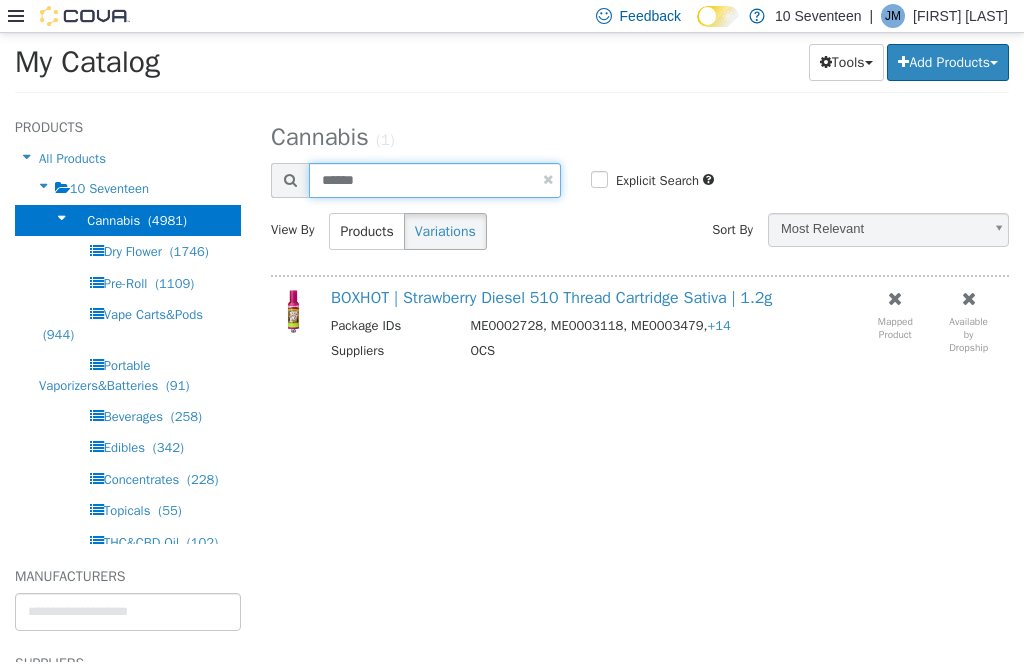type on "******" 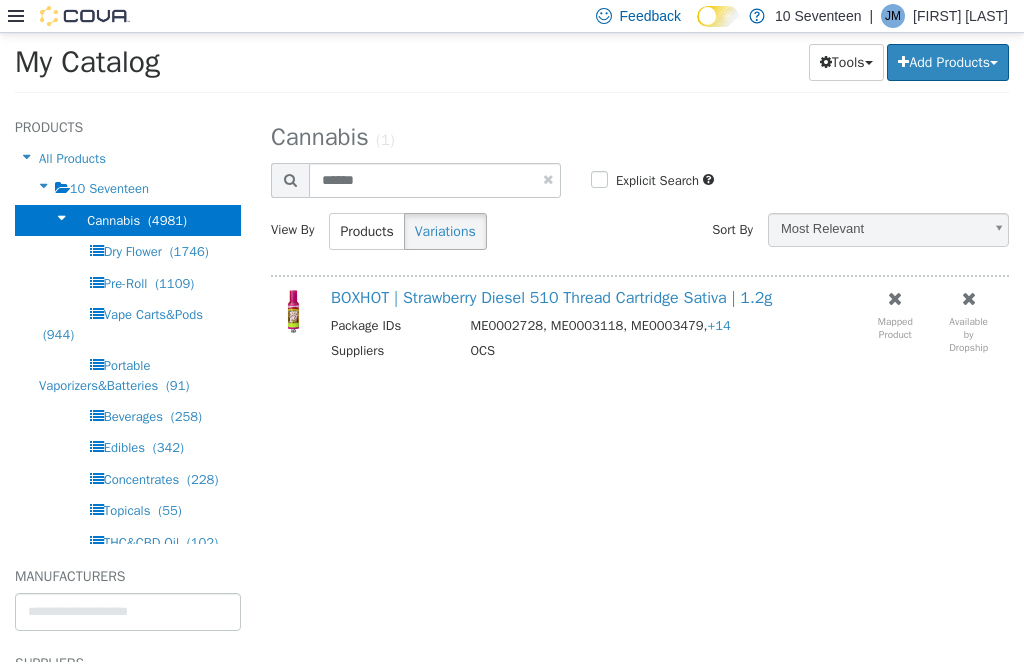 select on "**********" 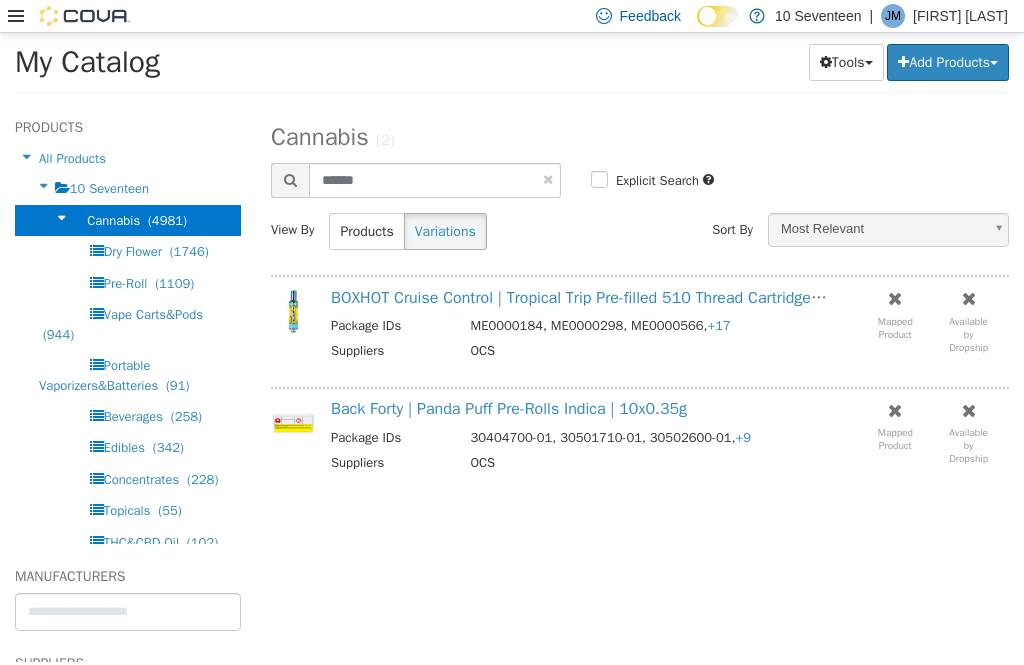 click on "BOXHOT Cruise Control | Tropical Trip Pre-filled 510 Thread Cartridge Sativa | 2g" at bounding box center (610, 298) 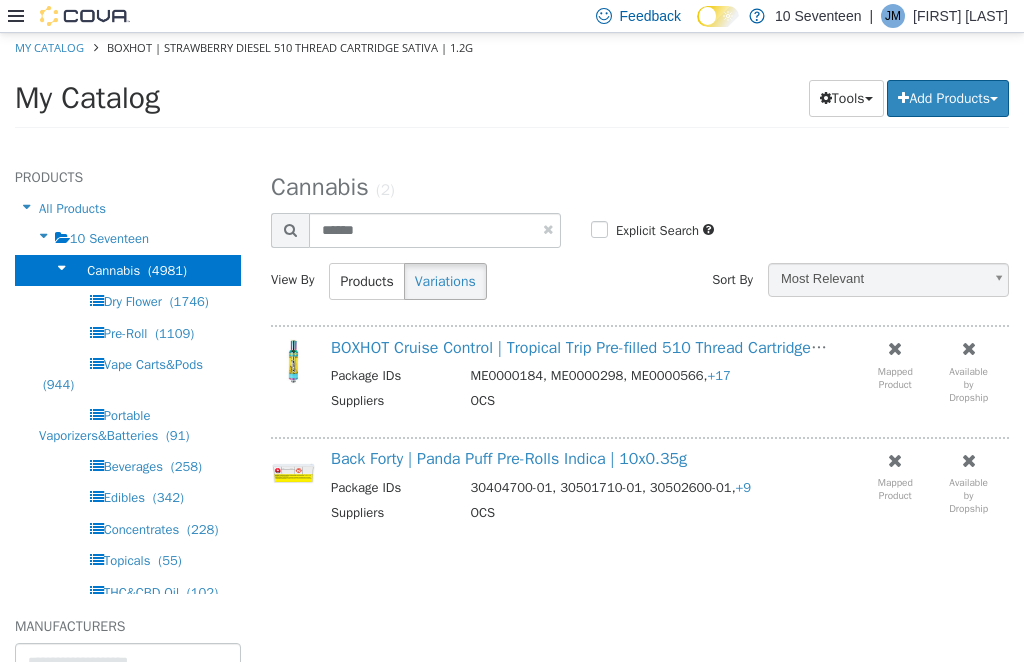 click on "BOXHOT Cruise Control | Tropical Trip Pre-filled 510 Thread Cartridge Sativa | 2g" at bounding box center [610, 348] 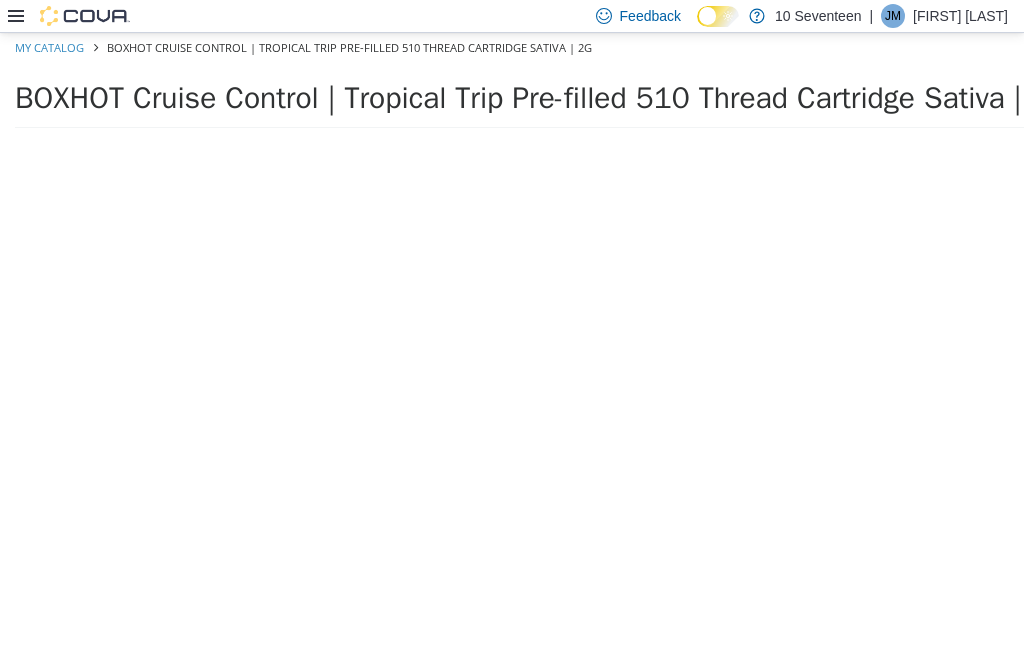 click at bounding box center (640, 408) 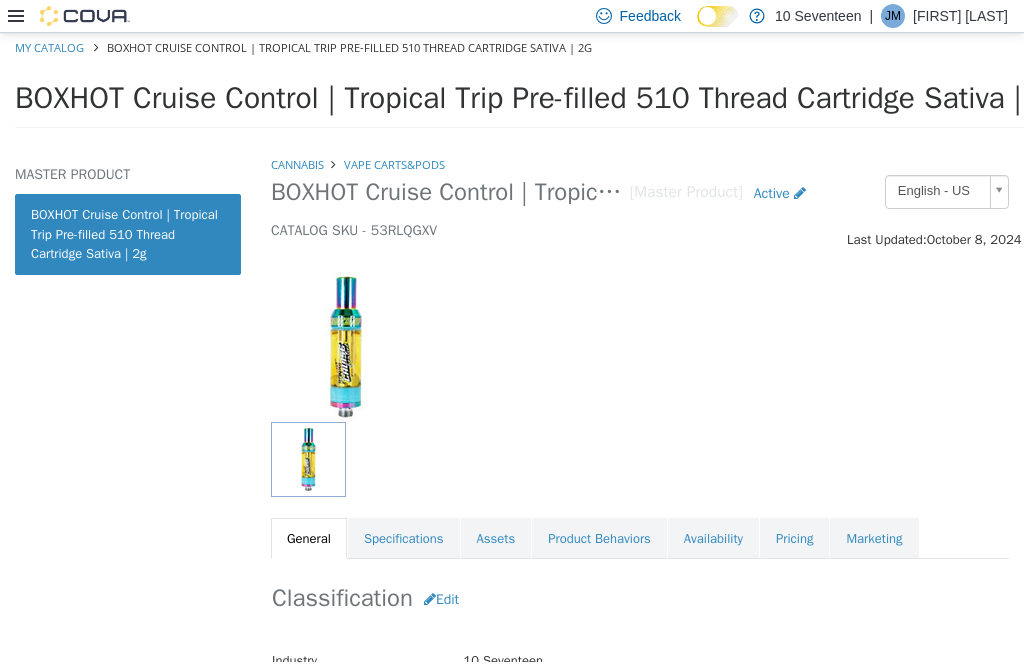 click on "Pricing" at bounding box center (794, 539) 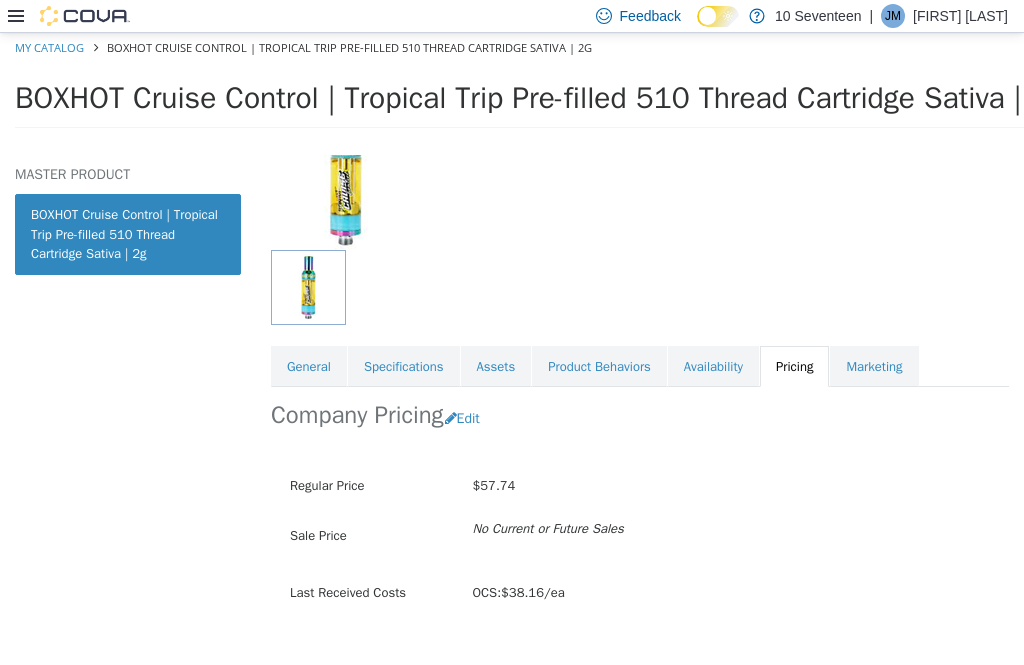 scroll, scrollTop: 0, scrollLeft: 0, axis: both 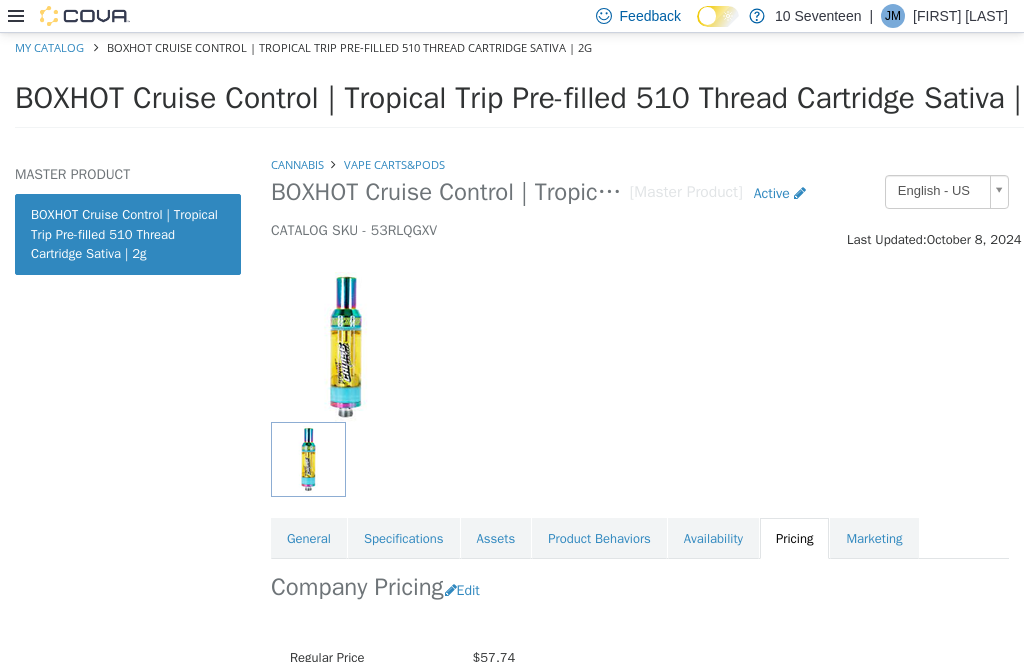 click on "Cannabis" at bounding box center (297, 164) 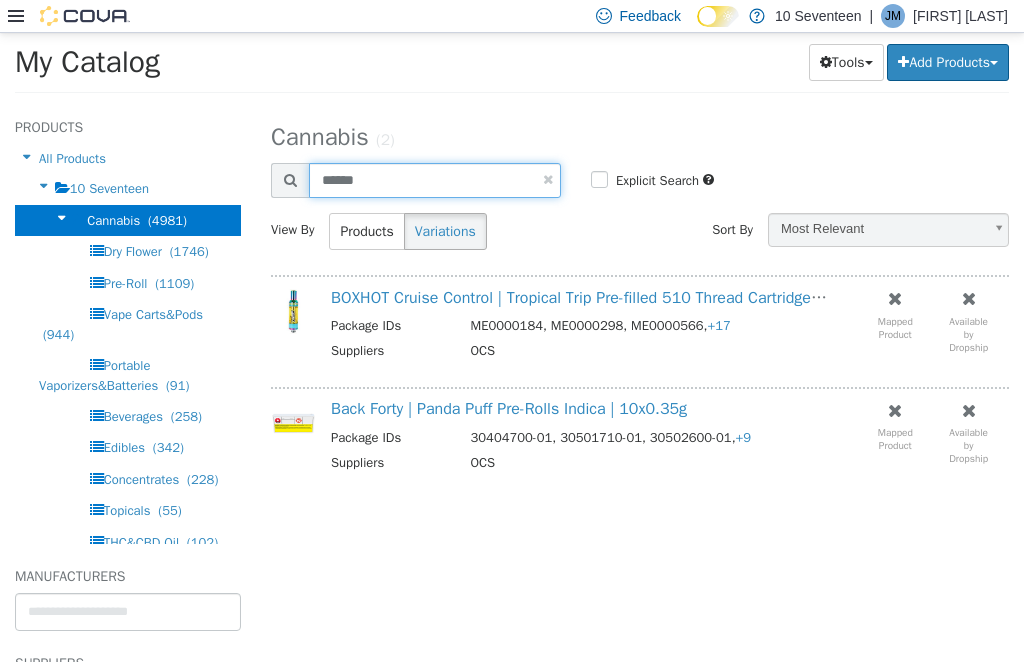 click on "******" at bounding box center [435, 180] 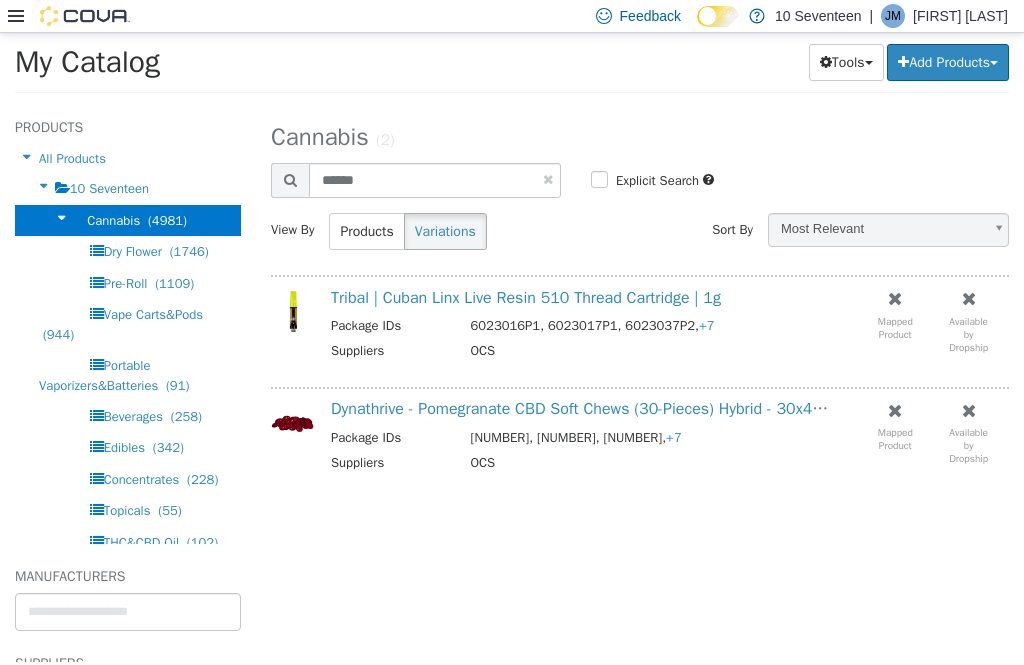 click on "Tribal | Cuban Linx Live Resin 510 Thread Cartridge | 1g" at bounding box center (526, 298) 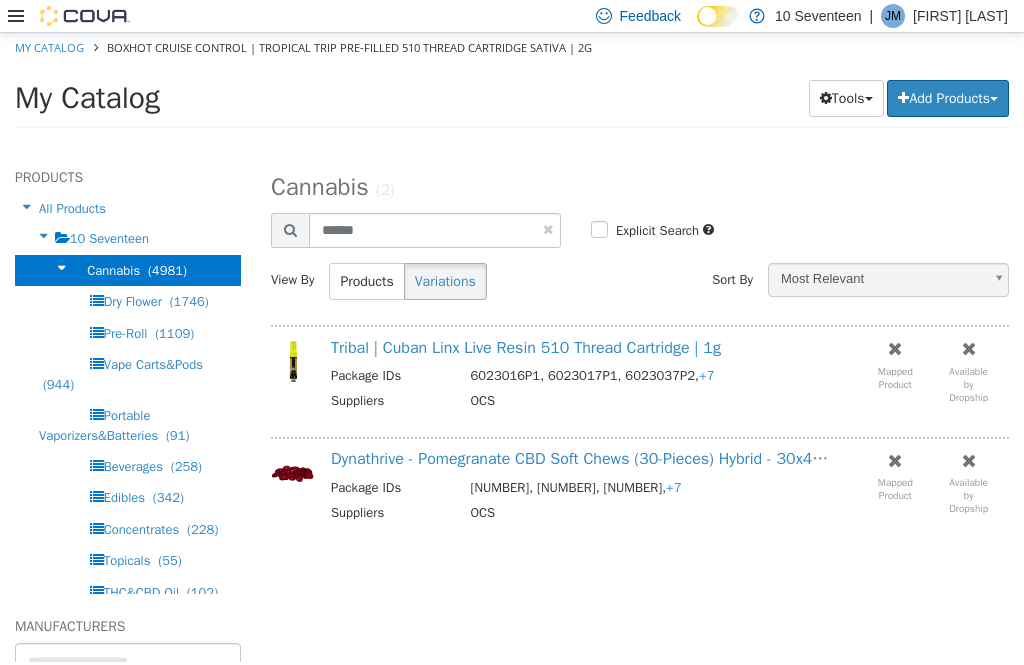 click on "Tribal | Cuban Linx Live Resin 510 Thread Cartridge | 1g" at bounding box center (526, 348) 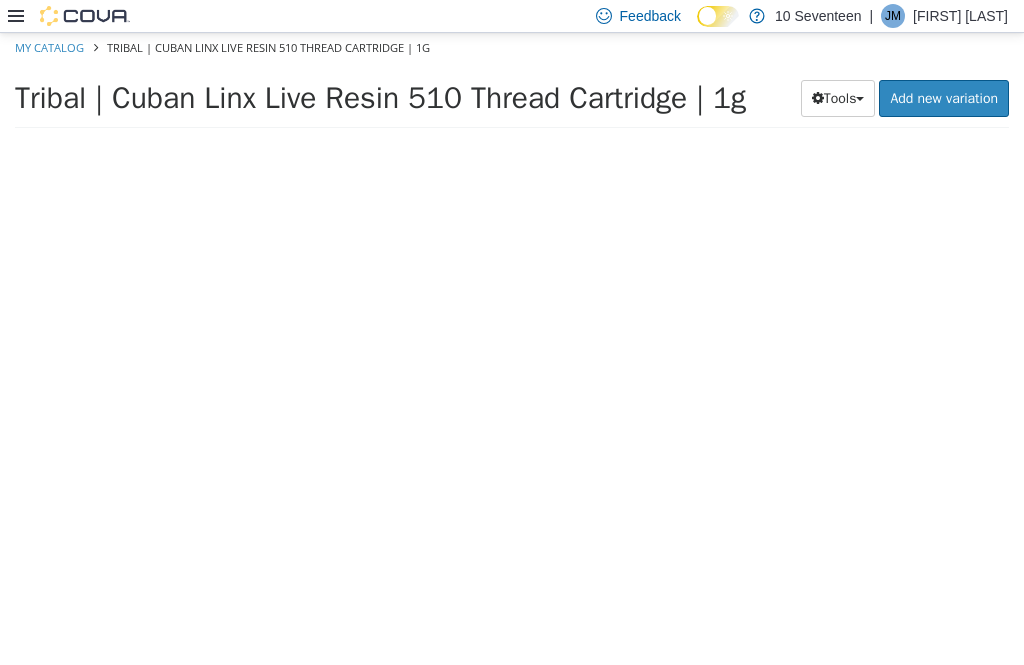 click at bounding box center [640, 408] 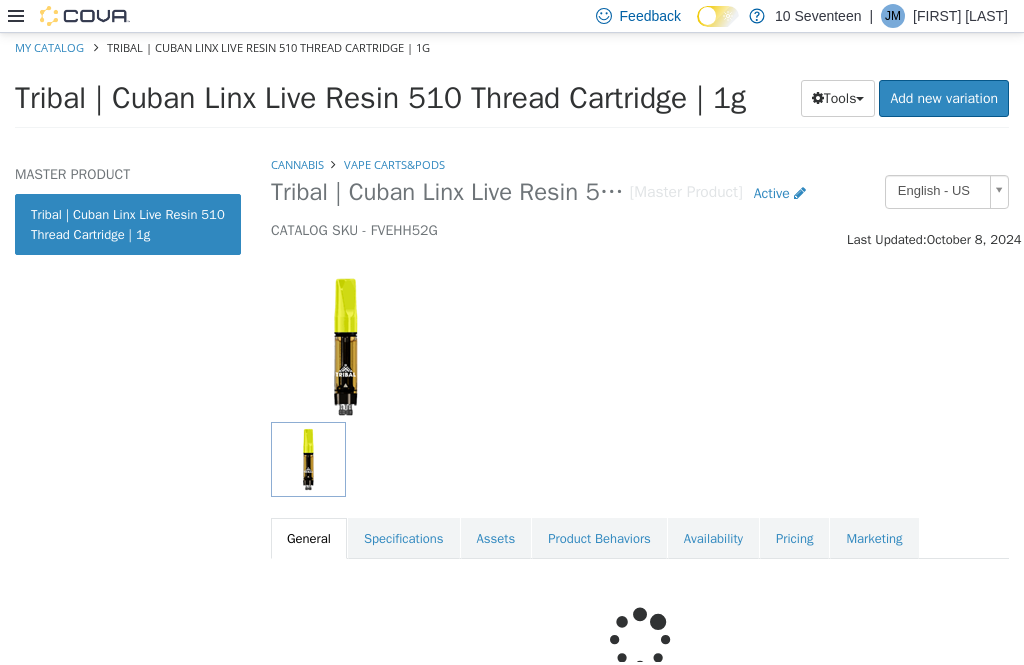 click on "Pricing" at bounding box center [794, 539] 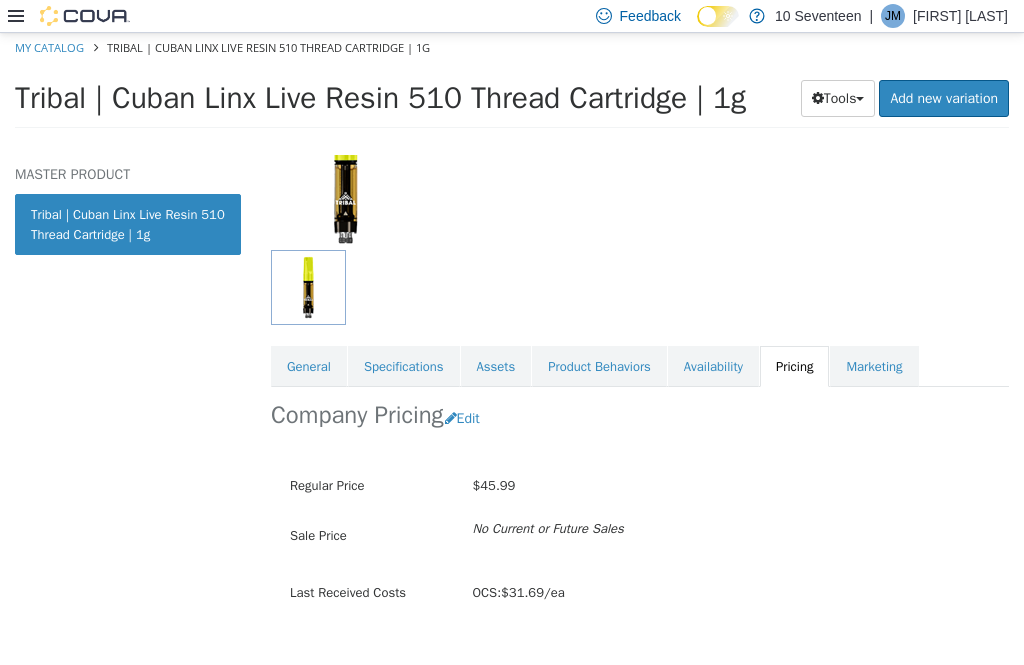 scroll, scrollTop: 0, scrollLeft: 0, axis: both 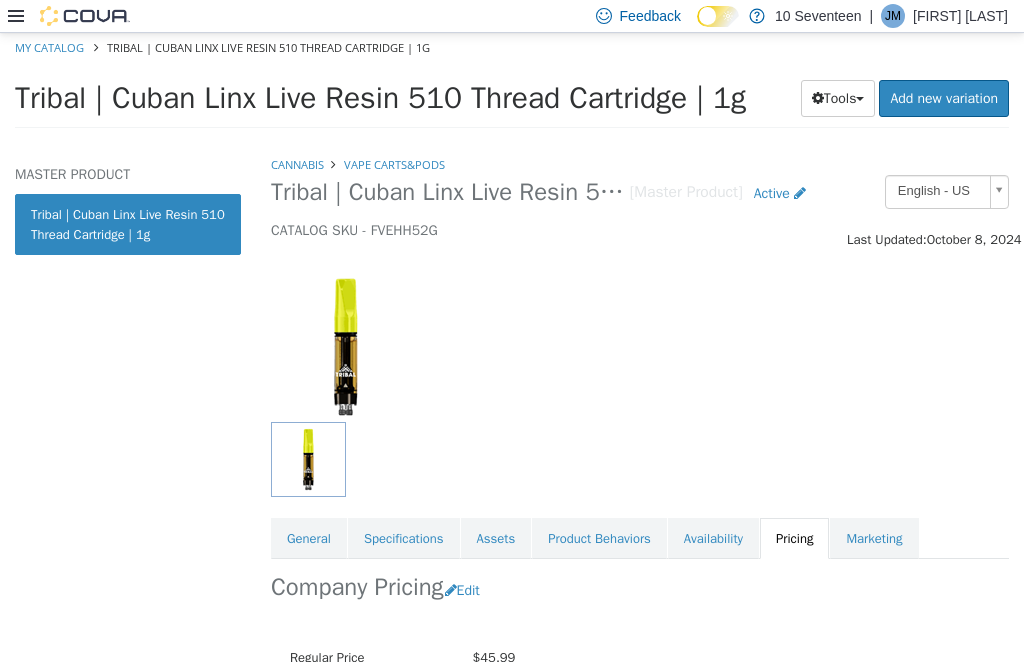 click on "Cannabis" at bounding box center (297, 164) 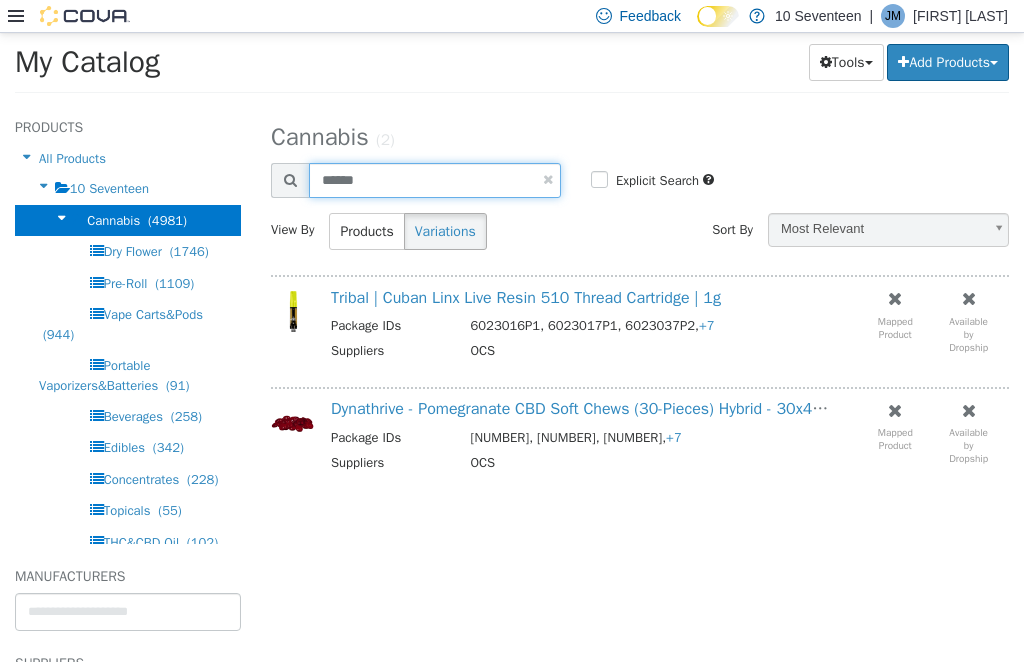 click on "******" at bounding box center [435, 180] 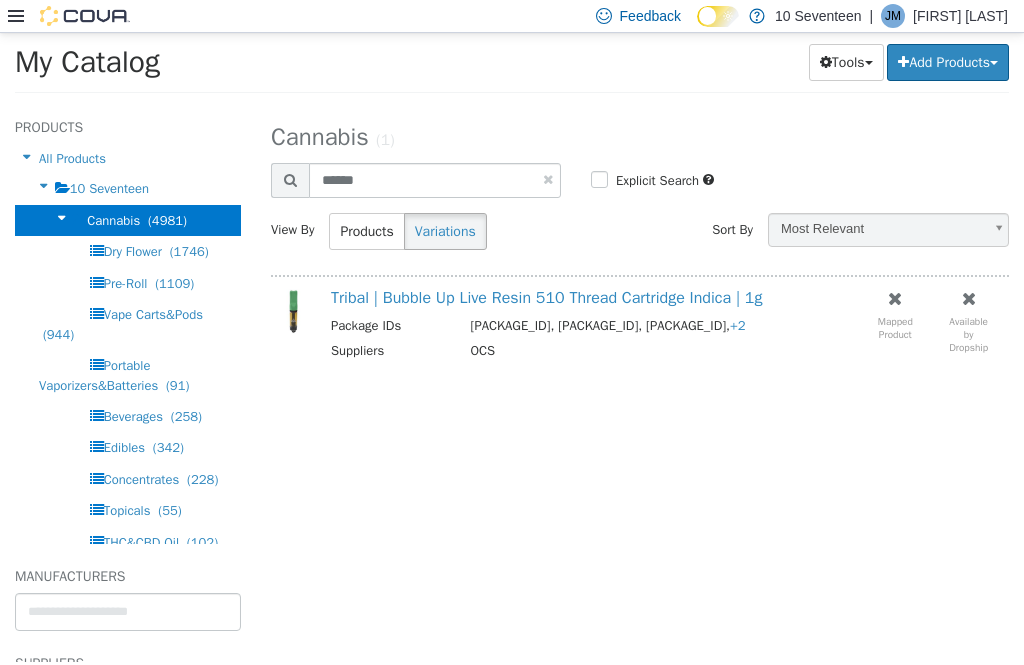 click on "Tribal | Bubble Up Live Resin 510 Thread Cartridge Indica | 1g" at bounding box center (546, 298) 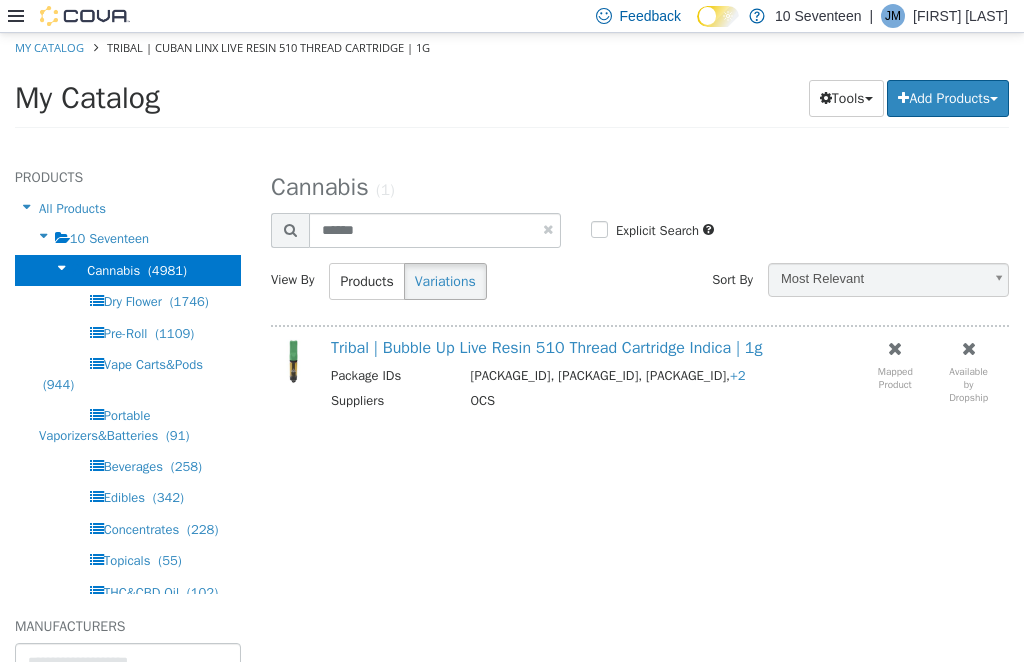 click on "Tribal | Bubble Up Live Resin 510 Thread Cartridge Indica | 1g" at bounding box center [546, 348] 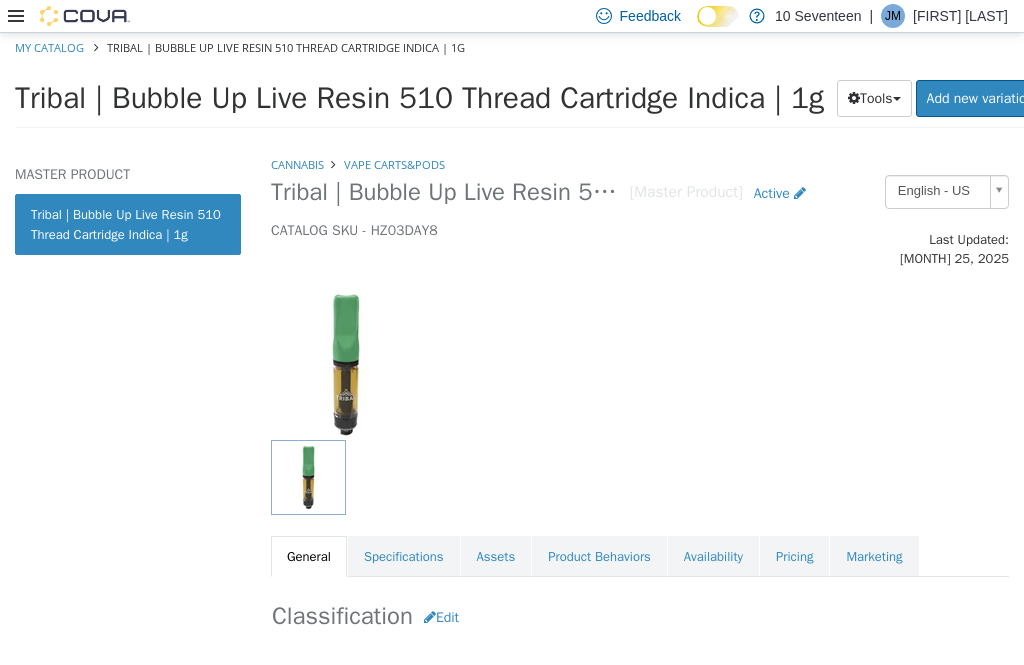 click on "Pricing" at bounding box center (794, 557) 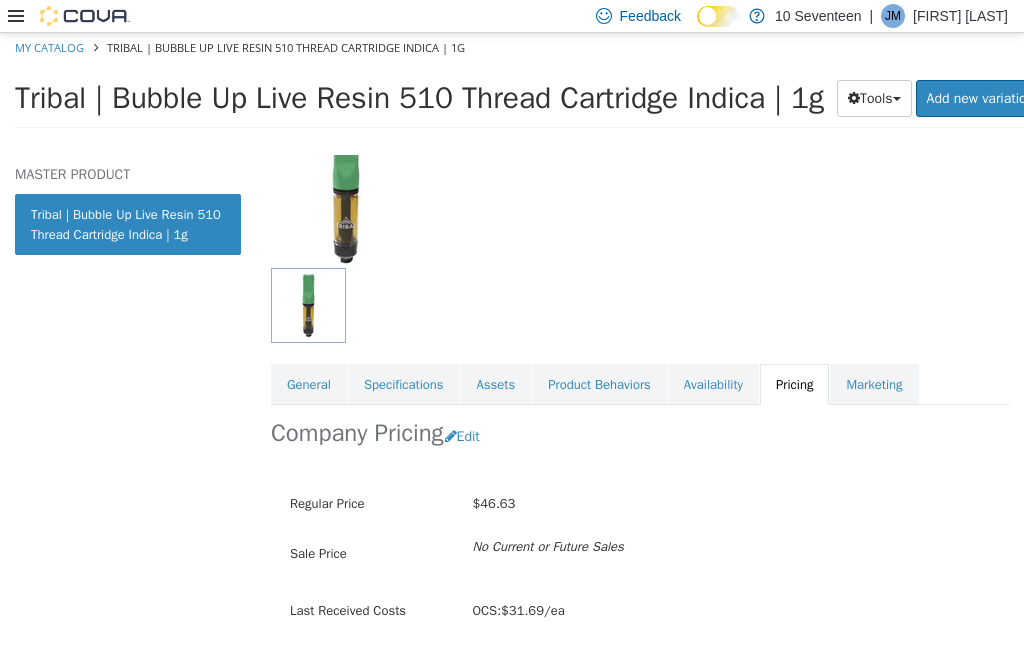 scroll, scrollTop: 0, scrollLeft: 0, axis: both 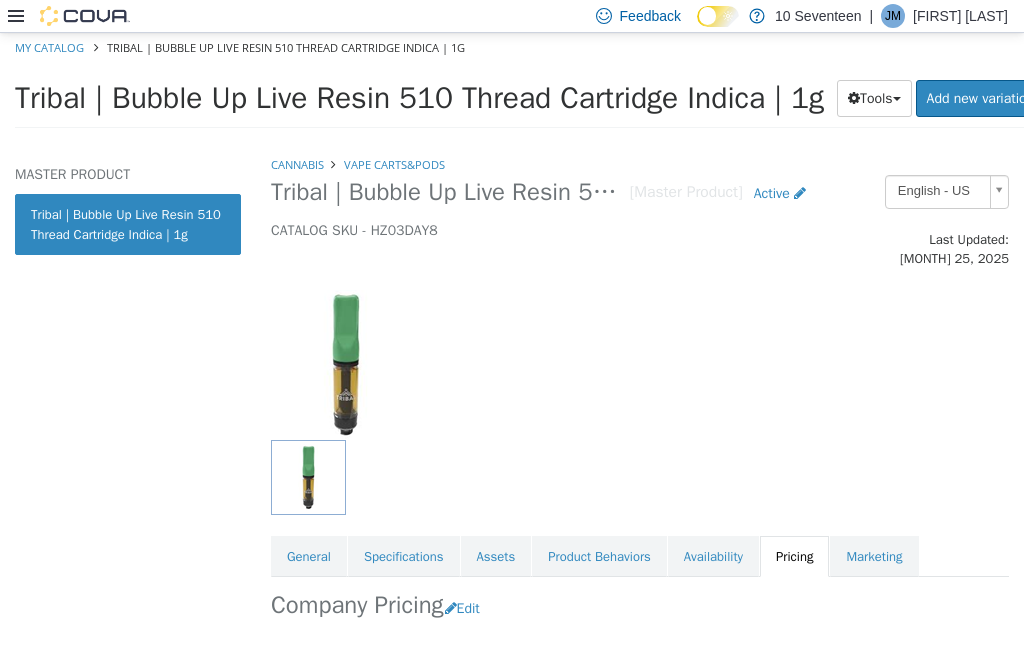 click on "Cannabis" at bounding box center (297, 164) 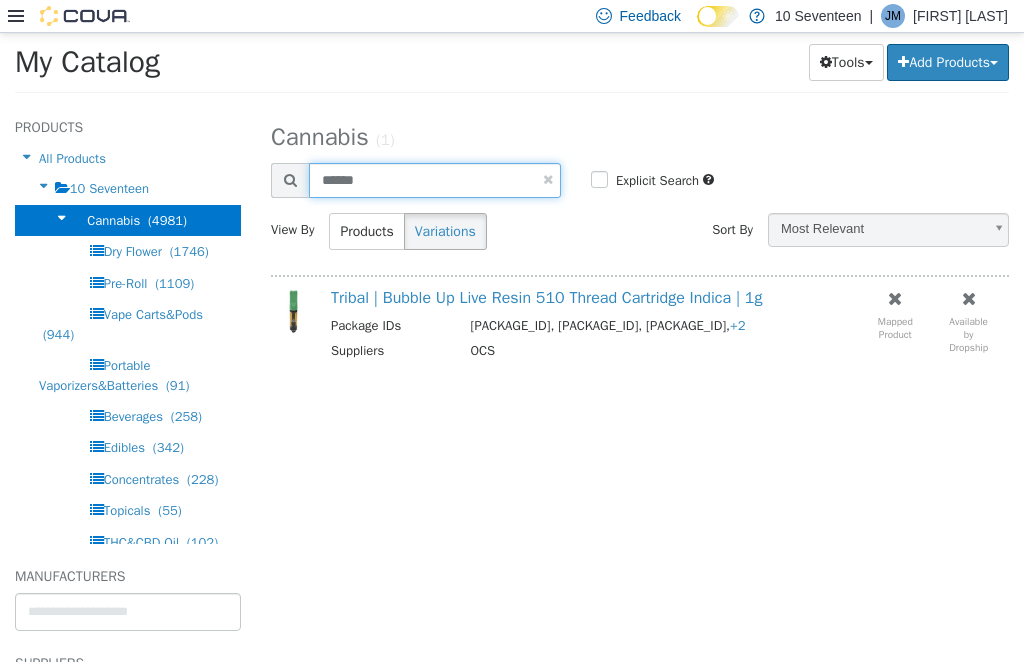 click on "******" at bounding box center [435, 180] 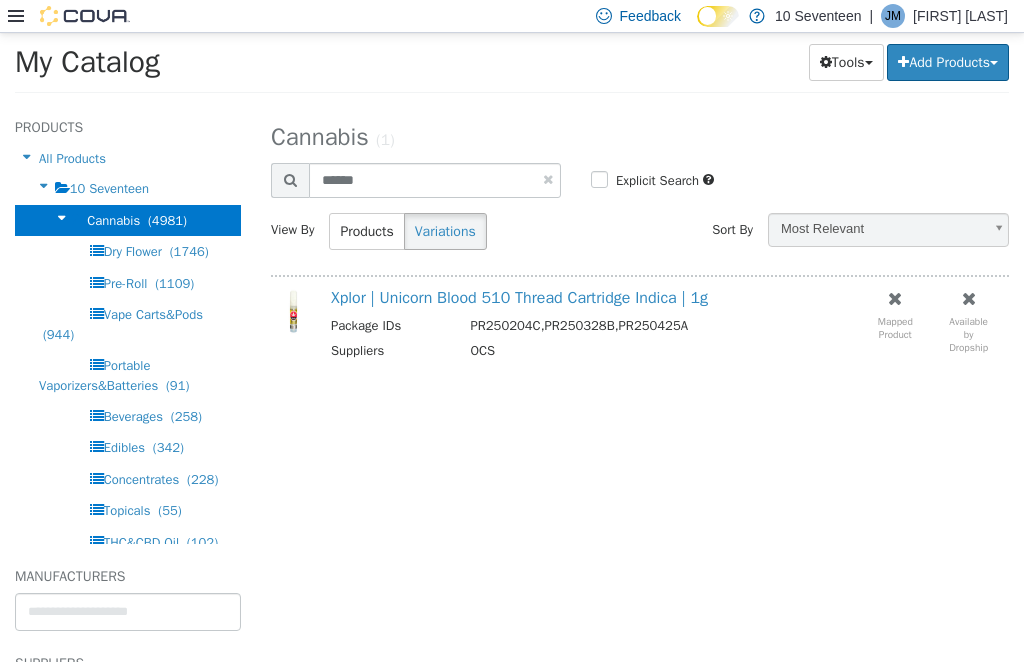 click on "Xplor | Unicorn Blood 510 Thread Cartridge Indica | 1g" at bounding box center [519, 298] 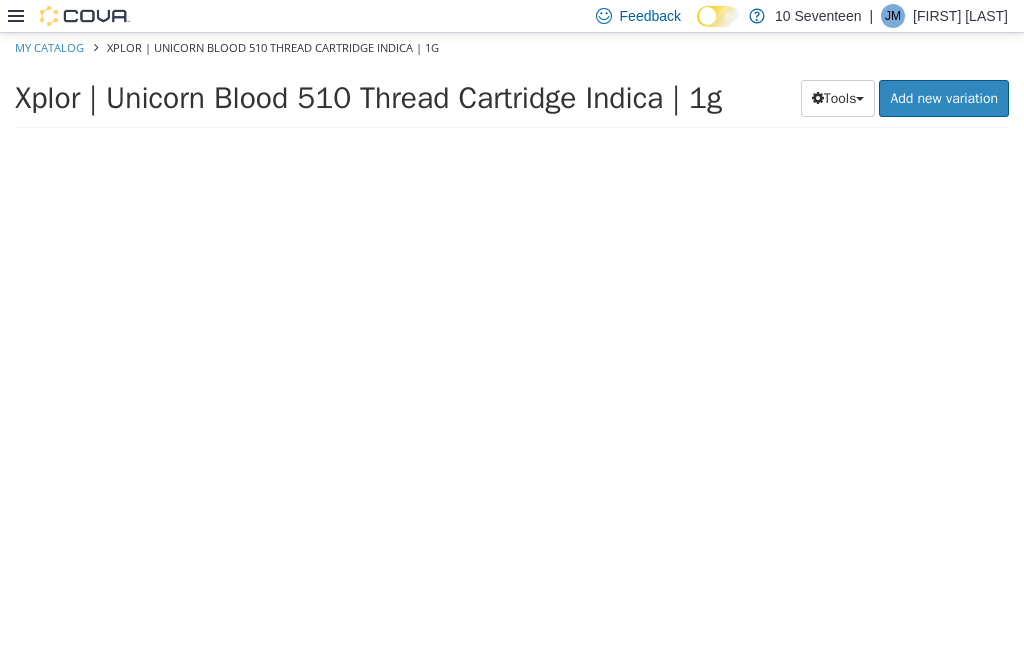 click at bounding box center (640, 408) 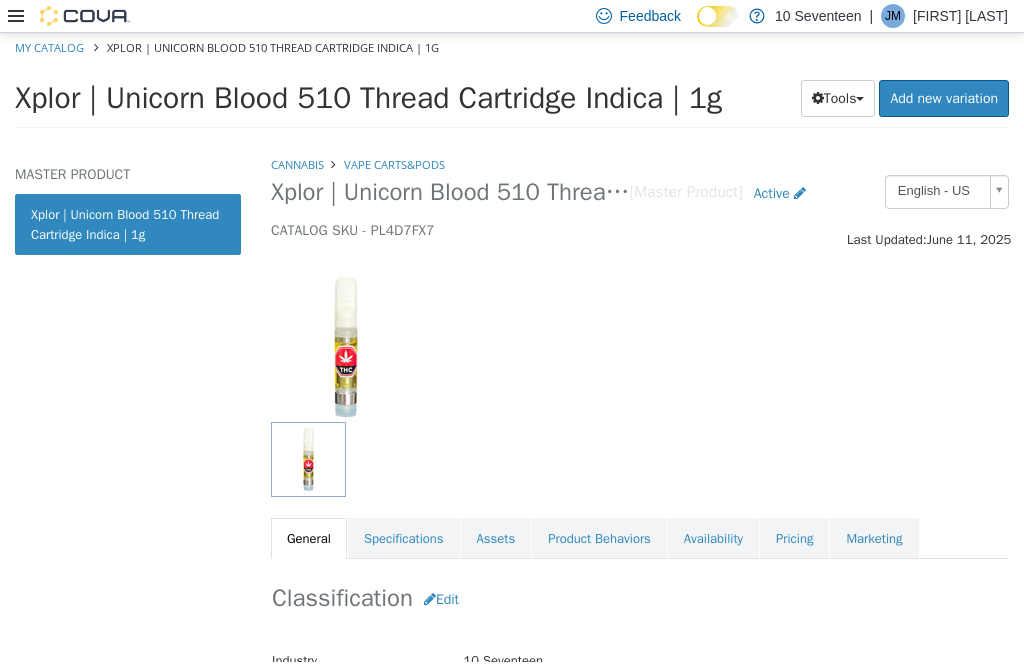 click on "Pricing" at bounding box center [794, 539] 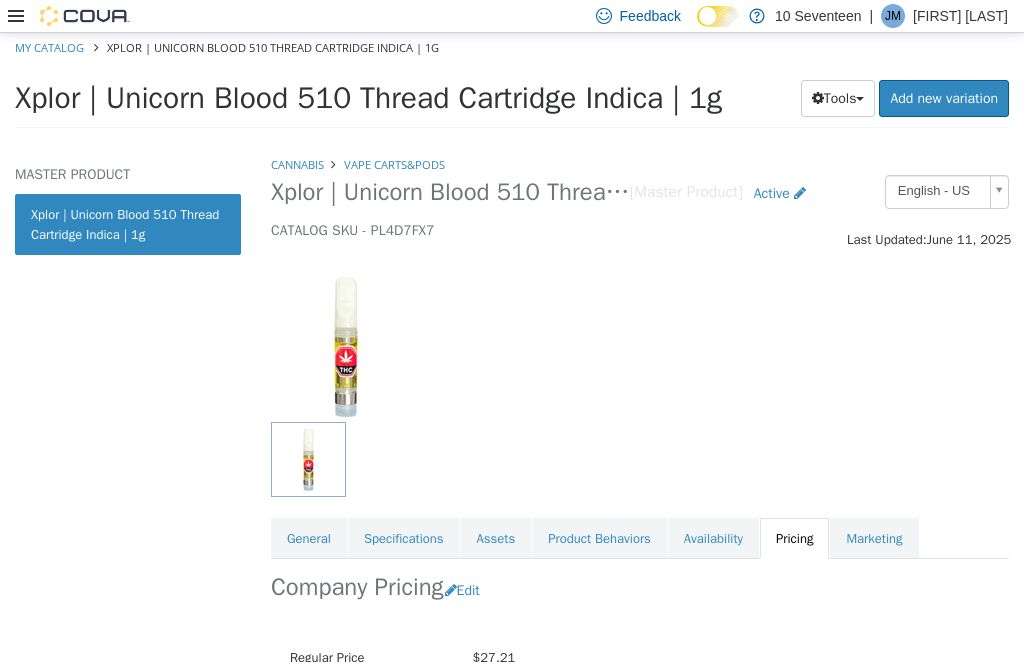 scroll, scrollTop: 0, scrollLeft: 0, axis: both 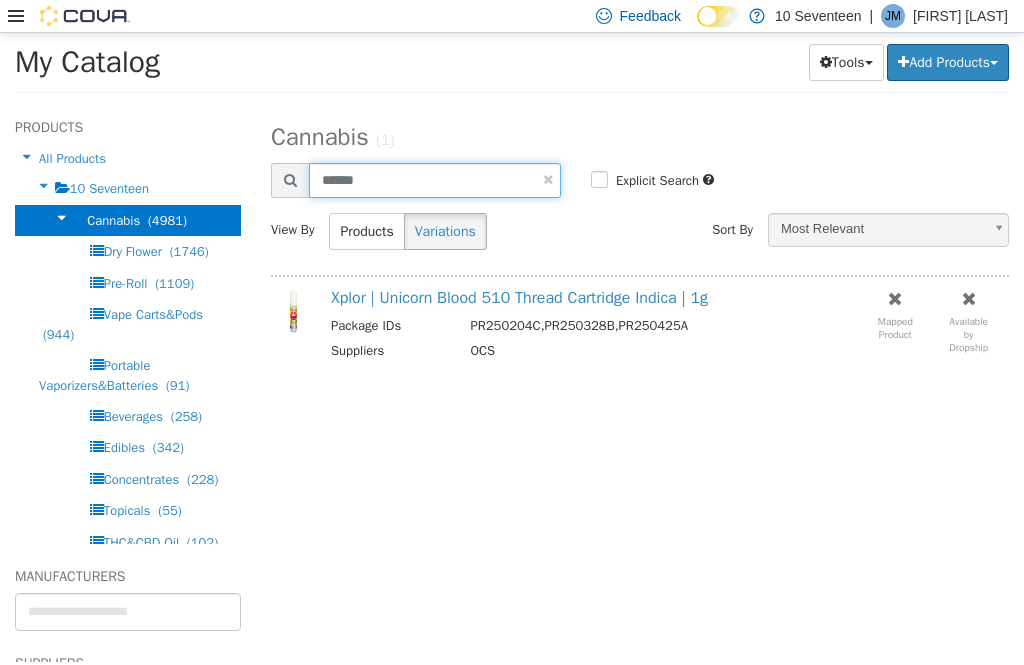 click on "******" at bounding box center [435, 180] 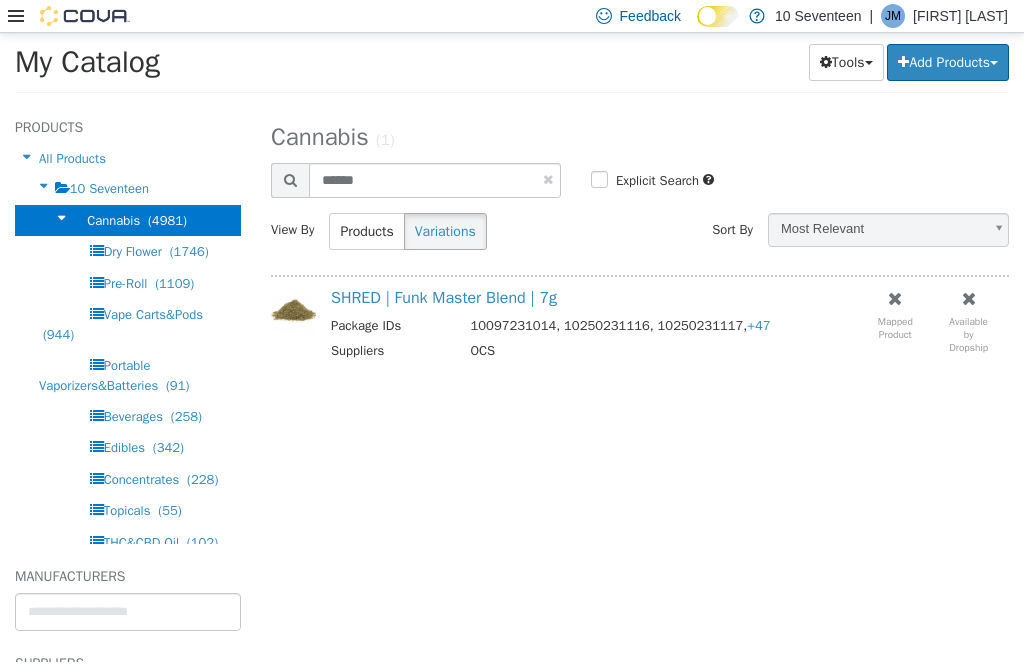 click on "SHRED | Funk Master Blend | 7g" at bounding box center (444, 298) 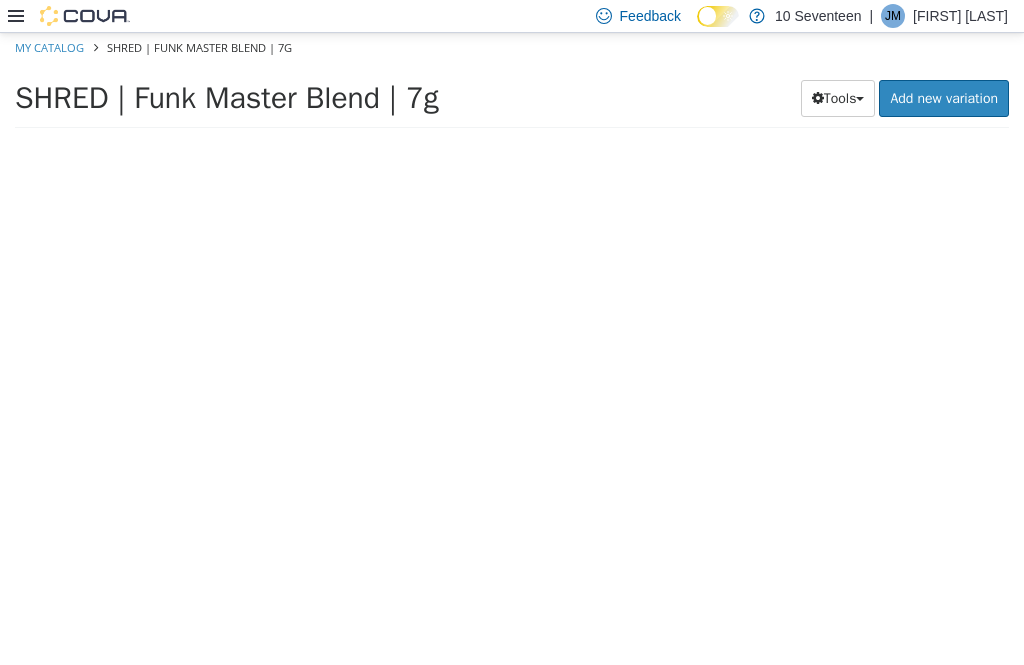 click at bounding box center [640, 408] 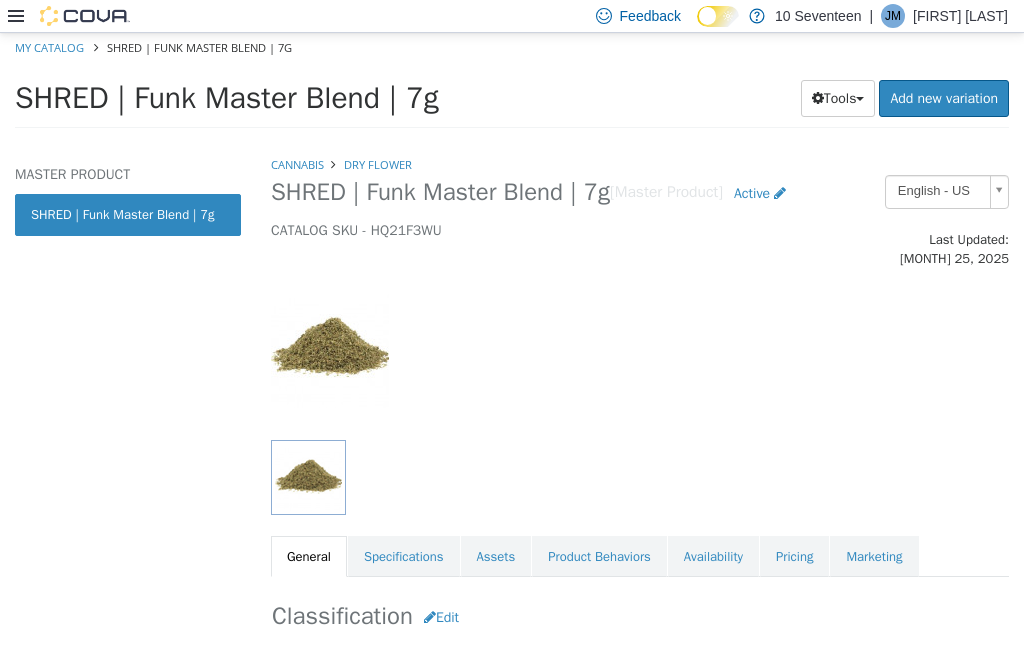 click on "Pricing" at bounding box center [794, 557] 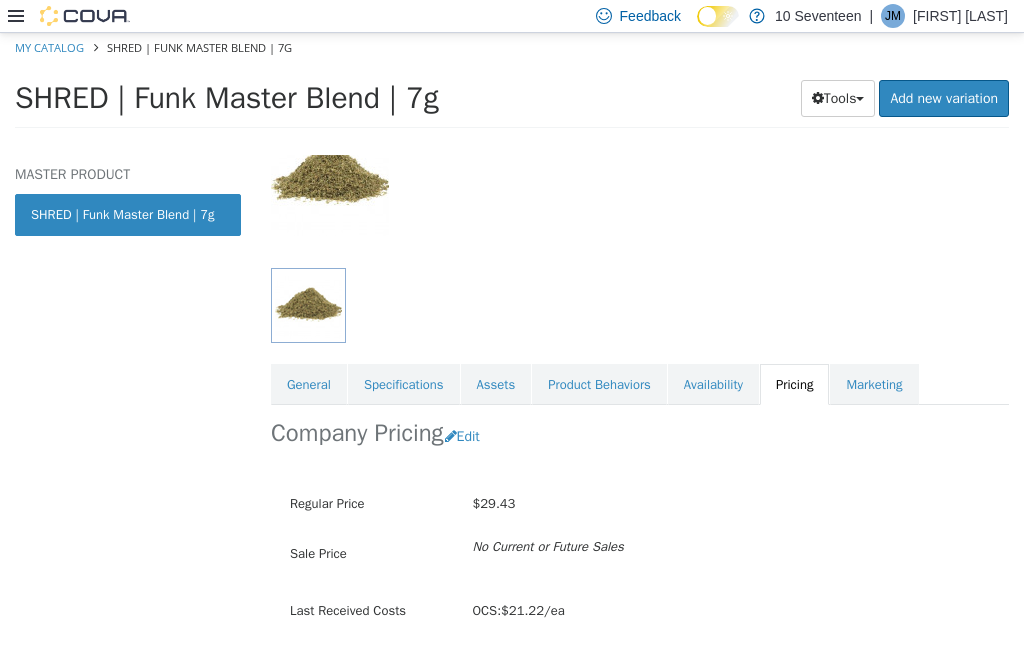 scroll, scrollTop: 0, scrollLeft: 0, axis: both 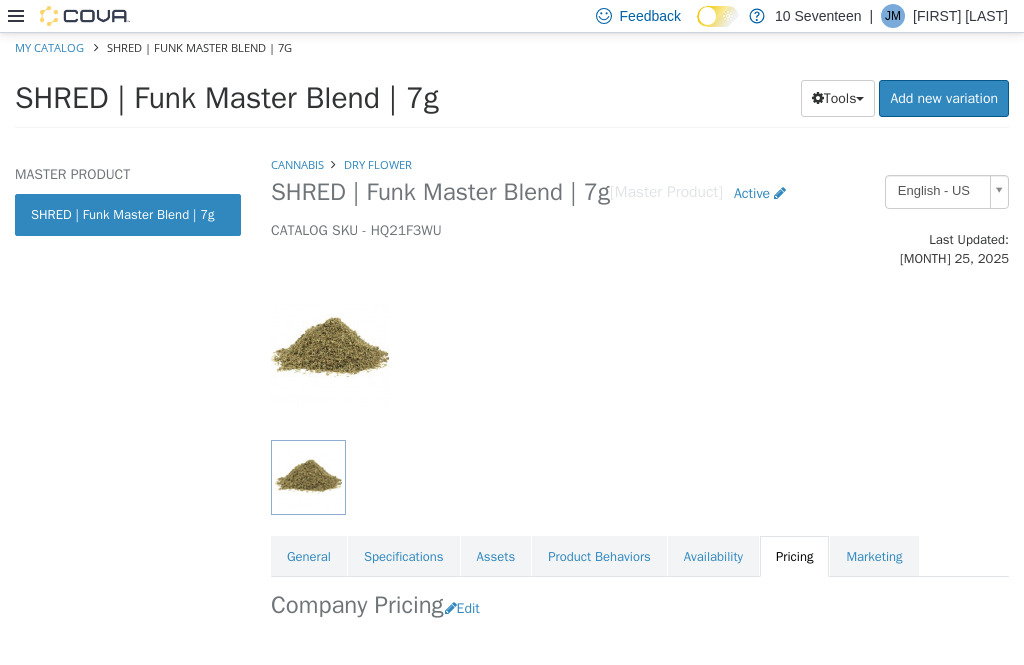 click on "Cannabis" at bounding box center (297, 164) 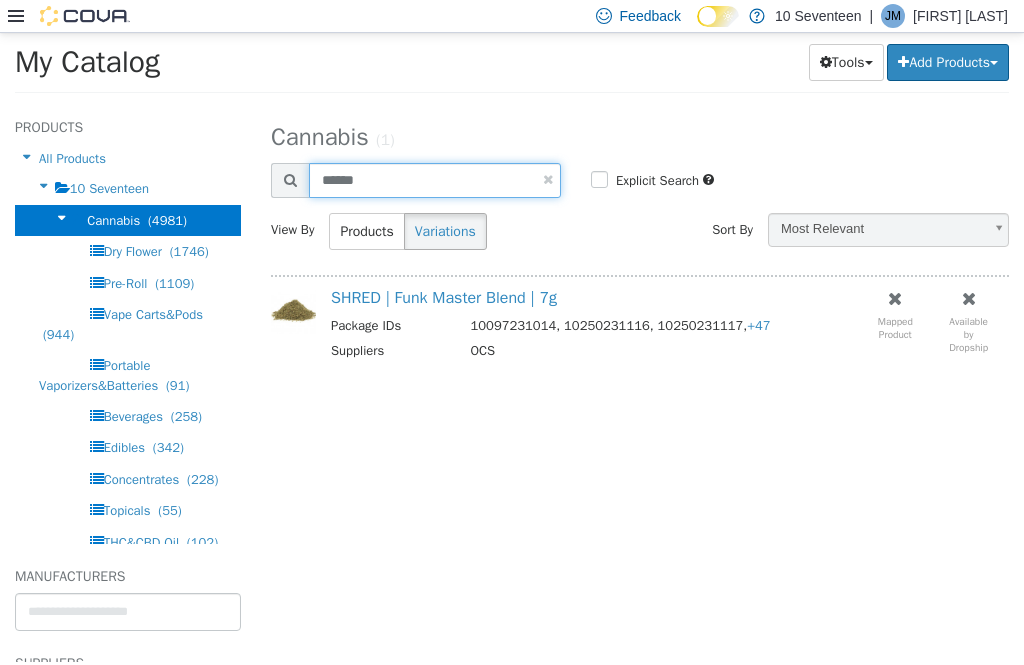 click on "******" at bounding box center [435, 180] 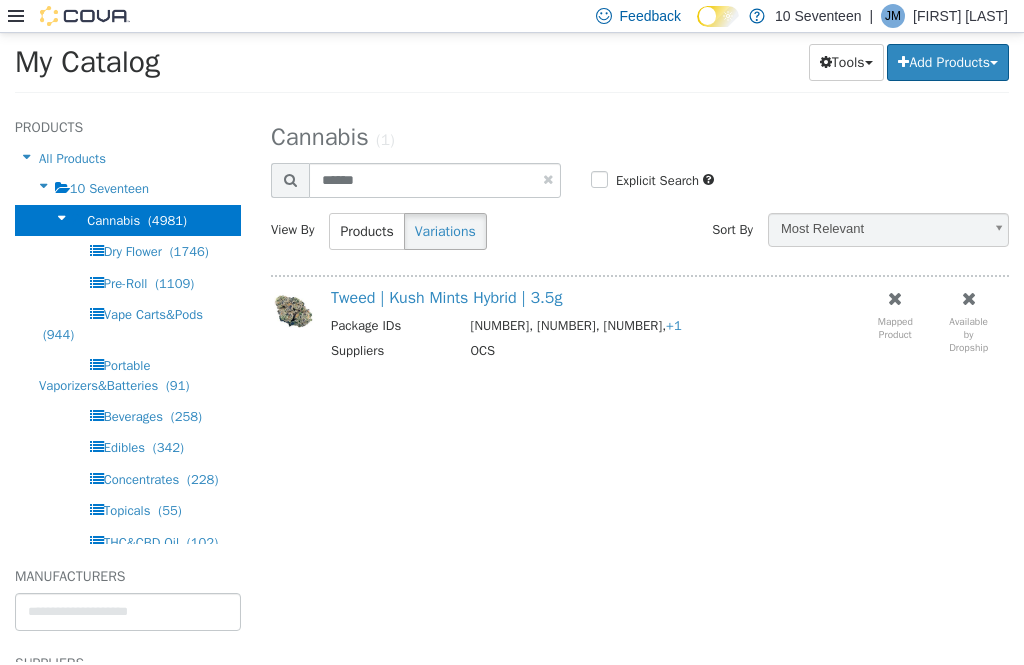 click on "Tweed | Kush Mints Hybrid | 3.5g" at bounding box center [446, 298] 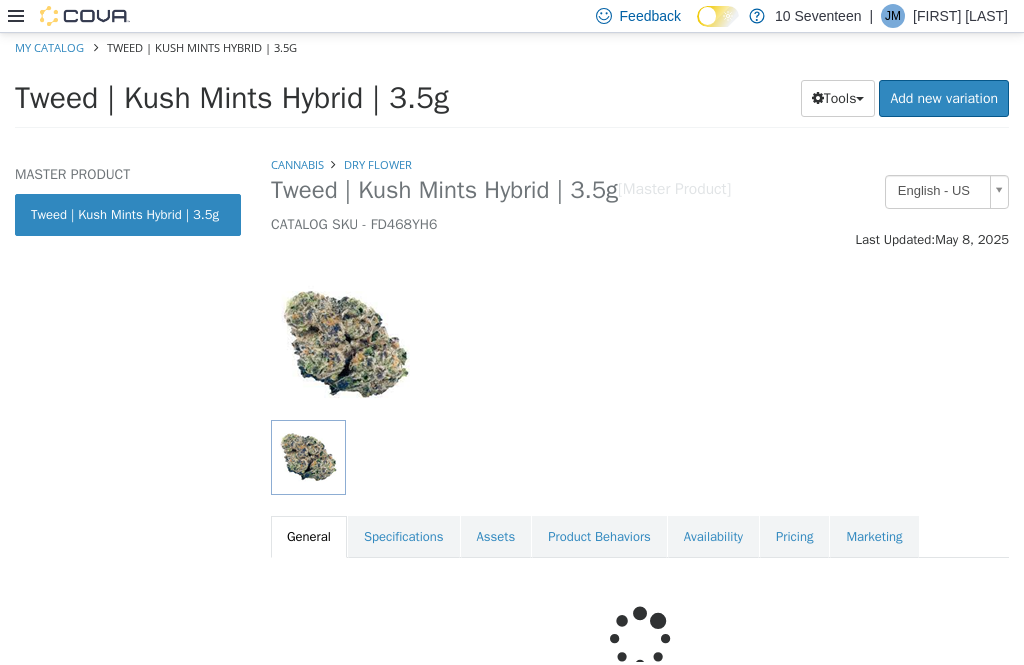 click on "Pricing" at bounding box center (794, 537) 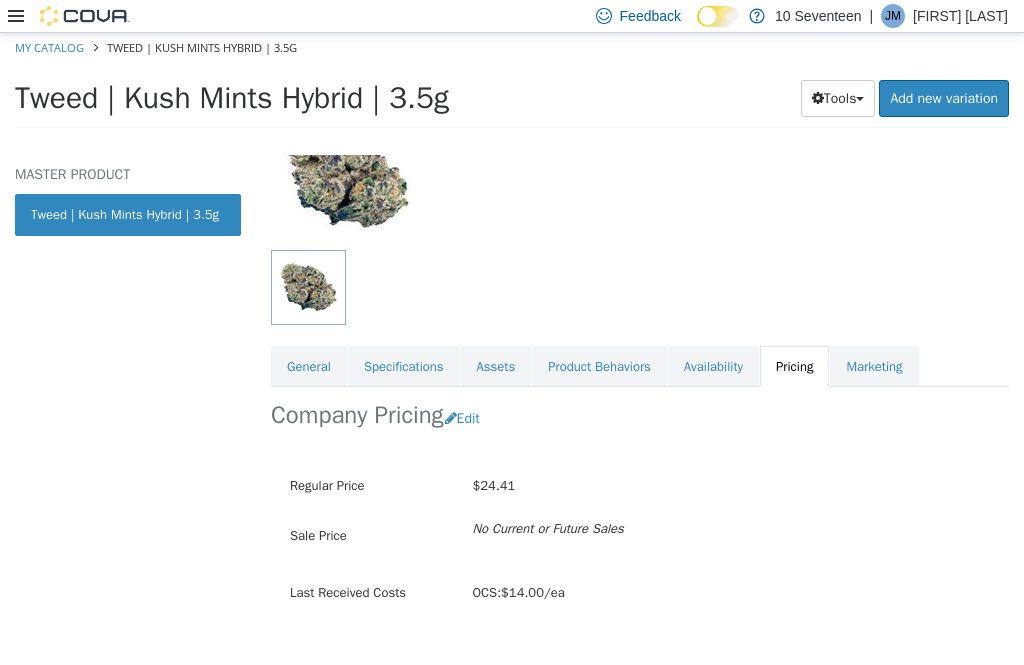 scroll, scrollTop: 0, scrollLeft: 0, axis: both 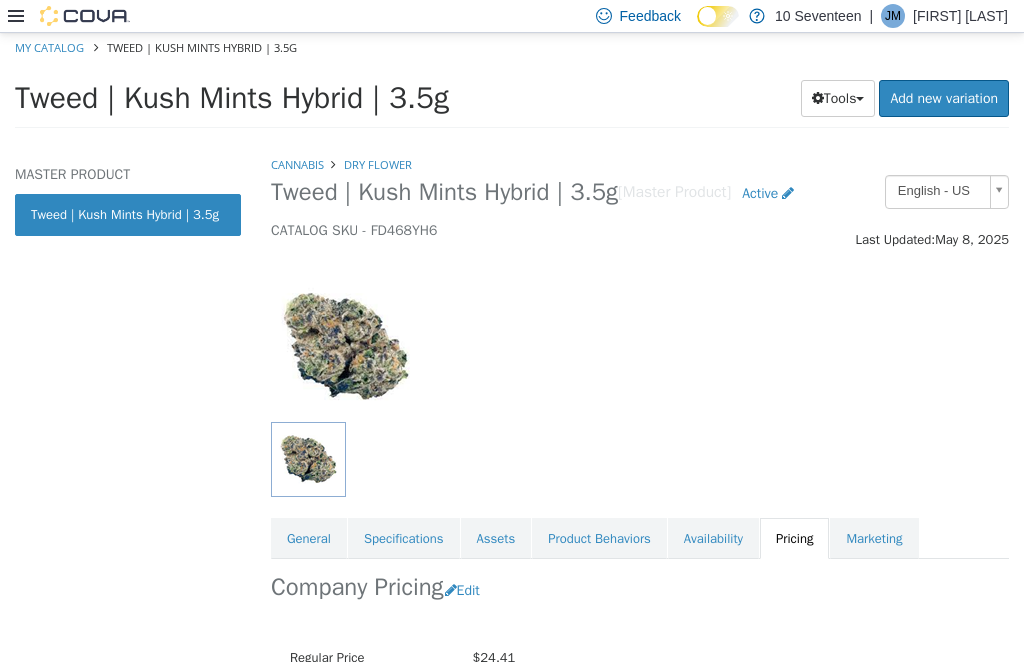 click on "Cannabis" at bounding box center [297, 165] 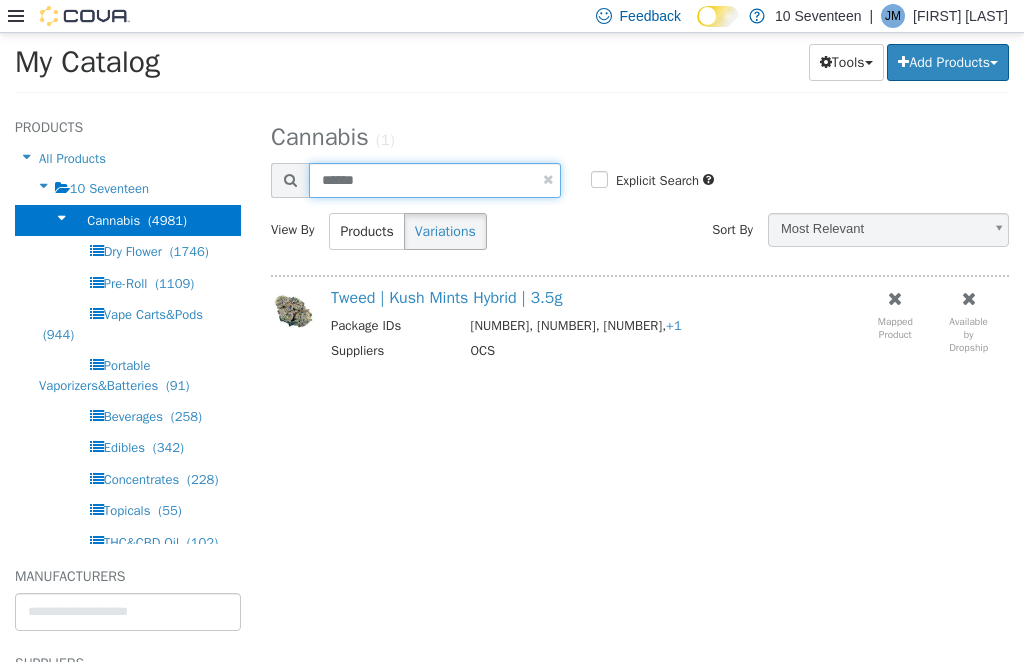 click on "******" at bounding box center [435, 180] 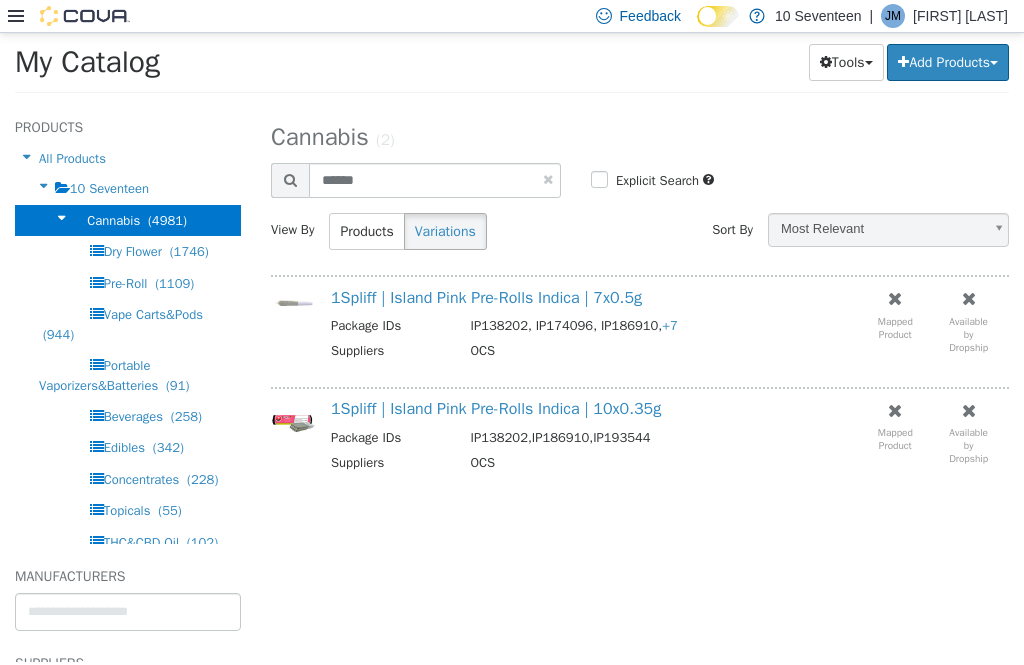 click on "1Spliff | Island Pink Pre-Rolls Indica | 7x0.5g" at bounding box center (486, 298) 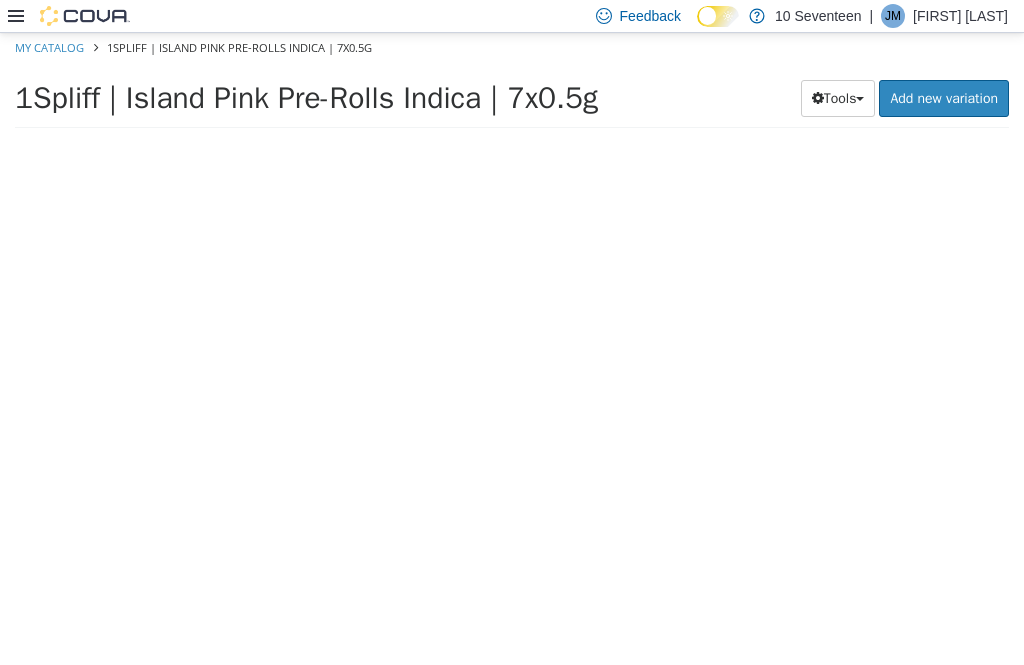click at bounding box center (640, 408) 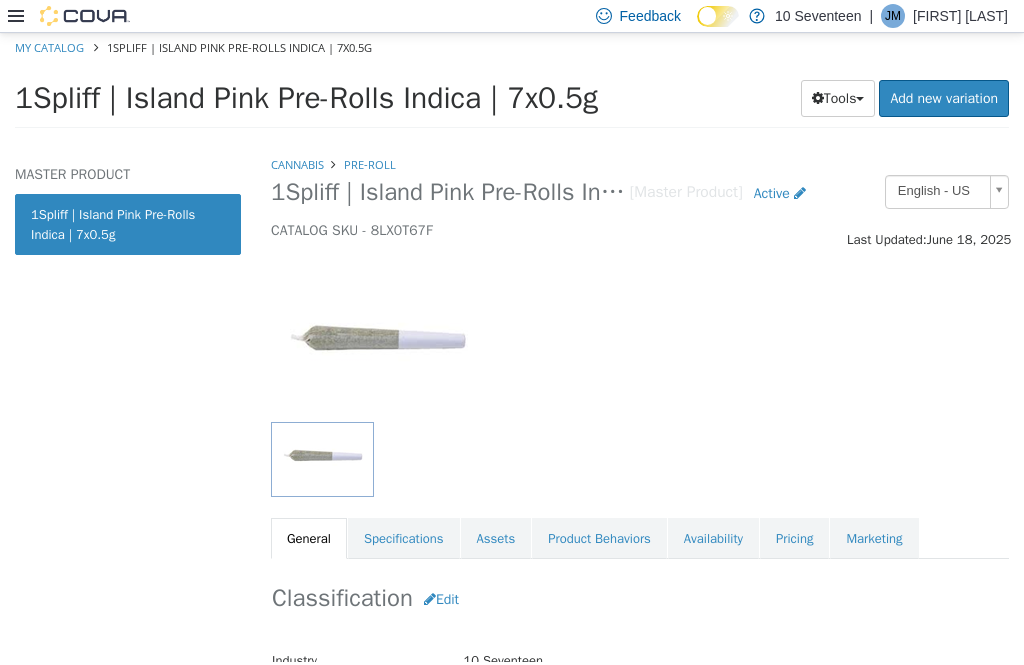 click on "Pricing" at bounding box center (794, 539) 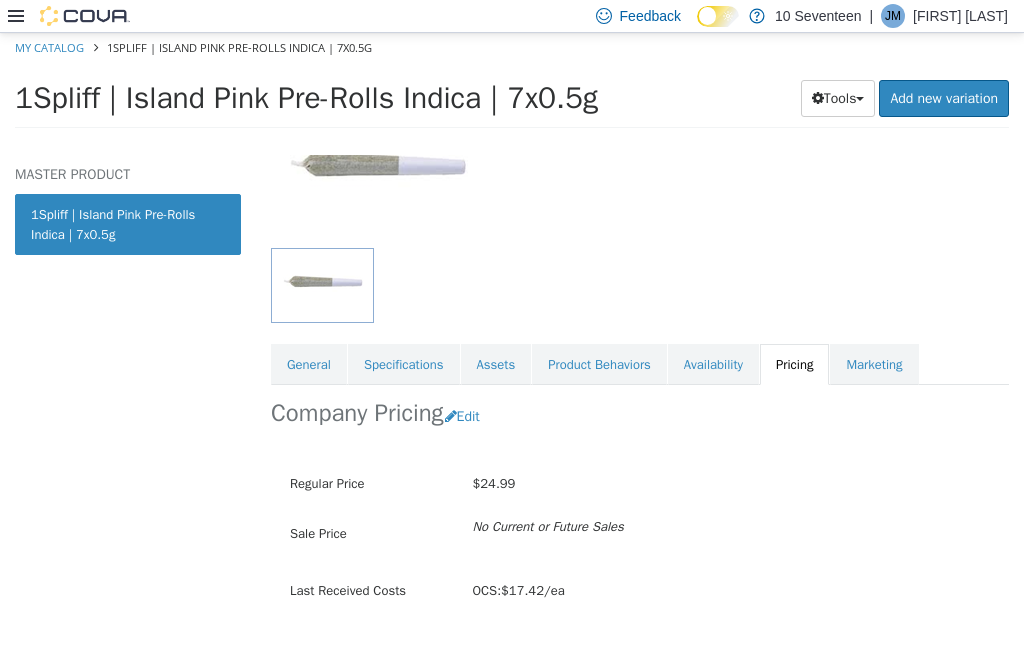 scroll, scrollTop: 172, scrollLeft: 0, axis: vertical 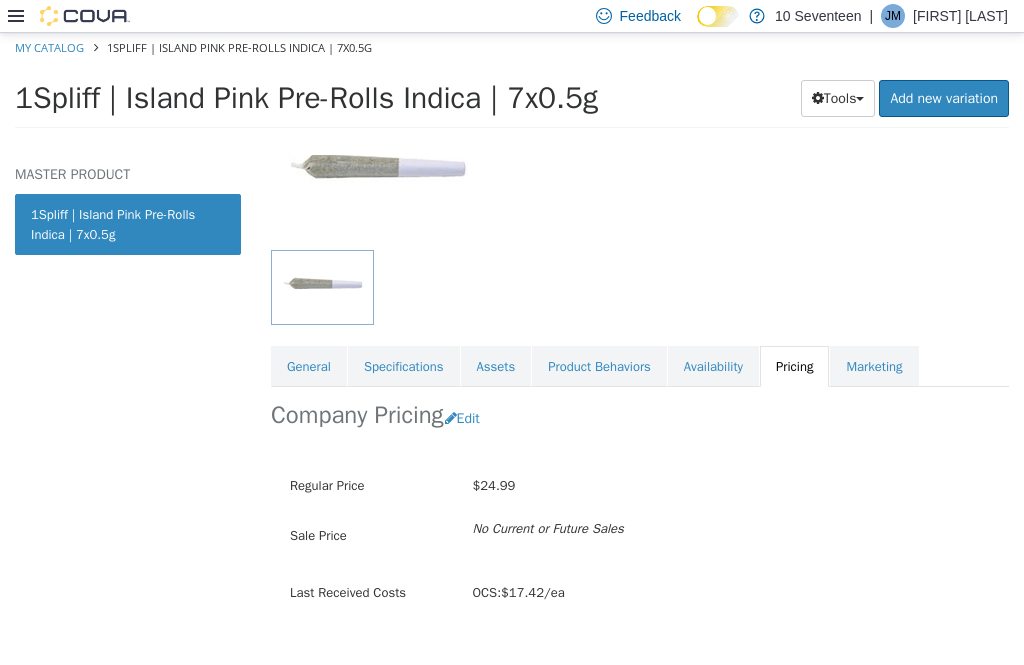 click on "My Catalog" at bounding box center [49, 47] 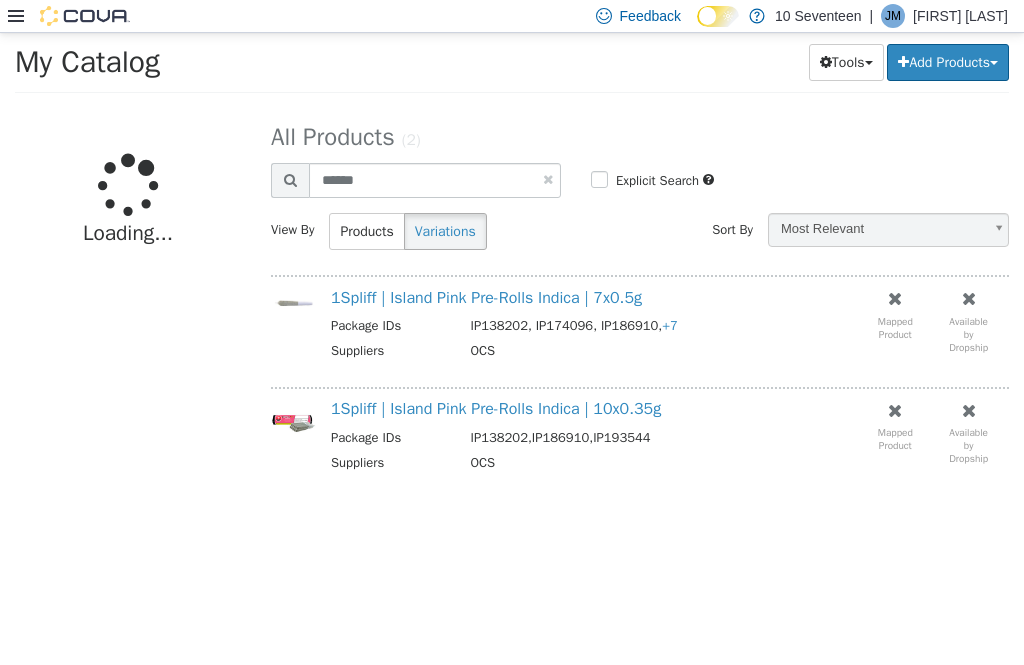 click on "1Spliff | Island Pink Pre-Rolls Indica | 7x0.5g" at bounding box center (486, 298) 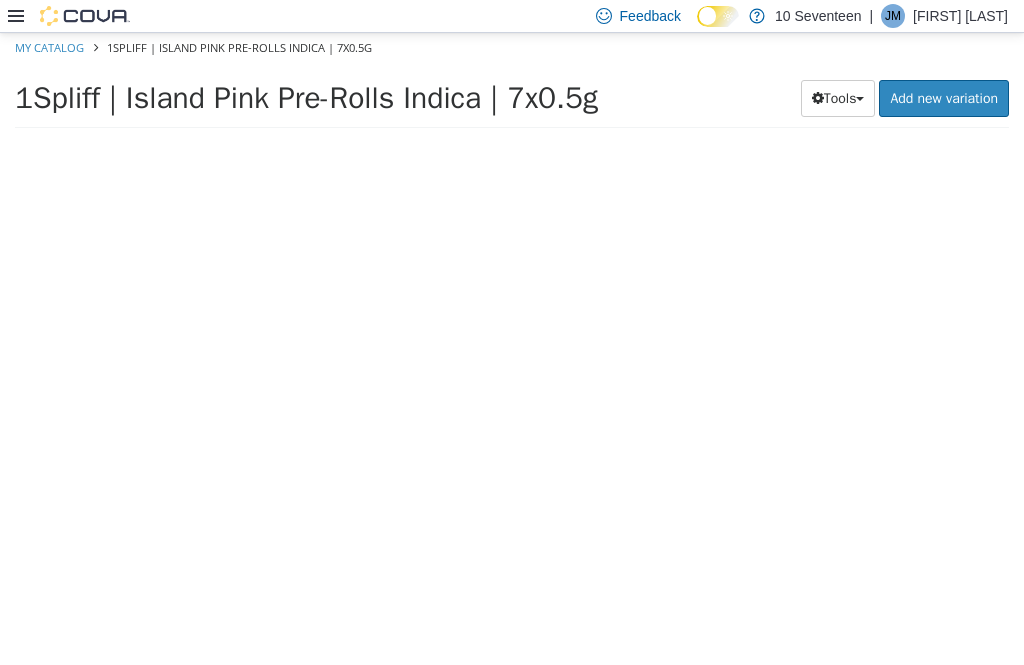 click at bounding box center [640, 408] 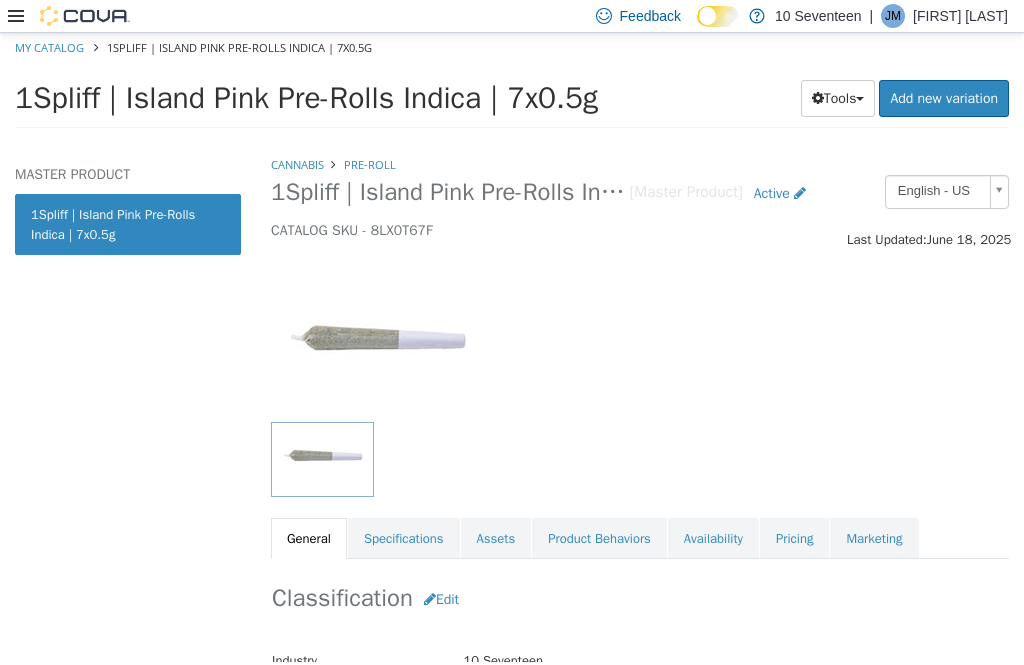 click on "Pricing" at bounding box center (794, 539) 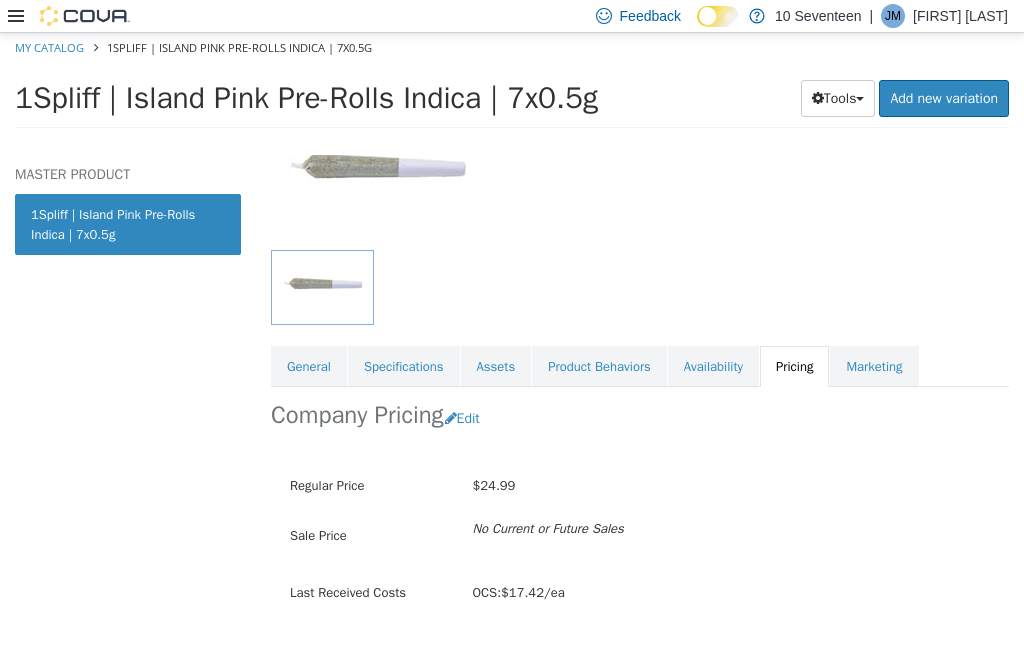 scroll, scrollTop: 0, scrollLeft: 0, axis: both 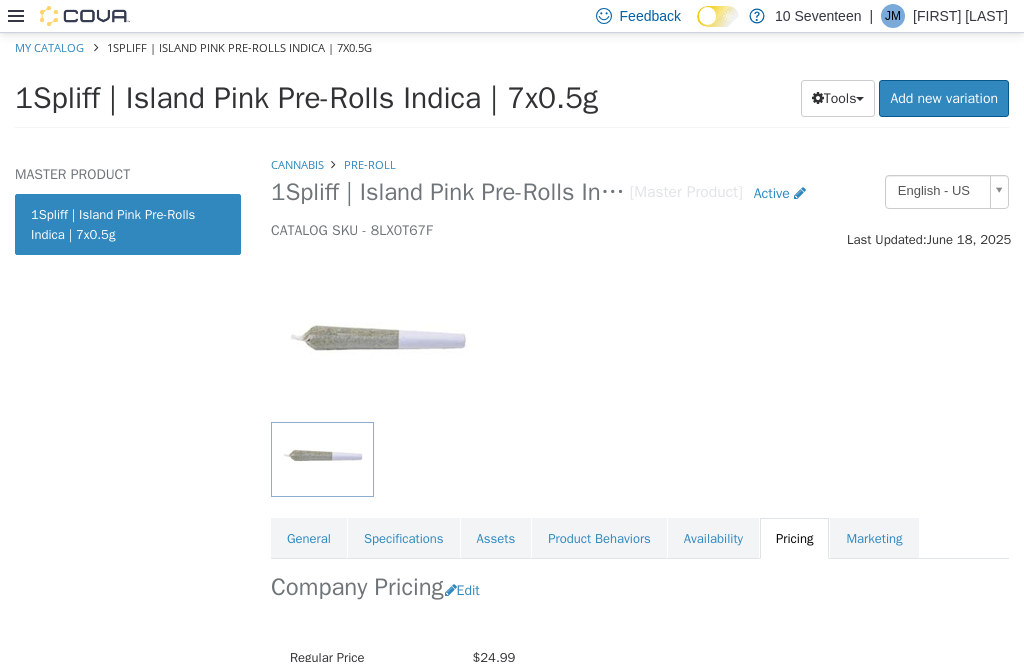 click on "Cannabis" at bounding box center [297, 164] 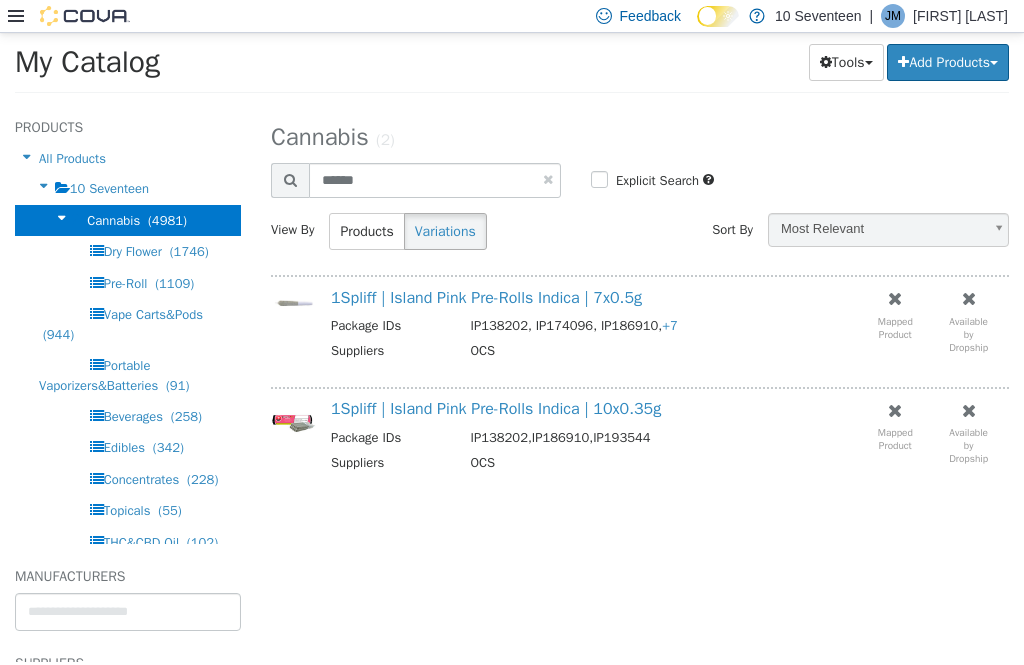 click at bounding box center [640, 200] 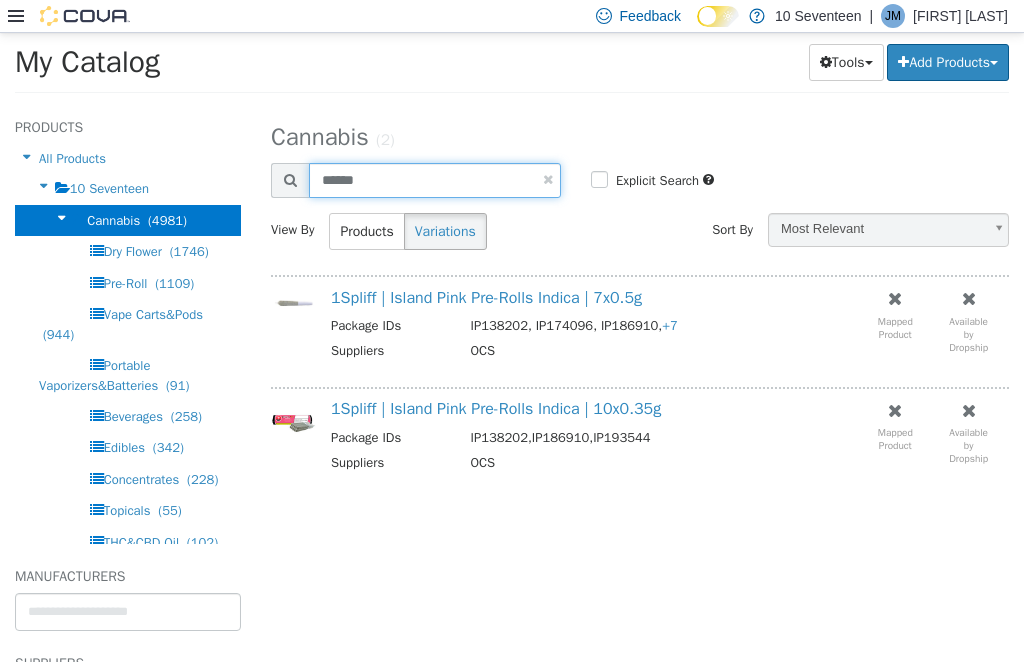 click on "******" at bounding box center [435, 180] 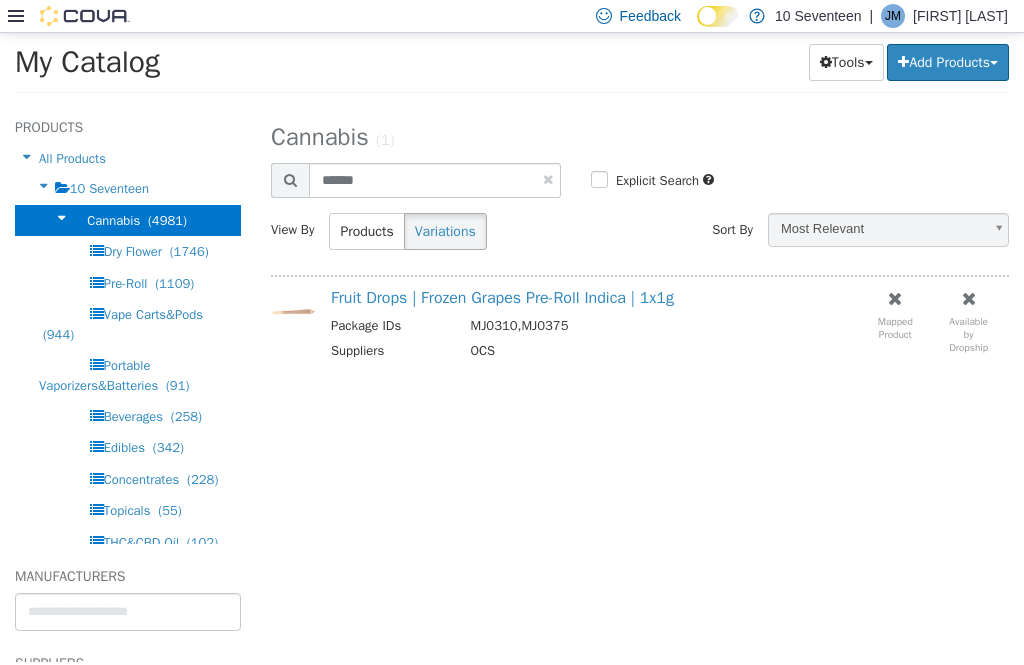 click on "Fruit Drops | Frozen Grapes Pre-Roll Indica | 1x1g" at bounding box center [502, 298] 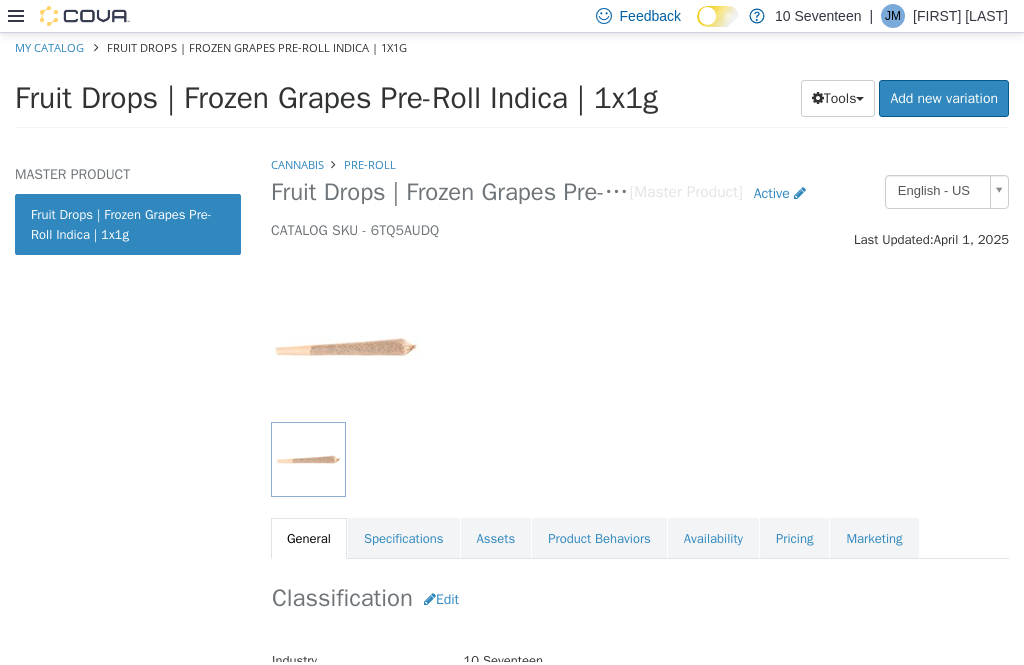 click on "Pricing" at bounding box center (794, 539) 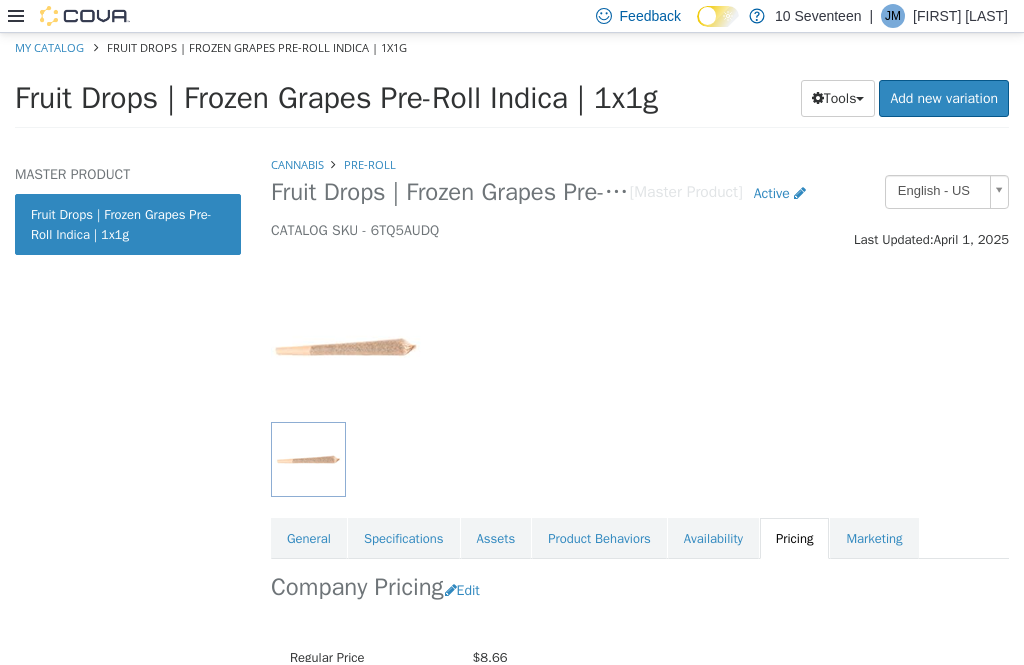 scroll, scrollTop: 0, scrollLeft: 0, axis: both 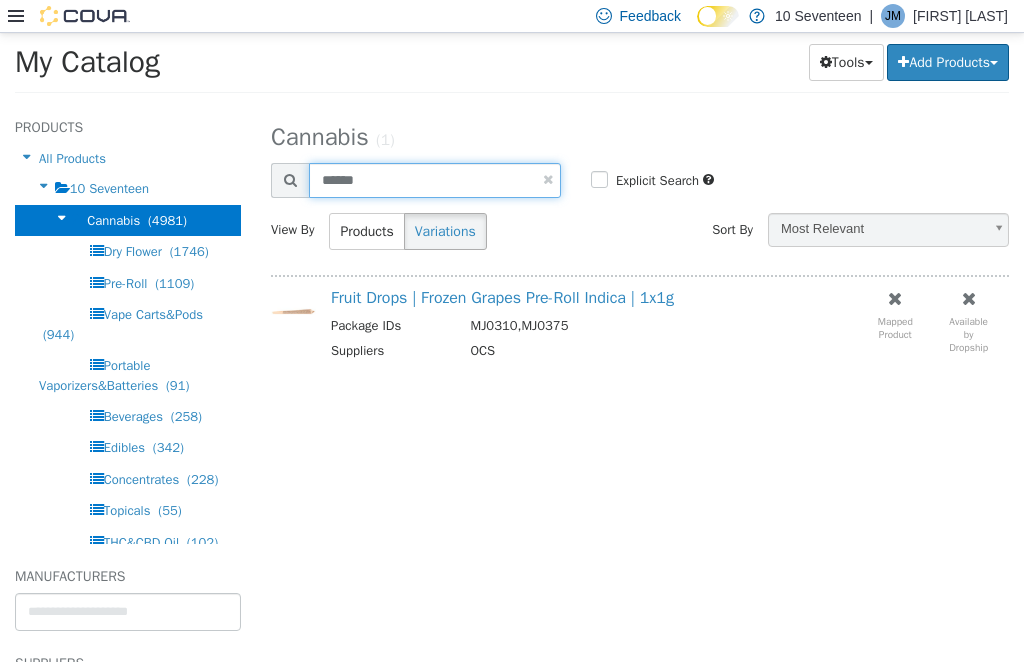 click on "******" at bounding box center [435, 180] 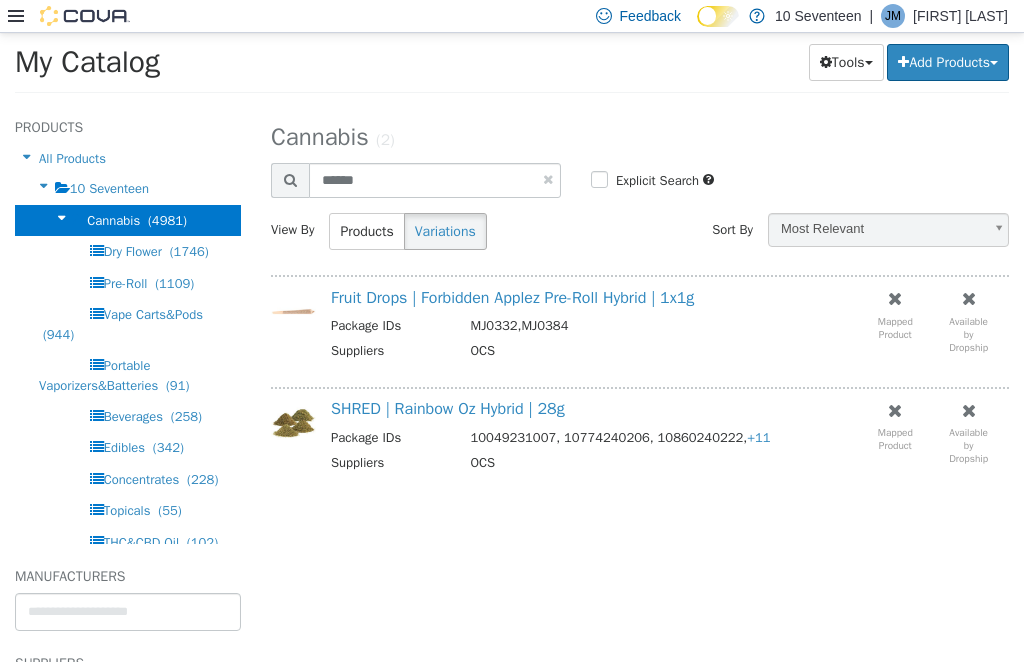 click on "Fruit Drops | Forbidden Applez Pre-Roll Hybrid | 1x1g" at bounding box center (512, 298) 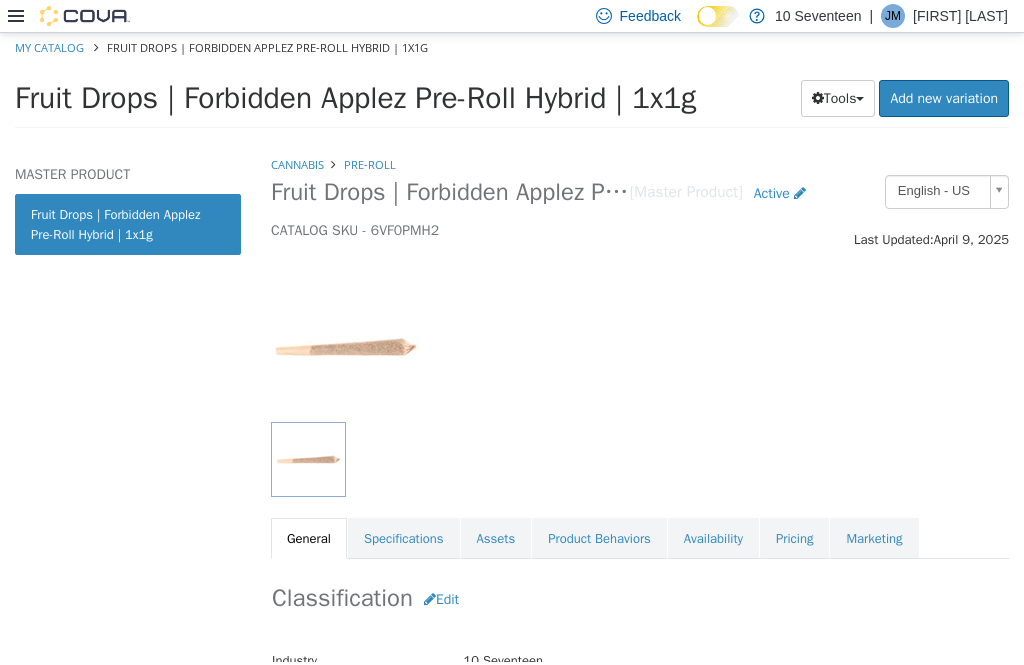 click on "Pricing" at bounding box center [794, 539] 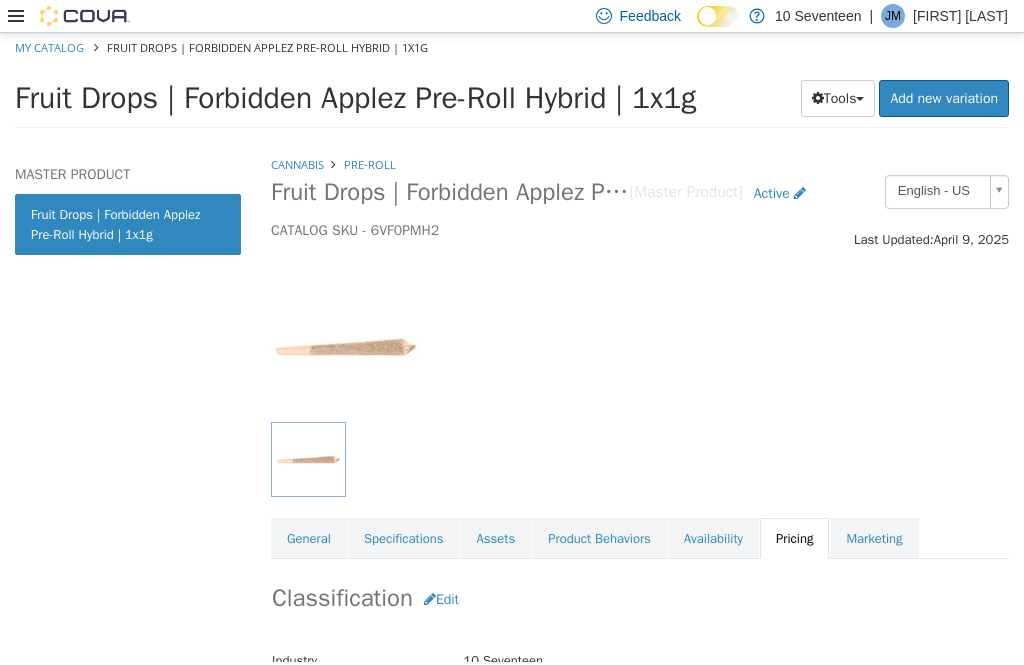 click on "Pricing" at bounding box center (794, 539) 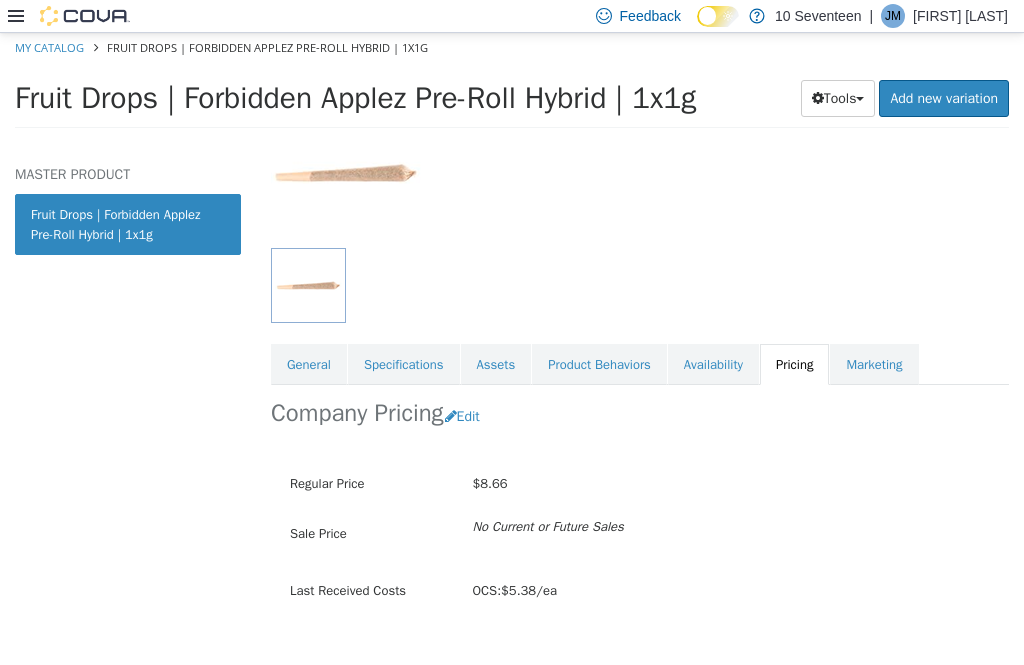 scroll, scrollTop: 172, scrollLeft: 0, axis: vertical 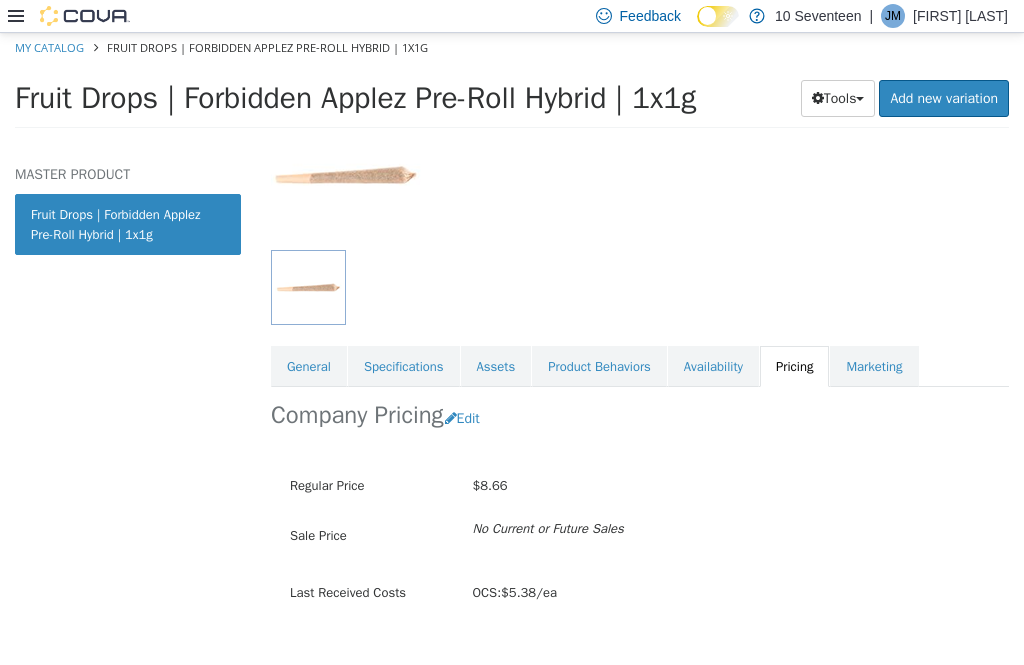click on "My Catalog" at bounding box center [49, 47] 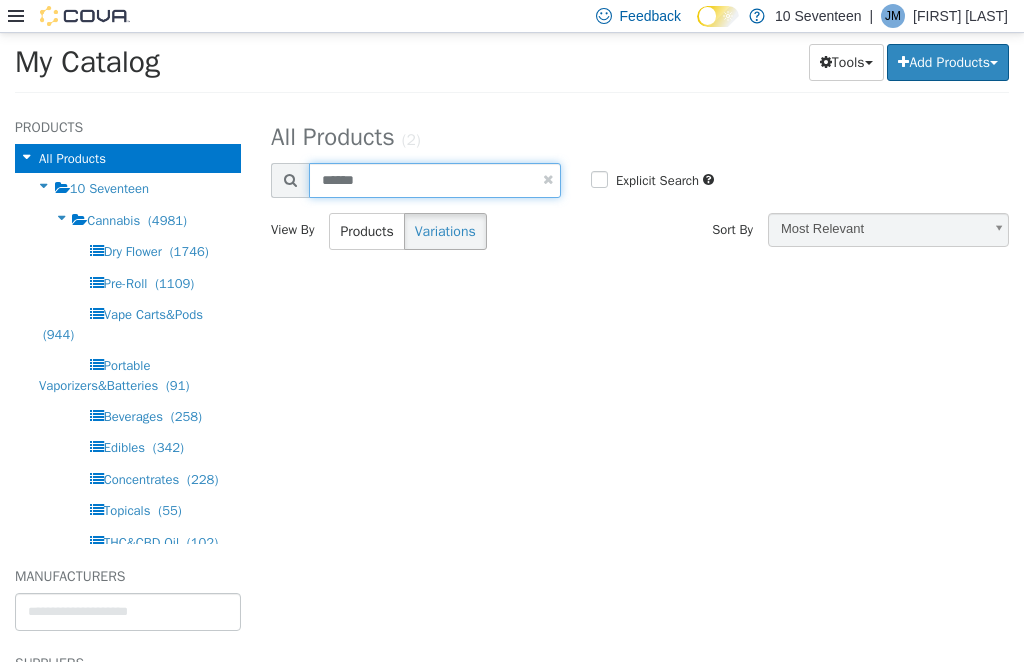 click on "******" at bounding box center [435, 180] 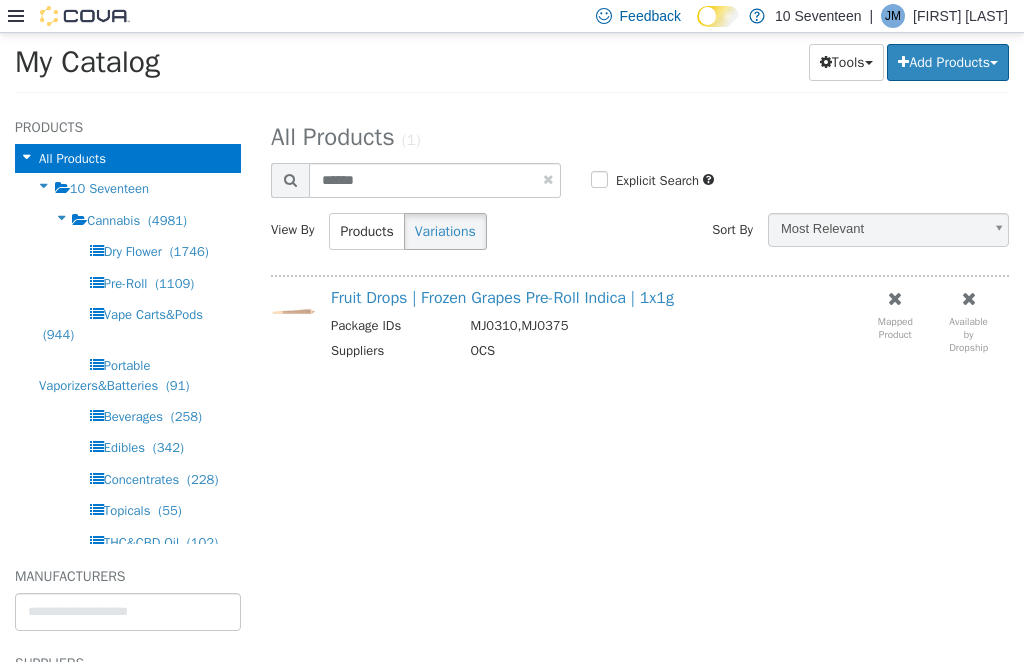 click on "Fruit Drops | Frozen Grapes Pre-Roll Indica | 1x1g" at bounding box center (502, 298) 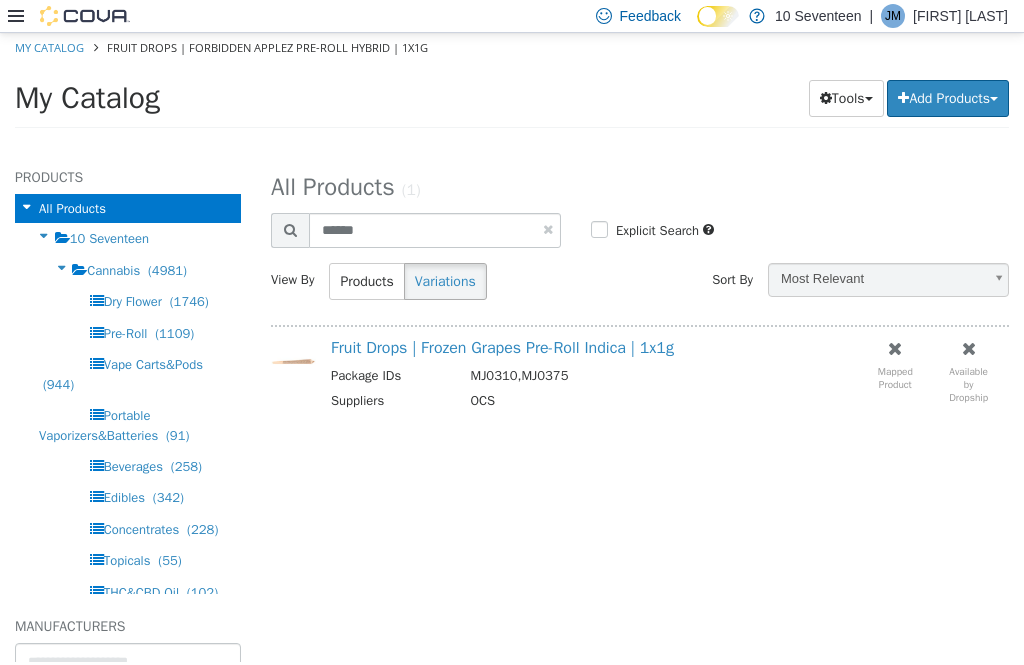 click on "Fruit Drops | Frozen Grapes Pre-Roll Indica | 1x1g" at bounding box center (502, 348) 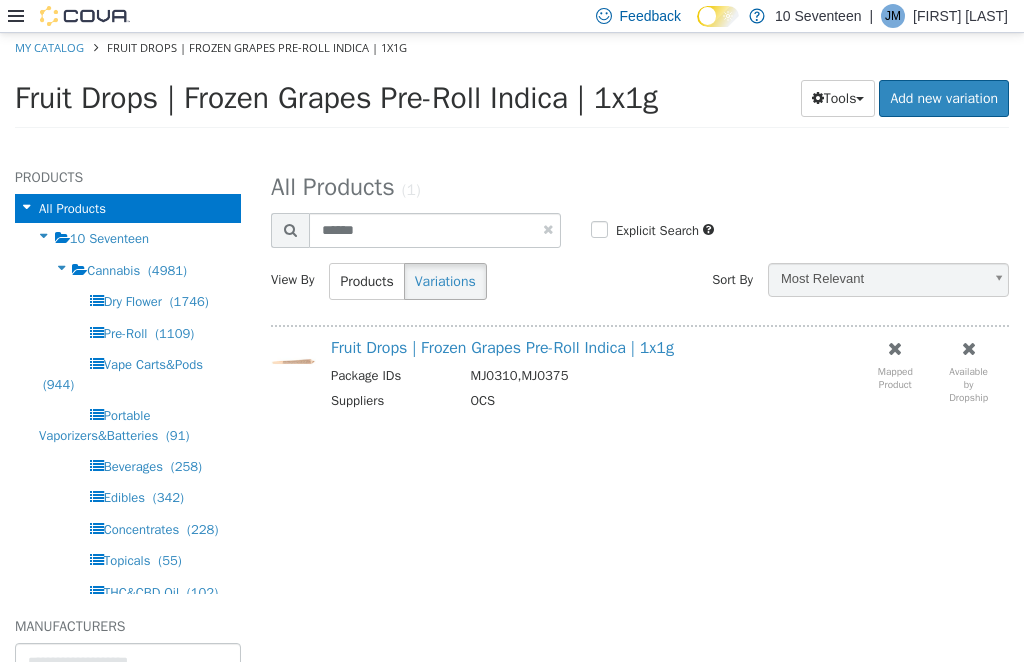 click on "Fruit Drops | Frozen Grapes Pre-Roll Indica | 1x1g Package IDs [PACKAGE_ID], [PACKAGE_ID] Suppliers OCS" at bounding box center [580, 382] 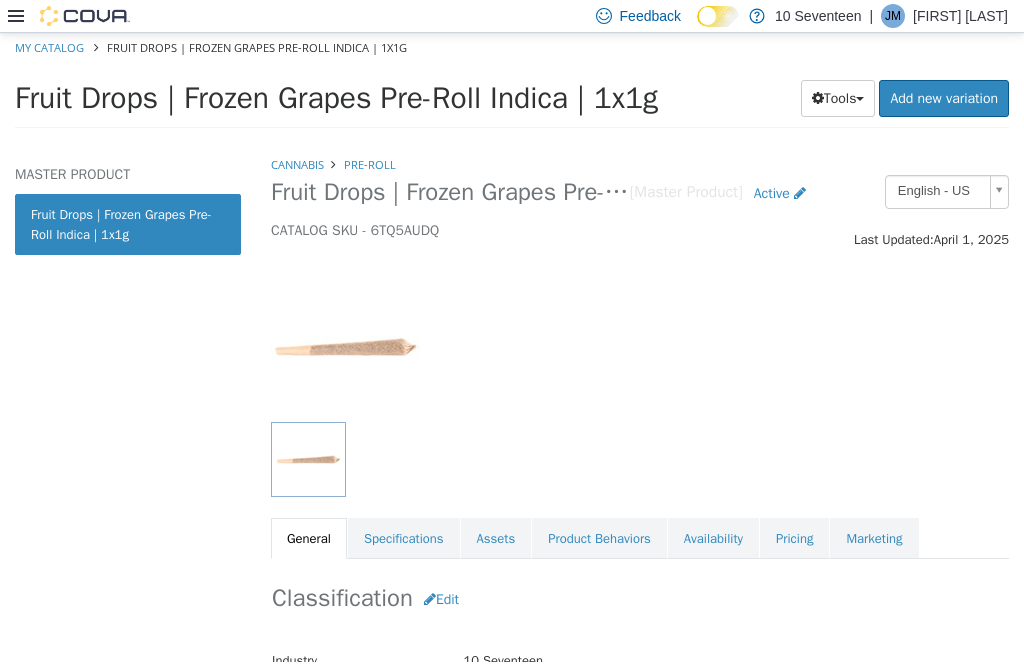click on "Pricing" at bounding box center [794, 539] 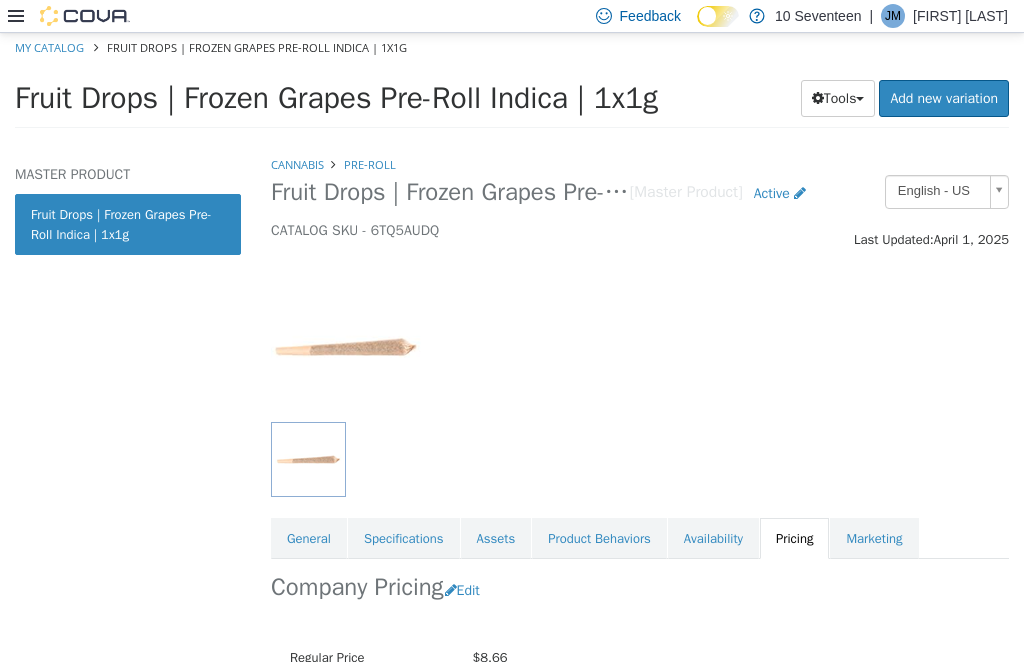 scroll, scrollTop: 0, scrollLeft: 0, axis: both 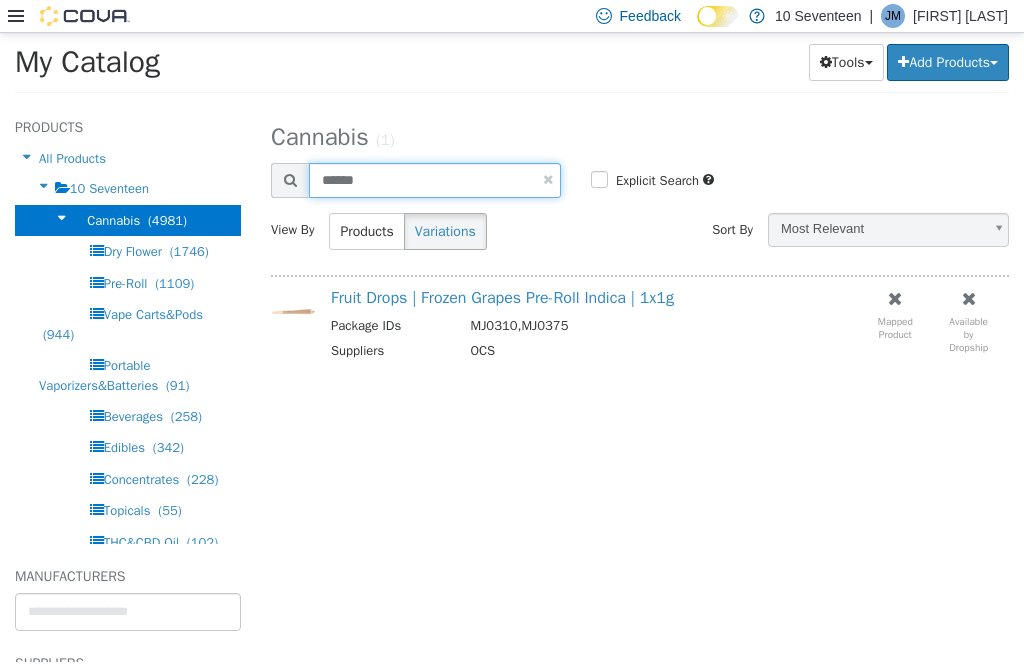 click on "******" at bounding box center (435, 180) 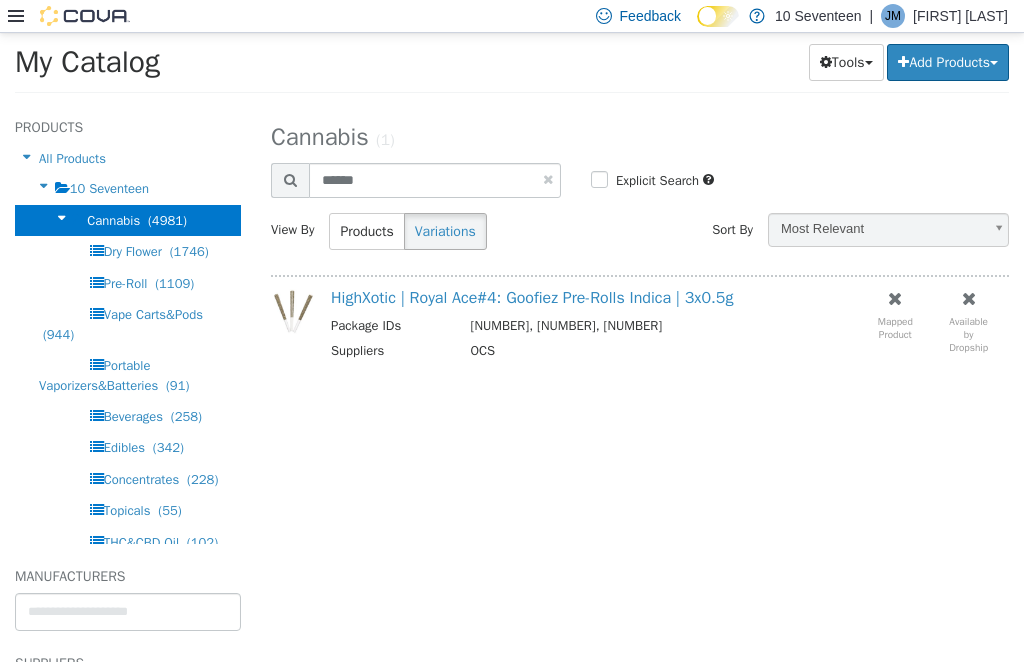 click on "HighXotic | Royal Ace#4: Goofiez Pre-Rolls Indica | 3x0.5g" at bounding box center [532, 298] 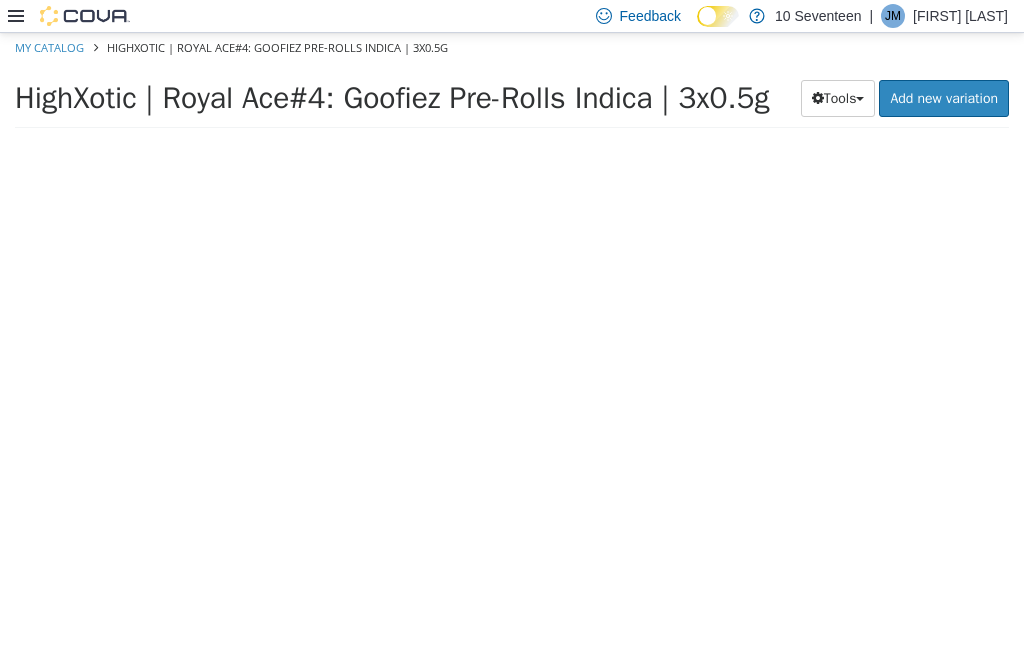 click at bounding box center [640, 408] 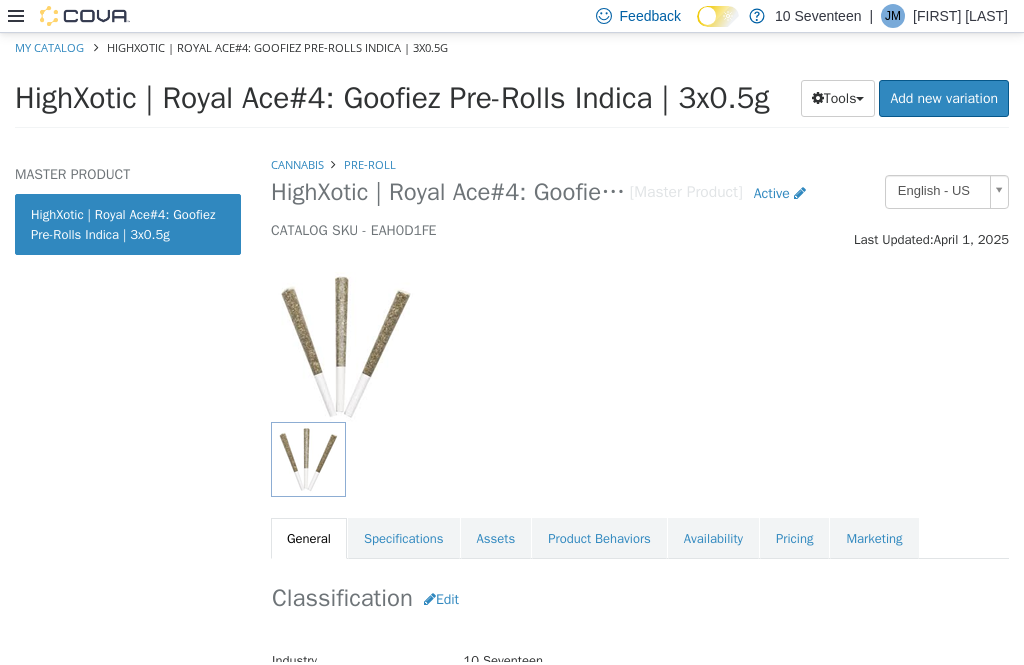click on "Pricing" at bounding box center [794, 539] 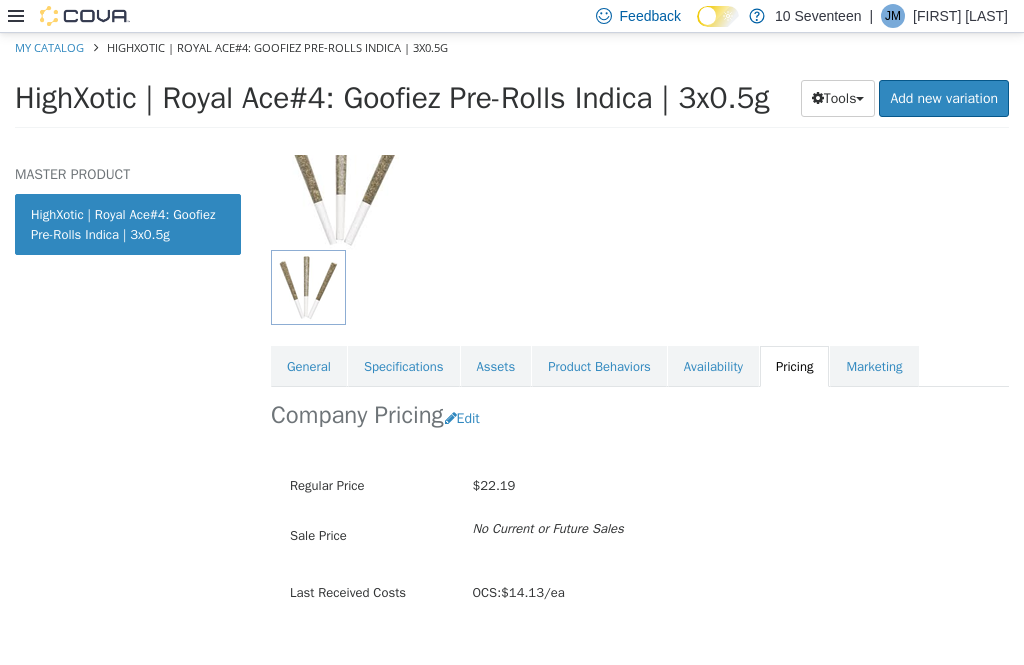 scroll, scrollTop: 0, scrollLeft: 0, axis: both 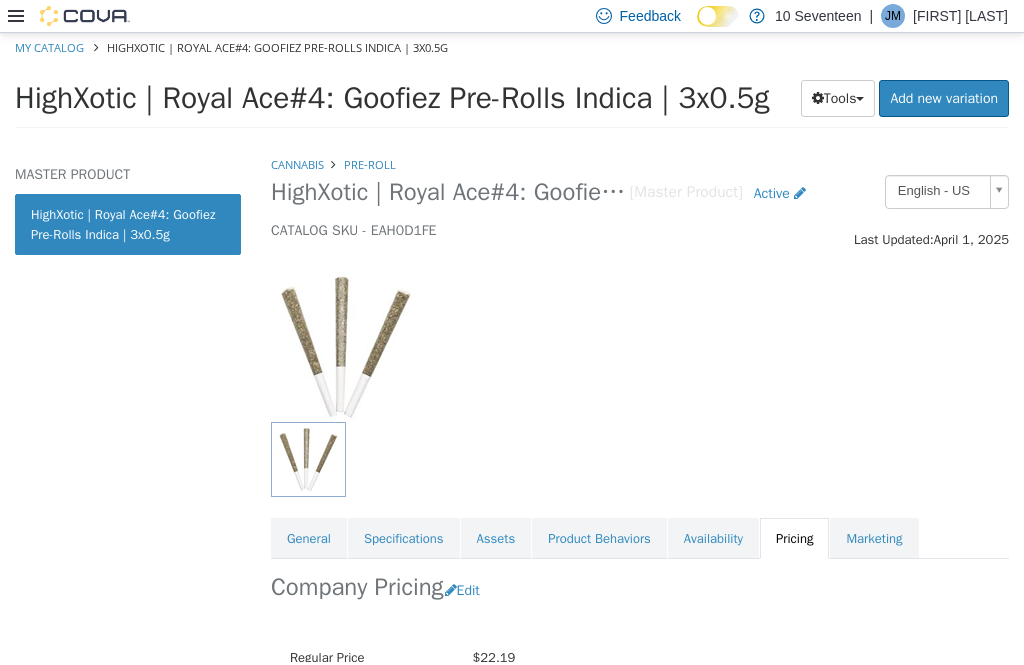 click on "HighXotic | Royal Ace#4: Goofiez Pre-Rolls Indica | 3x0.5g
Tools
Clone Print Labels   Add new variation" at bounding box center [512, 104] 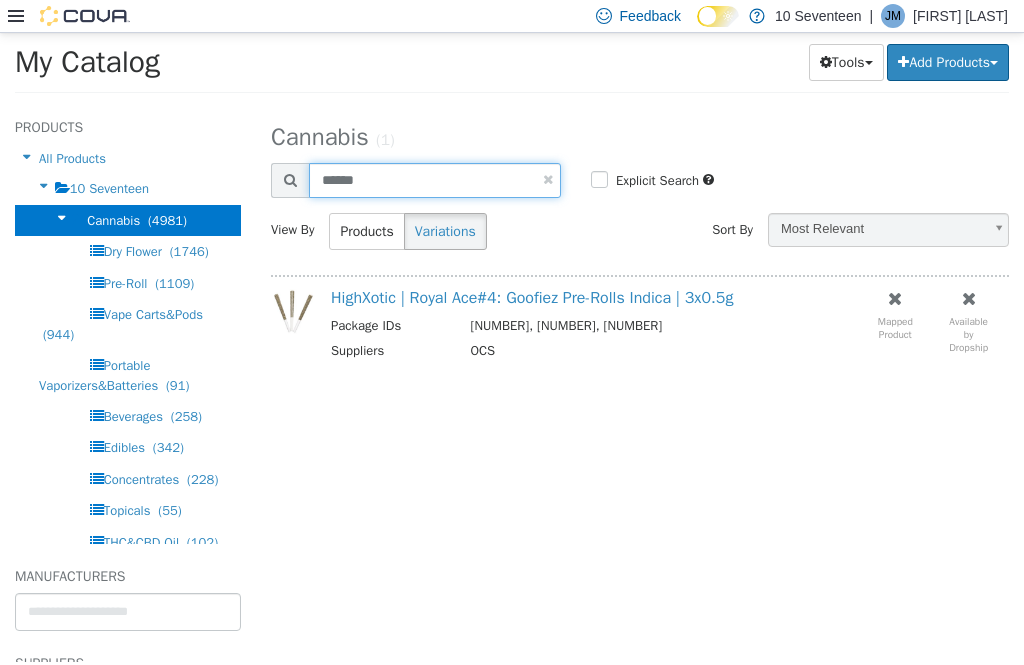 click on "******" at bounding box center [435, 180] 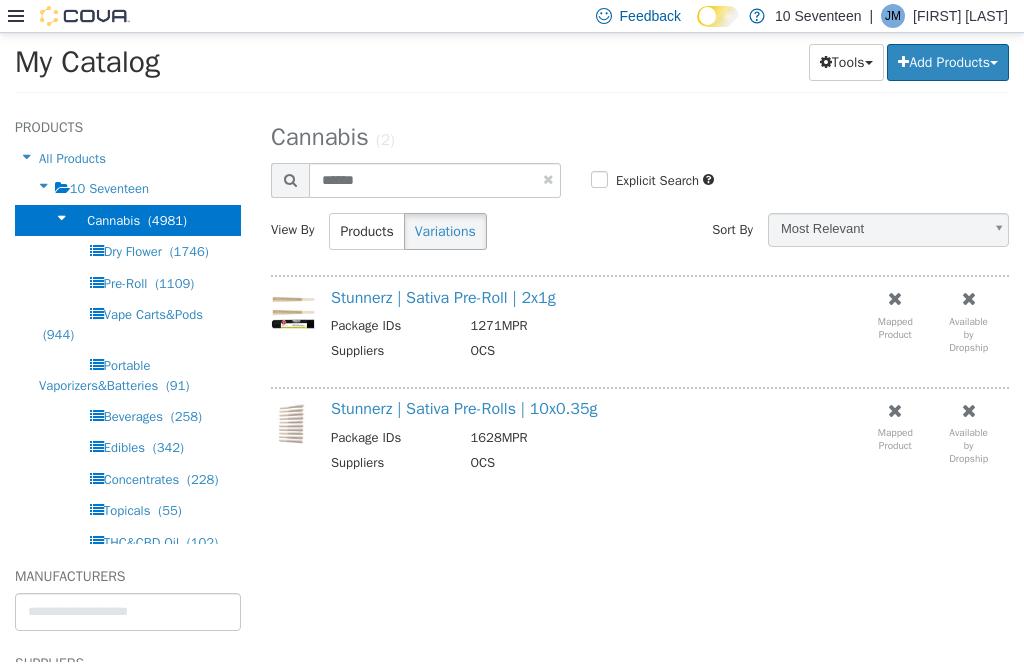 click on "Stunnerz | Sativa Pre-Roll | 2x1g" at bounding box center (443, 298) 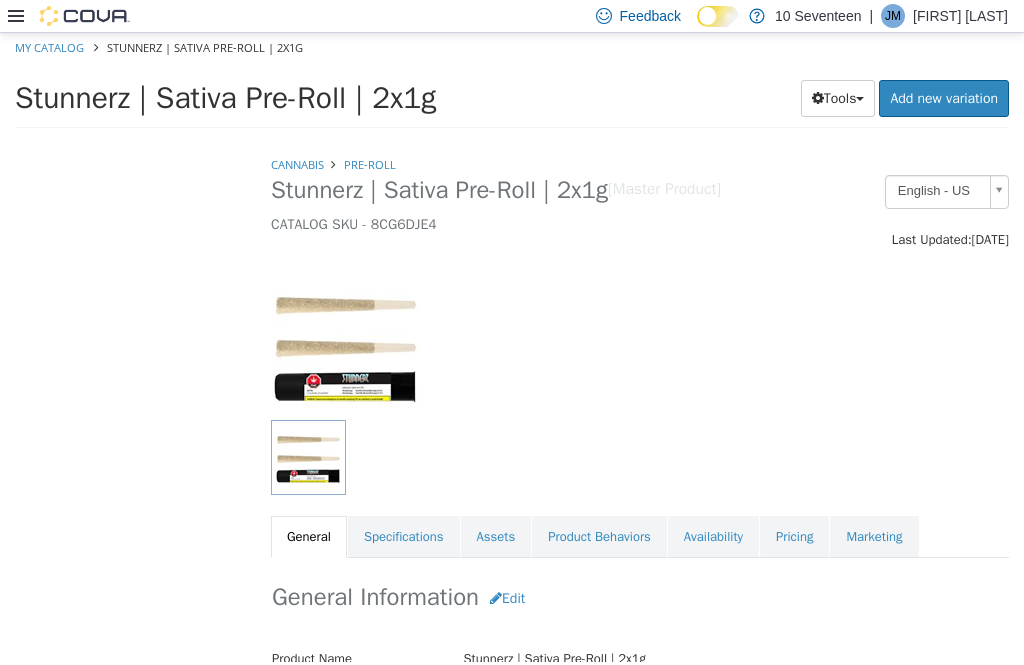 click at bounding box center (384, 345) 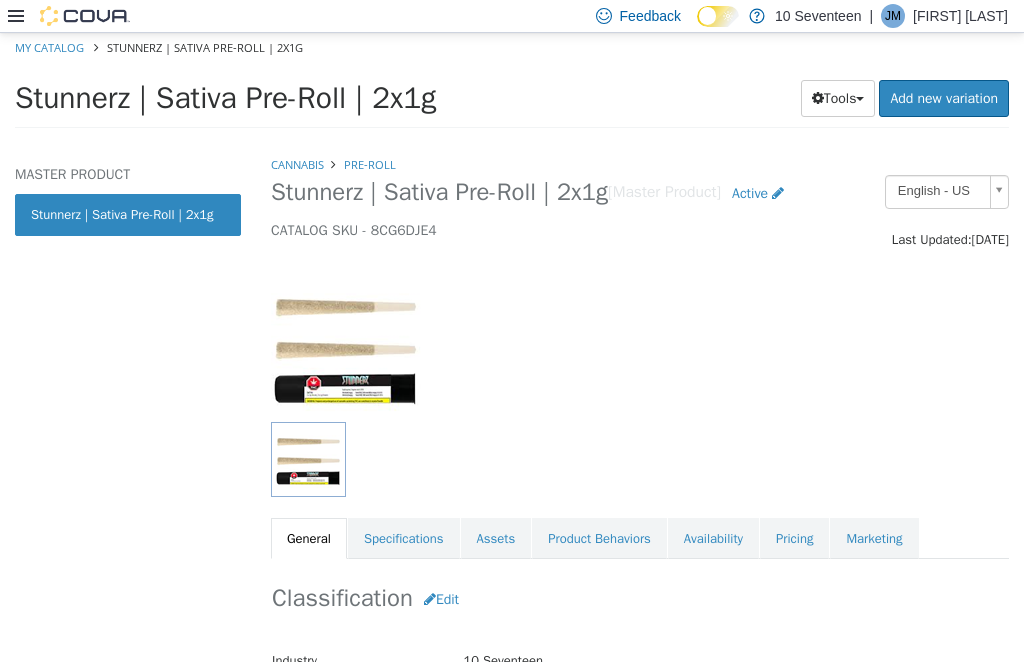 click on "Pricing" at bounding box center [794, 539] 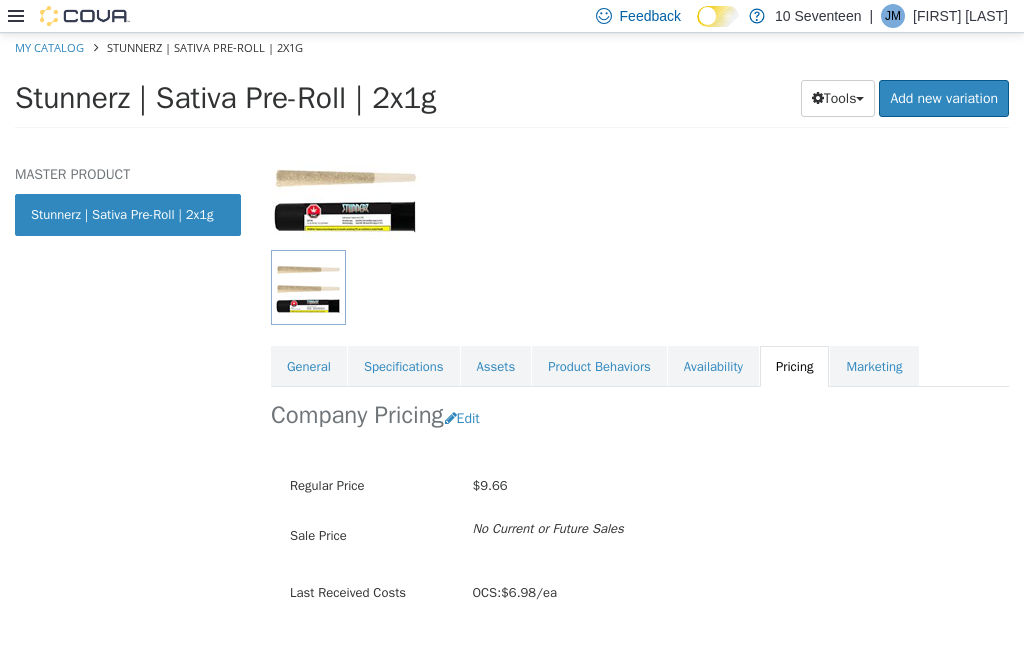 scroll, scrollTop: 0, scrollLeft: 0, axis: both 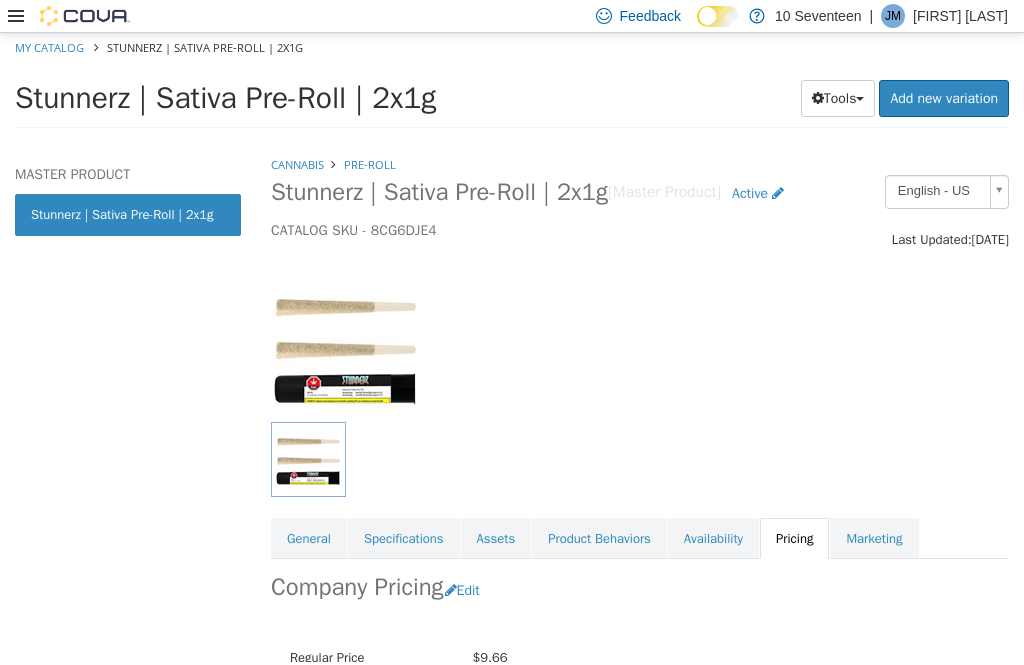 click on "Cannabis" at bounding box center [297, 164] 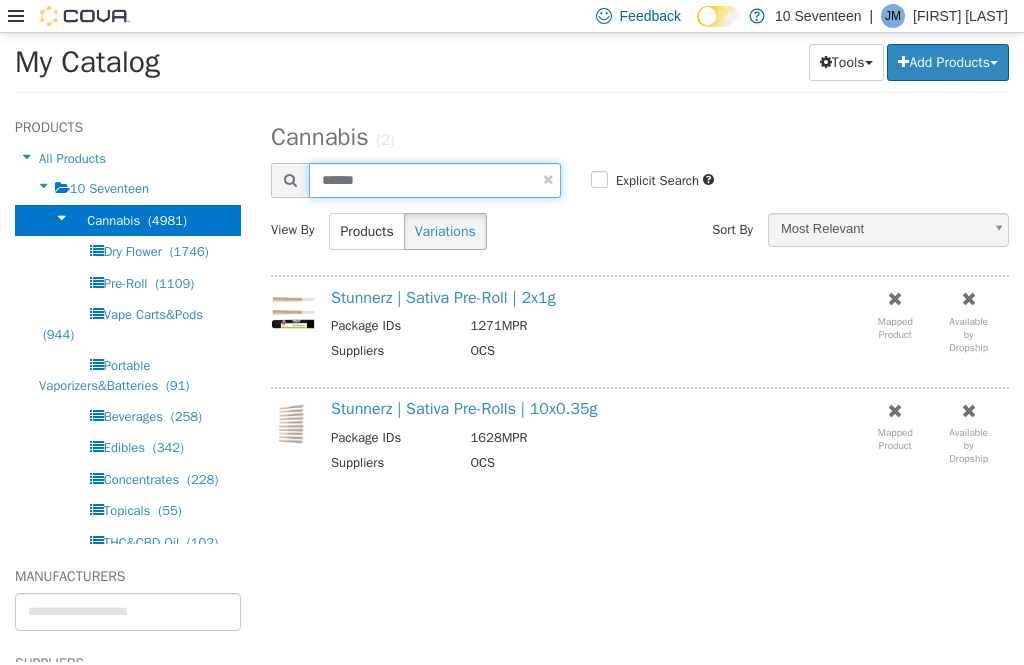 click on "******" at bounding box center [435, 180] 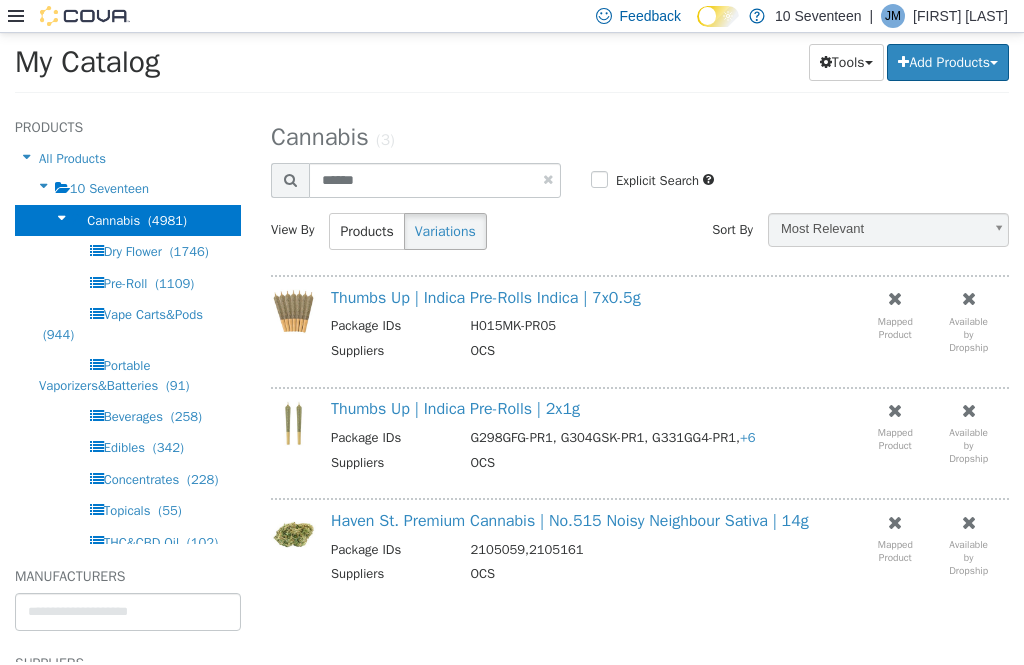 click on "Thumbs Up | Indica Pre-Rolls Indica | 7x0.5g" at bounding box center (486, 298) 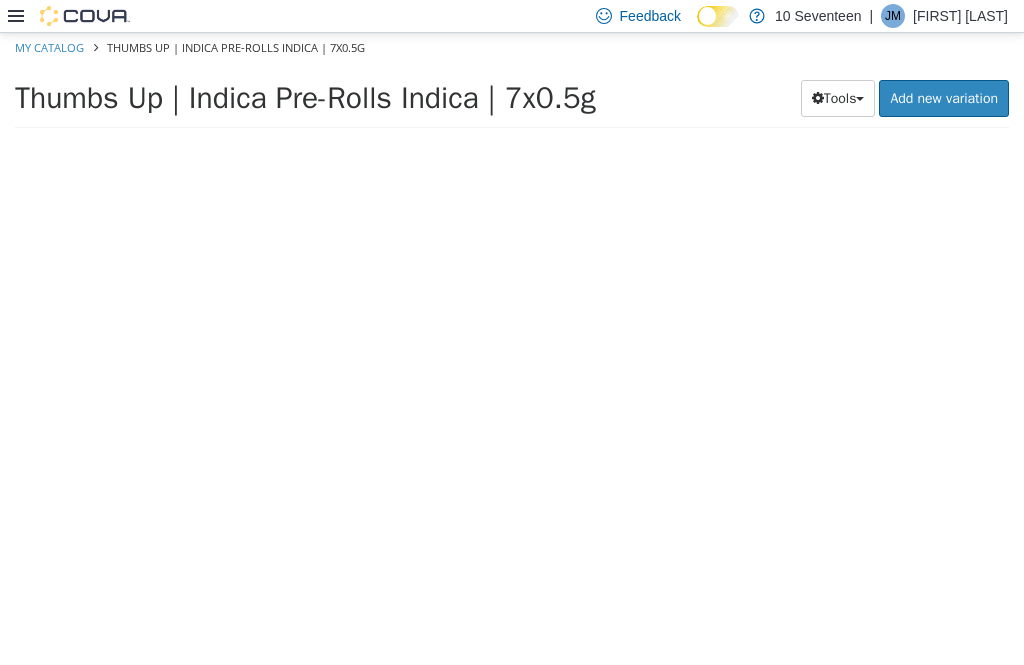 click at bounding box center (640, 408) 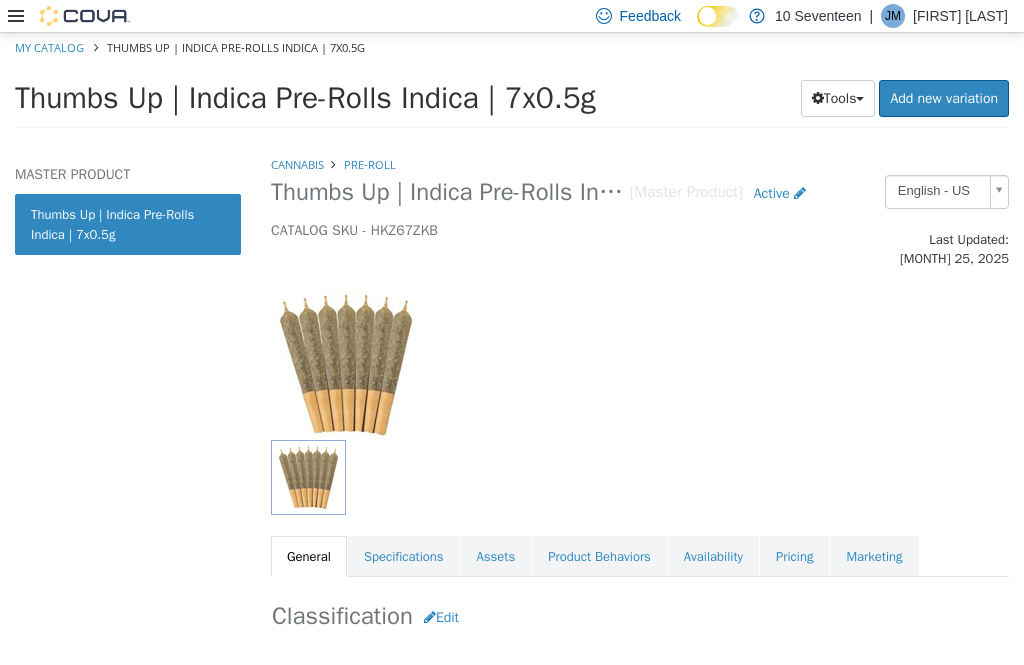 click on "My Catalog" at bounding box center [49, 47] 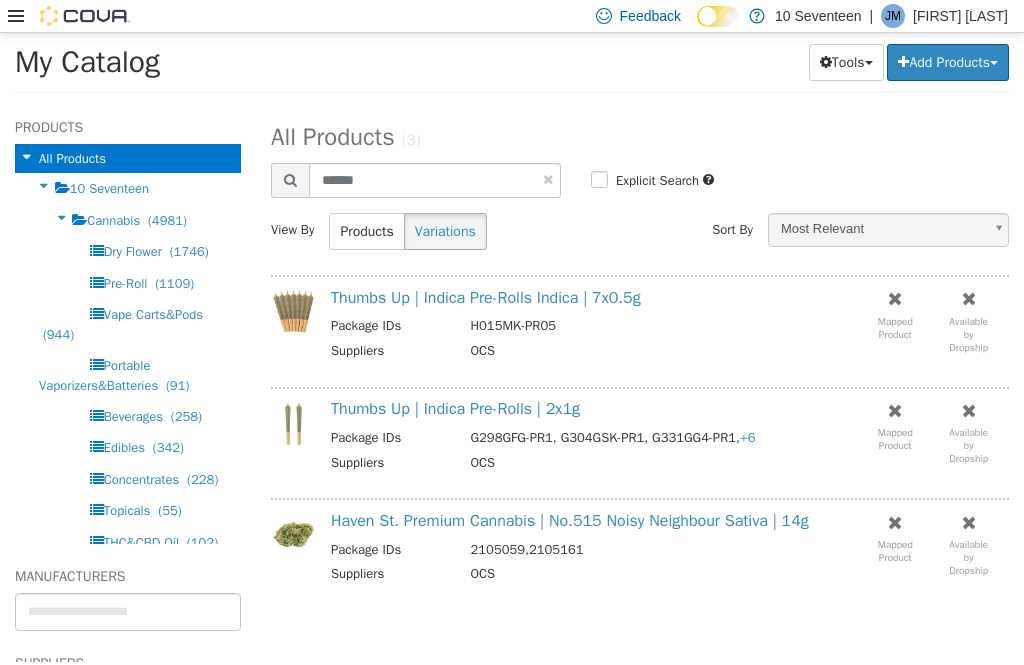 click on "Thumbs Up | Indica Pre-Rolls | 2x1g" at bounding box center (455, 409) 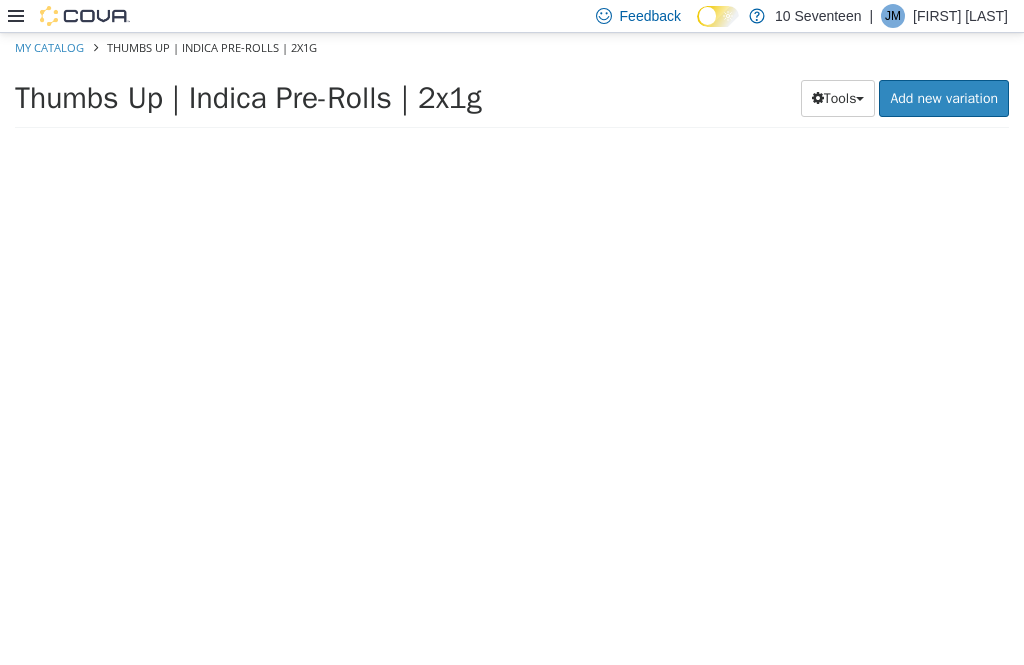 click at bounding box center [640, 408] 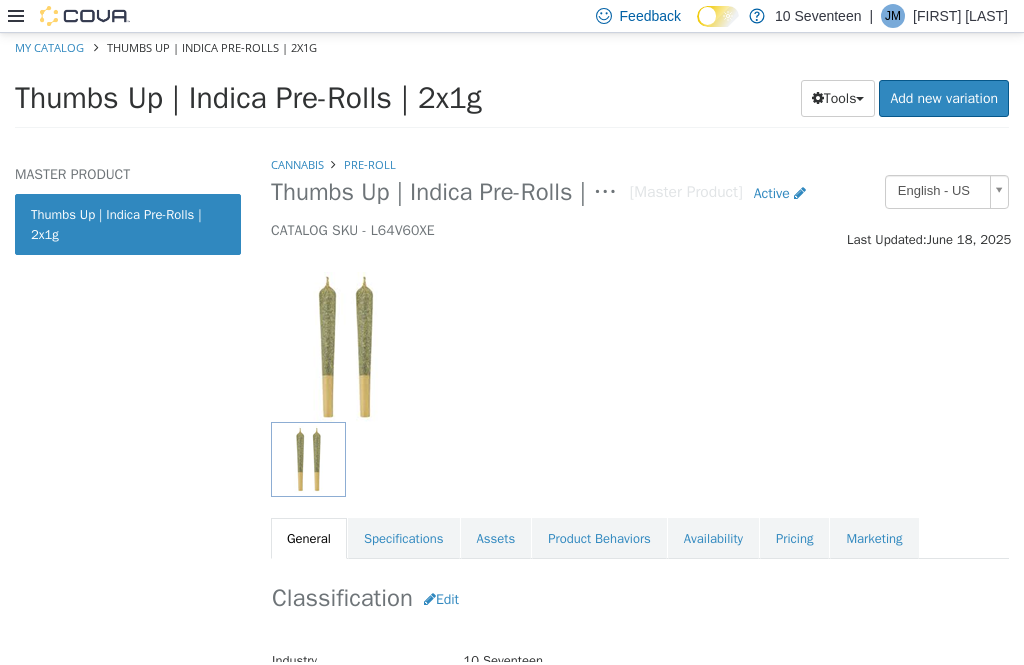 click on "Pricing" at bounding box center (794, 539) 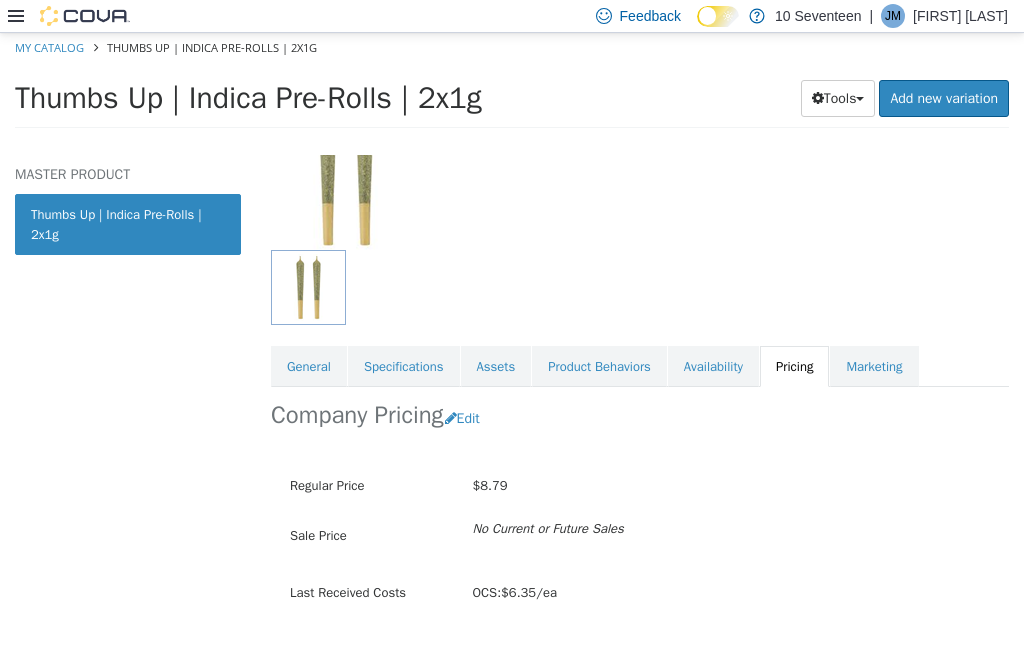 scroll, scrollTop: 0, scrollLeft: 0, axis: both 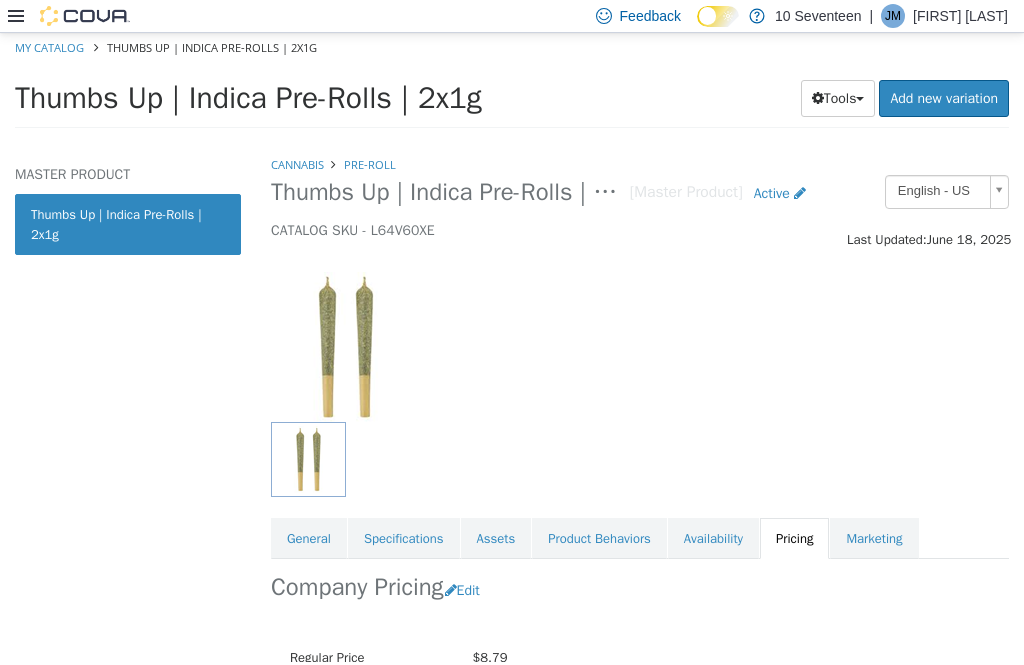 click on "My Catalog" at bounding box center [49, 47] 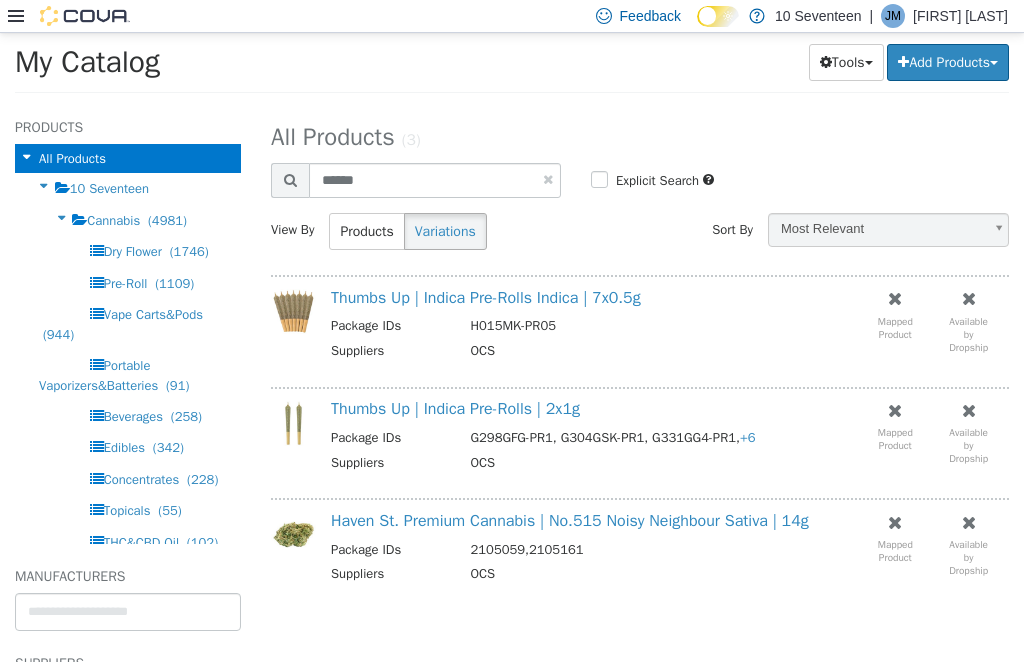 click on "Thumbs Up | Indica Pre-Rolls Indica | 7x0.5g" at bounding box center (486, 298) 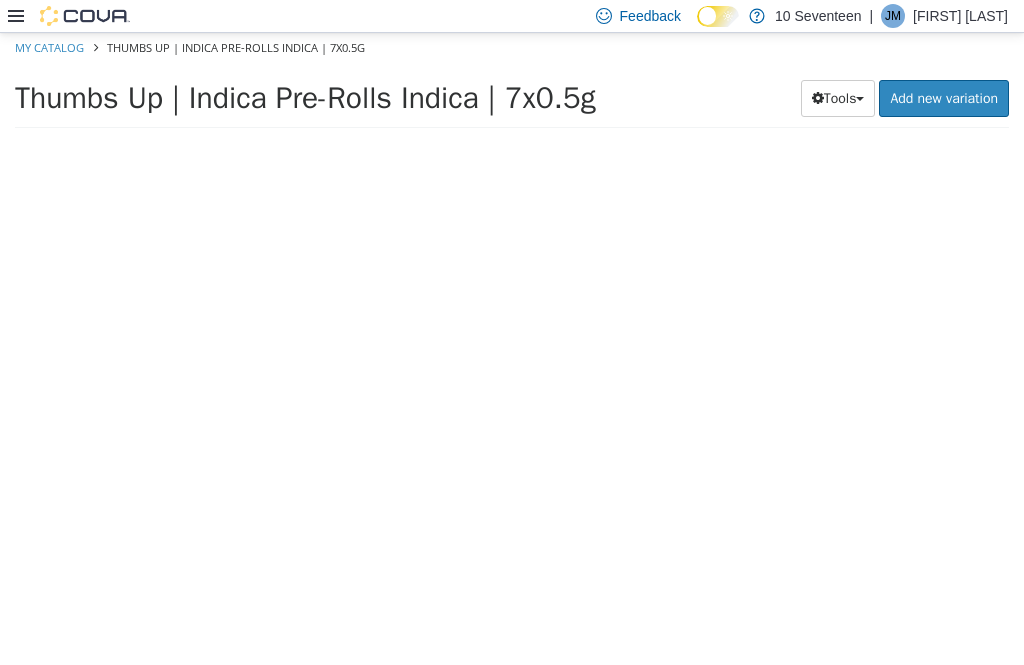click at bounding box center [640, 408] 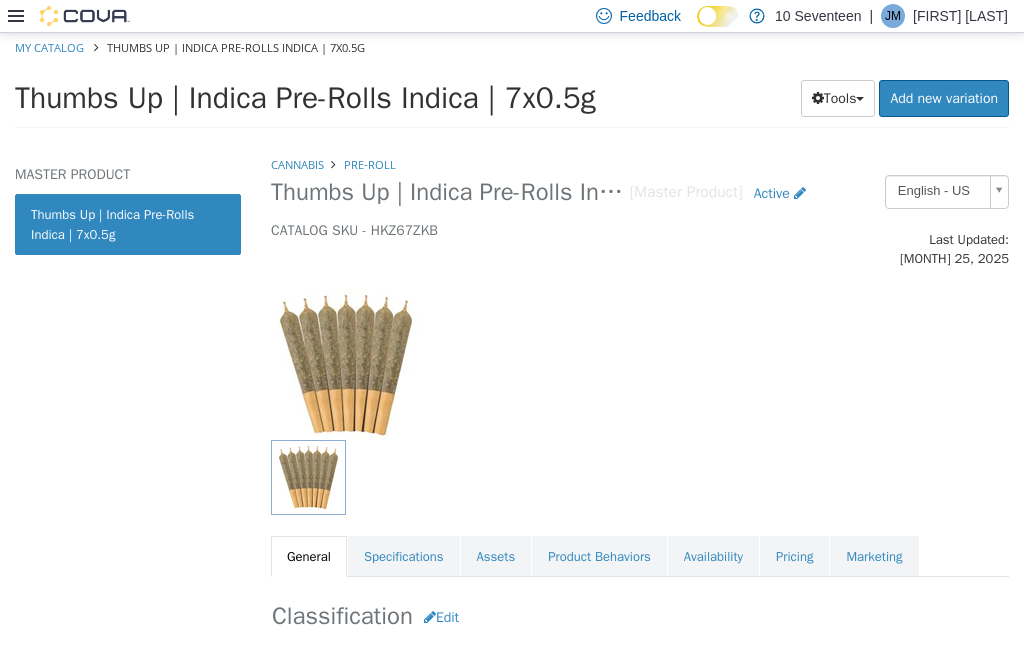 click on "Pricing" at bounding box center (794, 557) 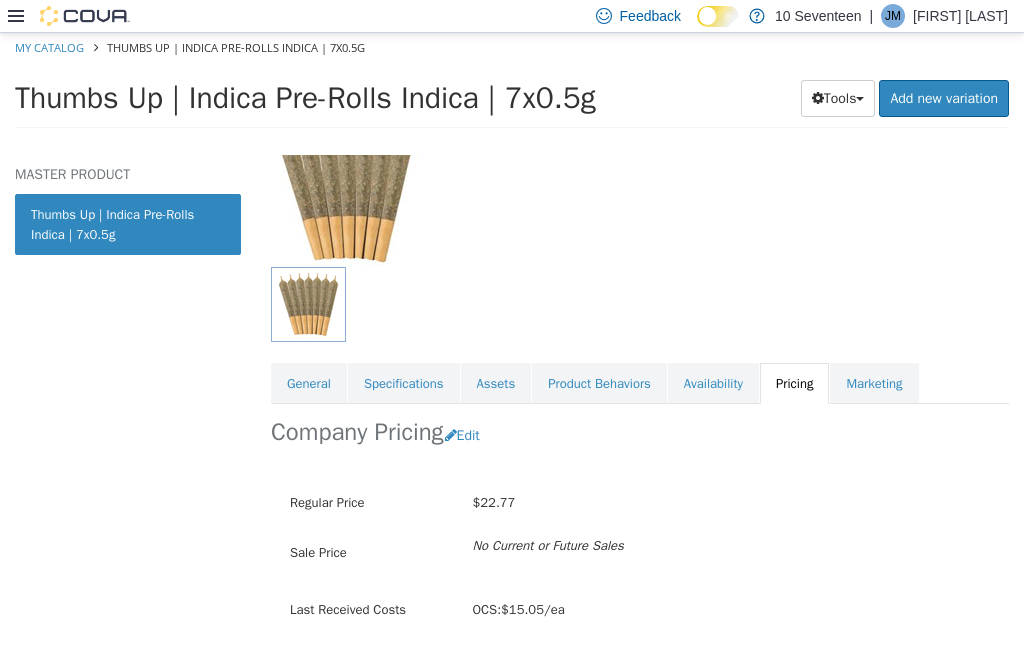 scroll, scrollTop: 172, scrollLeft: 0, axis: vertical 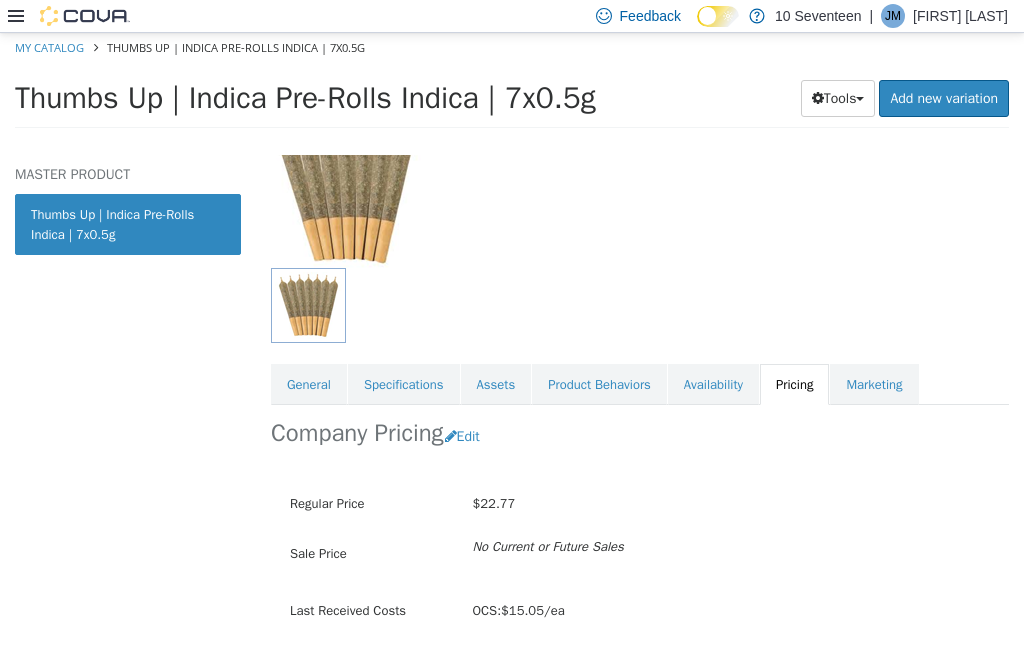 click on "My Catalog" at bounding box center (49, 47) 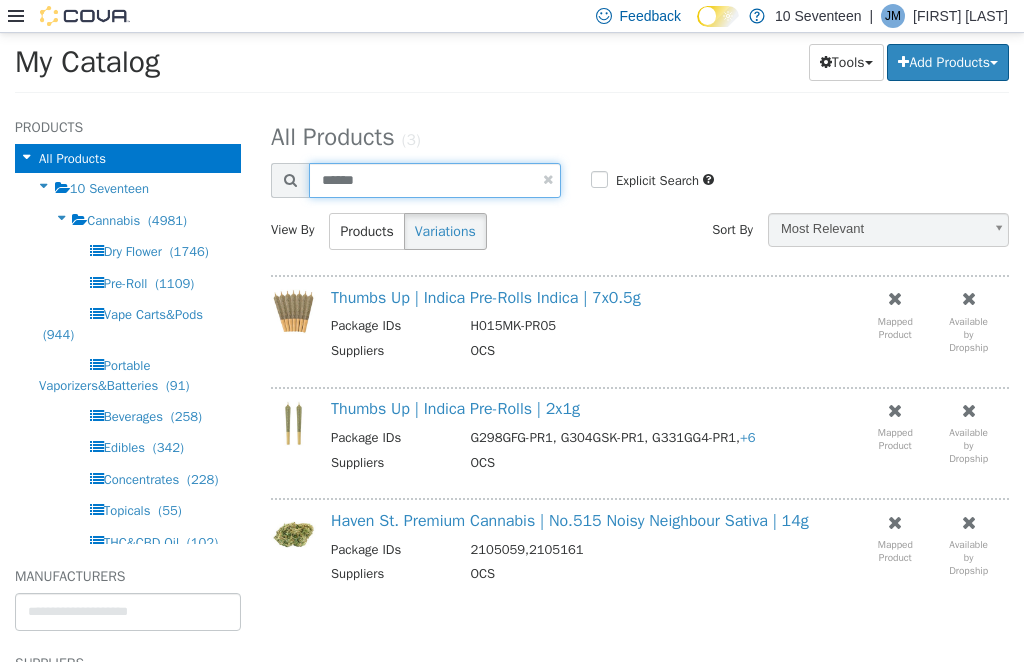 click on "******" at bounding box center (435, 180) 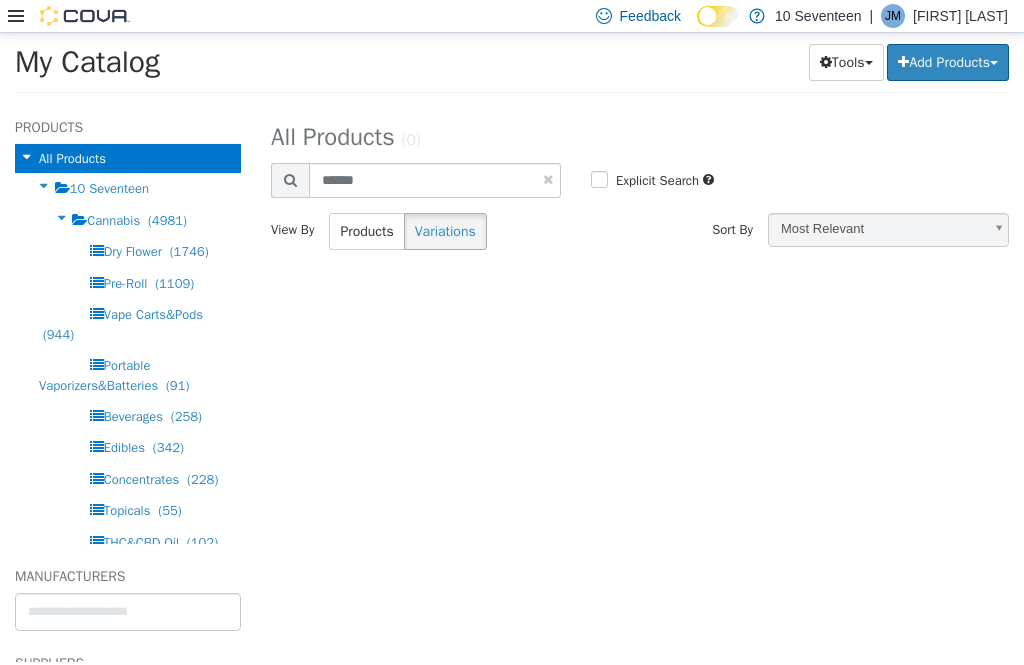 click on "Add Products" at bounding box center (948, 62) 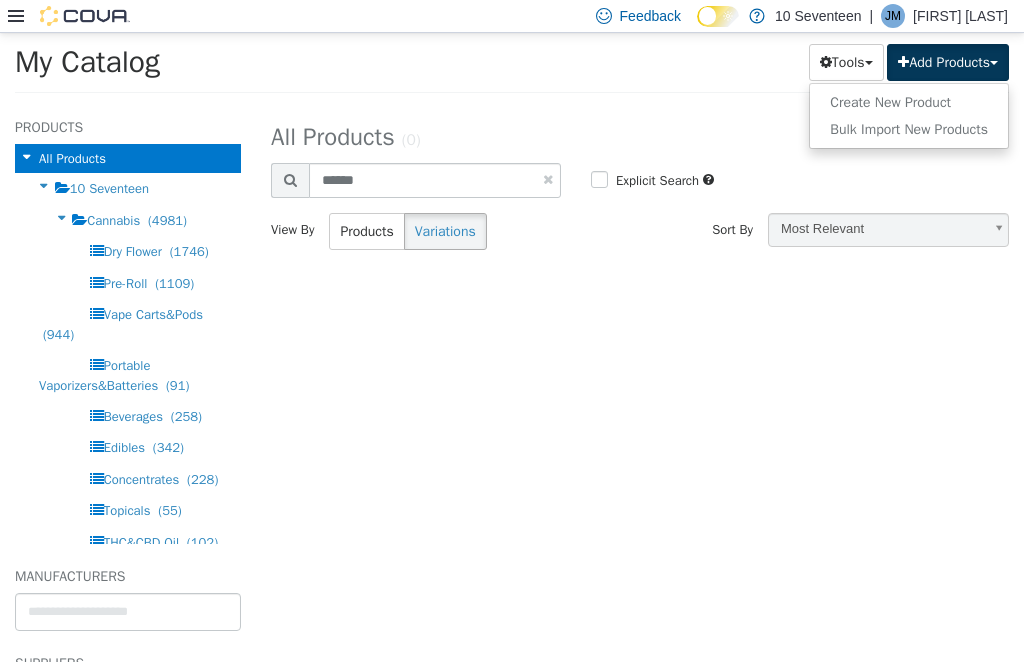 click on "Create New Product" at bounding box center [909, 102] 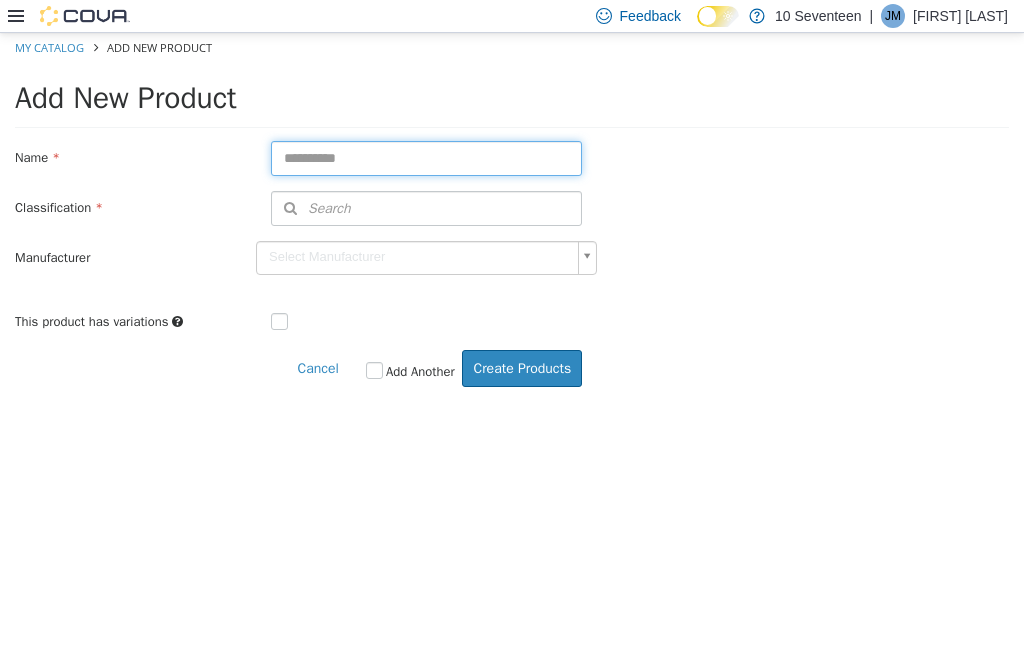 click at bounding box center [426, 158] 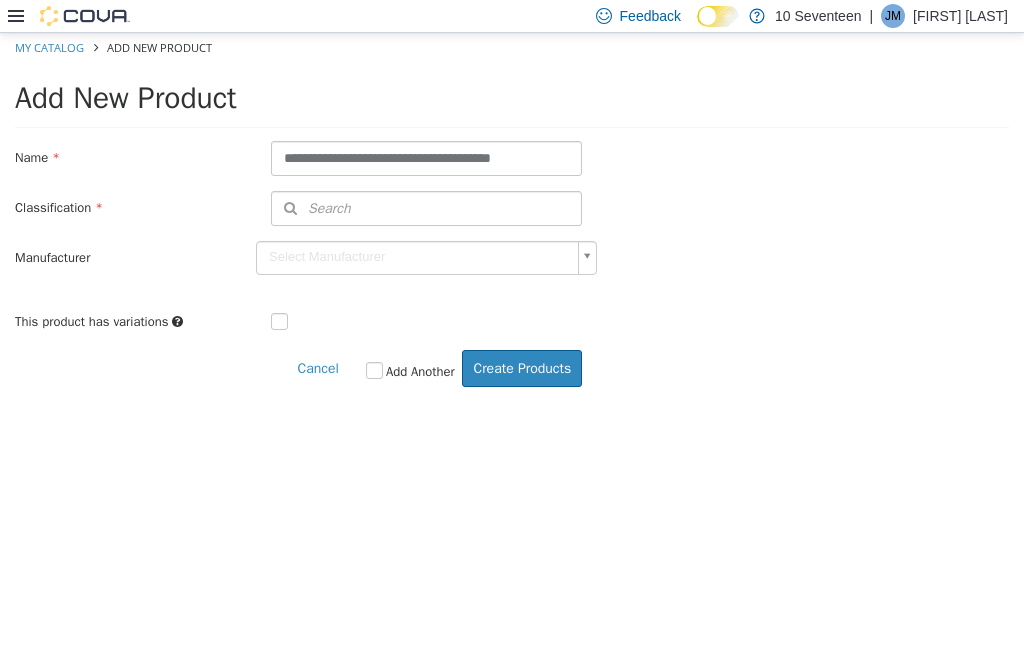 click on "Search" at bounding box center [426, 208] 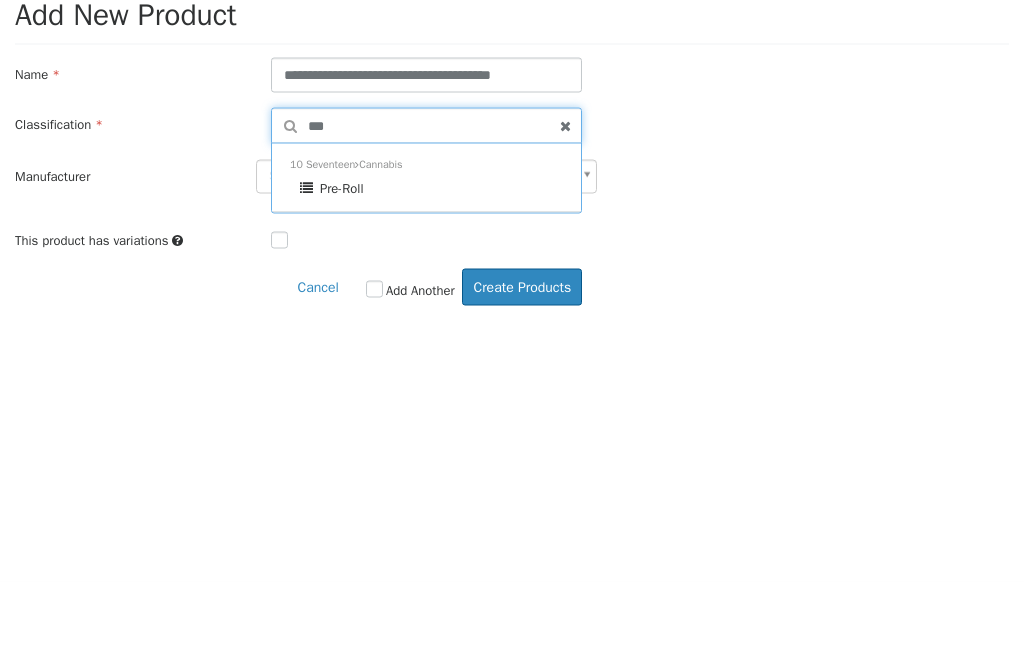 click on "Pre-Roll" at bounding box center [431, 189] 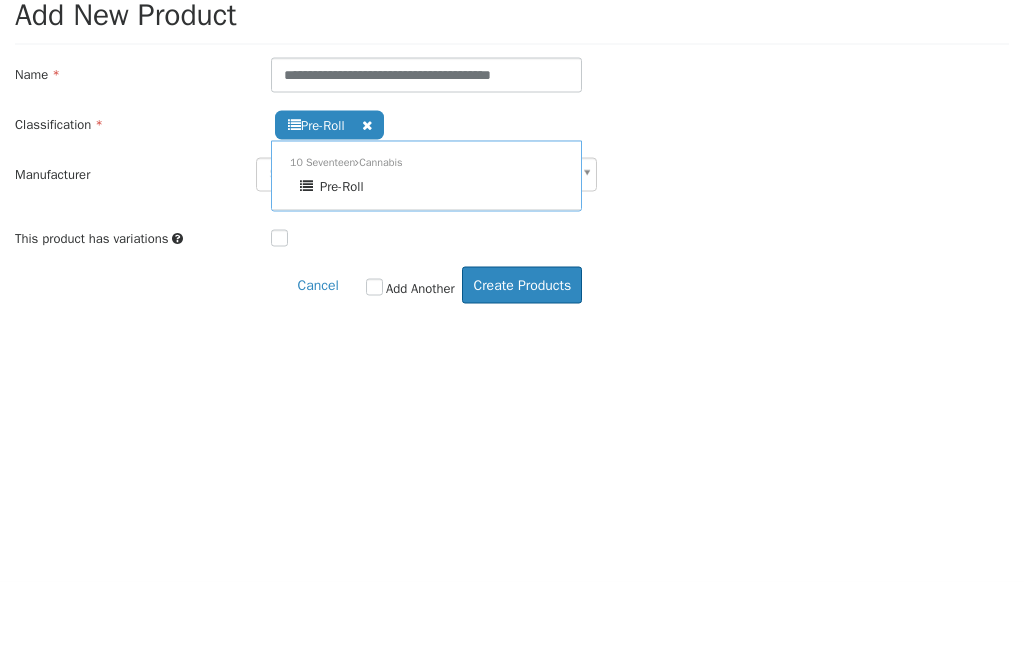 scroll, scrollTop: 64, scrollLeft: 0, axis: vertical 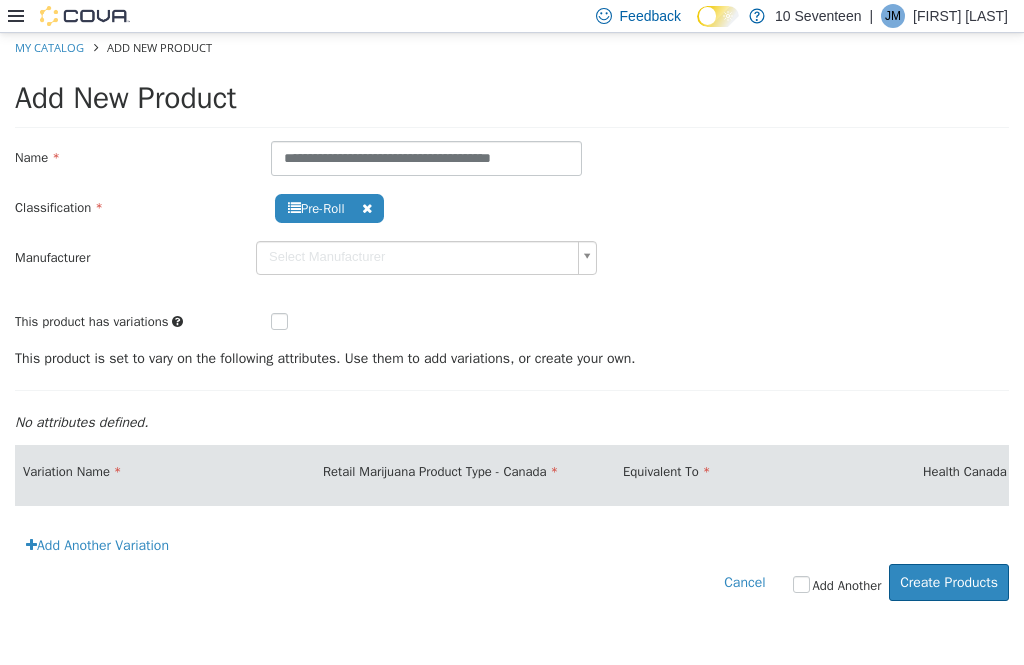 click at bounding box center (295, 323) 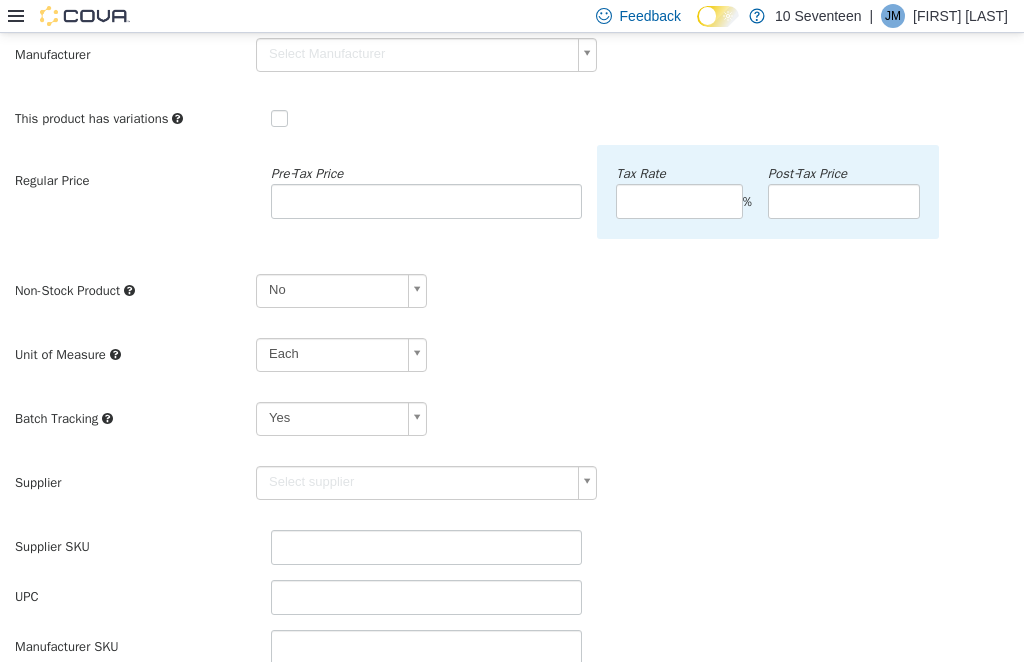 scroll, scrollTop: 266, scrollLeft: 0, axis: vertical 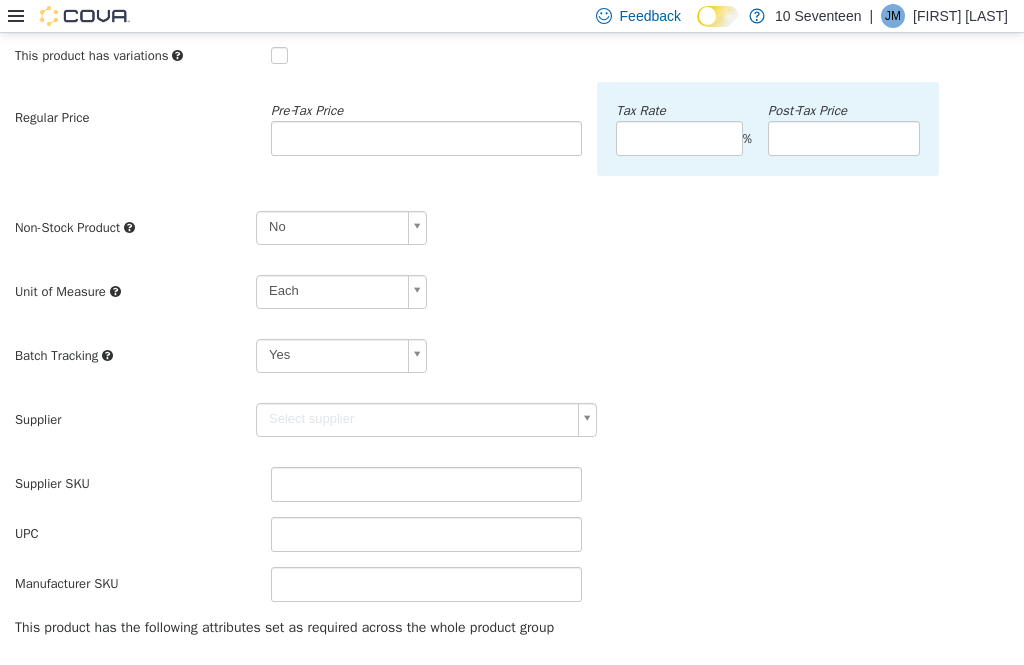 click on "**********" at bounding box center [512, 343] 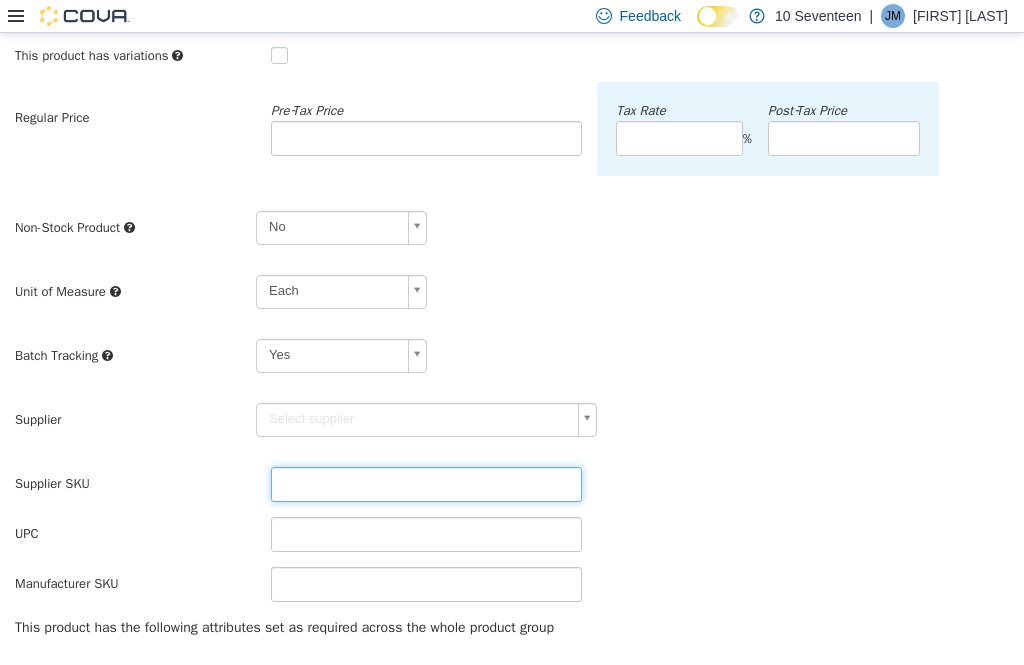 click at bounding box center [426, 484] 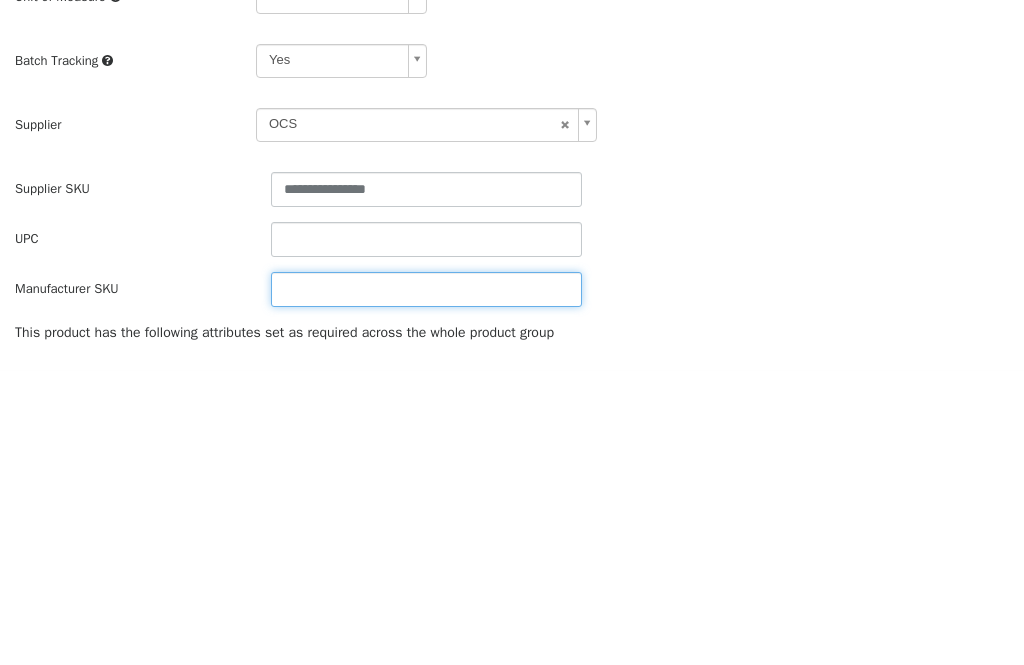 click at bounding box center (426, 290) 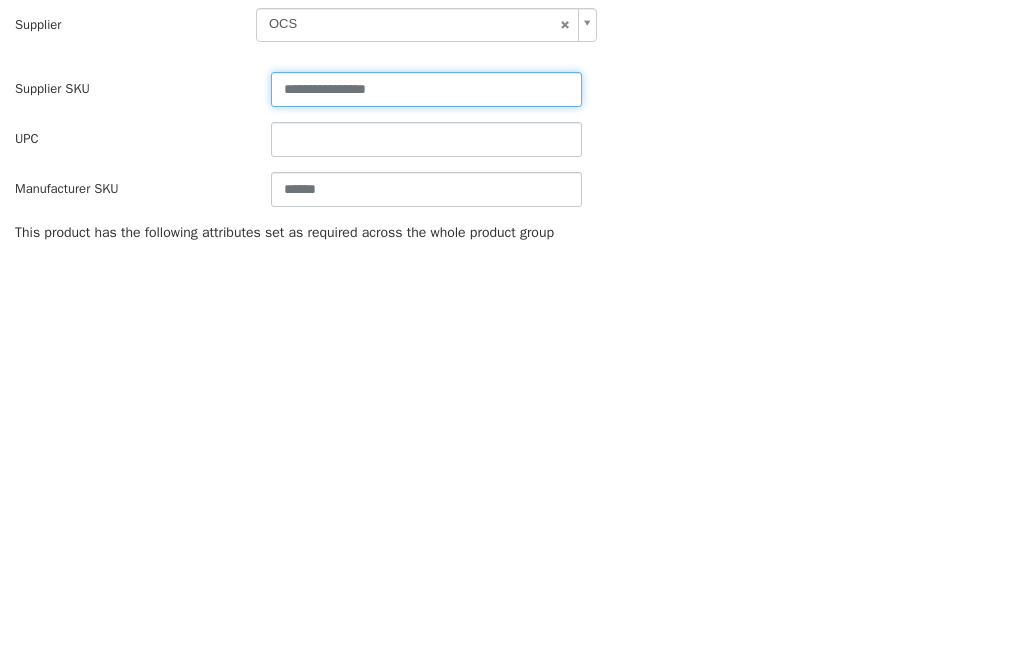 click on "**********" at bounding box center [426, 90] 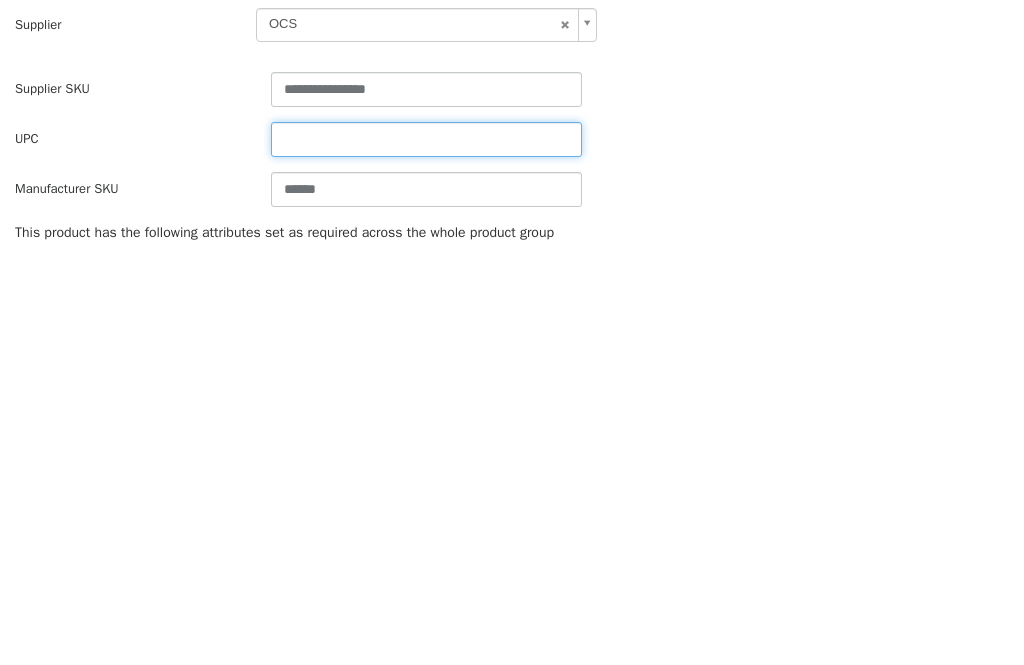 click at bounding box center (426, 140) 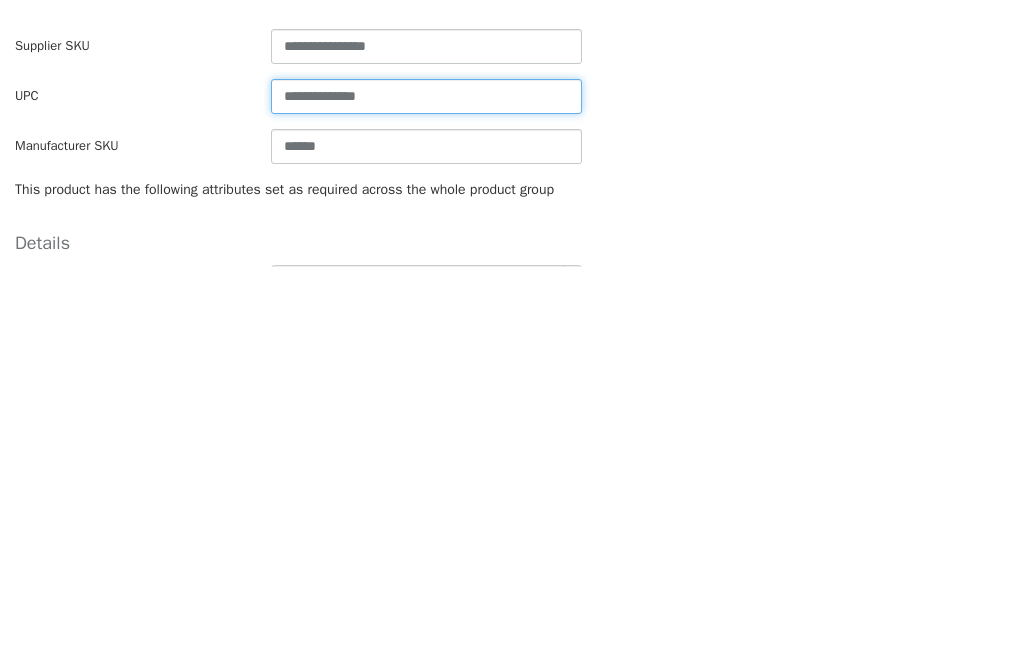 scroll, scrollTop: 386, scrollLeft: 0, axis: vertical 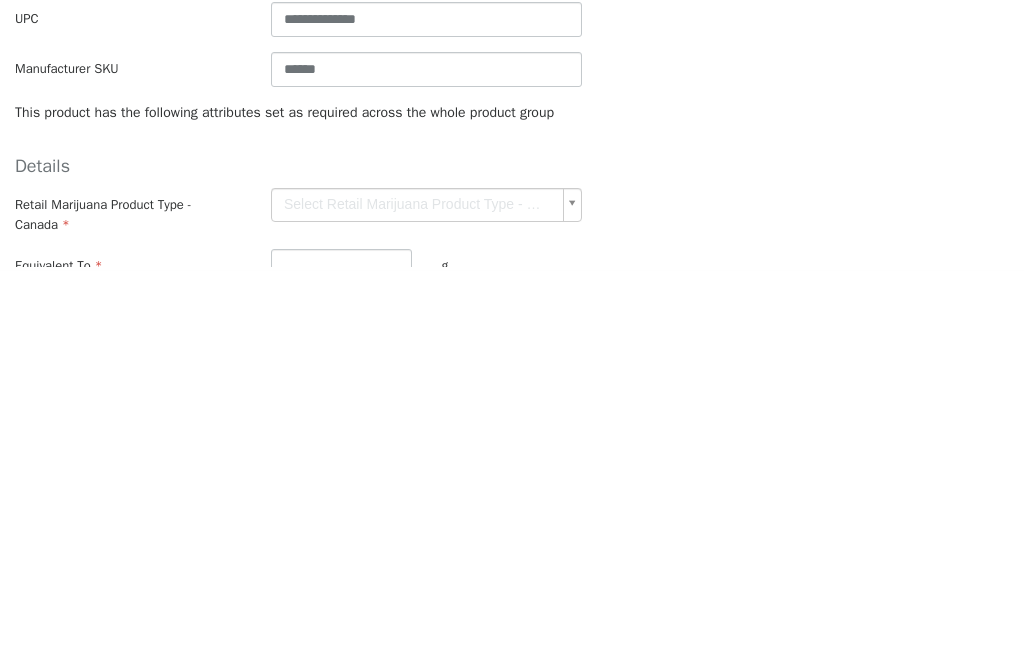 click on "**********" at bounding box center (512, -171) 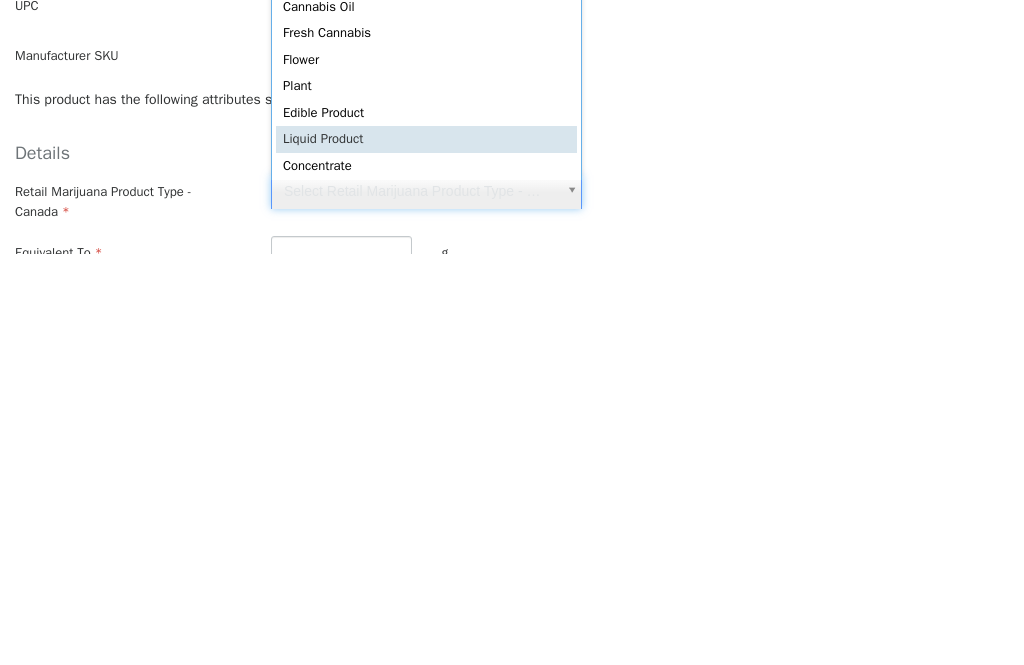 scroll, scrollTop: 8, scrollLeft: 0, axis: vertical 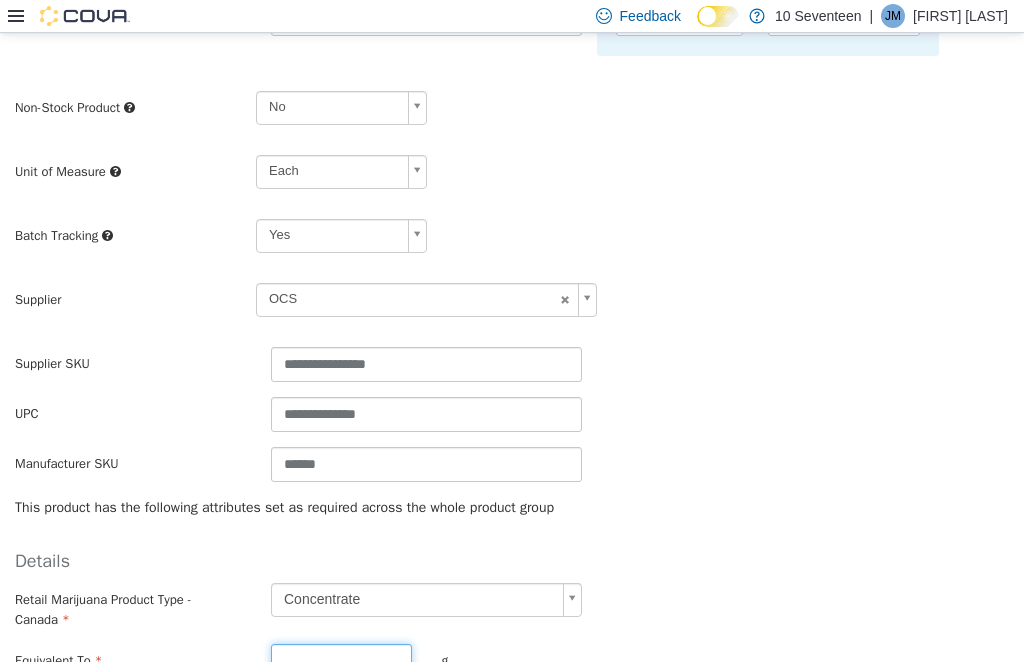 click at bounding box center [341, 661] 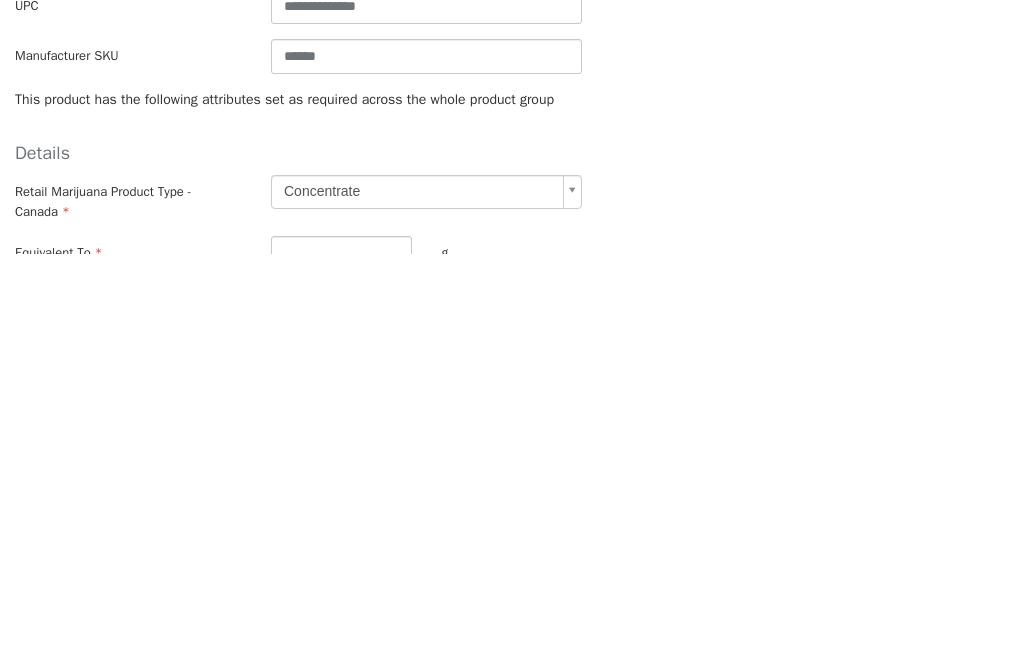 click on "**********" at bounding box center [512, -184] 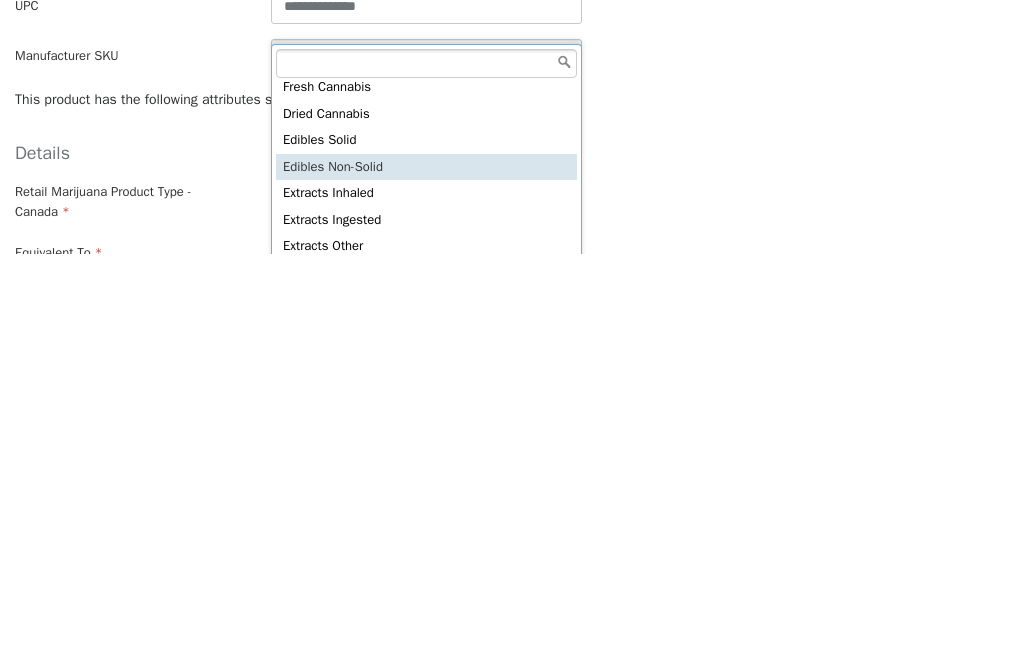 scroll, scrollTop: 60, scrollLeft: 0, axis: vertical 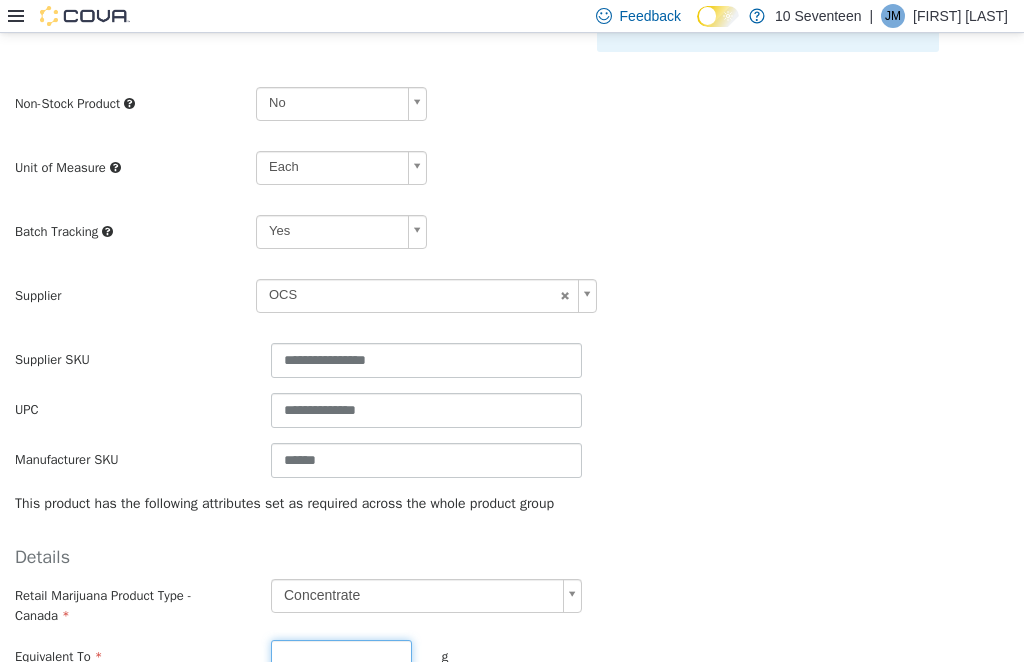 click on "*" at bounding box center [341, 657] 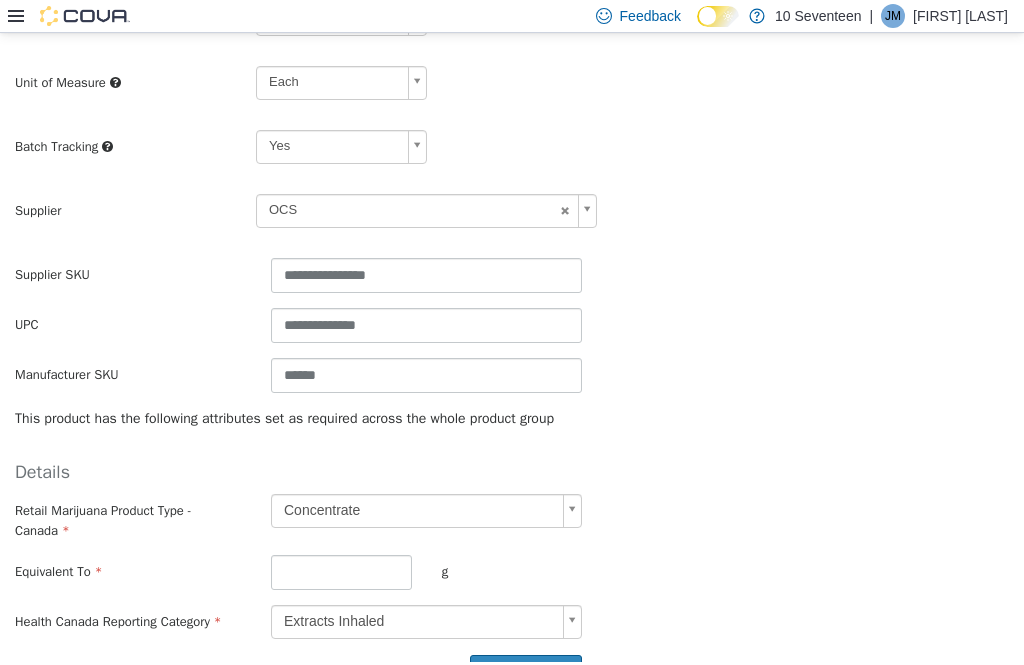 scroll, scrollTop: 474, scrollLeft: 0, axis: vertical 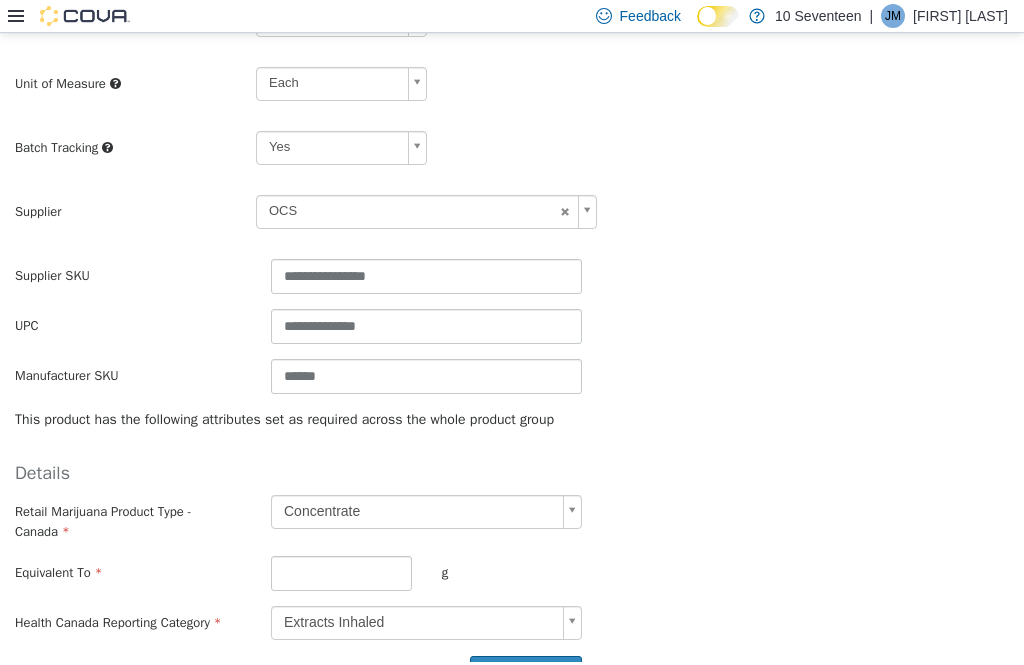 click on "Create Product" at bounding box center (526, 674) 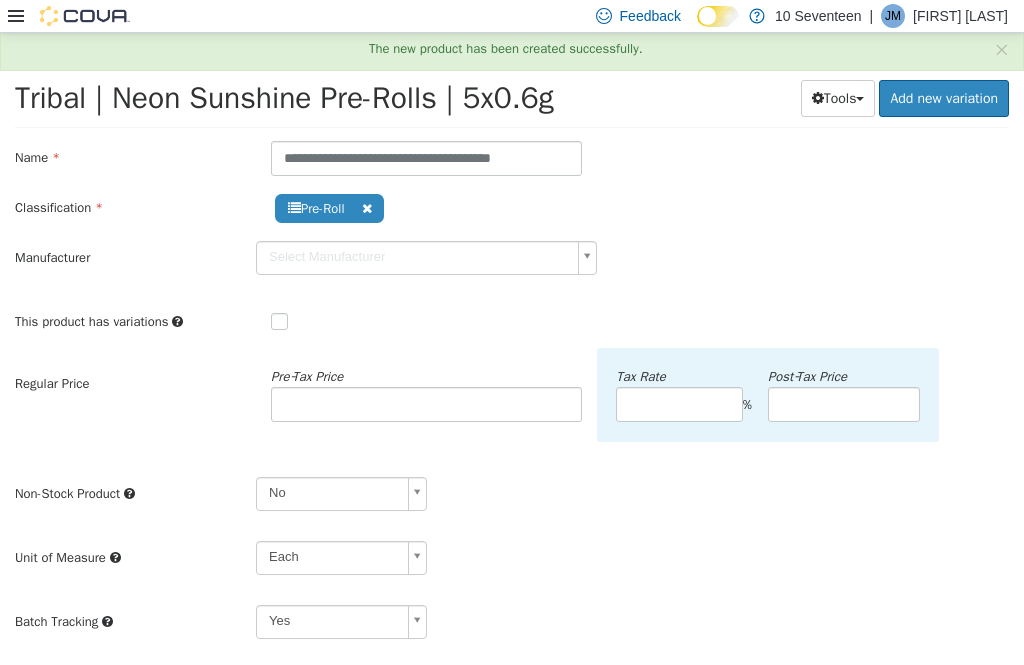 scroll, scrollTop: 0, scrollLeft: 0, axis: both 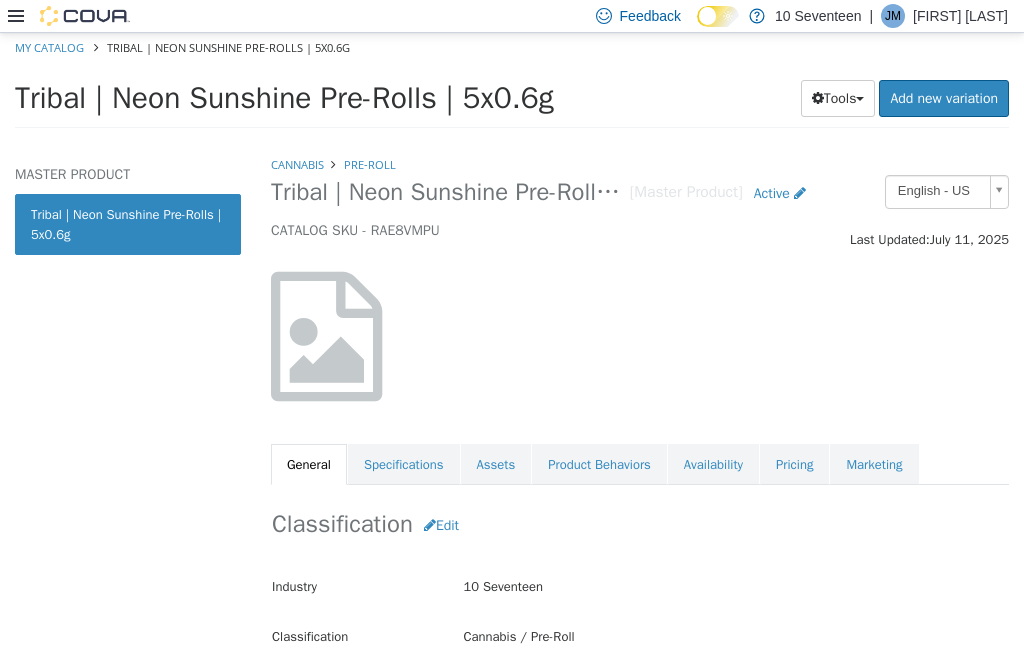 click on "Assets" at bounding box center [496, 465] 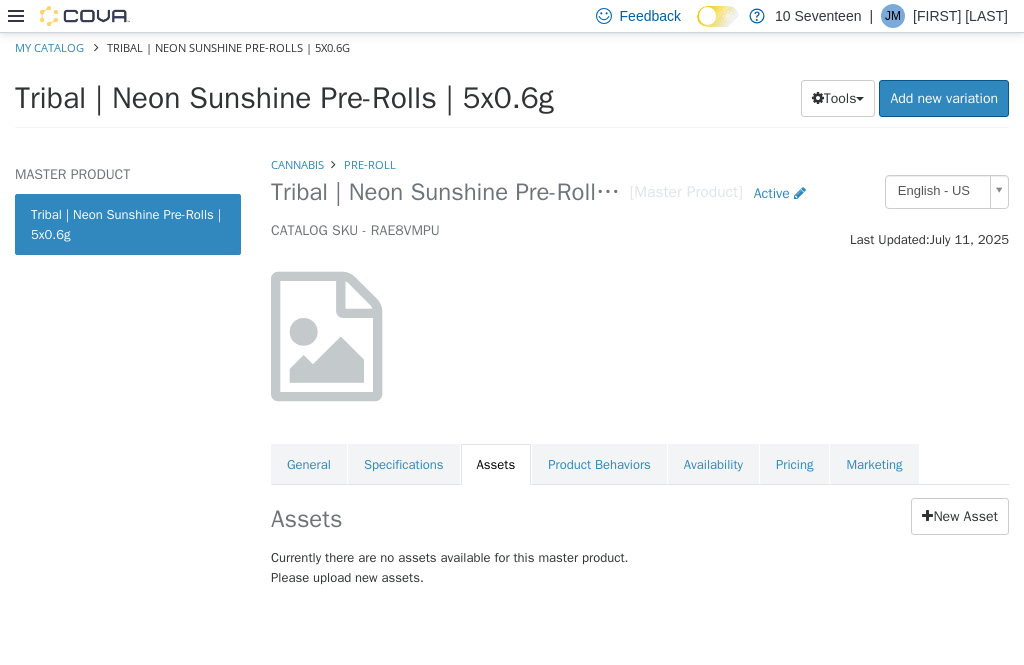 click on "New Asset" at bounding box center [960, 516] 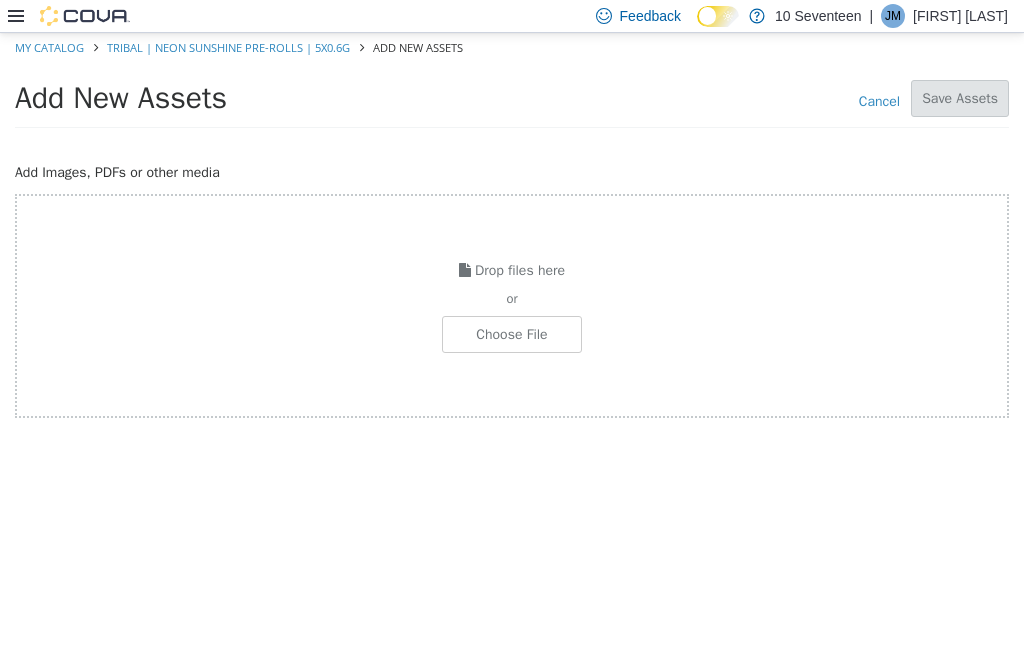 click at bounding box center (-535, 334) 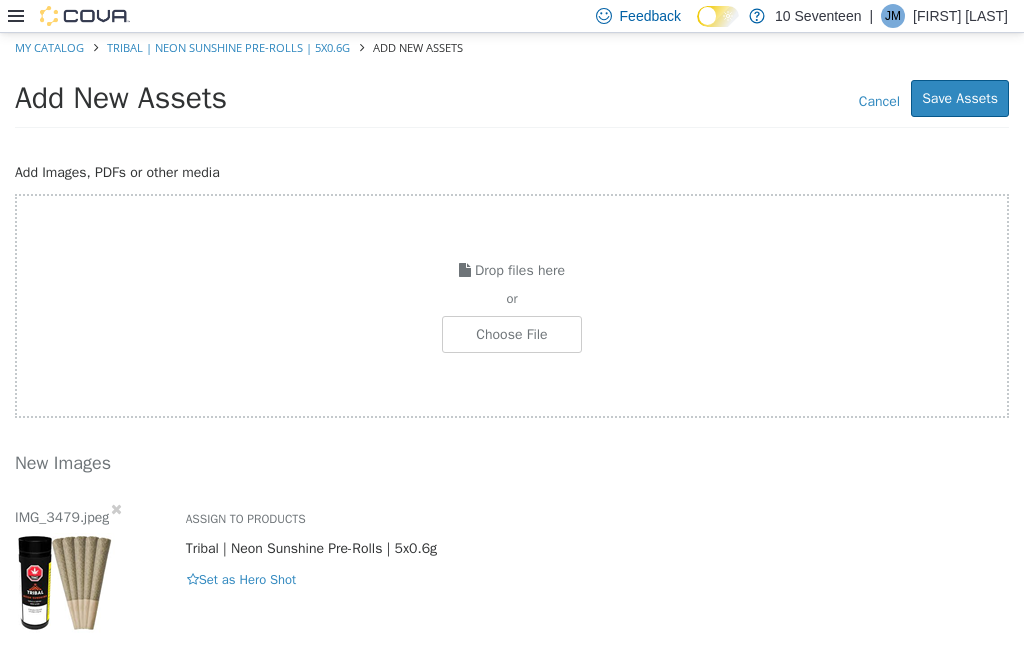 click on "Save Assets" at bounding box center (960, 98) 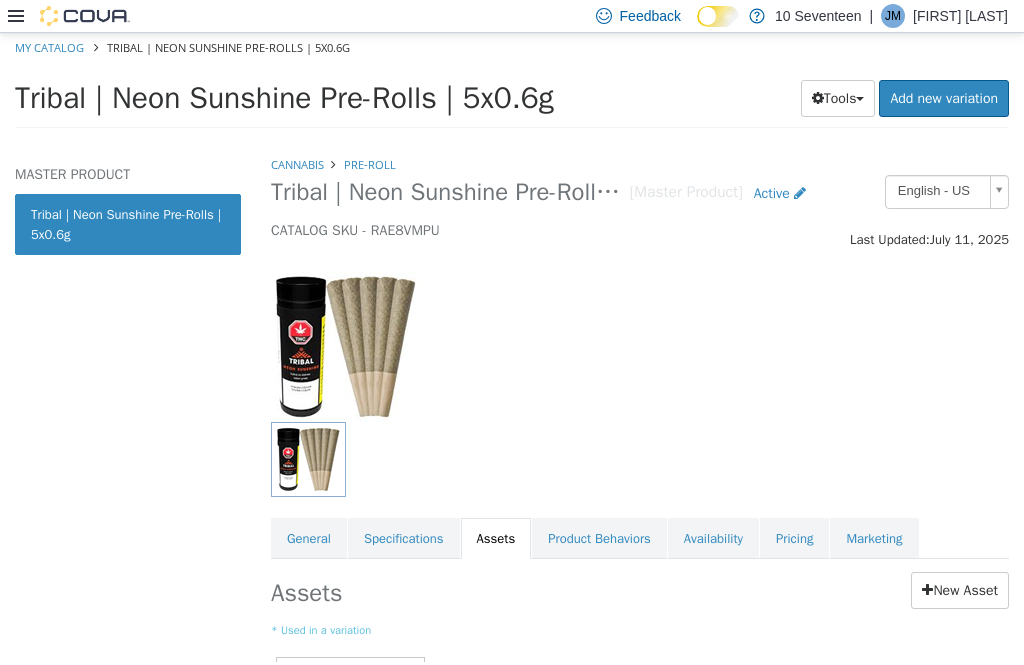 click on "Pricing" at bounding box center [794, 539] 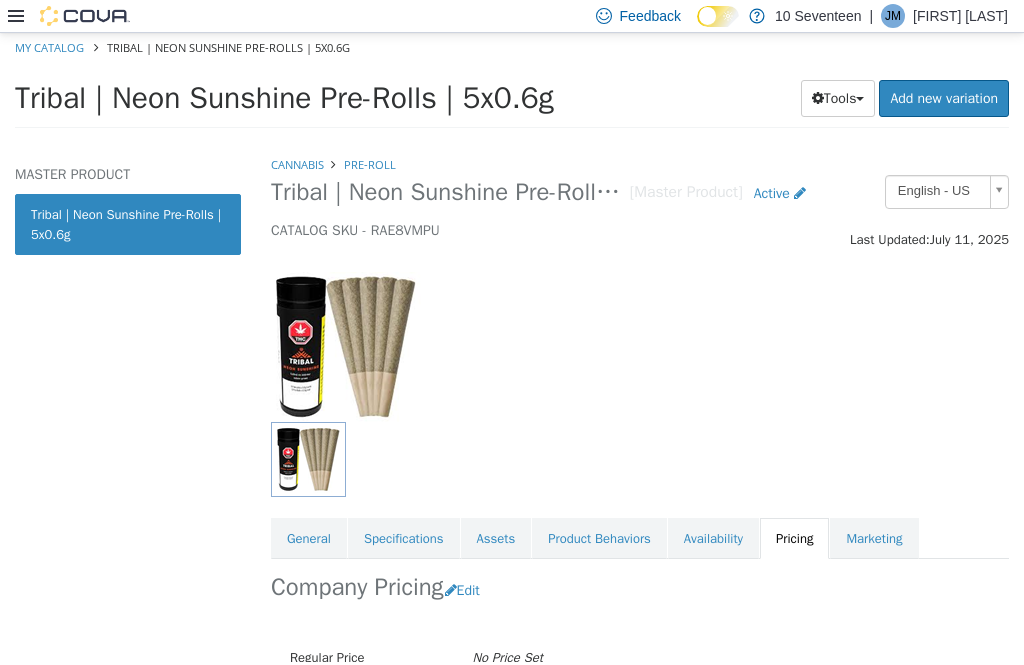 scroll, scrollTop: 122, scrollLeft: 0, axis: vertical 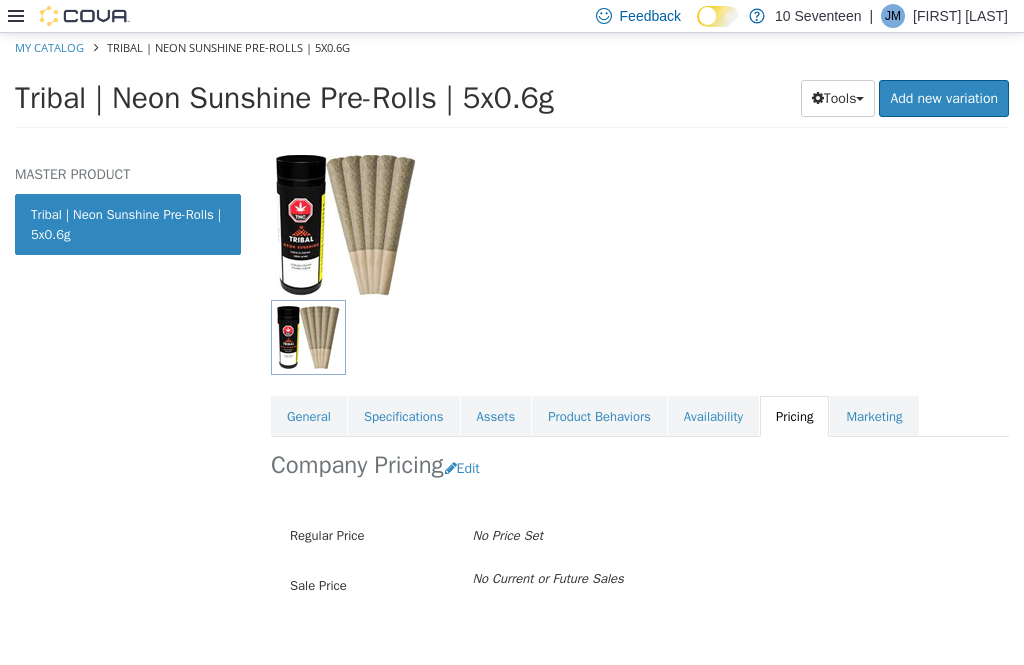 click on "Edit" at bounding box center [467, 468] 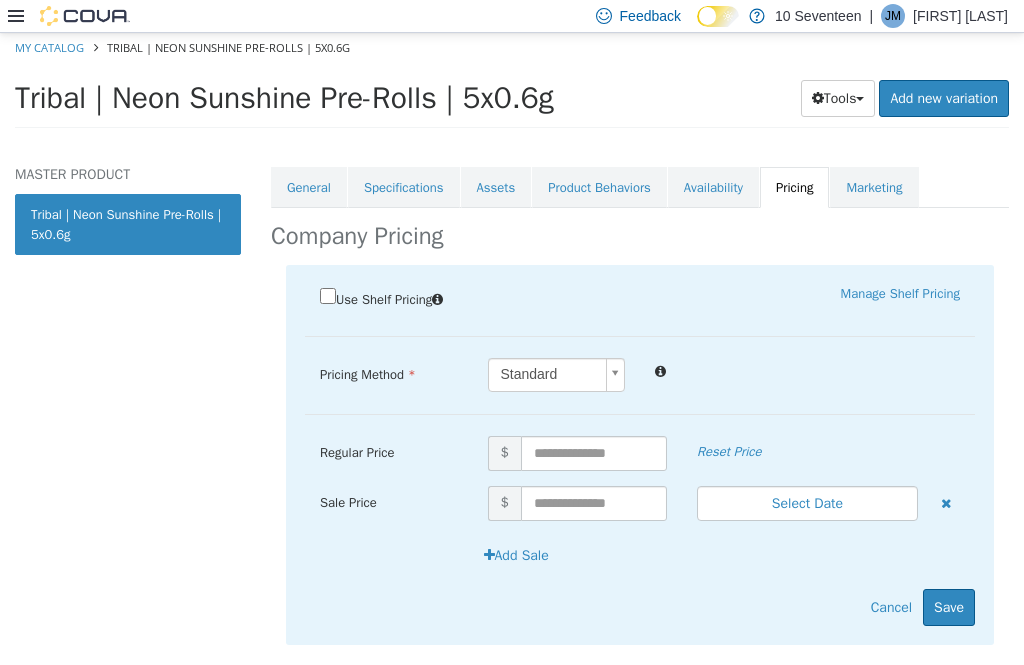scroll, scrollTop: 349, scrollLeft: 0, axis: vertical 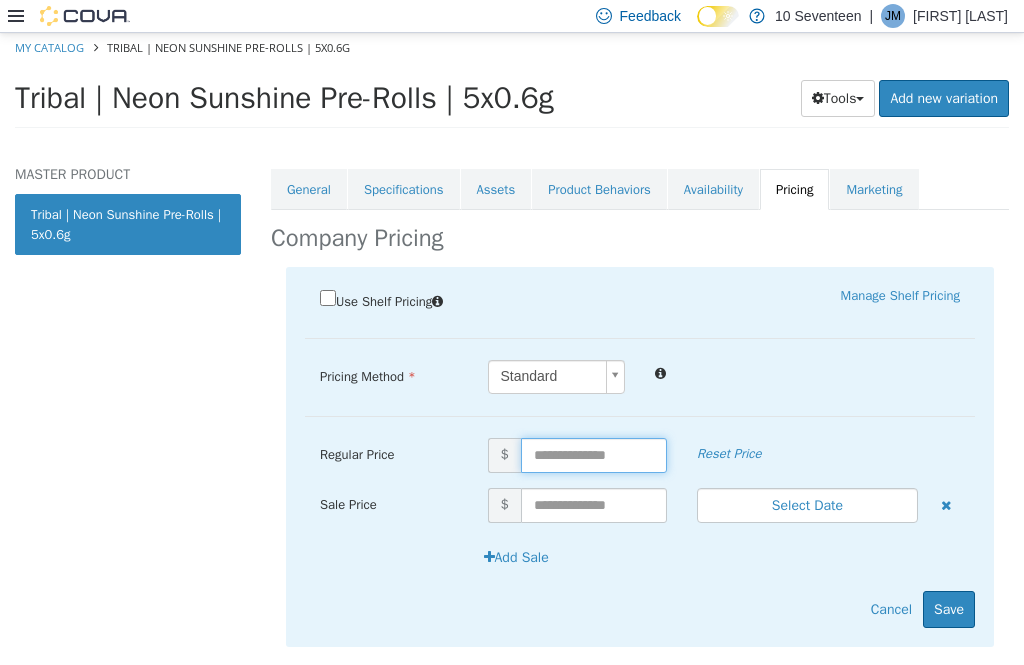 click at bounding box center (594, 455) 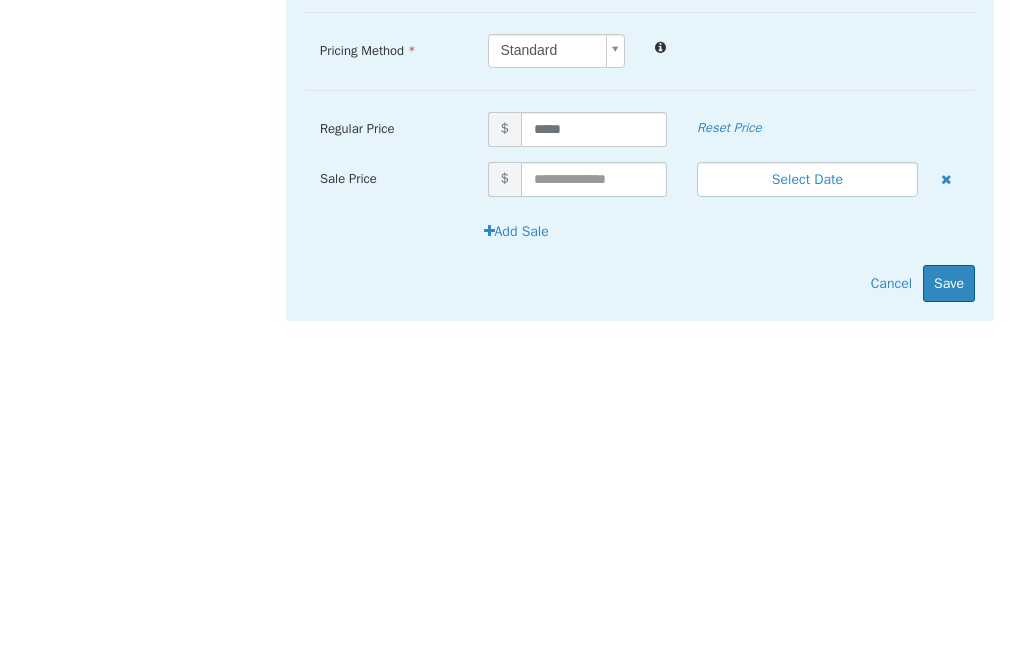 scroll, scrollTop: 64, scrollLeft: 0, axis: vertical 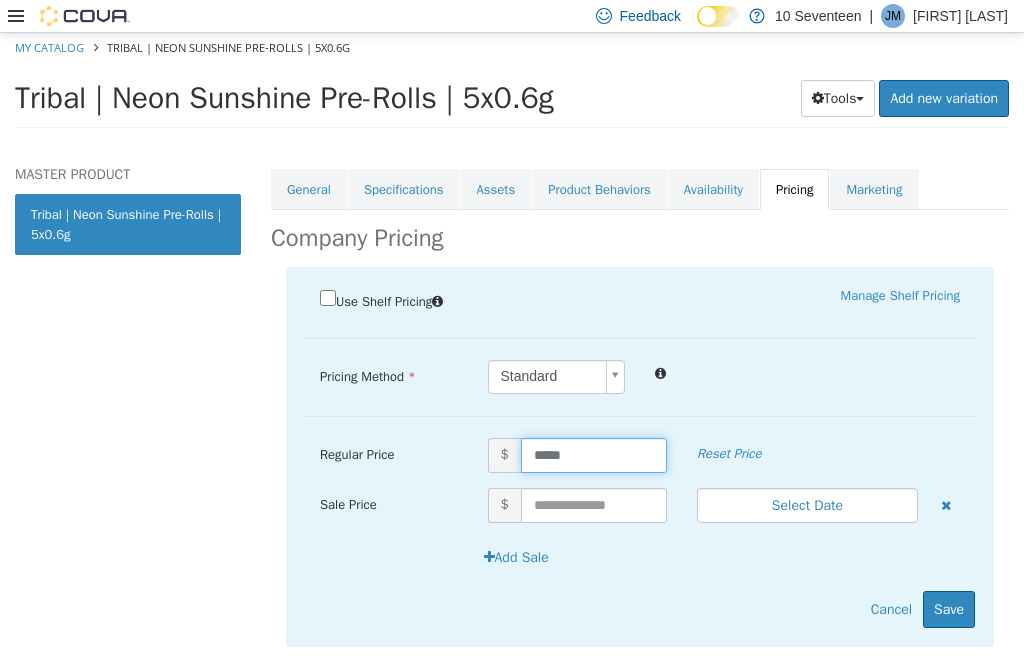 click on "Save" at bounding box center (949, 609) 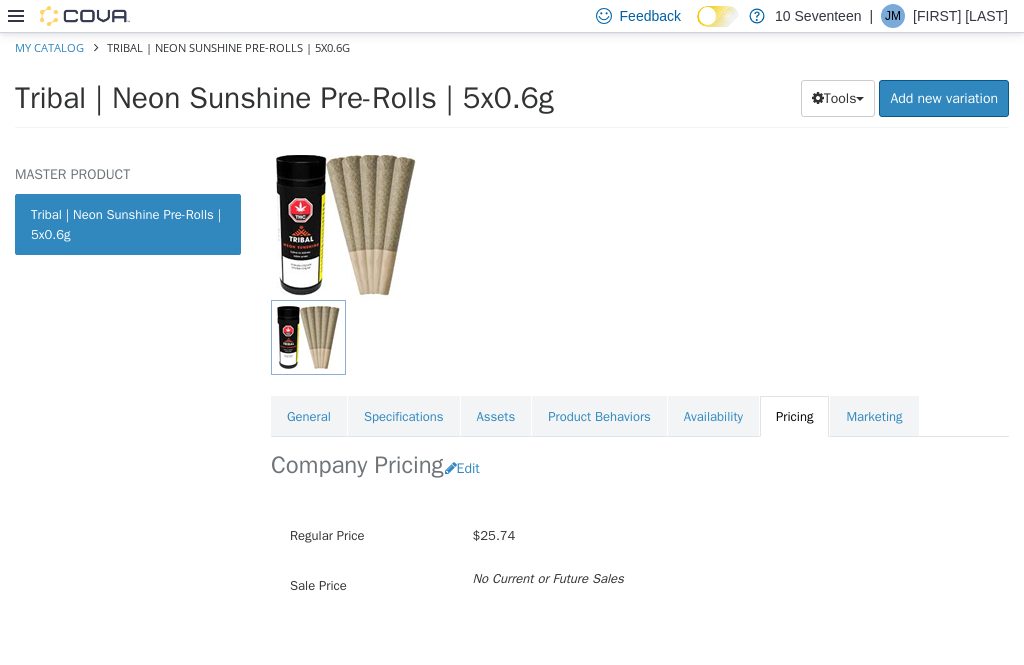 scroll, scrollTop: 0, scrollLeft: 0, axis: both 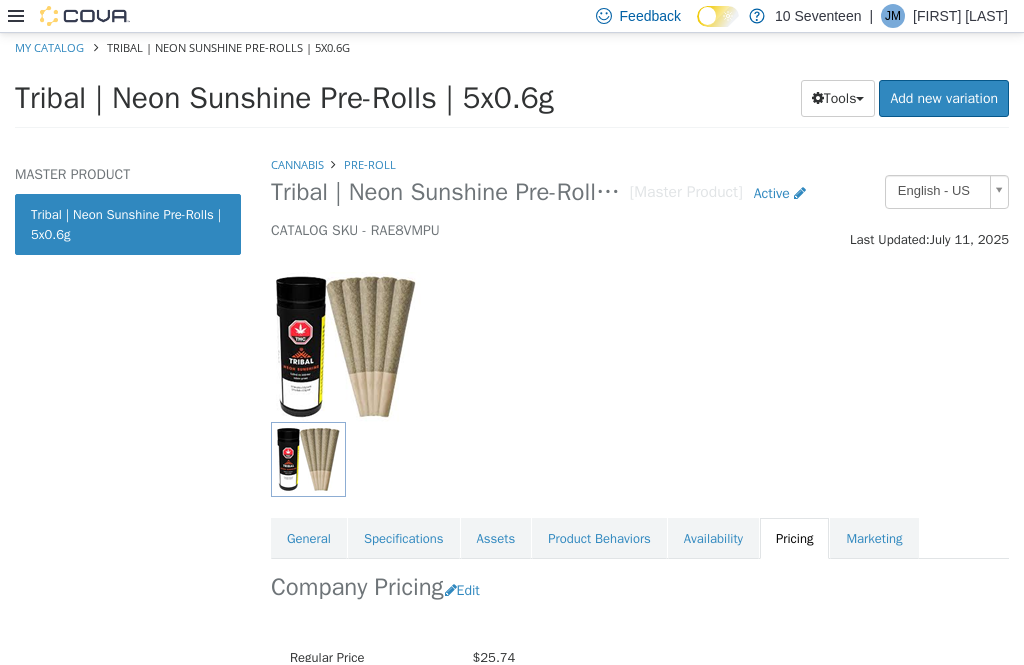click on "Cannabis" at bounding box center (297, 164) 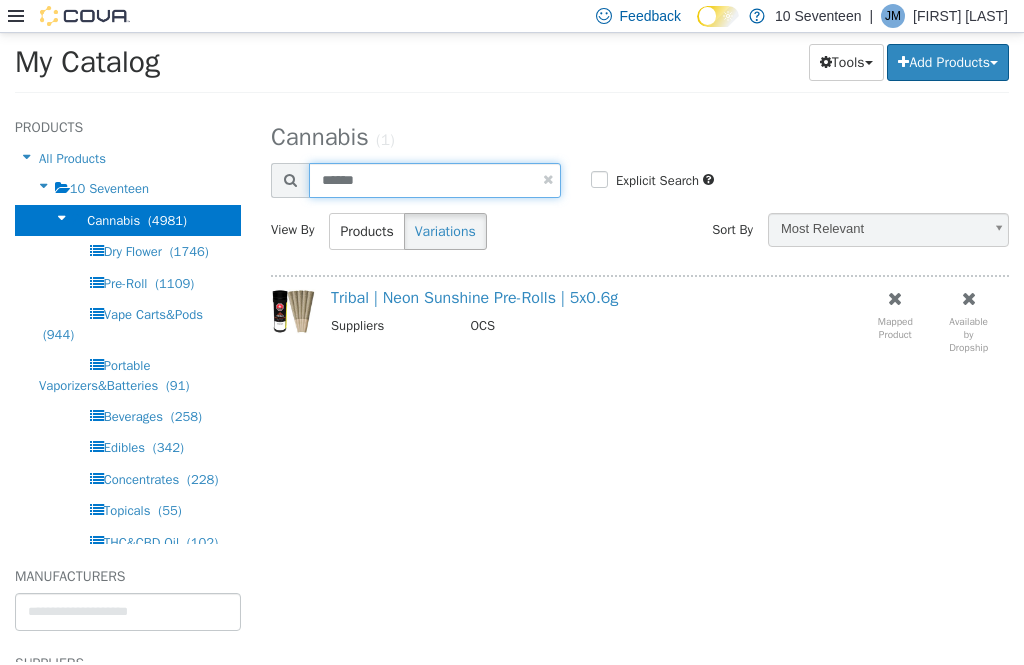 click on "******" at bounding box center [435, 180] 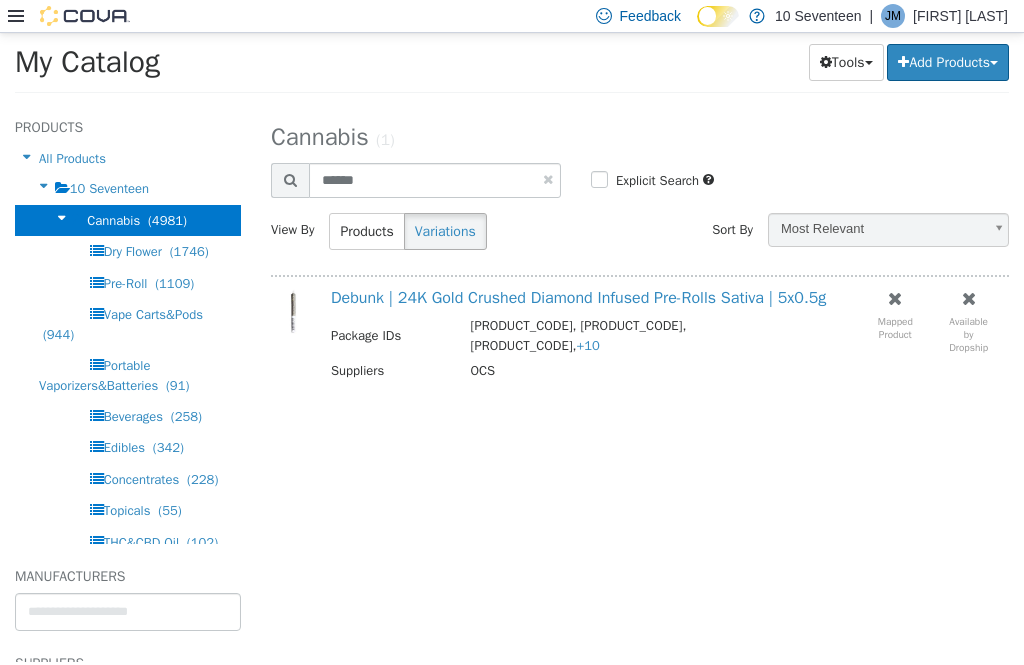 click on "Debunk | 24K Gold Crushed Diamond Infused Pre-Rolls Sativa | 5x0.5g" at bounding box center [578, 298] 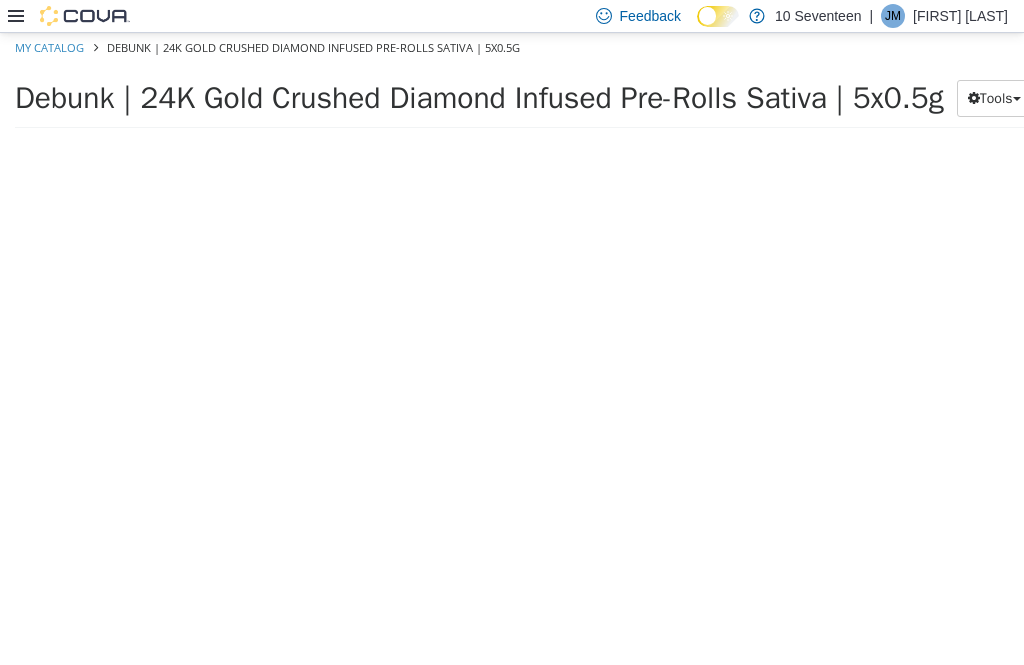 click at bounding box center (640, 408) 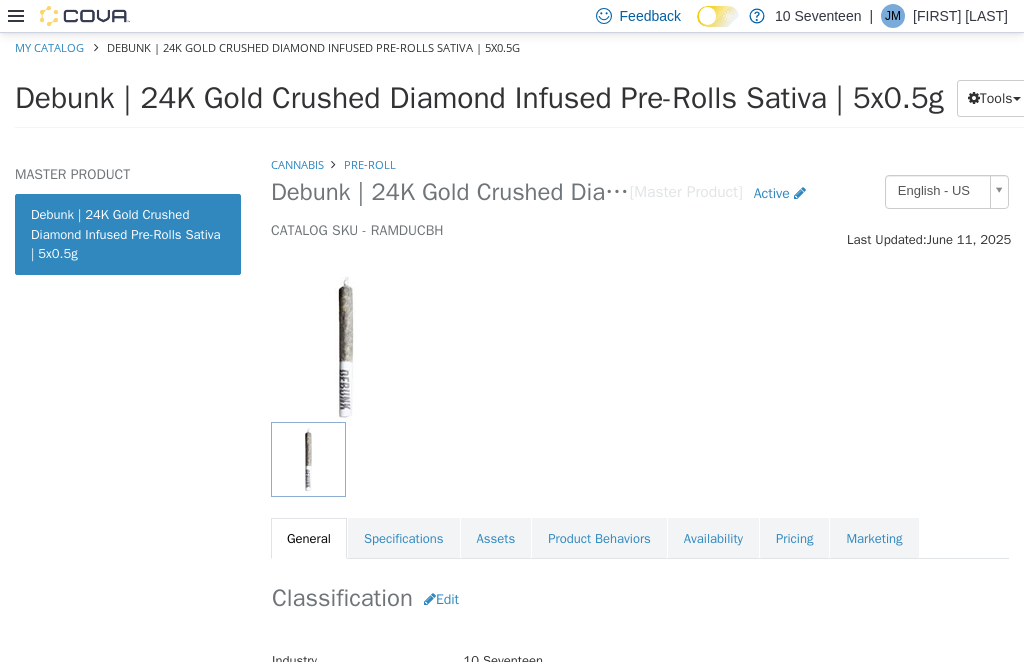 click on "Pricing" at bounding box center (794, 539) 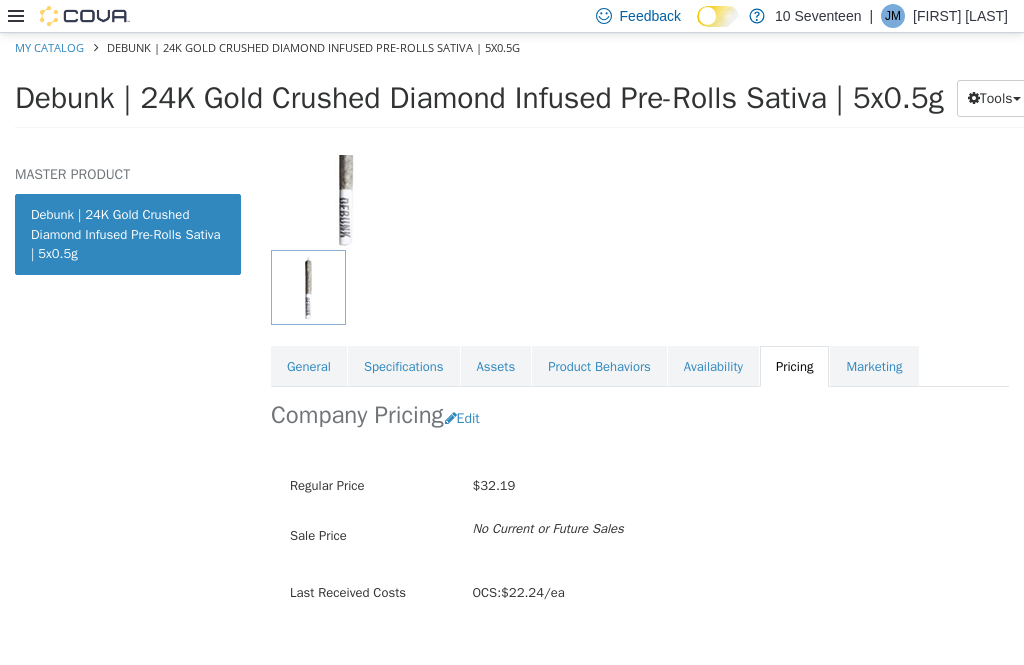 scroll, scrollTop: 0, scrollLeft: 0, axis: both 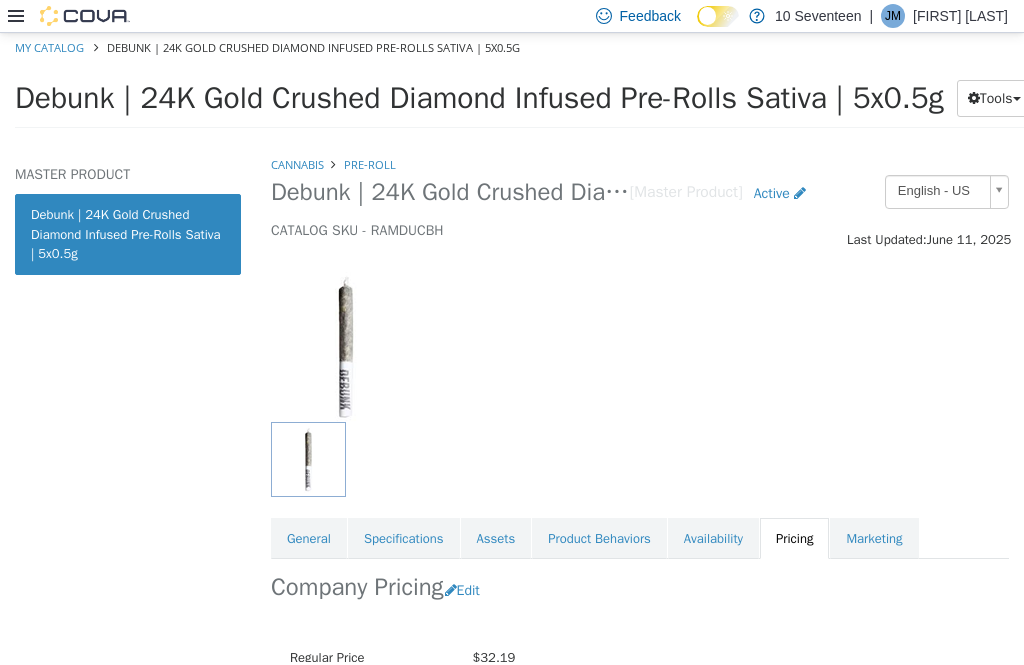 click on "Cannabis" at bounding box center [297, 164] 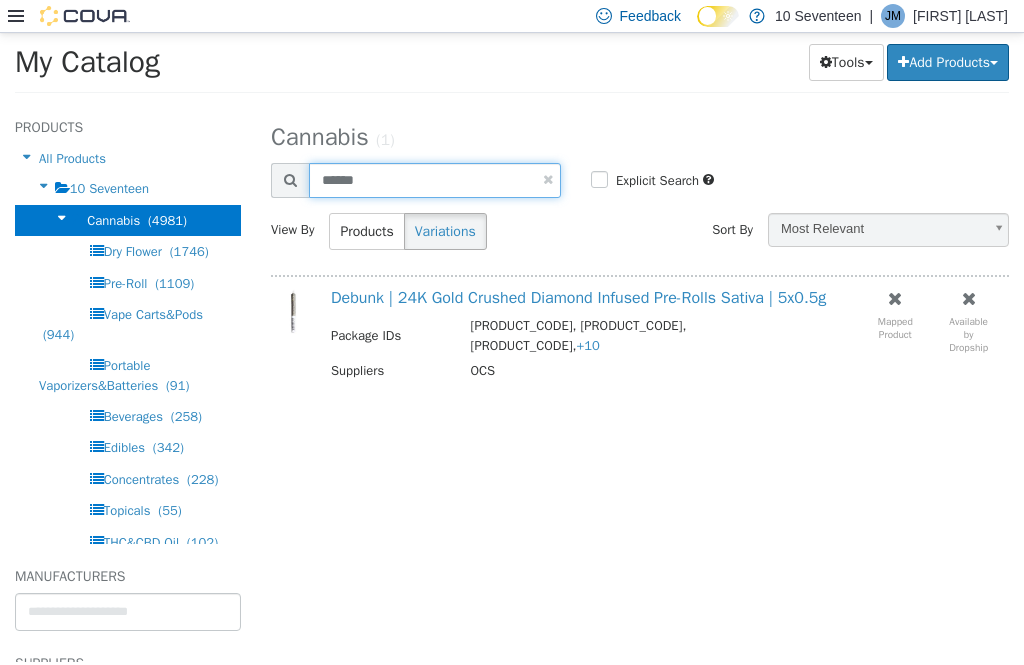 click on "******" at bounding box center [435, 180] 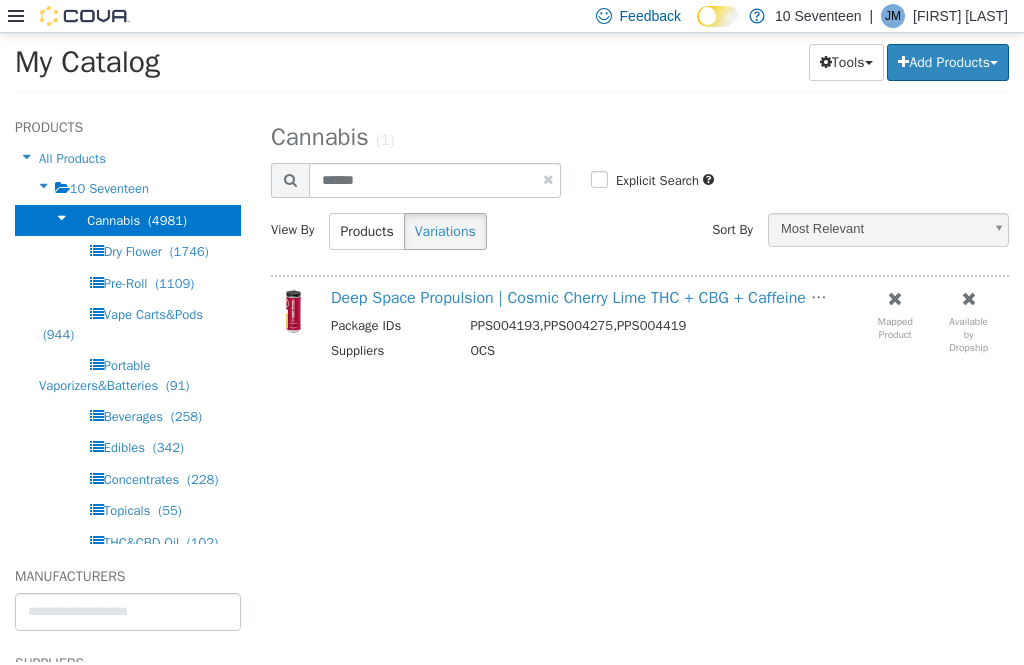 click on "Deep Space Propulsion | Cosmic Cherry Lime THC + CBG + Caffeine Sativa | 355ml" at bounding box center [622, 298] 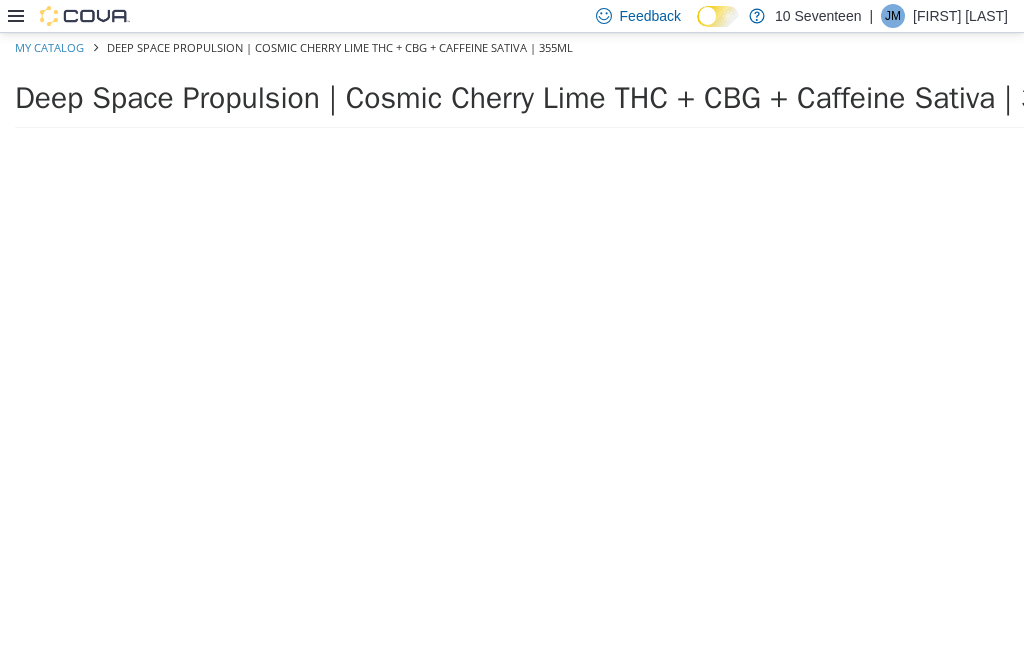 click at bounding box center [640, 408] 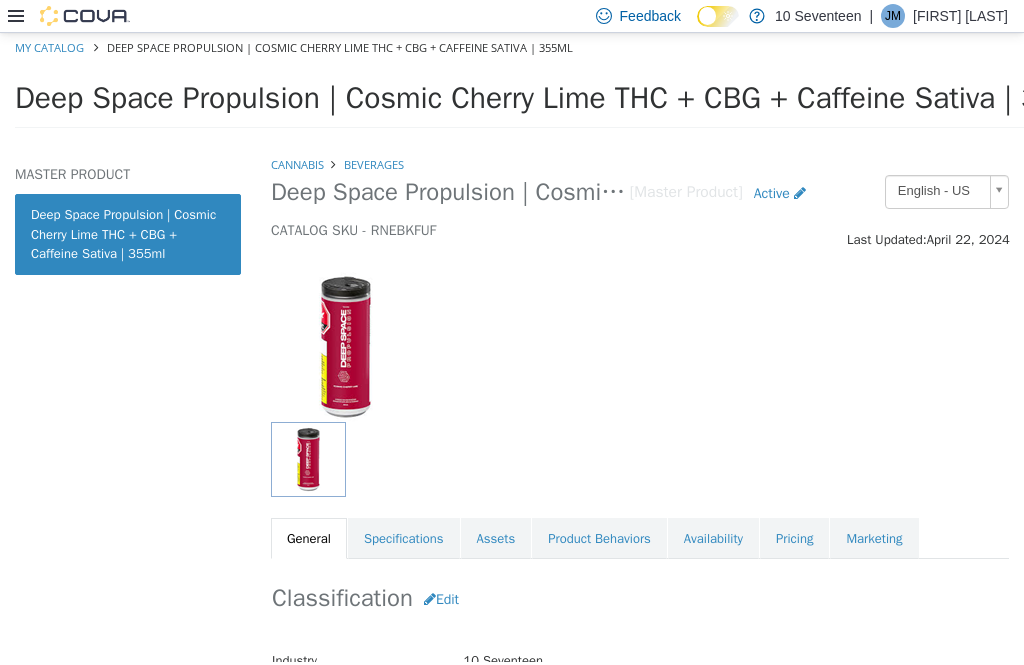 click on "Pricing" at bounding box center [794, 539] 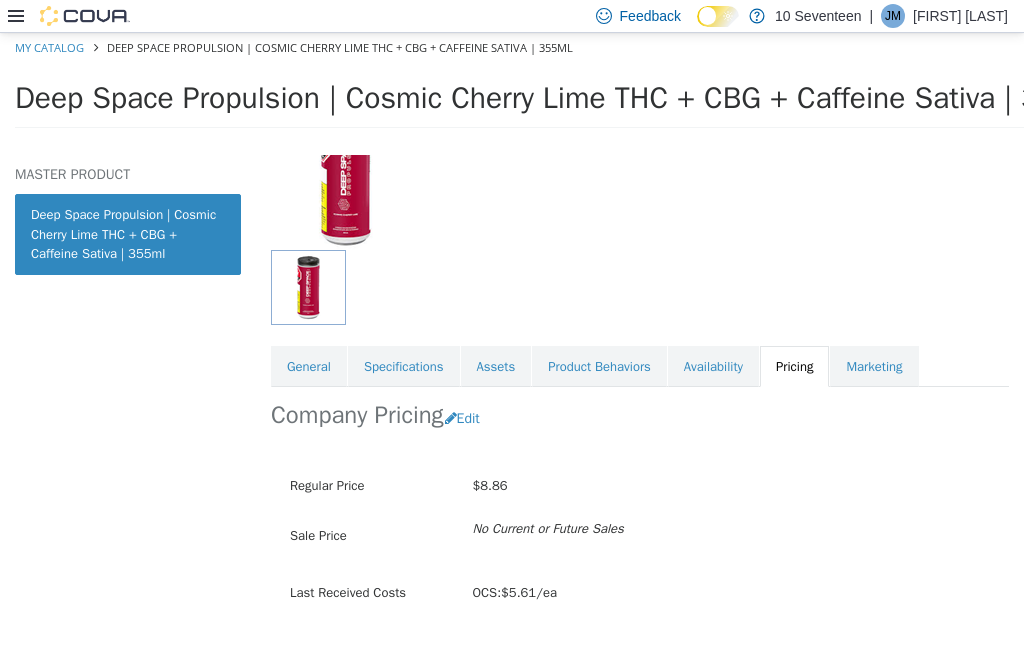scroll, scrollTop: 0, scrollLeft: 0, axis: both 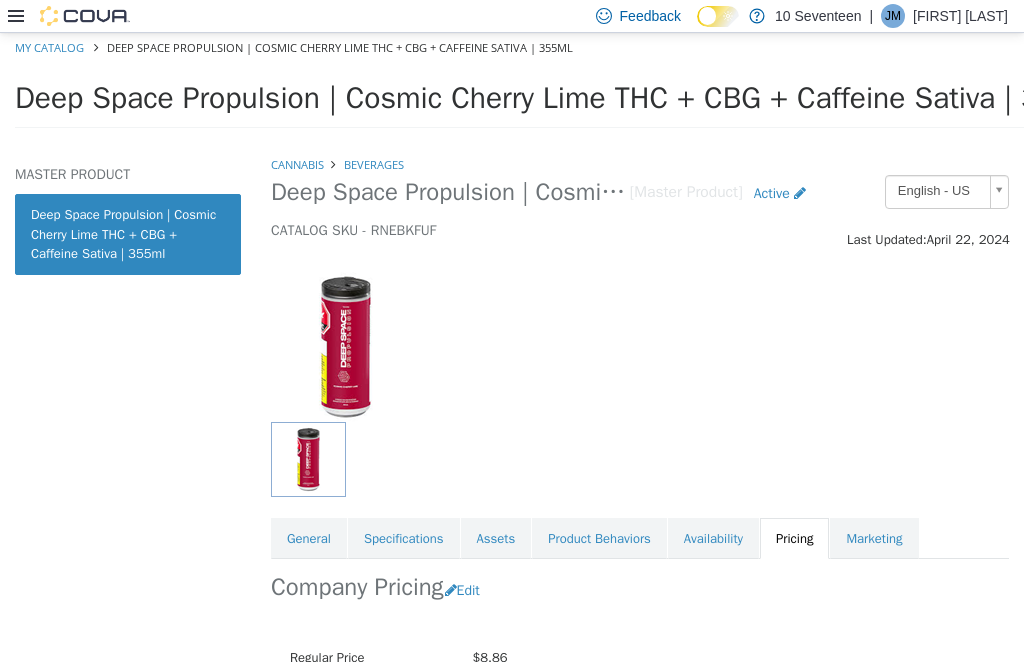 click on "Cannabis" at bounding box center [297, 164] 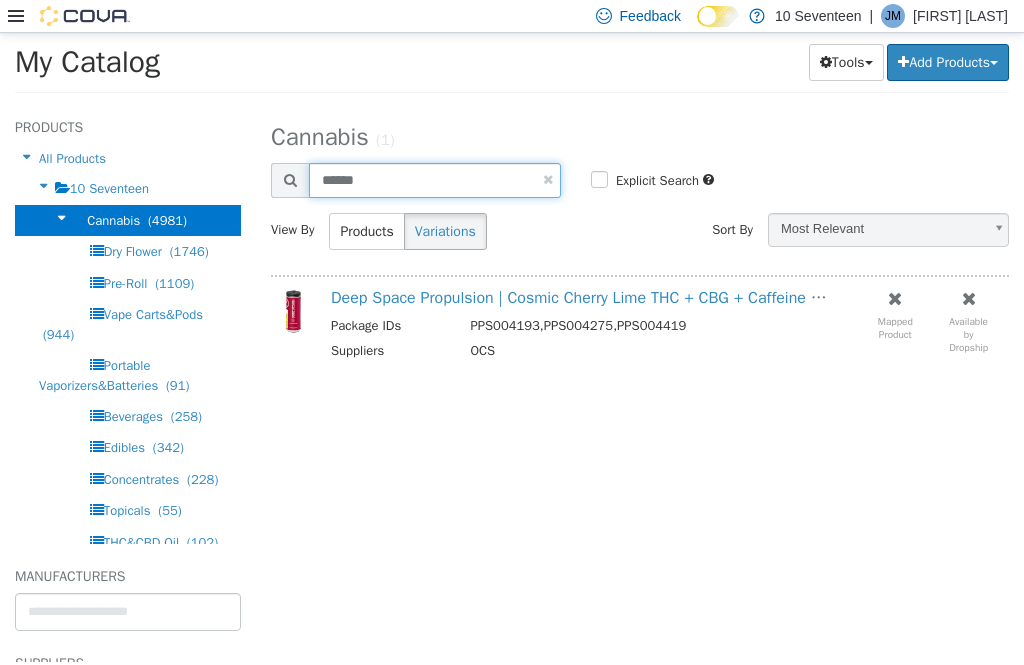click on "******" at bounding box center [435, 180] 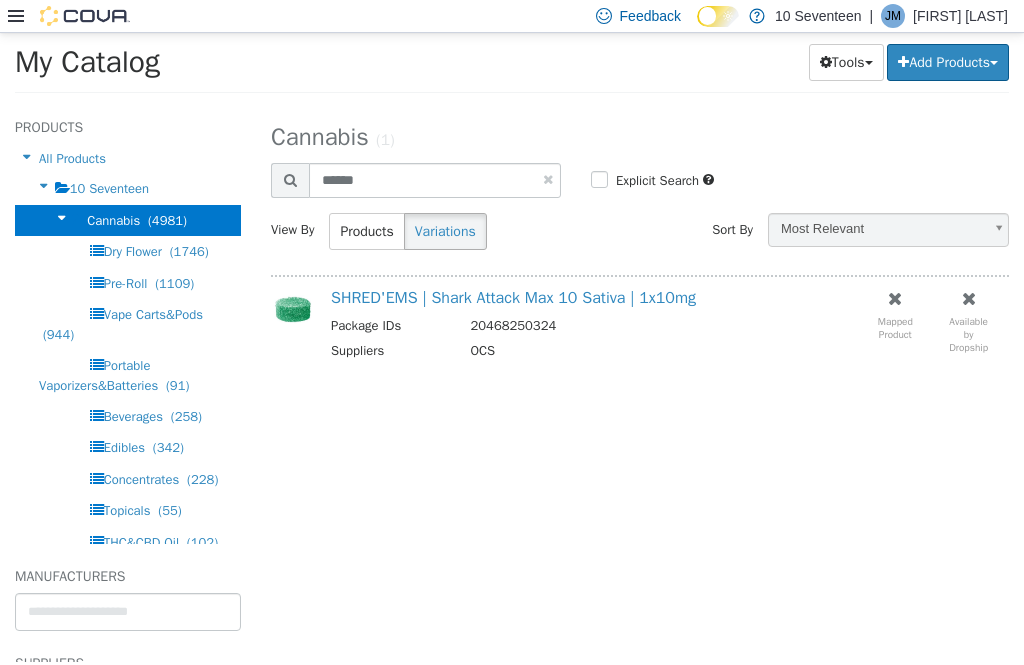 click on "SHRED'EMS | Shark Attack Max 10 Sativa | 1x10mg" at bounding box center [513, 298] 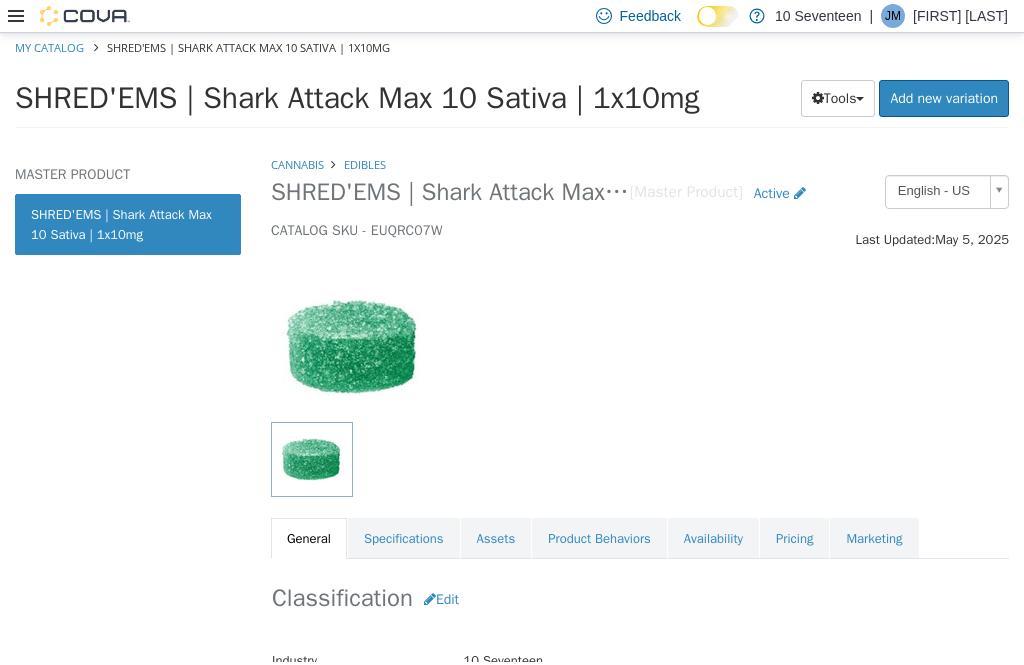 click on "Pricing" at bounding box center [794, 539] 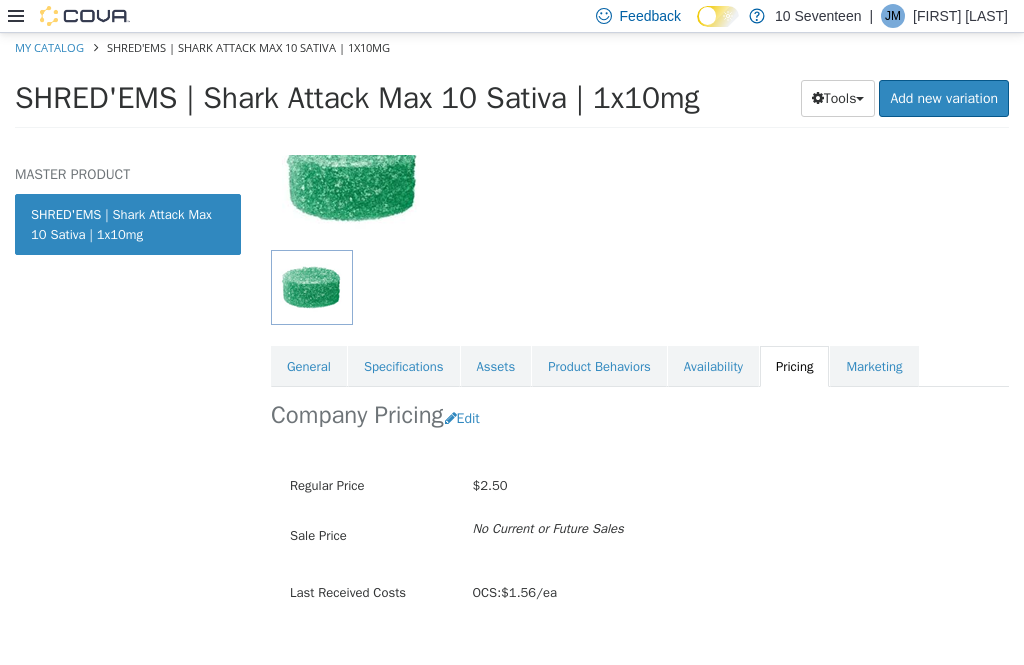 scroll, scrollTop: 0, scrollLeft: 0, axis: both 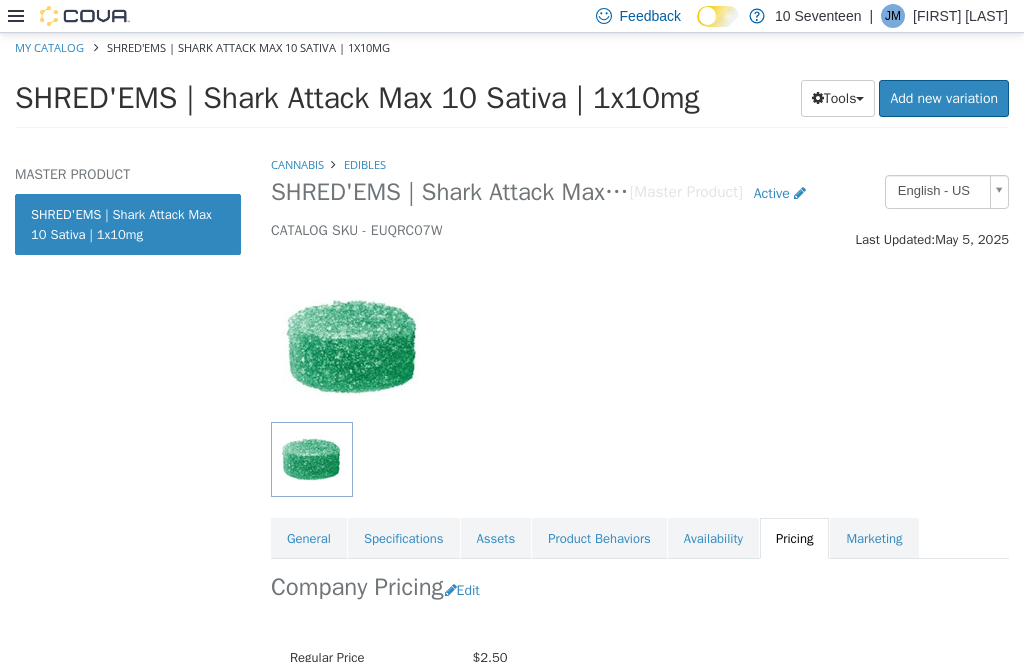 click on "Cannabis" at bounding box center (297, 164) 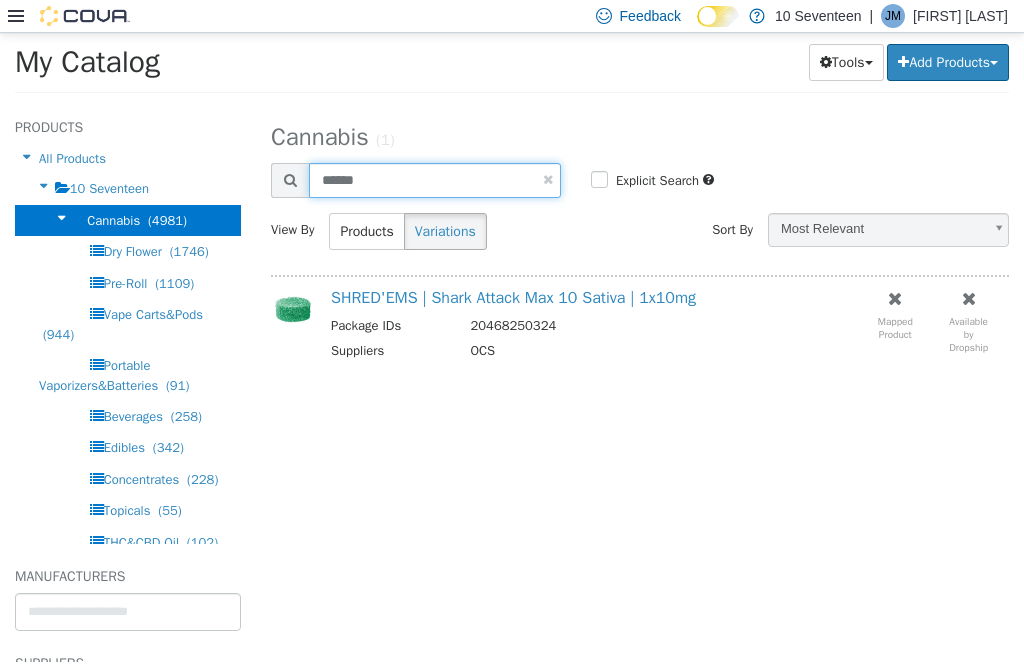 click on "******" at bounding box center [435, 180] 